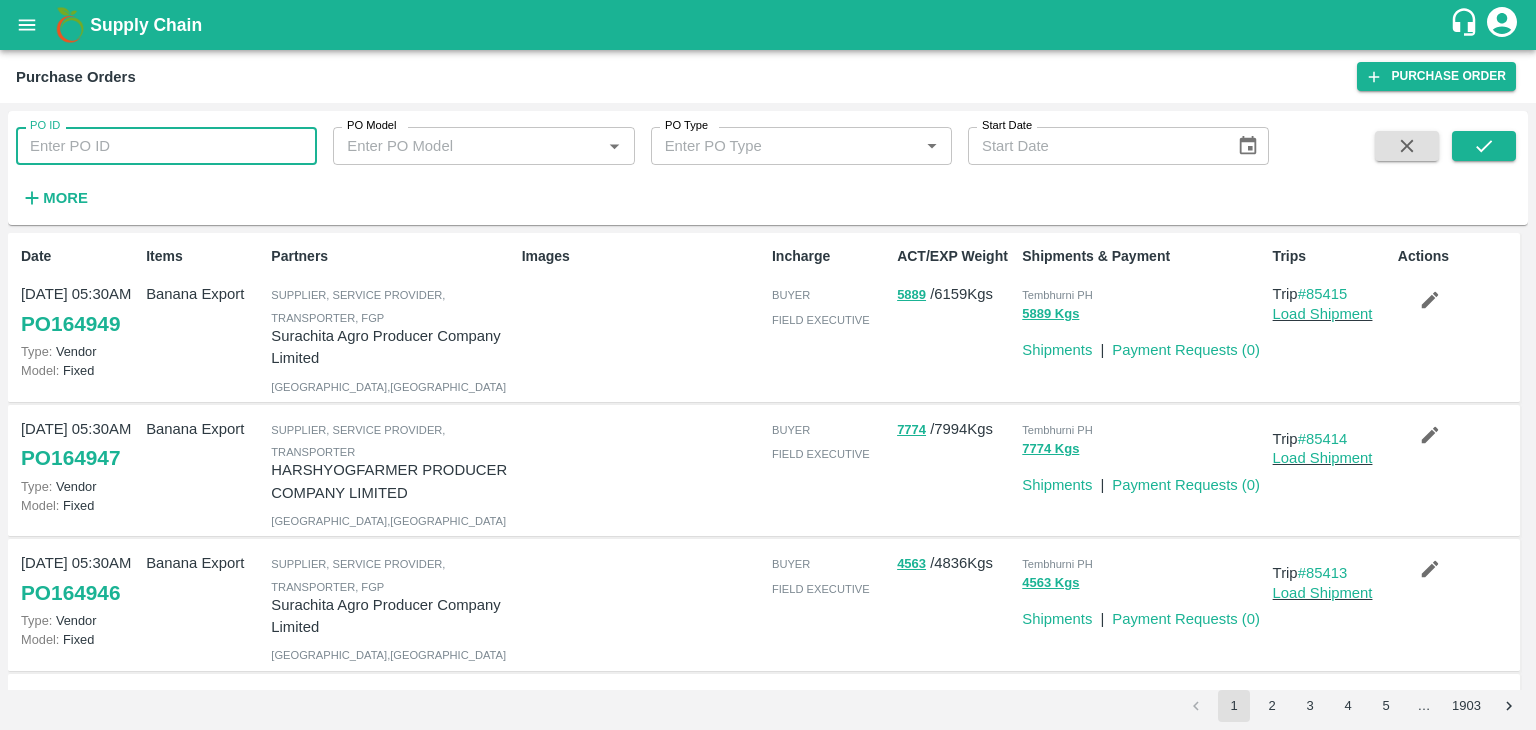 scroll, scrollTop: 0, scrollLeft: 0, axis: both 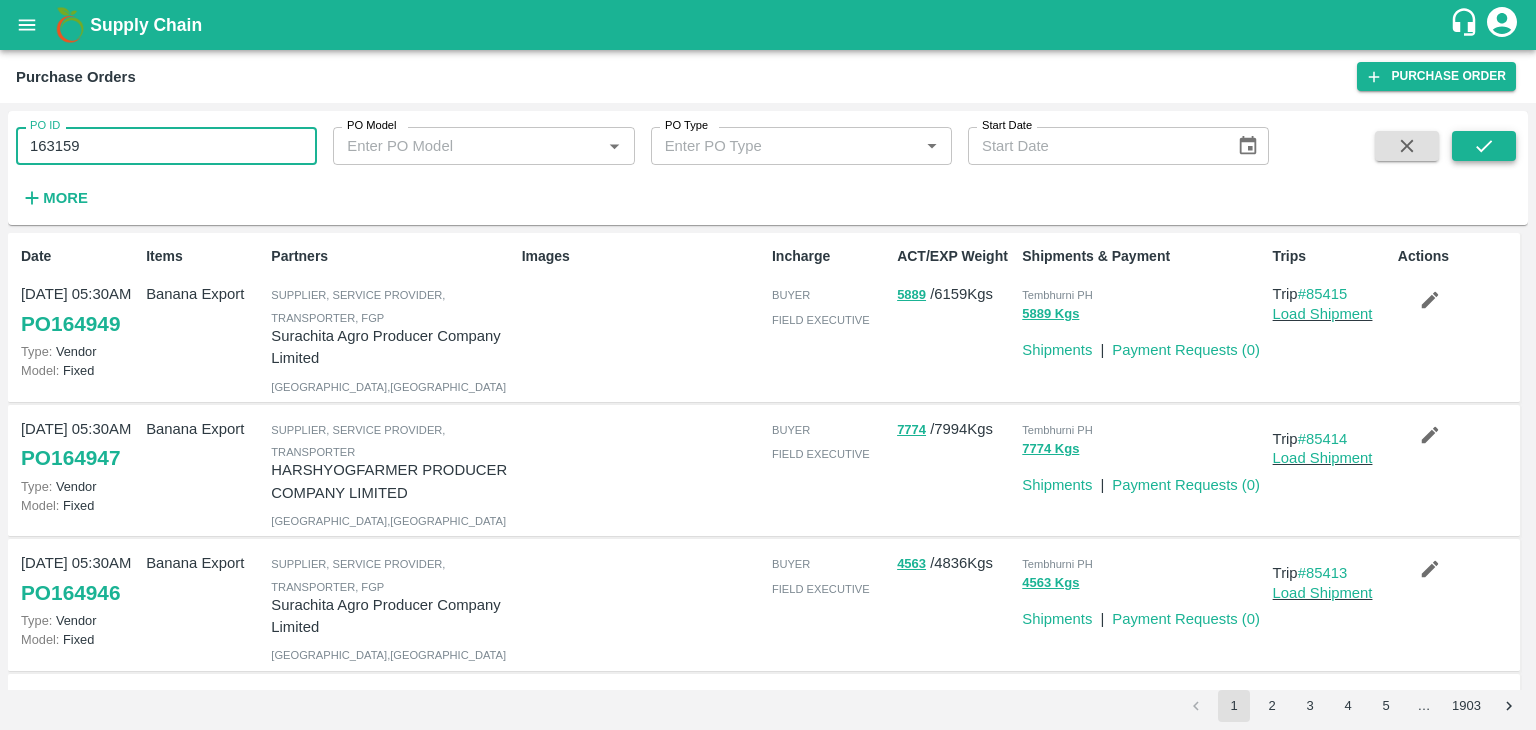 type on "163159" 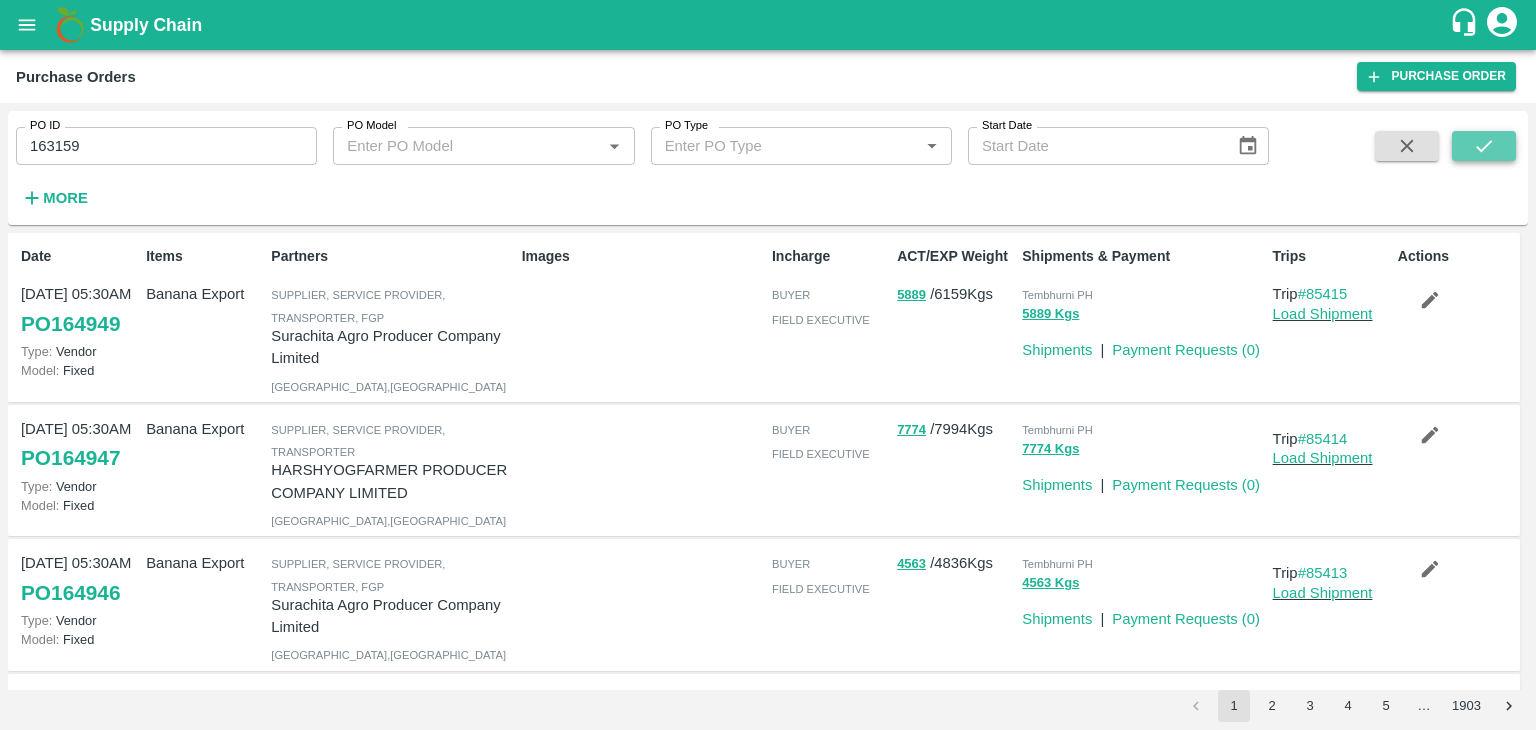 click at bounding box center (1484, 146) 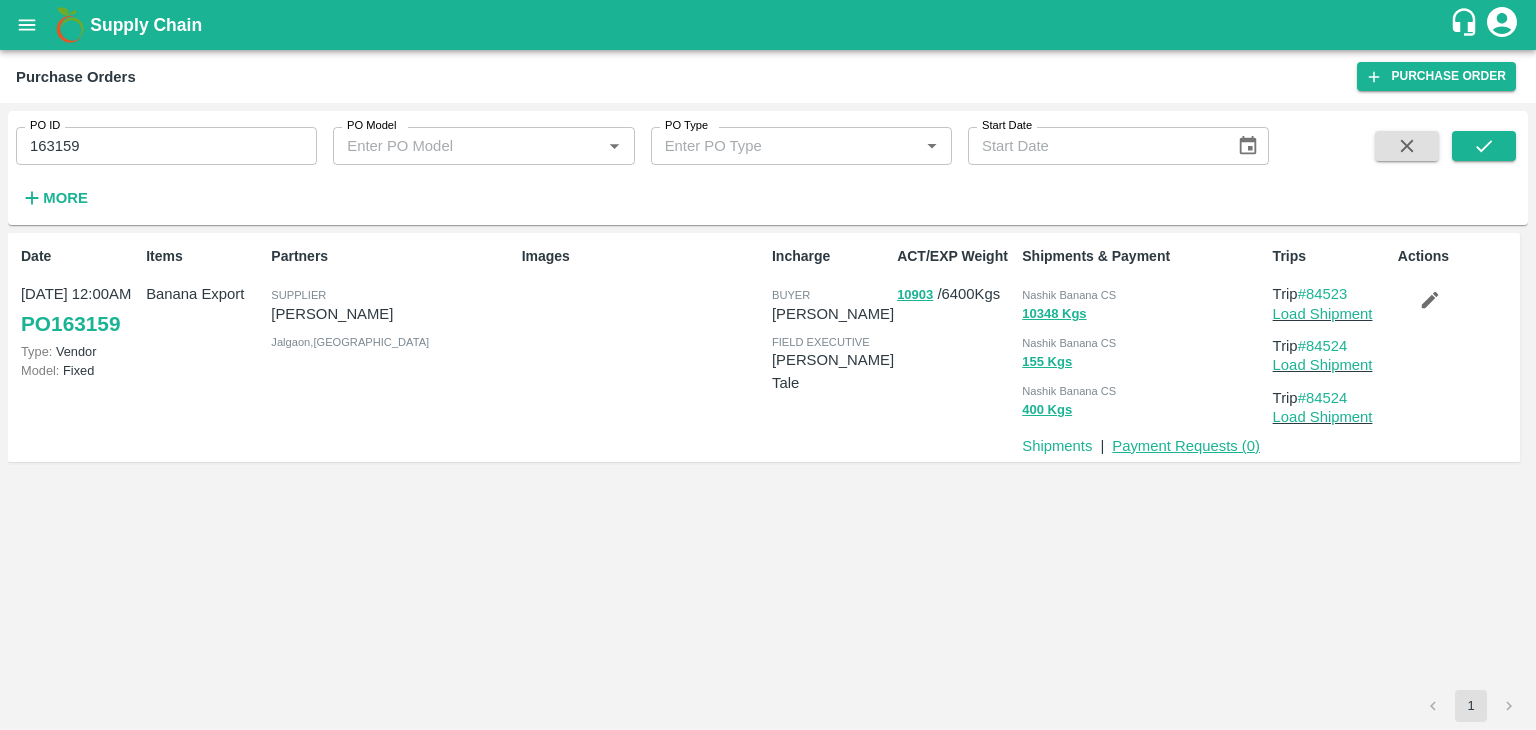 click on "Payment Requests ( 0 )" at bounding box center [1186, 446] 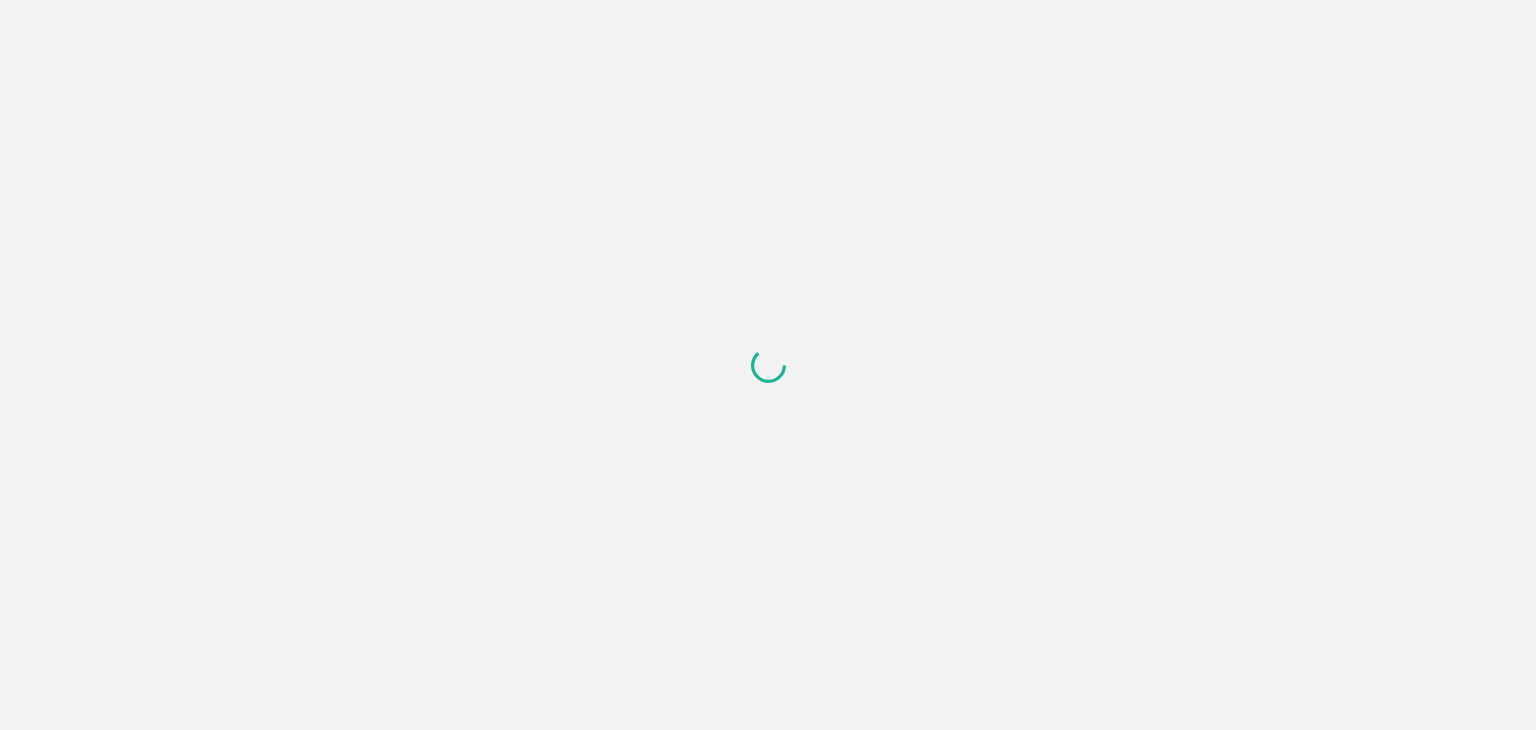 scroll, scrollTop: 0, scrollLeft: 0, axis: both 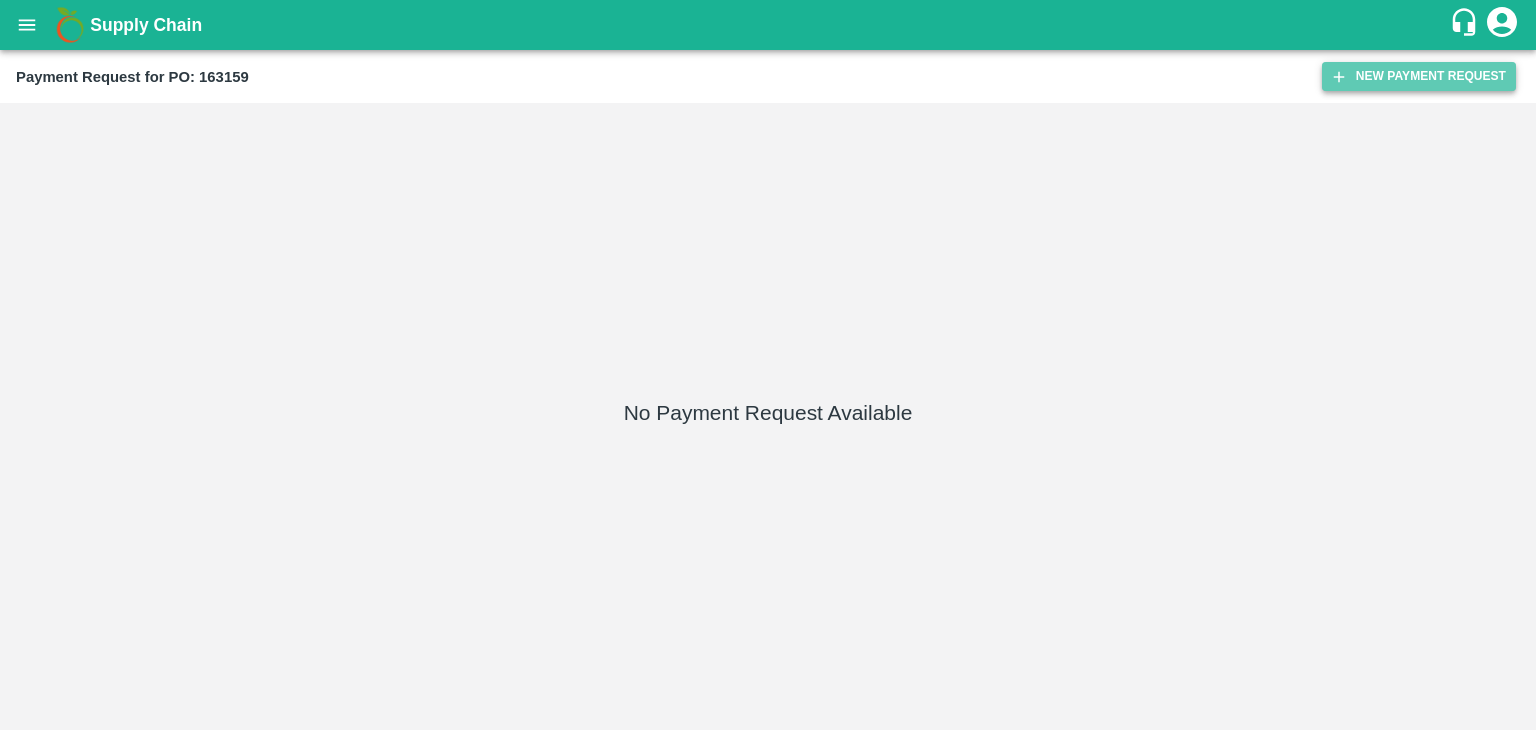 click on "New Payment Request" at bounding box center (1419, 76) 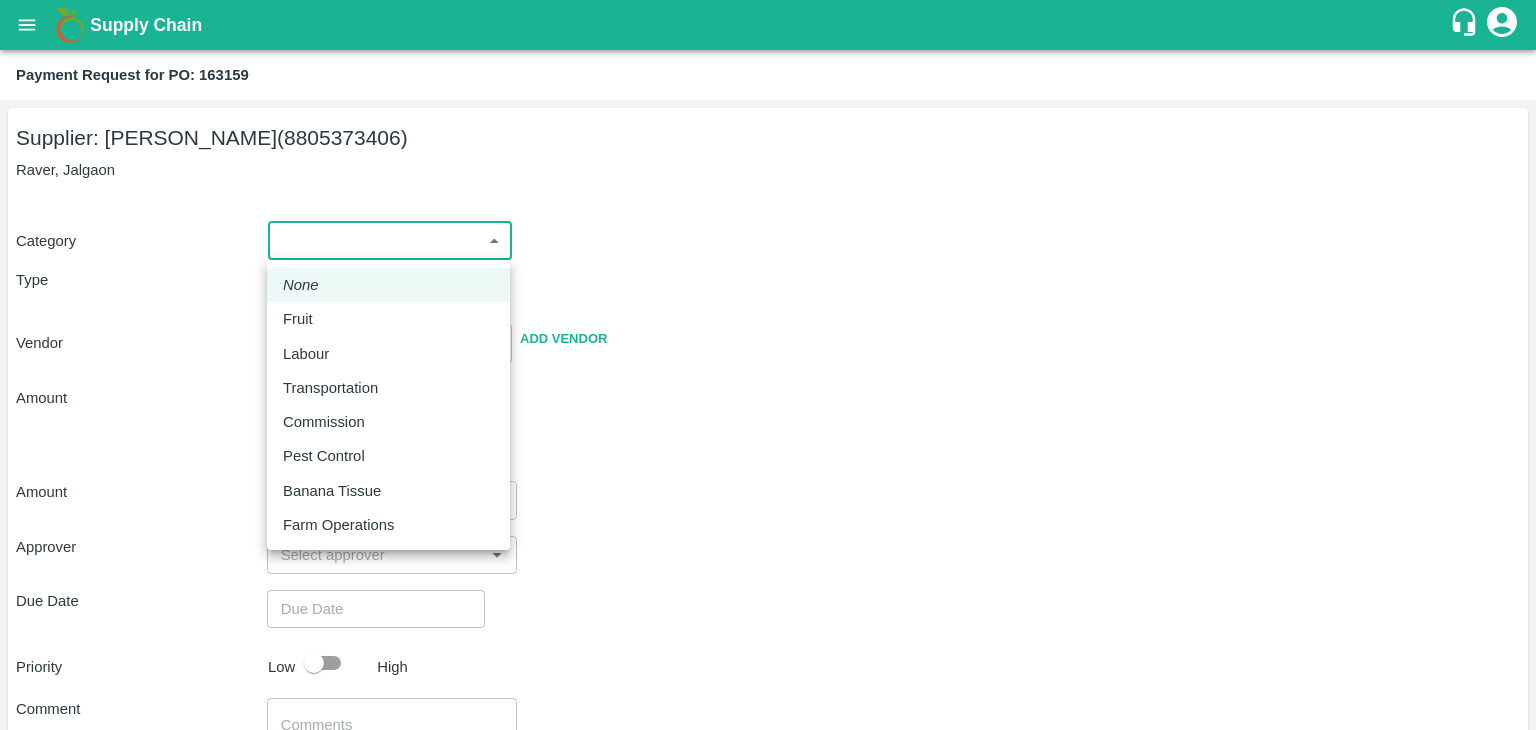 drag, startPoint x: 282, startPoint y: 232, endPoint x: 310, endPoint y: 309, distance: 81.9329 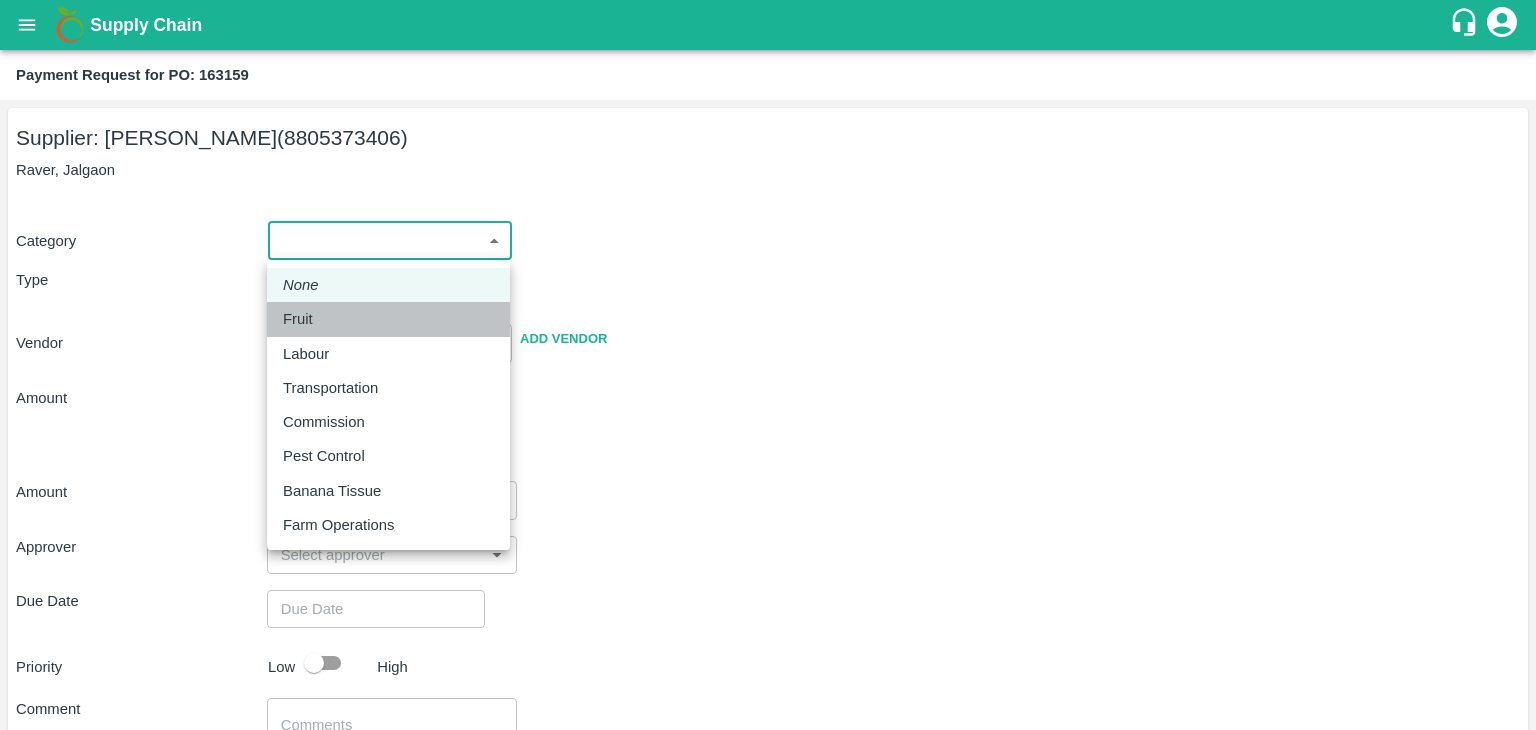 click on "Fruit" at bounding box center [298, 319] 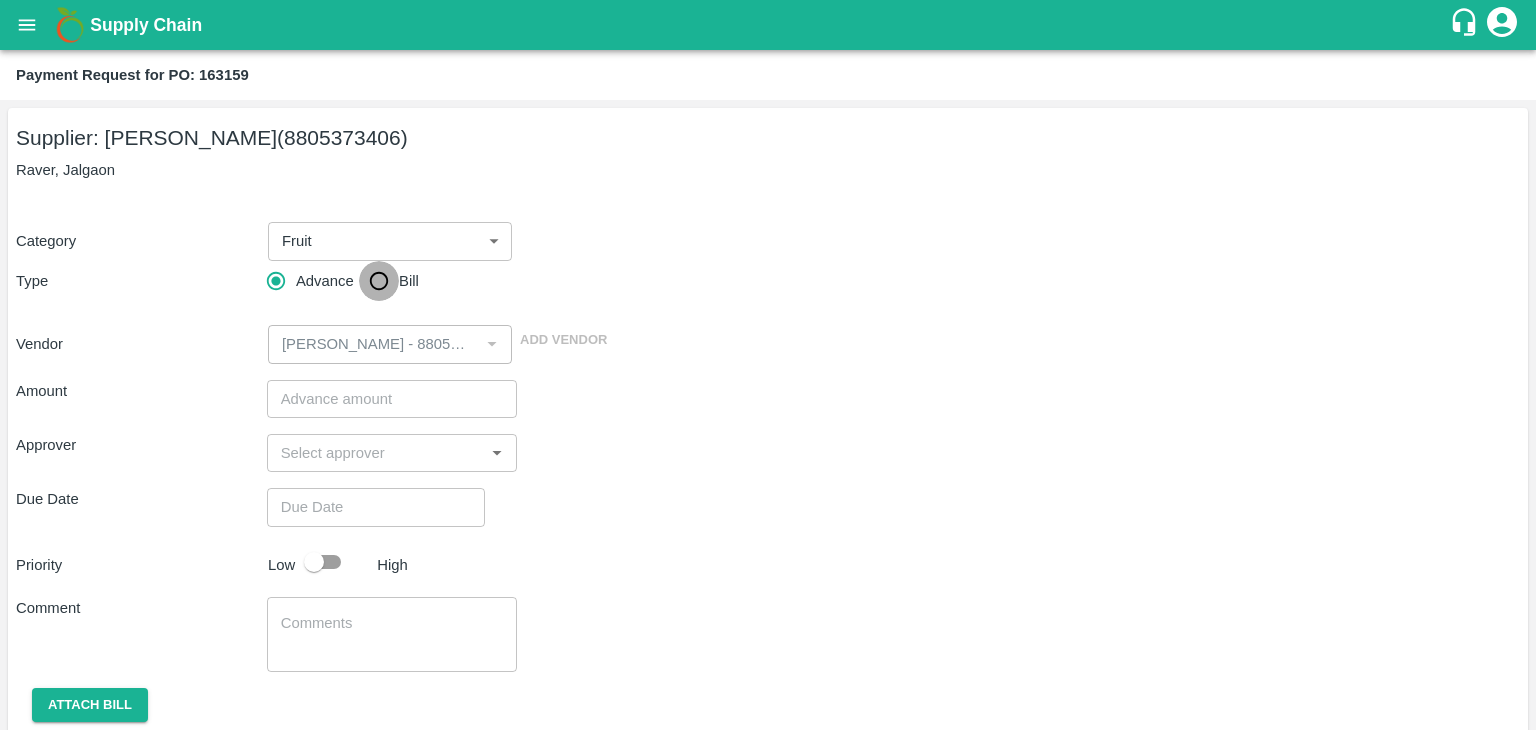 click on "Bill" at bounding box center [379, 281] 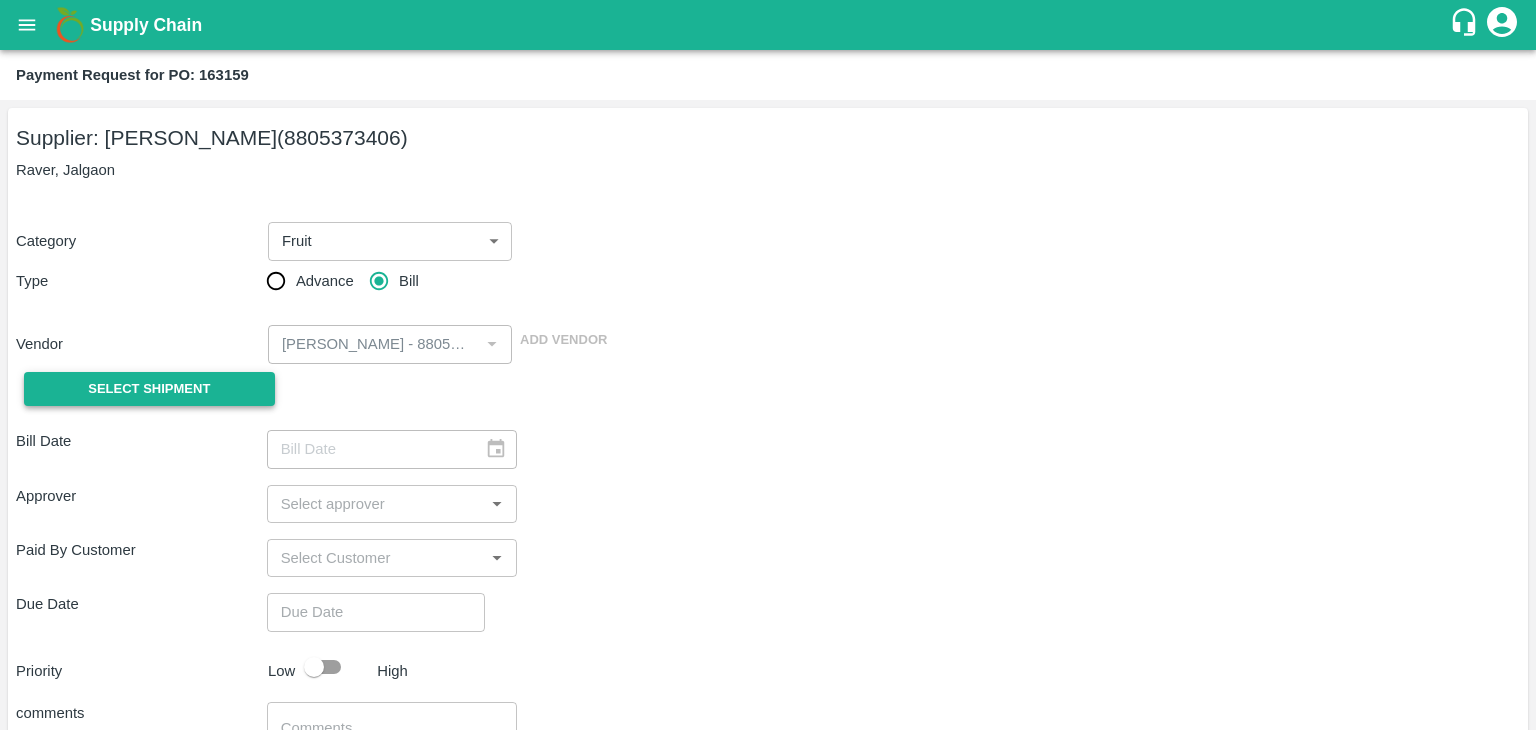 drag, startPoint x: 172, startPoint y: 368, endPoint x: 161, endPoint y: 386, distance: 21.095022 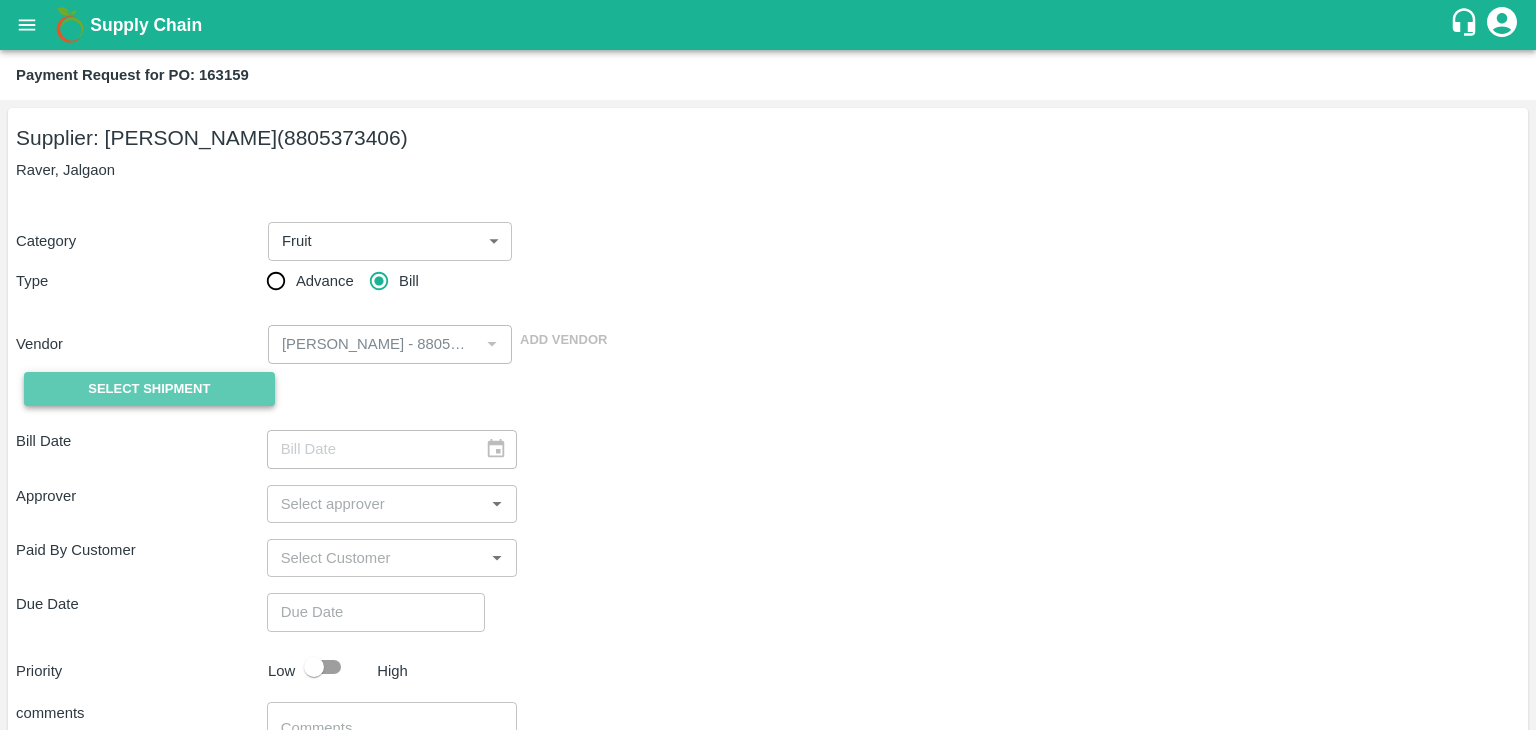 click on "Select Shipment" at bounding box center (149, 389) 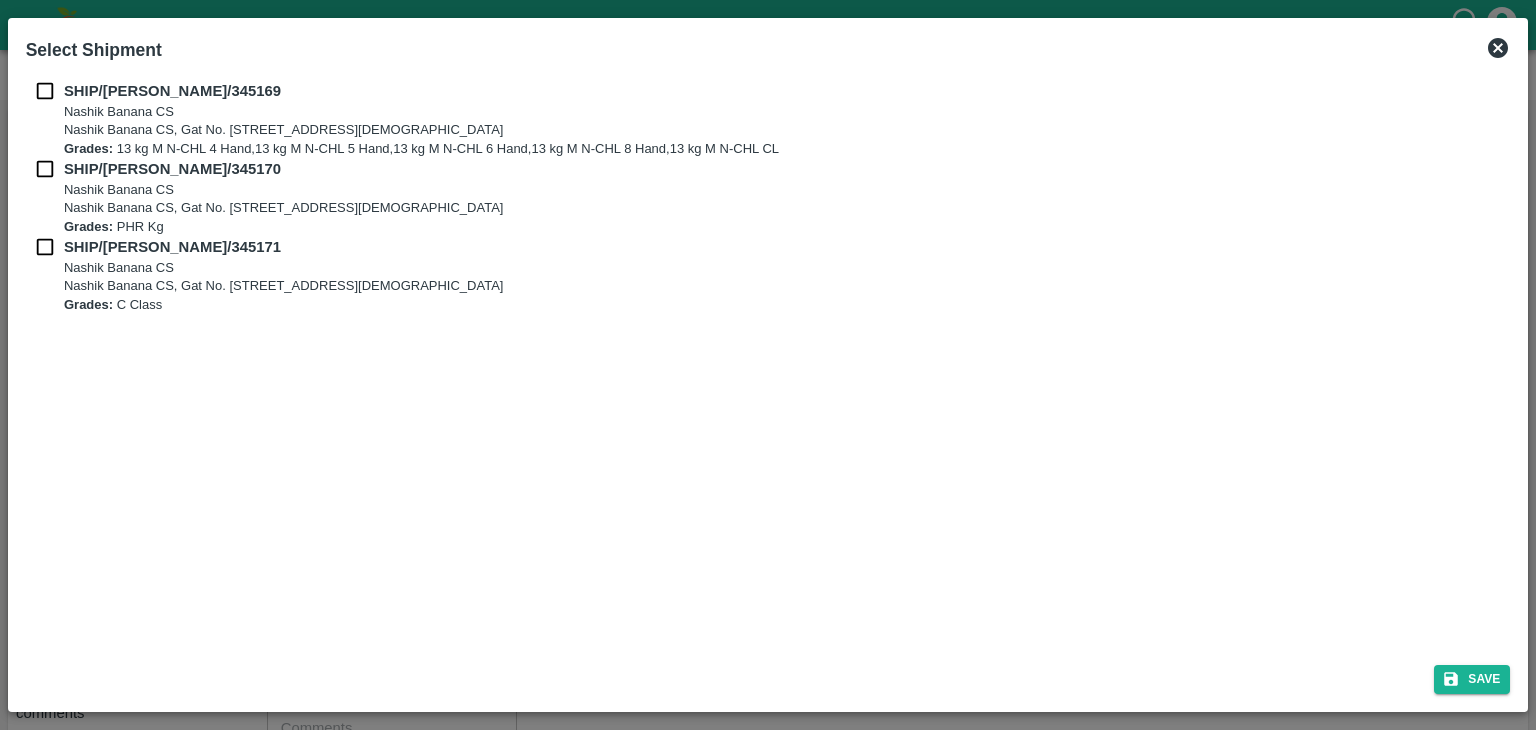 click on "SHIP/NASH/345169 Nashik Banana CS  Nashik Banana CS, Gat No. 314/2/1, A/p- Mohadi, Tal- Dindori, Dist- Nashik 422207, Maharashtra, India., India Grades:   13 kg M N-CHL 4 Hand,13 kg M N-CHL 5 Hand,13 kg M N-CHL 6 Hand,13 kg M N-CHL 8 Hand,13 kg M N-CHL CL SHIP/NASH/345170 Nashik Banana CS  Nashik Banana CS, Gat No. 314/2/1, A/p- Mohadi, Tal- Dindori, Dist- Nashik 422207, Maharashtra, India., India Grades:   PHR Kg SHIP/NASH/345171 Nashik Banana CS  Nashik Banana CS, Gat No. 314/2/1, A/p- Mohadi, Tal- Dindori, Dist- Nashik 422207, Maharashtra, India., India Grades:   C Class" at bounding box center (768, 360) 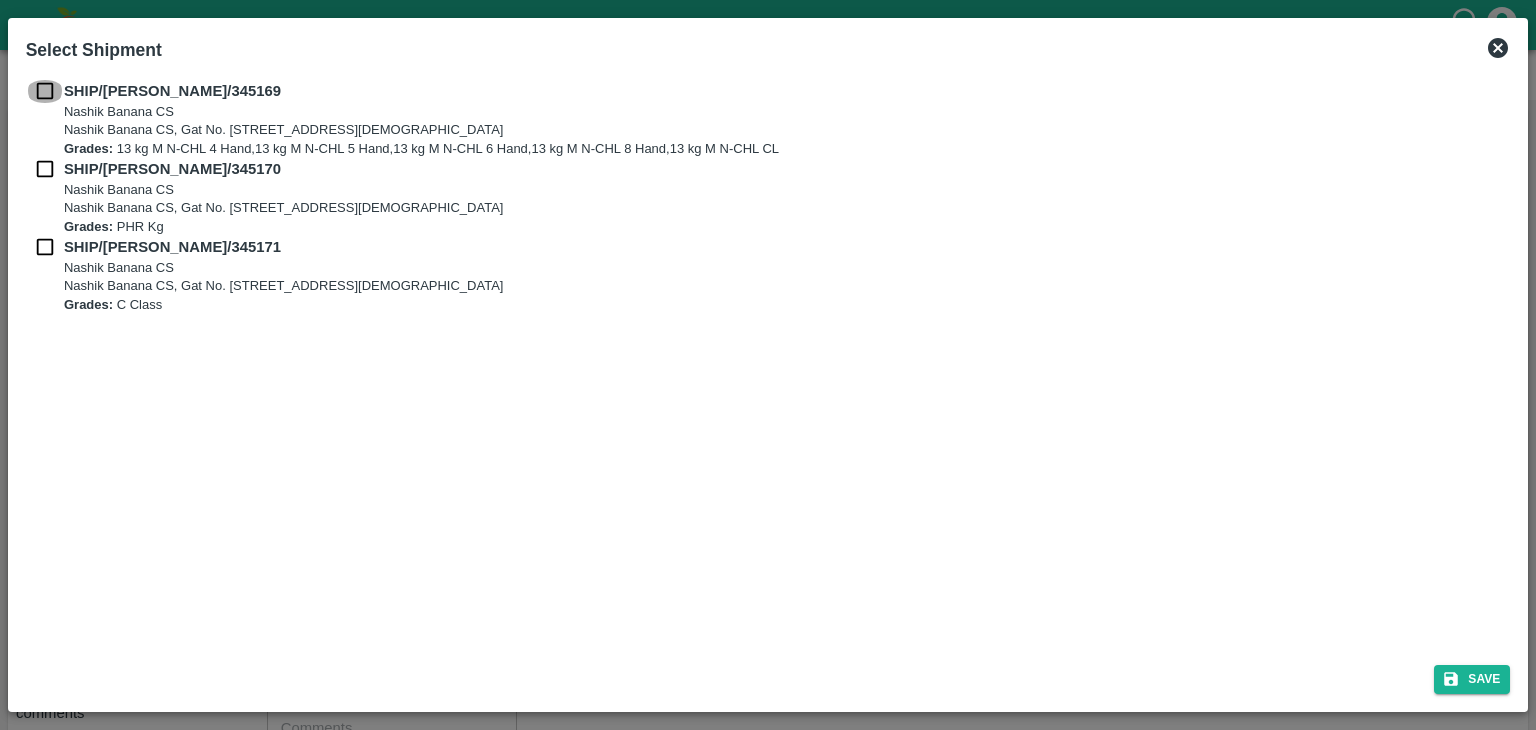 click at bounding box center [45, 91] 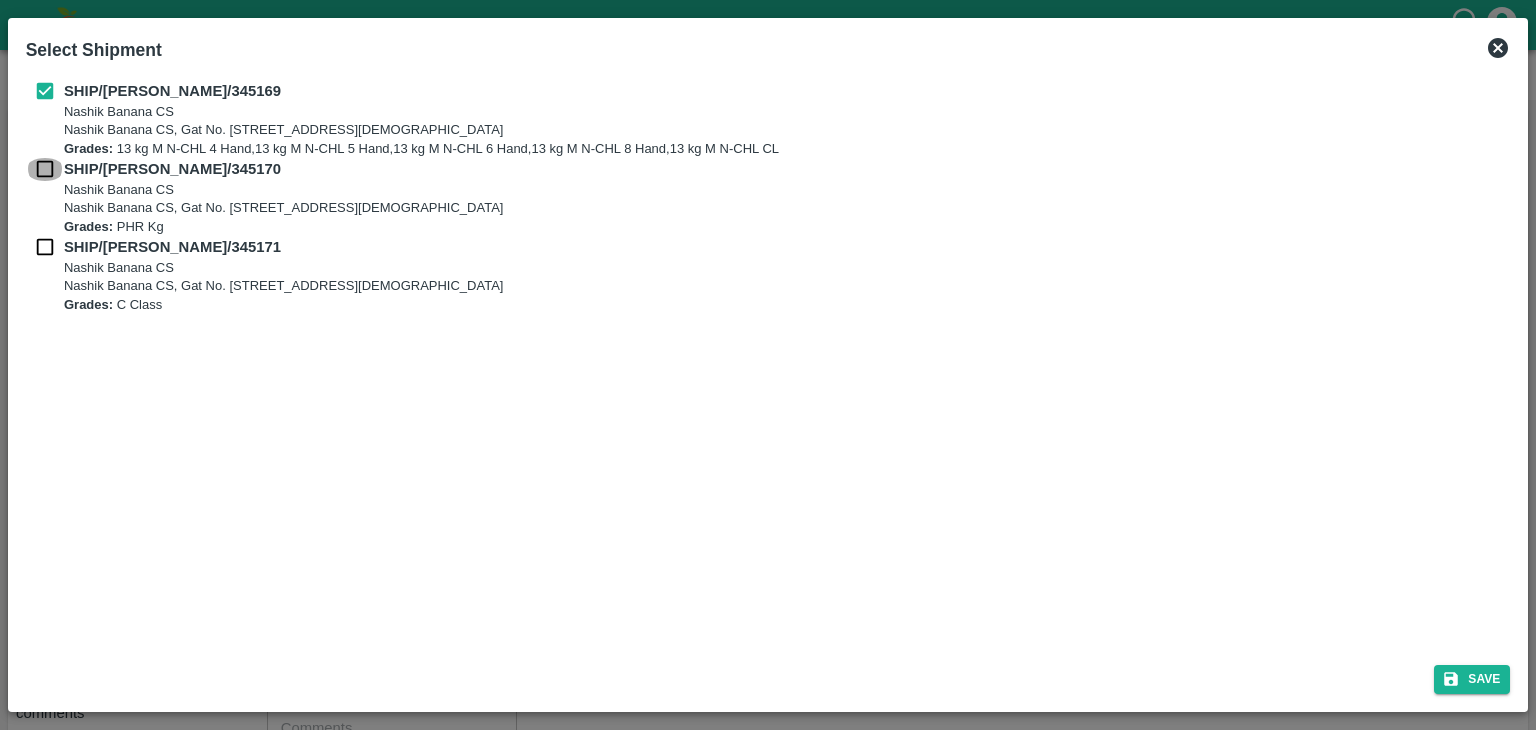click at bounding box center (45, 169) 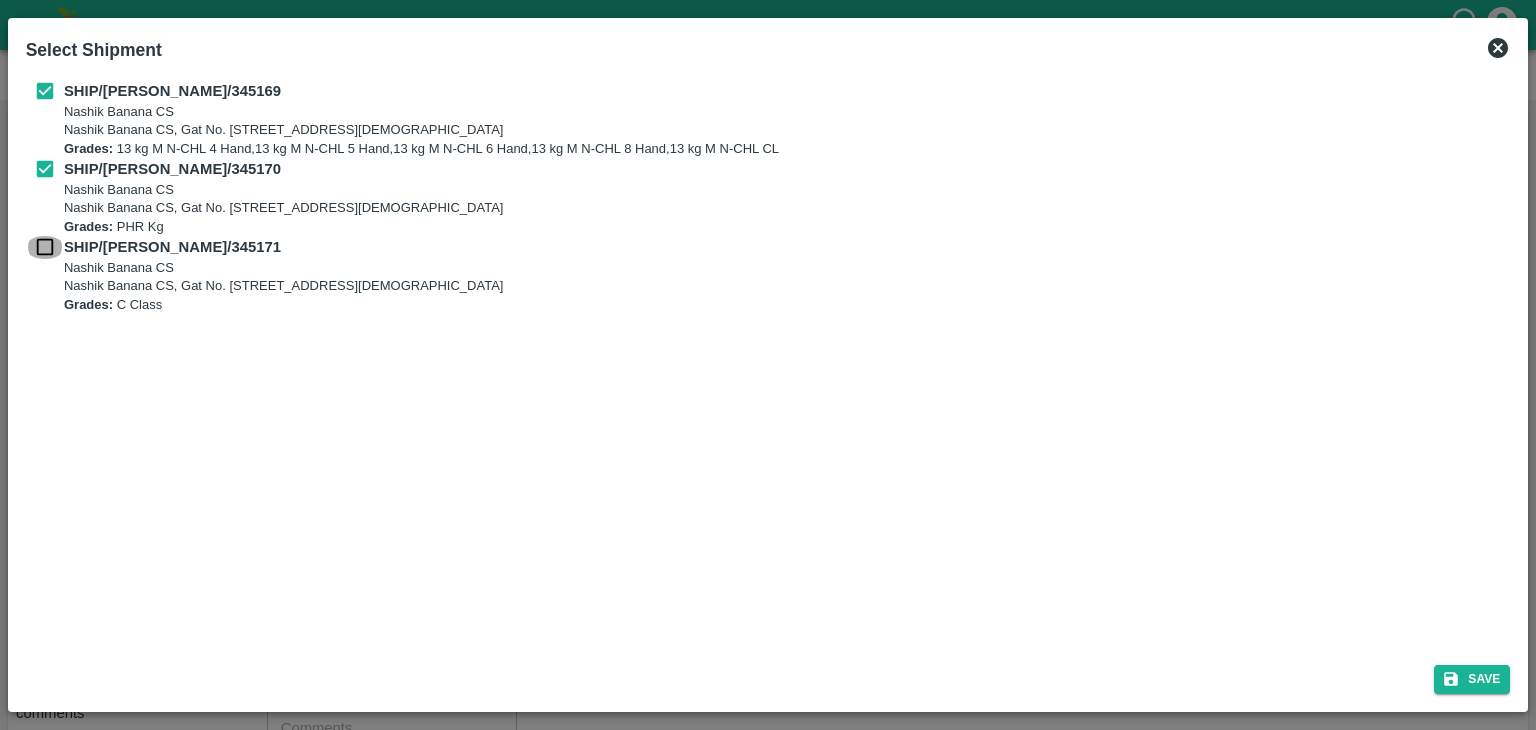 click at bounding box center [45, 247] 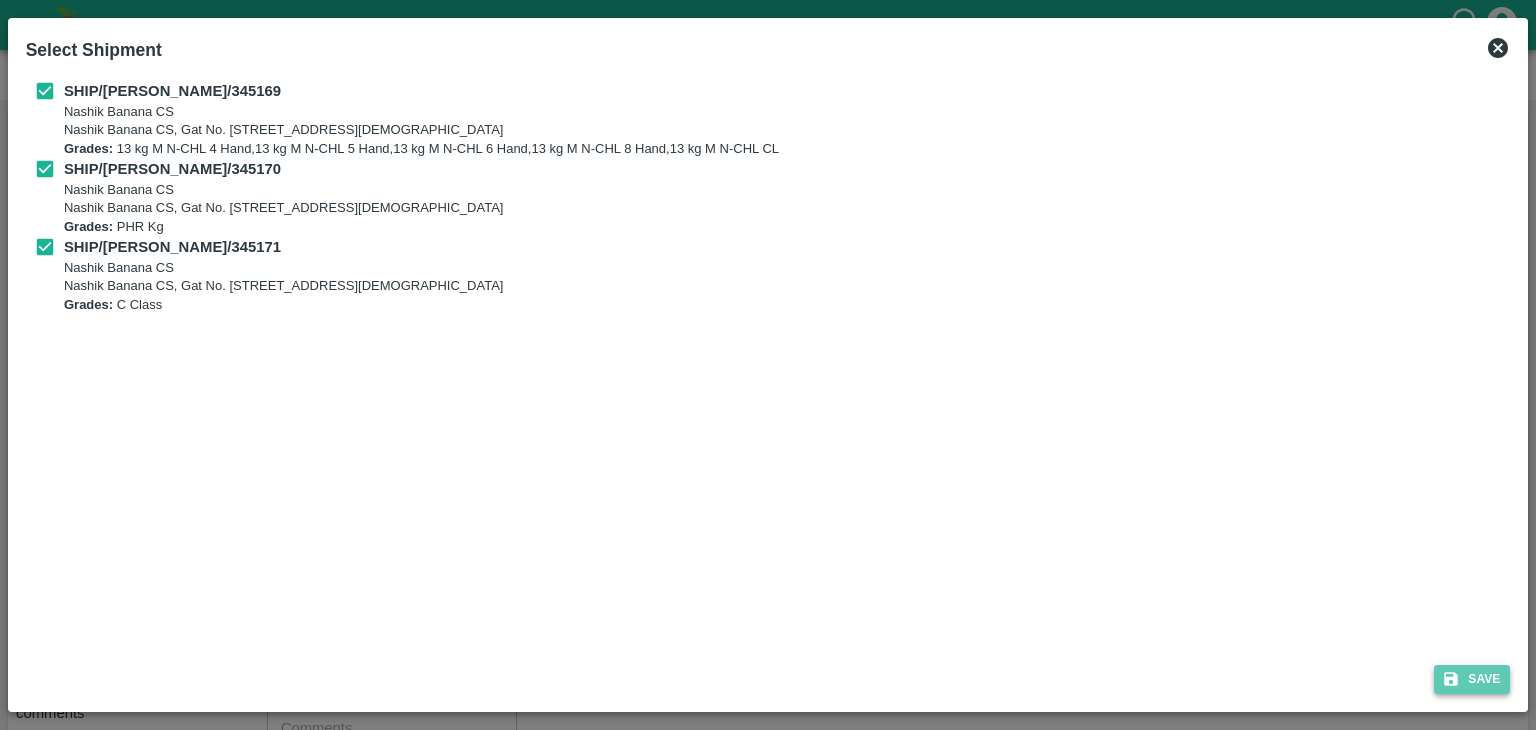 click on "Save" at bounding box center (1472, 679) 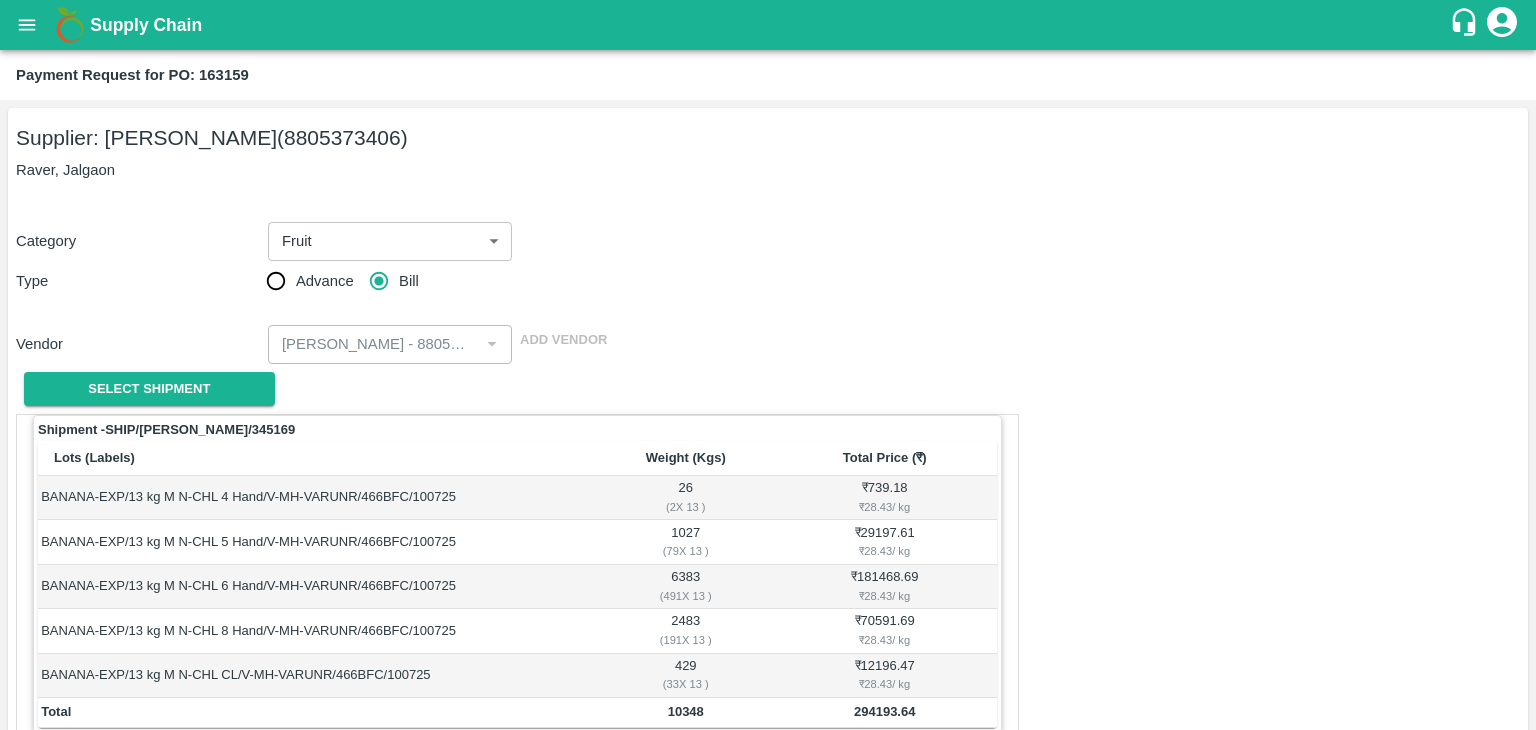 scroll, scrollTop: 980, scrollLeft: 0, axis: vertical 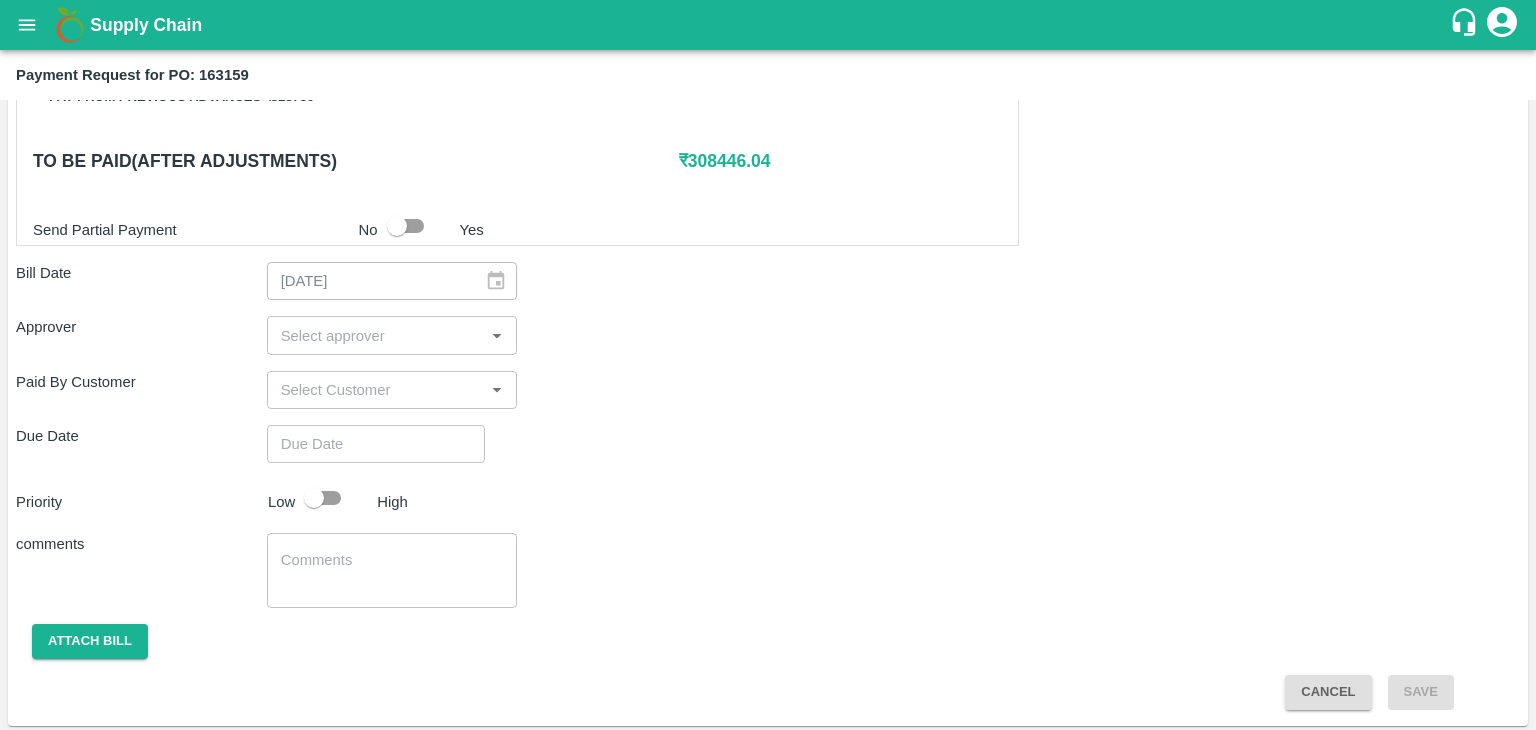 click at bounding box center (376, 335) 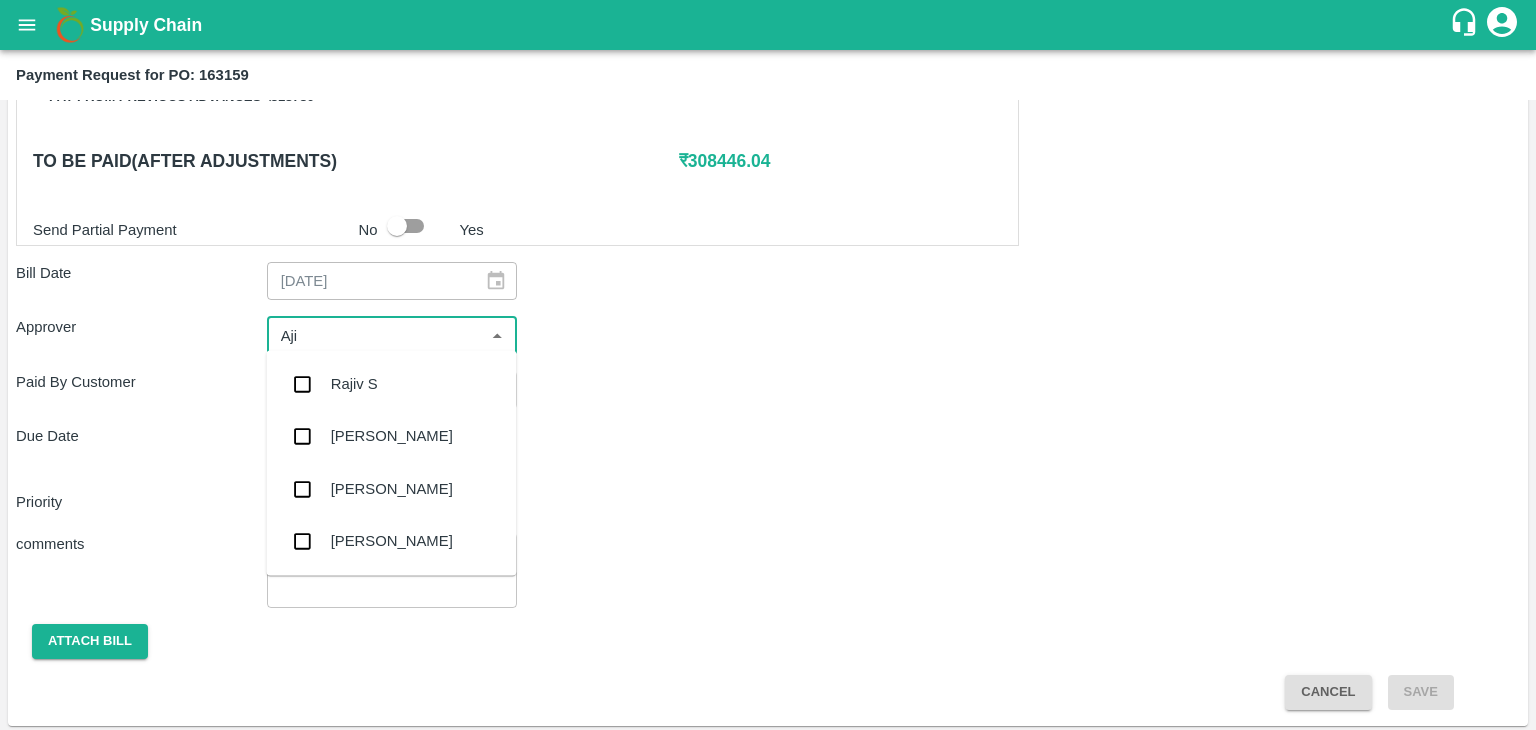 type on "Ajit" 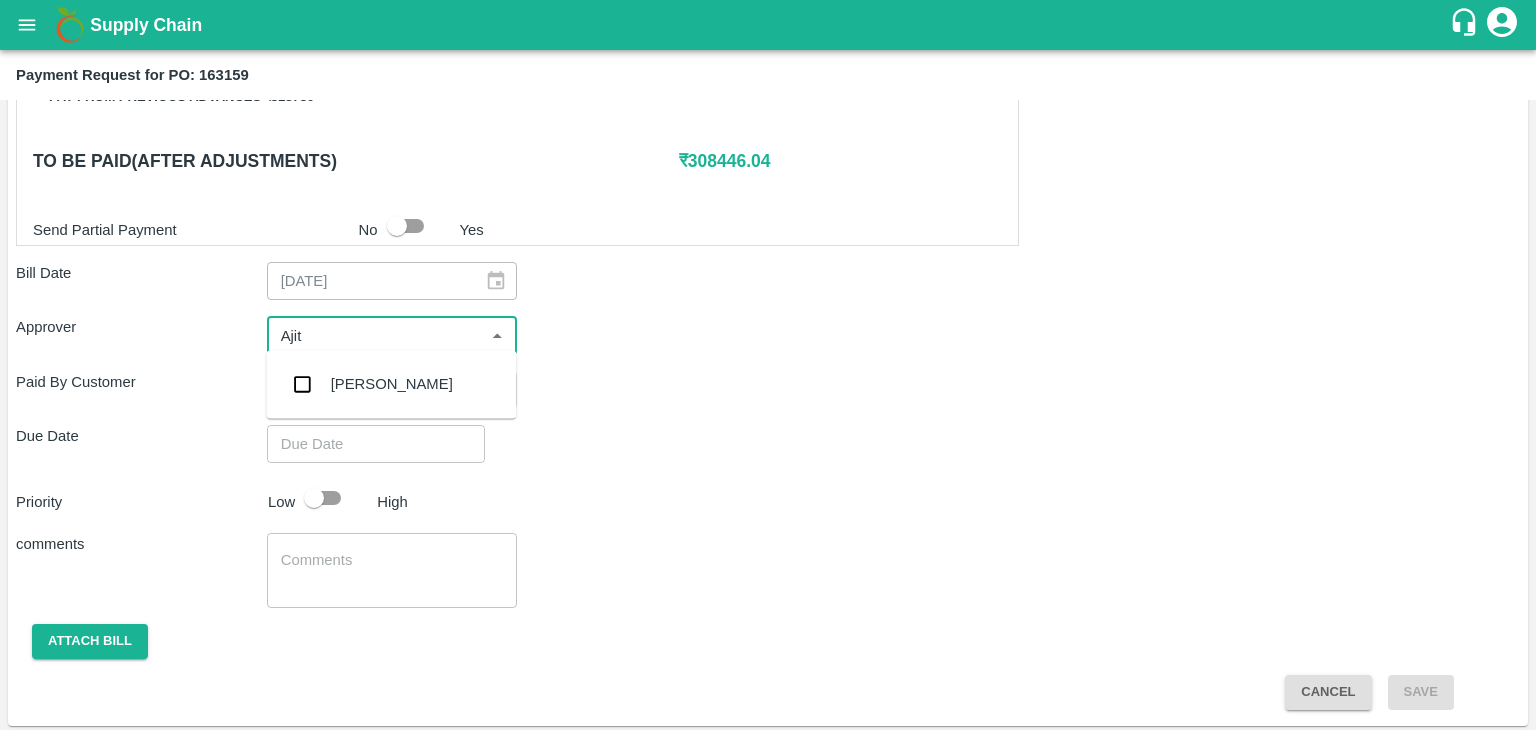 click on "[PERSON_NAME]" at bounding box center (391, 384) 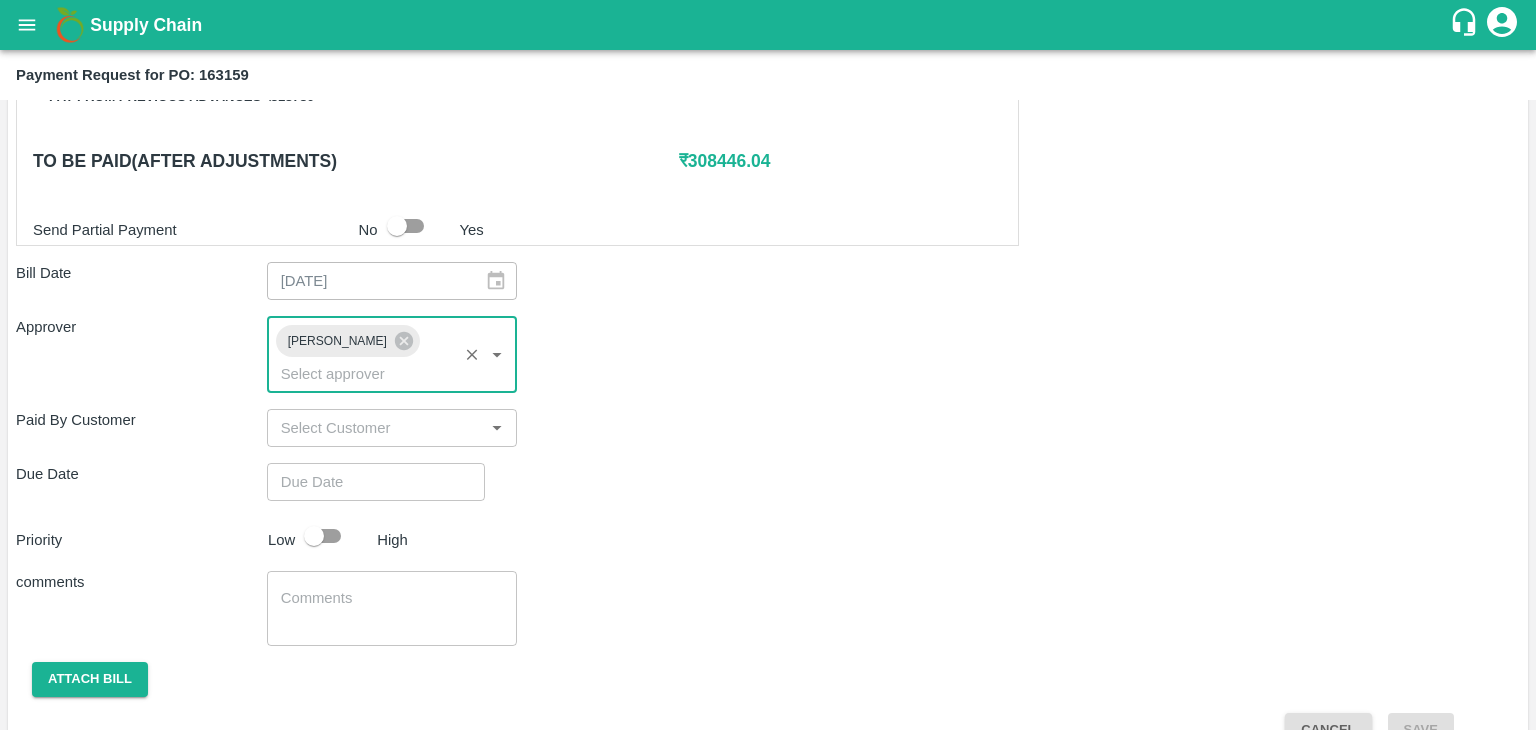 type on "DD/MM/YYYY hh:mm aa" 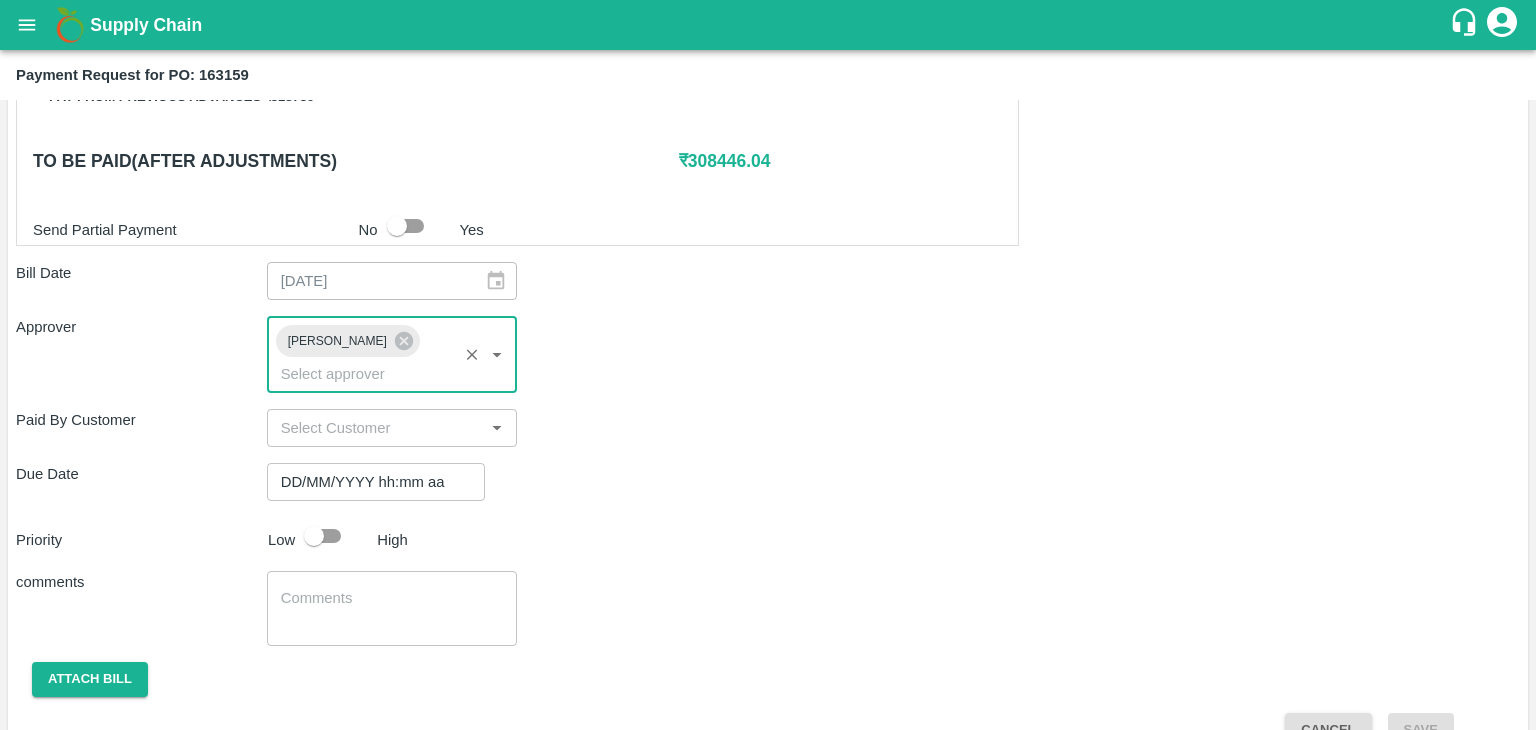 click on "DD/MM/YYYY hh:mm aa" at bounding box center [369, 482] 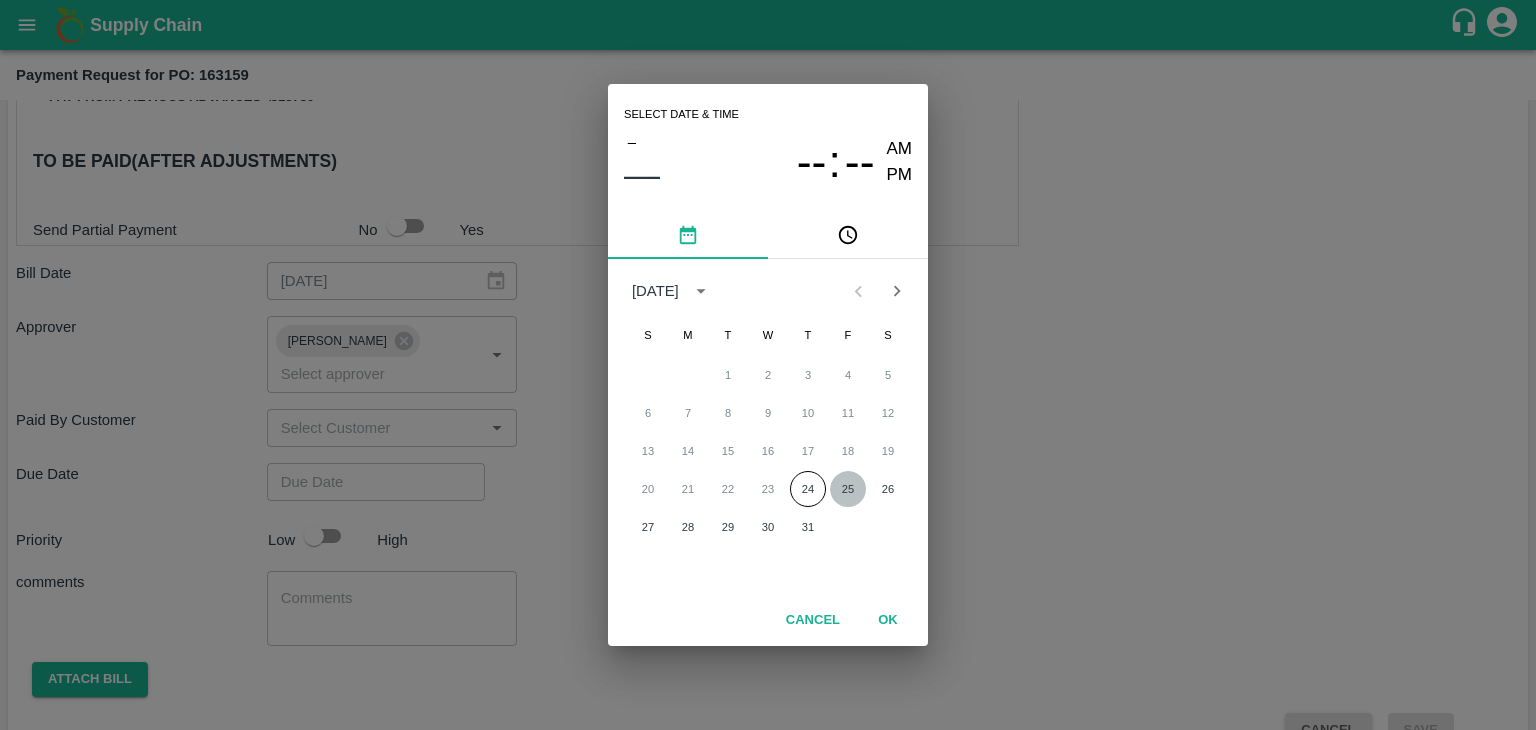 click on "25" at bounding box center (848, 489) 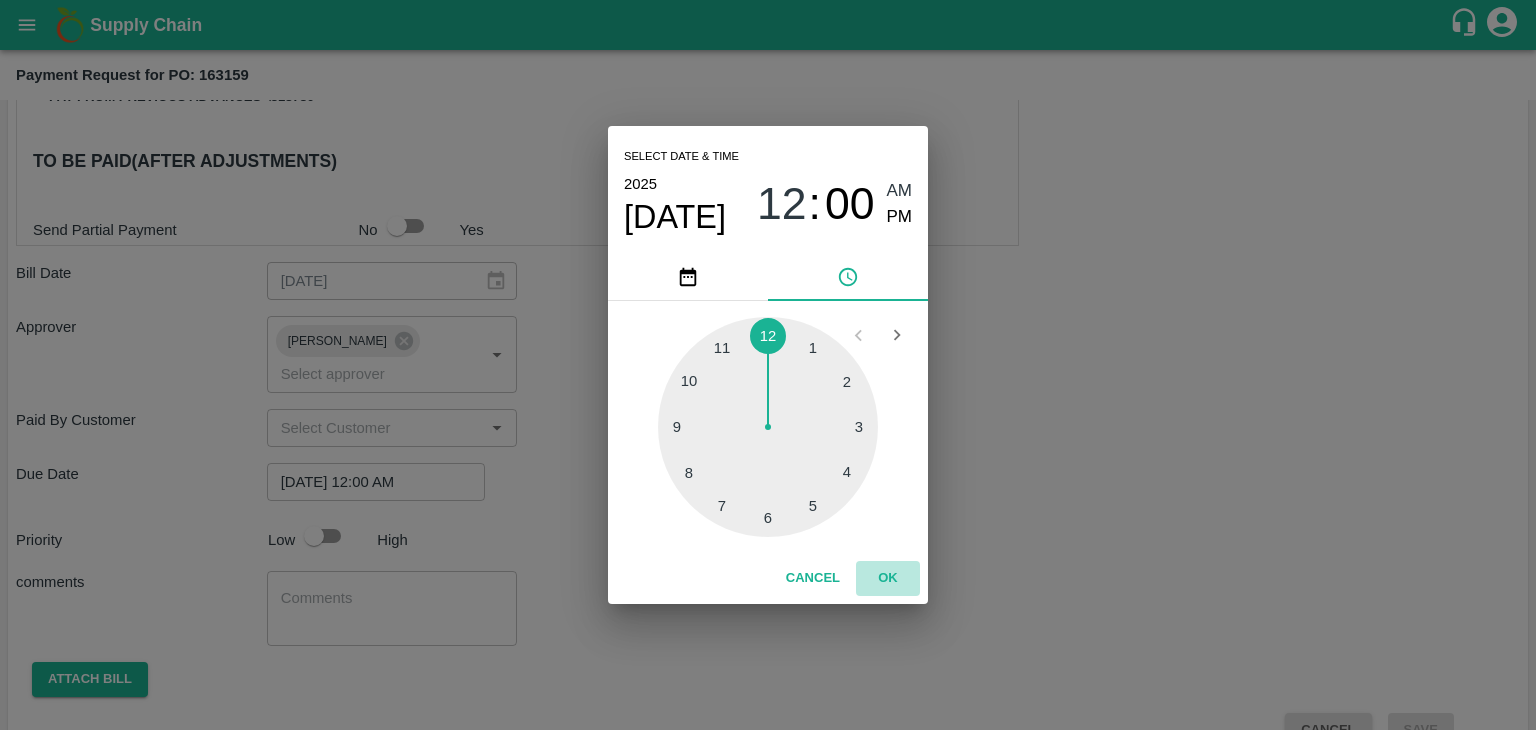 click on "OK" at bounding box center (888, 578) 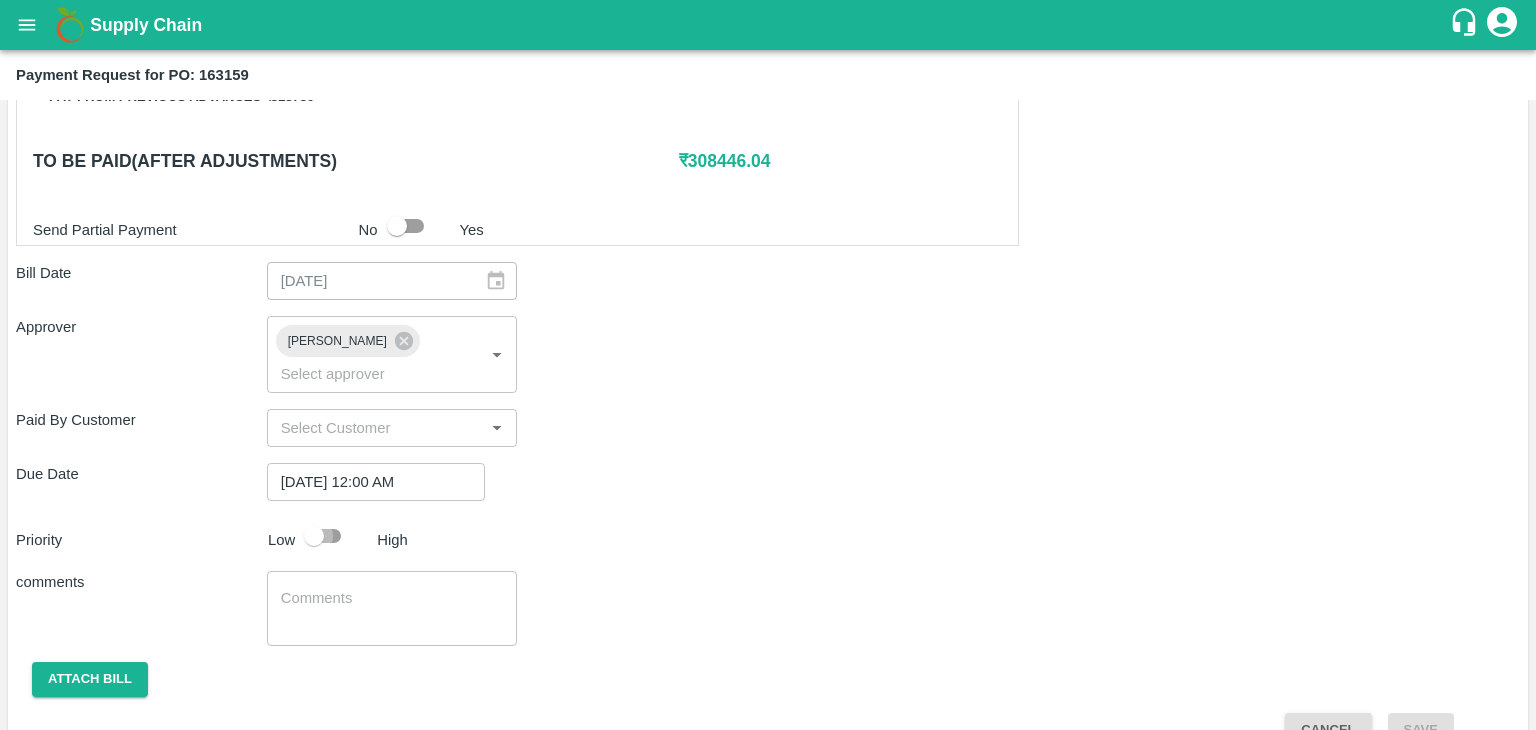 click at bounding box center (314, 536) 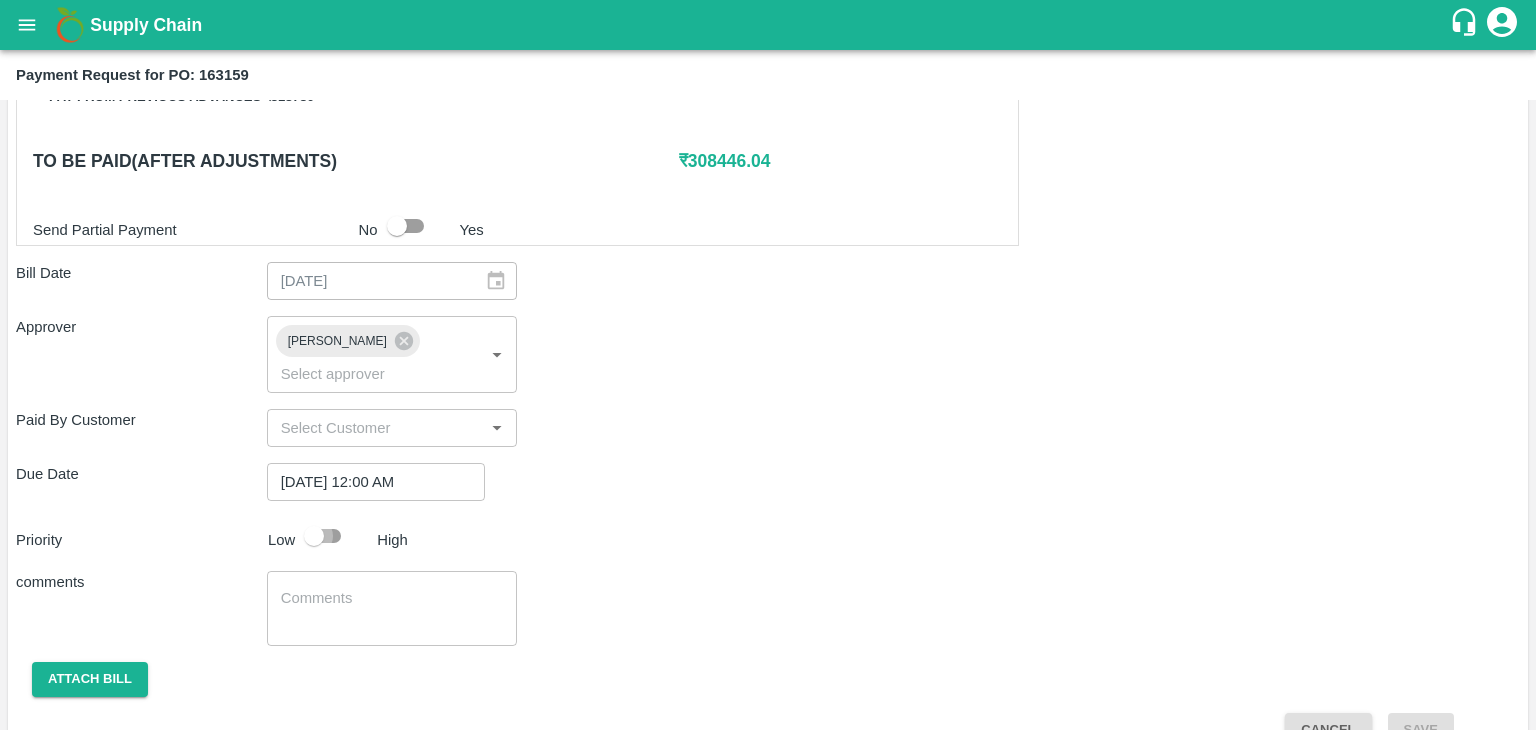 checkbox on "true" 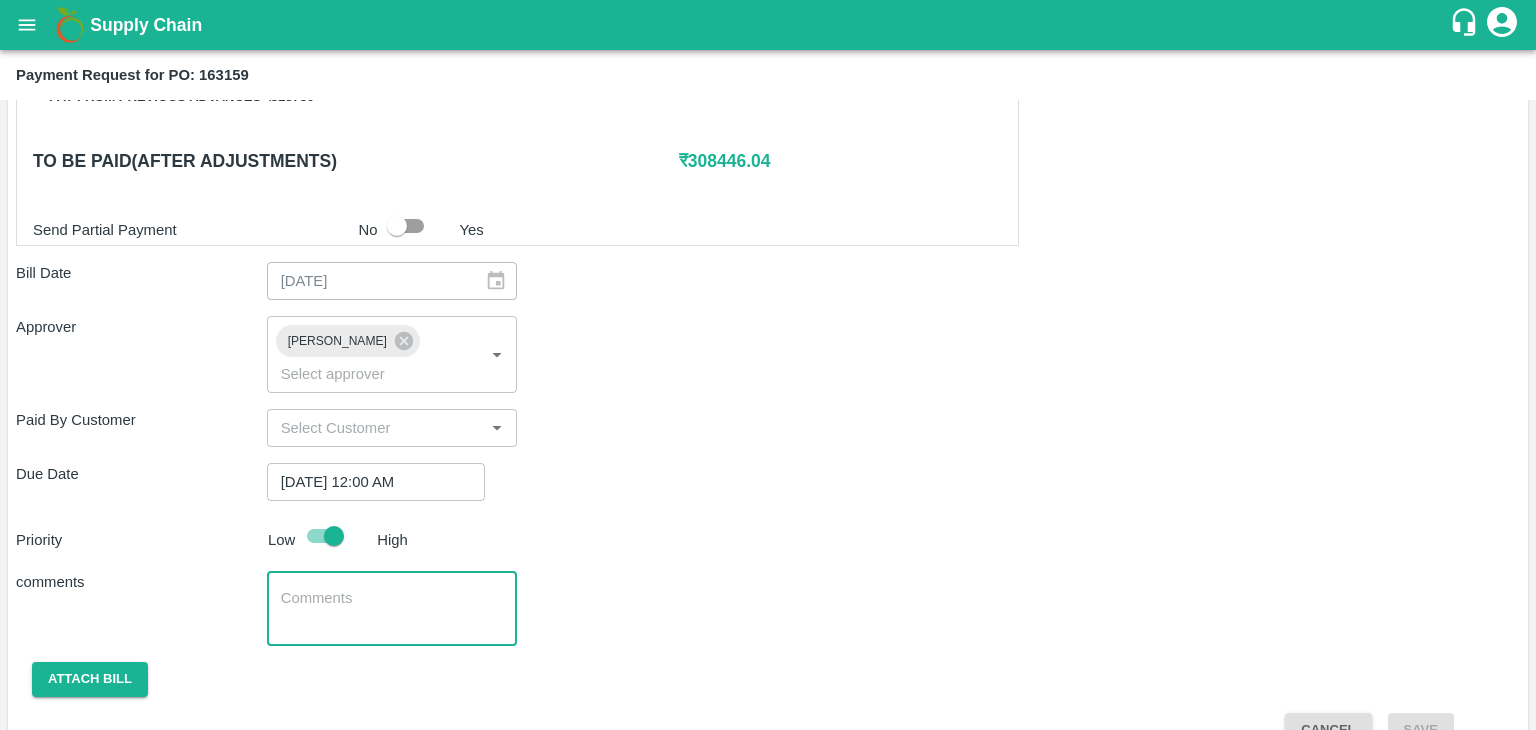 click at bounding box center [392, 609] 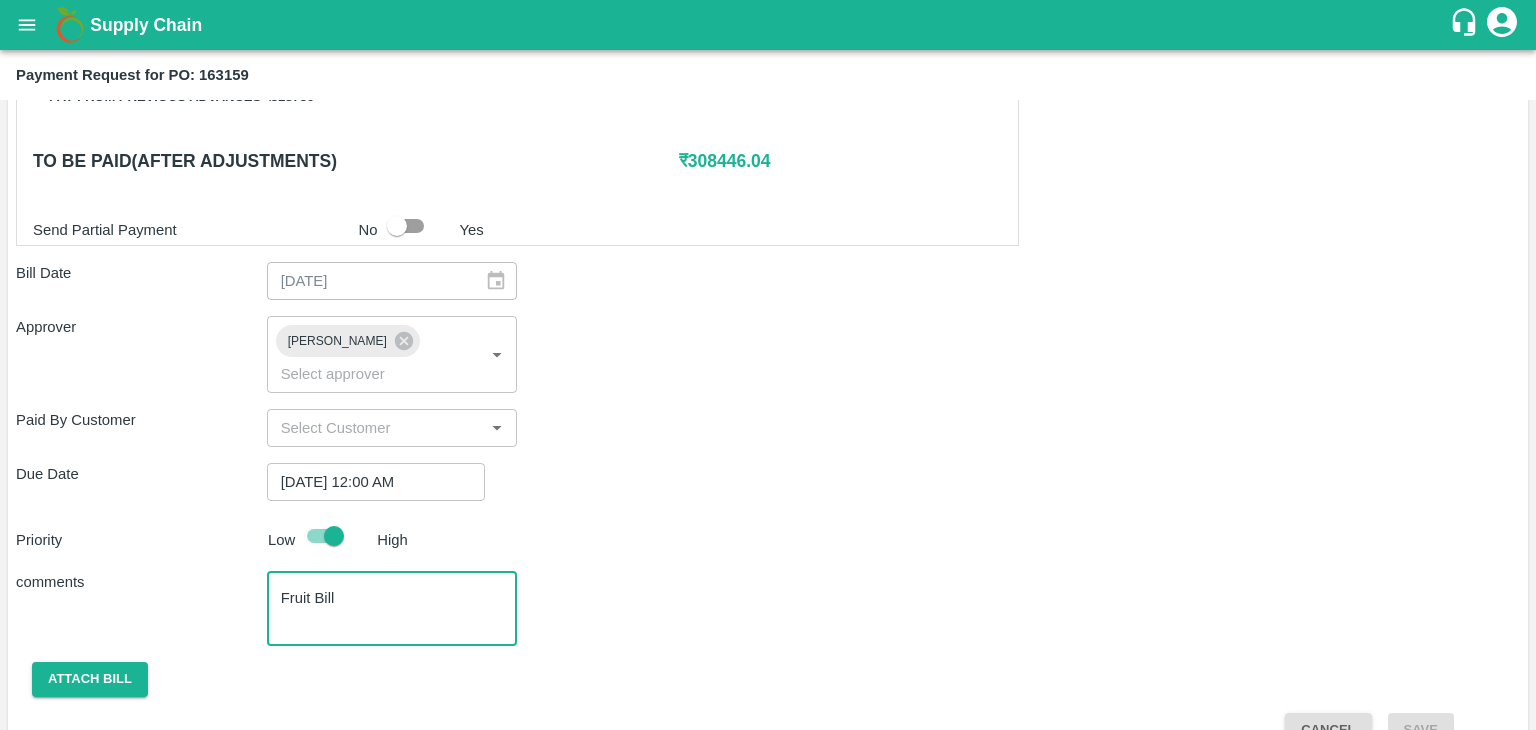 scroll, scrollTop: 992, scrollLeft: 0, axis: vertical 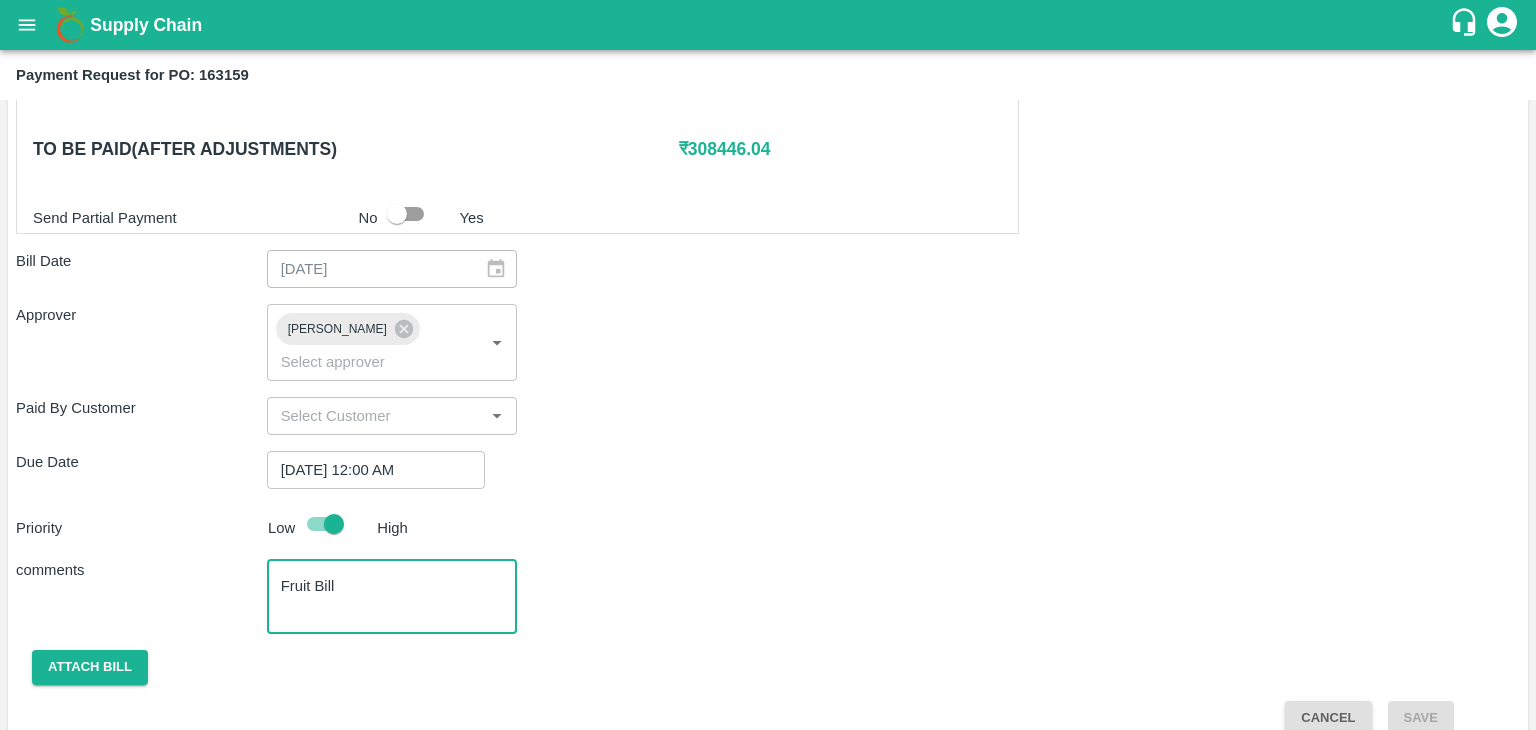 type on "Fruit Bill" 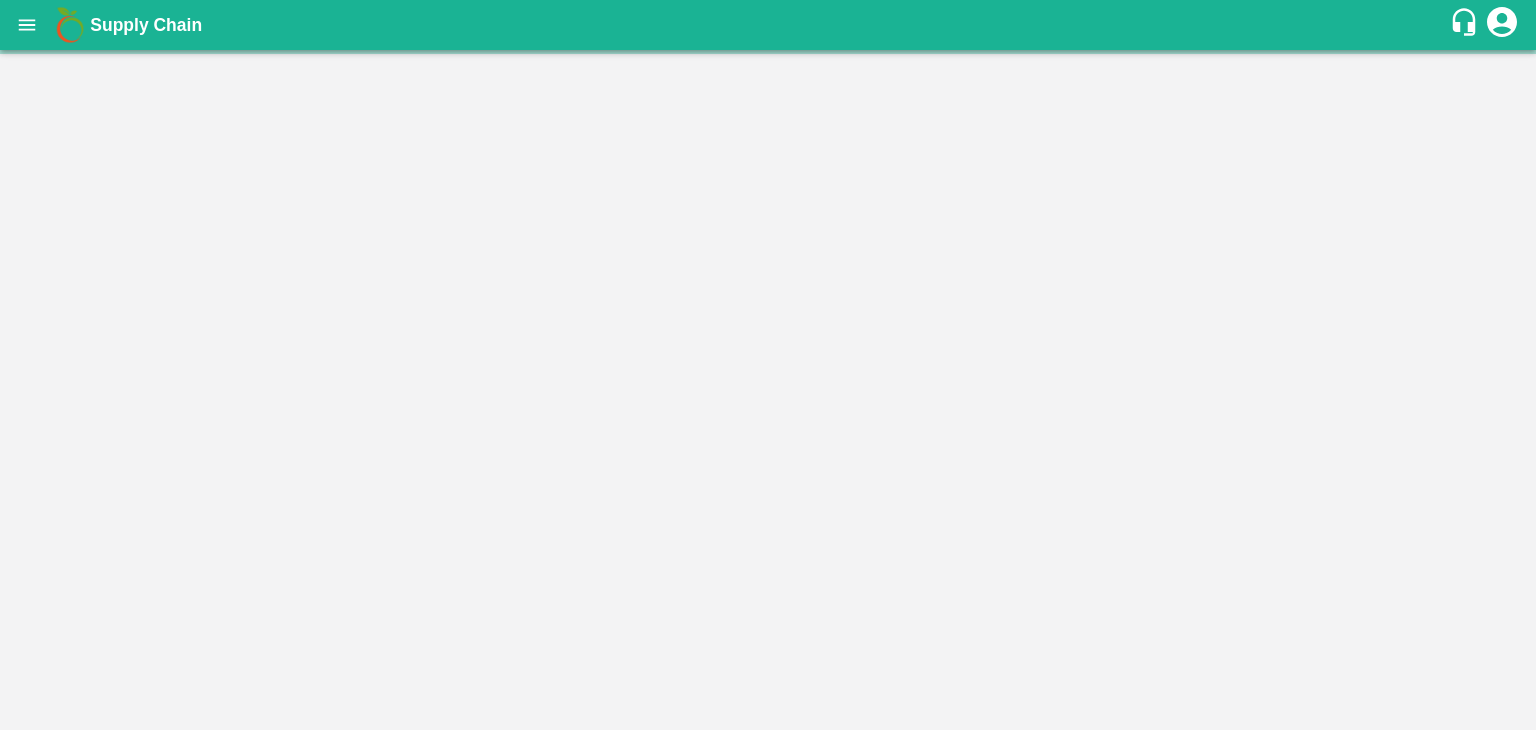 scroll, scrollTop: 0, scrollLeft: 0, axis: both 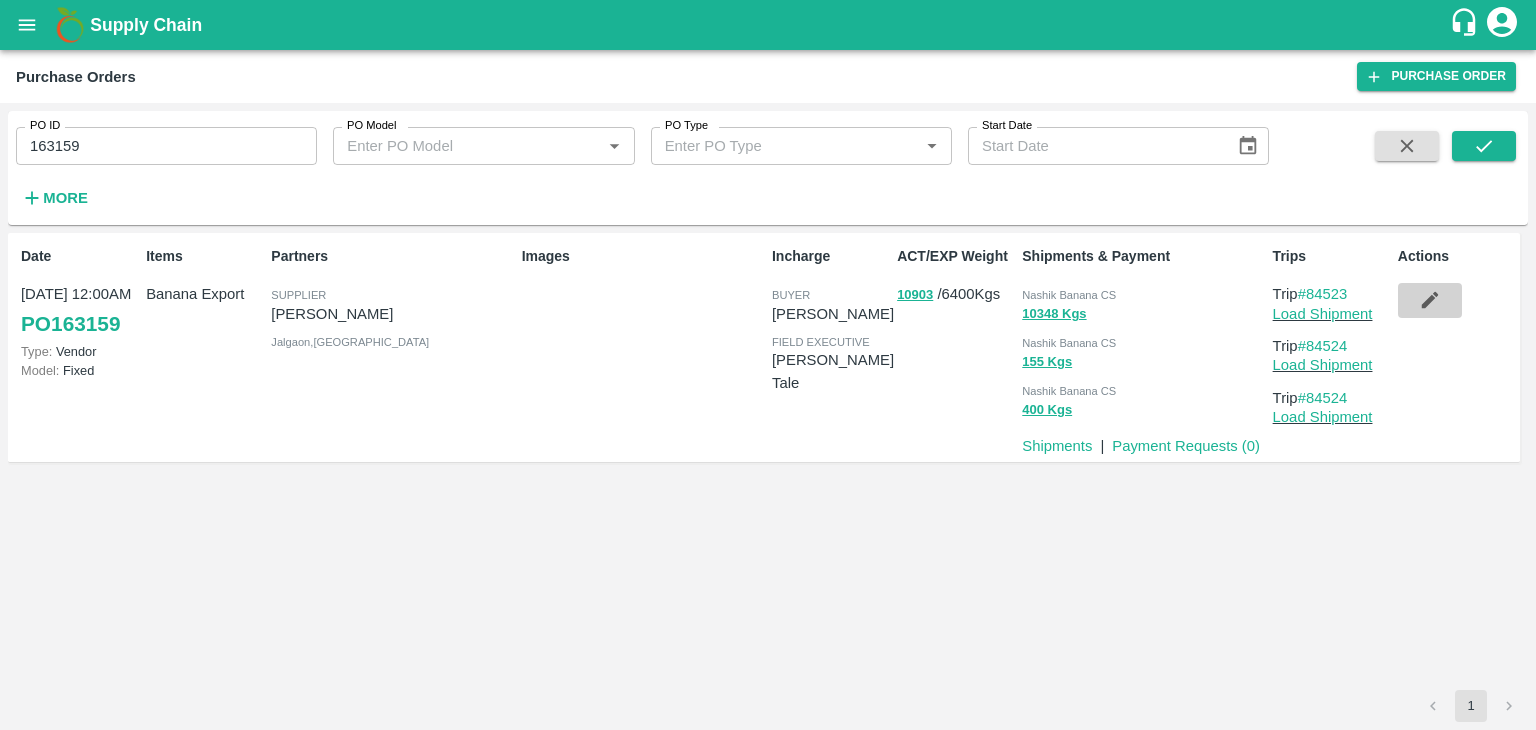 click at bounding box center [1430, 300] 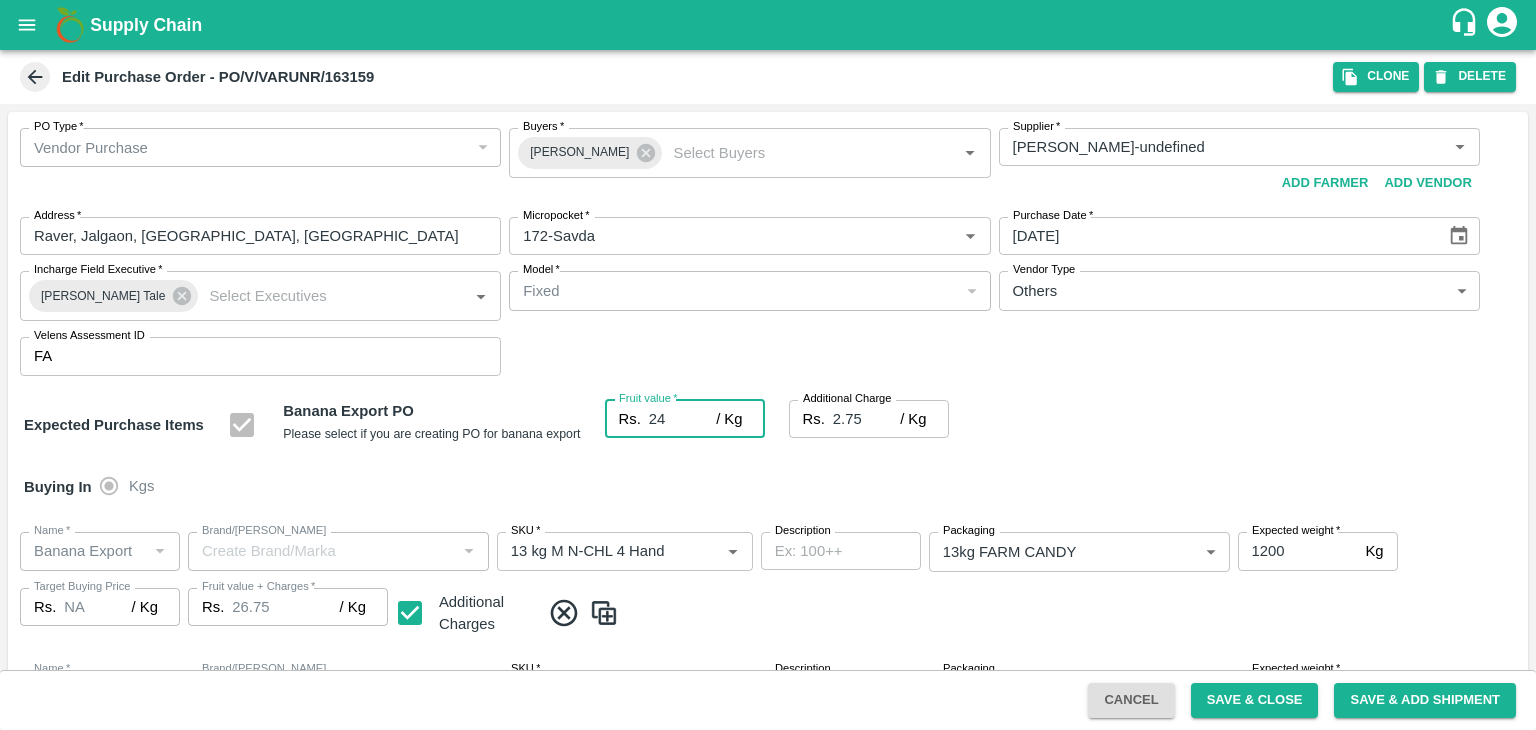 click on "24" at bounding box center (682, 419) 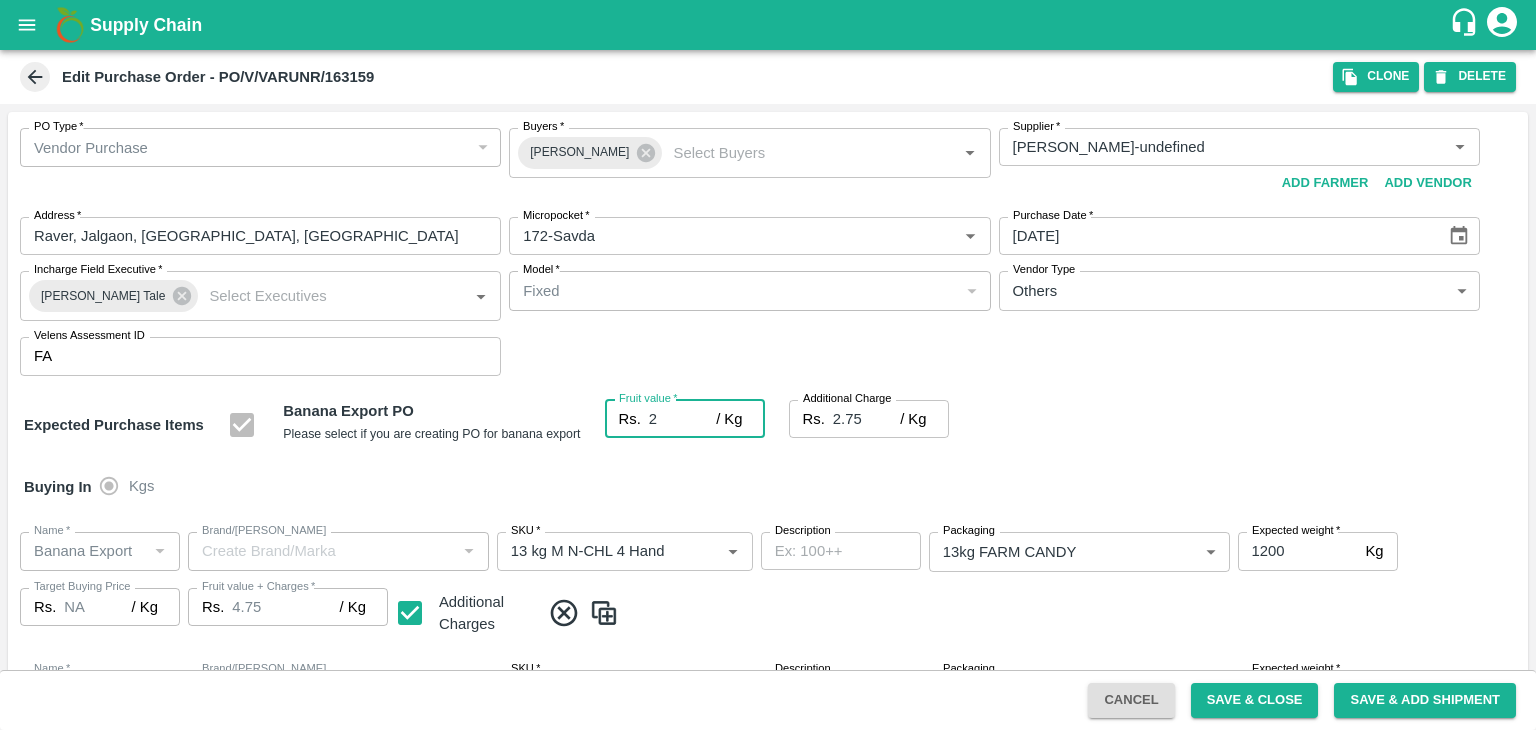 type on "4.75" 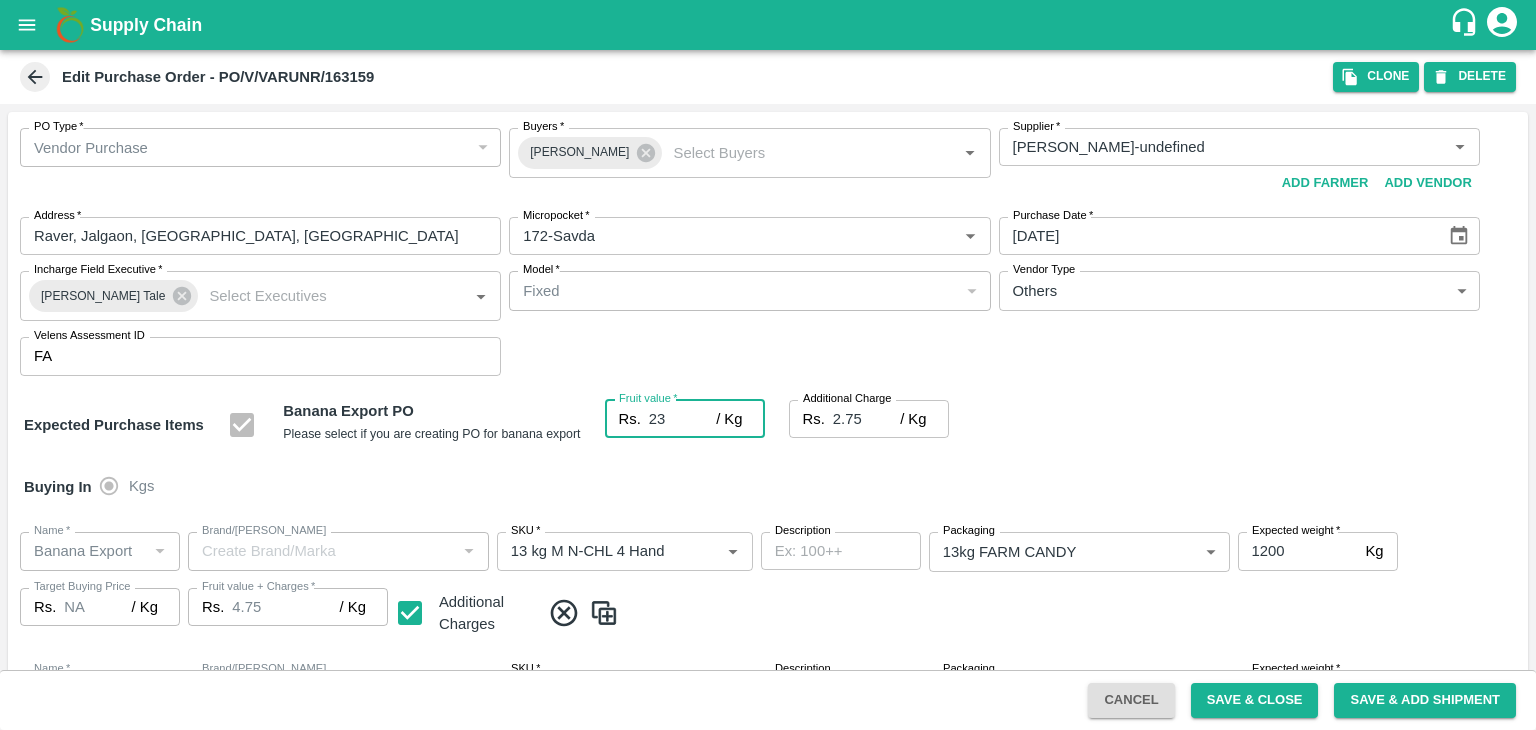 type on "25.75" 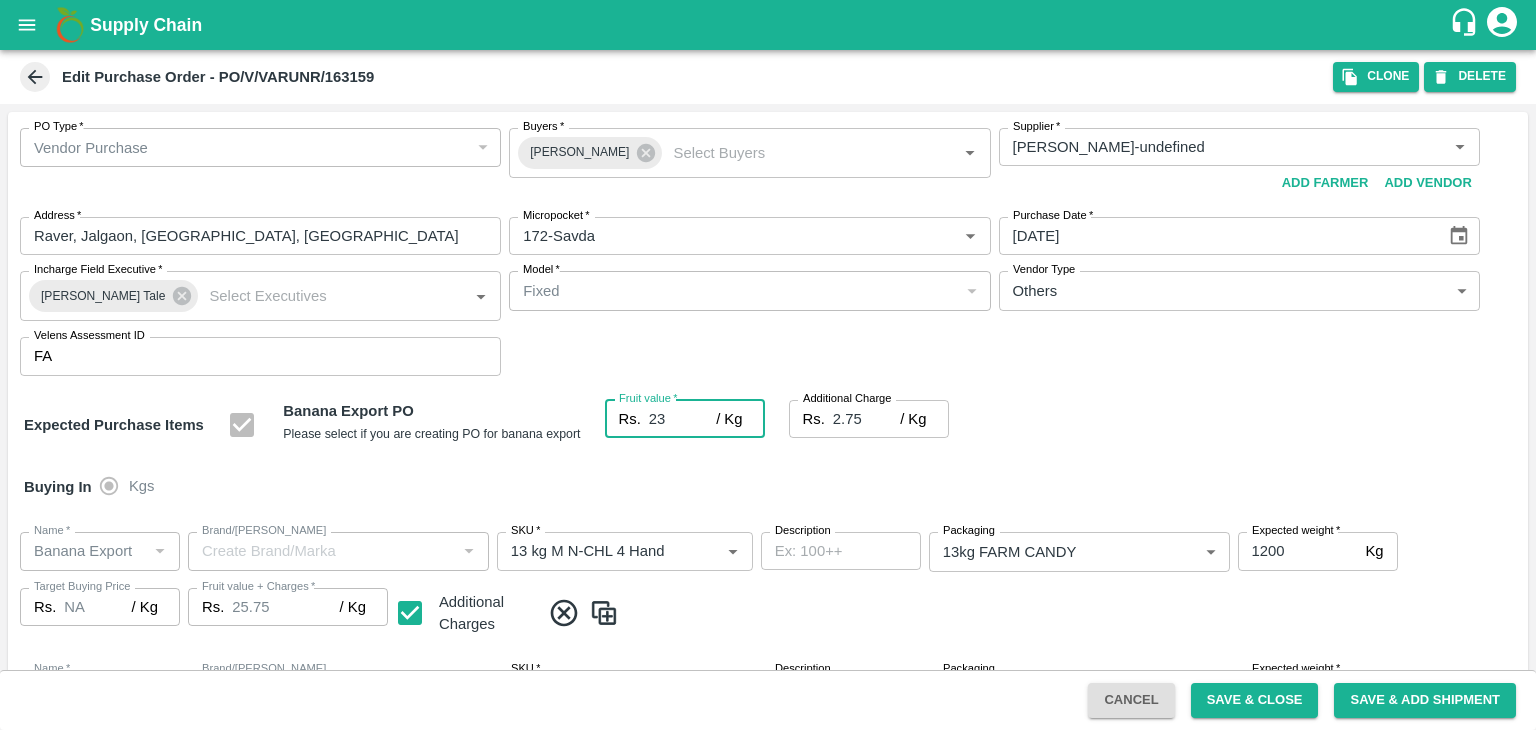 type on "23" 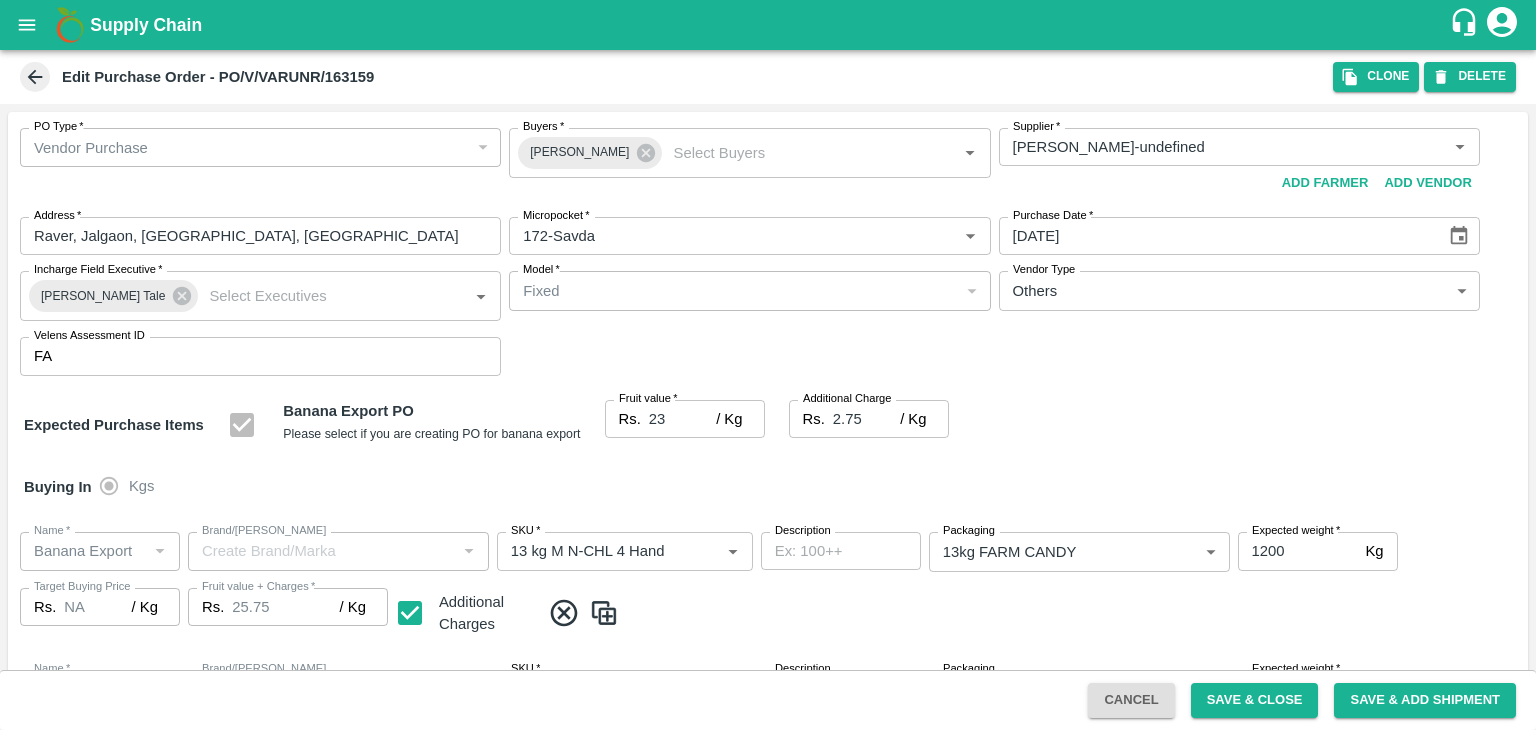 scroll, scrollTop: 1060, scrollLeft: 0, axis: vertical 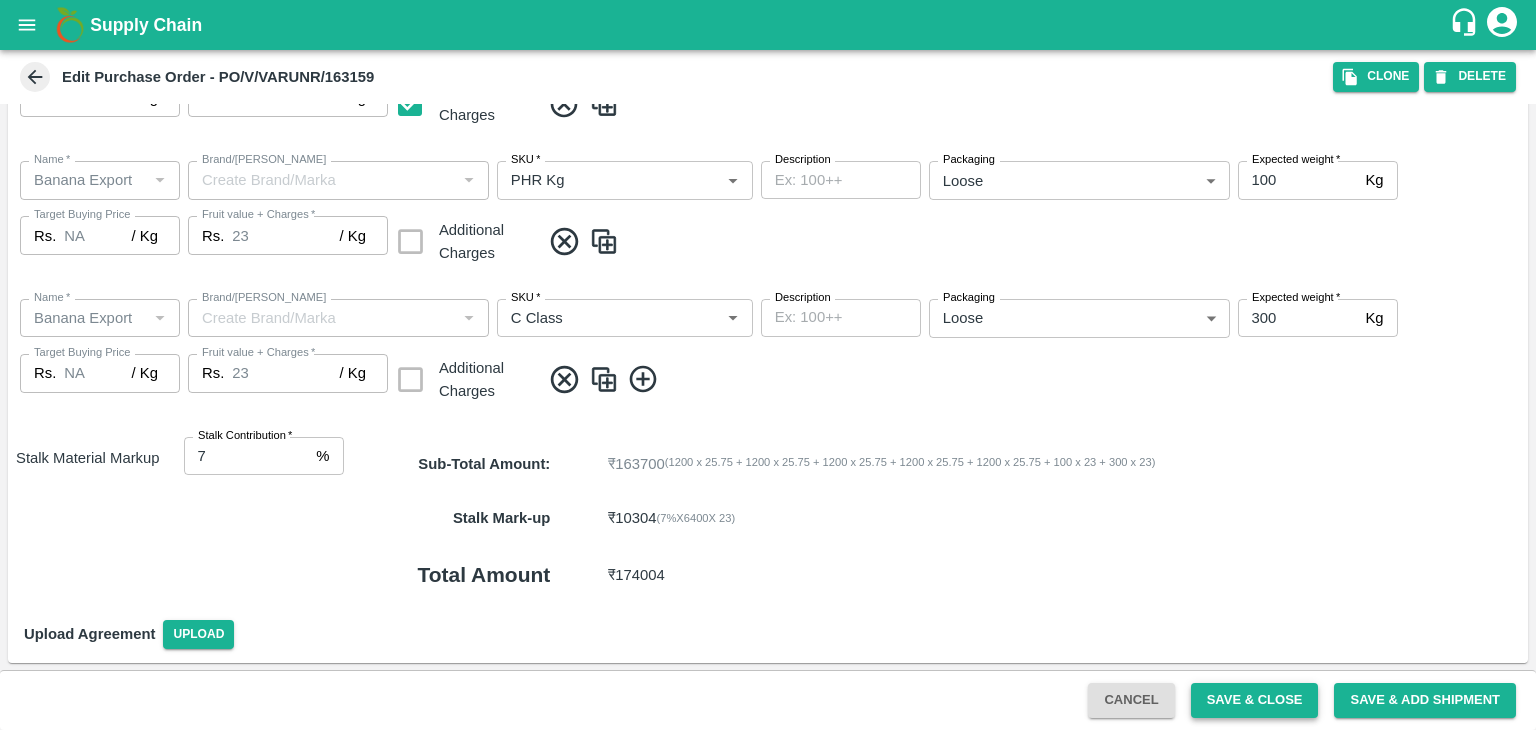 click on "Save & Close" at bounding box center [1255, 700] 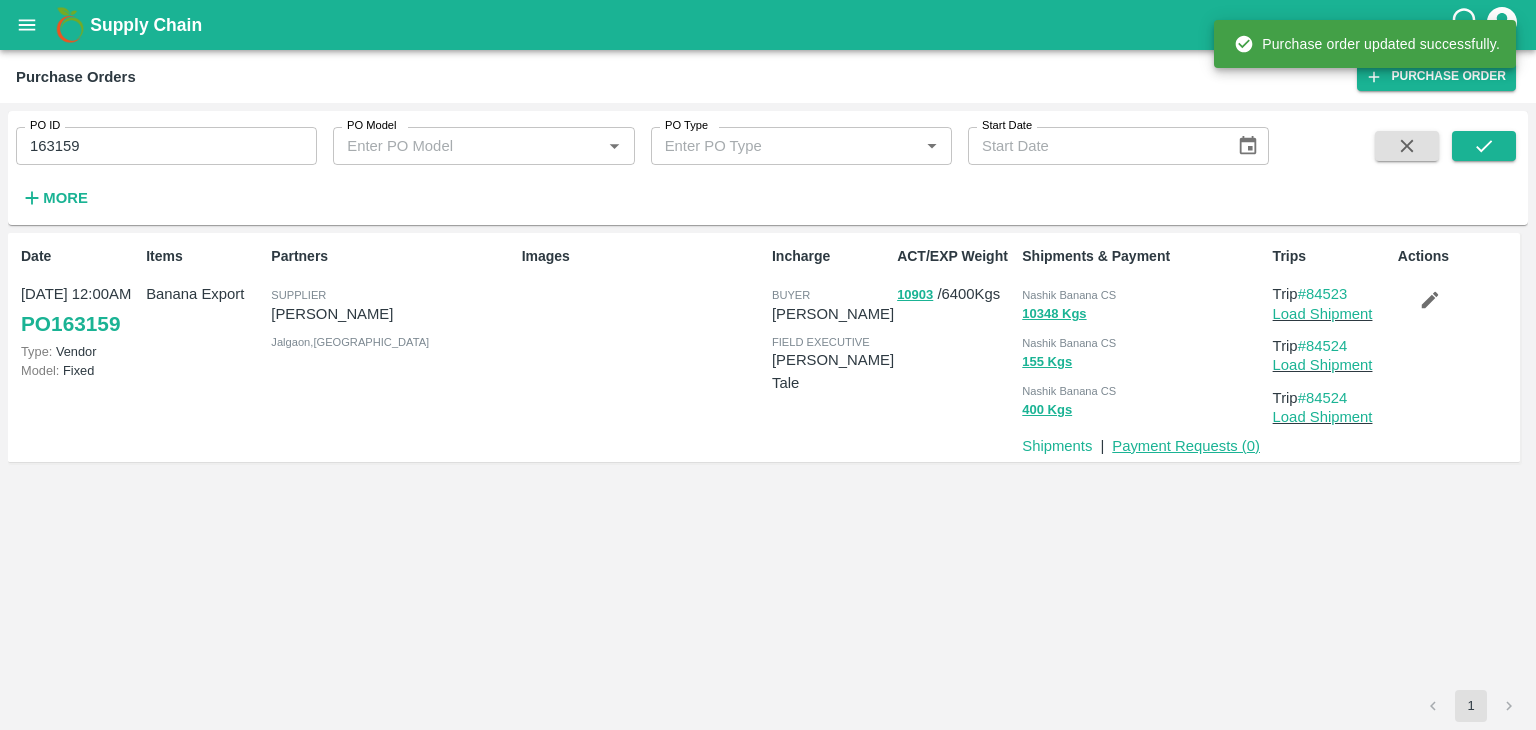 click on "Payment Requests ( 0 )" at bounding box center (1186, 446) 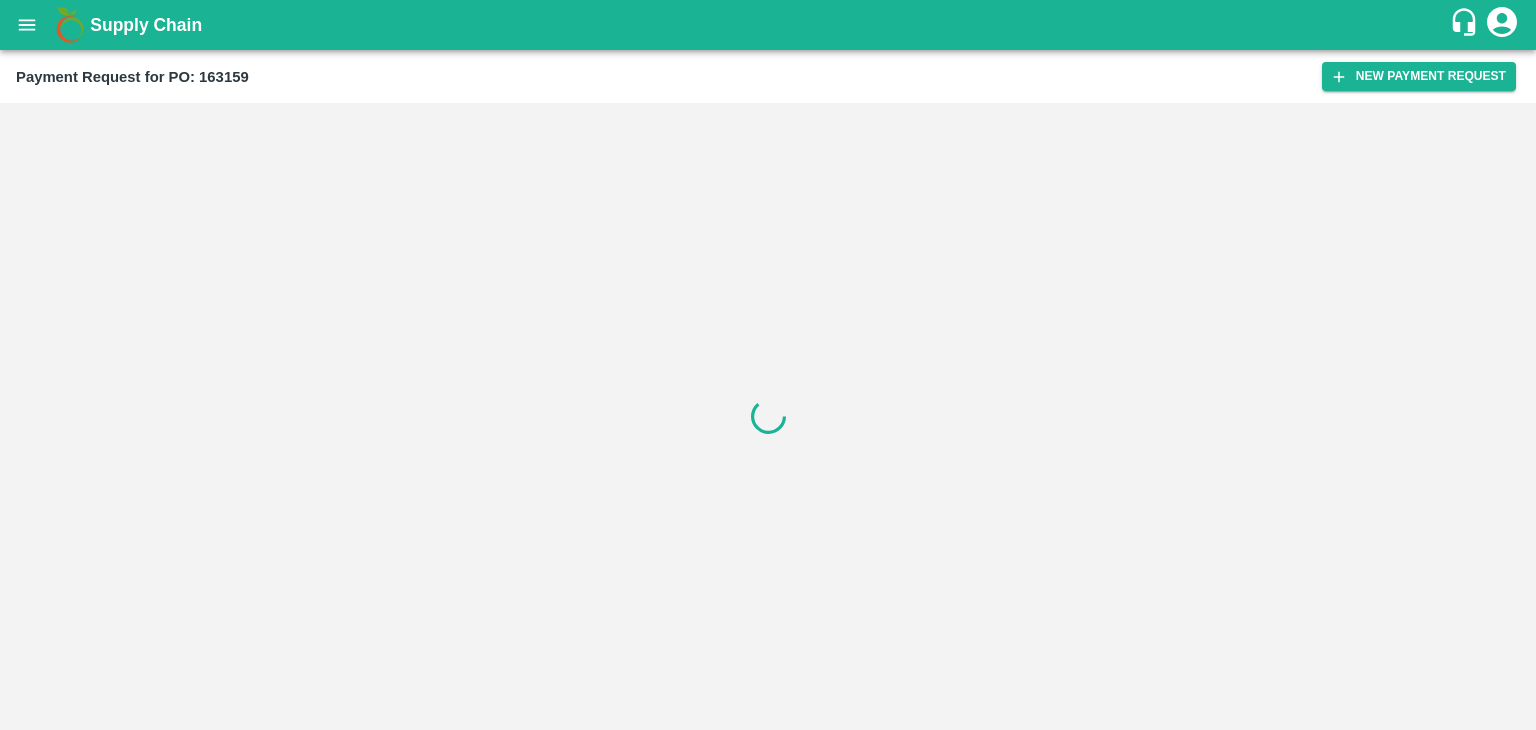 scroll, scrollTop: 0, scrollLeft: 0, axis: both 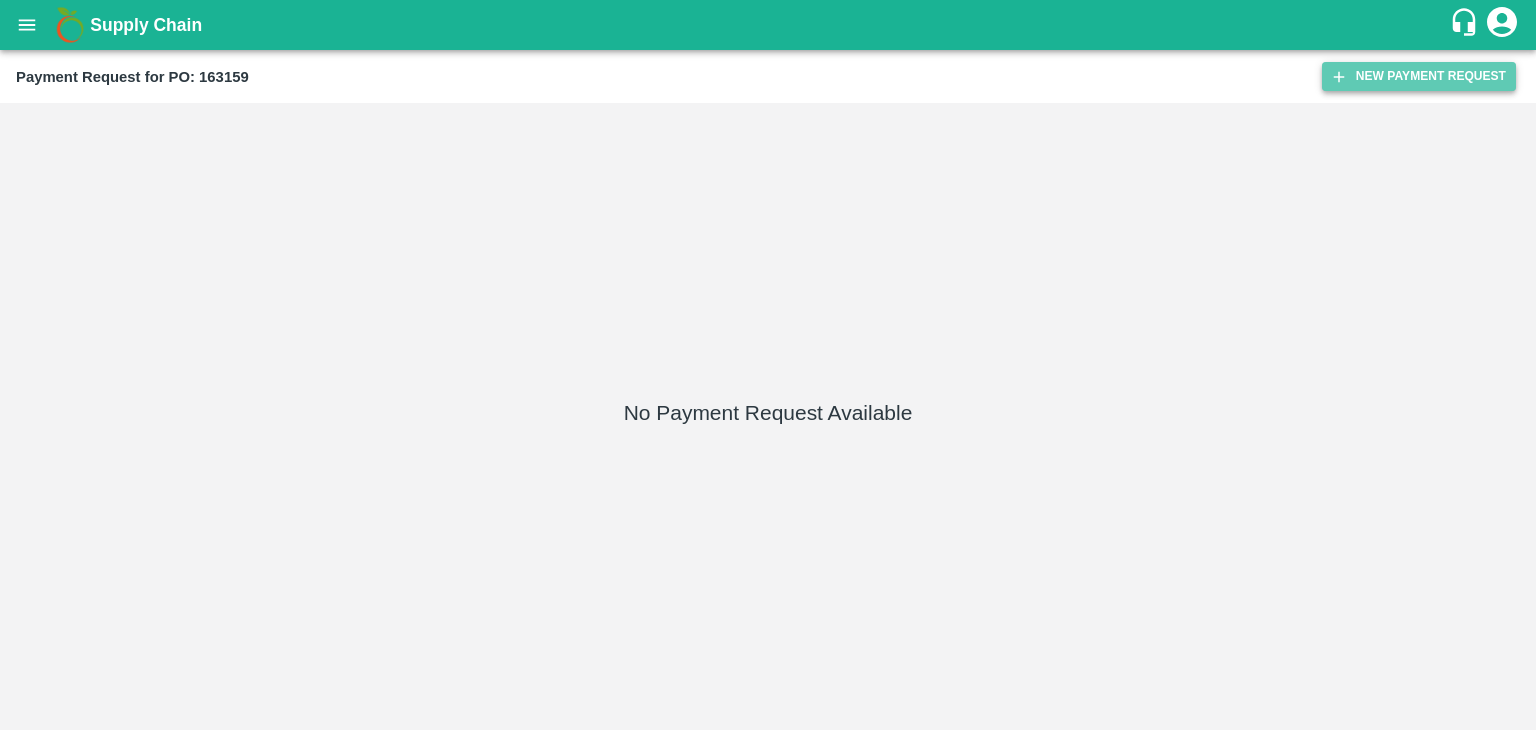 click on "New Payment Request" at bounding box center (1419, 76) 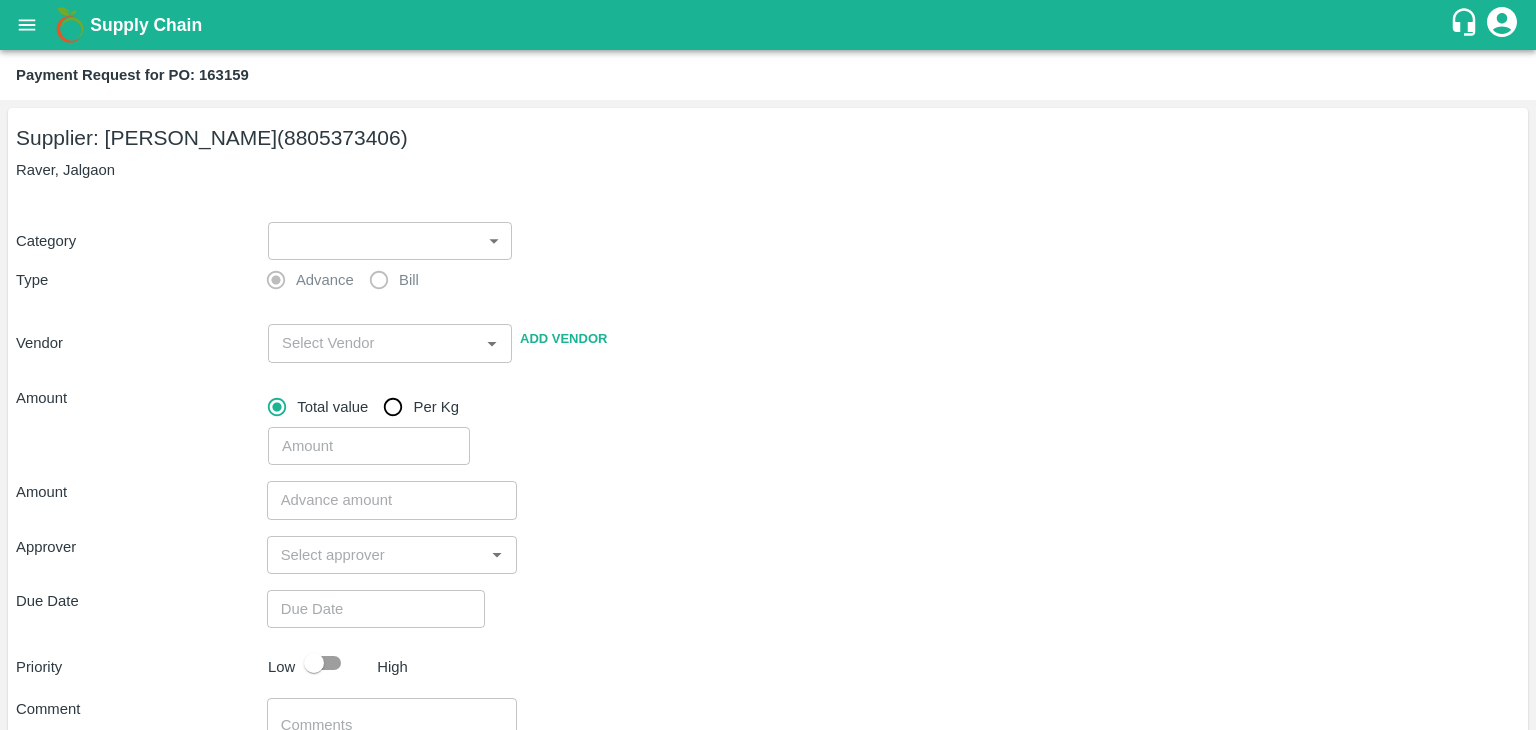drag, startPoint x: 261, startPoint y: 219, endPoint x: 285, endPoint y: 237, distance: 30 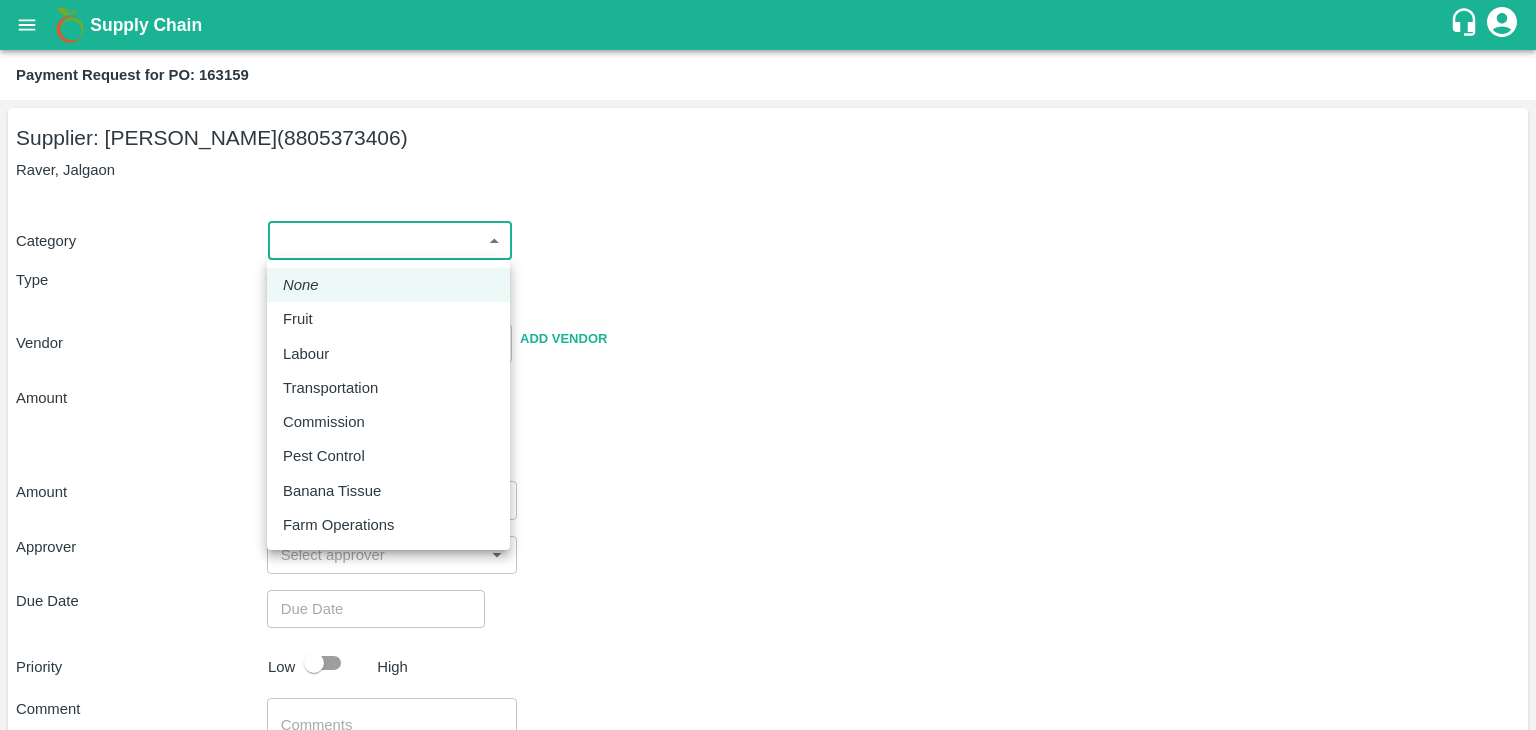 drag, startPoint x: 285, startPoint y: 237, endPoint x: 336, endPoint y: 329, distance: 105.1903 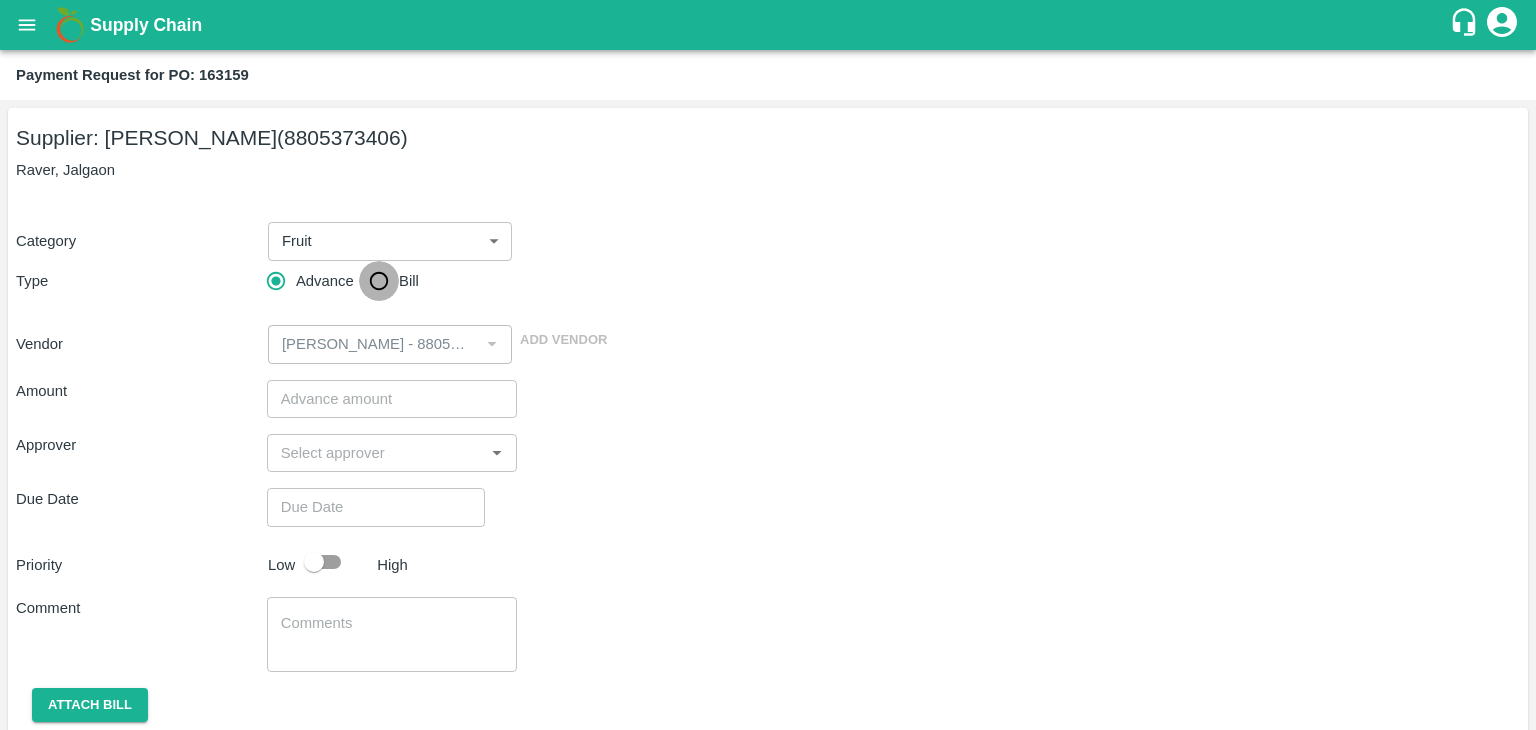 click on "Bill" at bounding box center [379, 281] 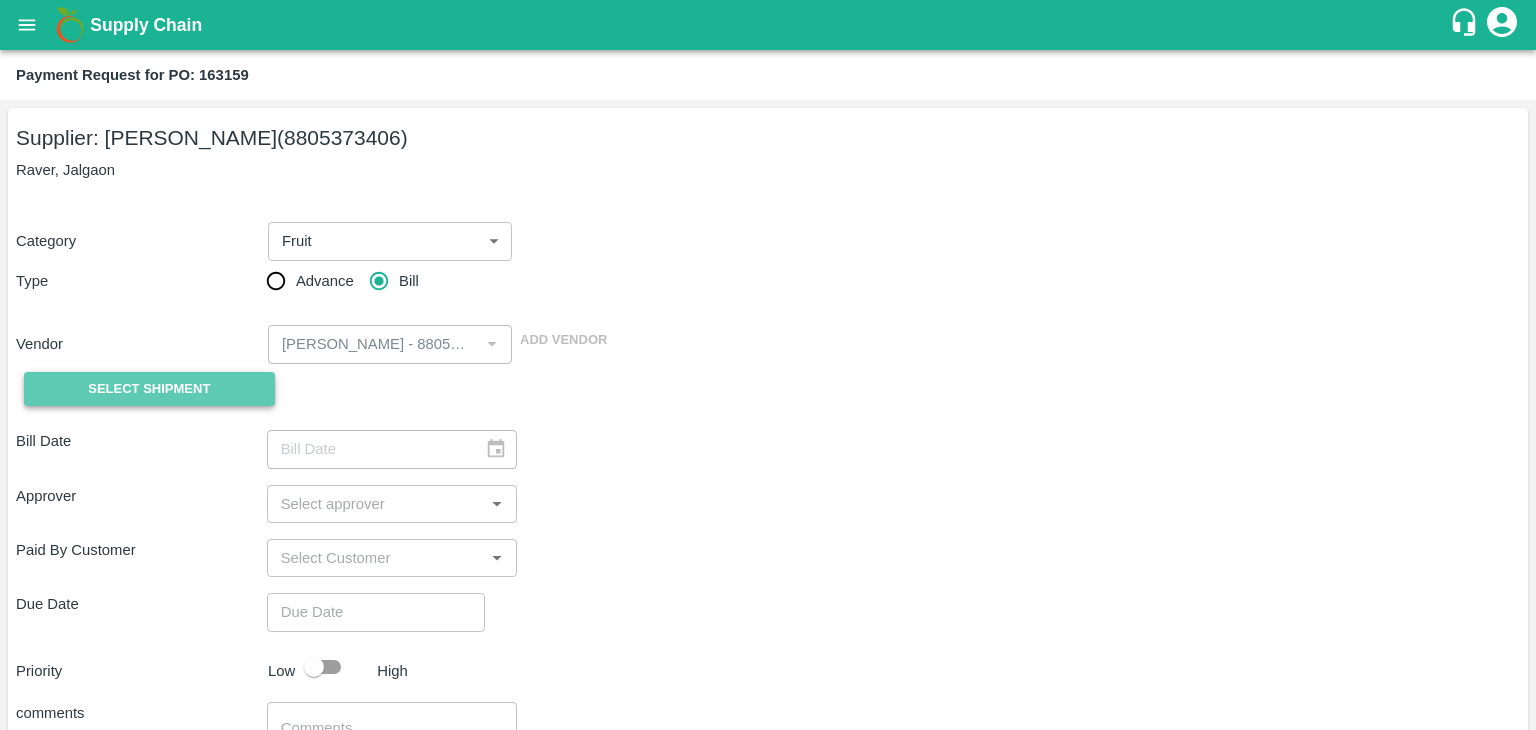 click on "Select Shipment" at bounding box center (149, 389) 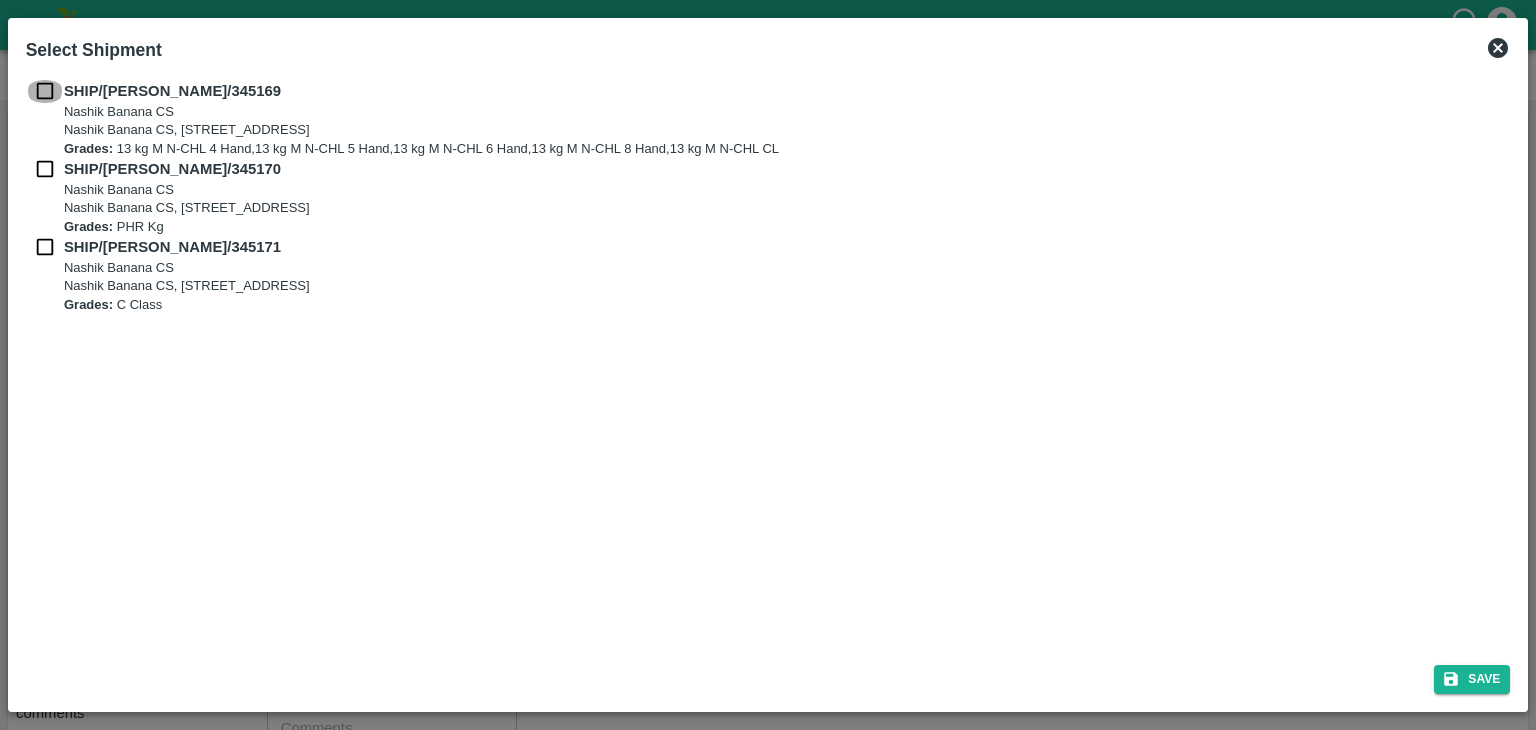 click at bounding box center (45, 91) 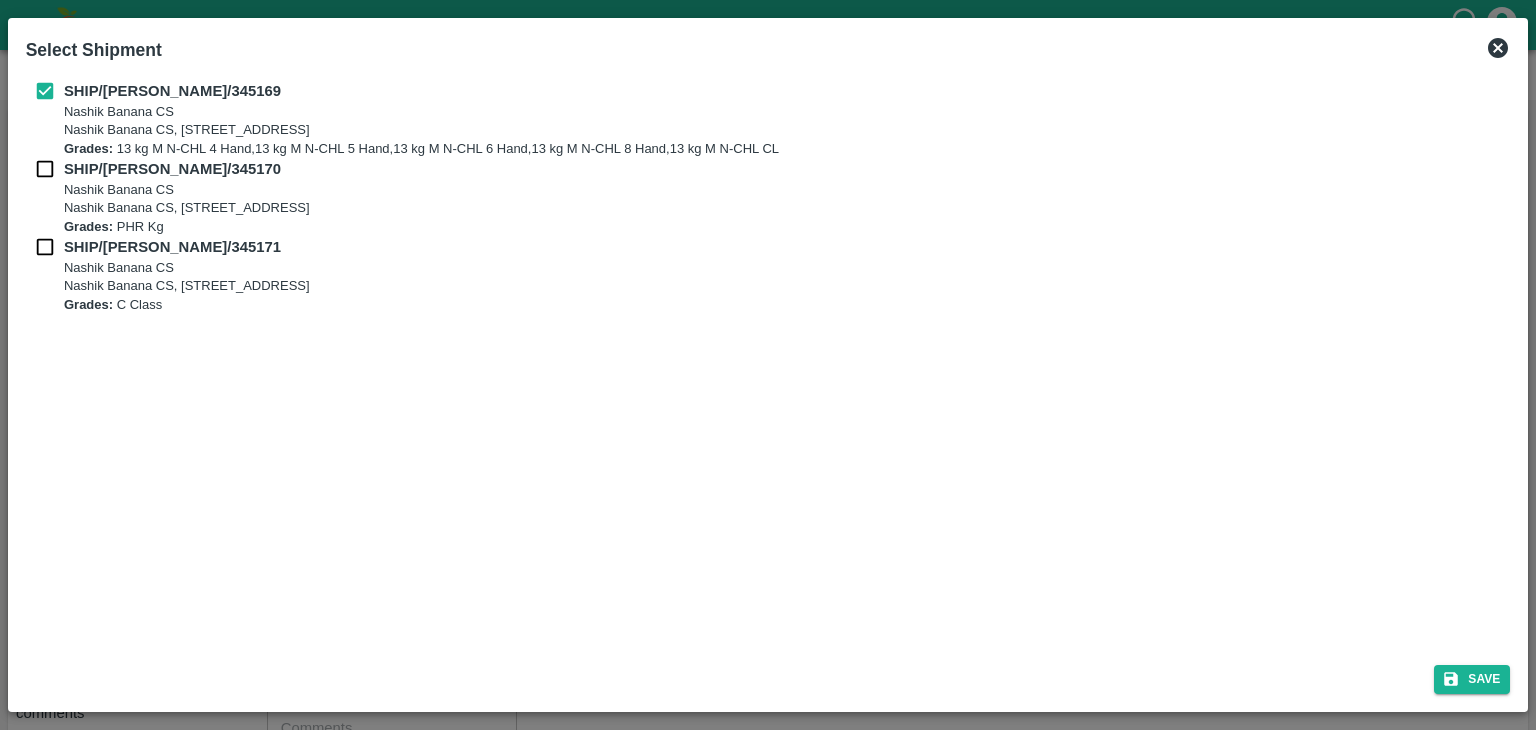 click on "SHIP/NASH/345170 Nashik Banana CS  Nashik Banana CS, Gat No. 314/2/1, A/p- Mohadi, Tal- Dindori, Dist- Nashik 422207, Maharashtra, India., India Grades:   PHR Kg" at bounding box center [768, 197] 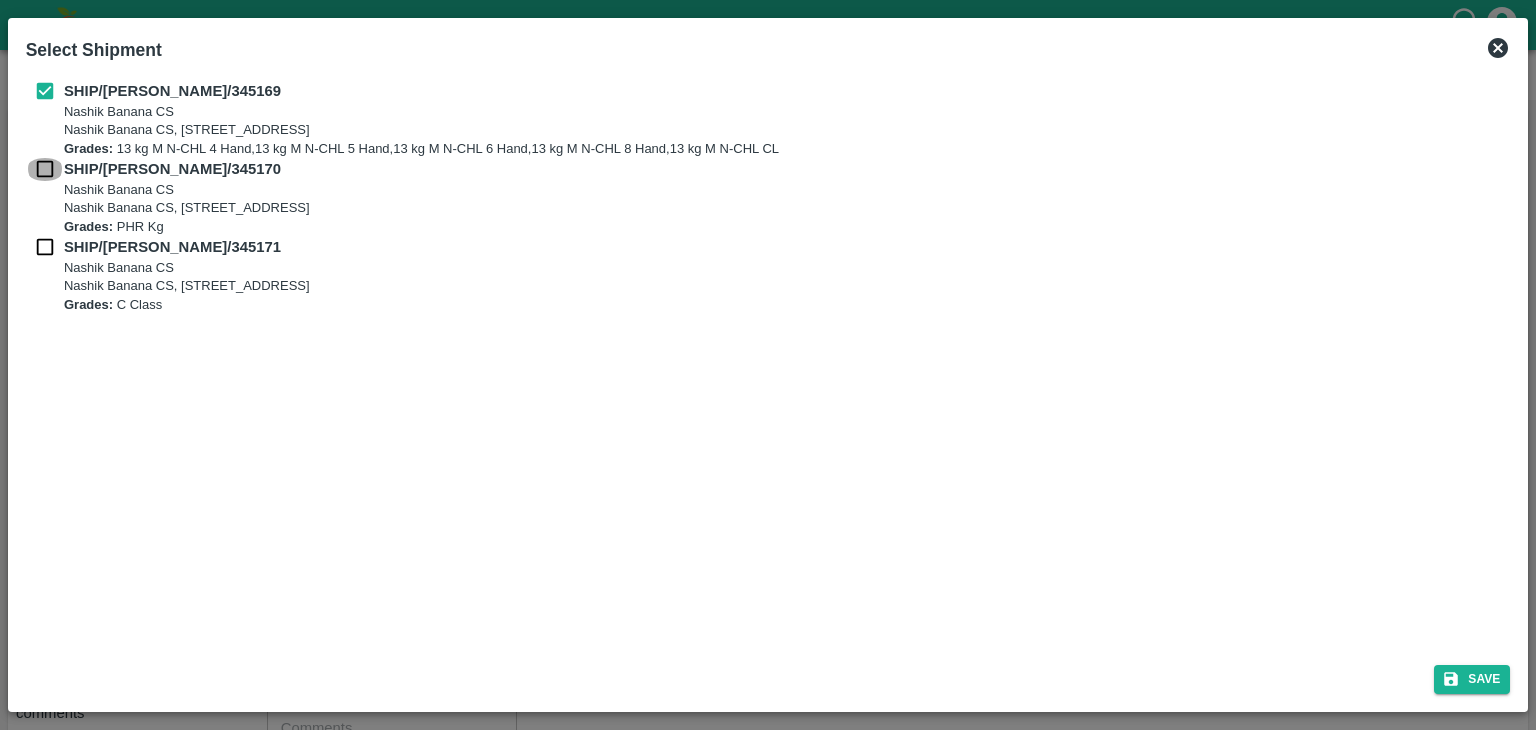 click at bounding box center (45, 169) 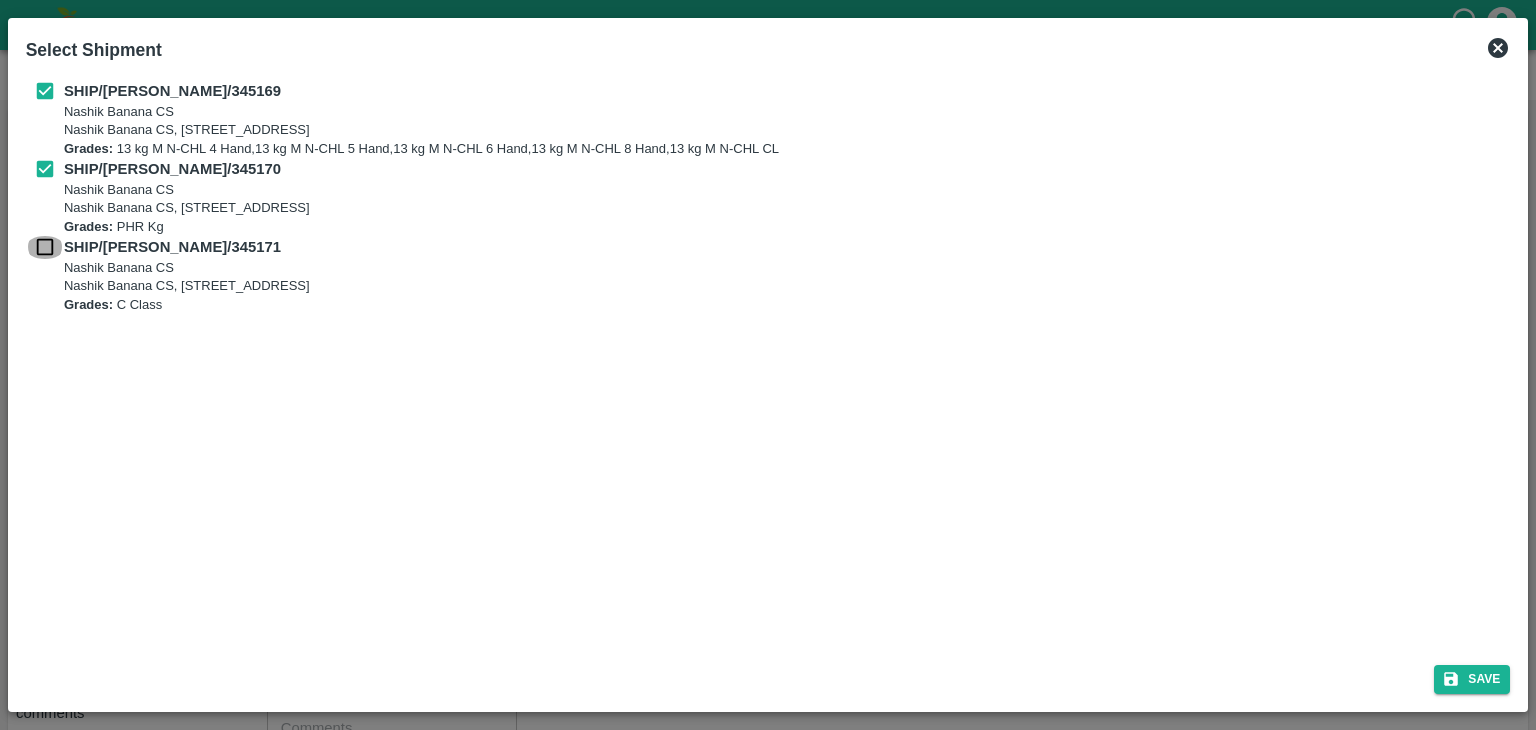 click at bounding box center [45, 247] 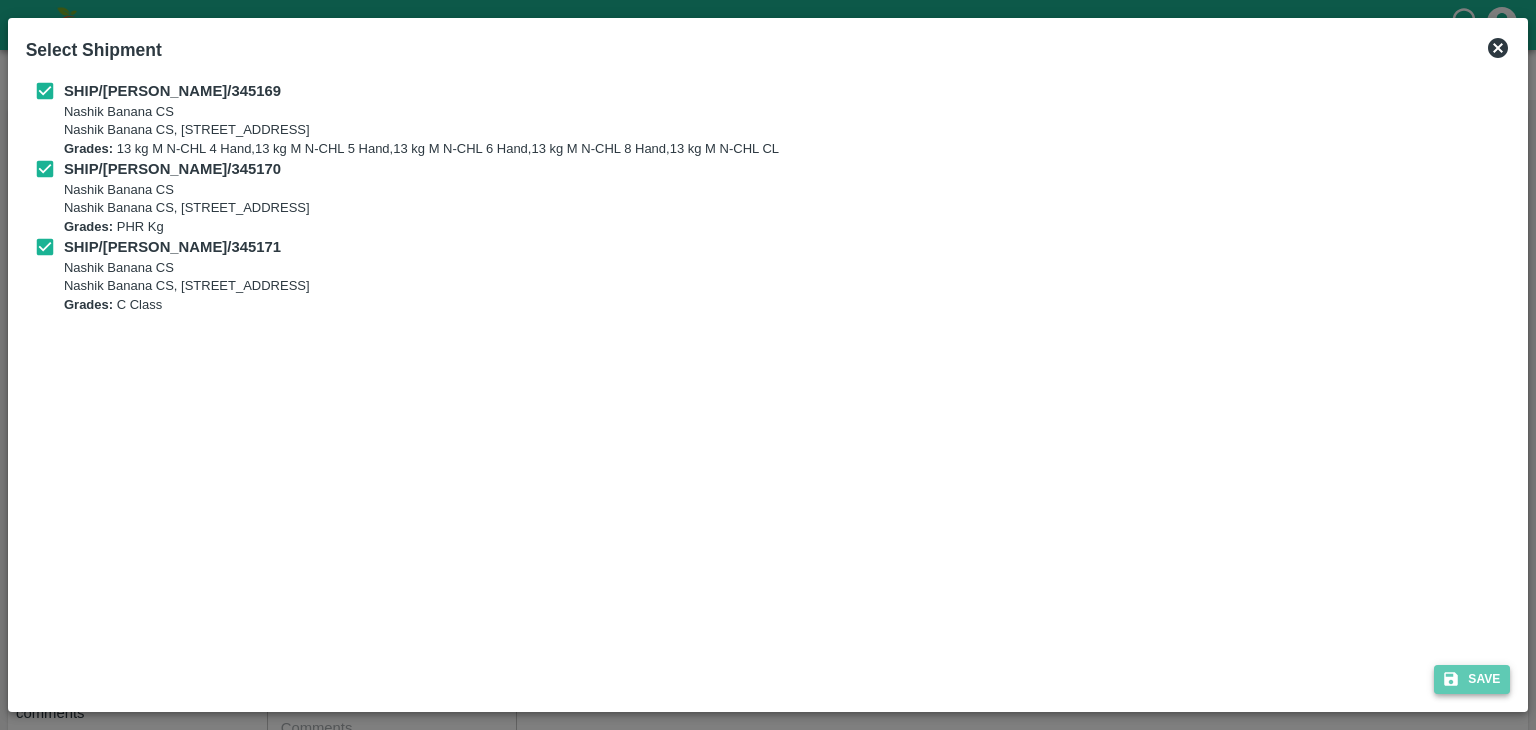 click on "Save" at bounding box center (1472, 679) 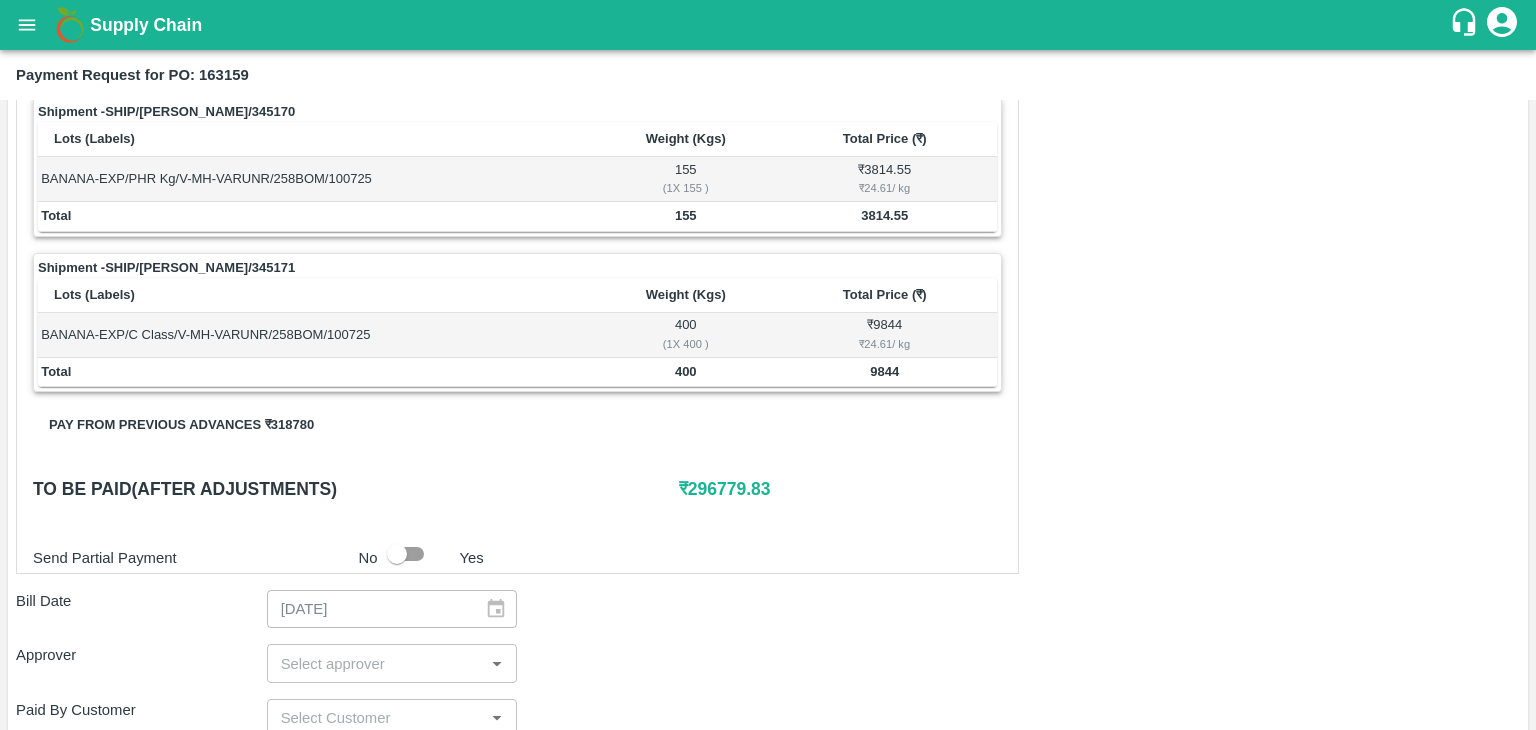 scroll, scrollTop: 980, scrollLeft: 0, axis: vertical 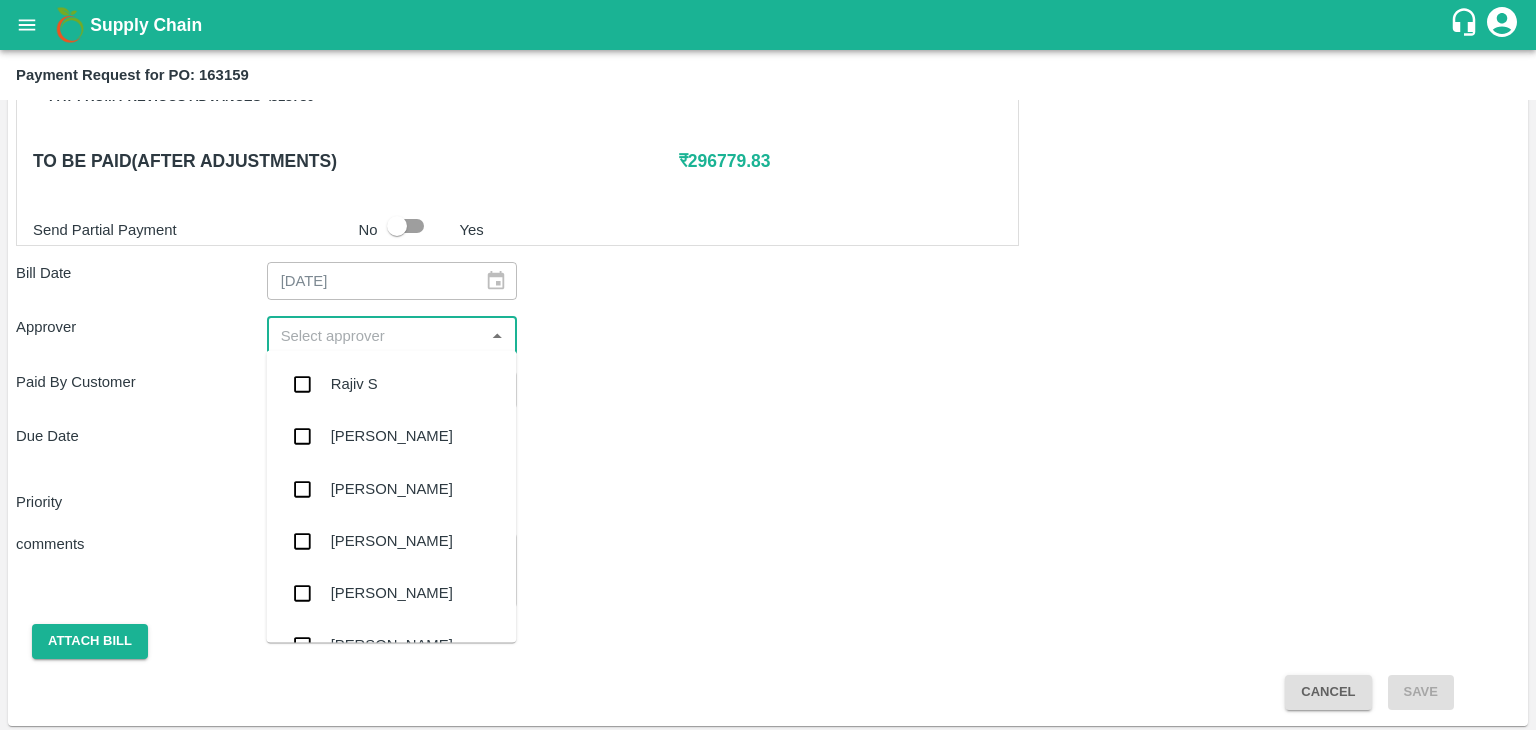 click at bounding box center (376, 335) 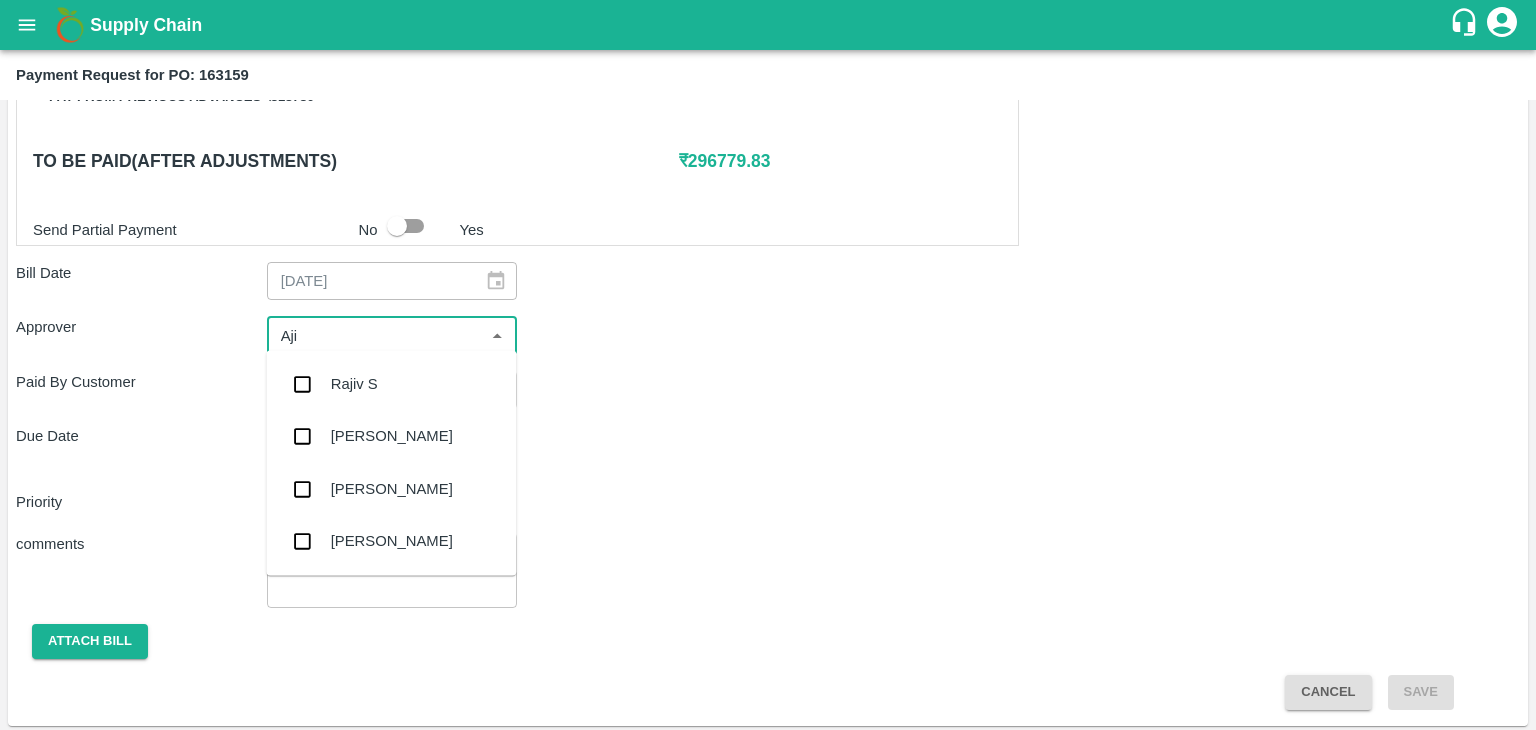 type on "Ajit" 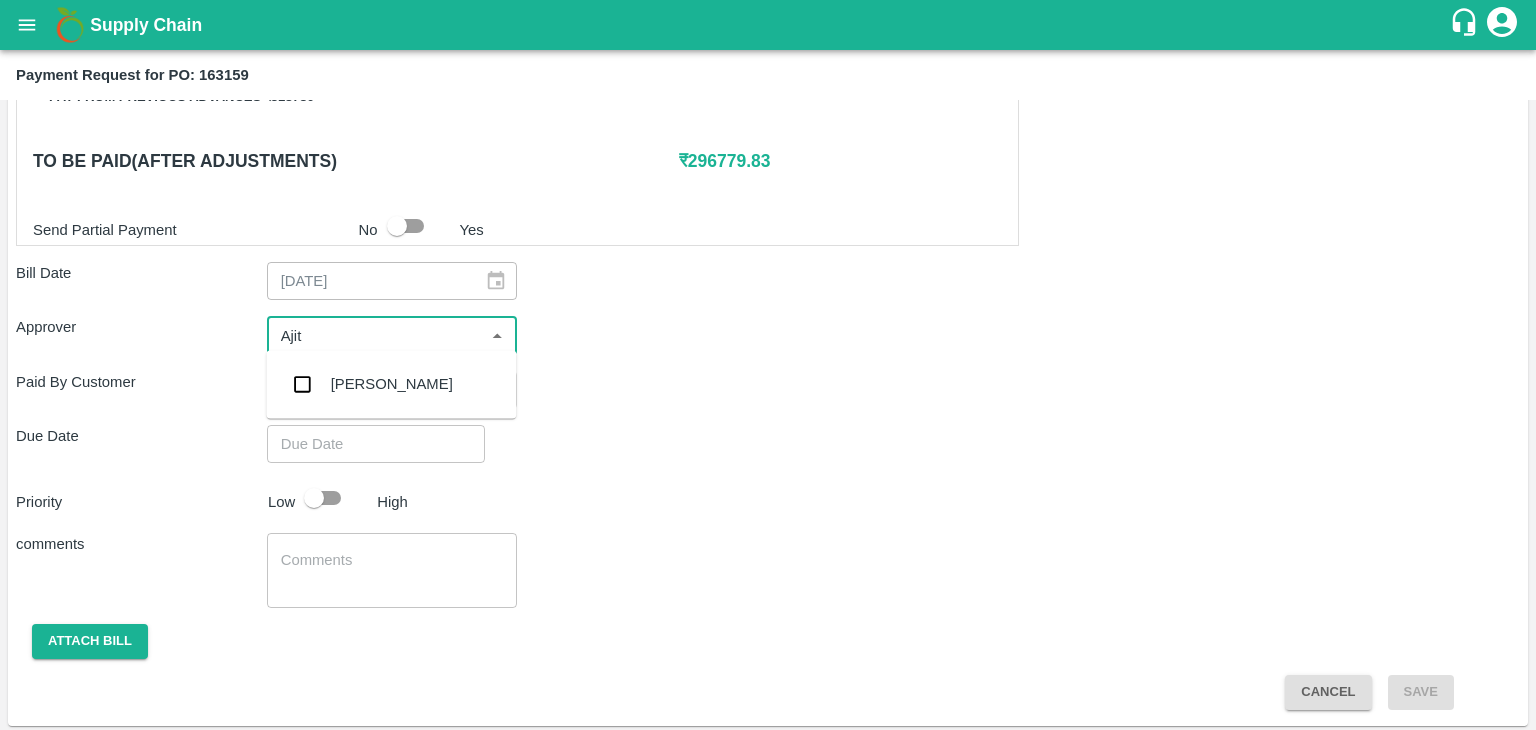 click on "[PERSON_NAME]" at bounding box center (392, 384) 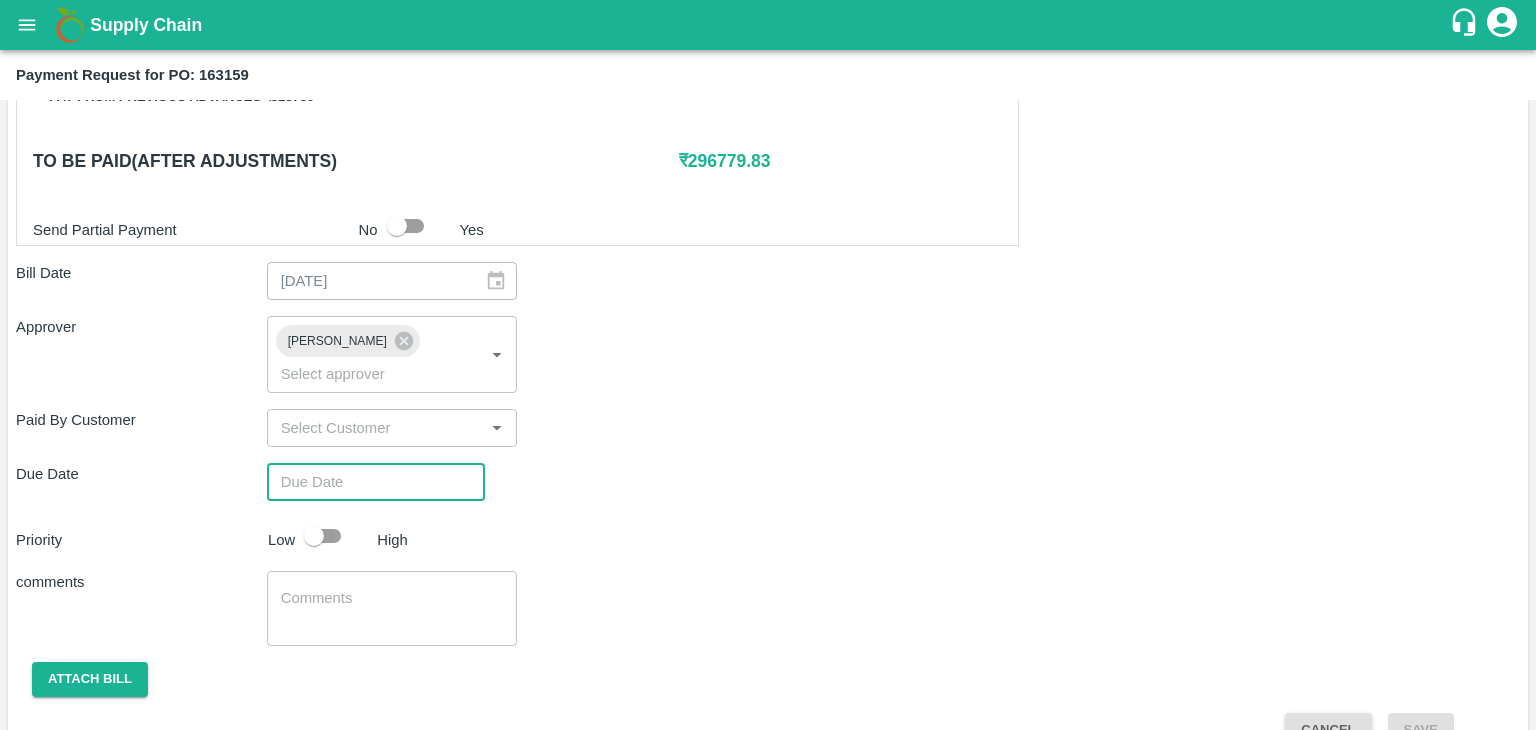 type on "DD/MM/YYYY hh:mm aa" 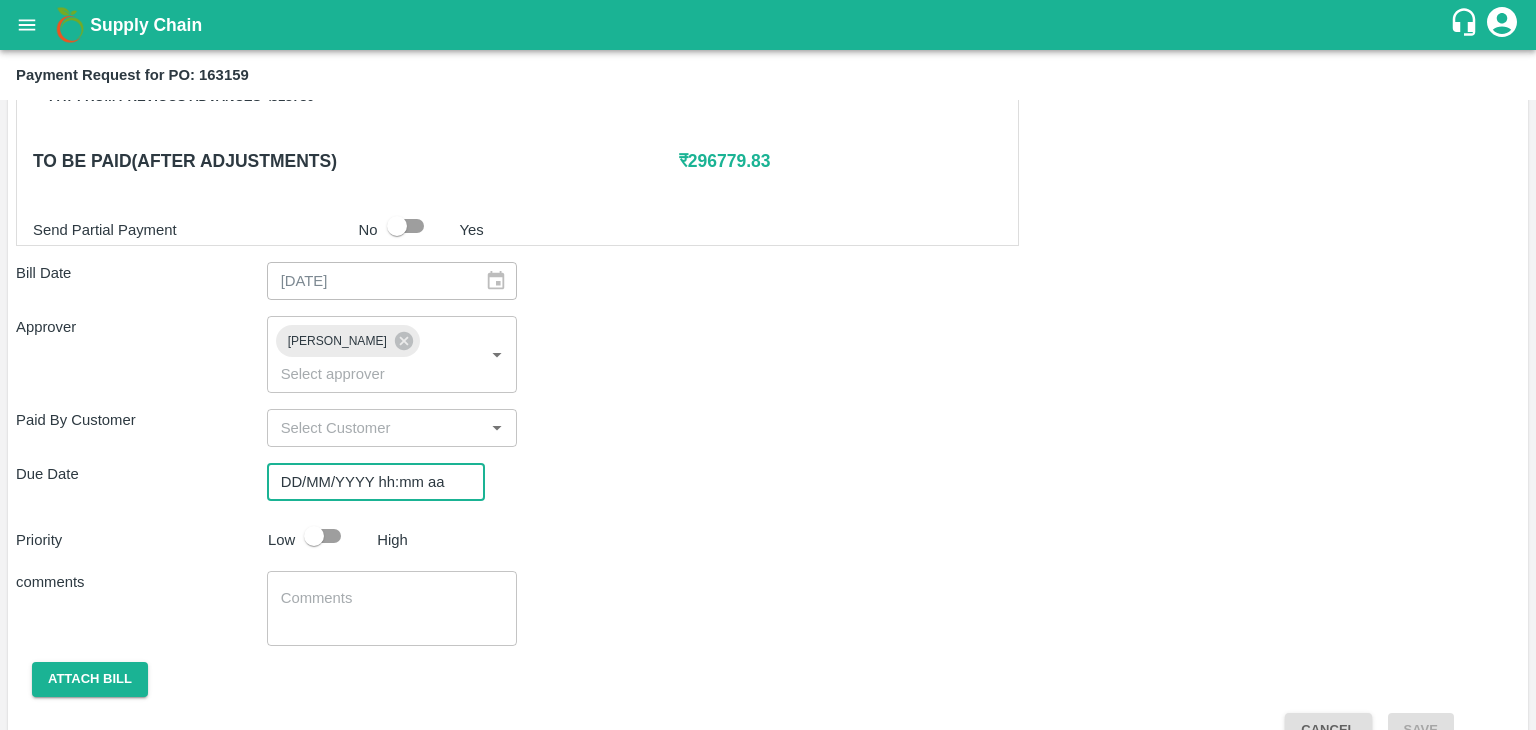 click on "DD/MM/YYYY hh:mm aa" at bounding box center (369, 482) 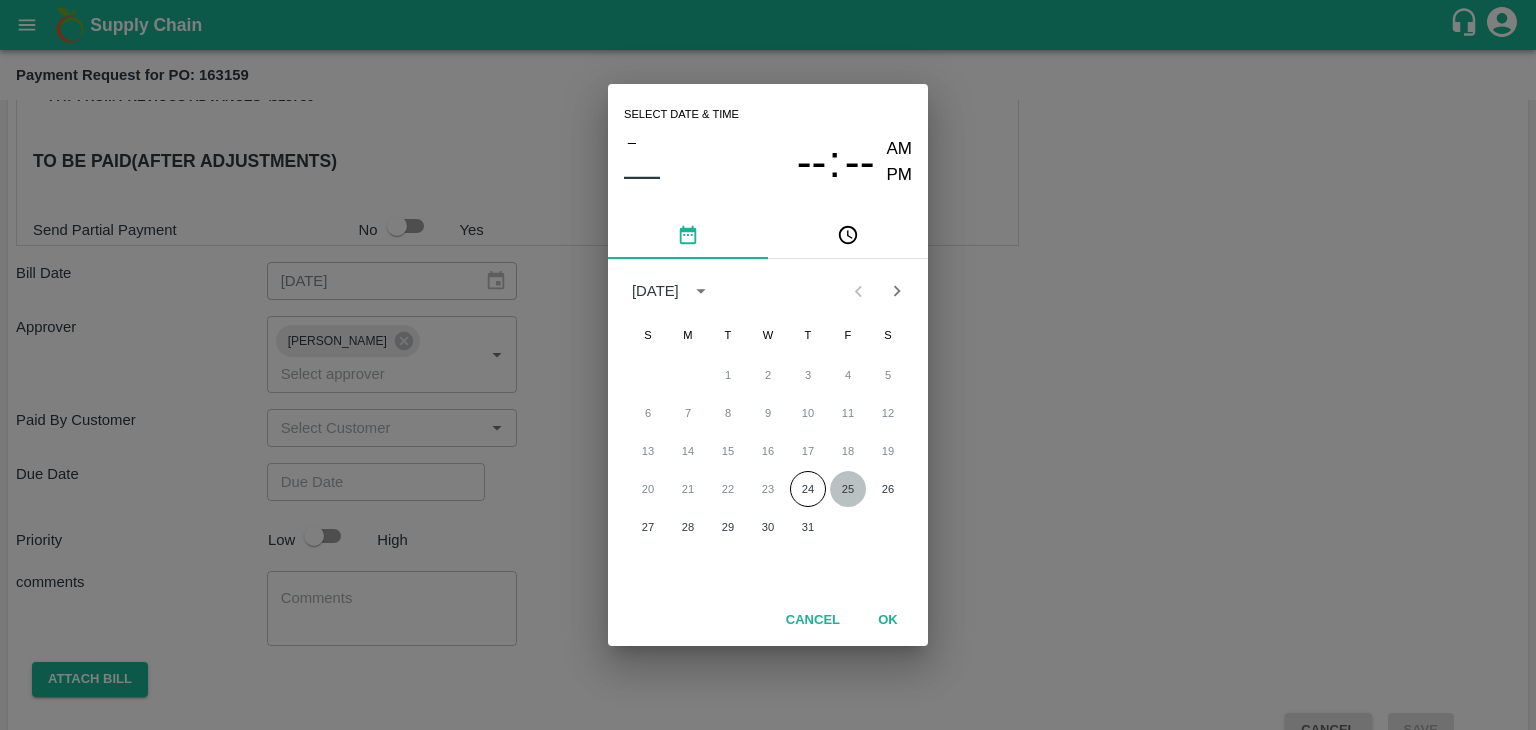 click on "25" at bounding box center (848, 489) 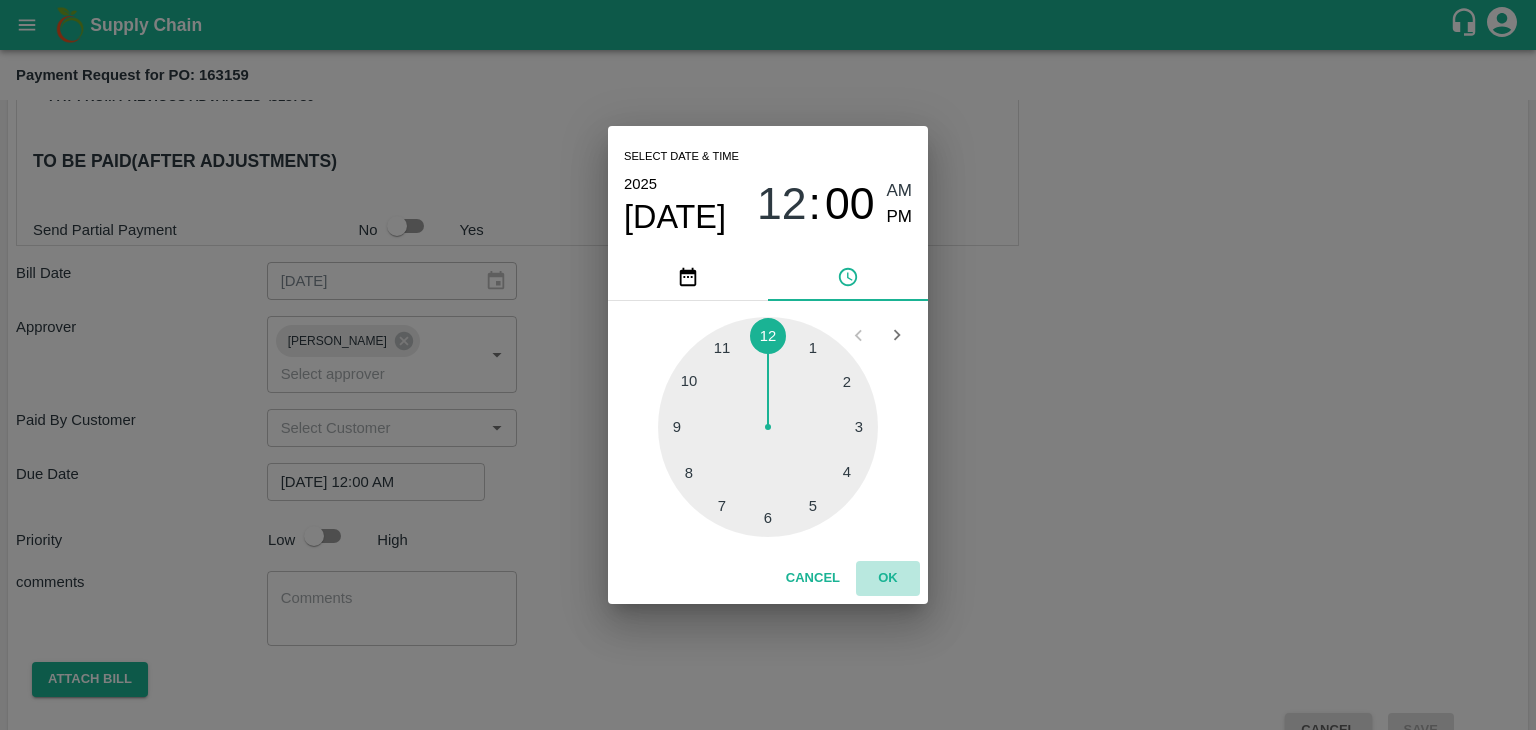 click on "OK" at bounding box center (888, 578) 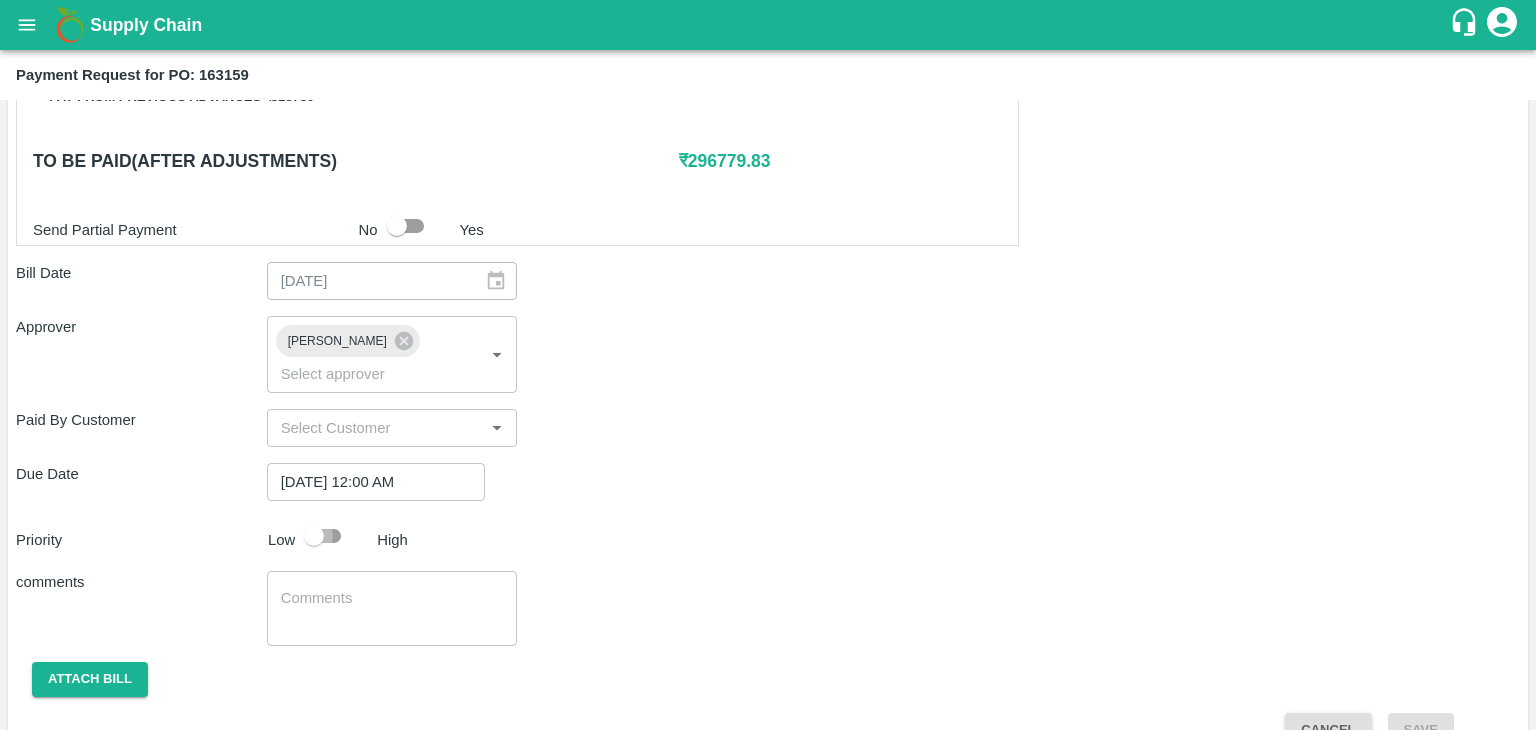 click at bounding box center [314, 536] 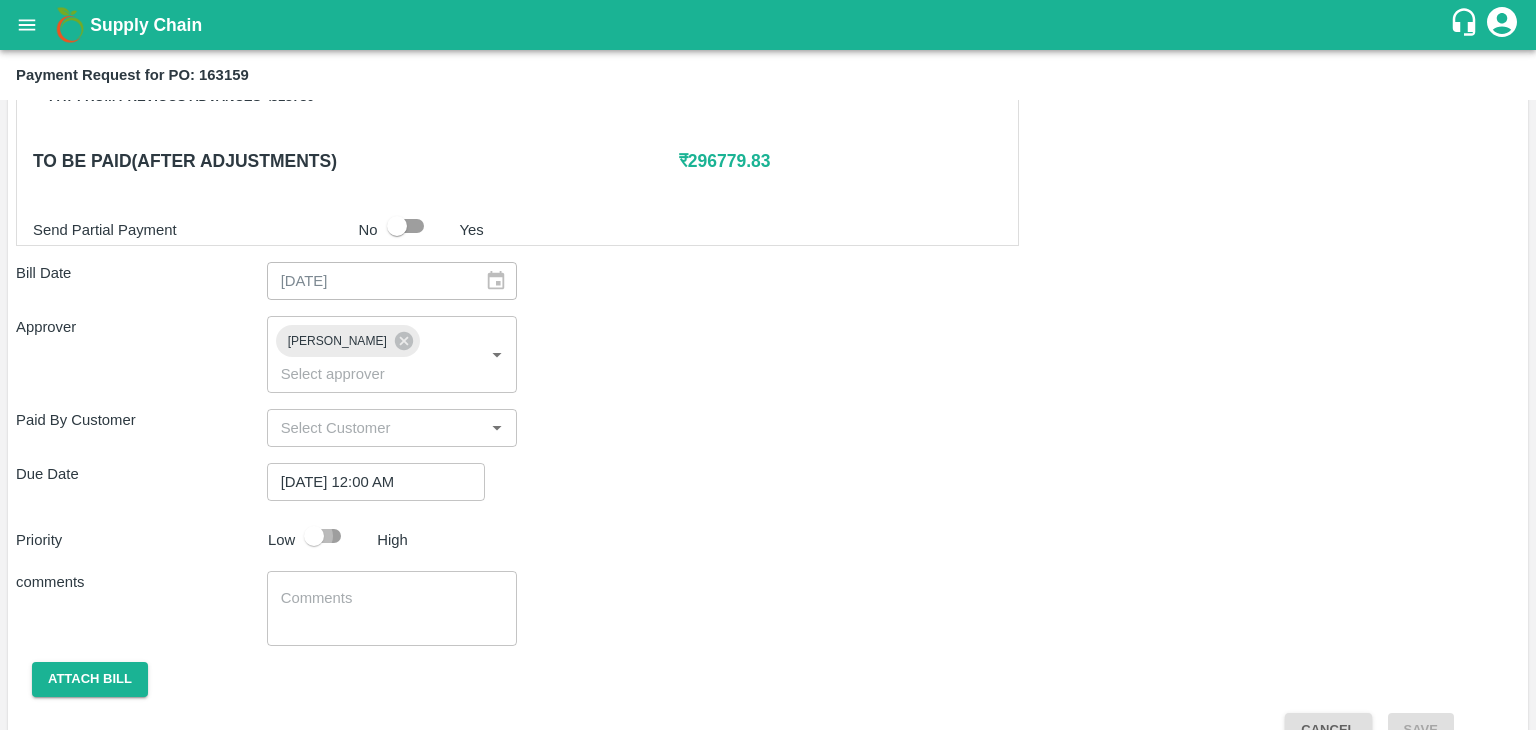 checkbox on "true" 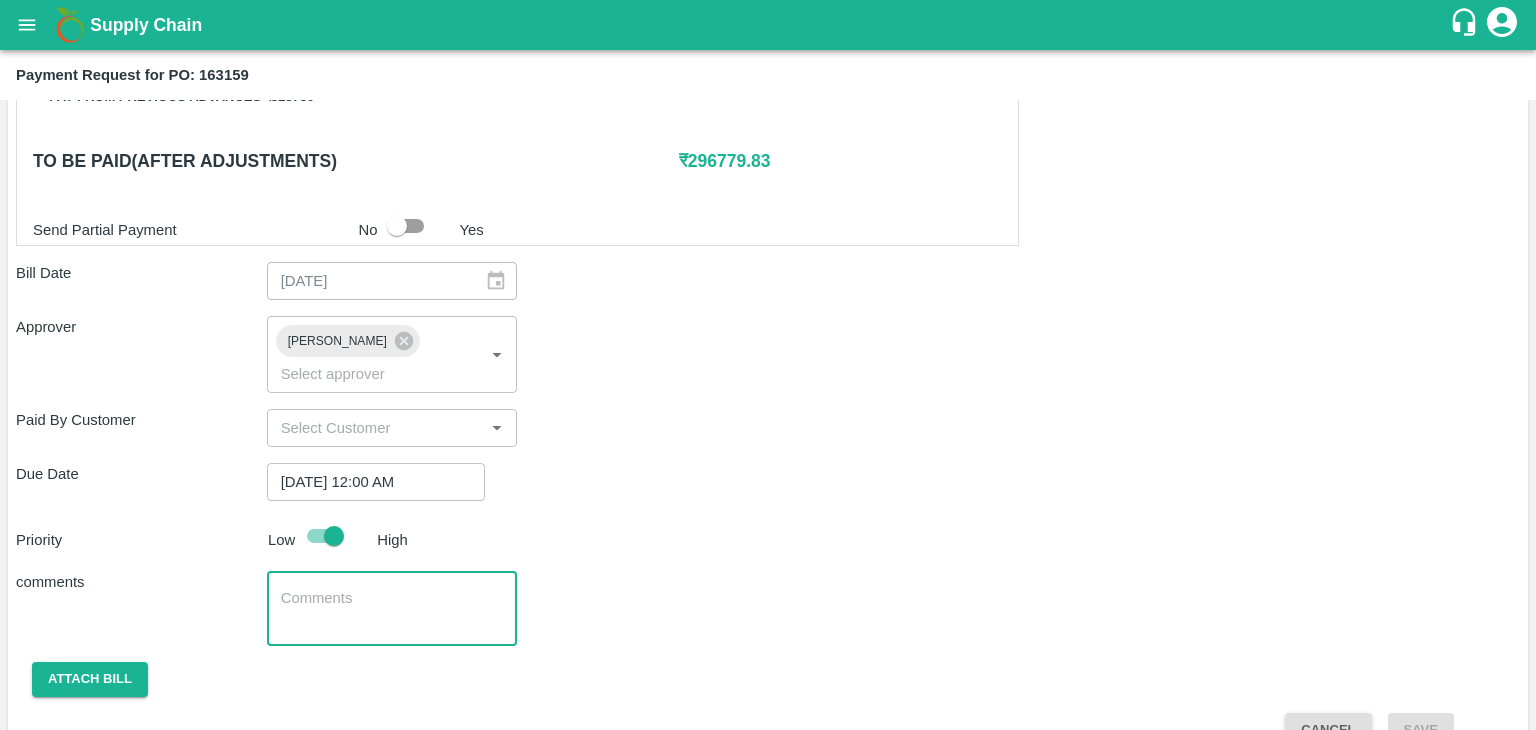 click at bounding box center [392, 609] 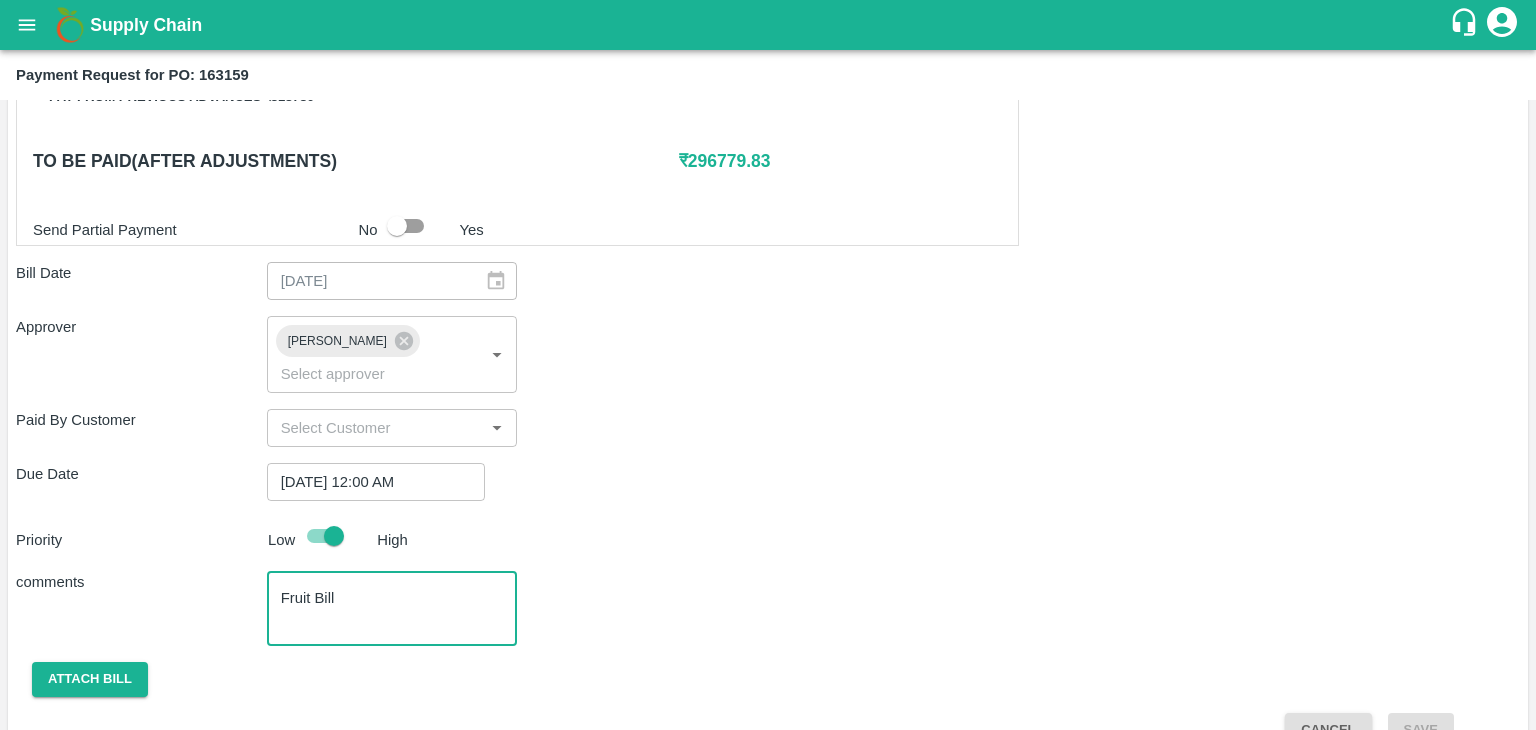 scroll, scrollTop: 992, scrollLeft: 0, axis: vertical 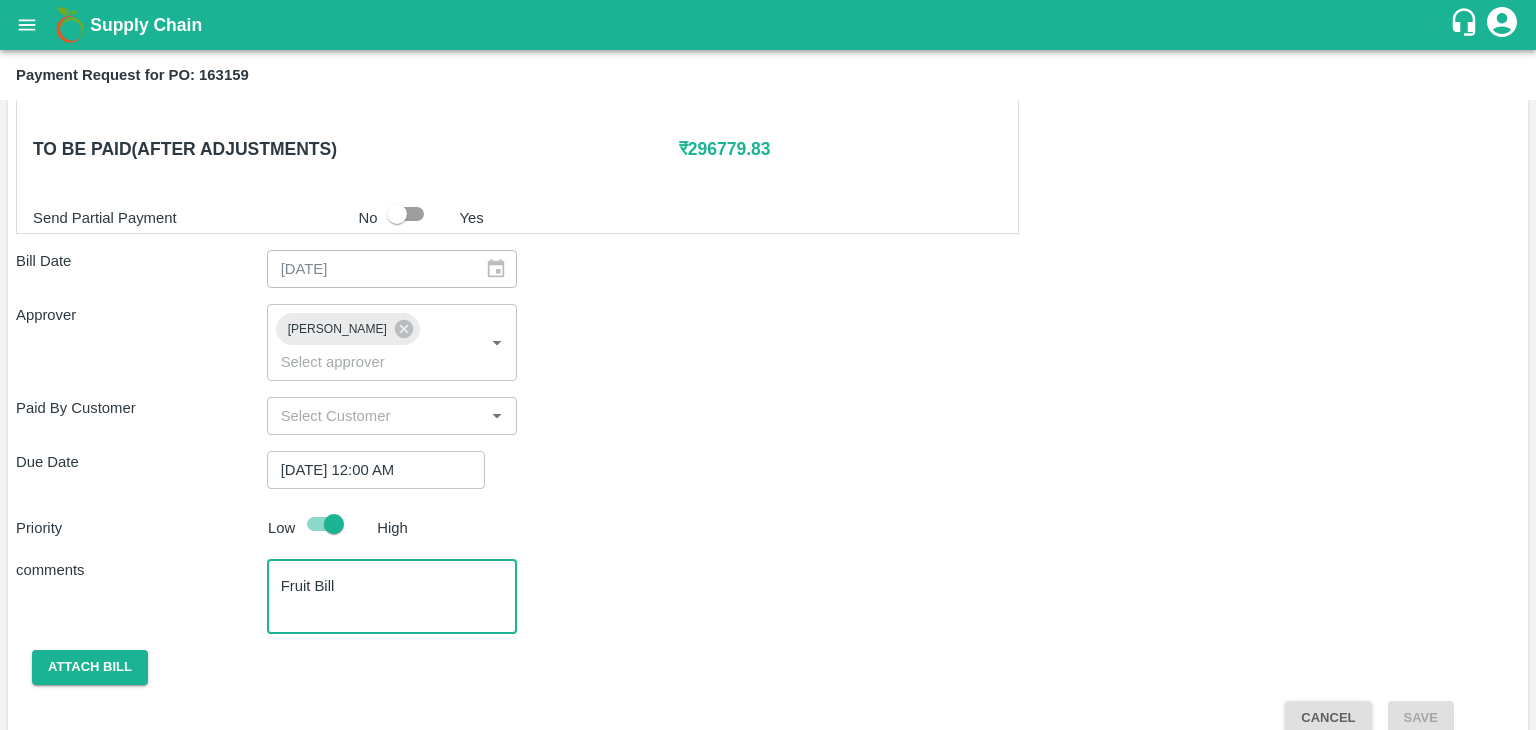 type on "Fruit Bill" 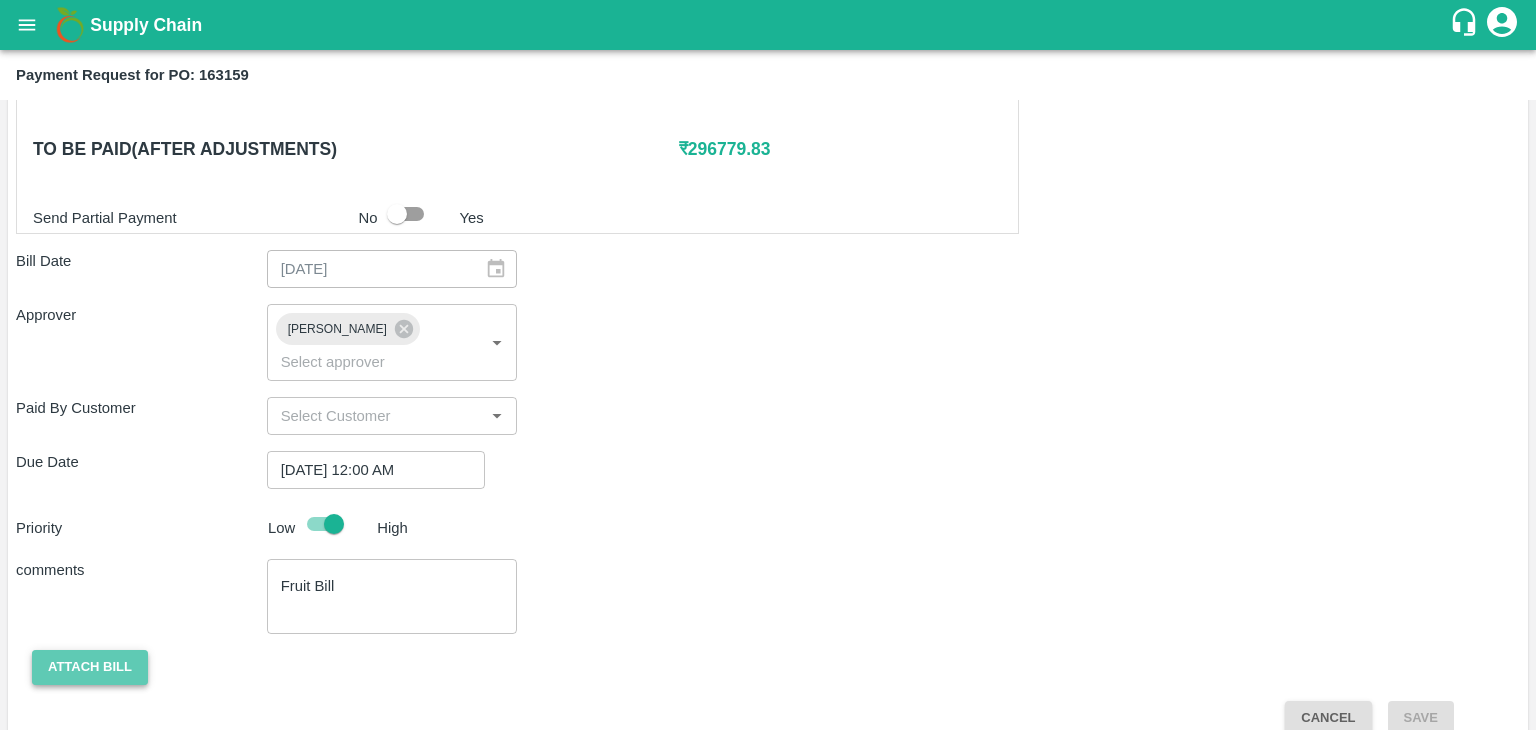 click on "Attach bill" at bounding box center (90, 667) 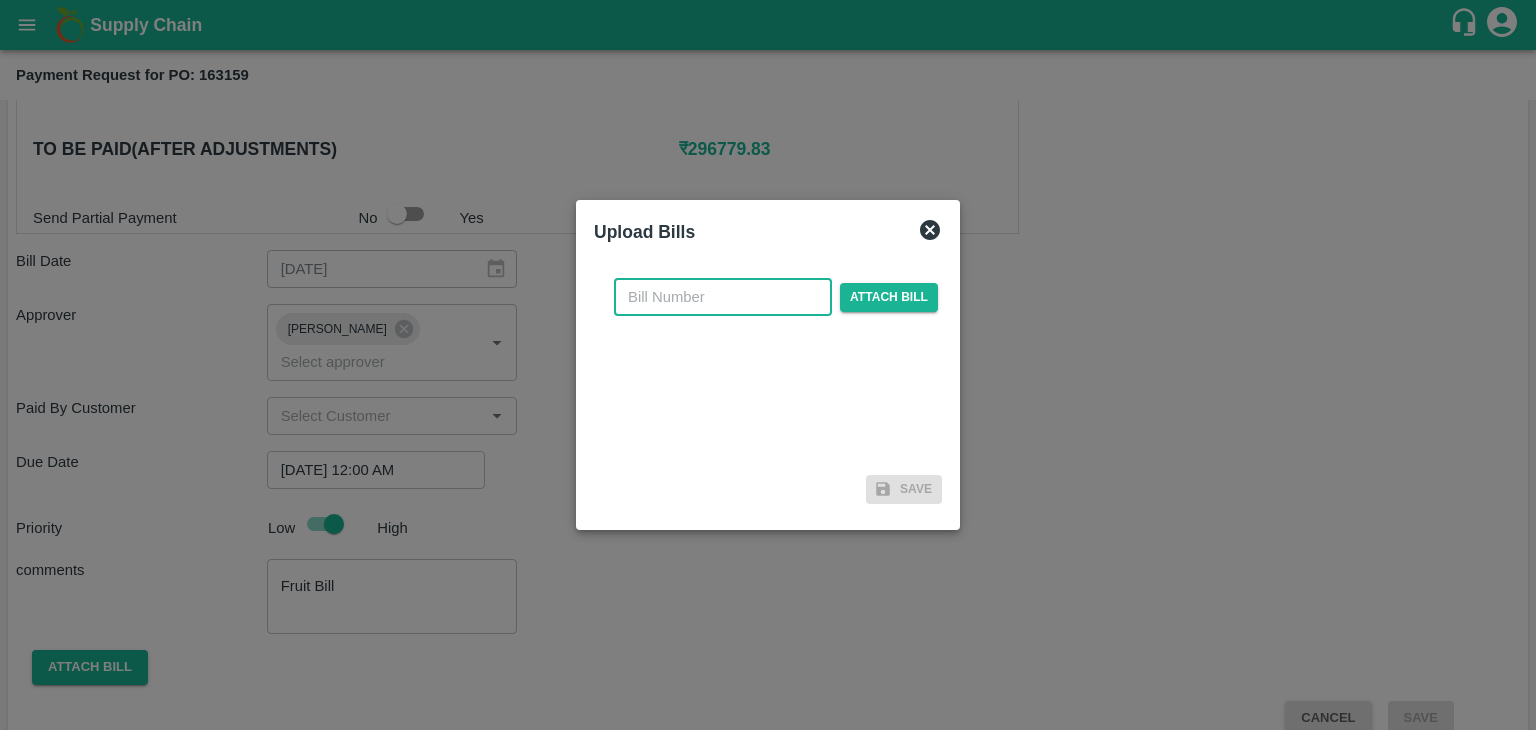 click at bounding box center (723, 297) 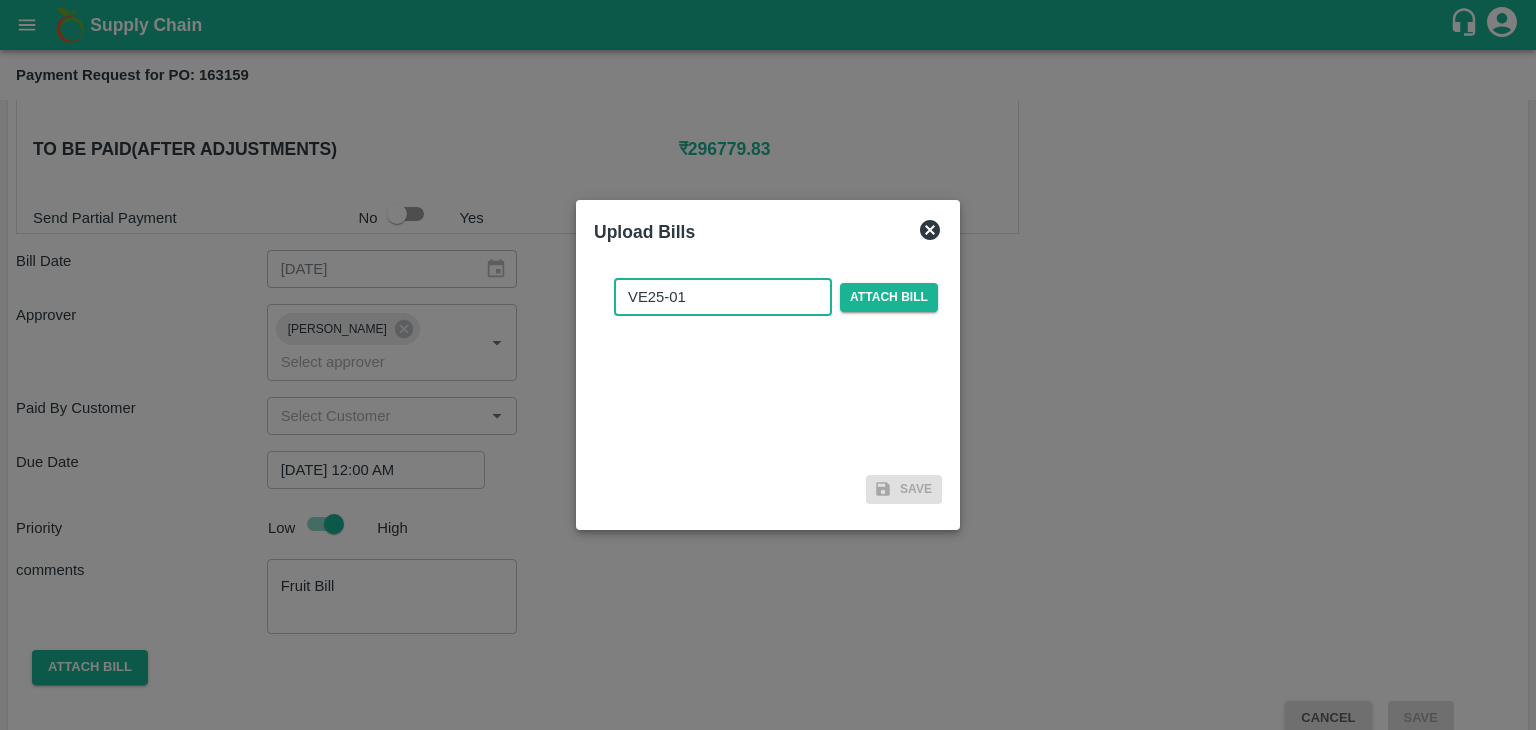 type on "VE25-01" 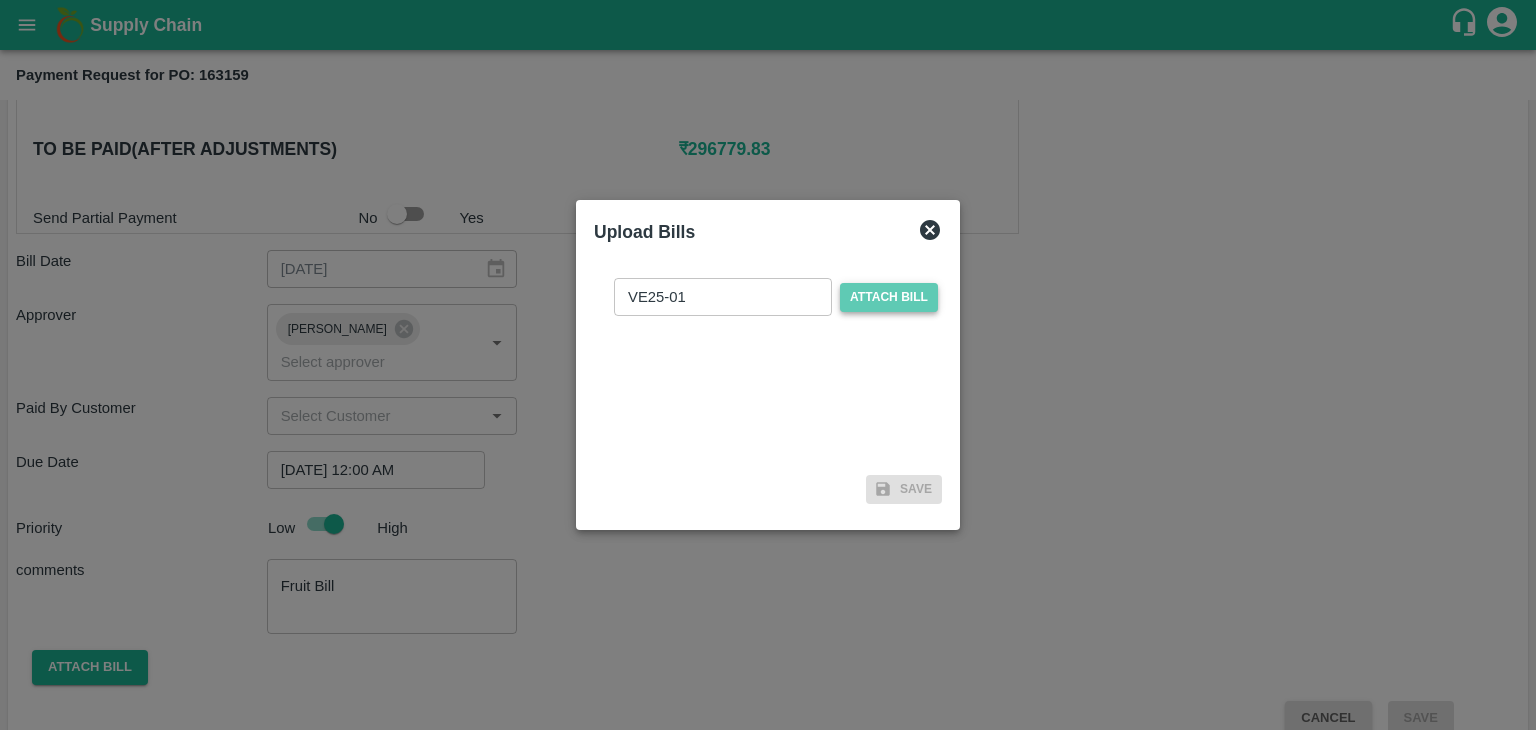 click on "Attach bill" at bounding box center (889, 297) 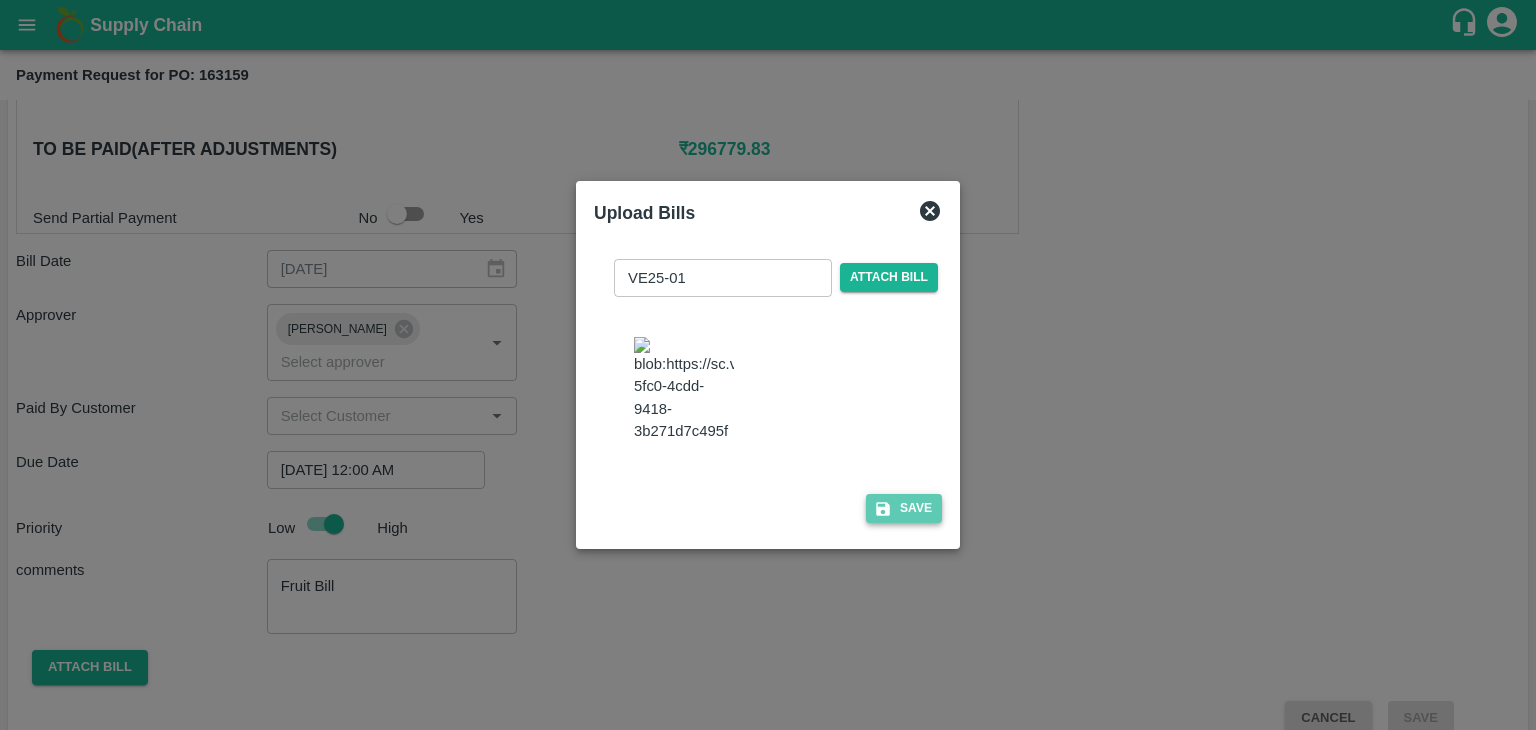 click on "Save" at bounding box center [904, 508] 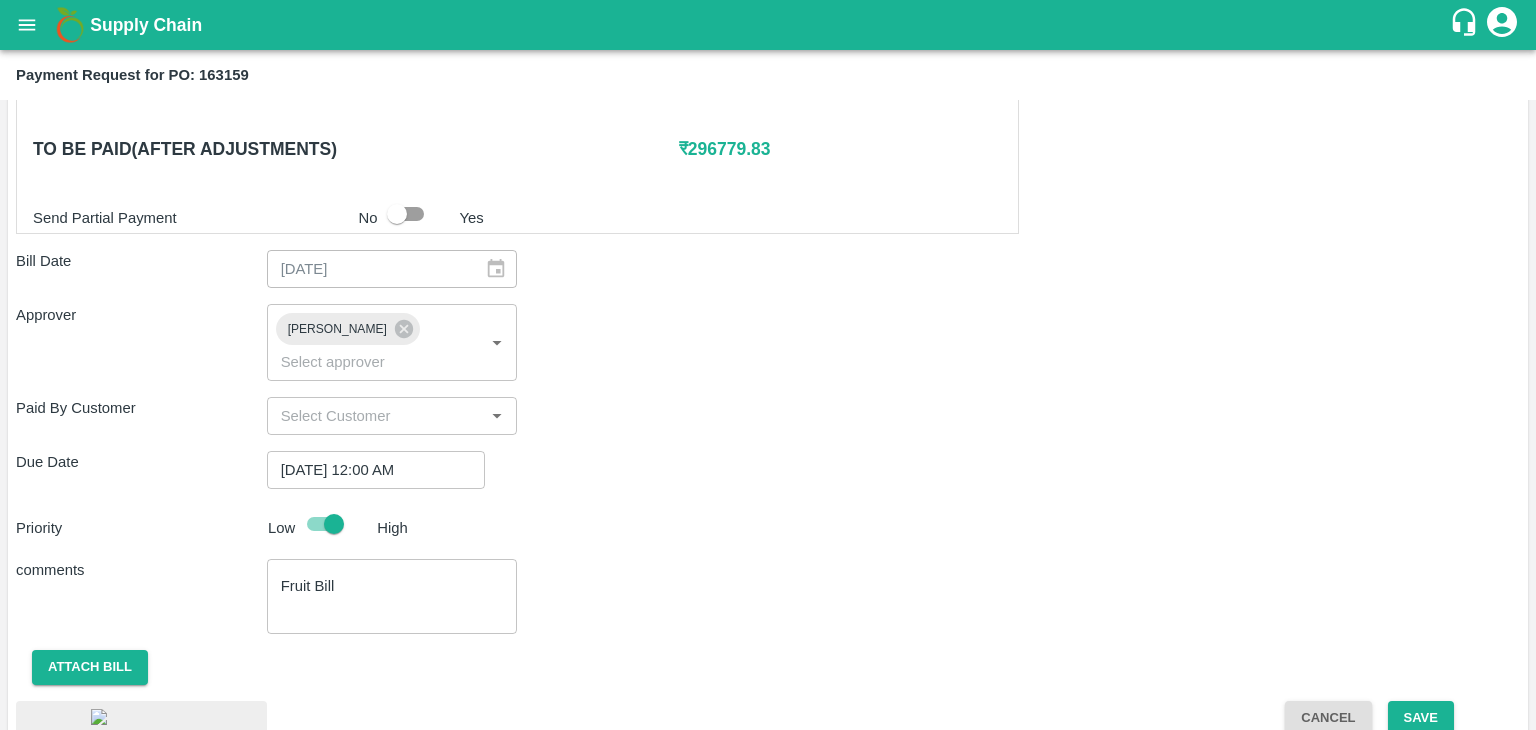 scroll, scrollTop: 1125, scrollLeft: 0, axis: vertical 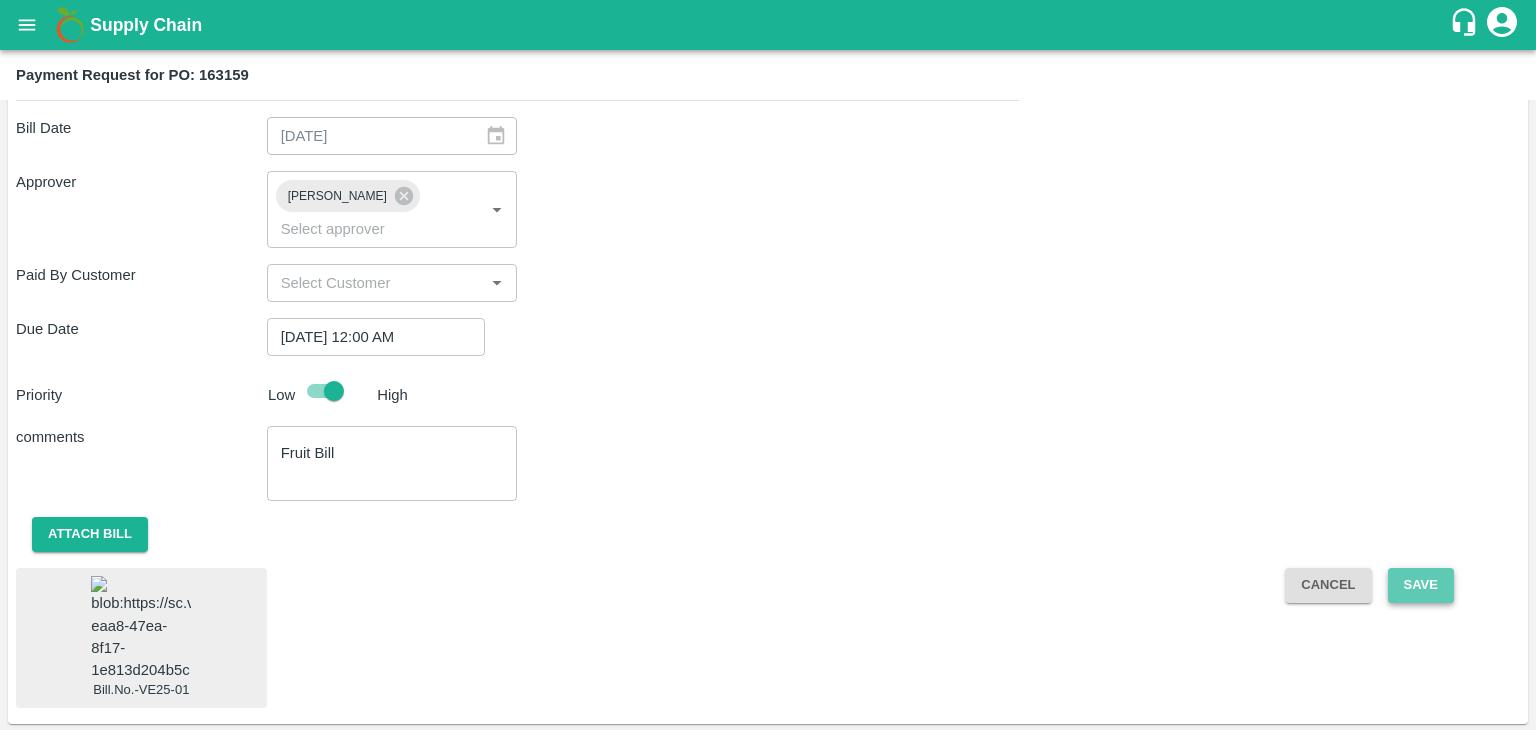 click on "Save" at bounding box center [1421, 585] 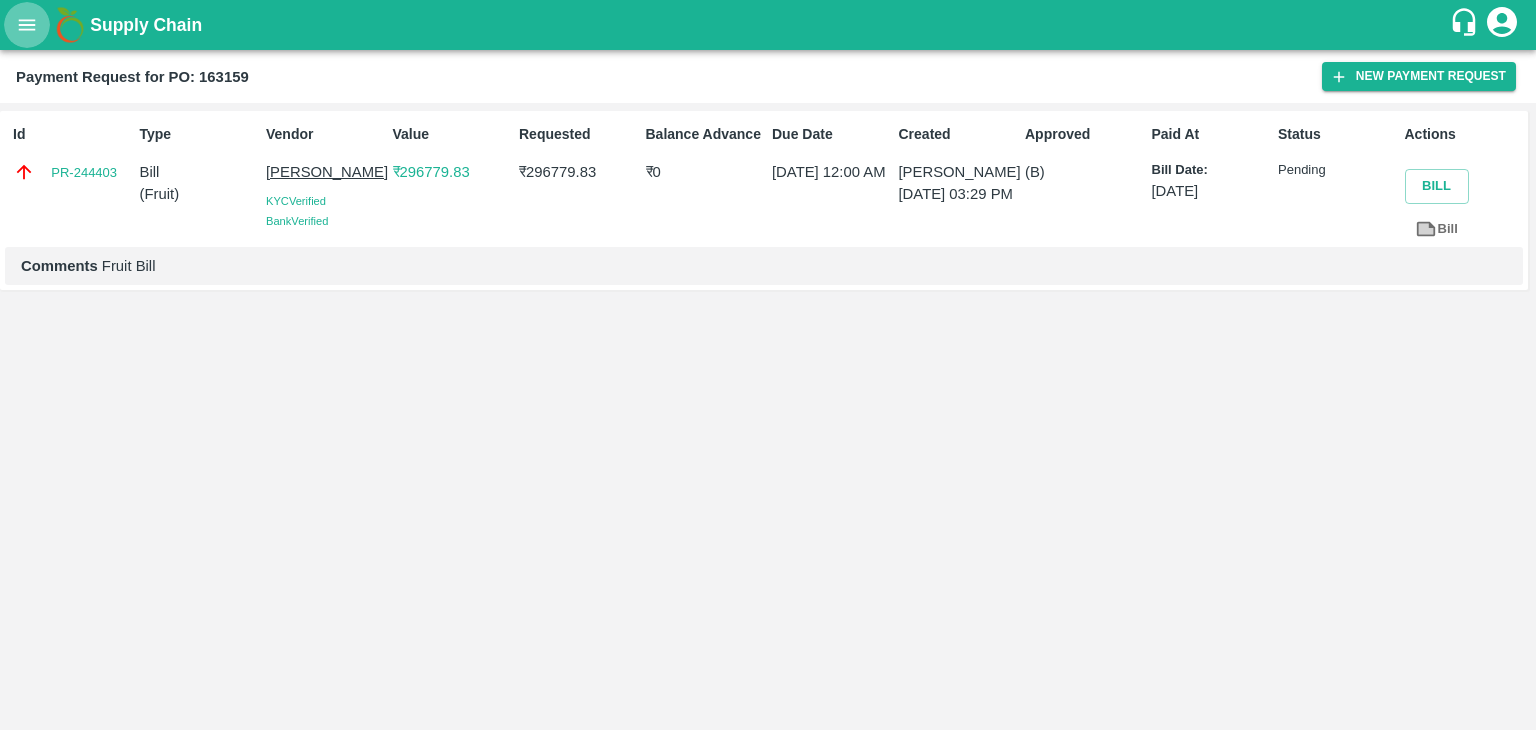 click 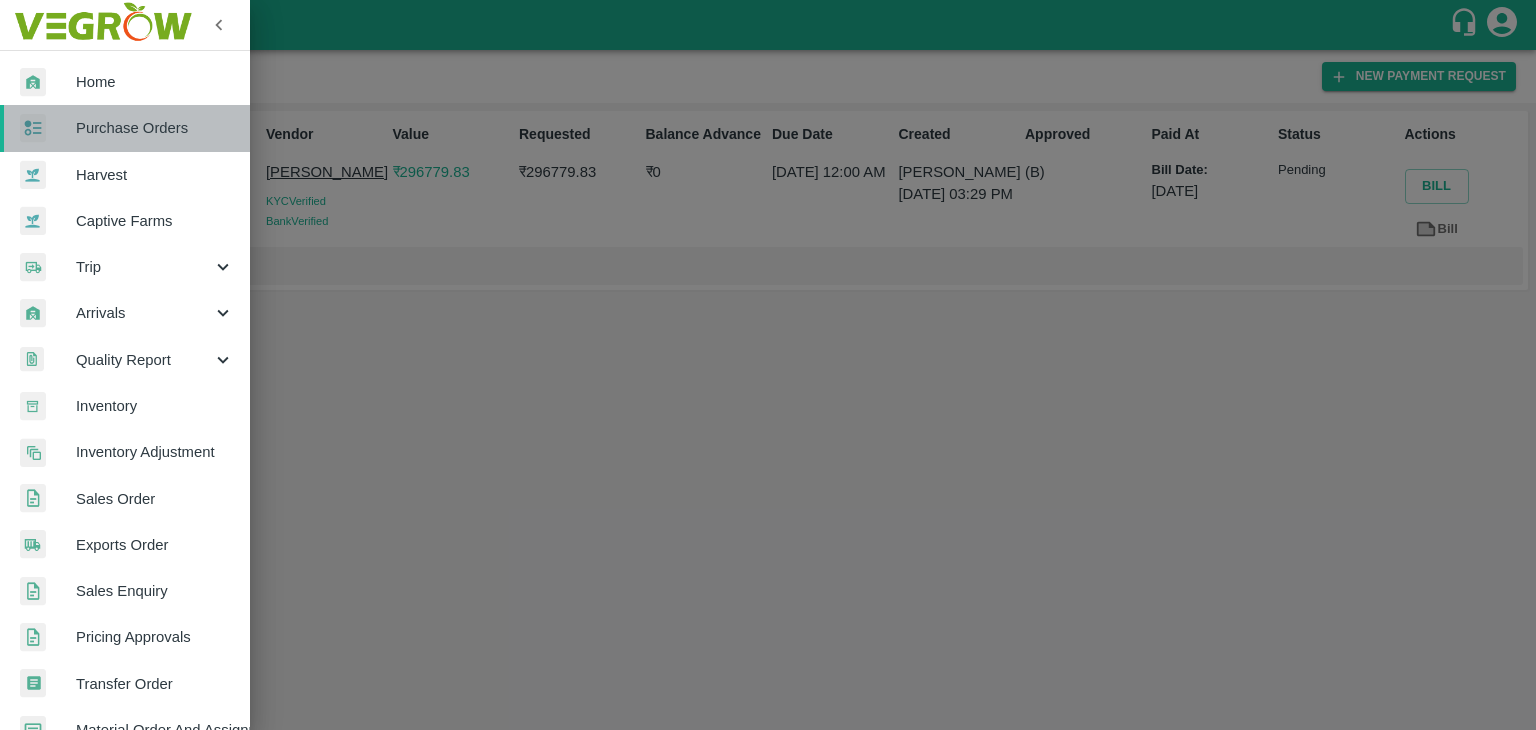 click on "Purchase Orders" at bounding box center [125, 128] 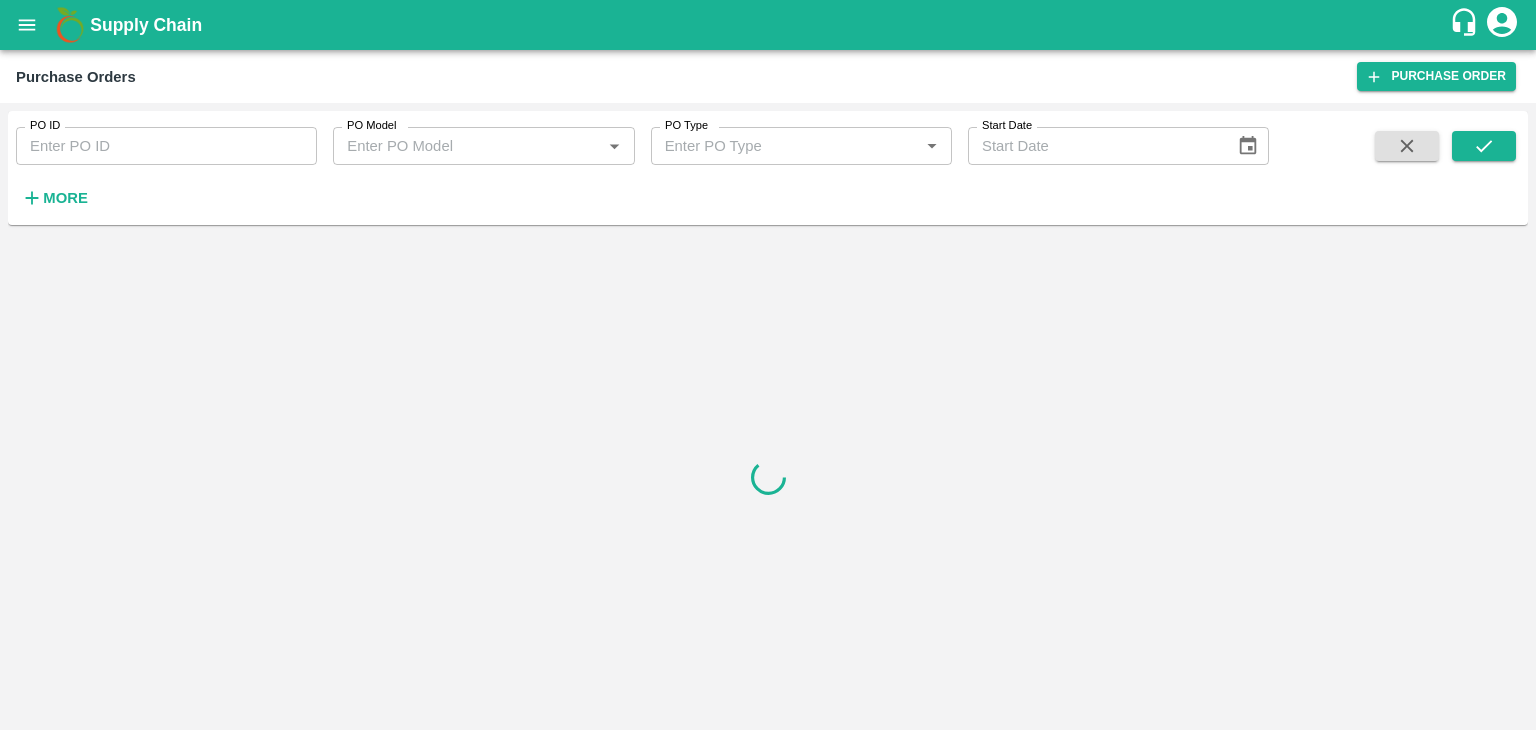 click on "PO ID" at bounding box center [166, 146] 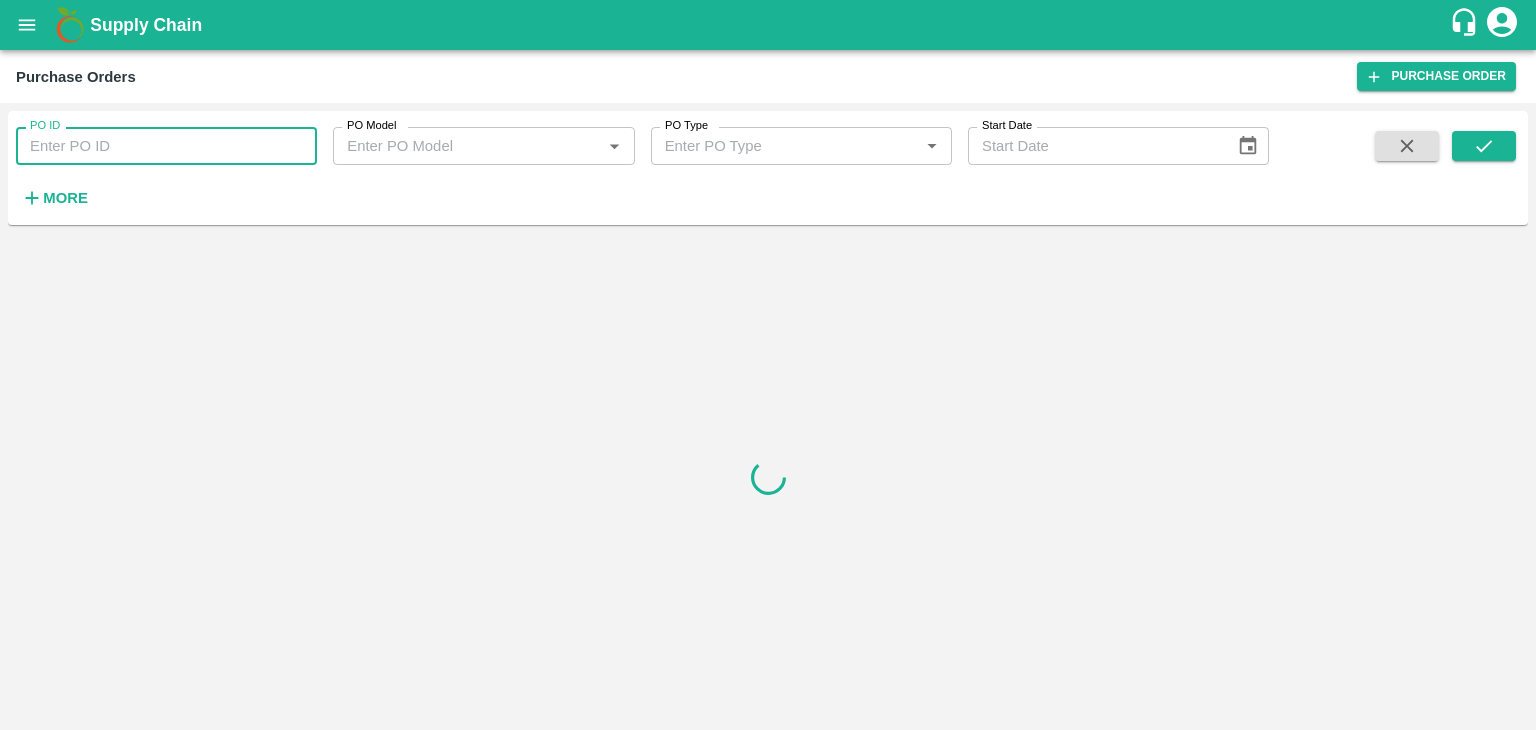 paste on "163273" 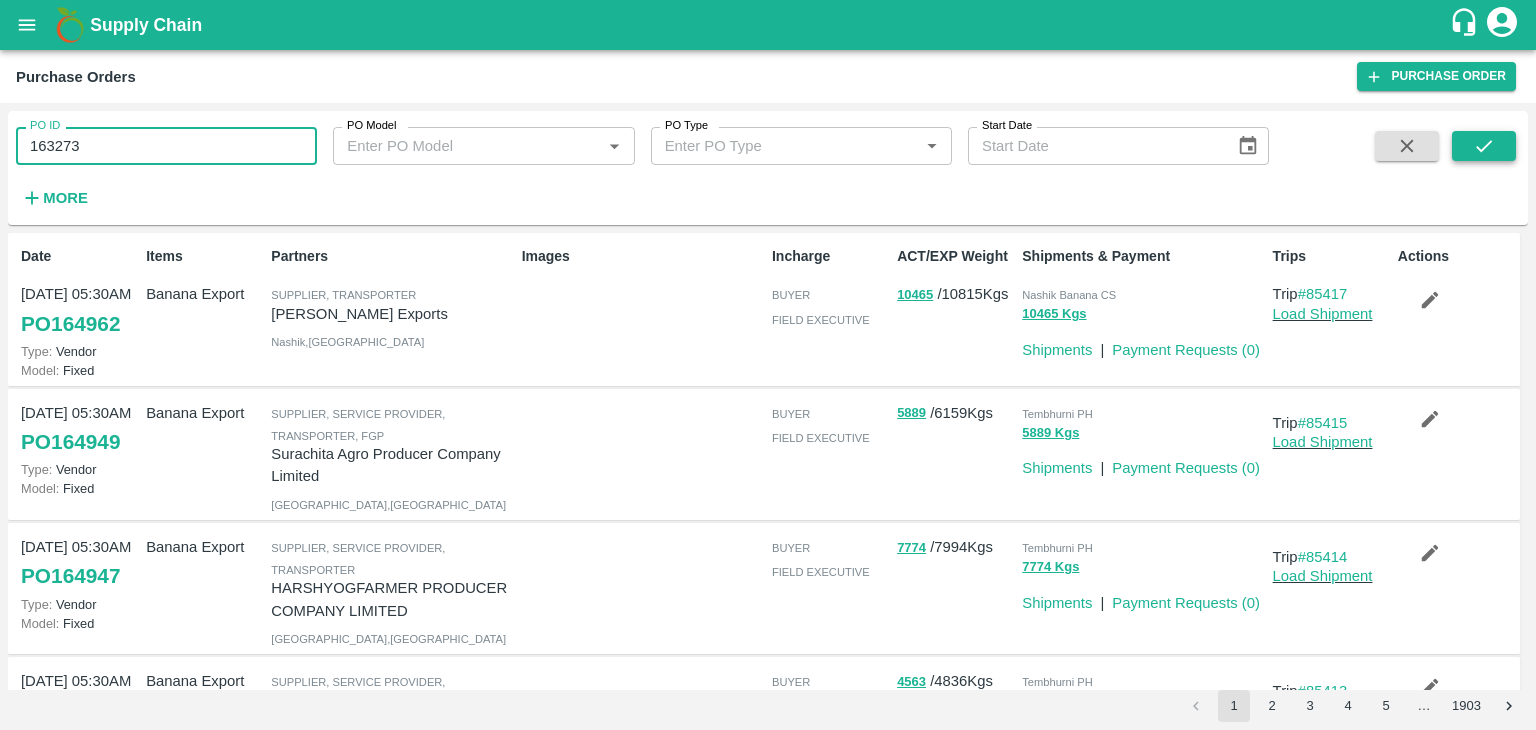 type on "163273" 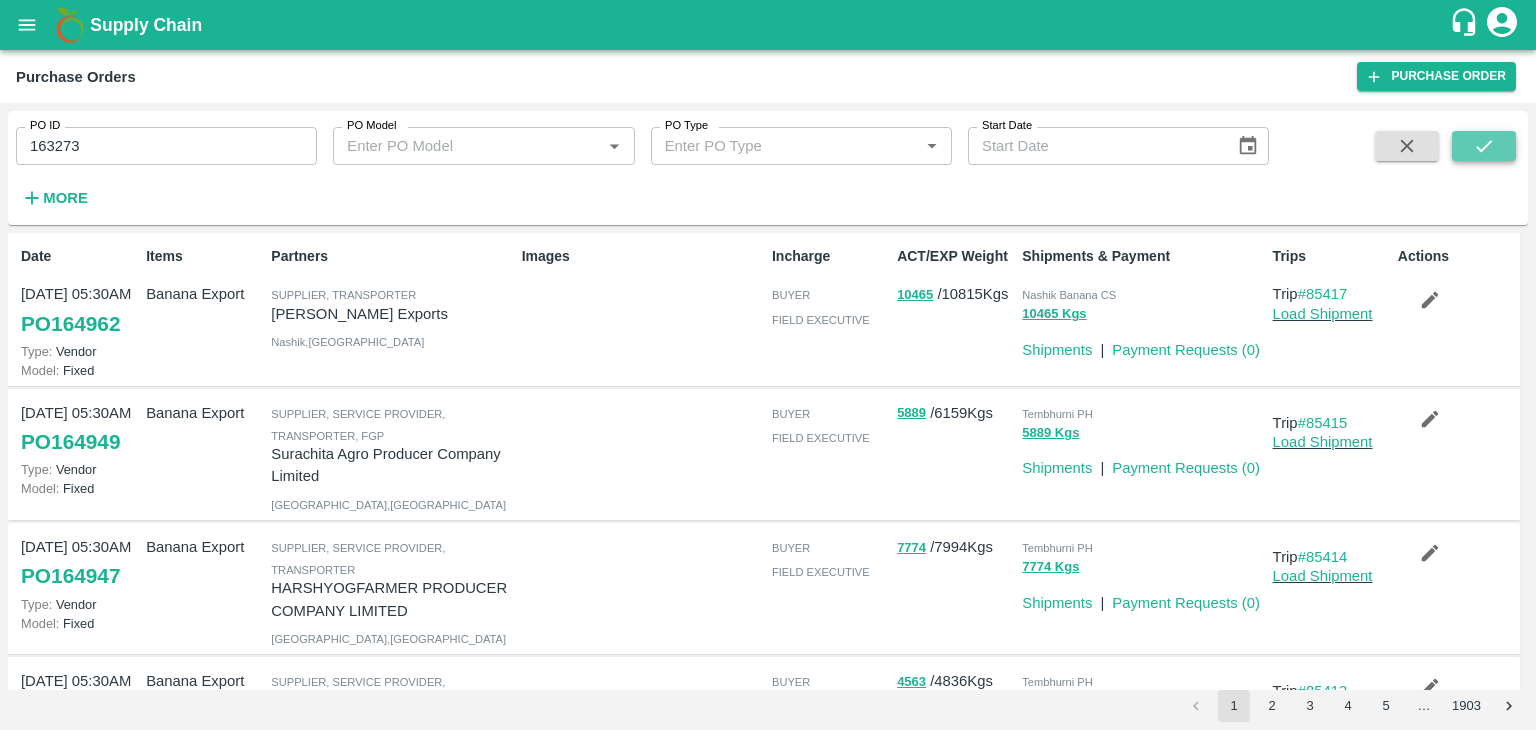 click 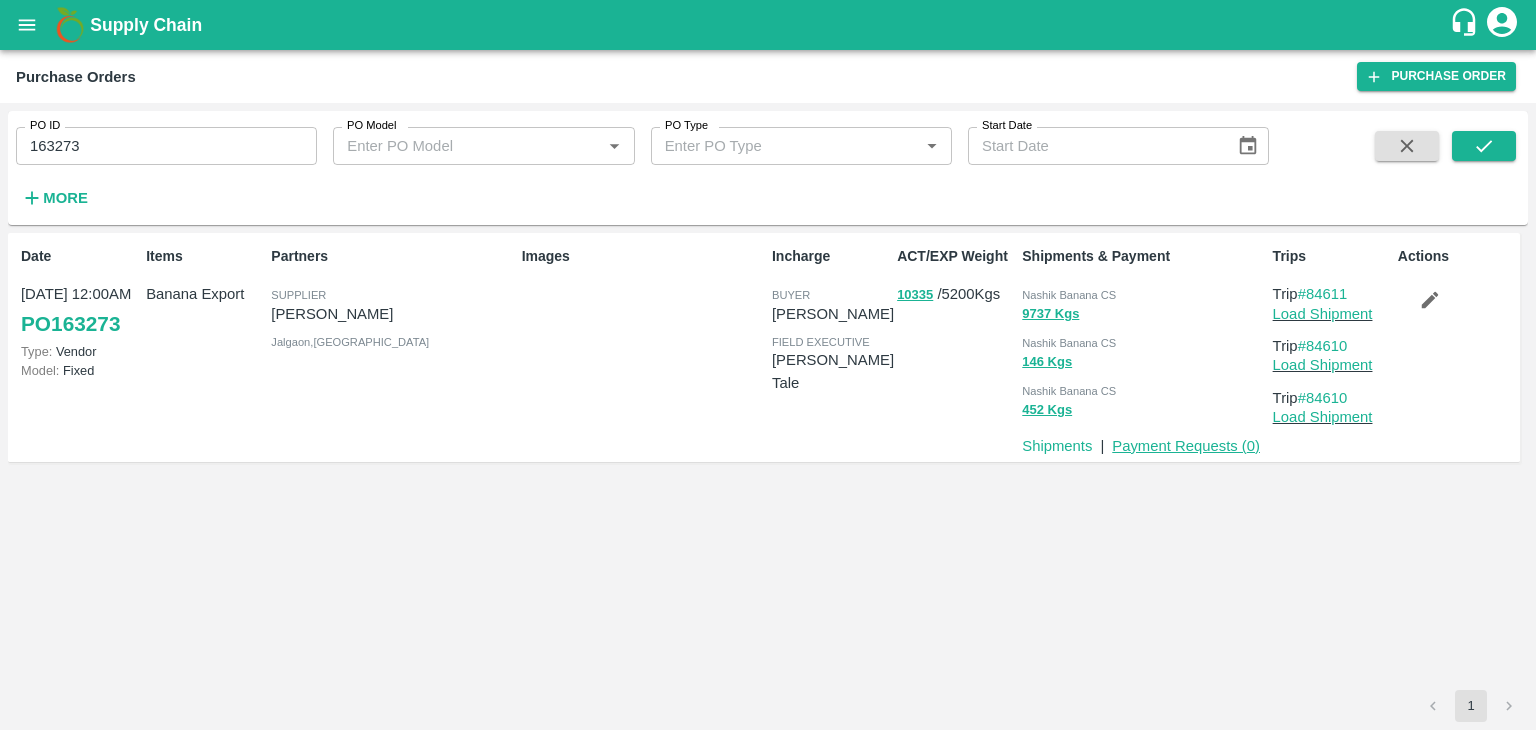 click on "Payment Requests ( 0 )" at bounding box center [1186, 446] 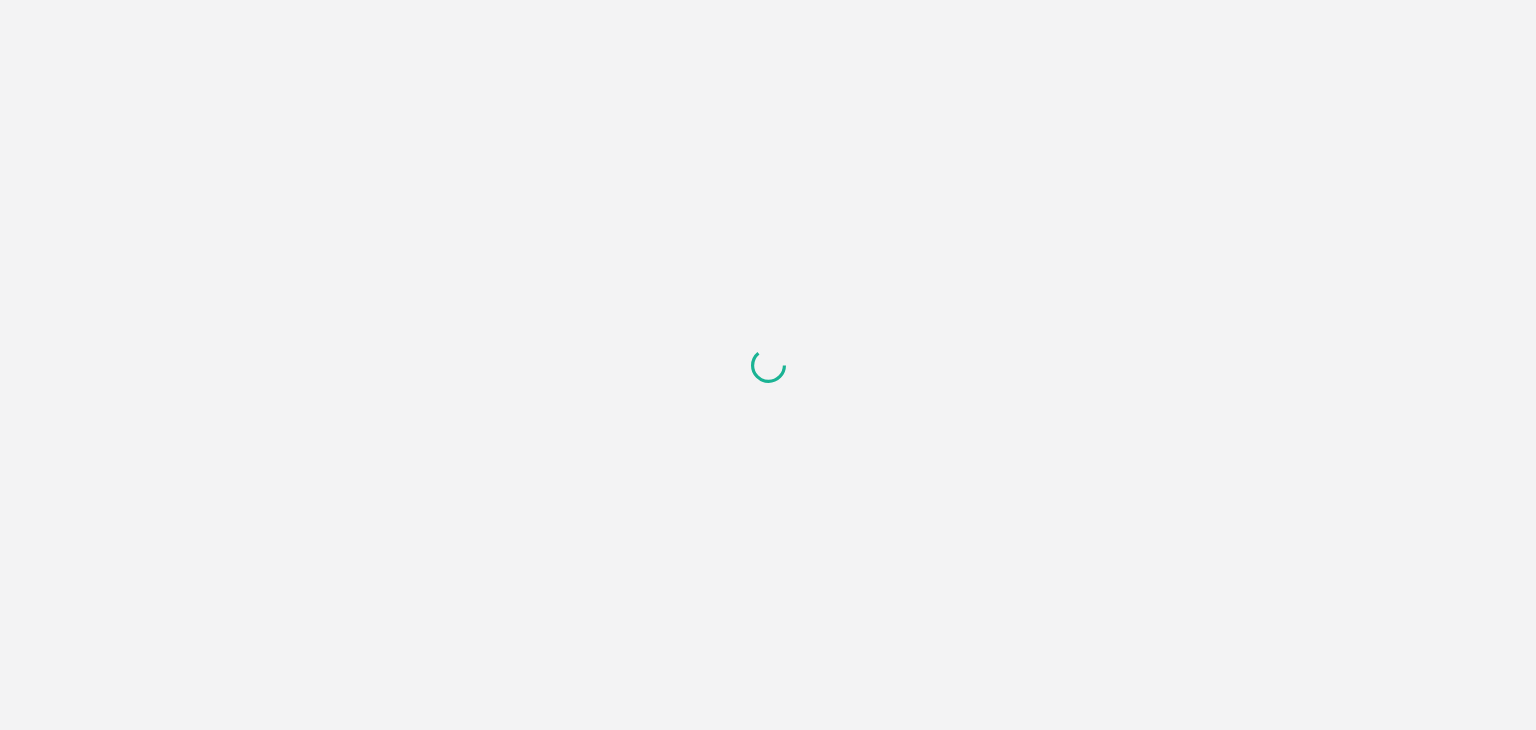 scroll, scrollTop: 0, scrollLeft: 0, axis: both 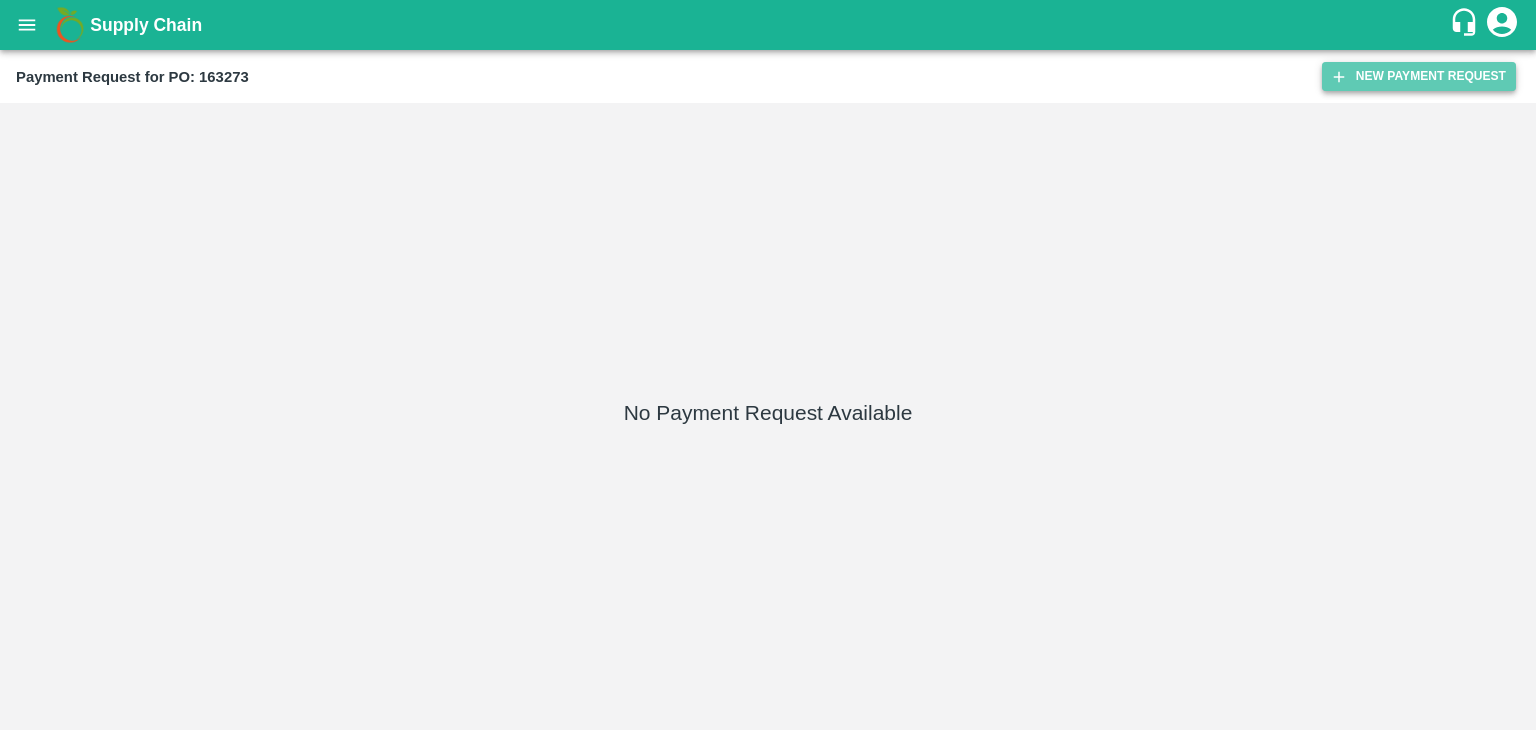 click on "New Payment Request" at bounding box center (1419, 76) 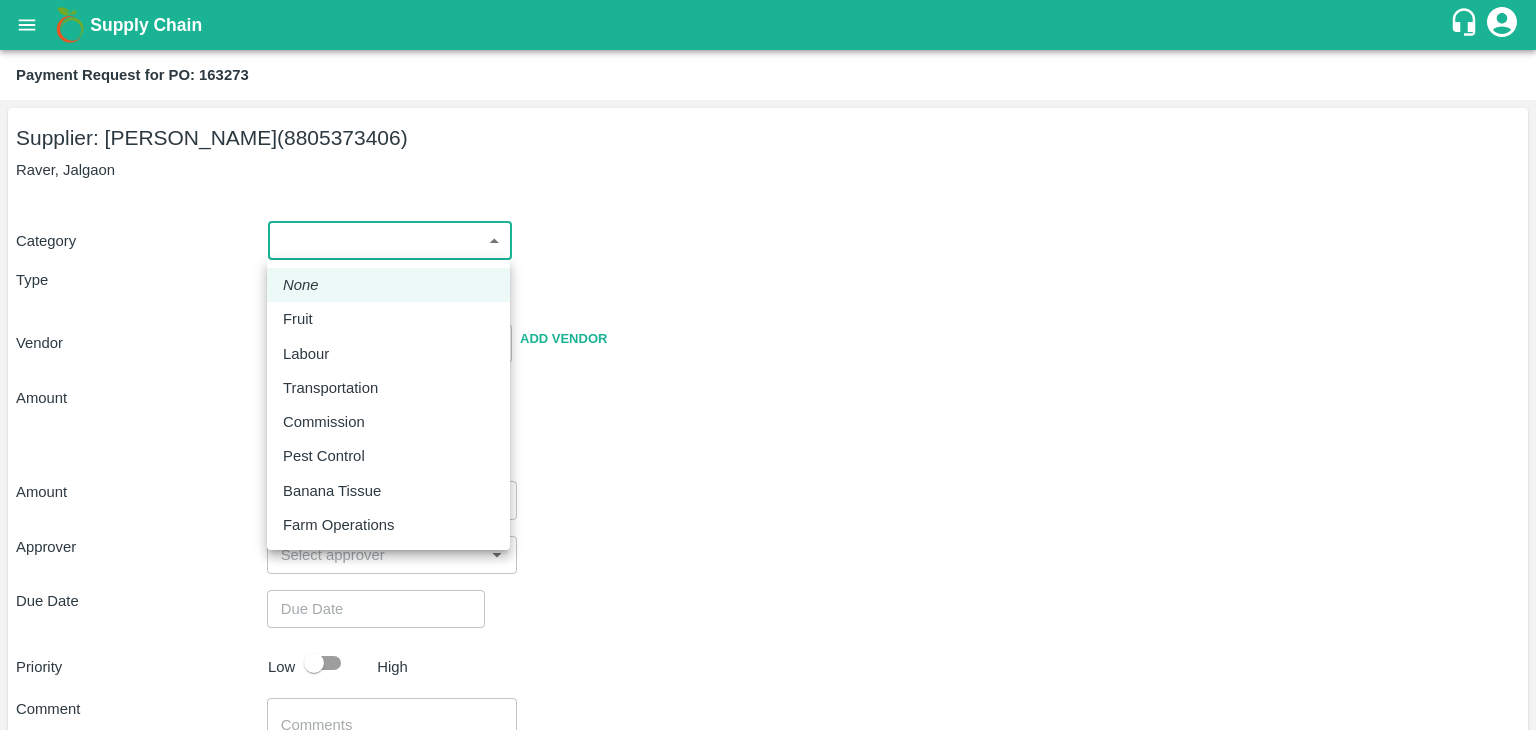 click on "Supply Chain Payment Request for PO: 163273 Supplier:    [PERSON_NAME]  (8805373406) Raver, Jalgaon Category ​ ​ Type Advance Bill Vendor ​ Add Vendor Amount Total value Per Kg ​ Amount ​ Approver ​ Due Date ​  Priority  Low  High Comment x ​ Attach bill Cancel Save Tembhurni PH Nashik CC Shahada Banana Export PH Savda Banana Export PH Nashik Banana CS [PERSON_NAME] Logout None Fruit Labour Transportation Commission Pest Control Banana Tissue Farm Operations" at bounding box center (768, 365) 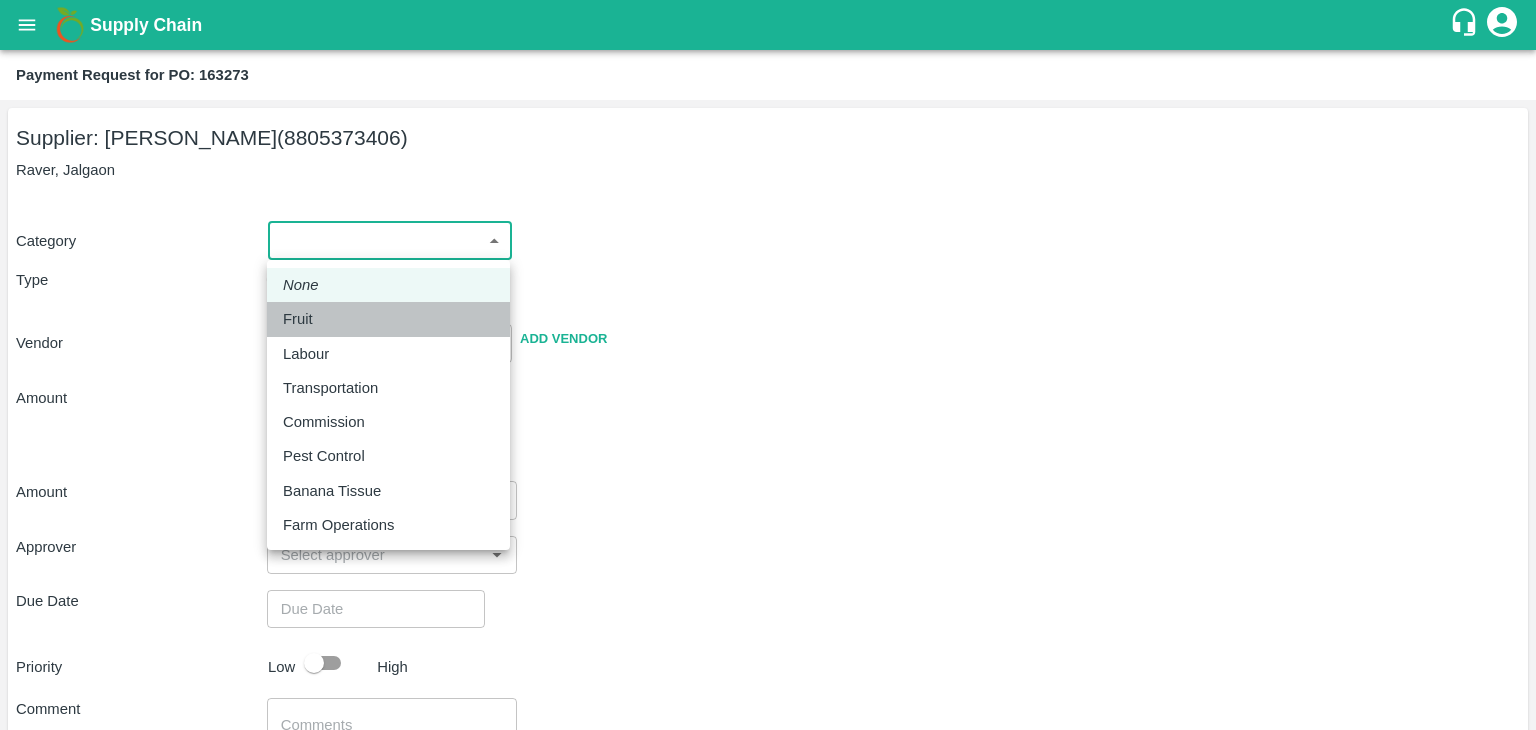 click on "Fruit" at bounding box center (303, 319) 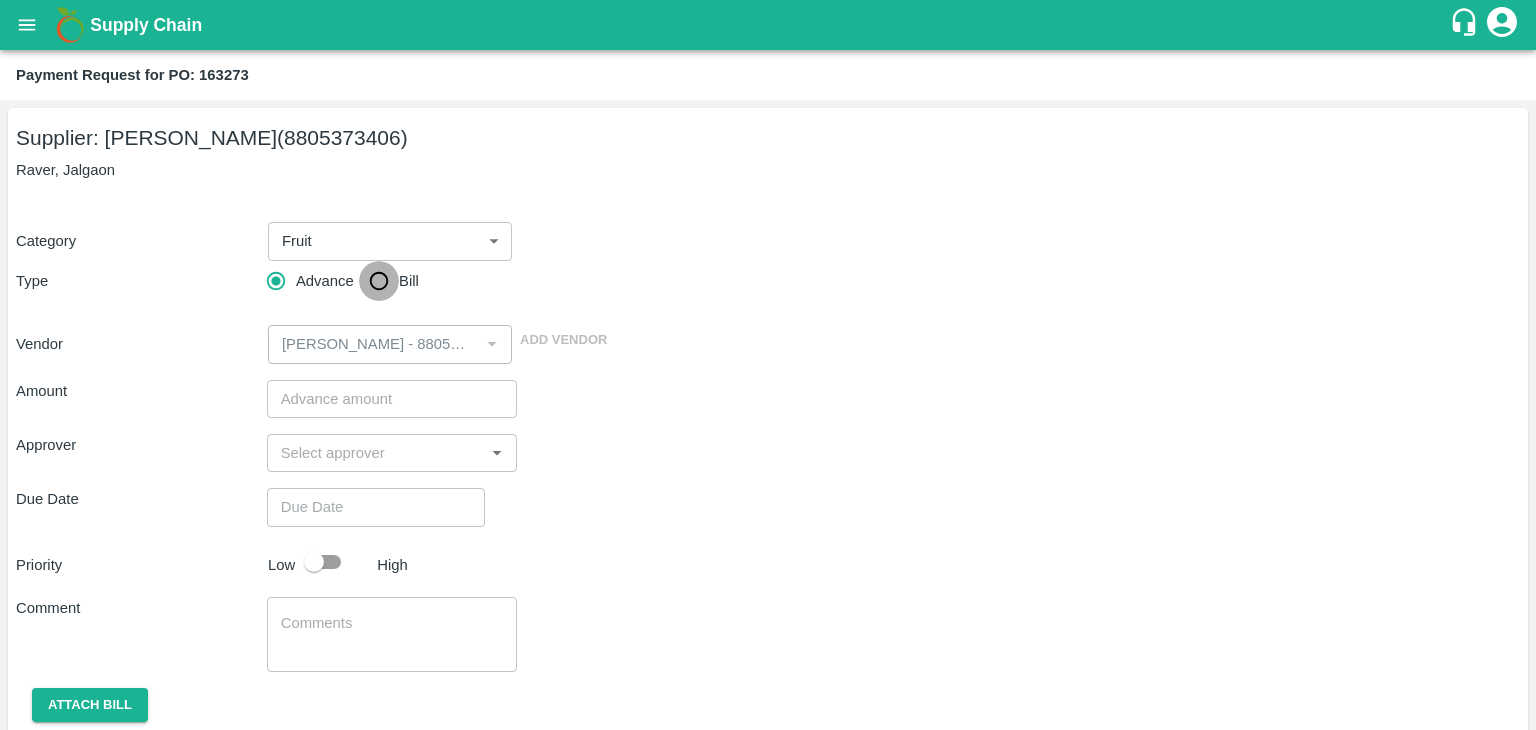 click on "Bill" at bounding box center [379, 281] 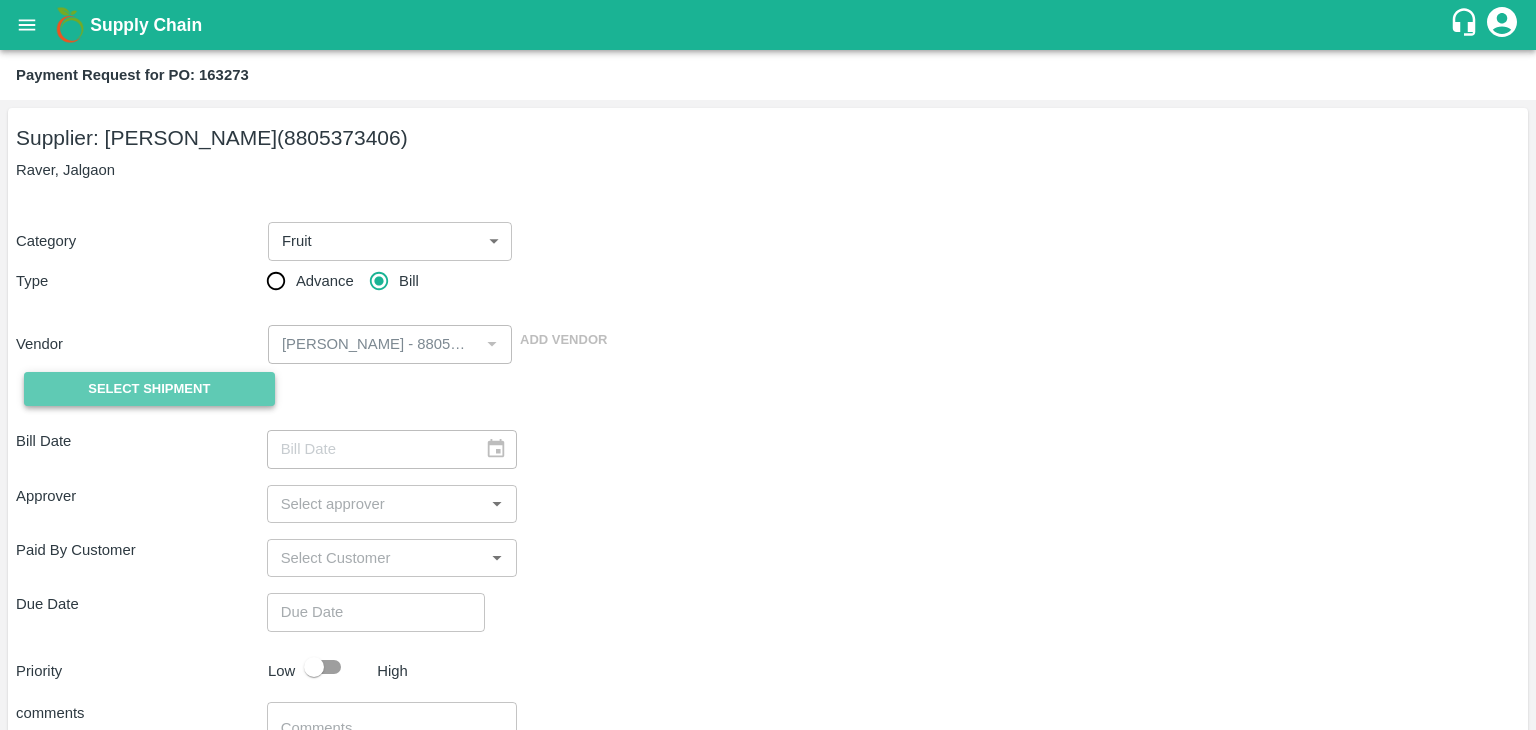 click on "Select Shipment" at bounding box center [149, 389] 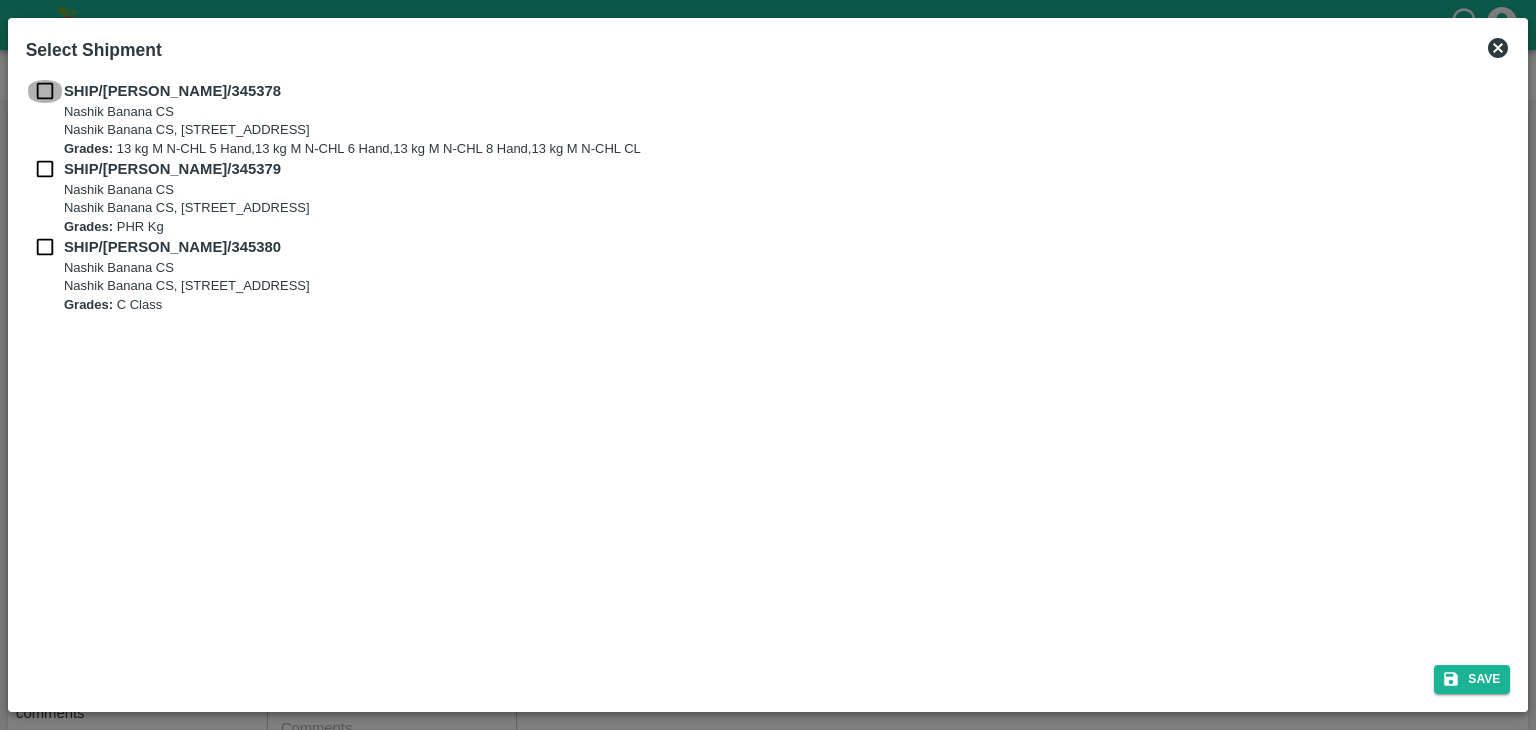 click at bounding box center [45, 91] 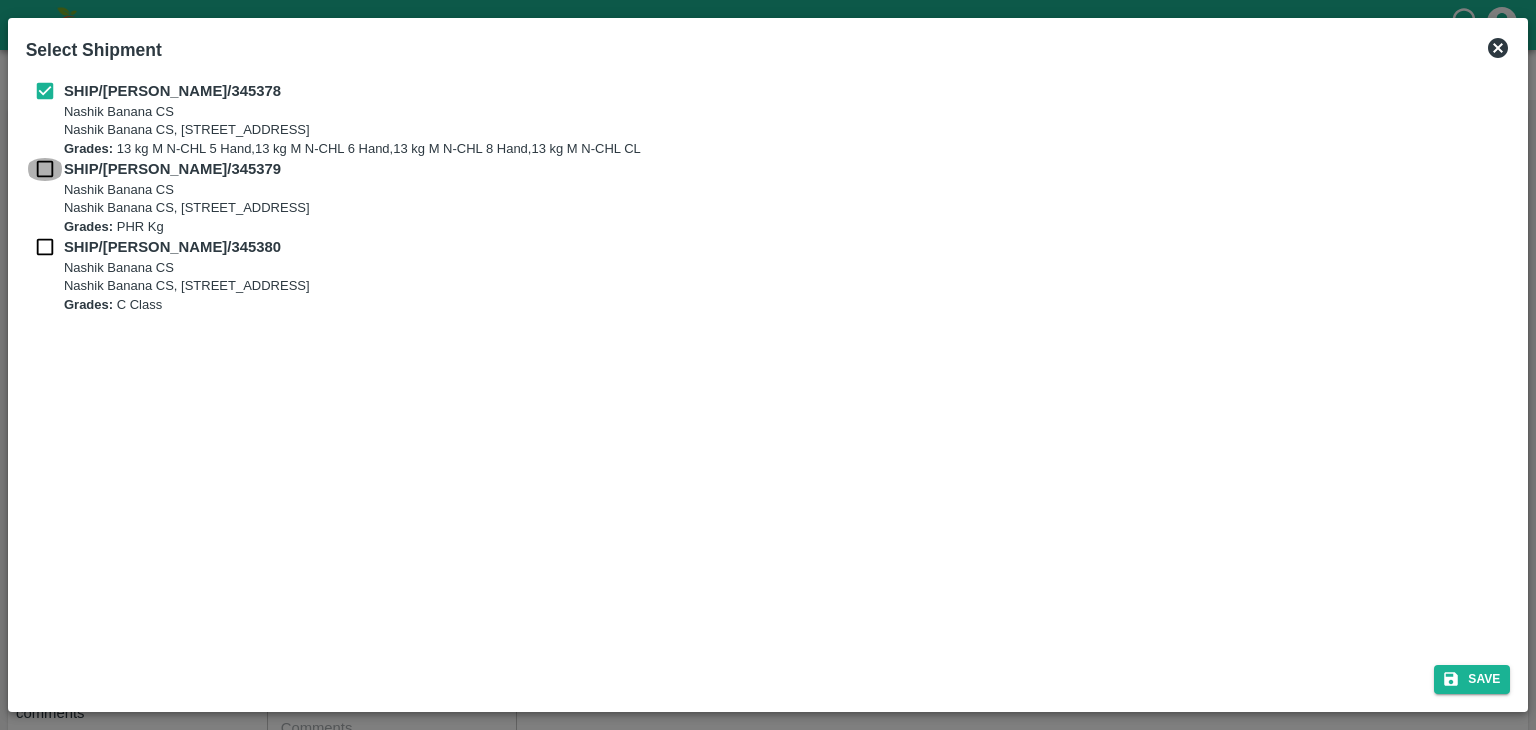 click at bounding box center [45, 169] 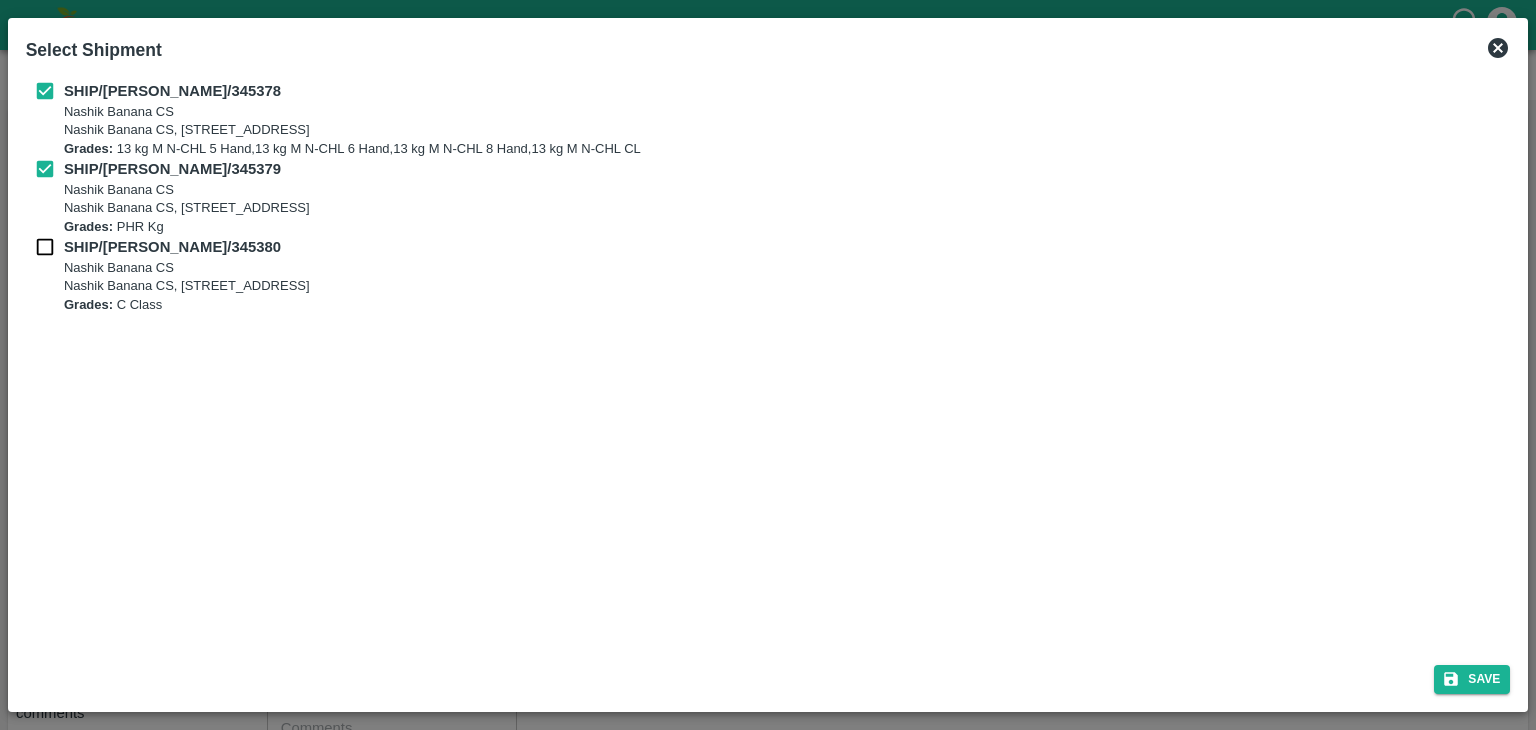 click at bounding box center (45, 247) 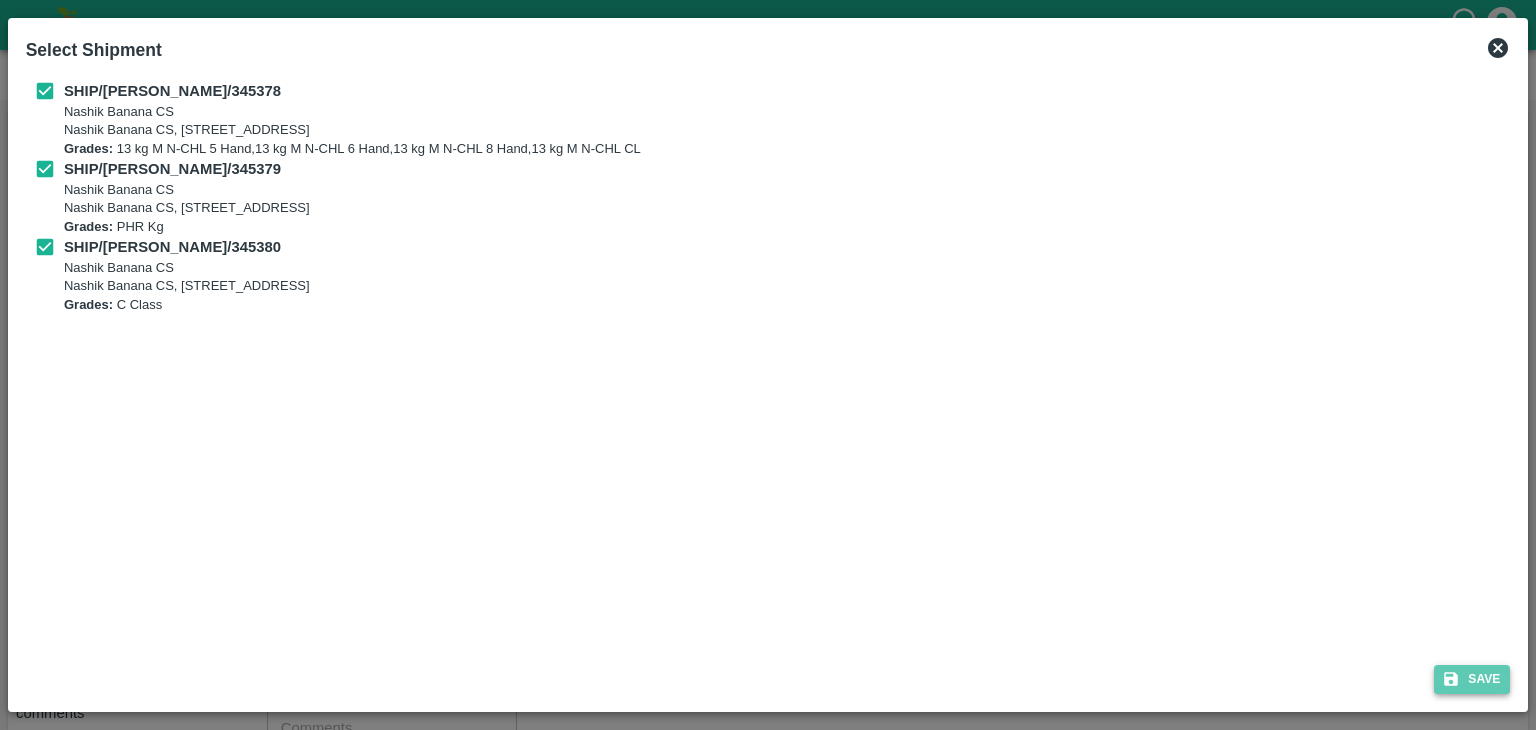 click on "Save" at bounding box center (1472, 679) 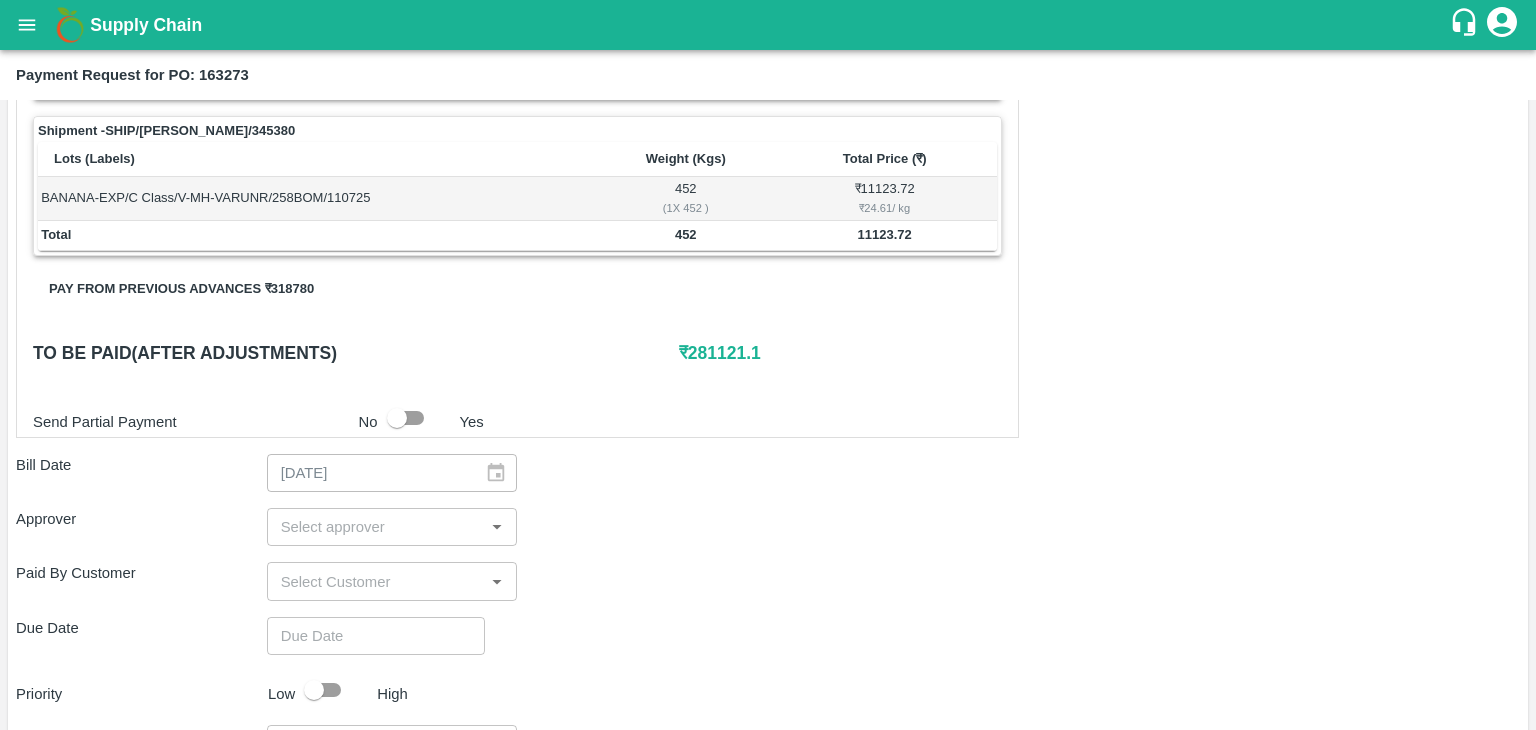 scroll, scrollTop: 936, scrollLeft: 0, axis: vertical 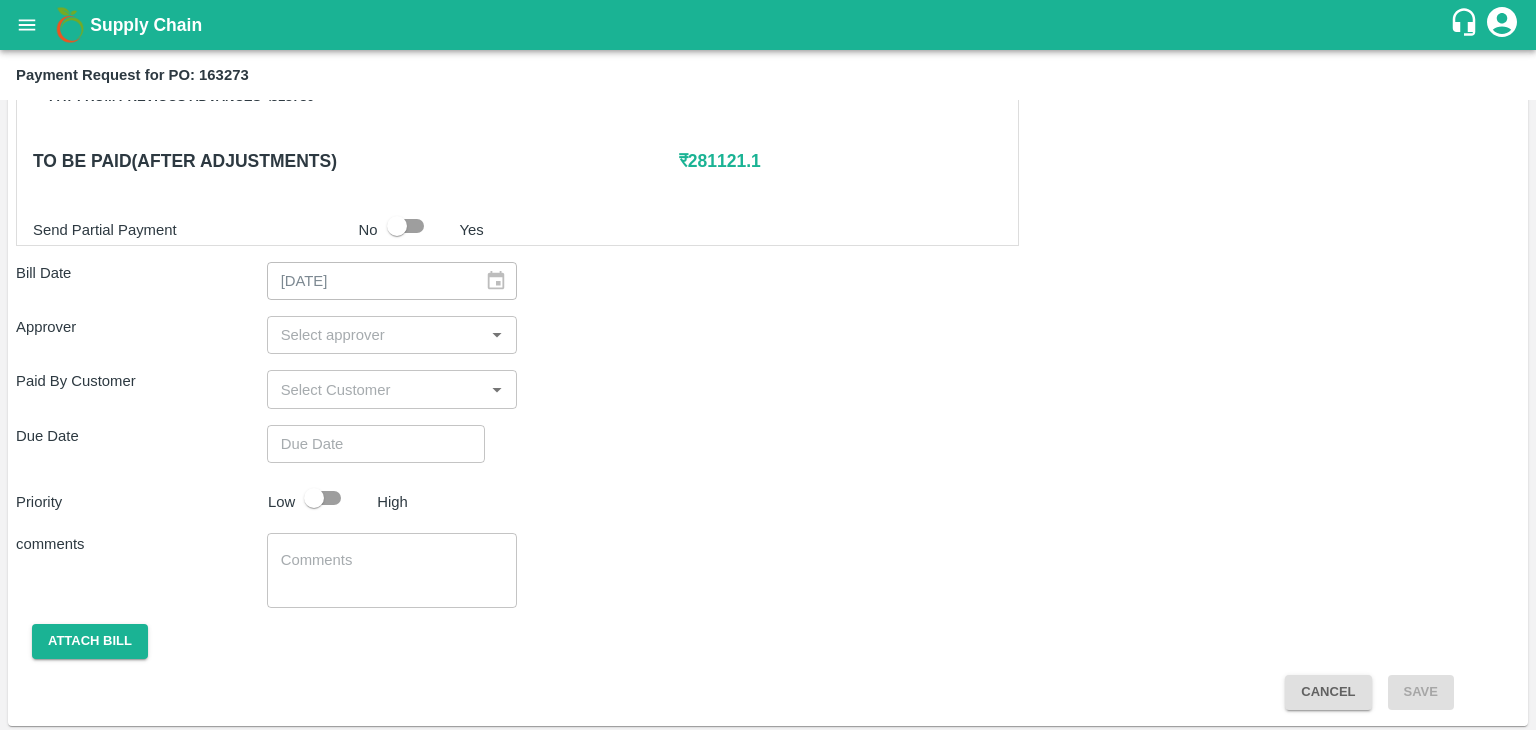 click on "​" at bounding box center [392, 335] 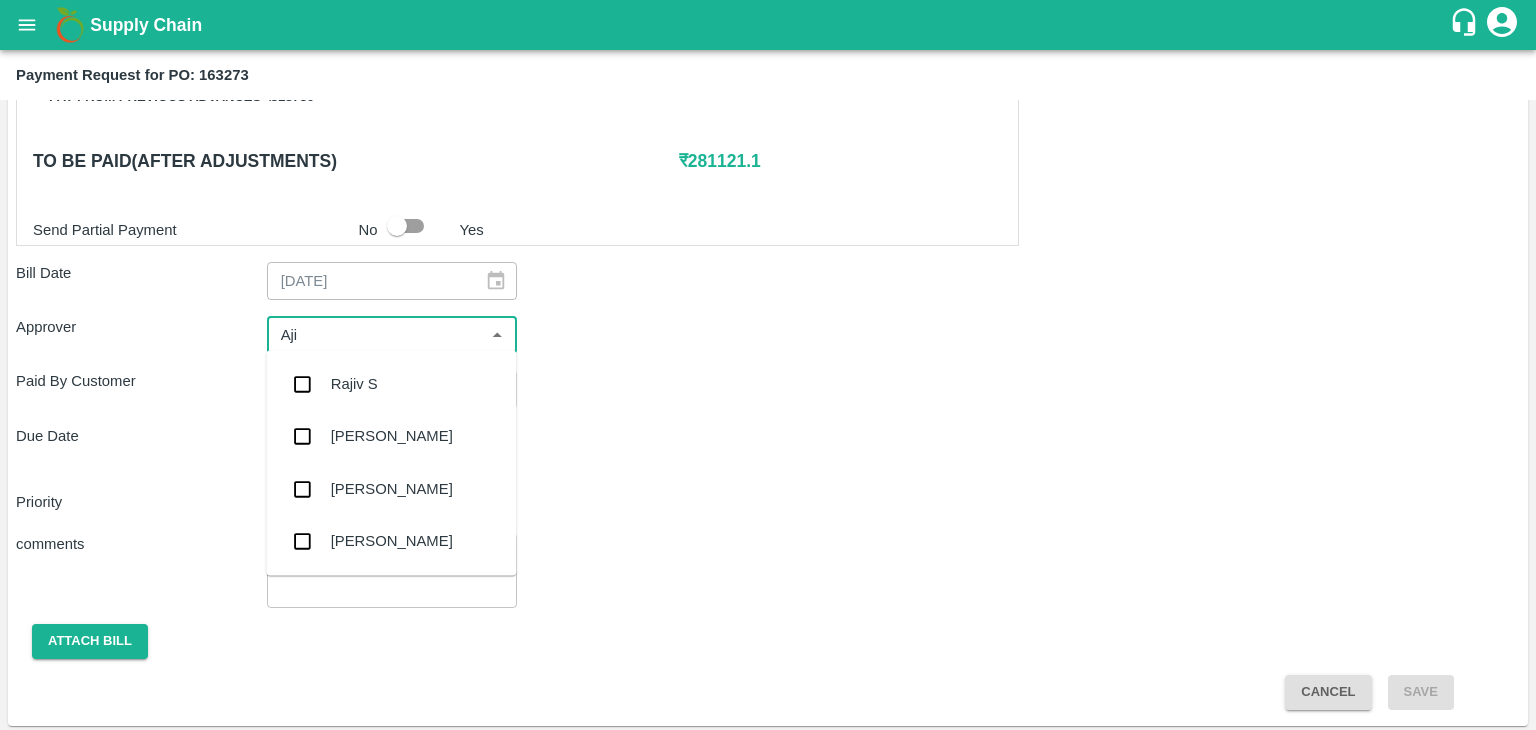 type on "Ajit" 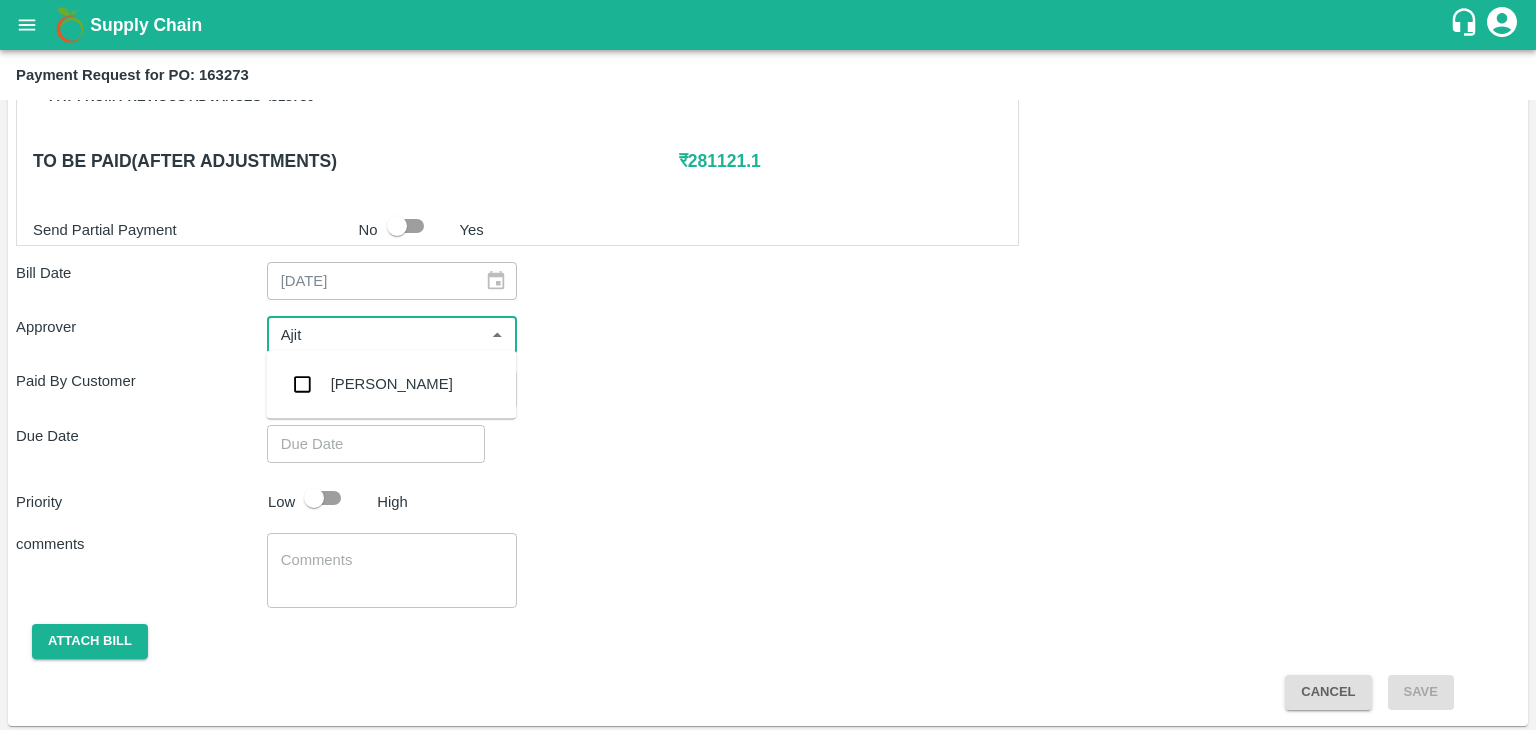 click on "[PERSON_NAME]" at bounding box center [392, 384] 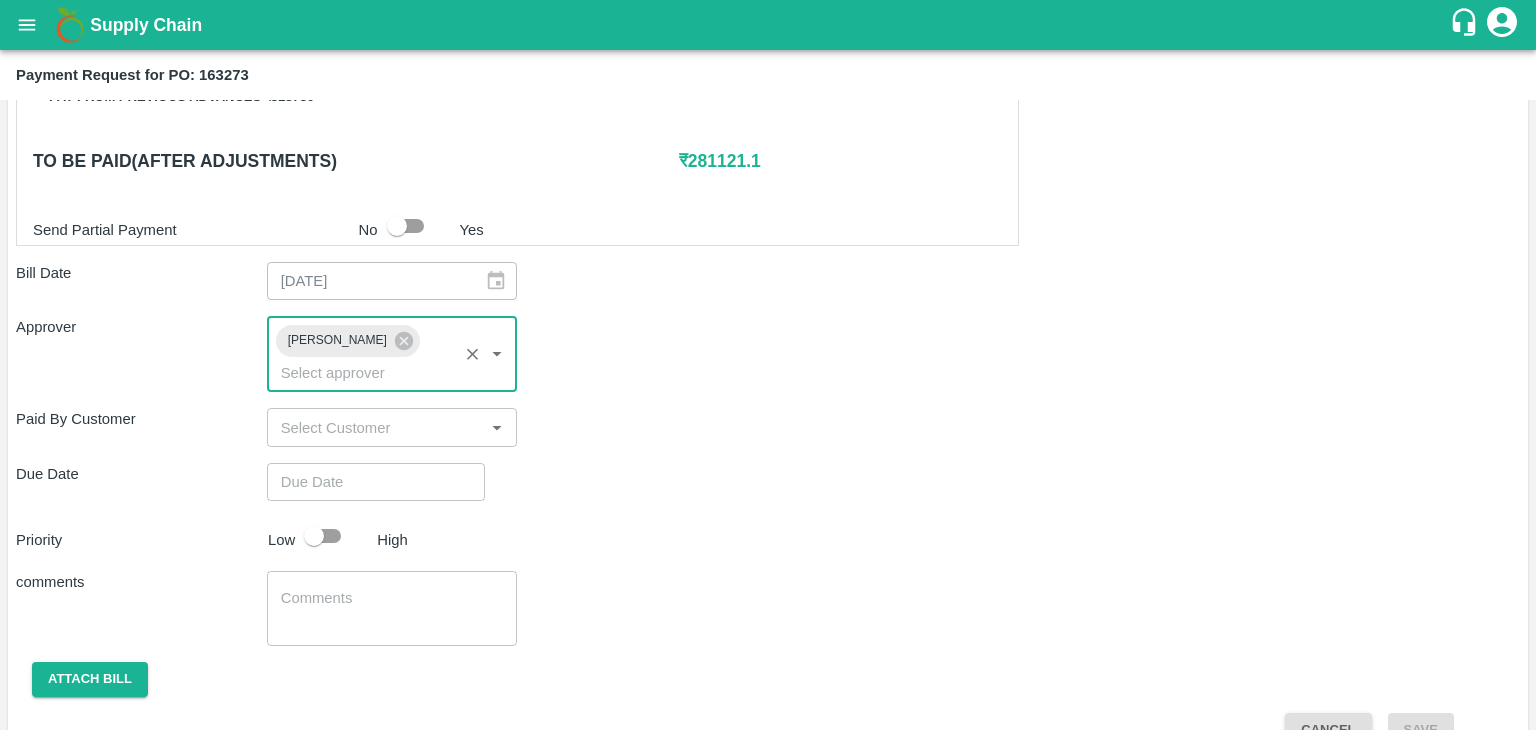 type on "DD/MM/YYYY hh:mm aa" 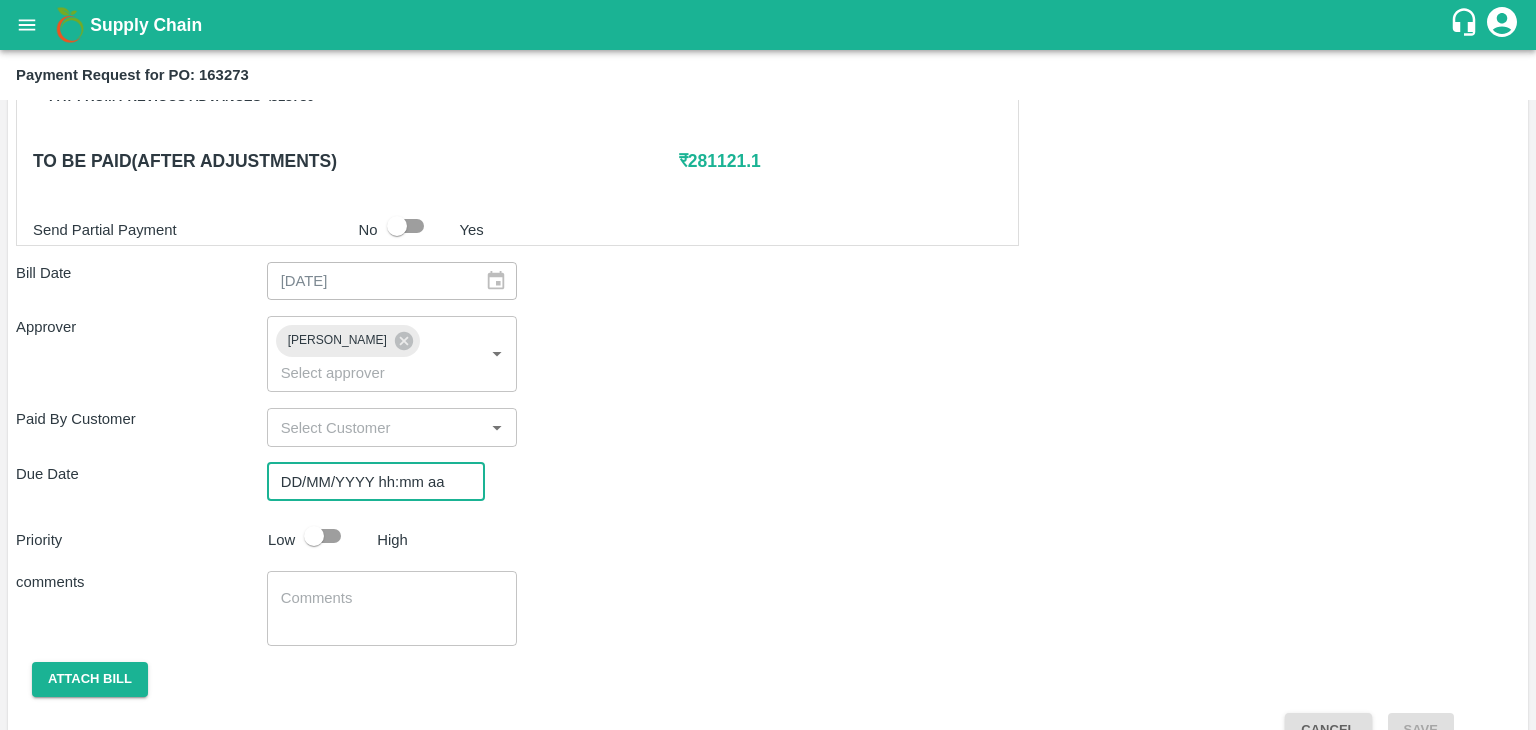 click on "DD/MM/YYYY hh:mm aa" at bounding box center [369, 482] 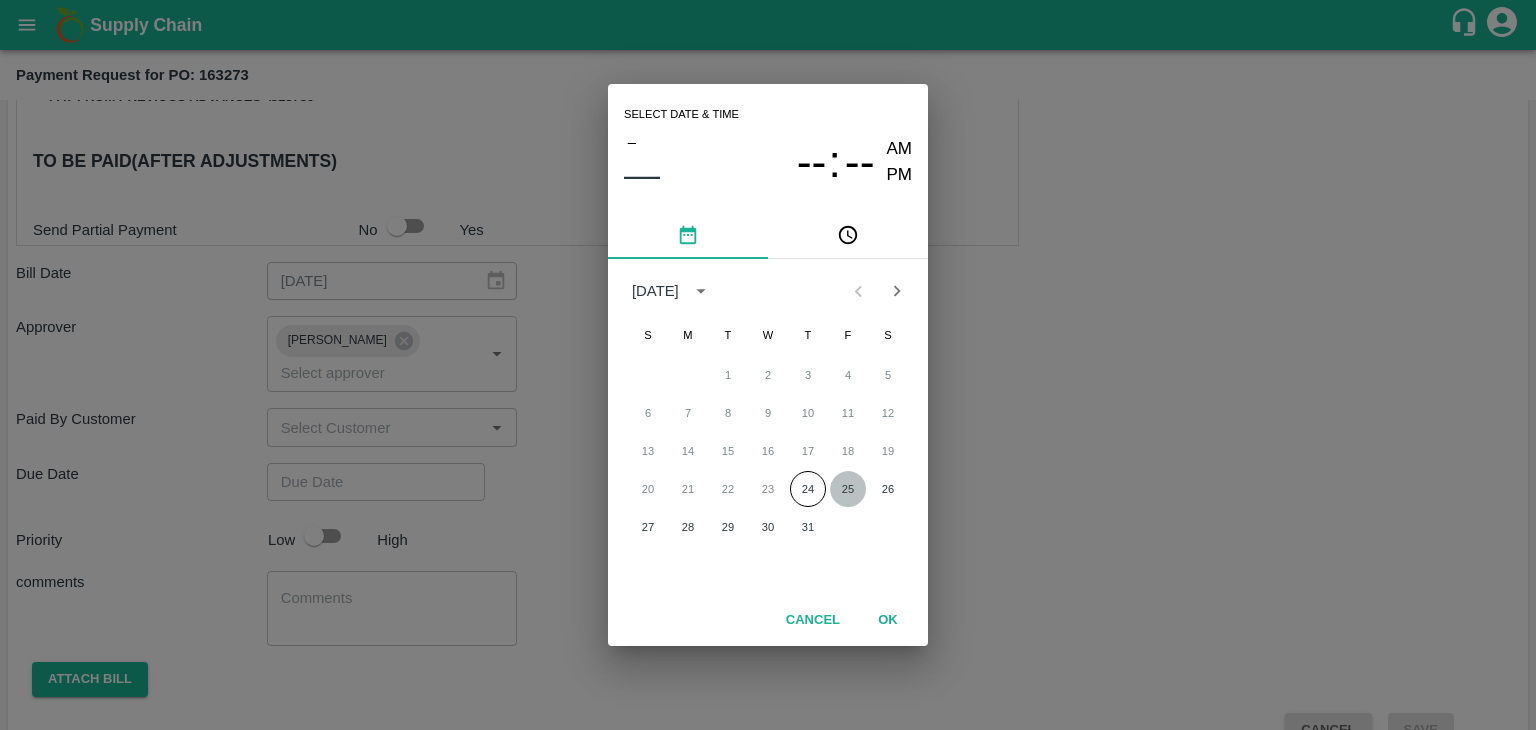 click on "25" at bounding box center (848, 489) 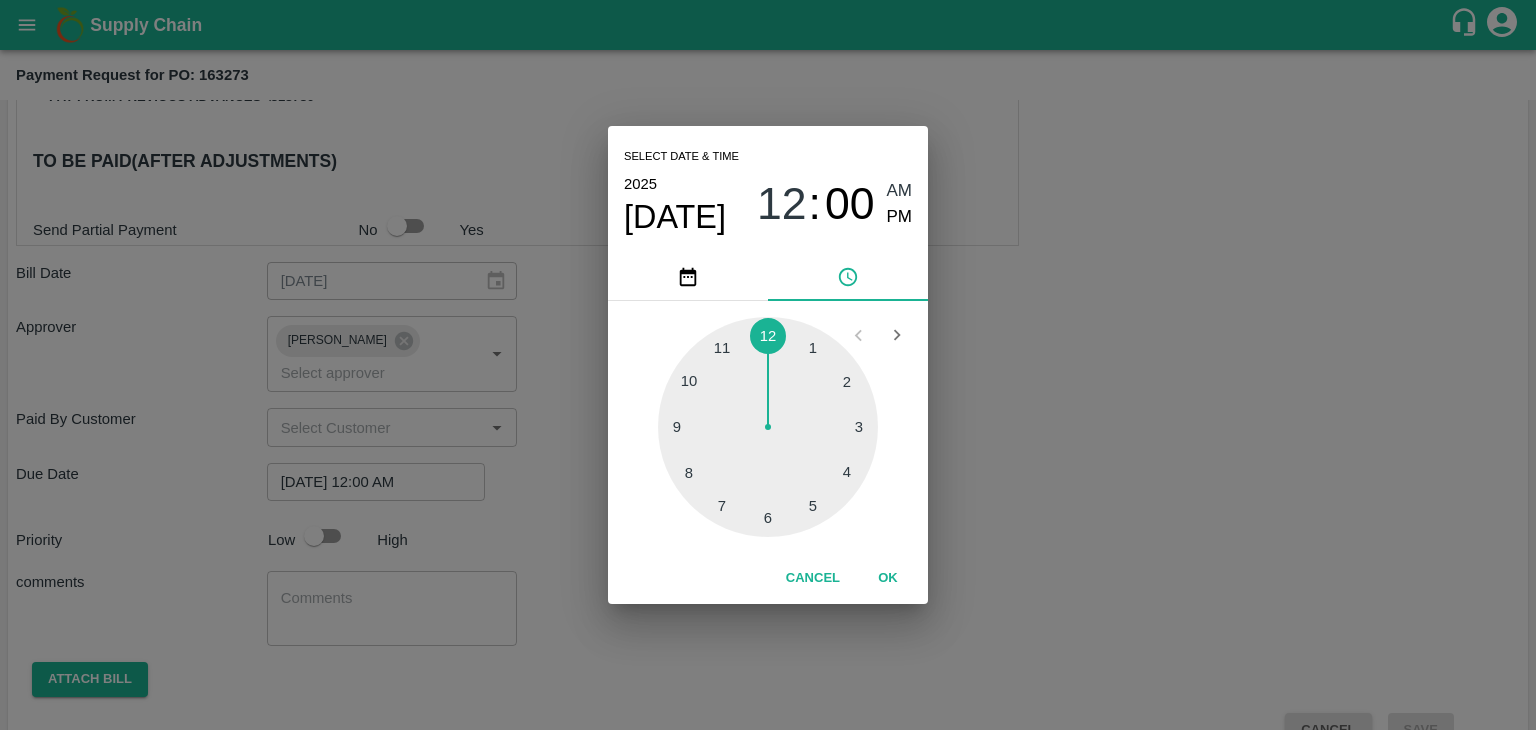 click on "OK" at bounding box center [888, 578] 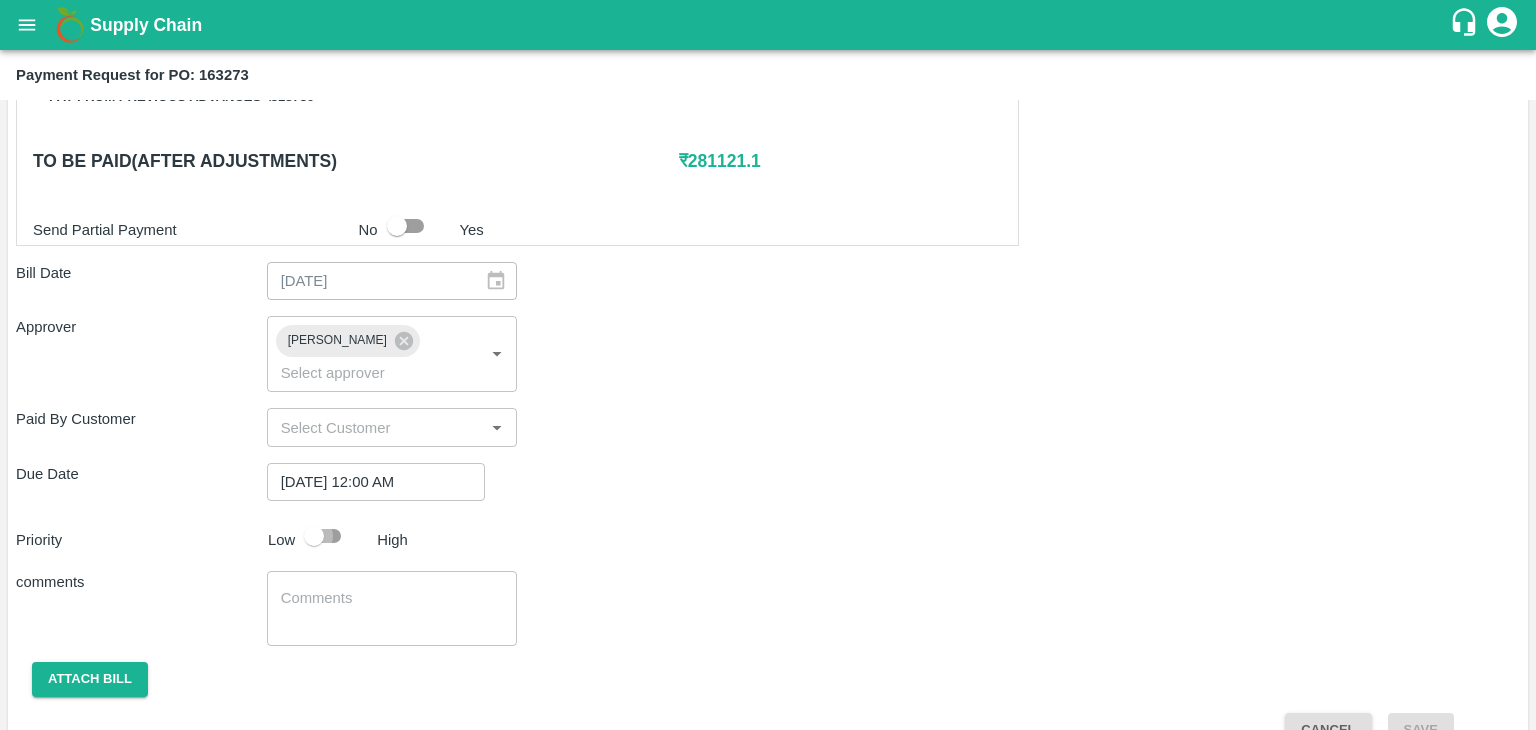 click at bounding box center [314, 536] 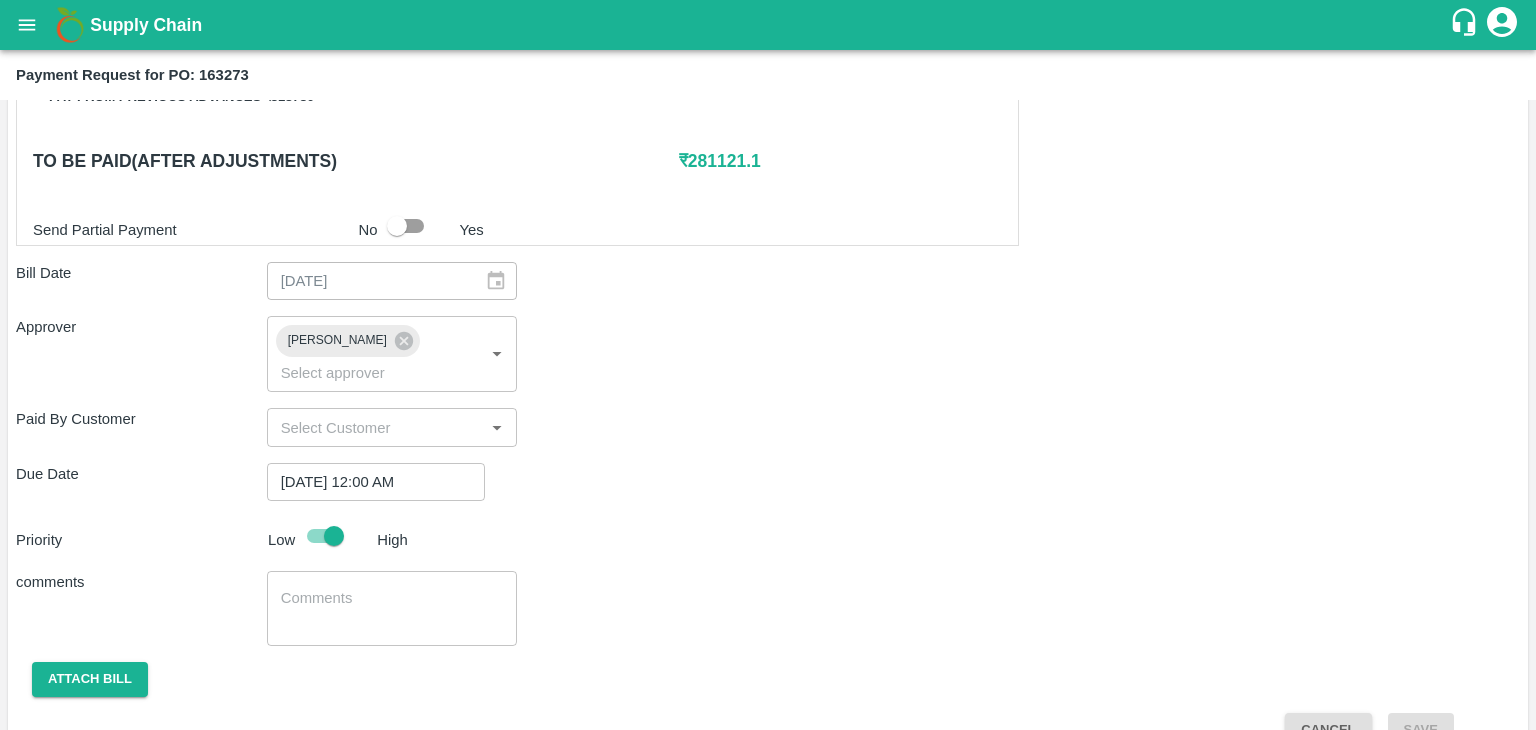 click on "x ​" at bounding box center (392, 608) 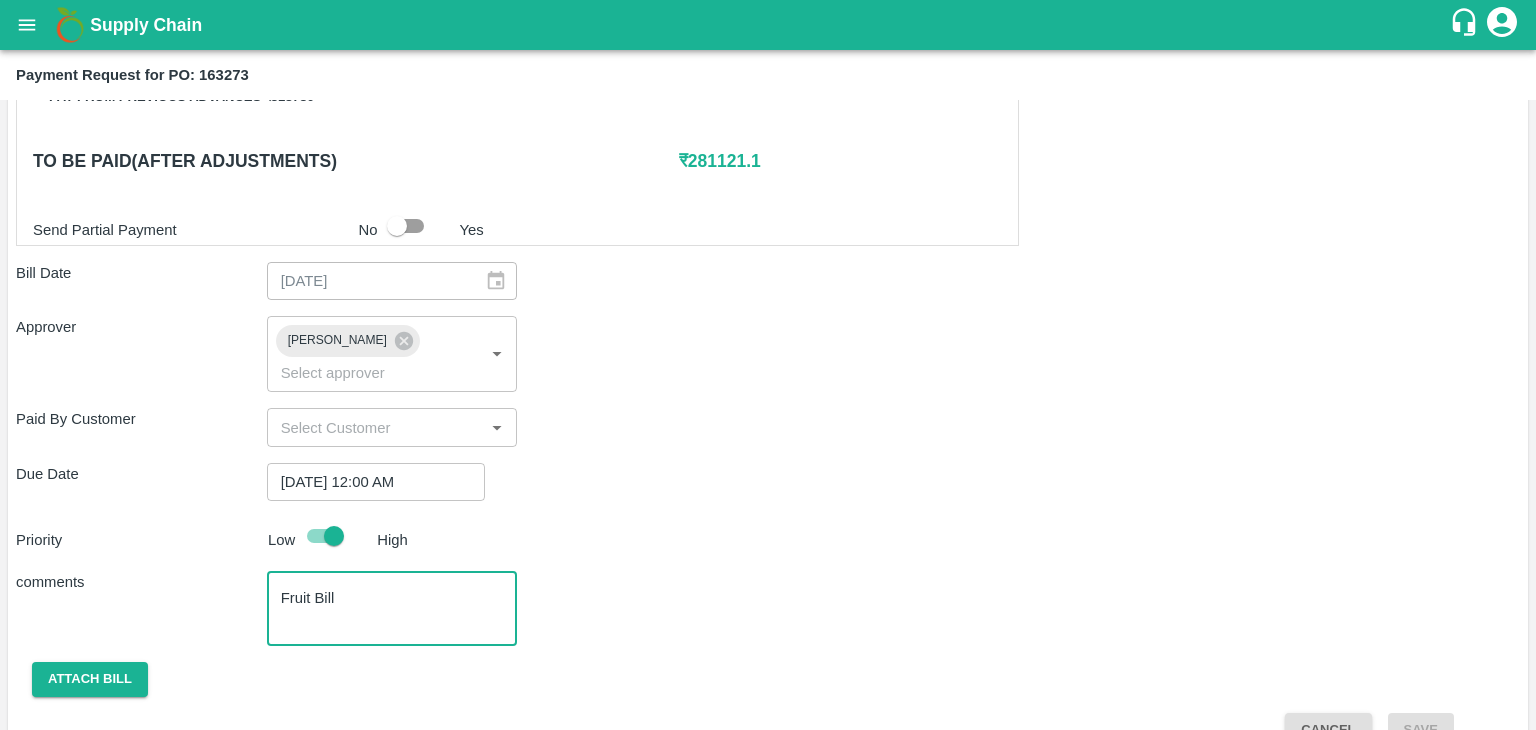 scroll, scrollTop: 948, scrollLeft: 0, axis: vertical 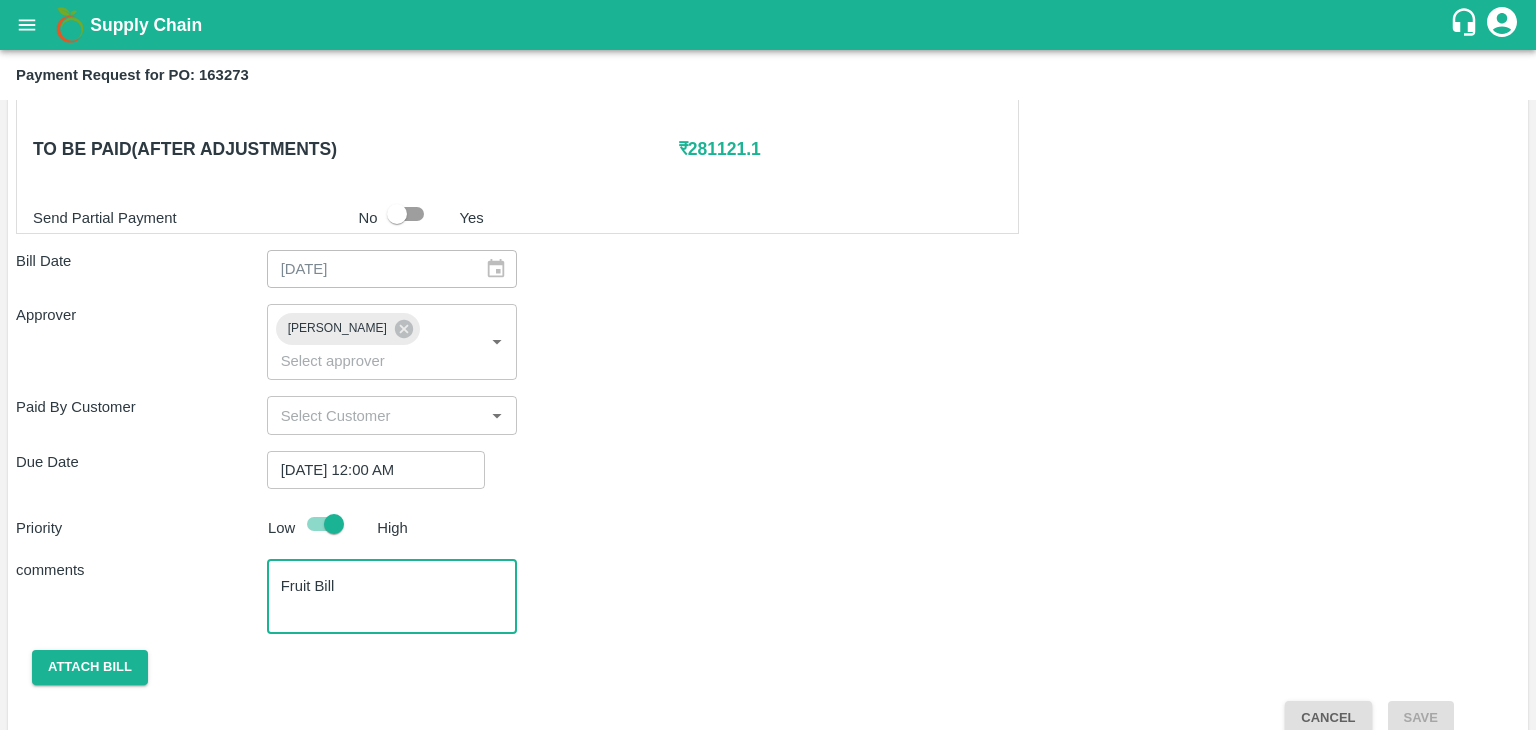 type on "Fruit Bill" 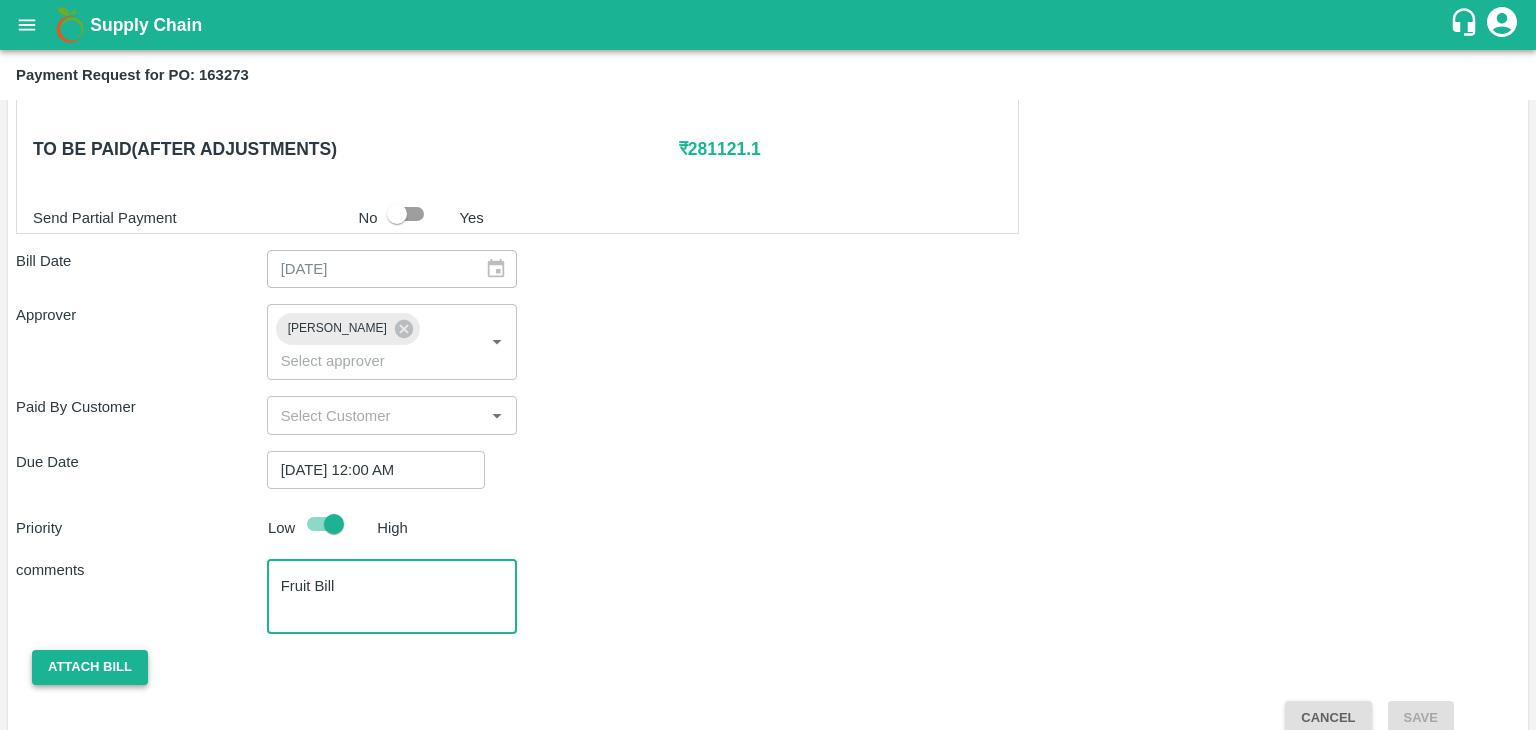 click on "Attach bill" at bounding box center [90, 667] 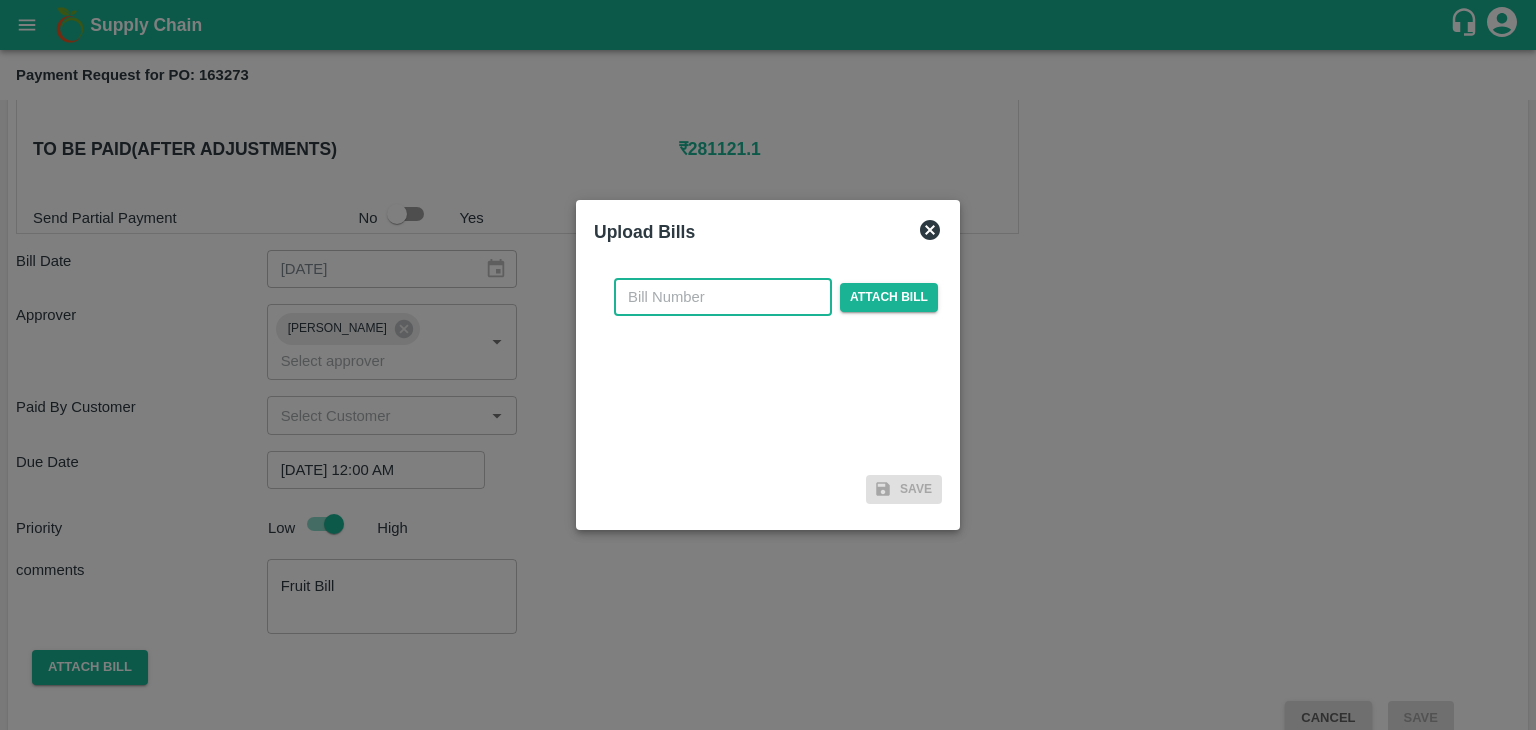 click at bounding box center [723, 297] 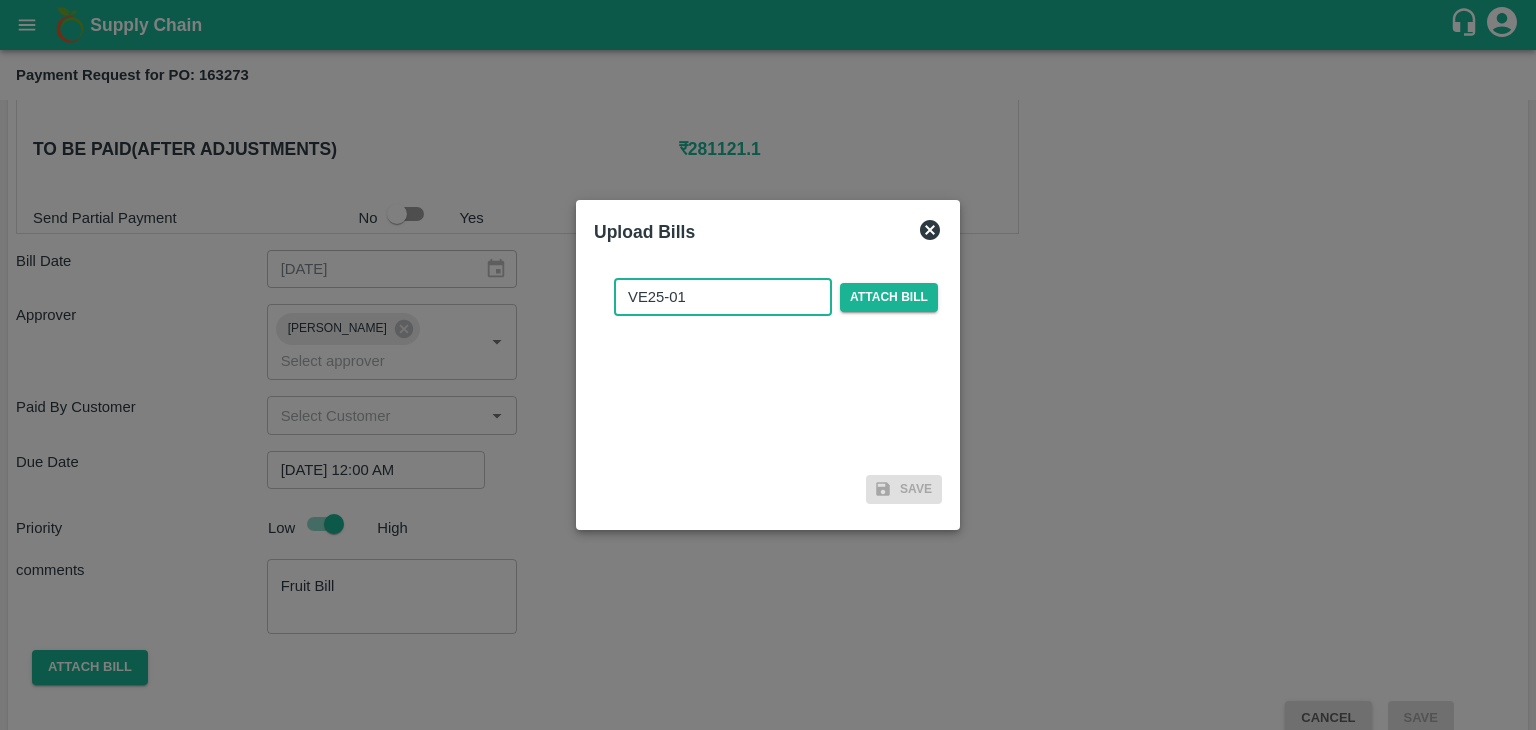 click on "VE25-01" at bounding box center (723, 297) 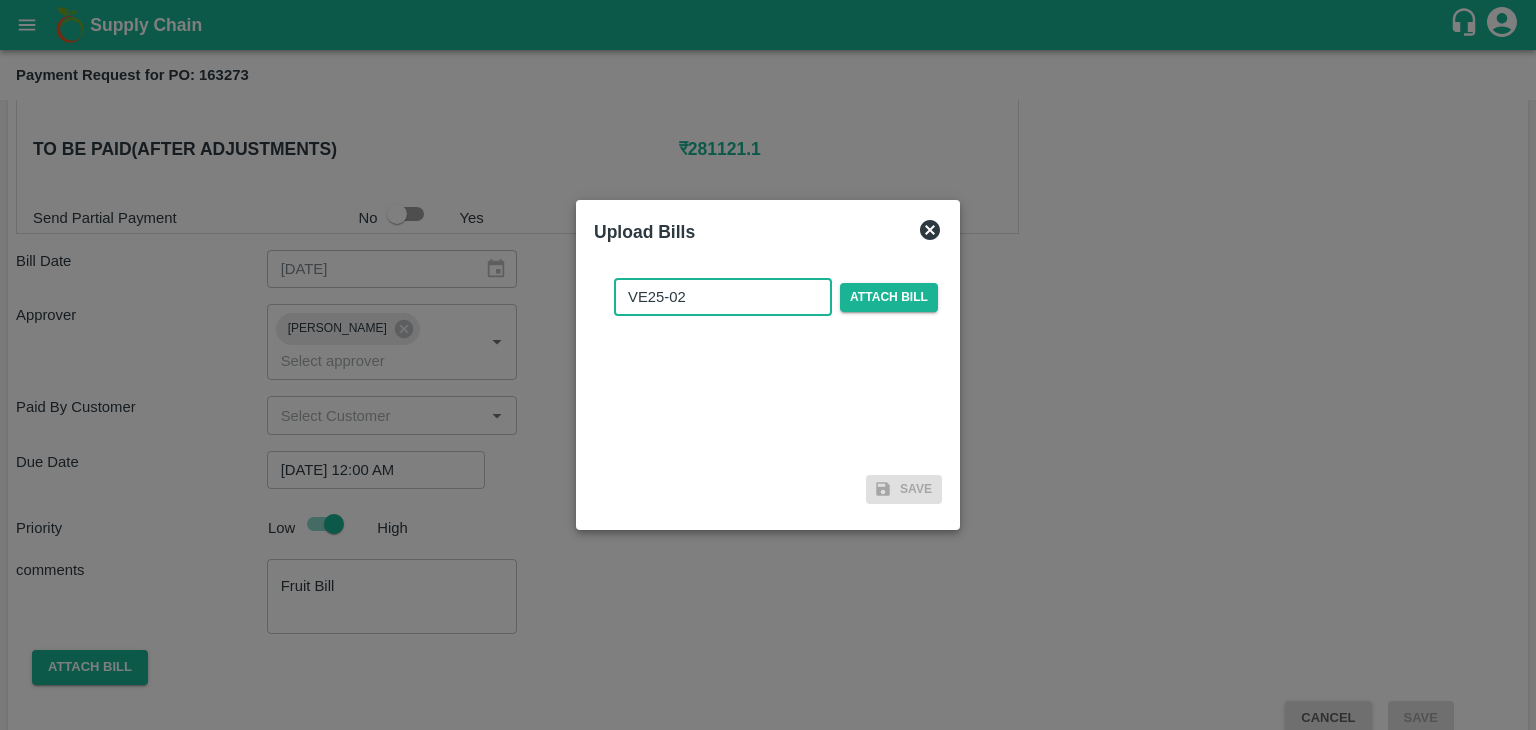 type on "VE25-02" 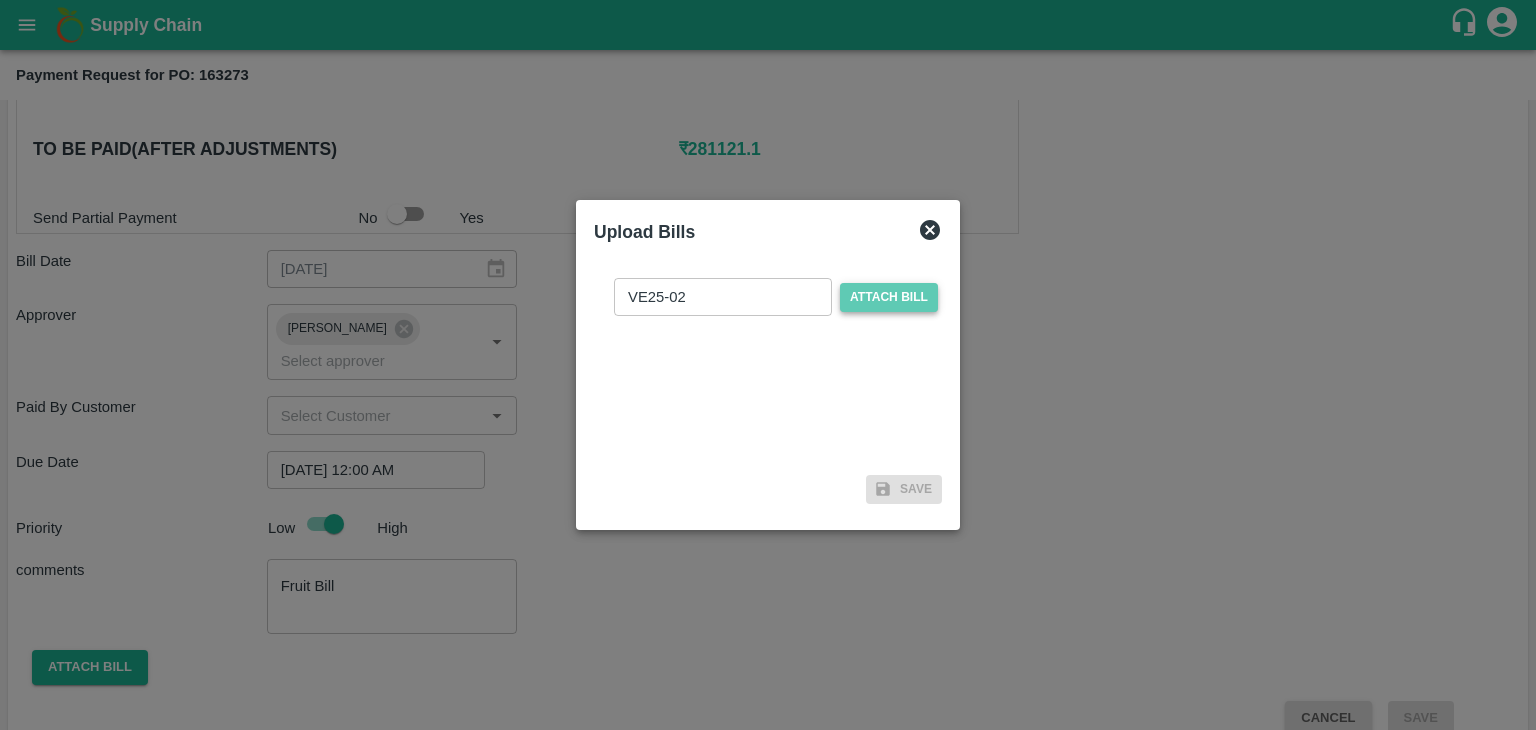 click on "Attach bill" at bounding box center [889, 297] 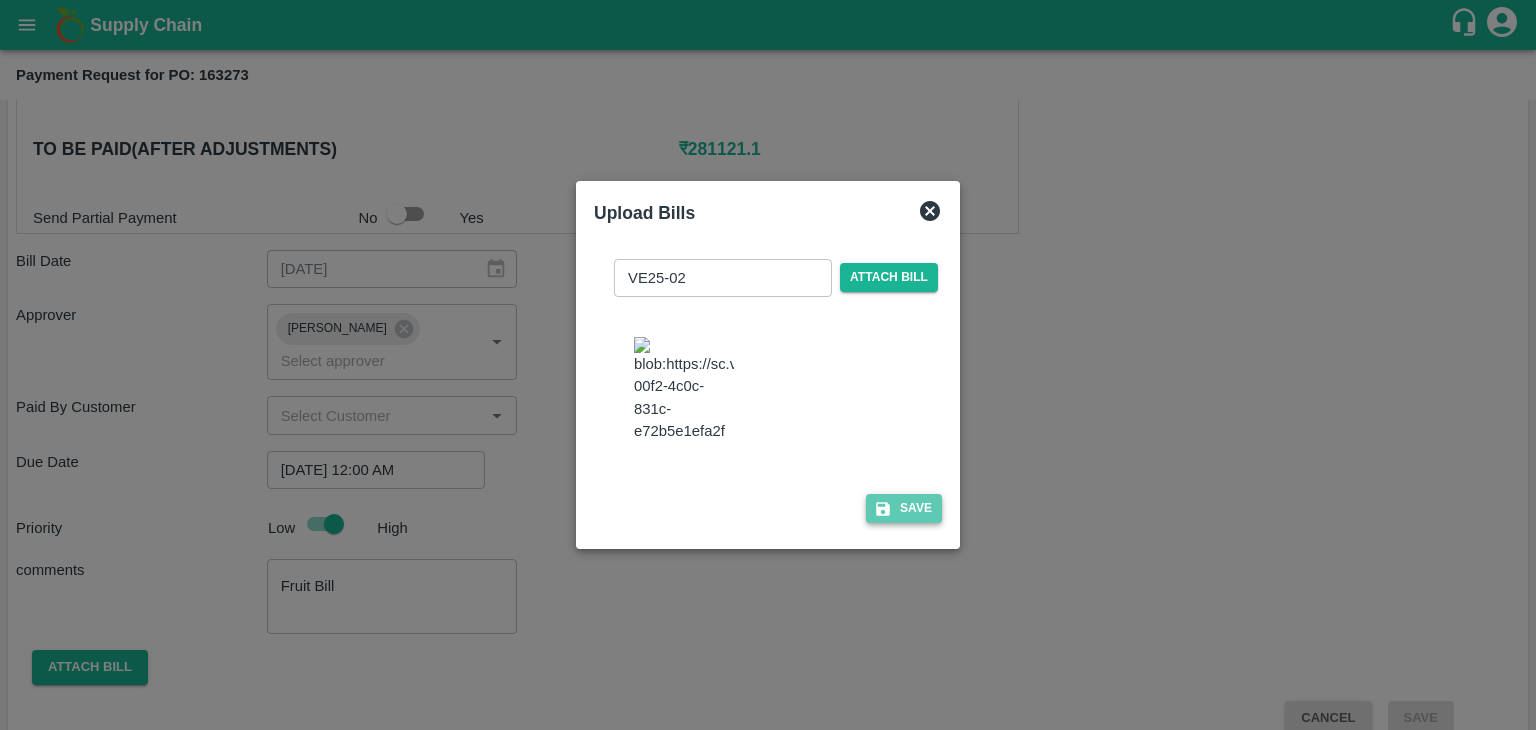 click on "Save" at bounding box center (904, 508) 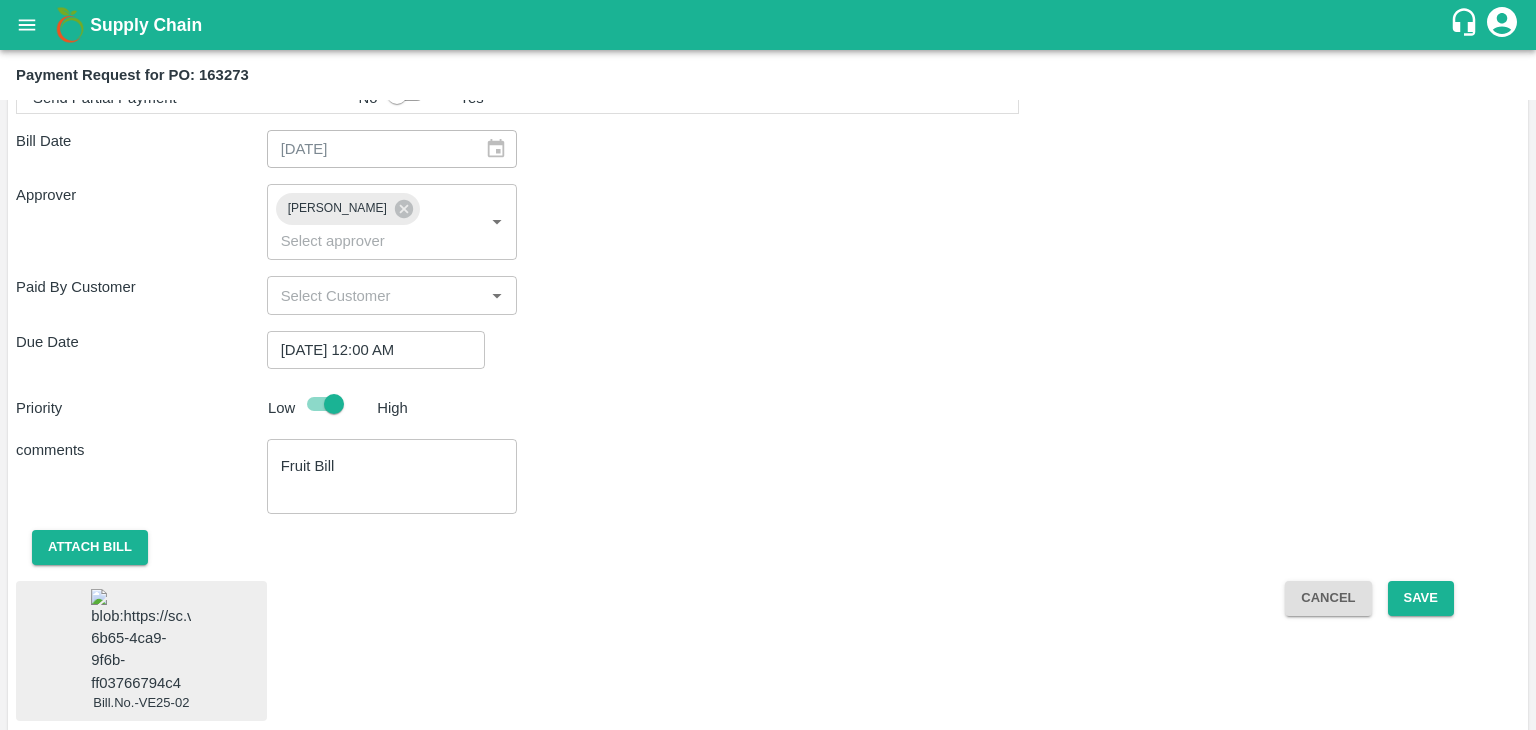 scroll, scrollTop: 1067, scrollLeft: 0, axis: vertical 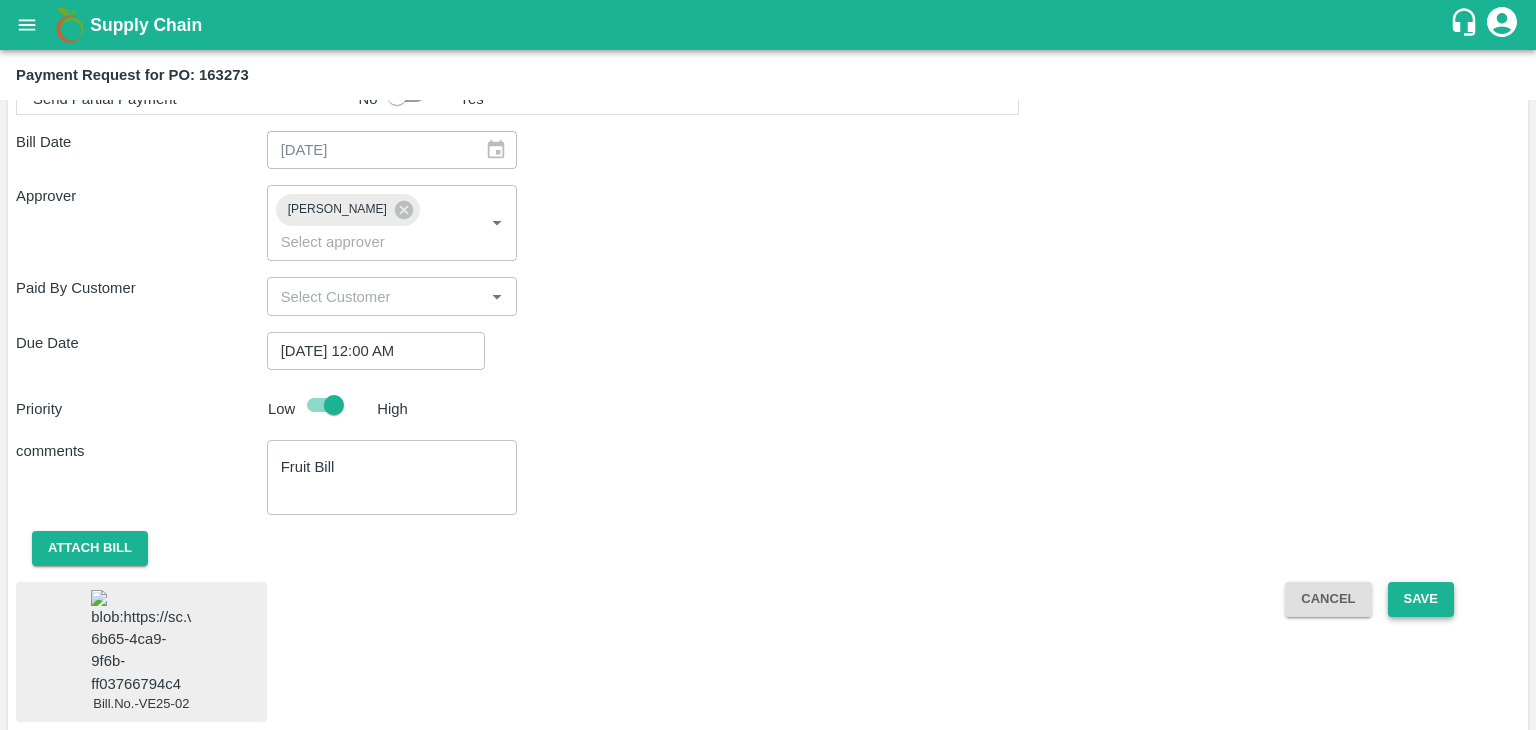 click on "Save" at bounding box center (1421, 599) 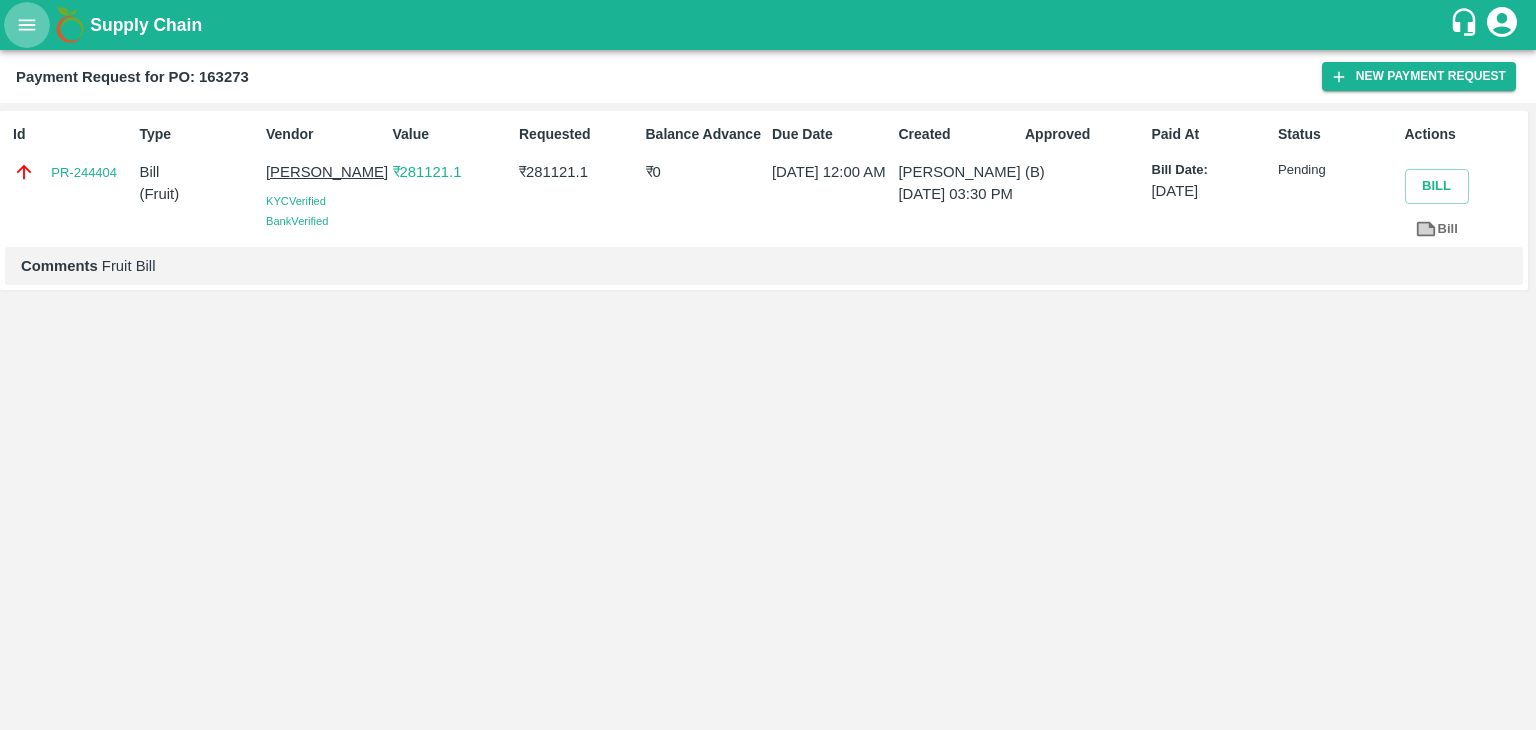 click 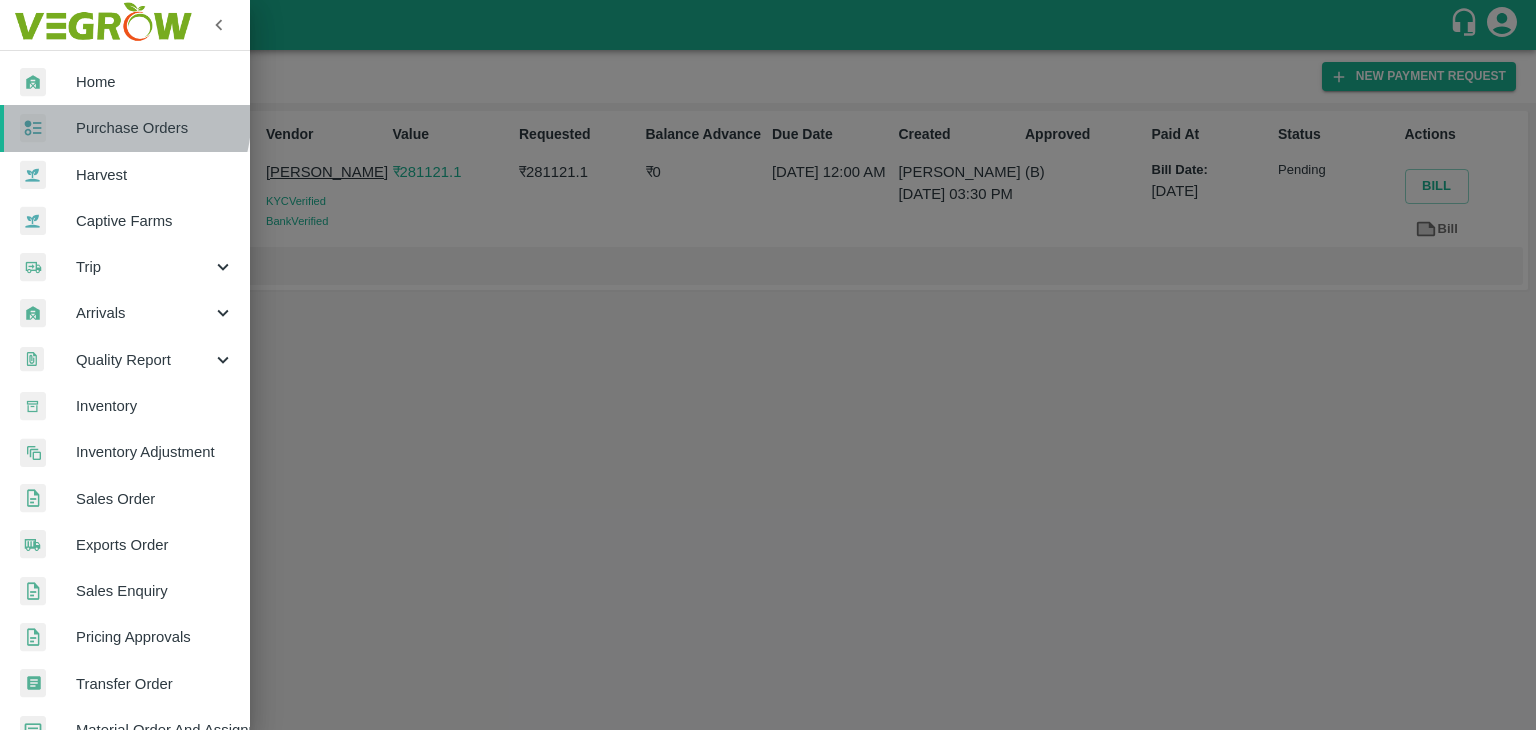 click on "Purchase Orders" at bounding box center (155, 128) 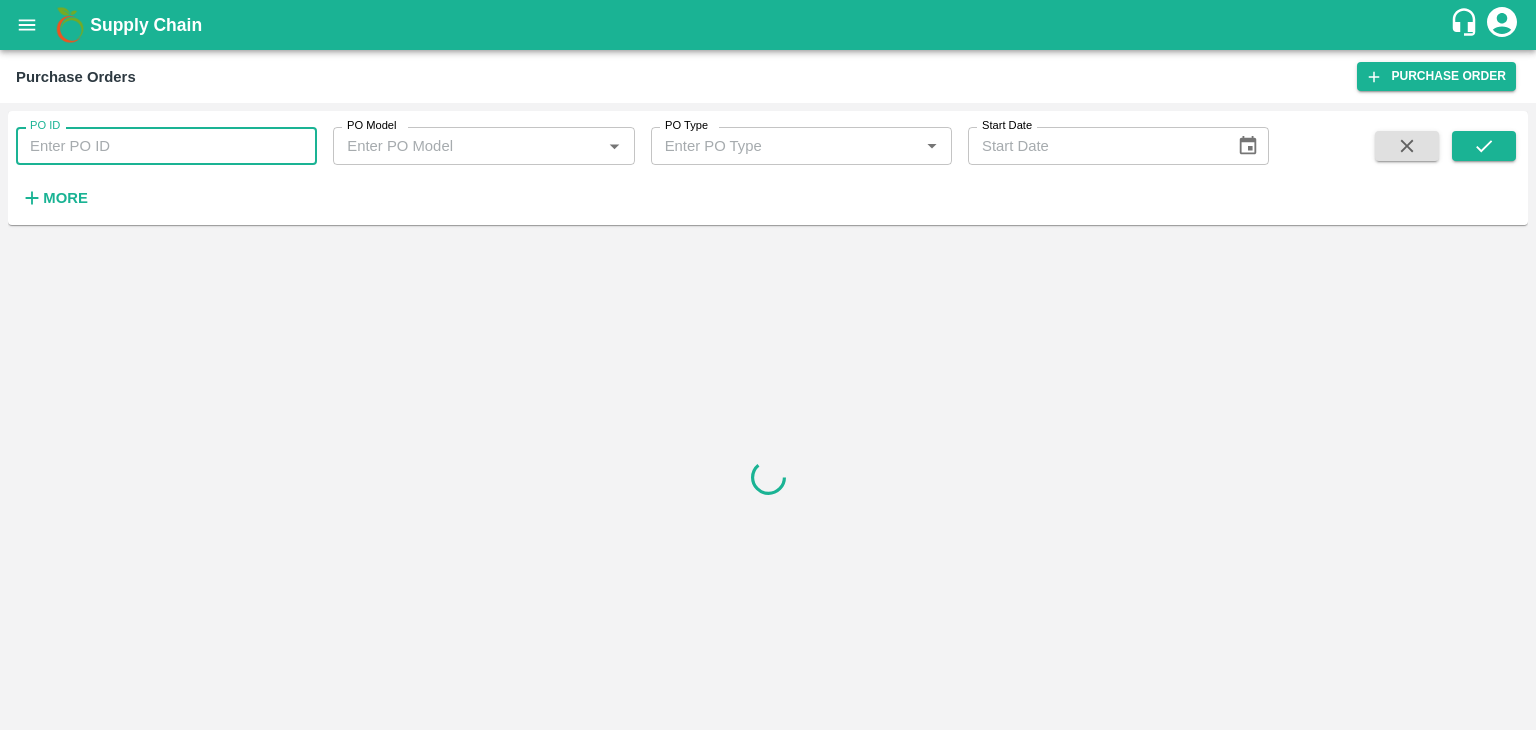 click on "PO ID" at bounding box center [166, 146] 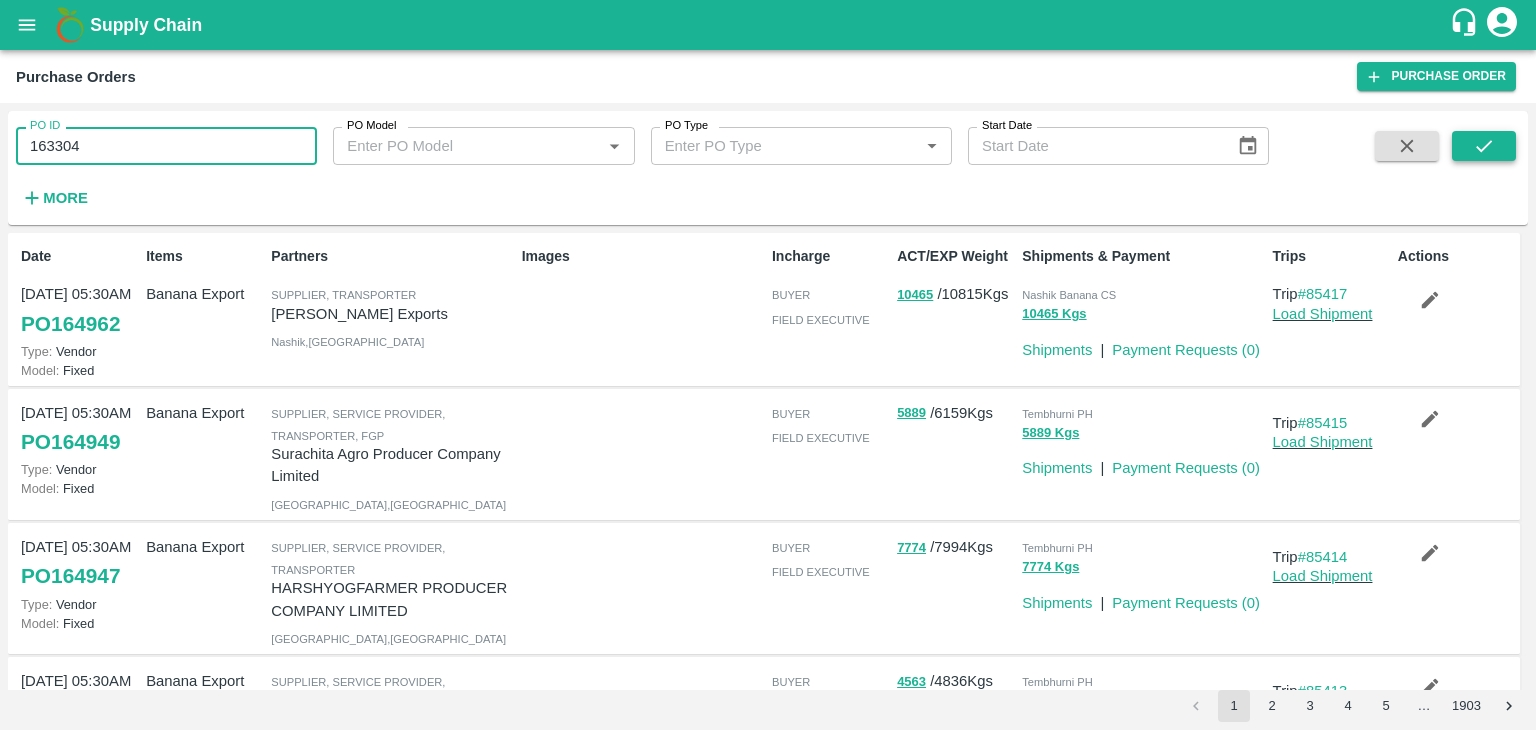 type on "163304" 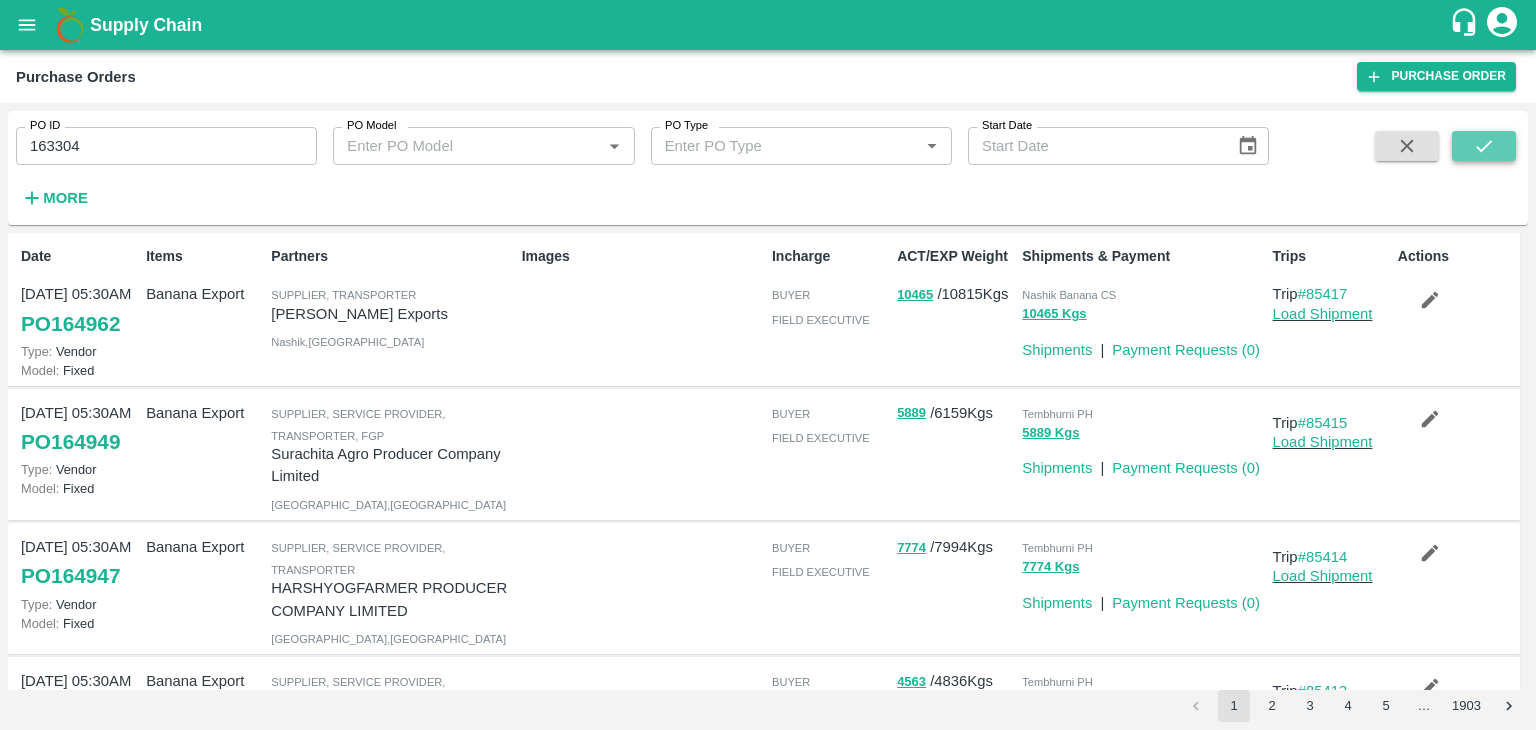 click at bounding box center [1484, 146] 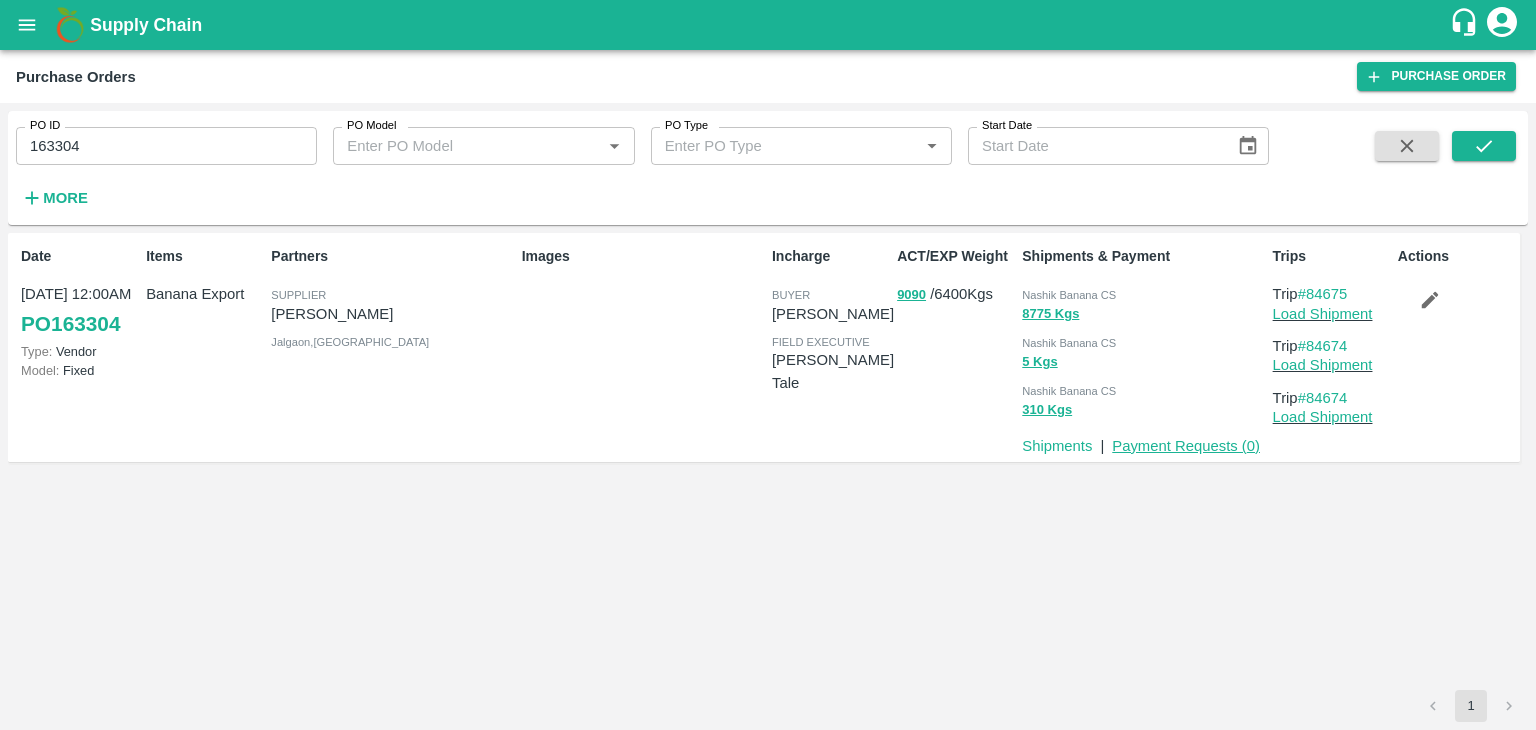 click on "Payment Requests ( 0 )" at bounding box center [1186, 446] 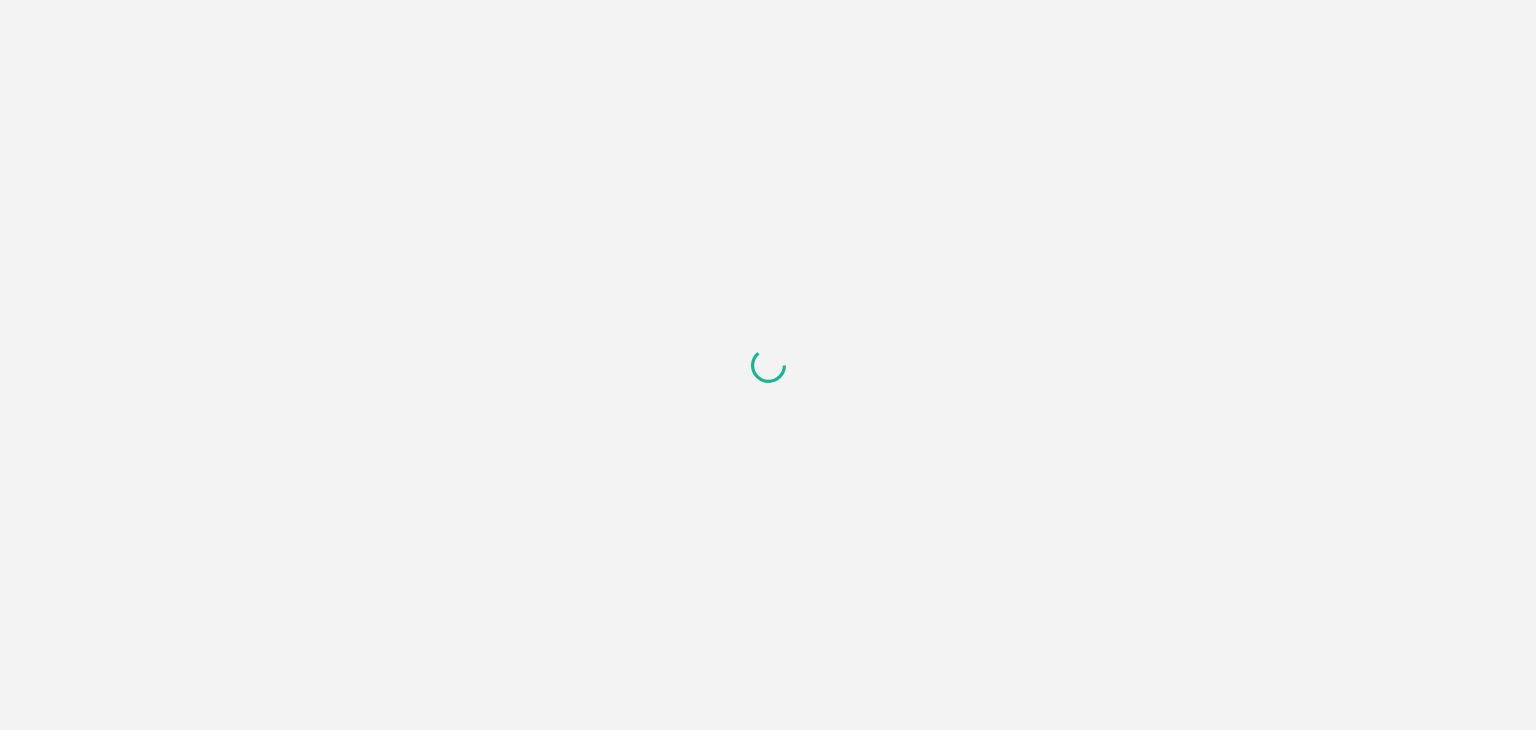 scroll, scrollTop: 0, scrollLeft: 0, axis: both 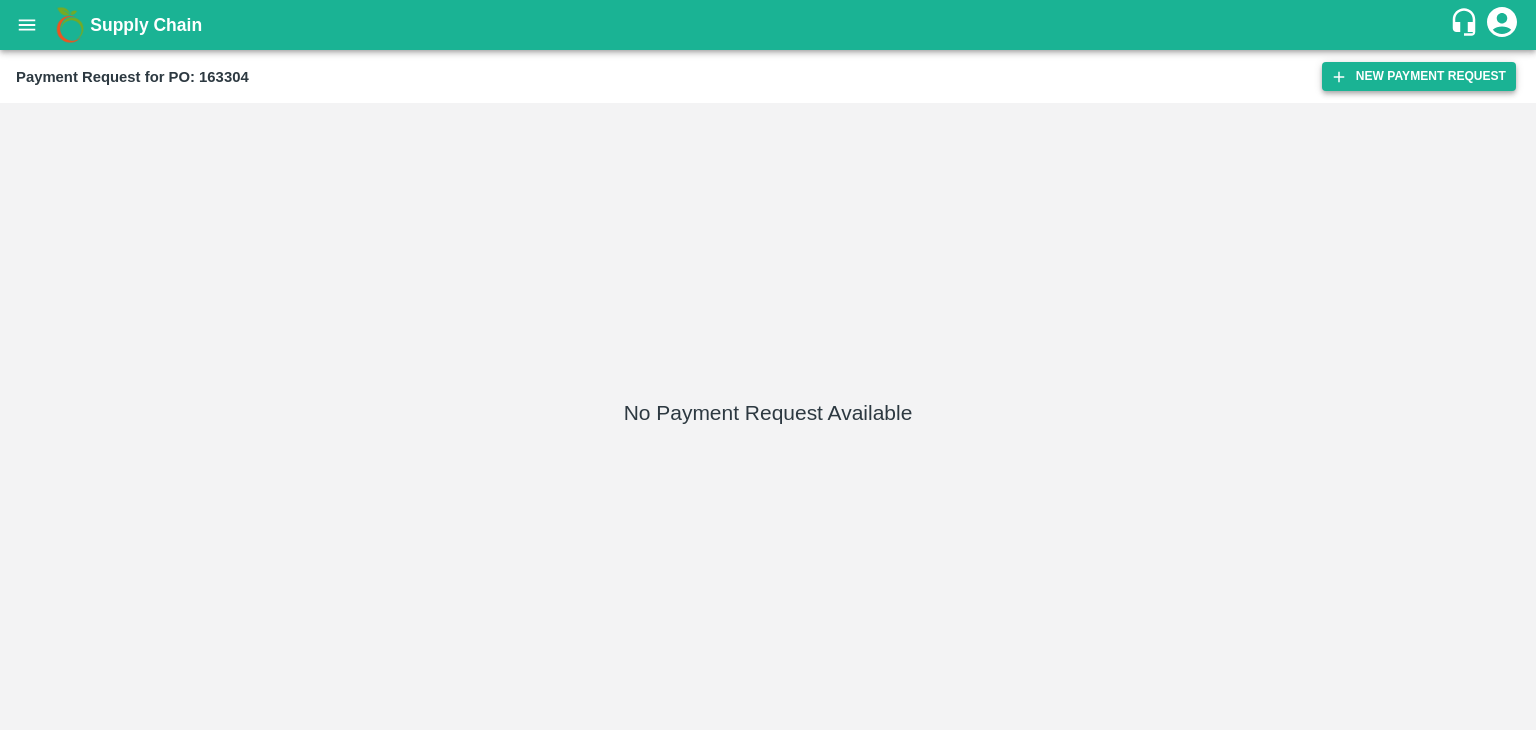click on "New Payment Request" at bounding box center [1419, 76] 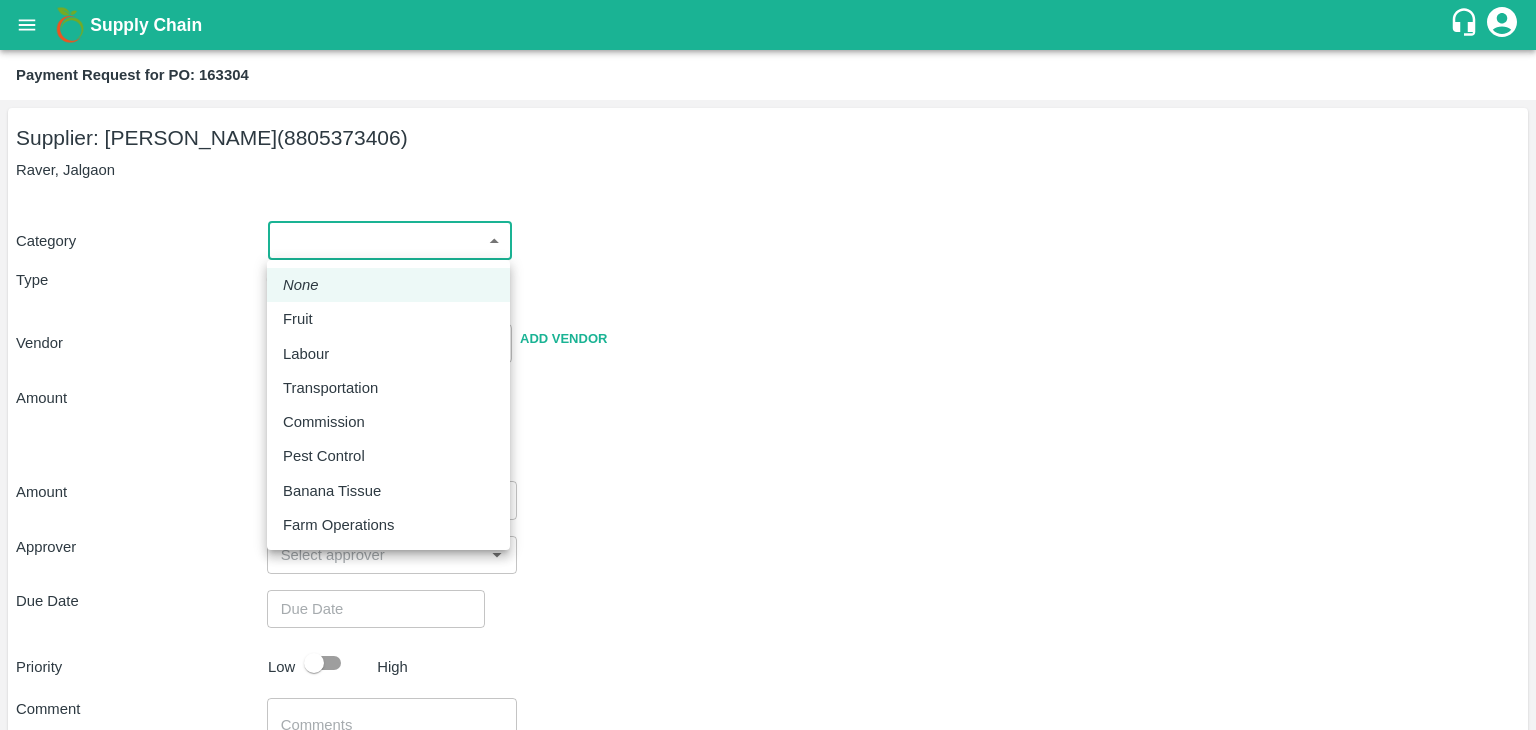 drag, startPoint x: 314, startPoint y: 236, endPoint x: 324, endPoint y: 306, distance: 70.71068 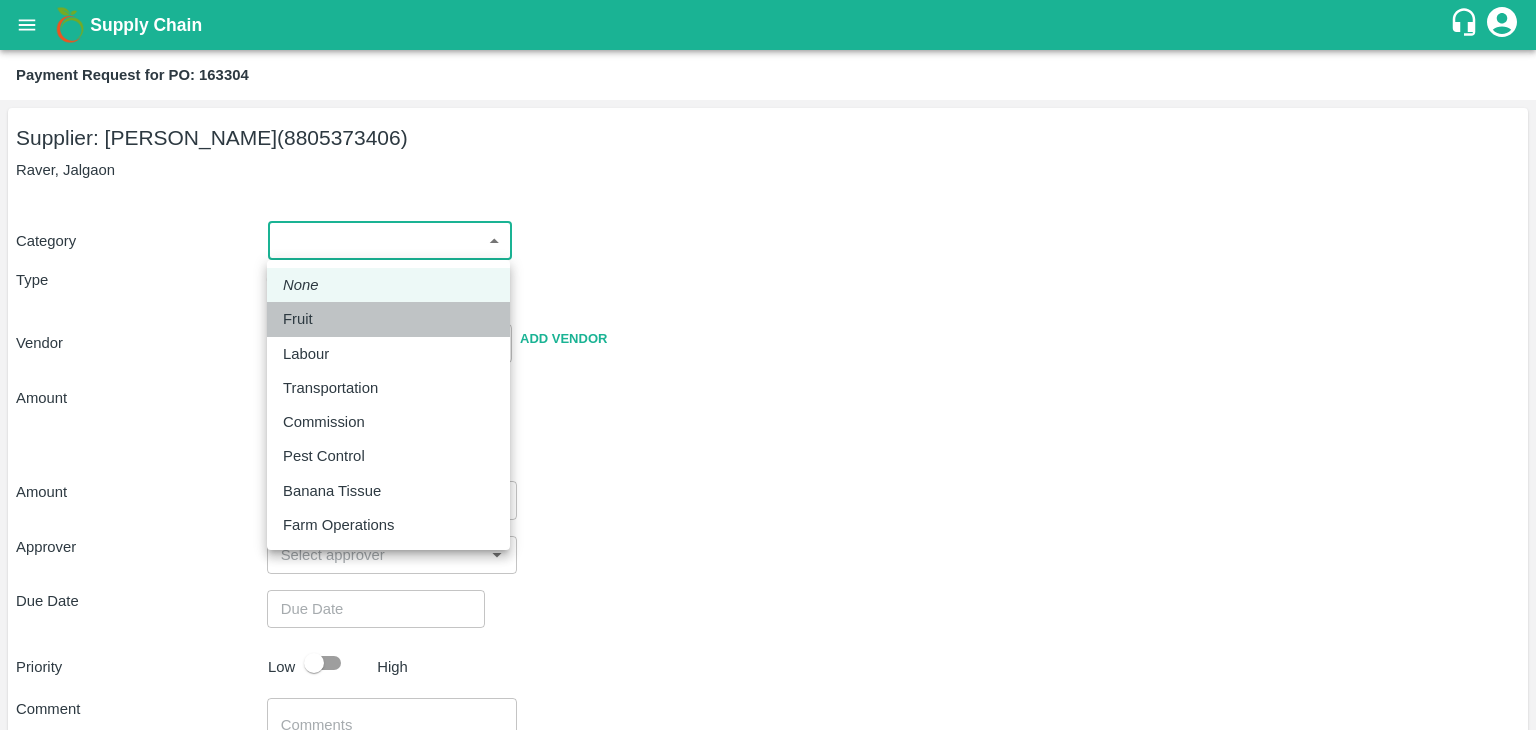 click on "Fruit" at bounding box center [388, 319] 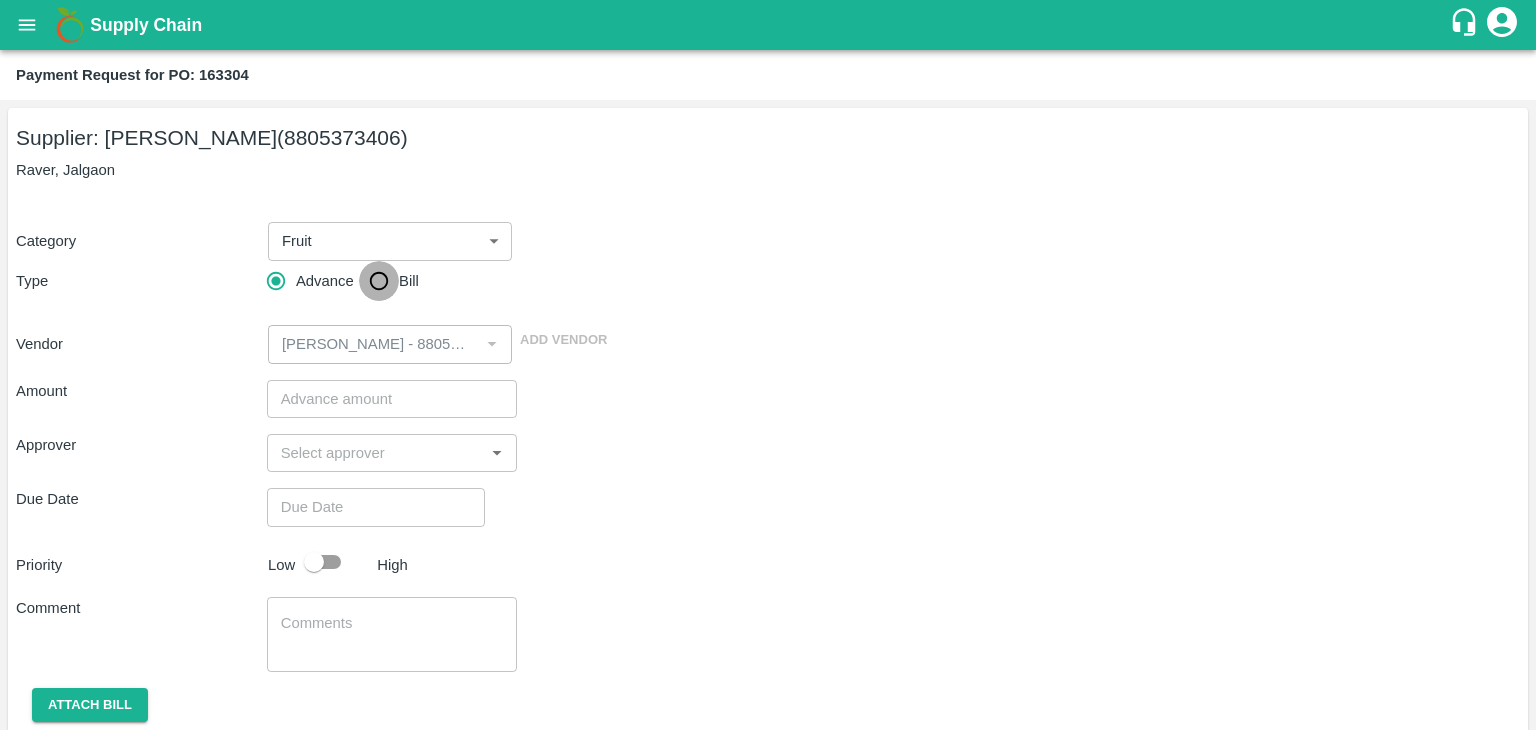 click on "Bill" at bounding box center (379, 281) 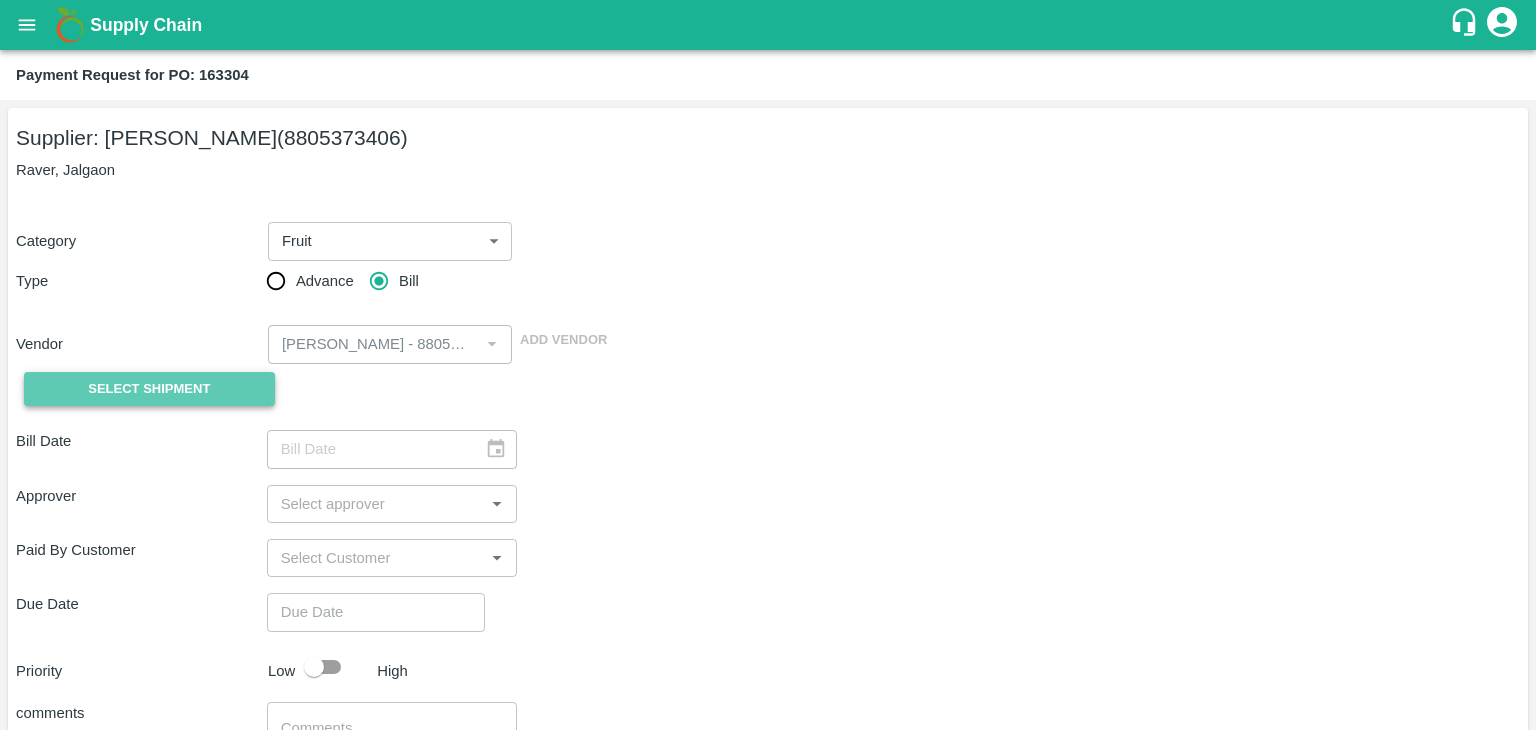 click on "Select Shipment" at bounding box center (149, 389) 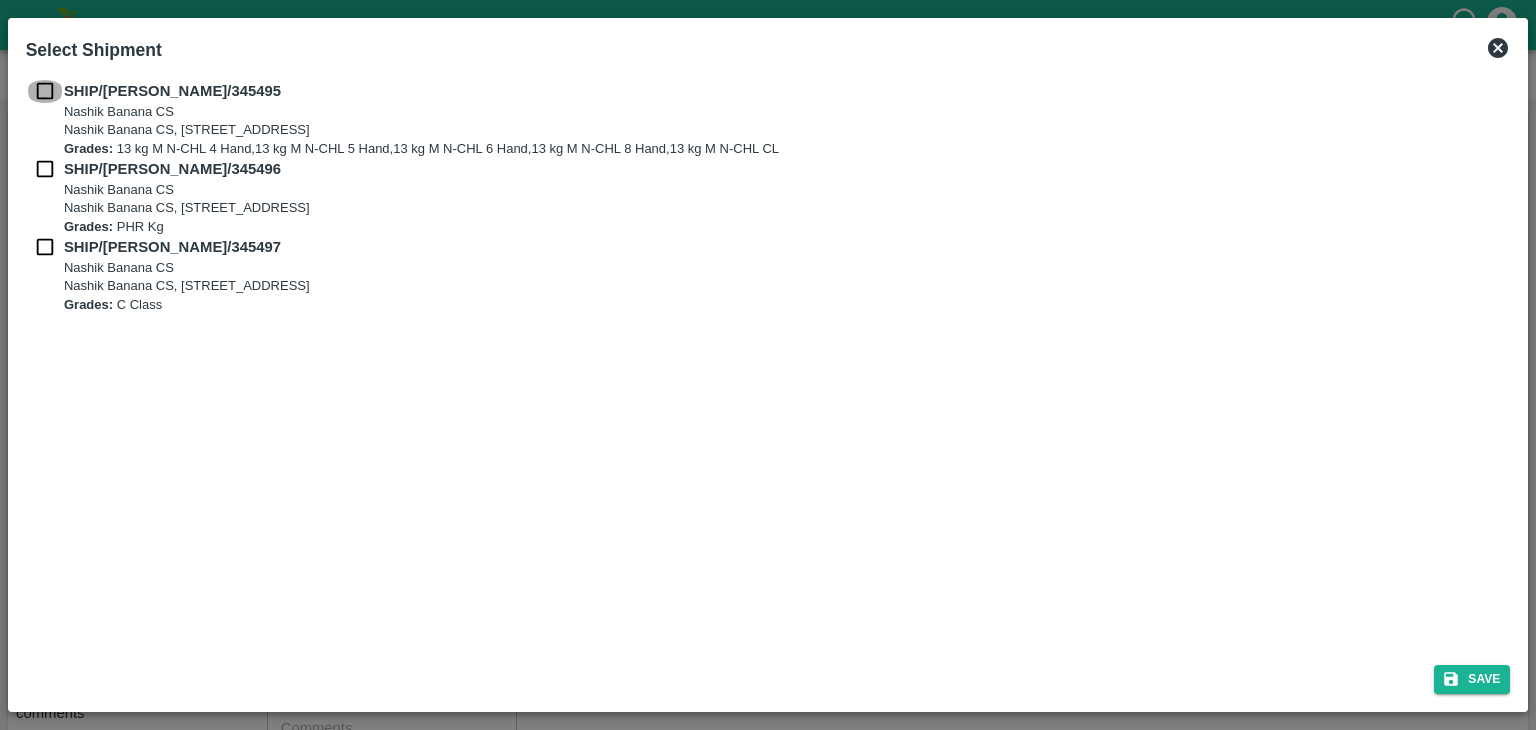 click at bounding box center [45, 91] 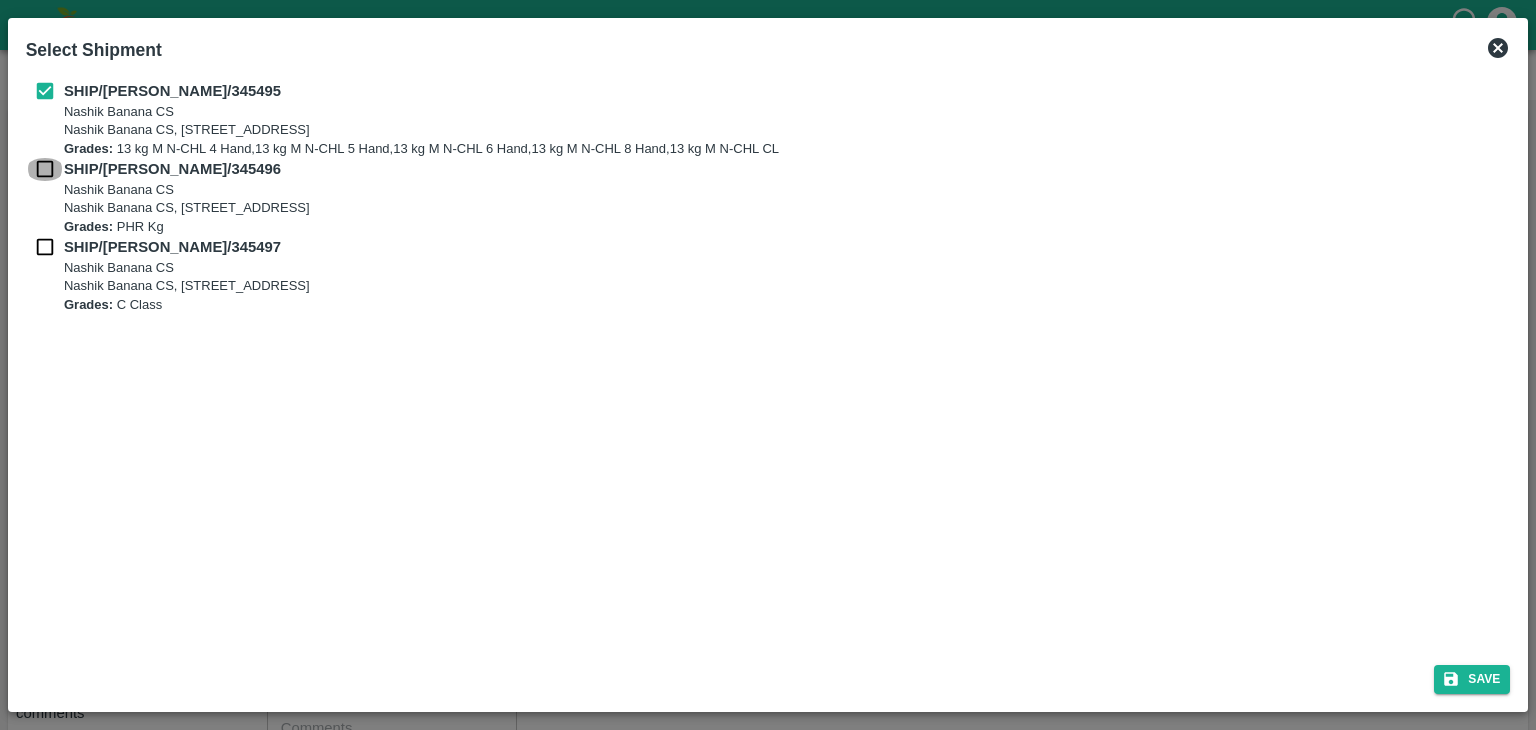 click at bounding box center [45, 169] 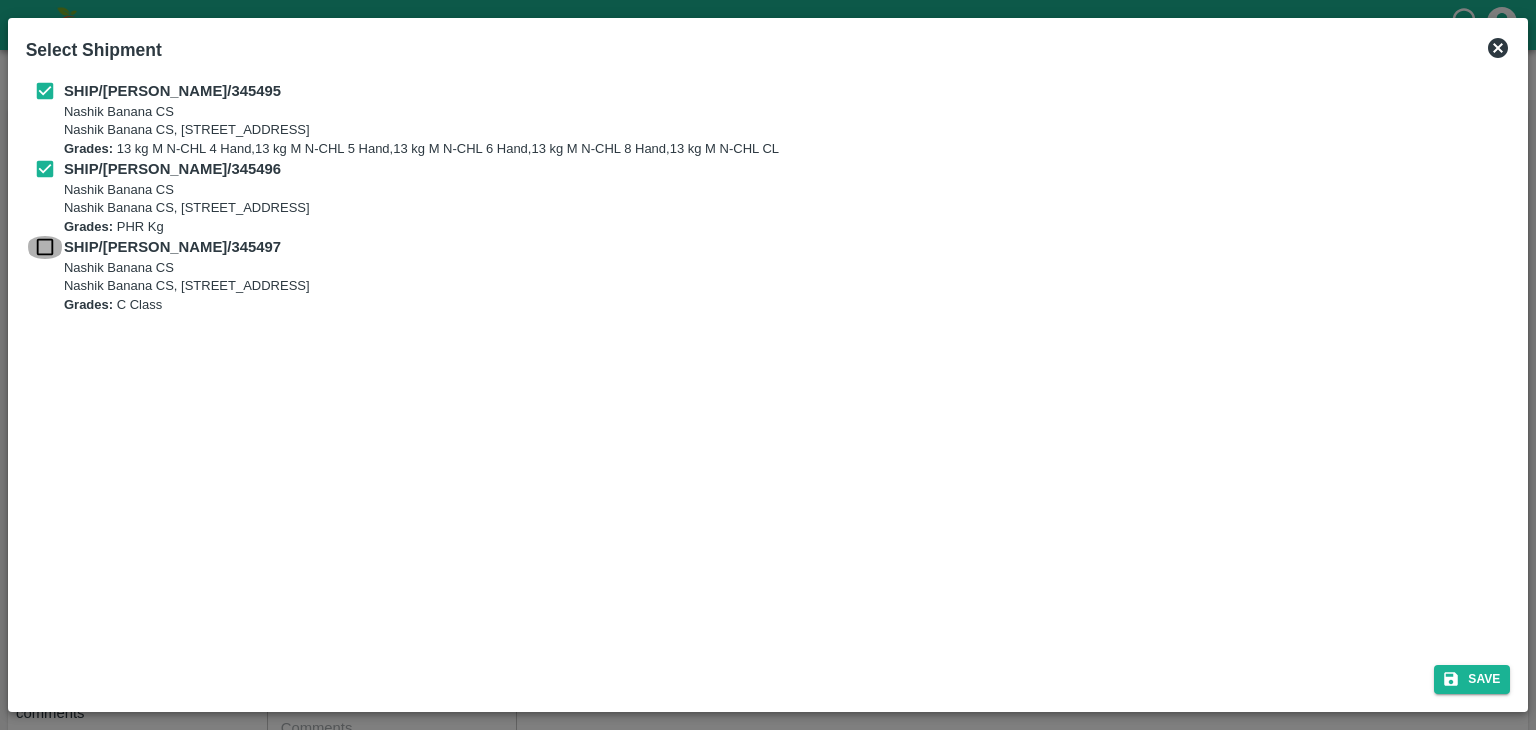 click at bounding box center (45, 247) 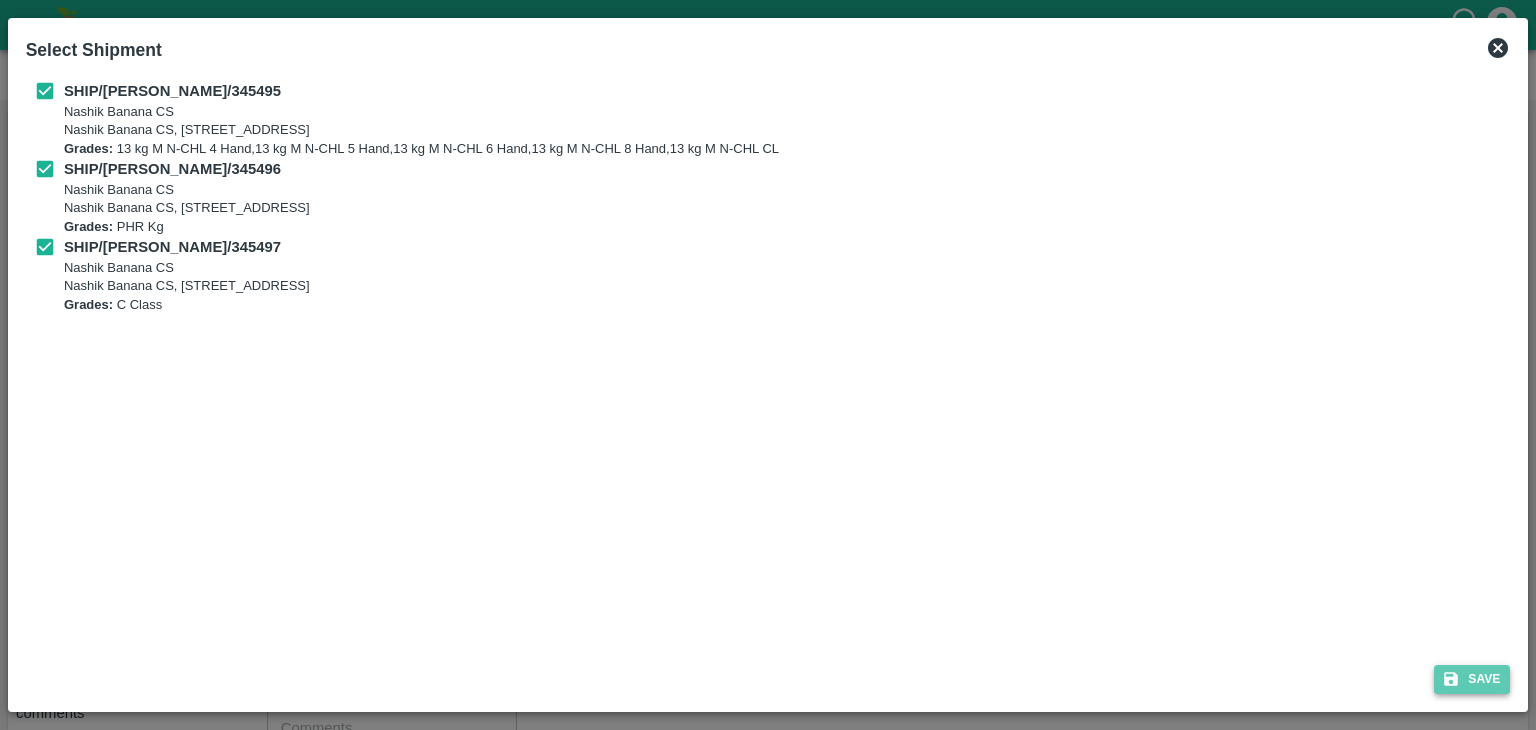 click on "Save" at bounding box center (1472, 679) 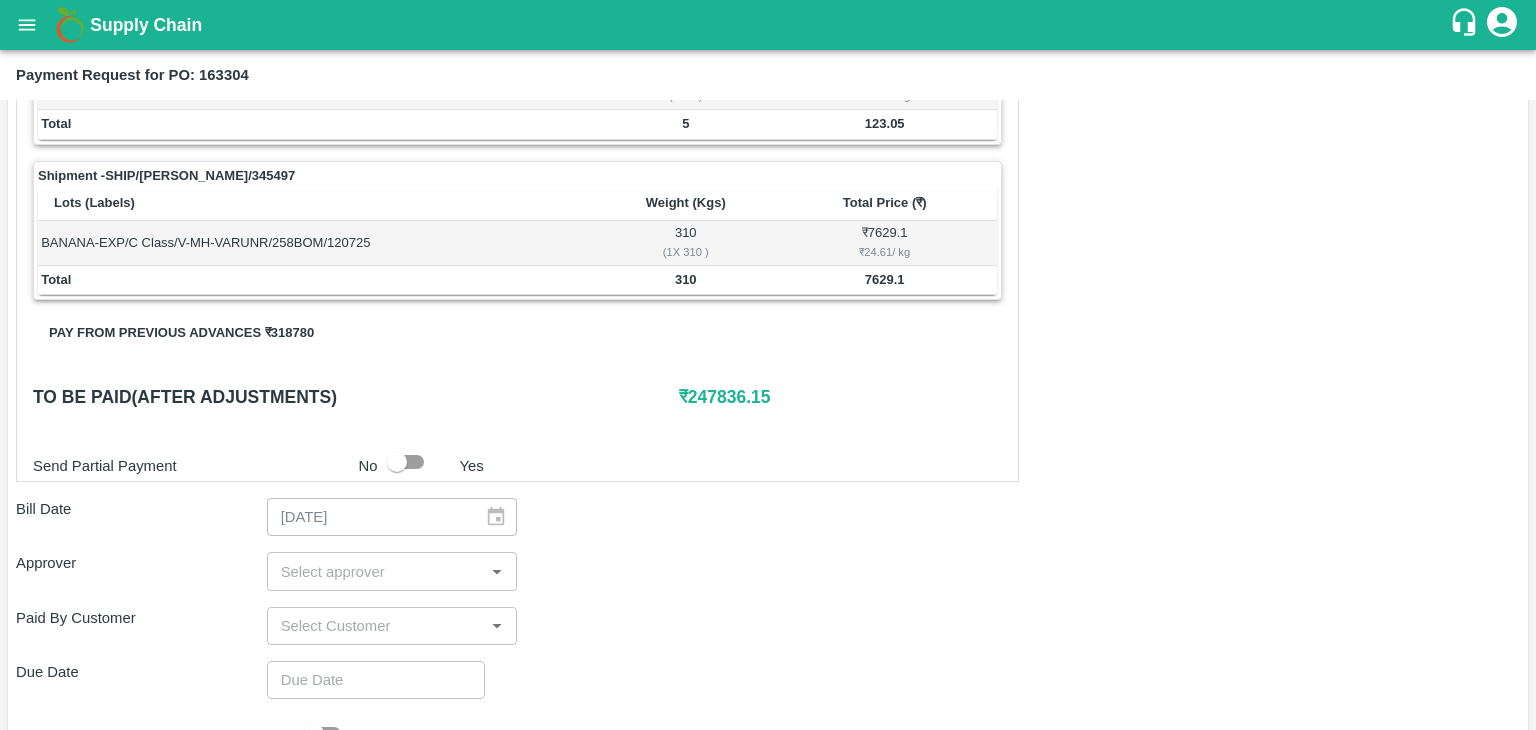 scroll, scrollTop: 980, scrollLeft: 0, axis: vertical 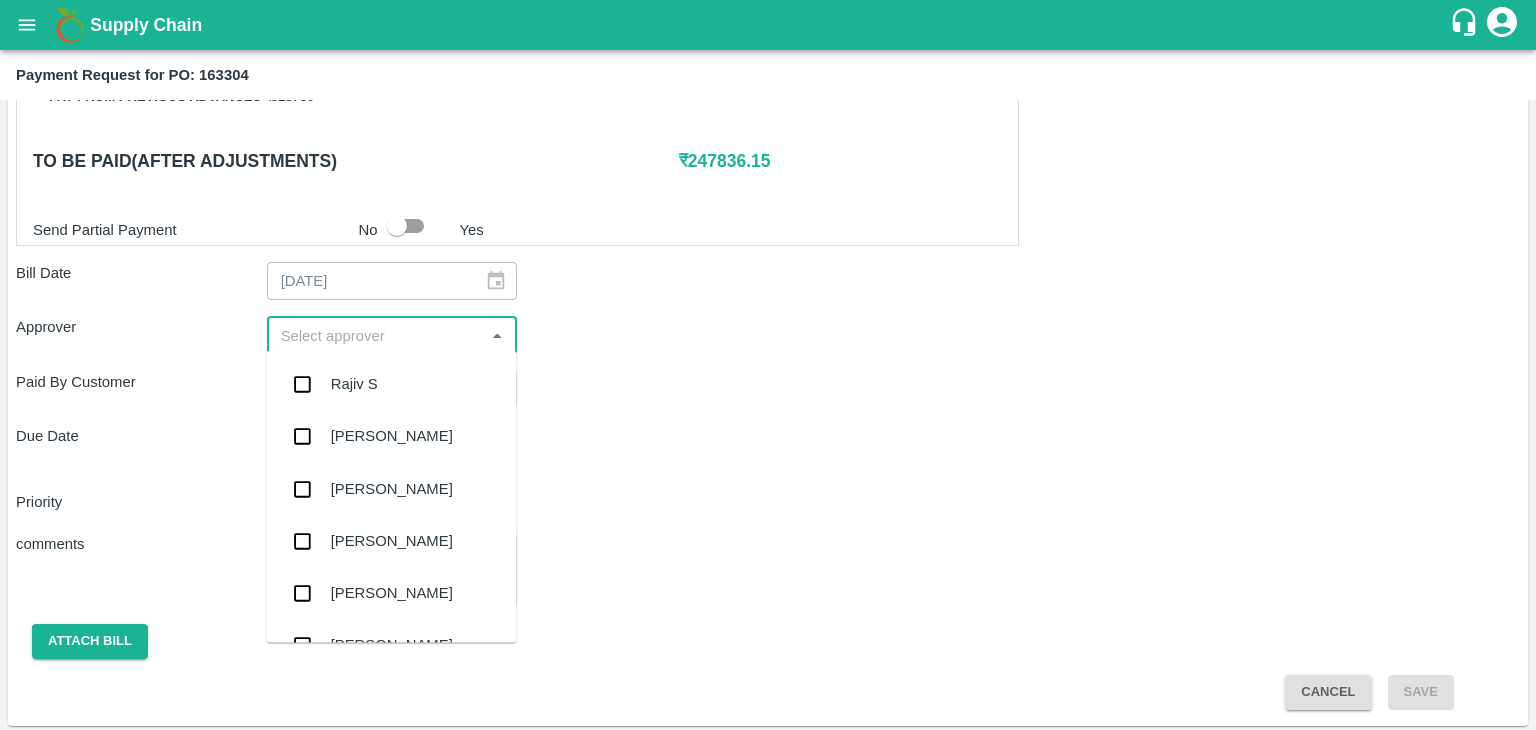 click at bounding box center (376, 335) 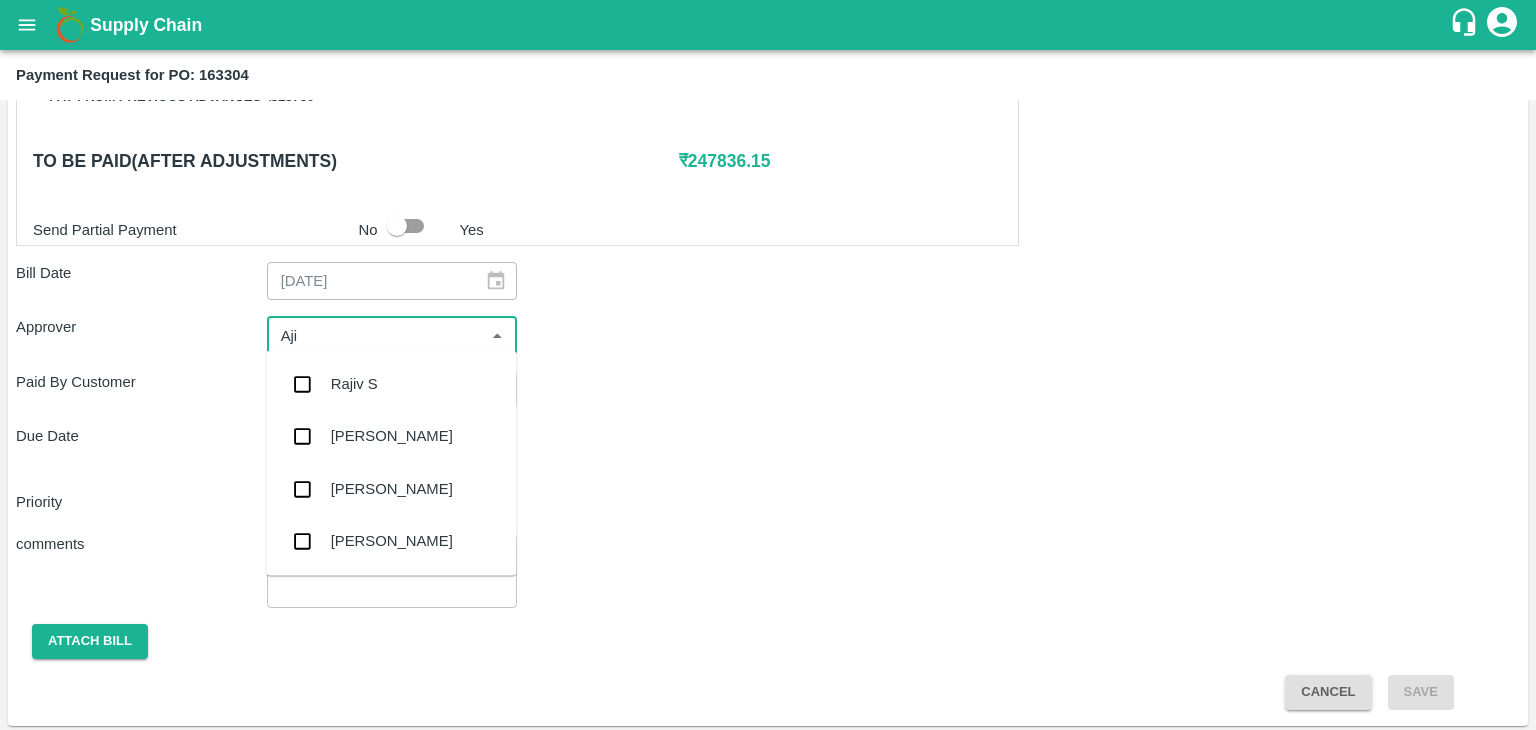 type on "Ajit" 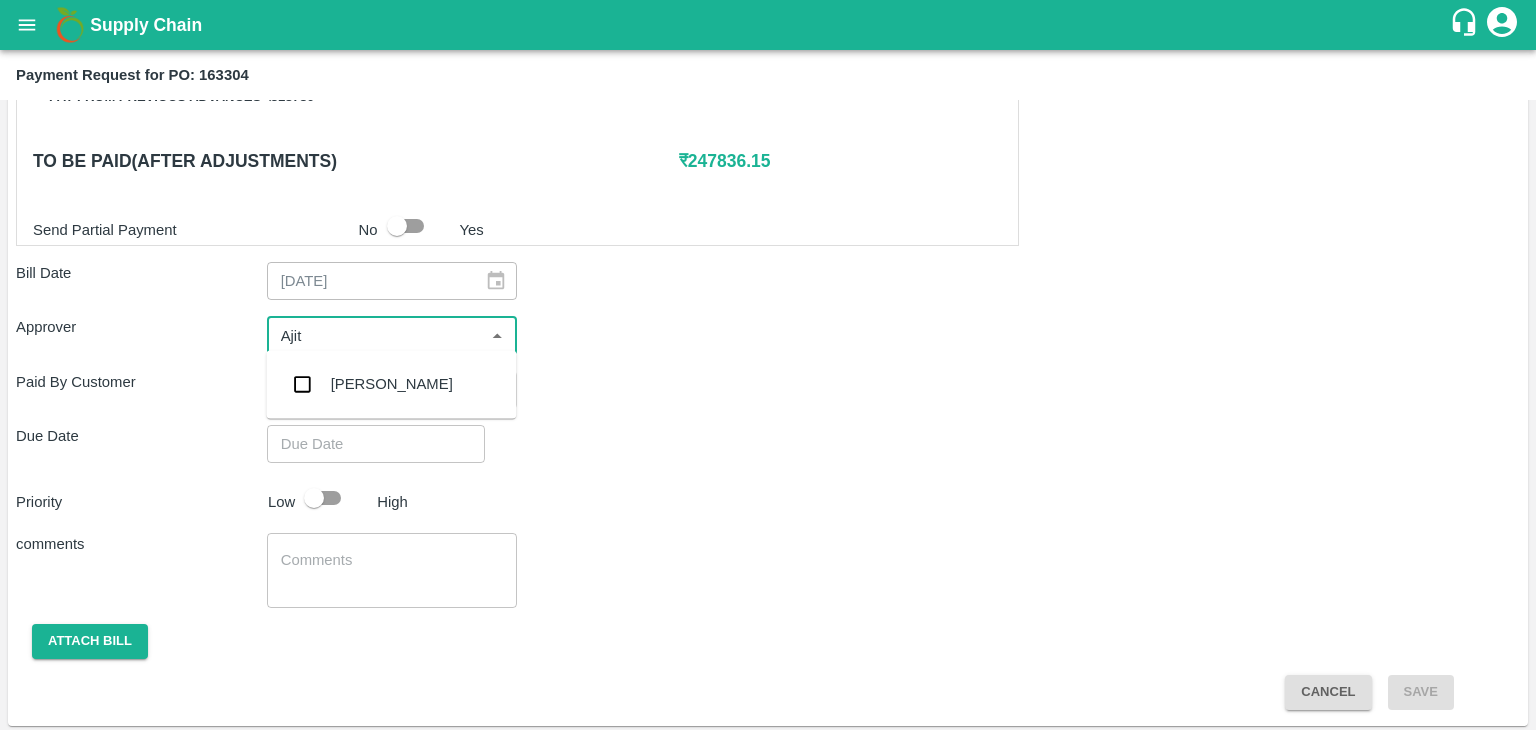 click on "[PERSON_NAME]" at bounding box center [391, 384] 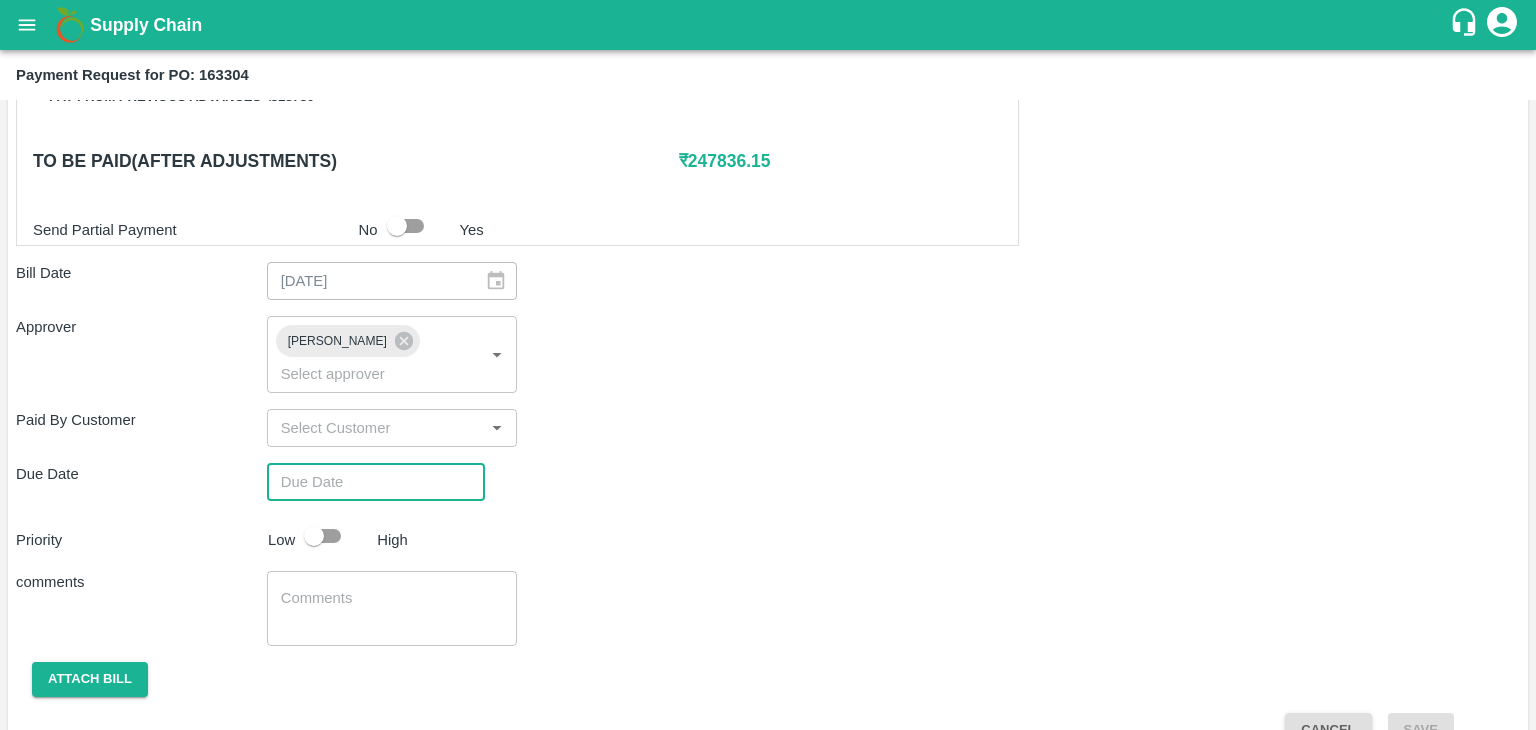 type on "DD/MM/YYYY hh:mm aa" 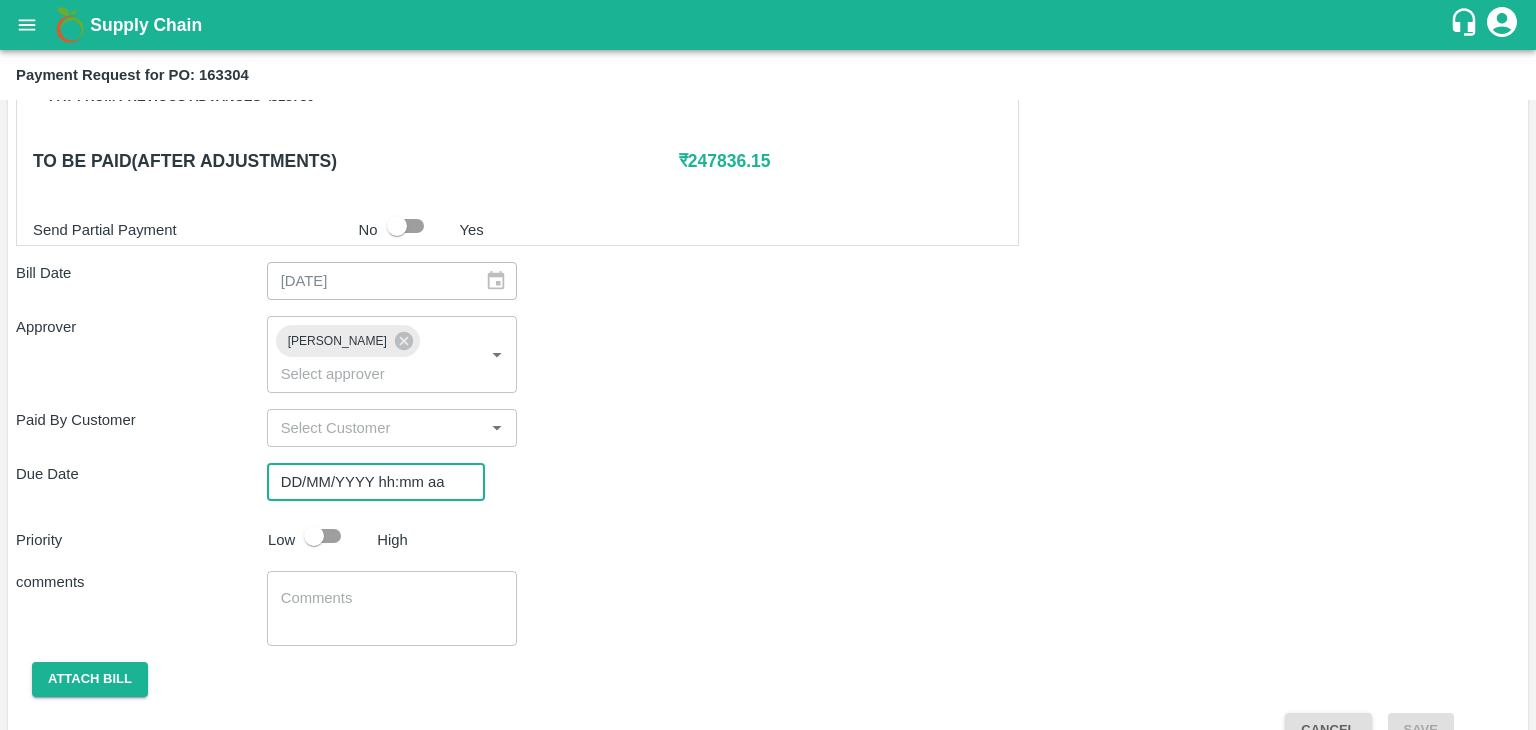 click on "DD/MM/YYYY hh:mm aa" at bounding box center (369, 482) 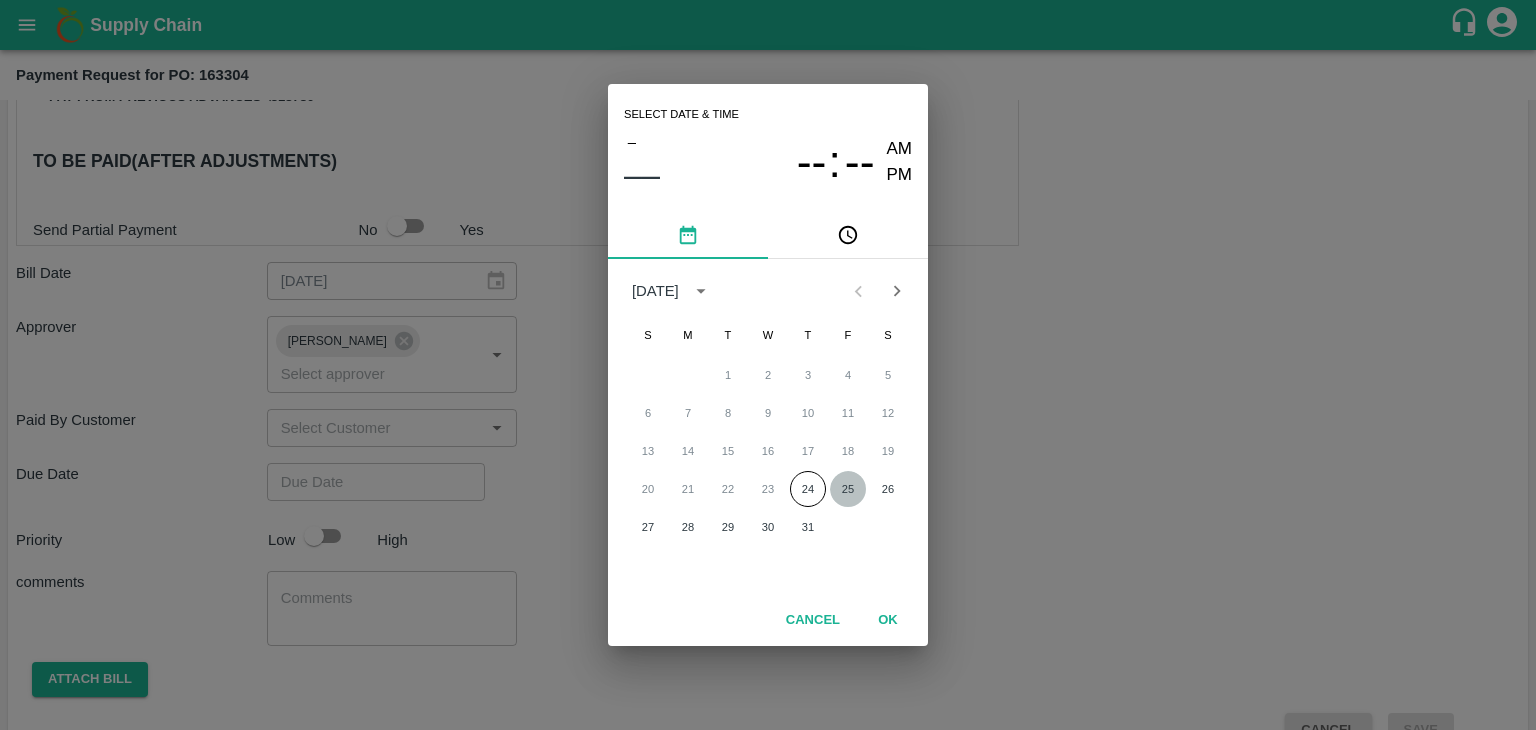 click on "25" at bounding box center [848, 489] 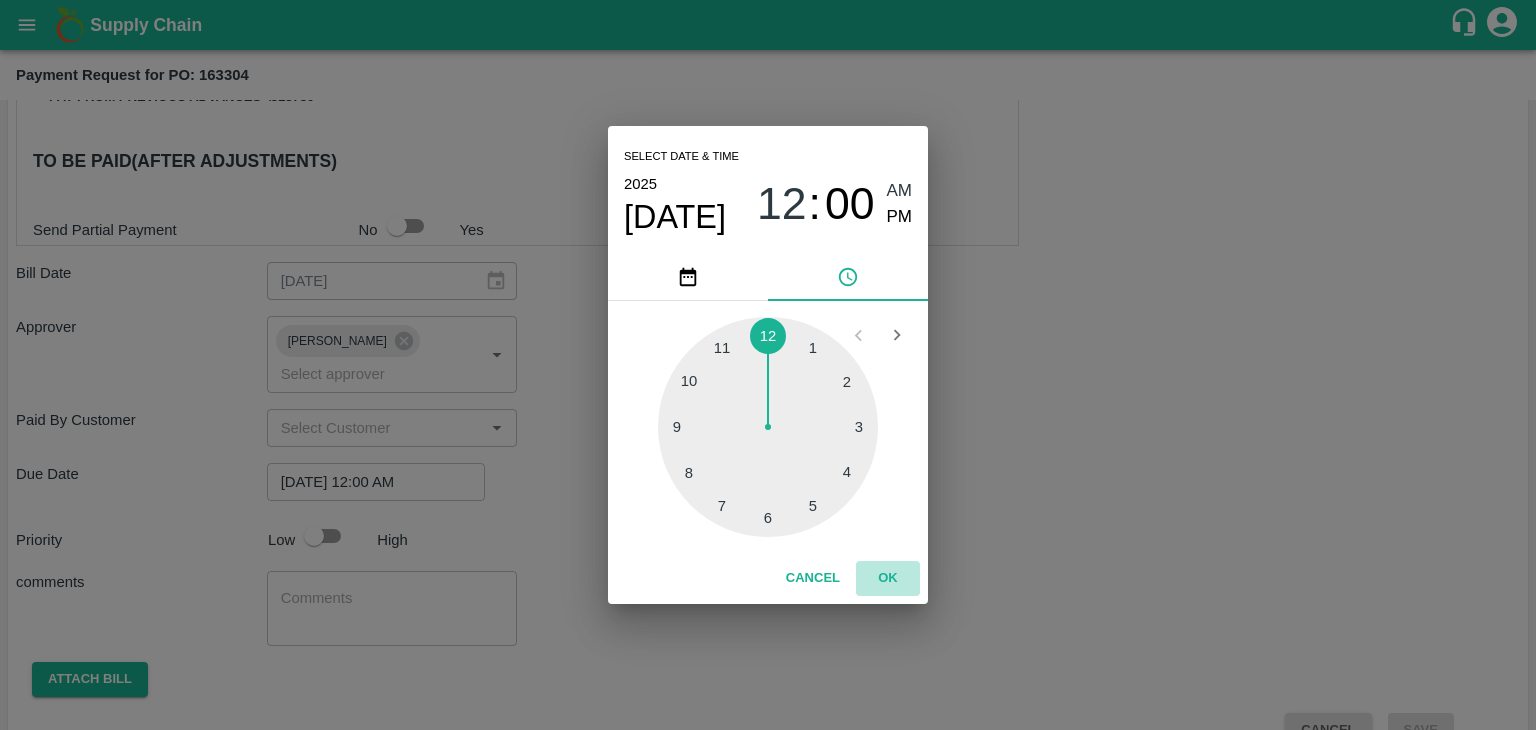 click on "OK" at bounding box center (888, 578) 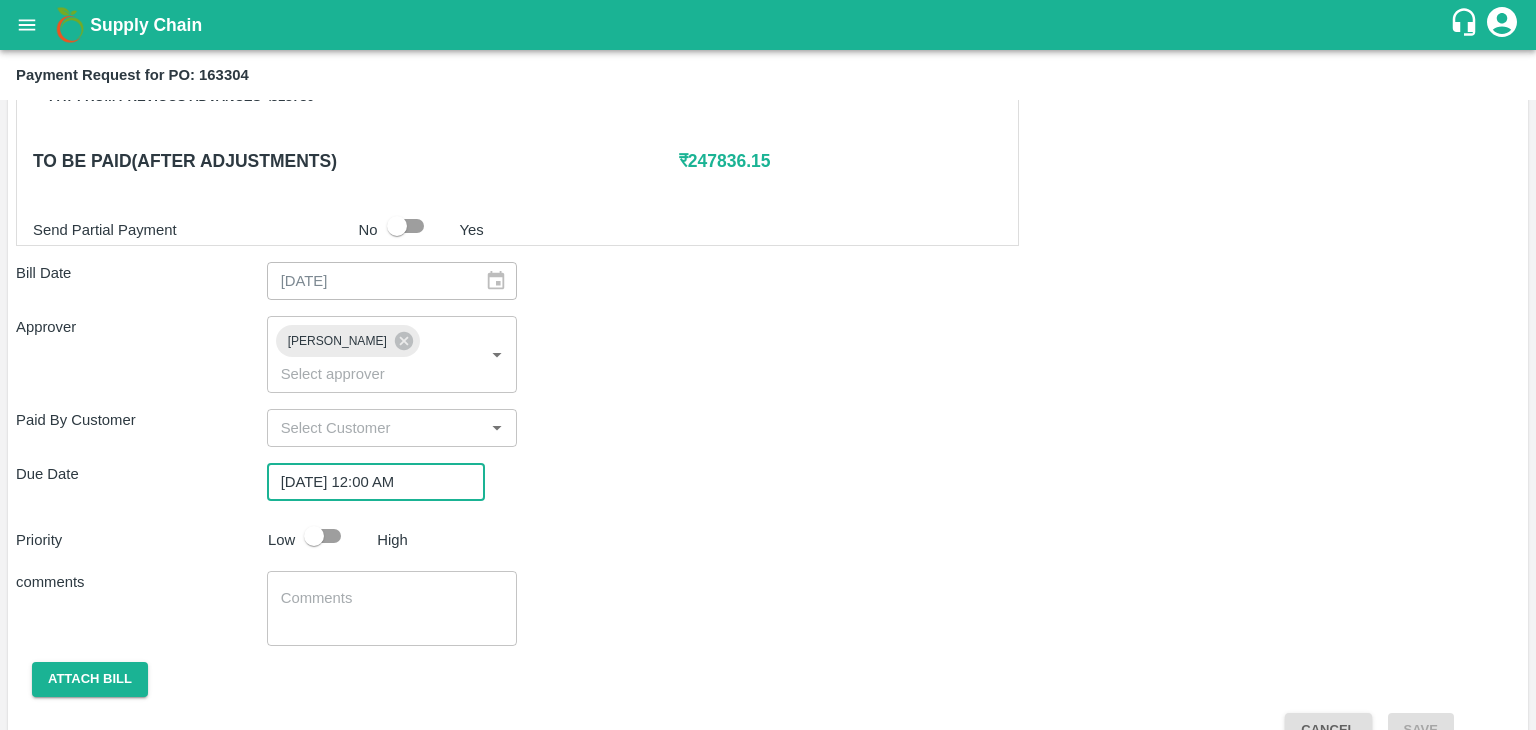 click at bounding box center [314, 536] 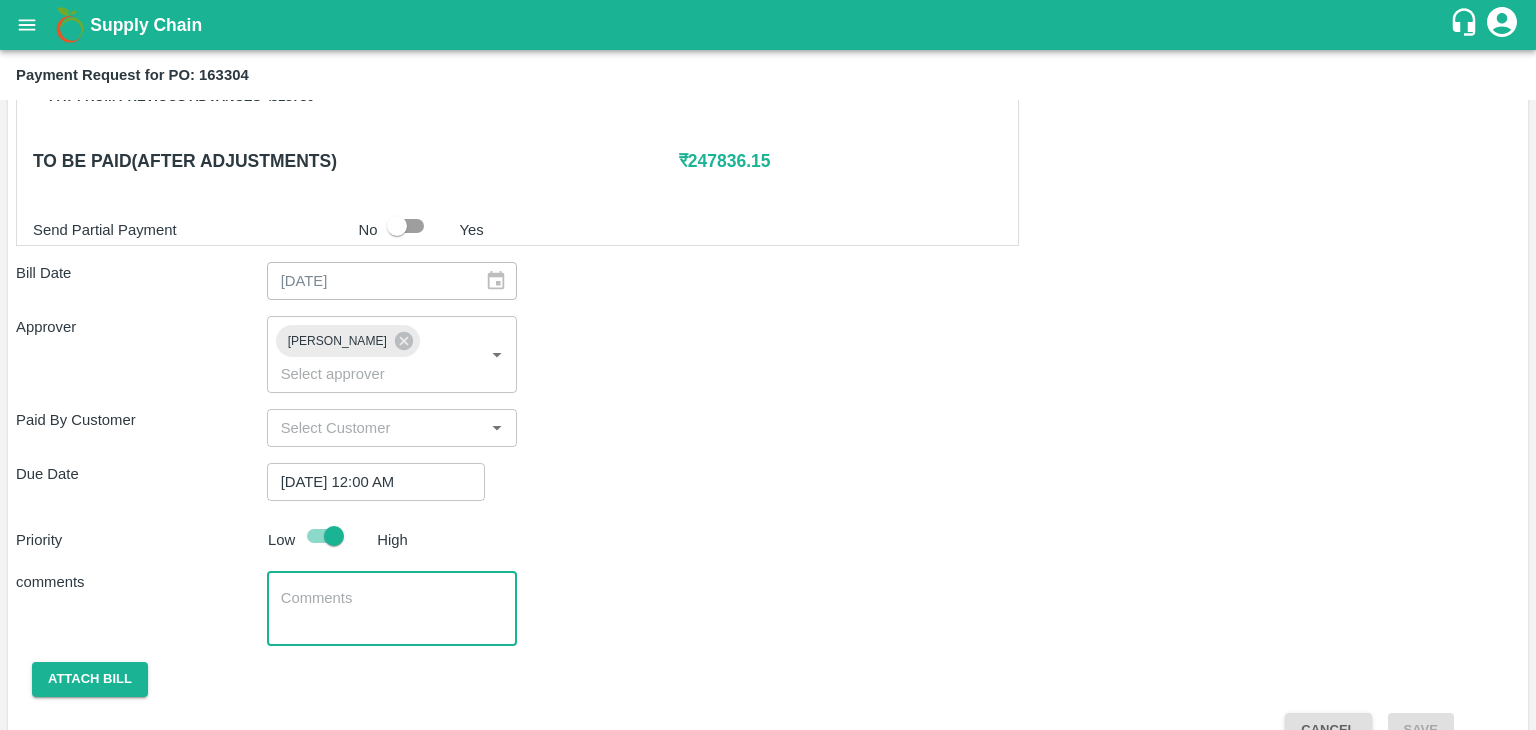 click at bounding box center [392, 609] 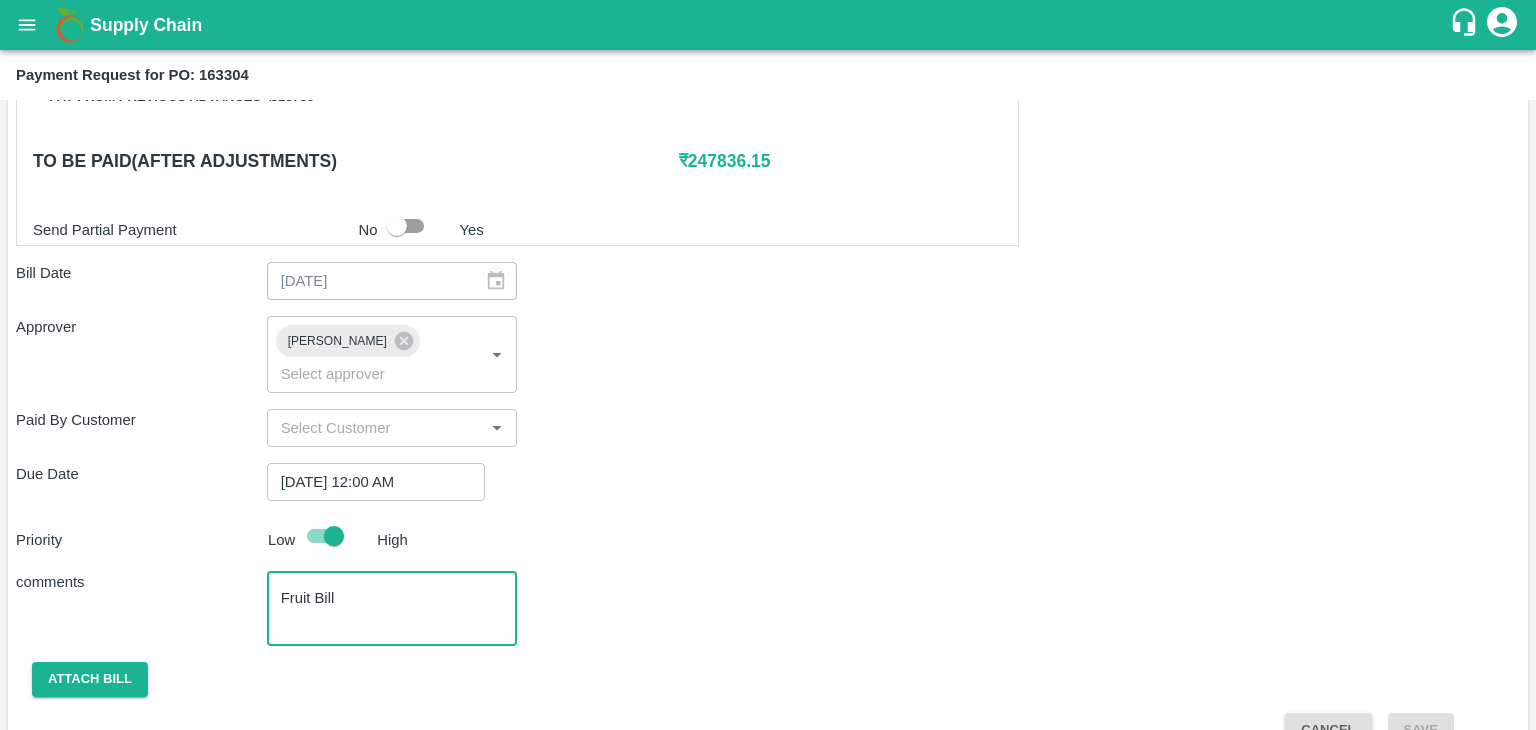 scroll, scrollTop: 992, scrollLeft: 0, axis: vertical 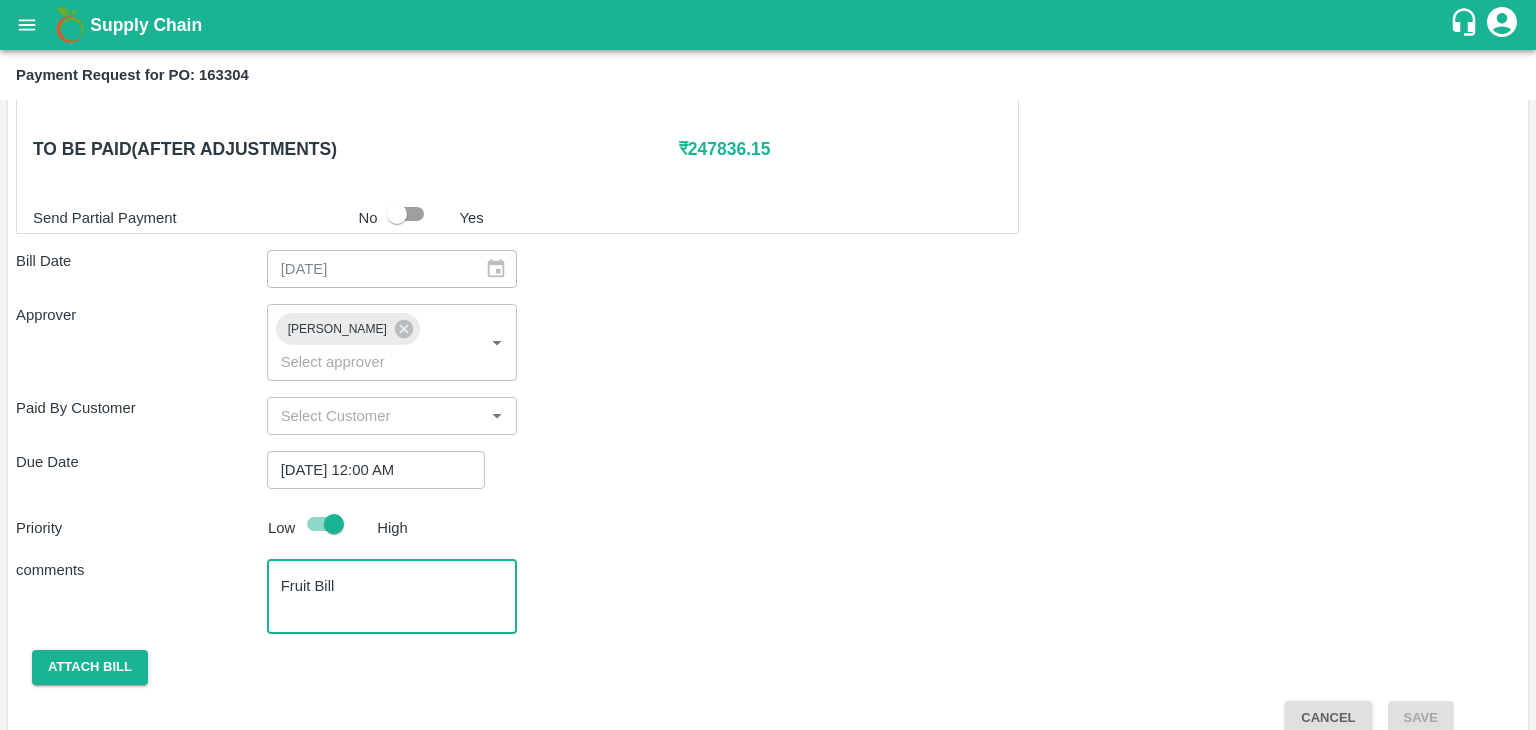 type on "Fruit Bill" 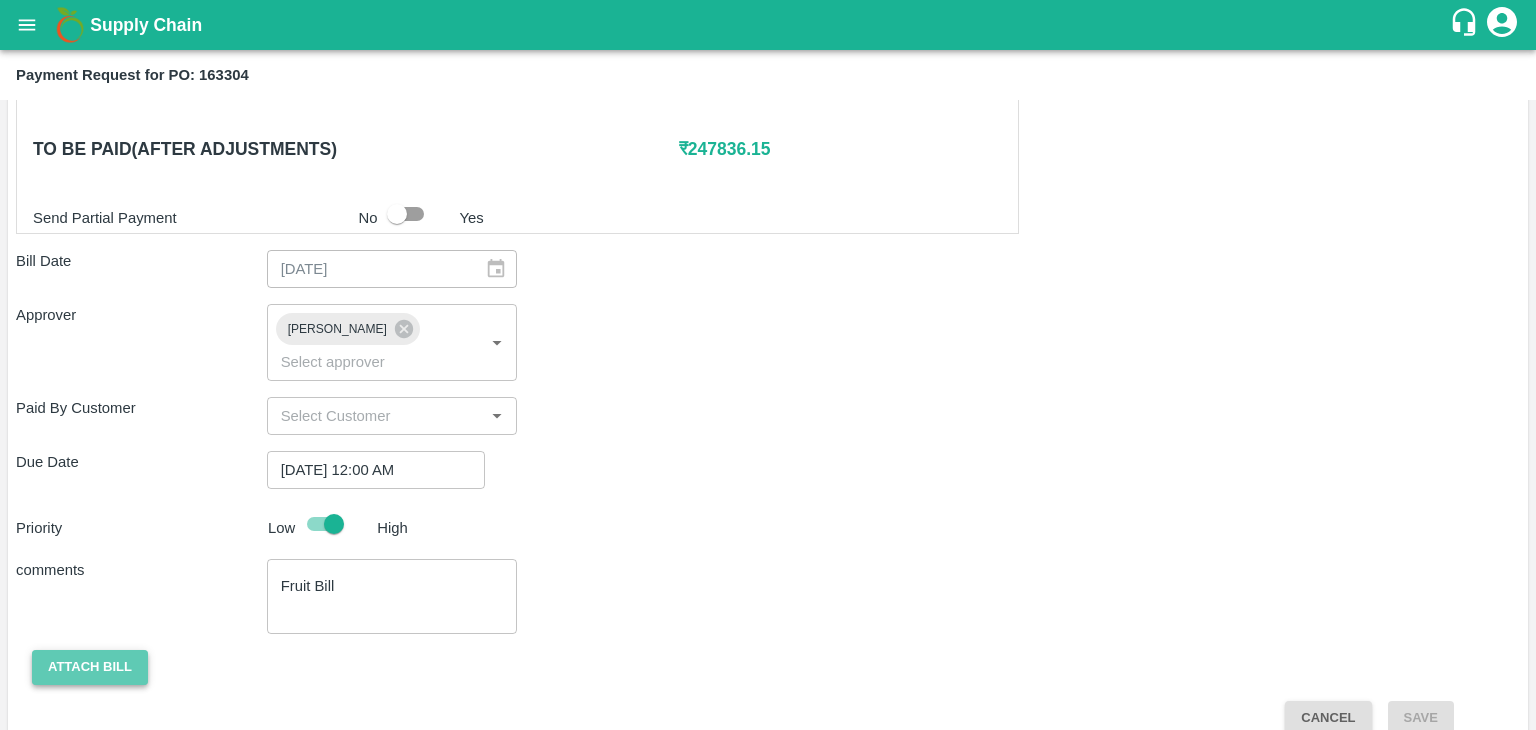 click on "Attach bill" at bounding box center (90, 667) 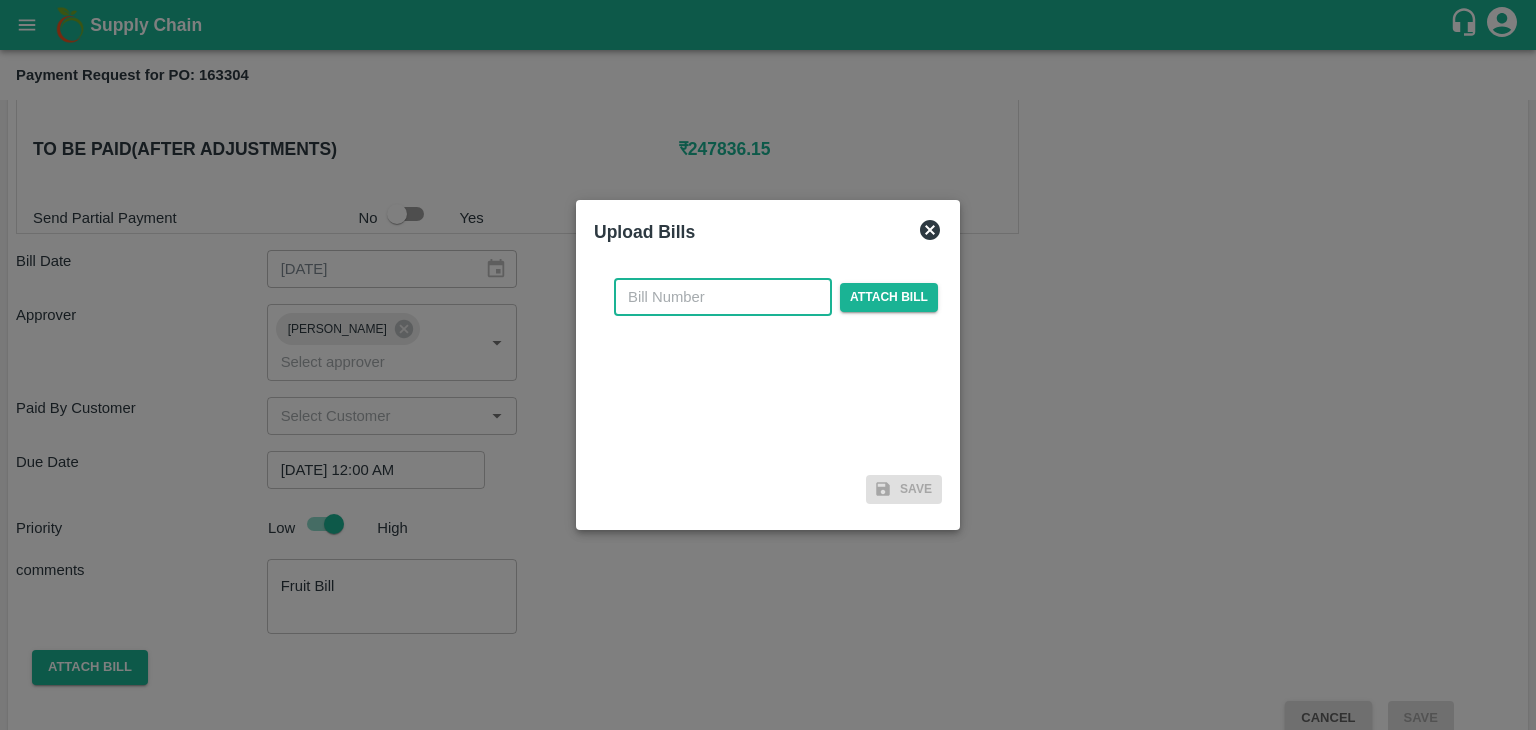 click at bounding box center (723, 297) 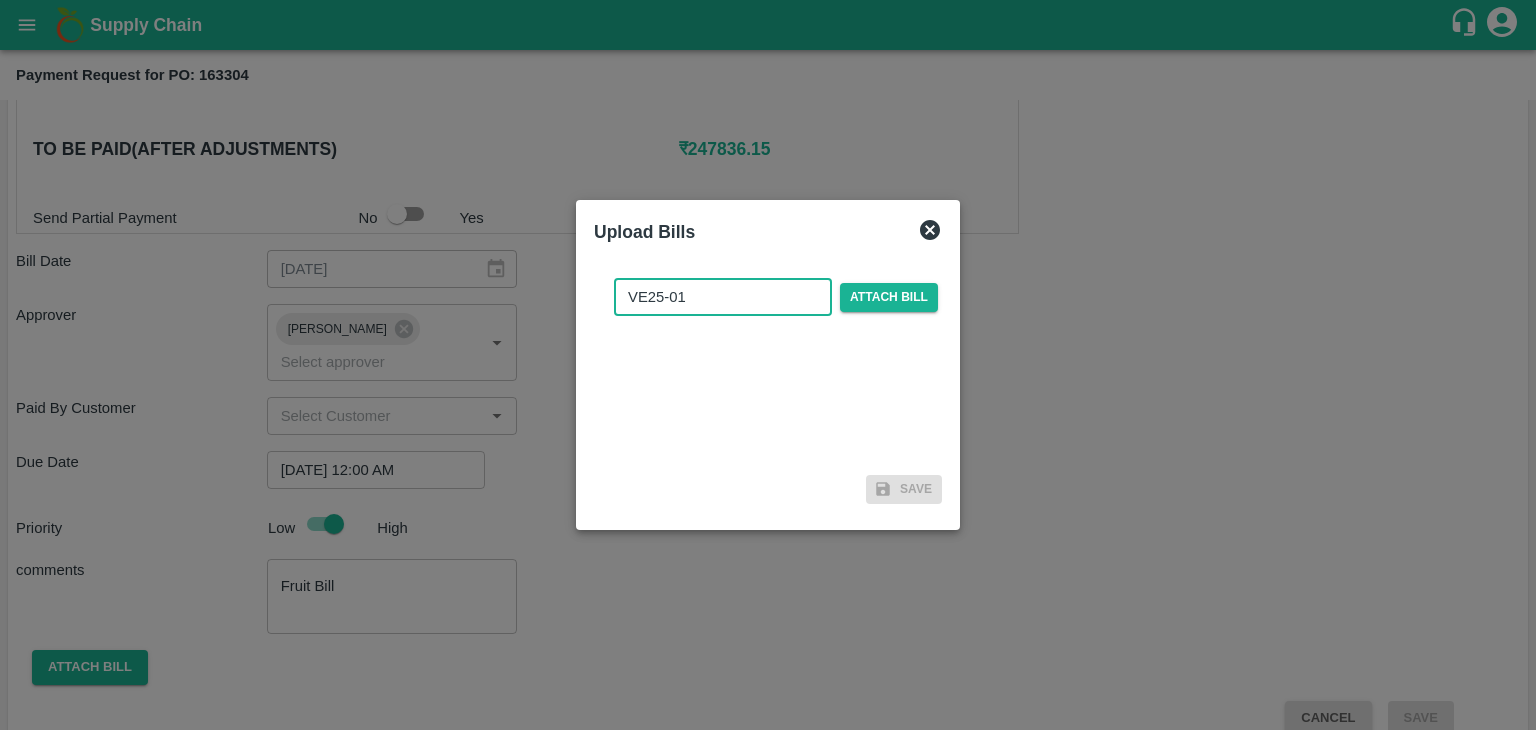 click on "VE25-01" at bounding box center [723, 297] 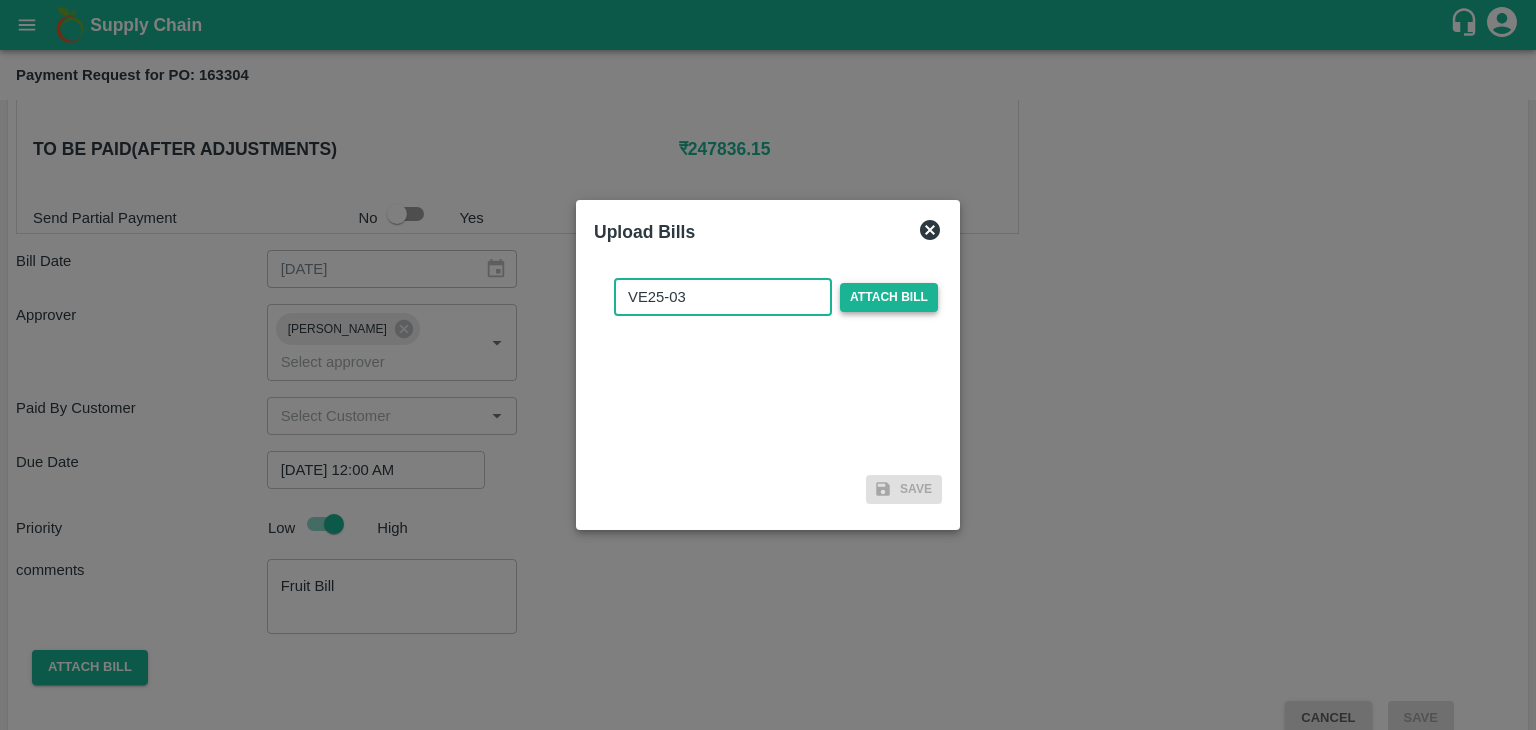 type on "VE25-03" 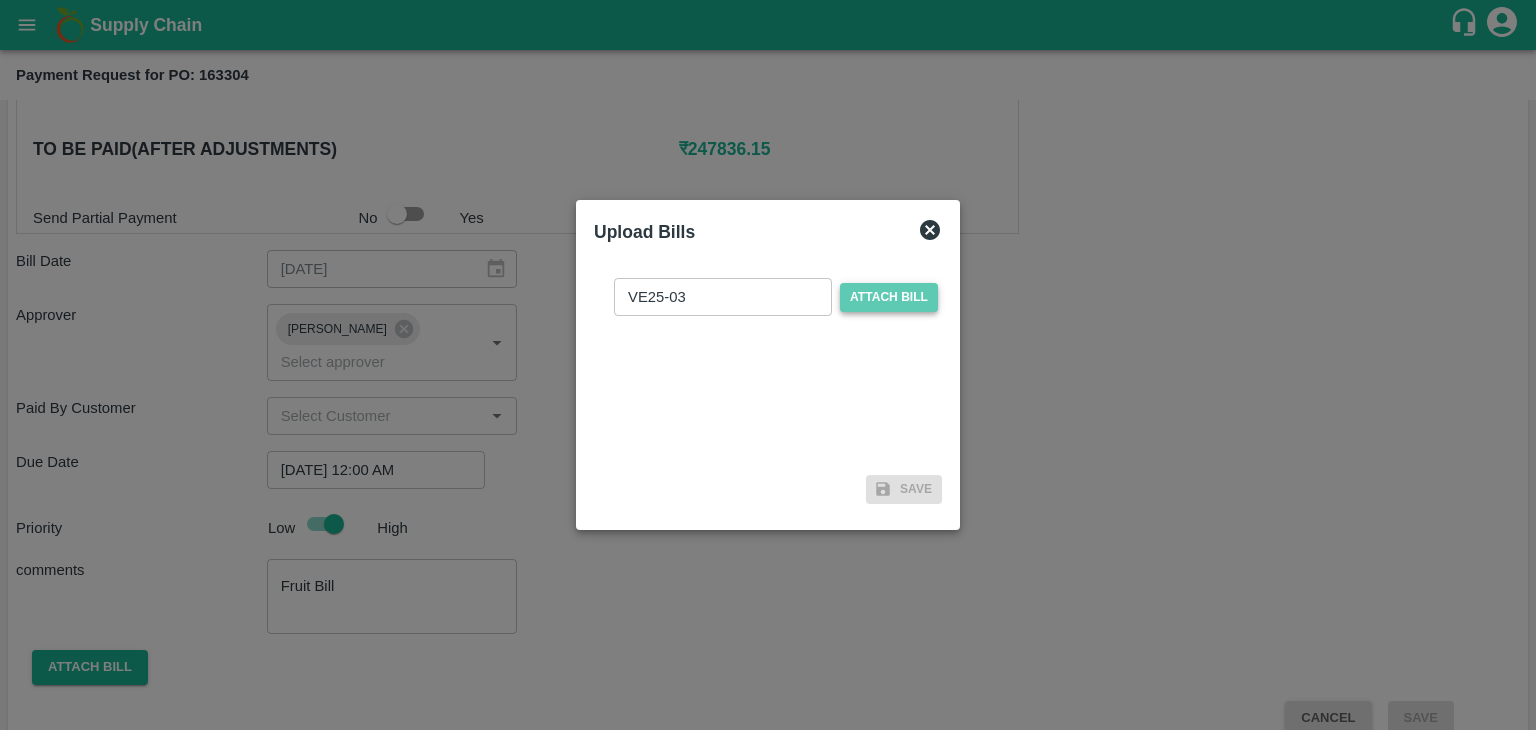 click on "Attach bill" at bounding box center (889, 297) 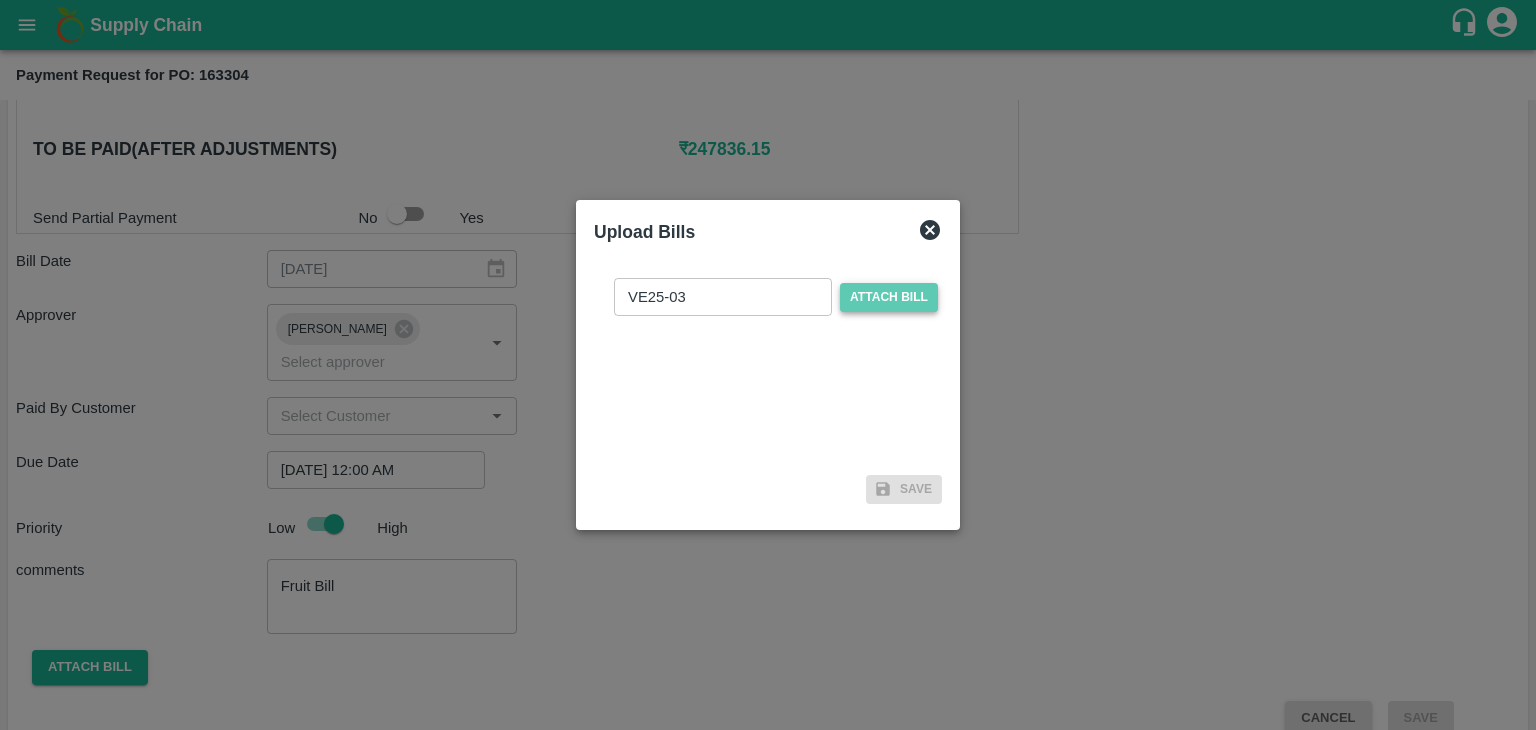 click on "Attach bill" at bounding box center [0, 0] 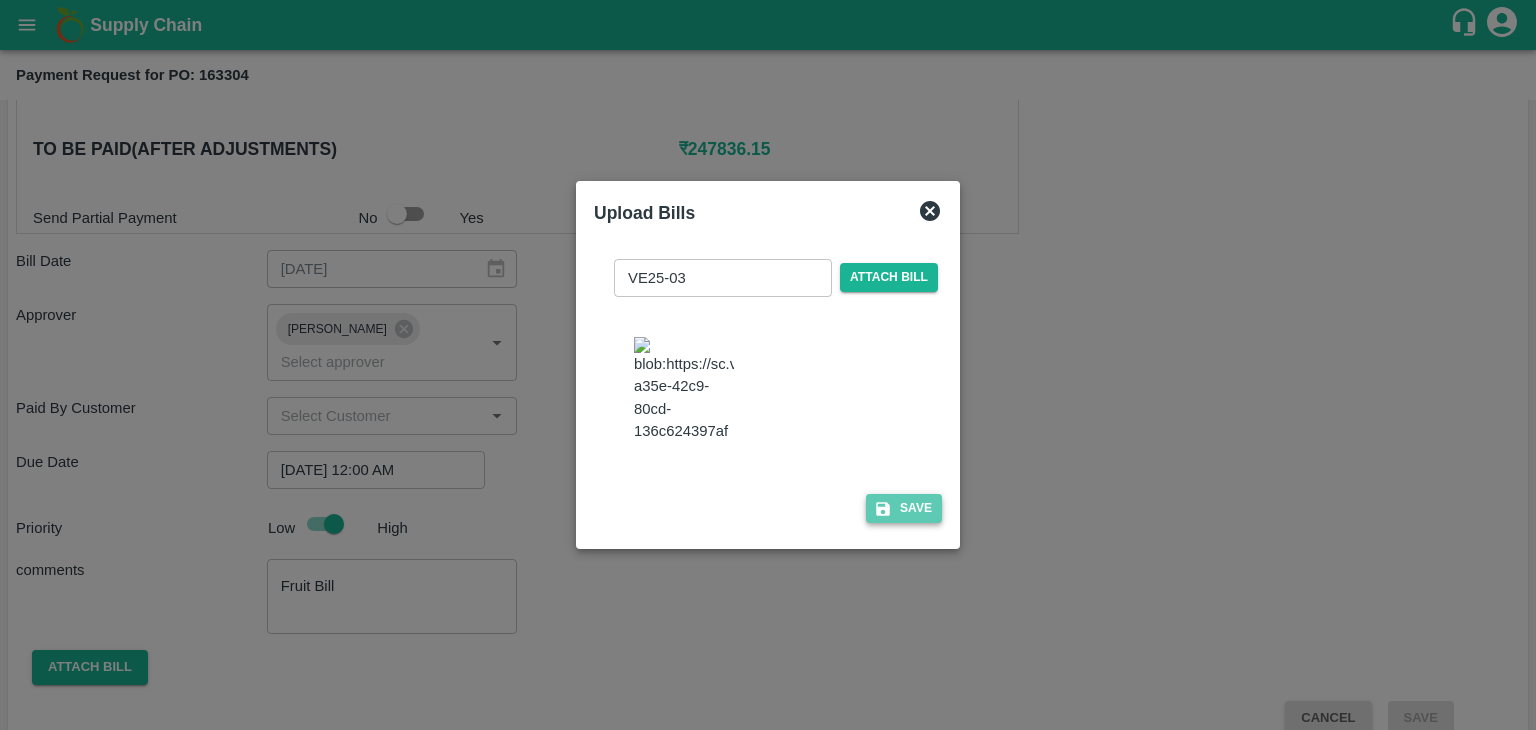 click on "Save" at bounding box center [904, 508] 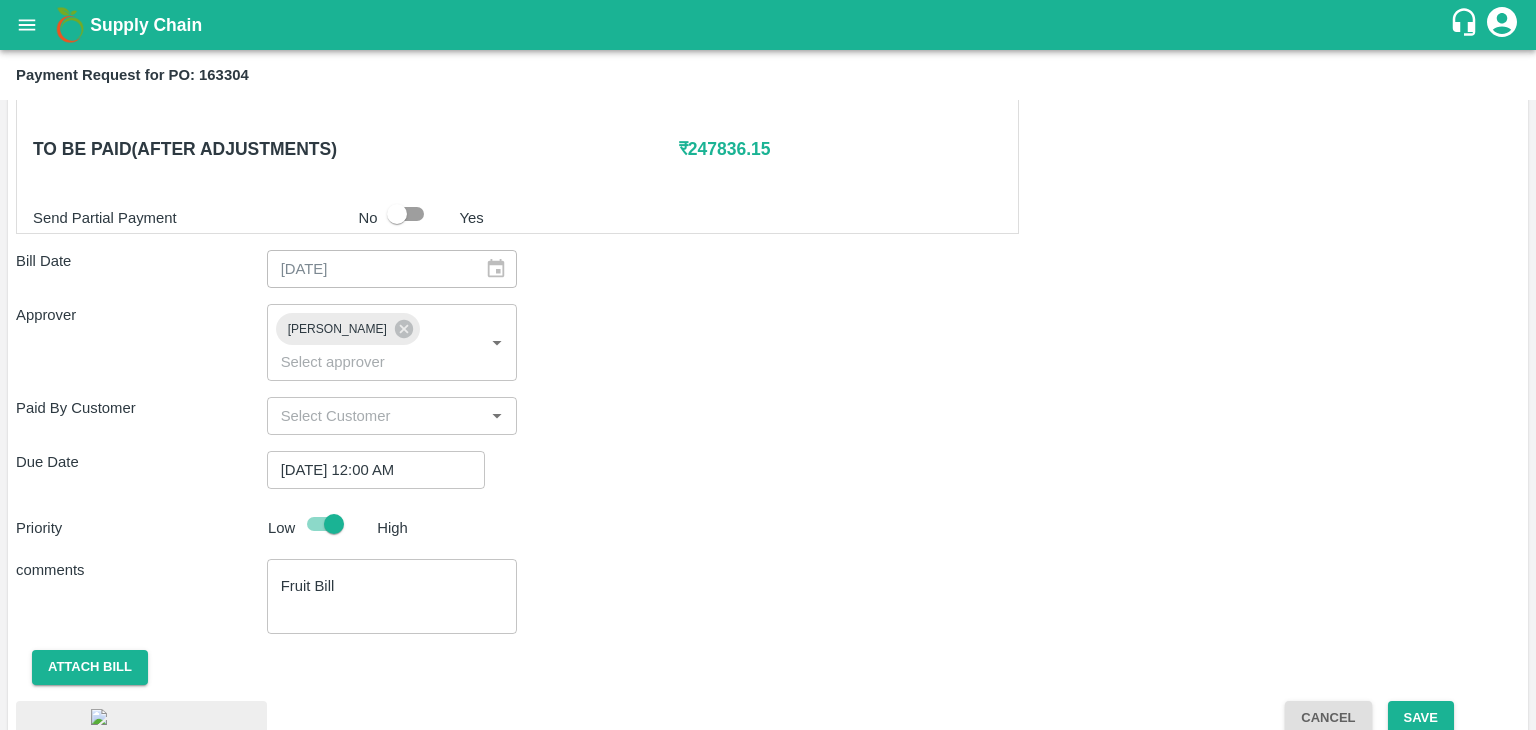 scroll, scrollTop: 1108, scrollLeft: 0, axis: vertical 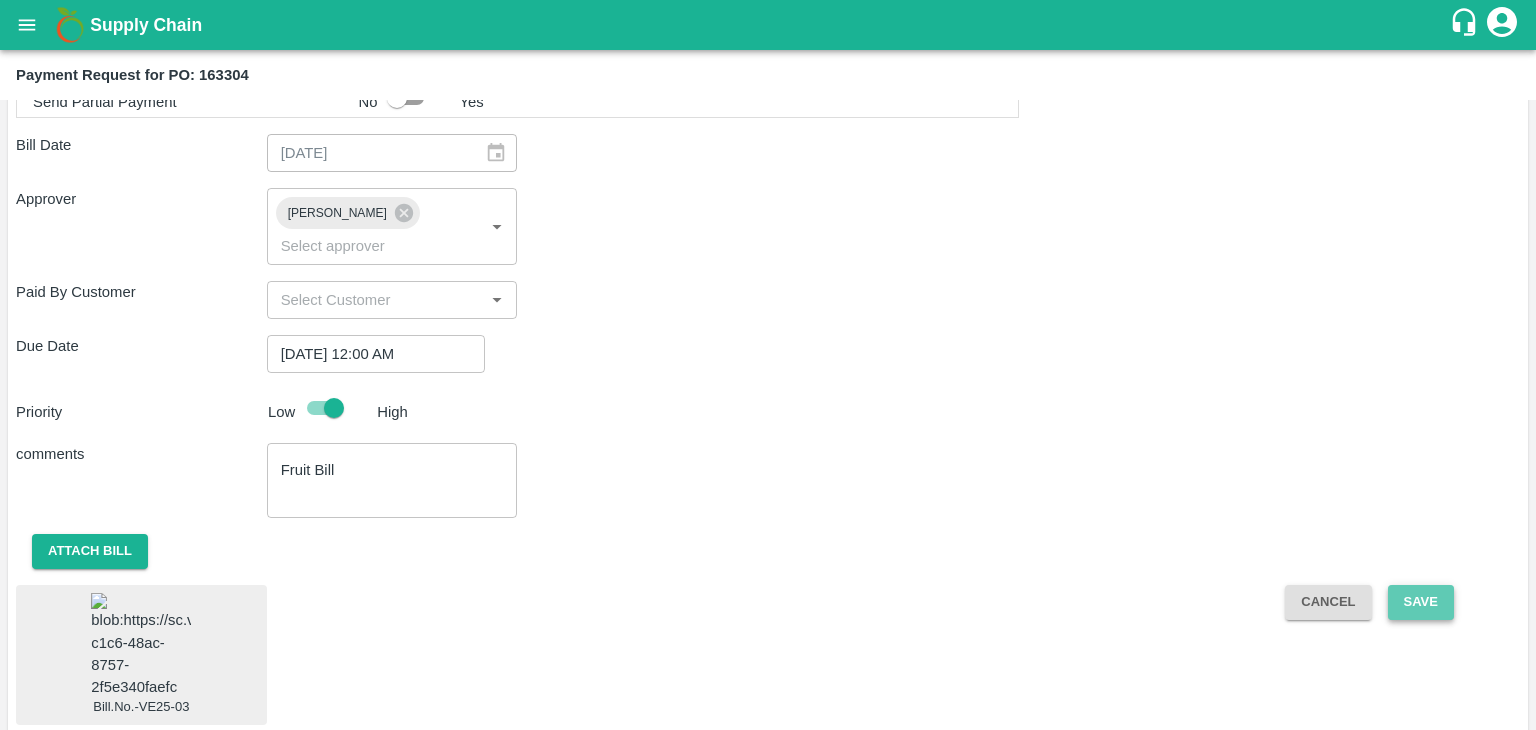 click on "Save" at bounding box center (1421, 602) 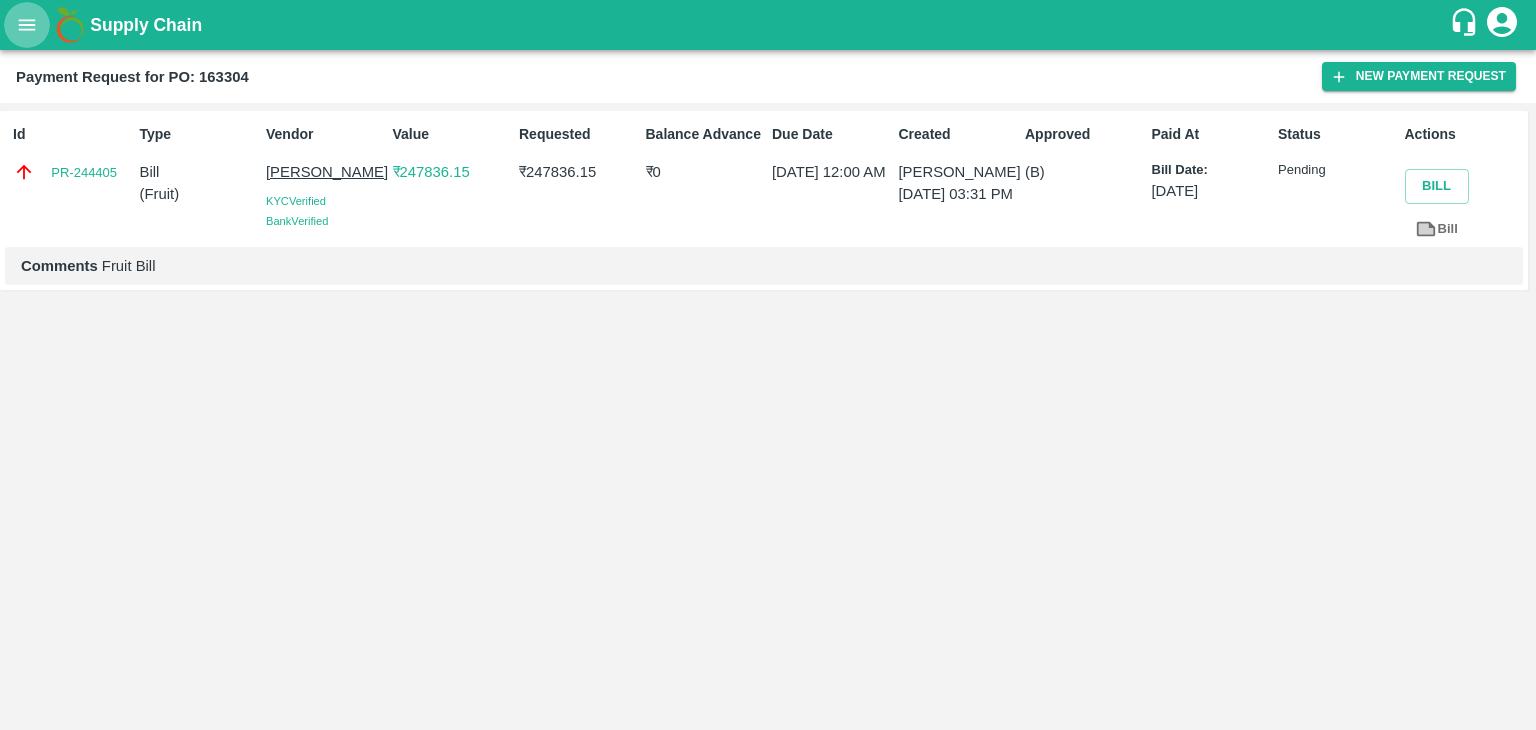 click 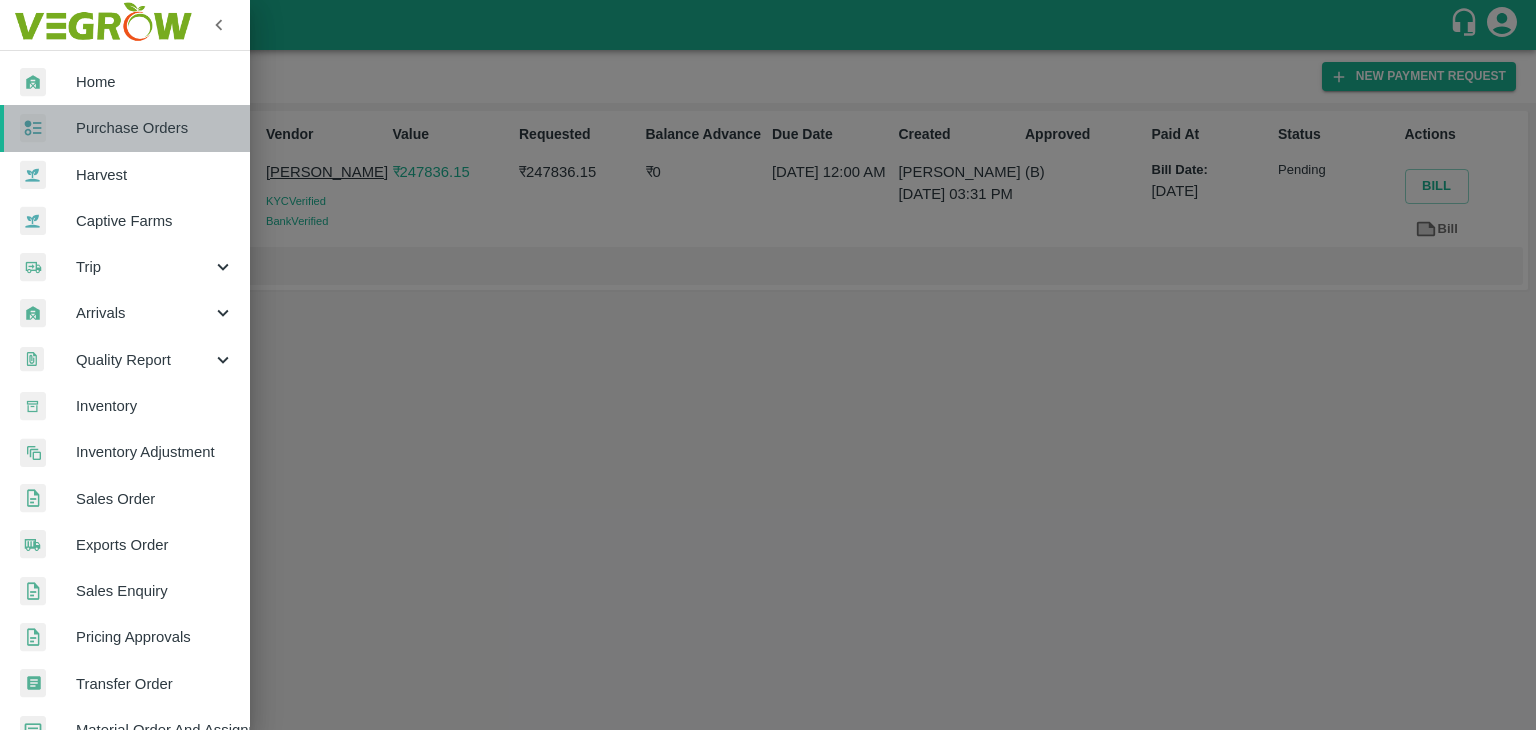 click on "Purchase Orders" at bounding box center (155, 128) 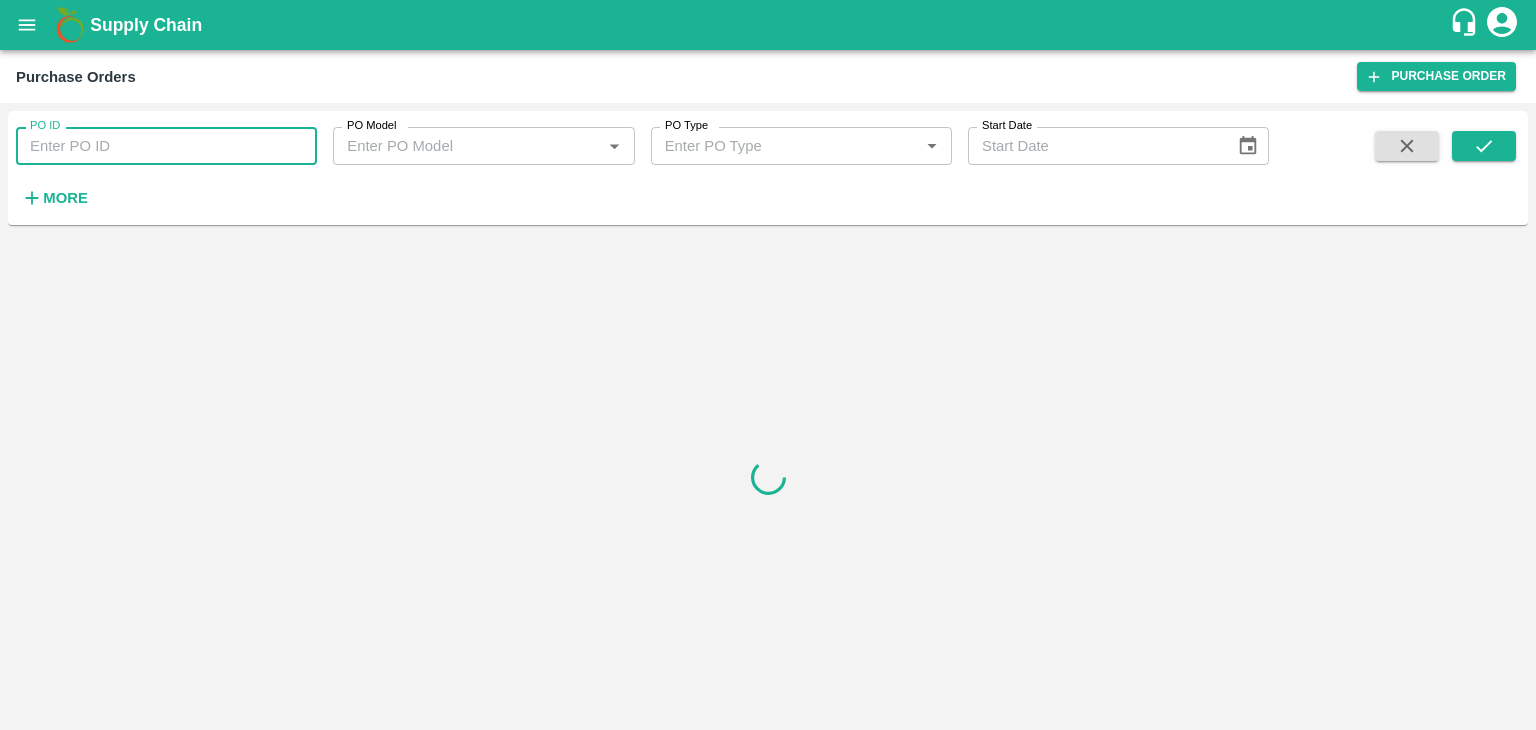 click on "PO ID" at bounding box center (166, 146) 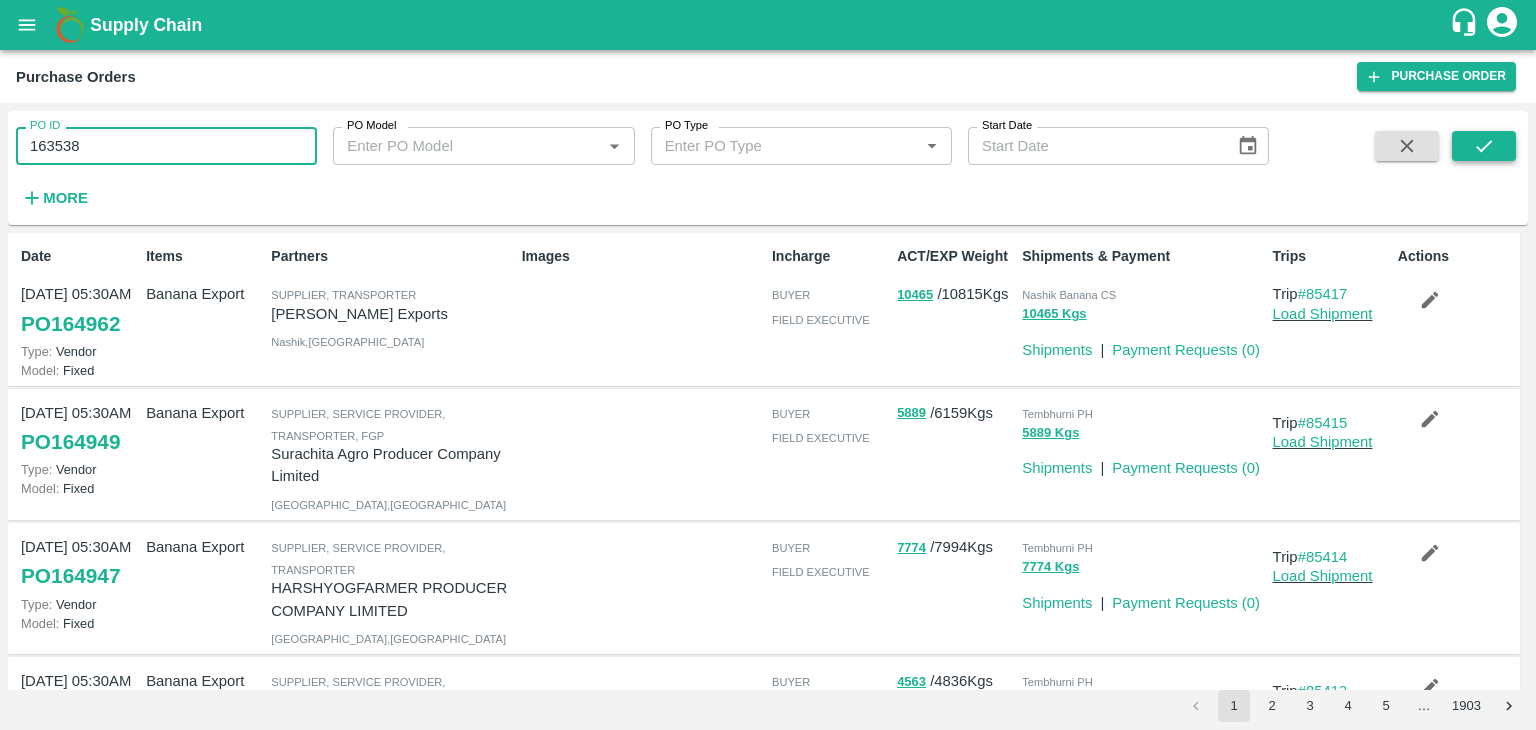 type on "163538" 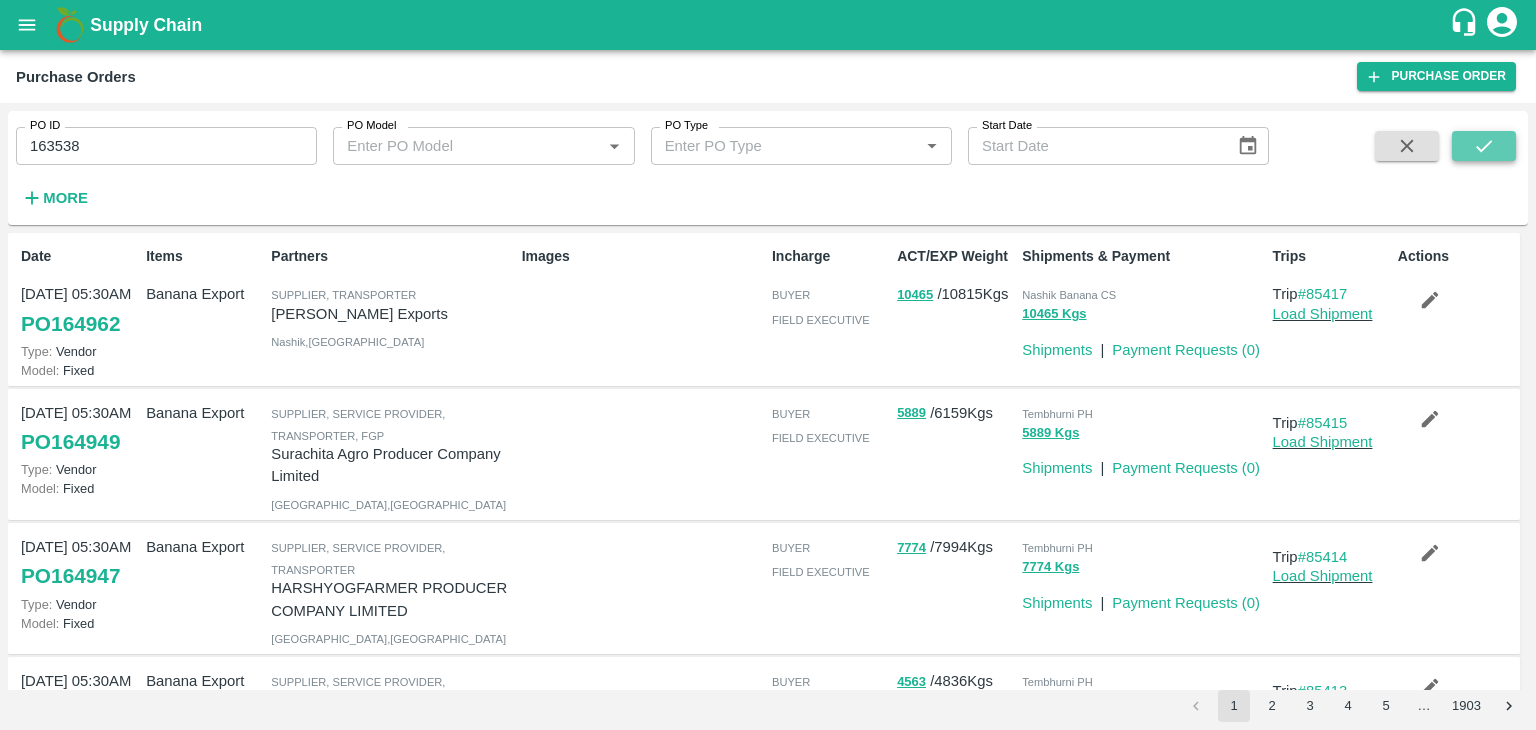 click 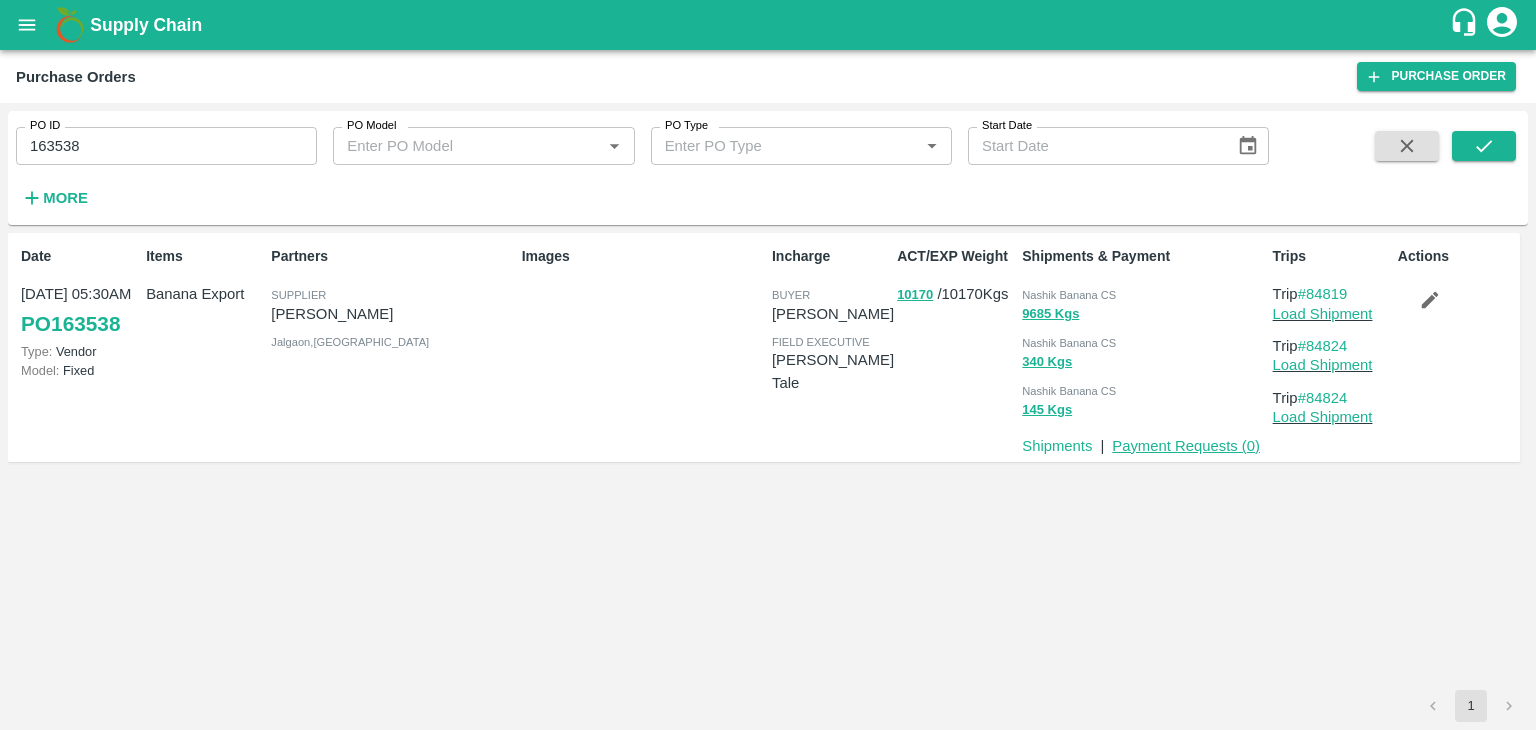click on "Payment Requests ( 0 )" at bounding box center (1186, 446) 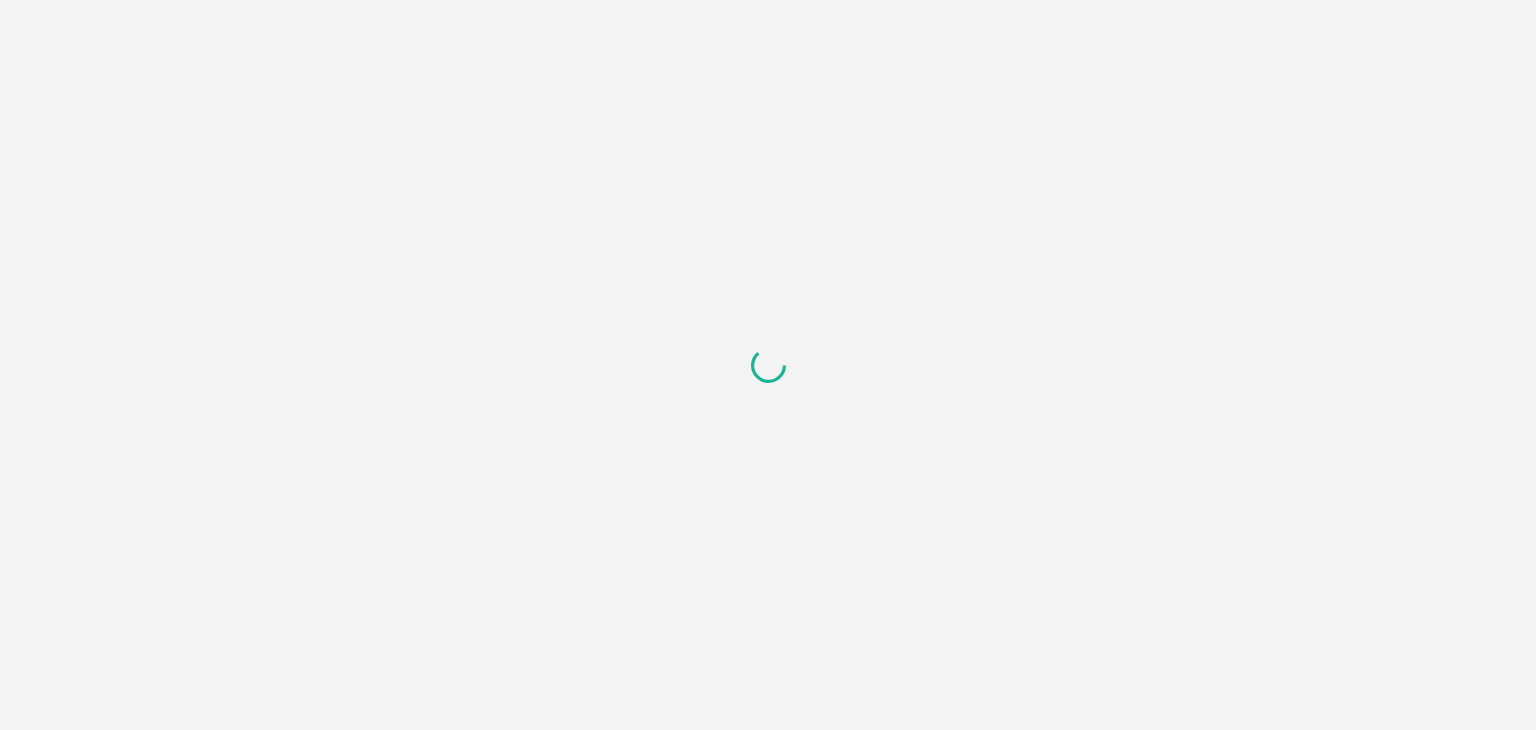 scroll, scrollTop: 0, scrollLeft: 0, axis: both 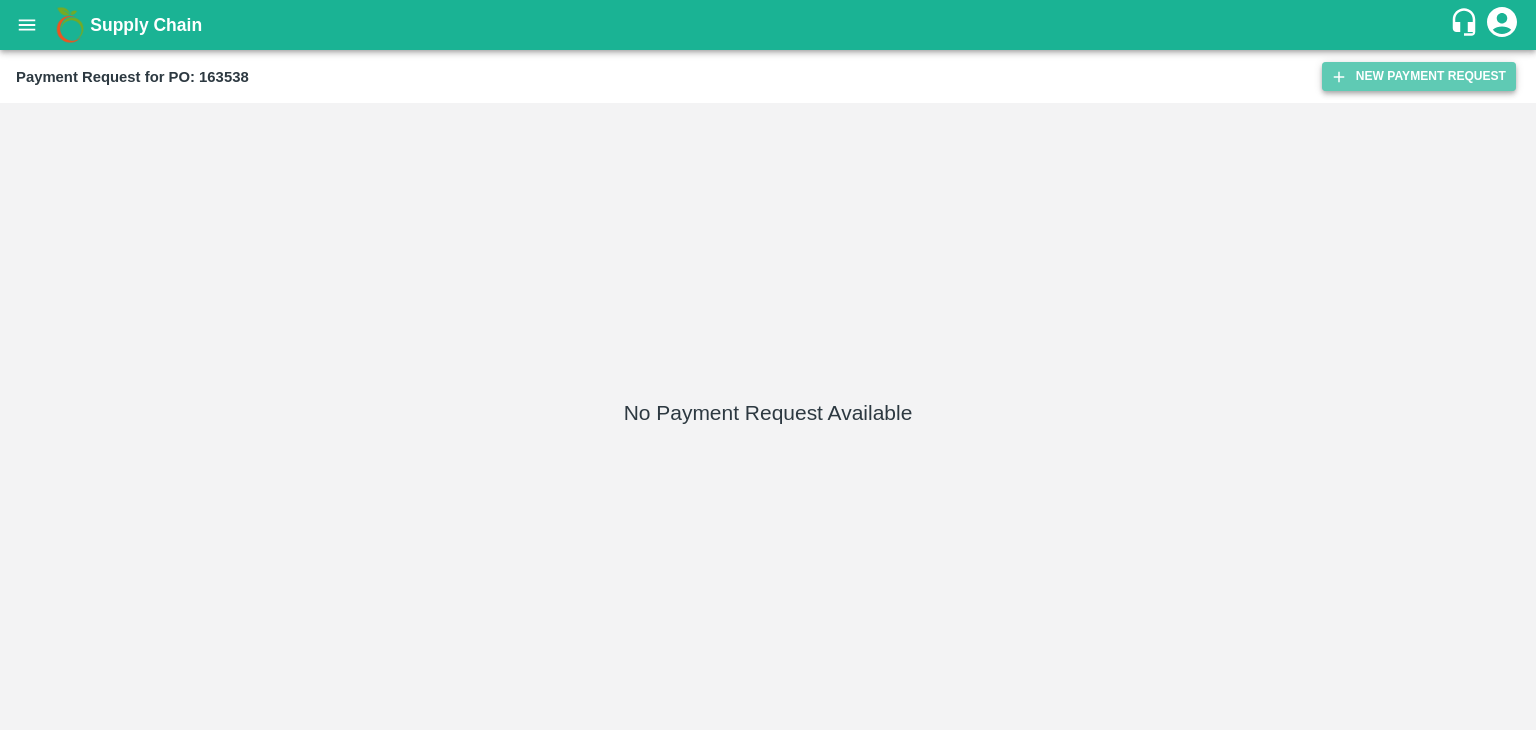 click on "New Payment Request" at bounding box center [1419, 76] 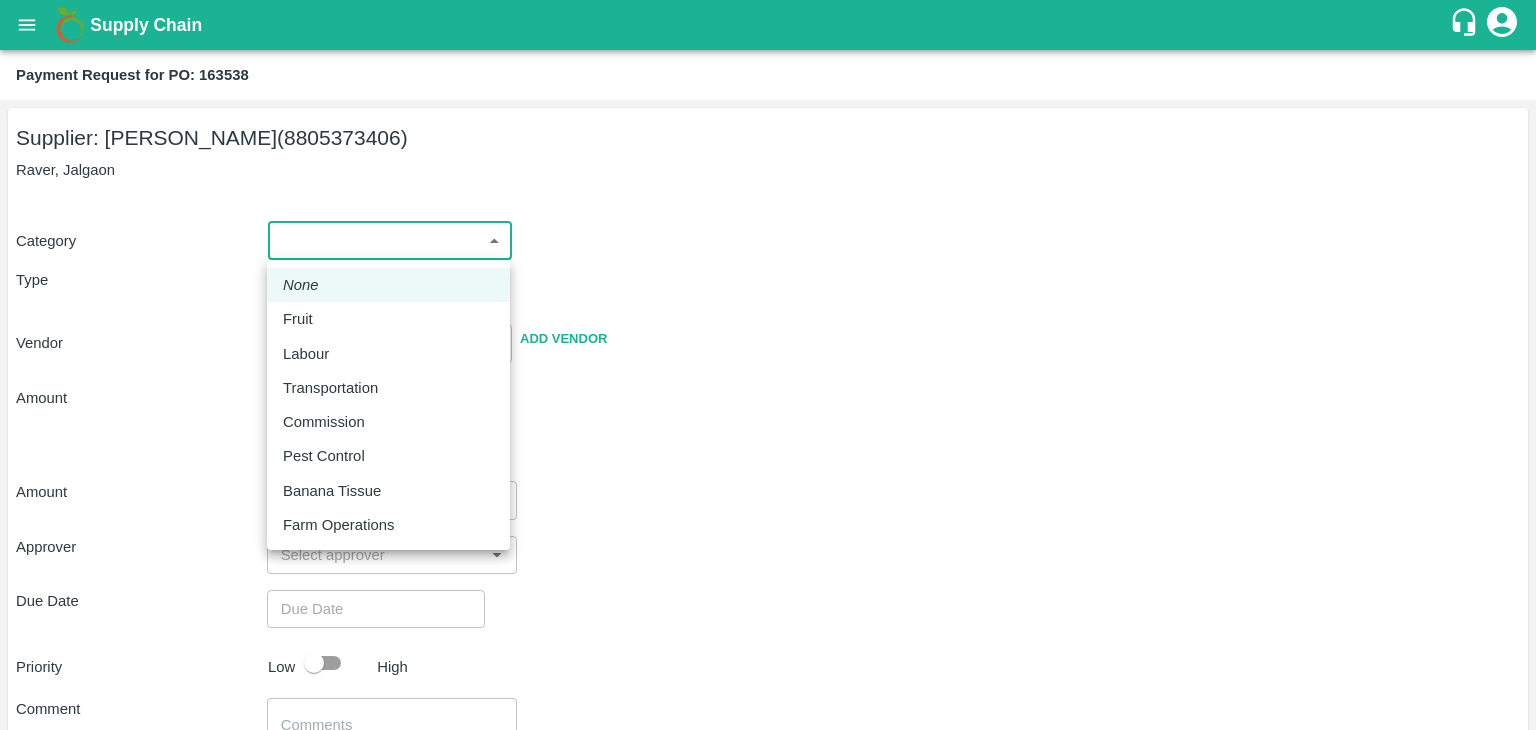 click on "Supply Chain Payment Request for PO: 163538 Supplier:    VARUN RAMESHWAR AGRAWAL  (8805373406) Raver, Jalgaon Category ​ ​ Type Advance Bill Vendor ​ Add Vendor Amount Total value Per Kg ​ Amount ​ Approver ​ Due Date ​  Priority  Low  High Comment x ​ Attach bill Cancel Save Tembhurni PH Nashik CC Shahada Banana Export PH Savda Banana Export PH Nashik Banana CS Vijaykumar Fartade Logout None Fruit Labour Transportation Commission Pest Control Banana Tissue Farm Operations" at bounding box center (768, 365) 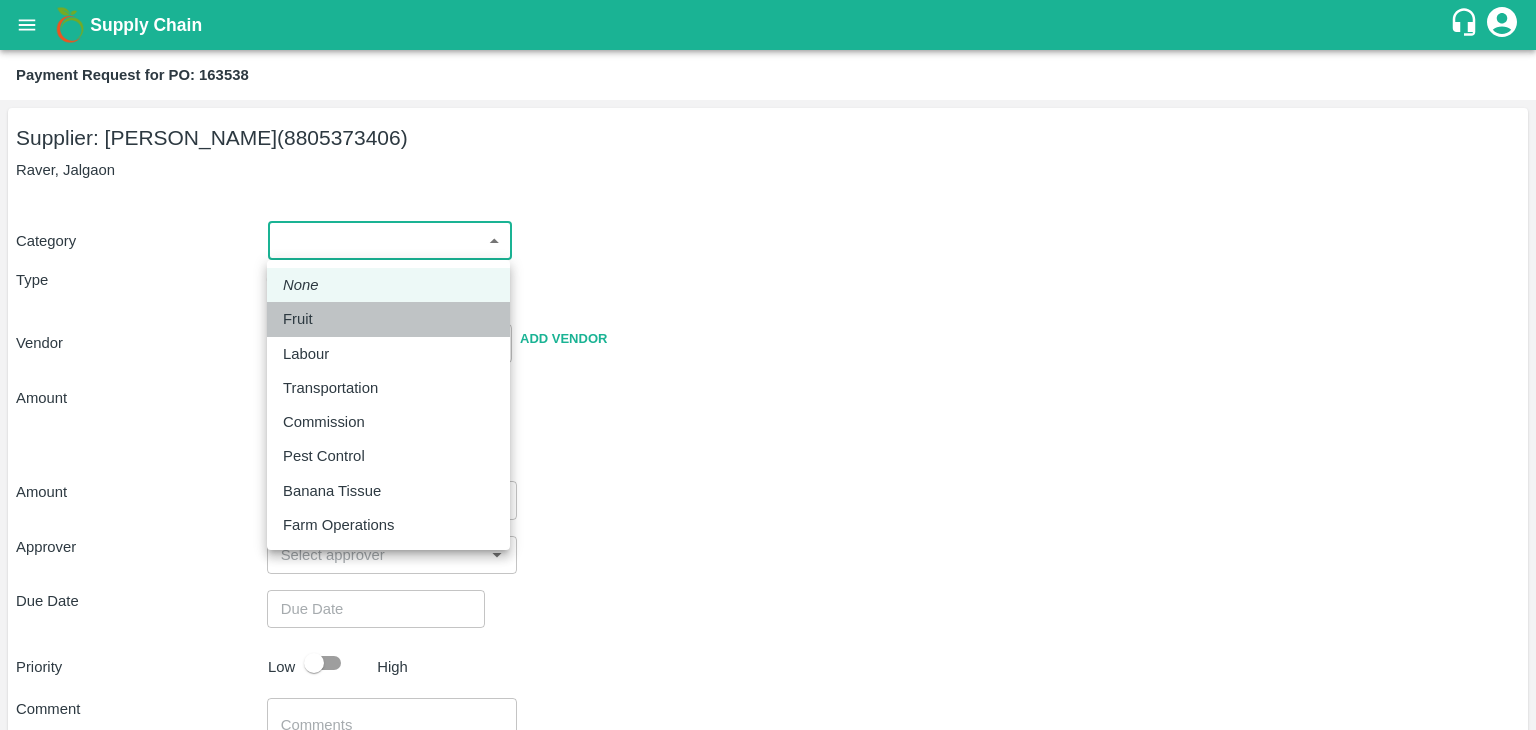 click on "Fruit" at bounding box center (388, 319) 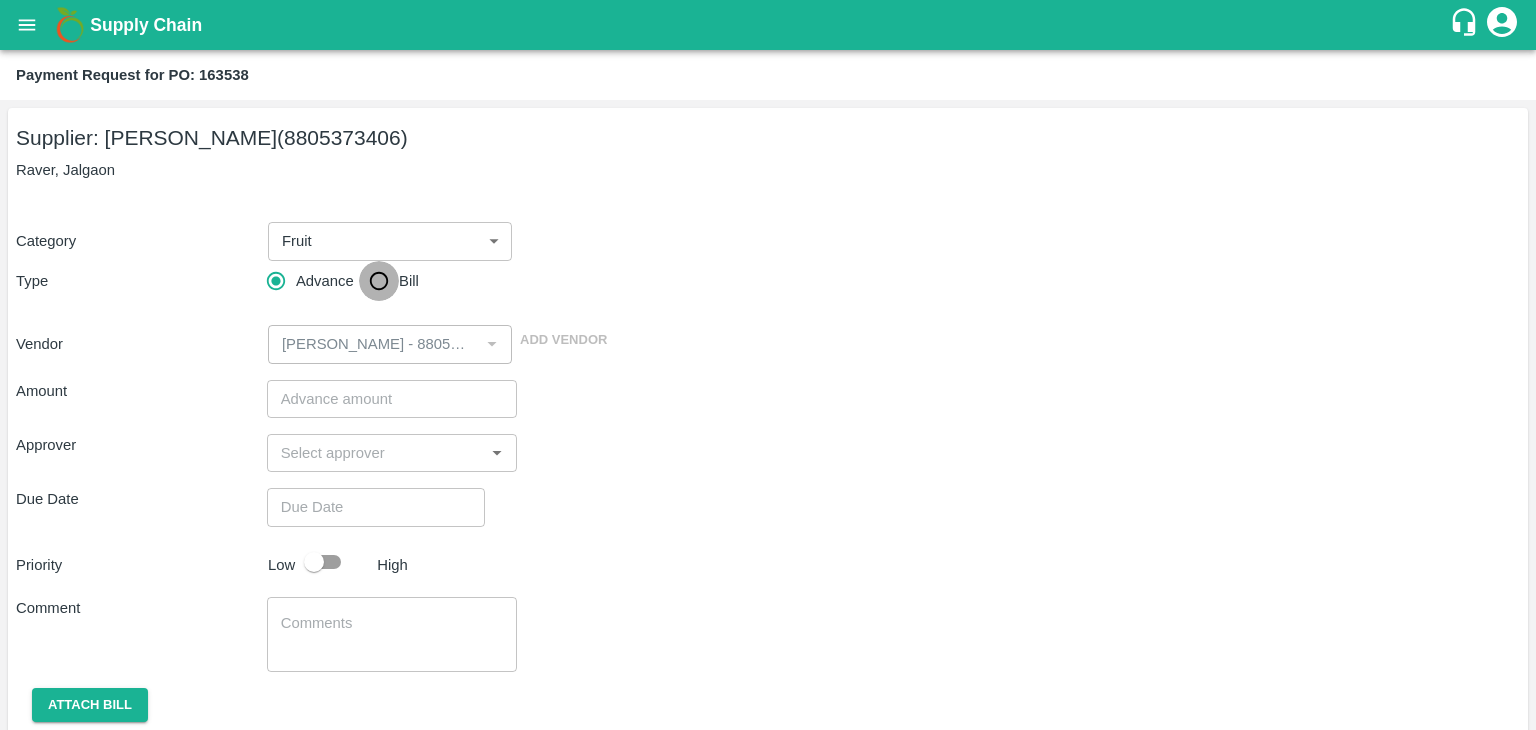 click on "Bill" at bounding box center (379, 281) 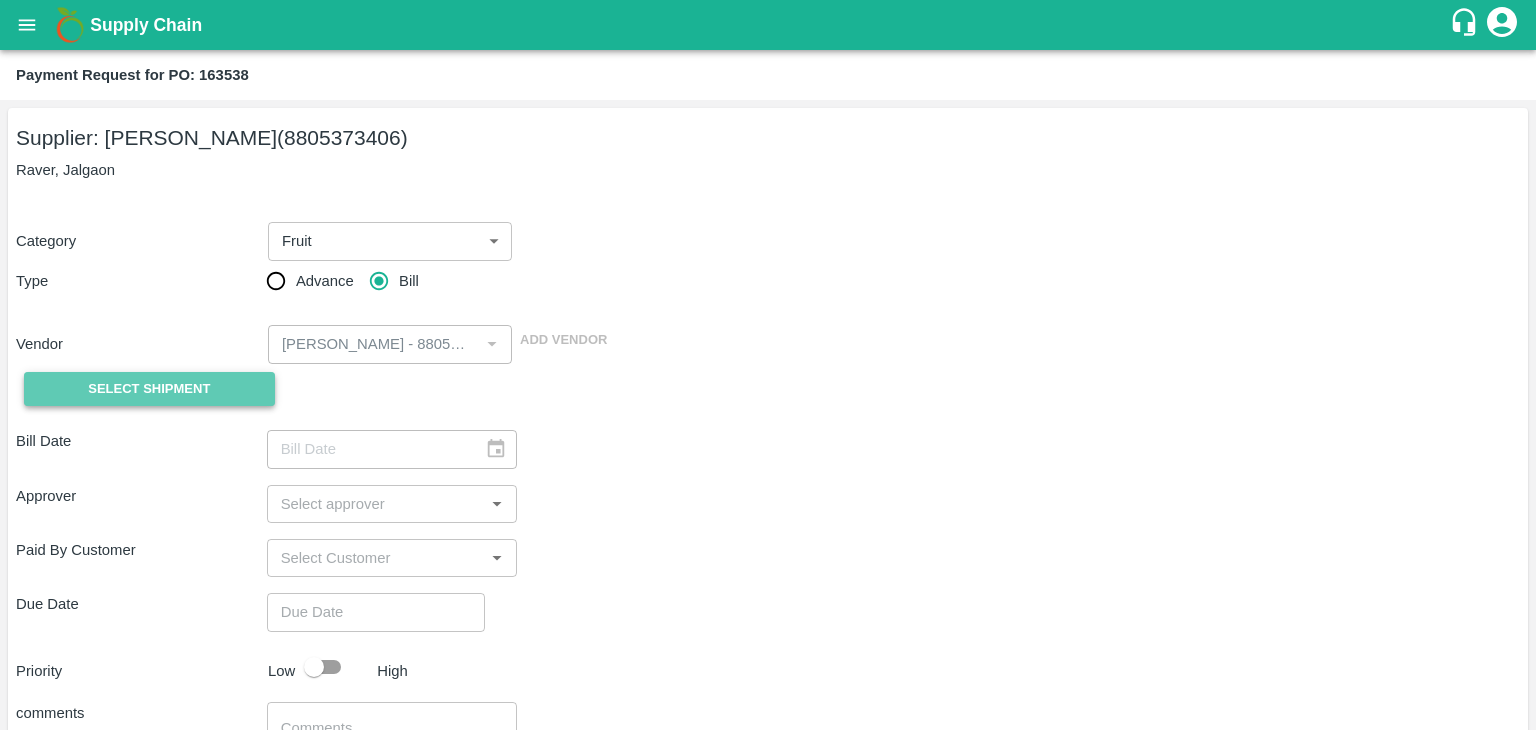 click on "Select Shipment" at bounding box center (149, 389) 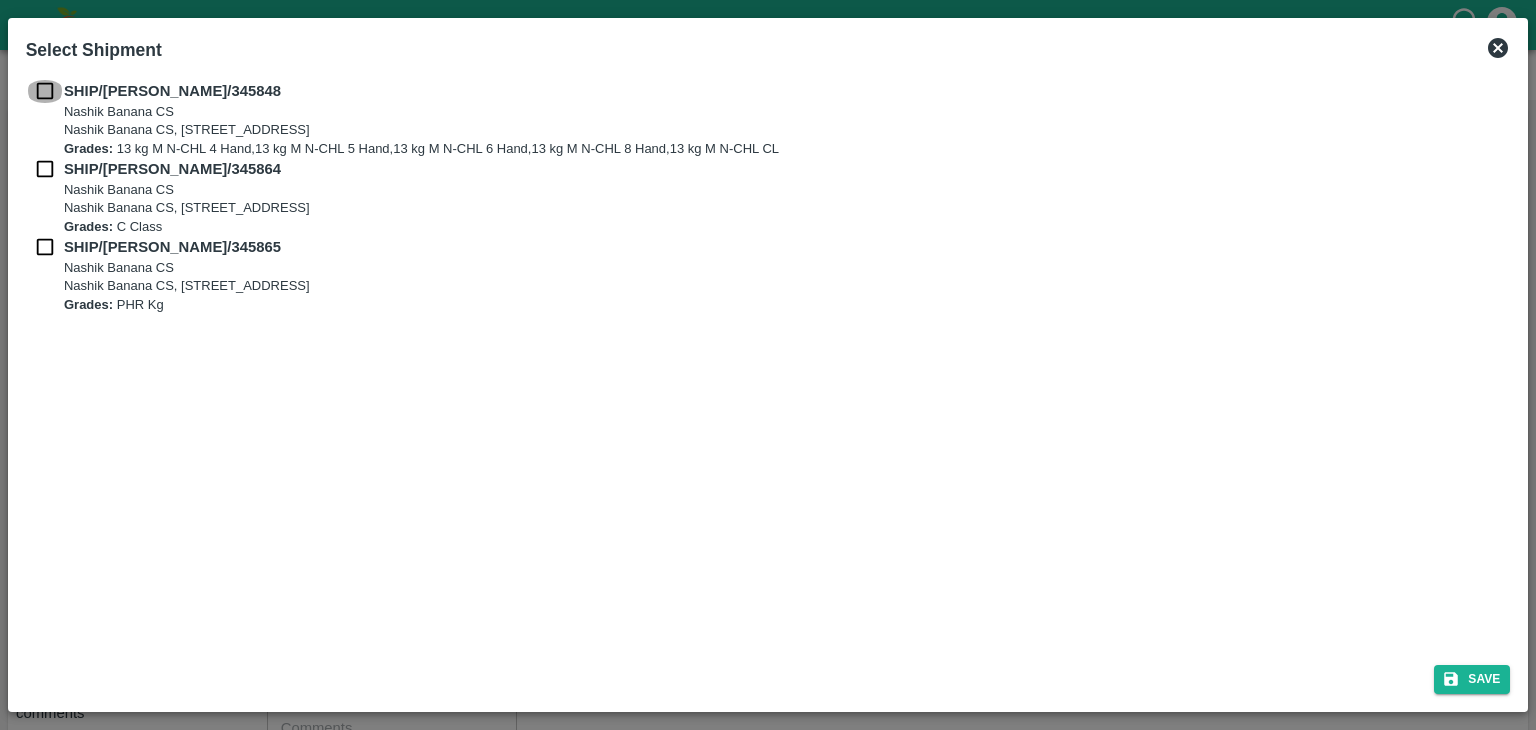 click at bounding box center [45, 91] 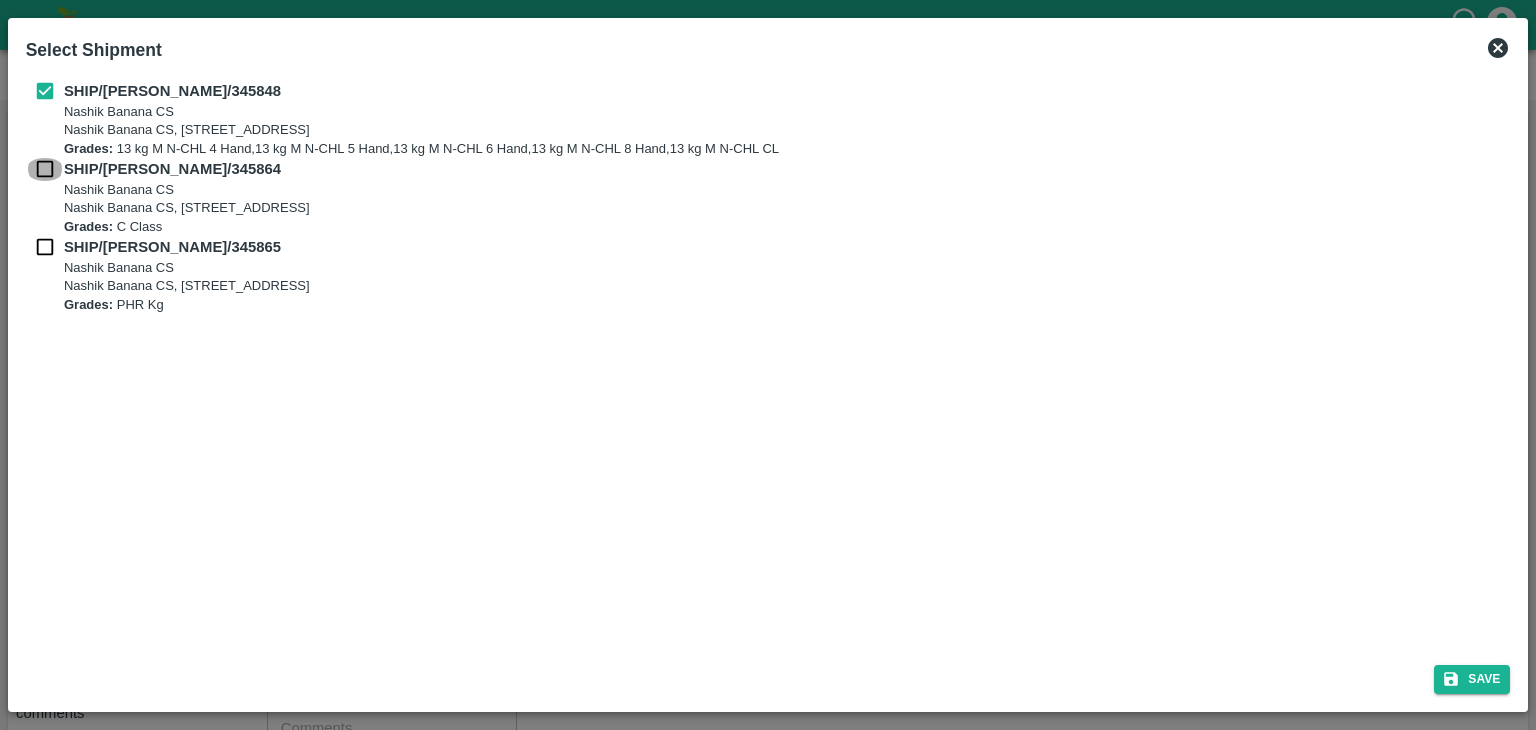 click at bounding box center (45, 169) 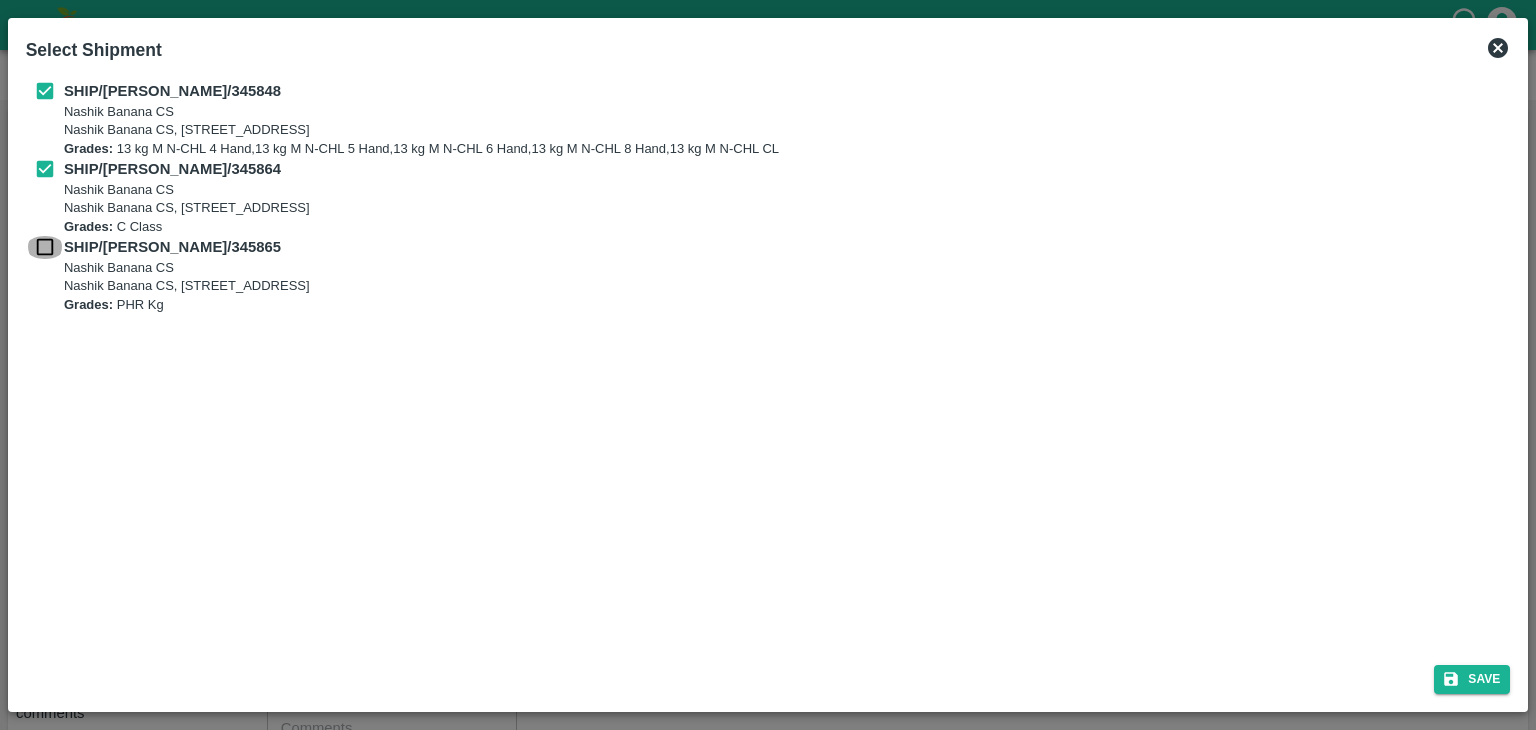 click at bounding box center (45, 247) 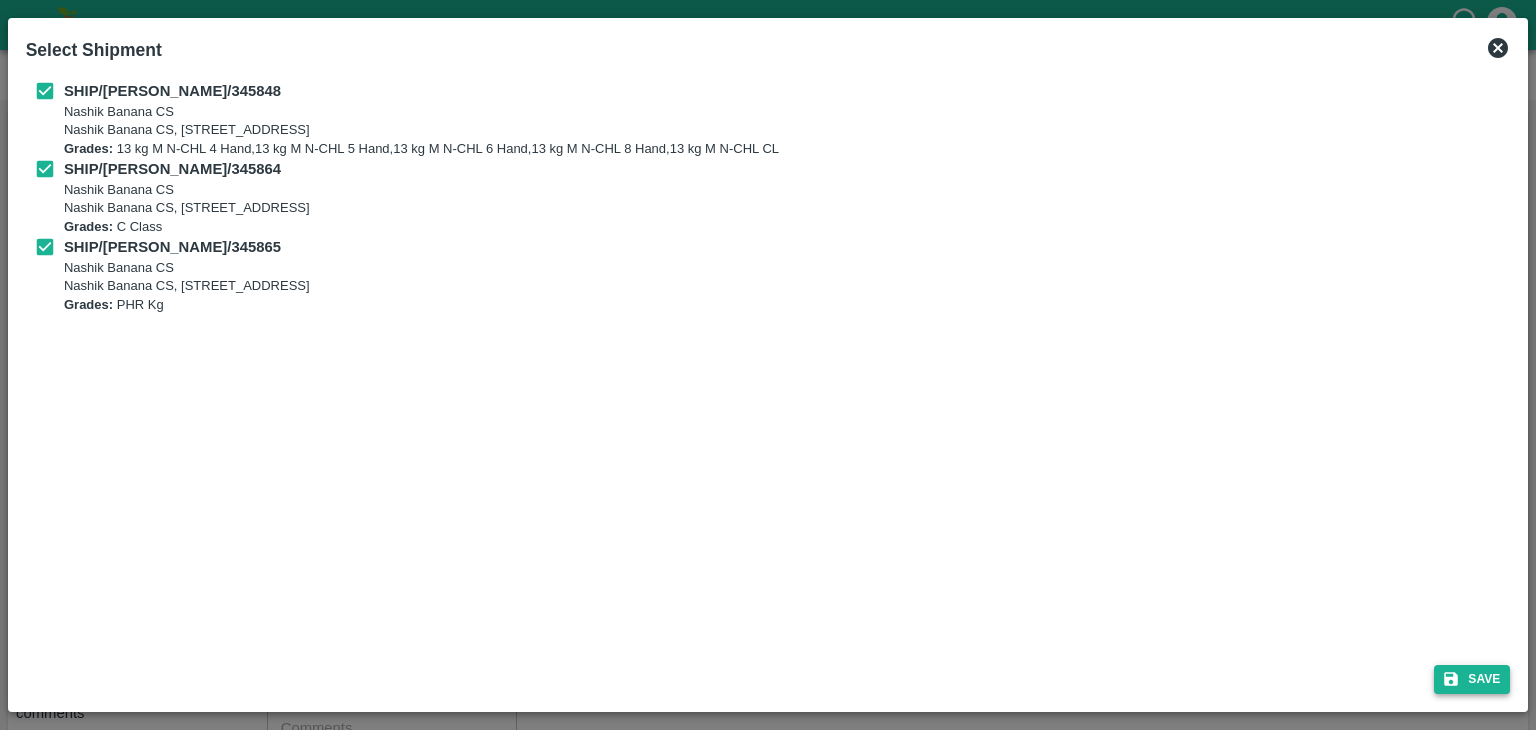 click on "Save" at bounding box center [1472, 679] 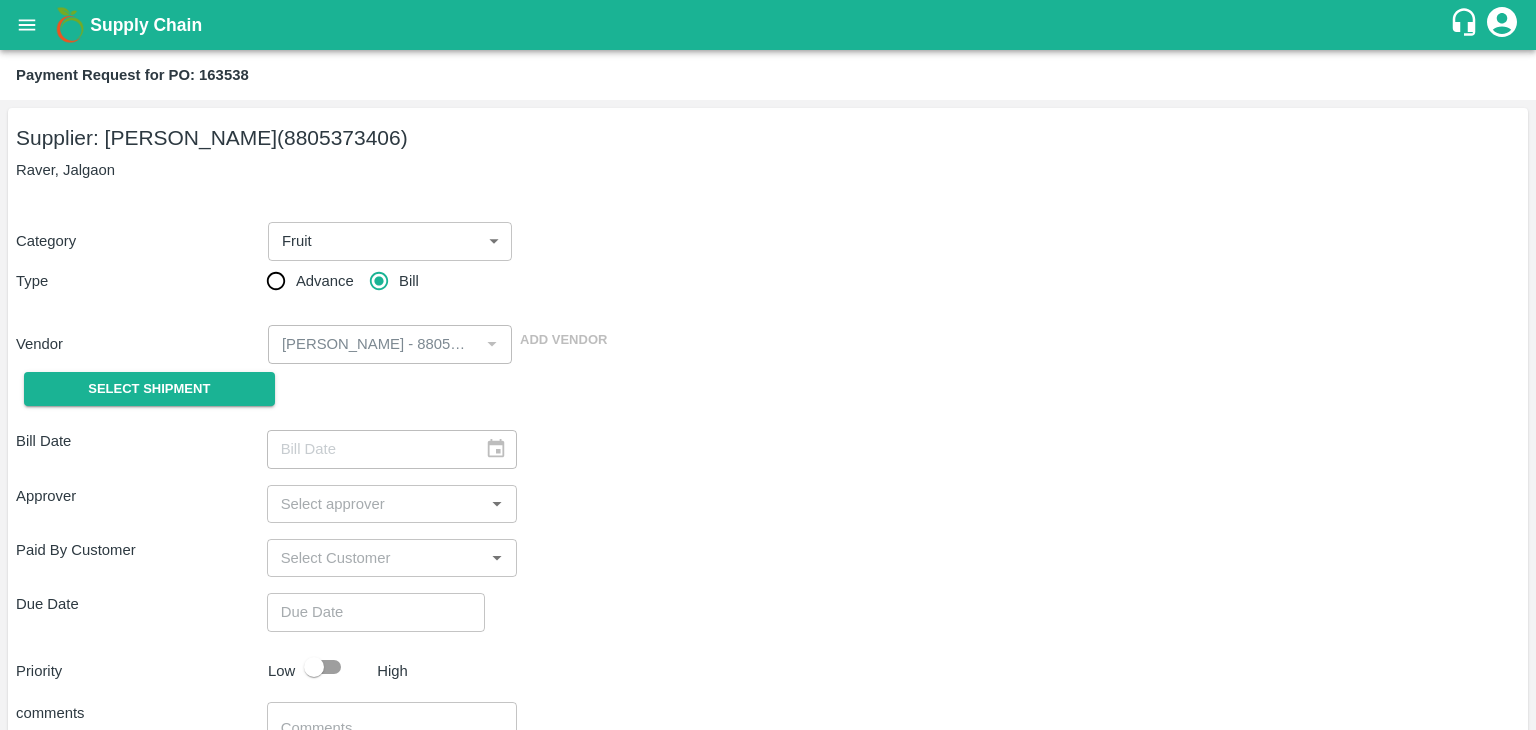 type on "16/07/2025" 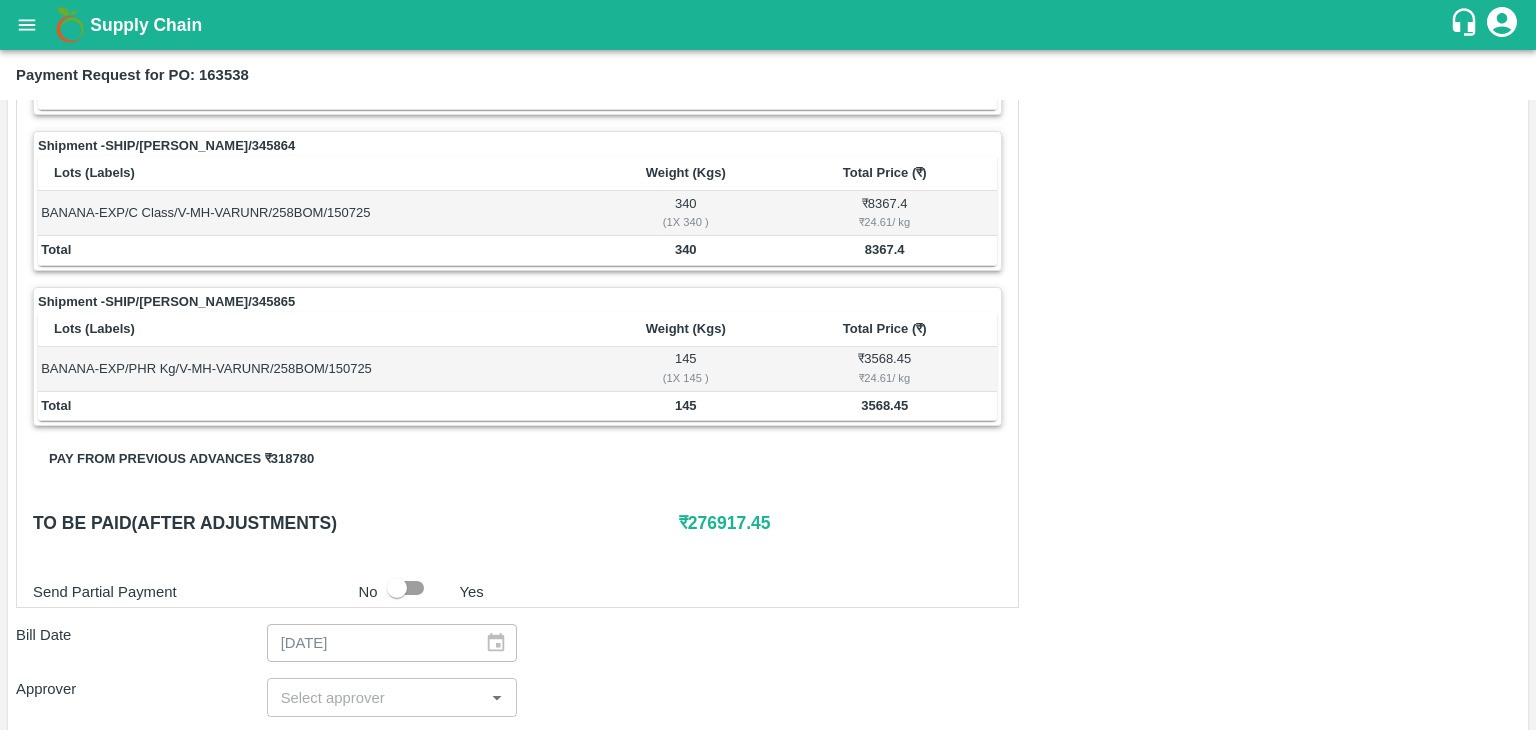 scroll, scrollTop: 980, scrollLeft: 0, axis: vertical 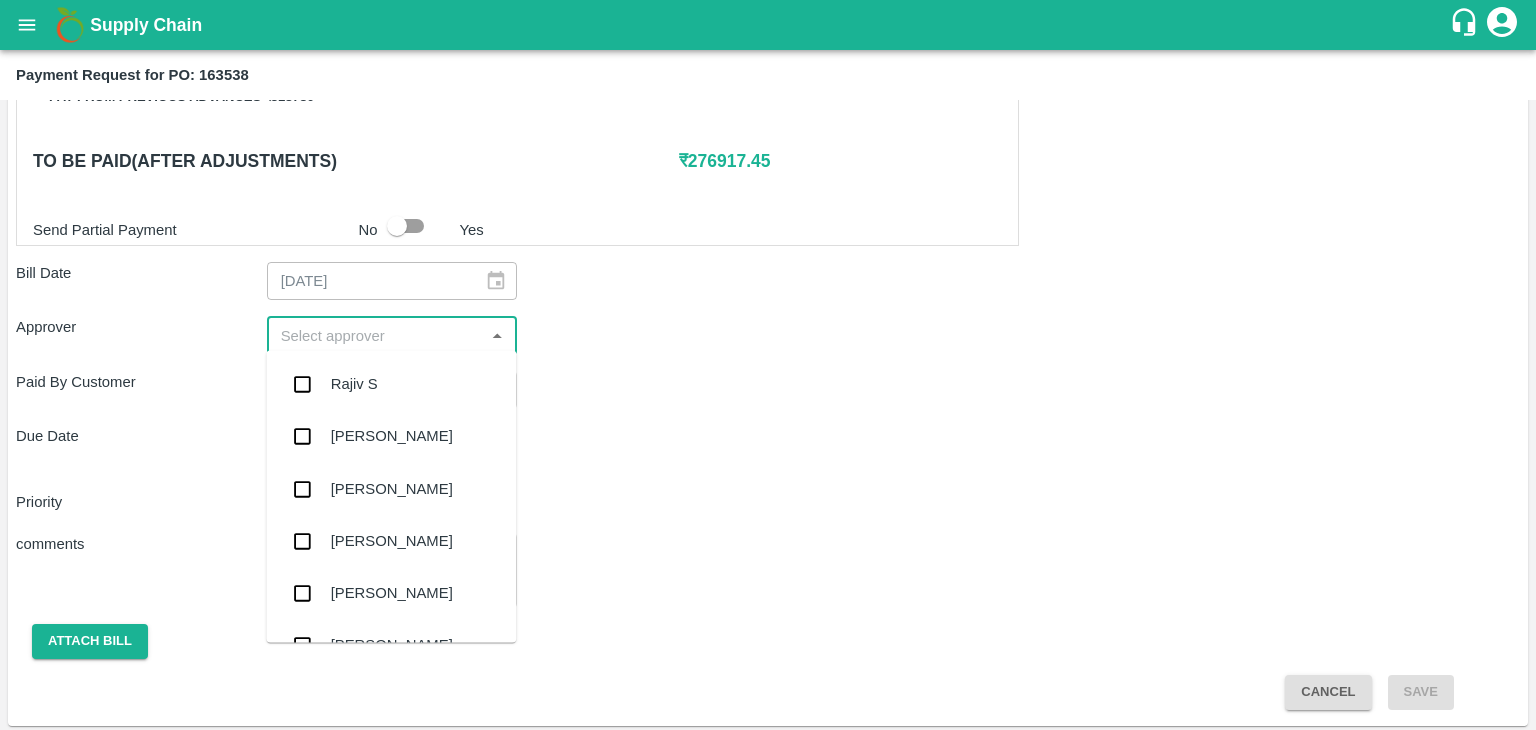 click at bounding box center (376, 335) 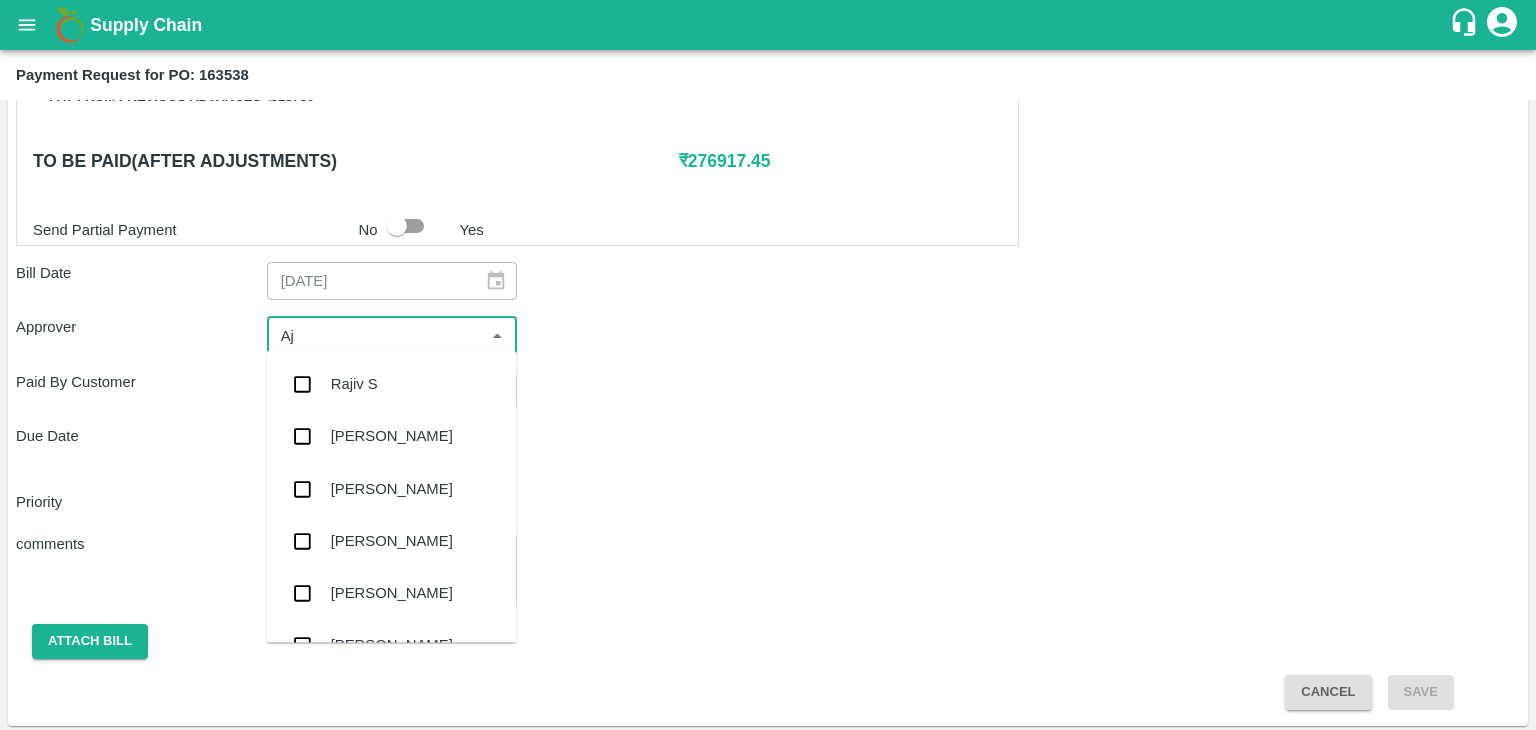 type on "Aji" 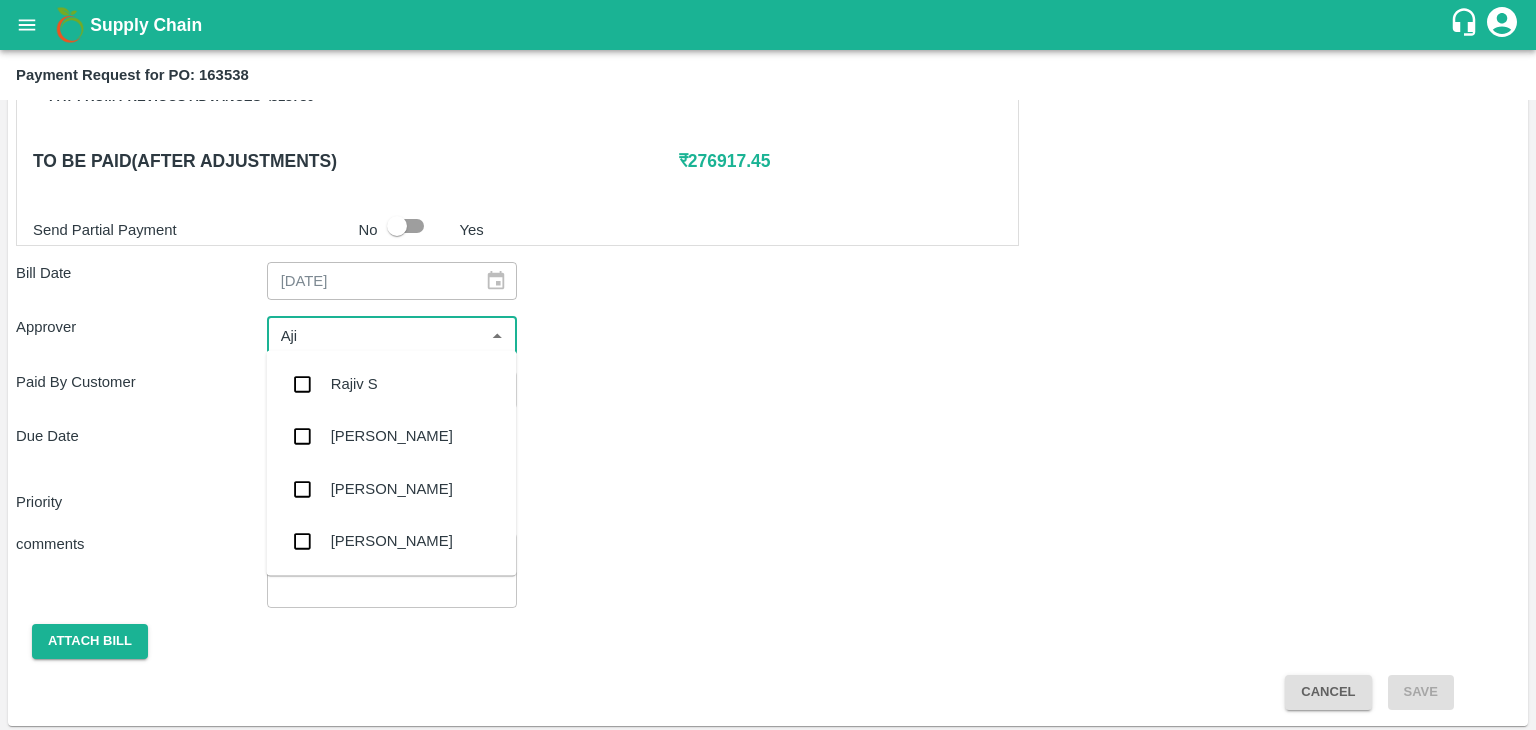 click on "[PERSON_NAME]" at bounding box center [391, 437] 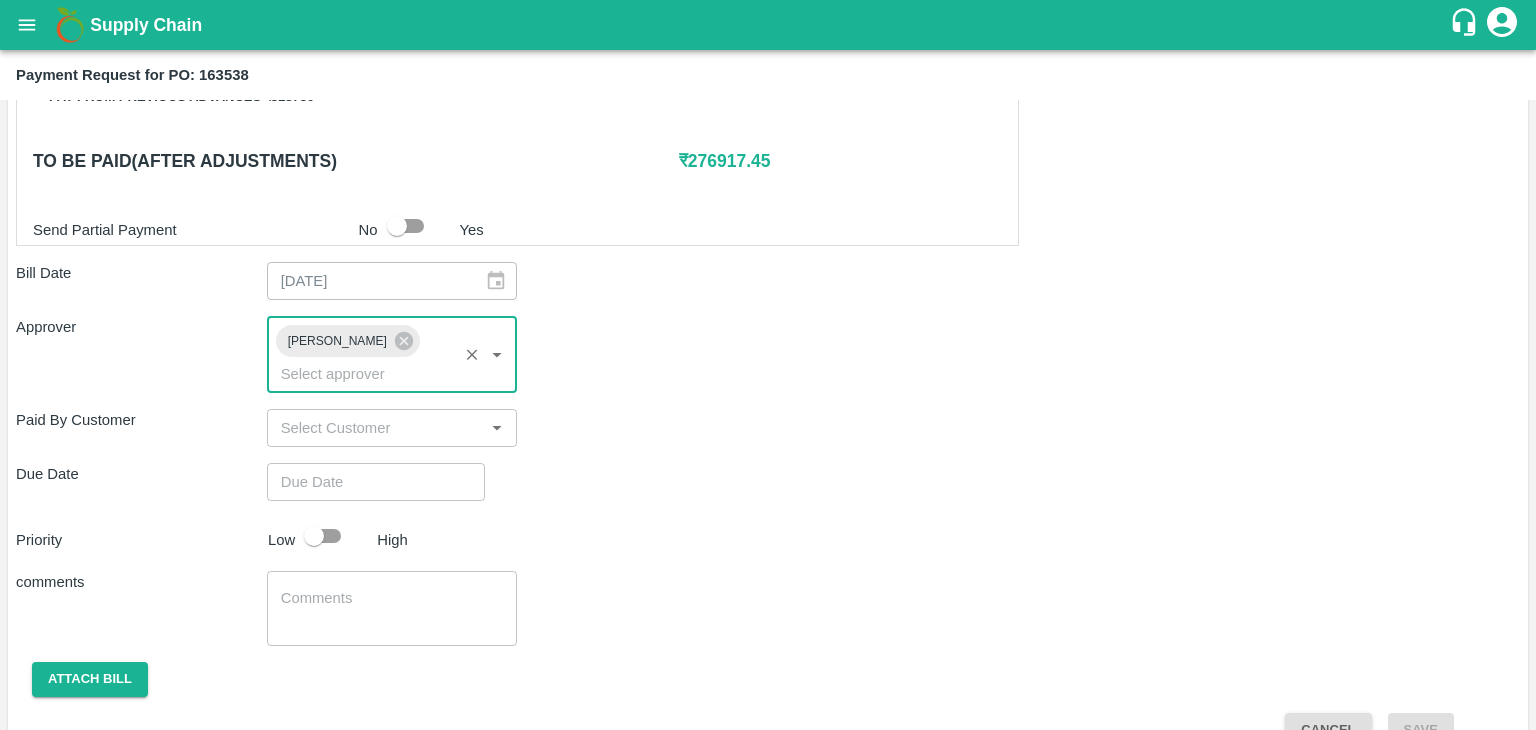 type on "DD/MM/YYYY hh:mm aa" 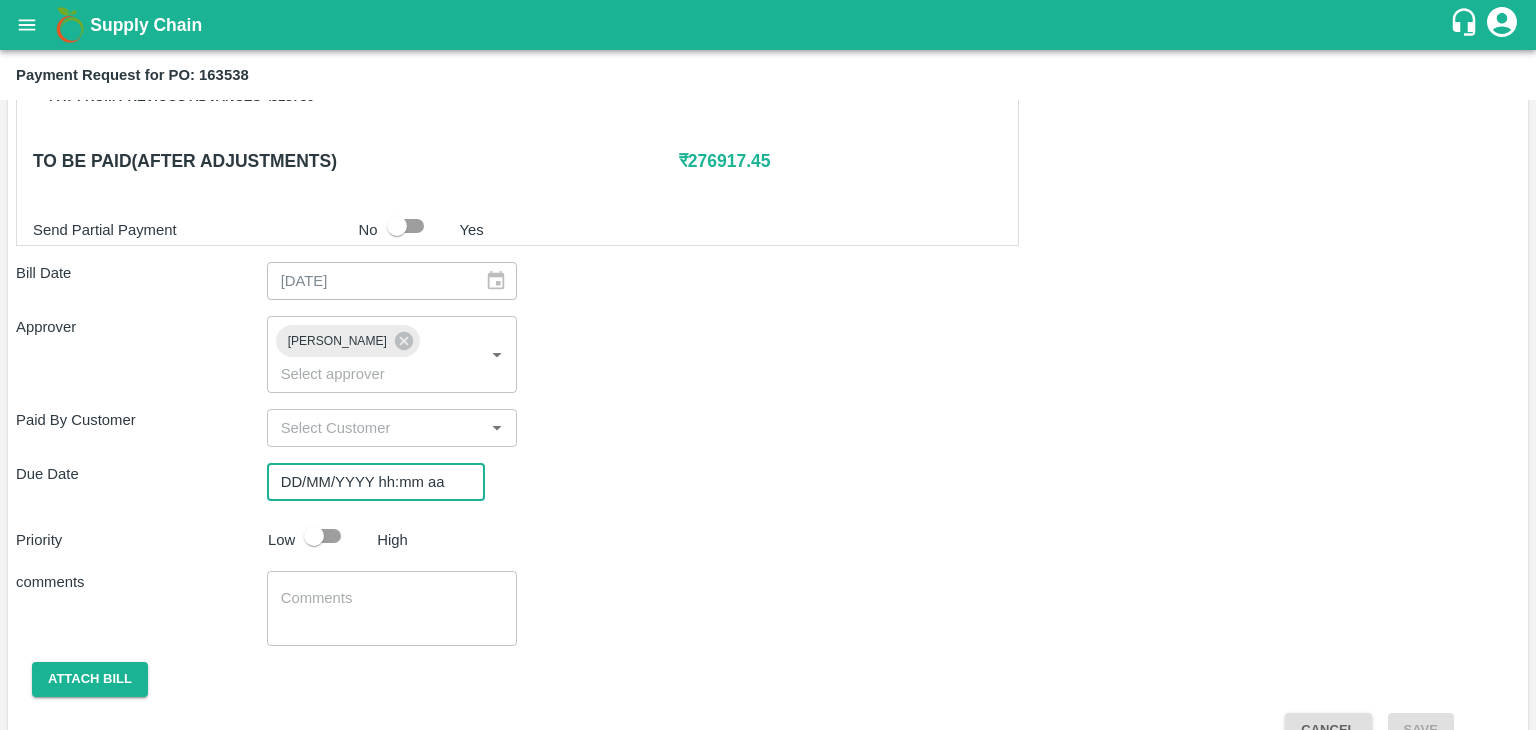 click on "DD/MM/YYYY hh:mm aa" at bounding box center [369, 482] 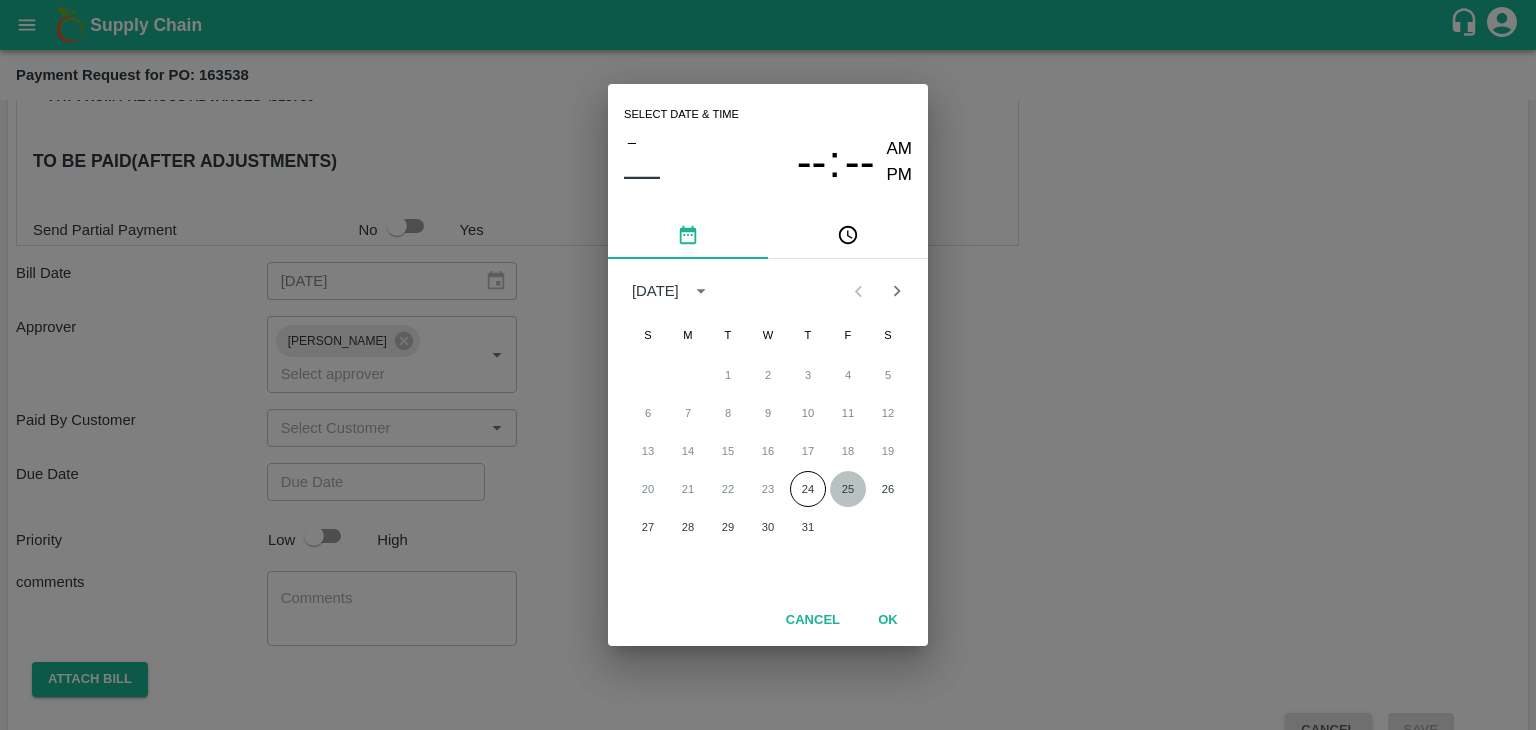 click on "25" at bounding box center [848, 489] 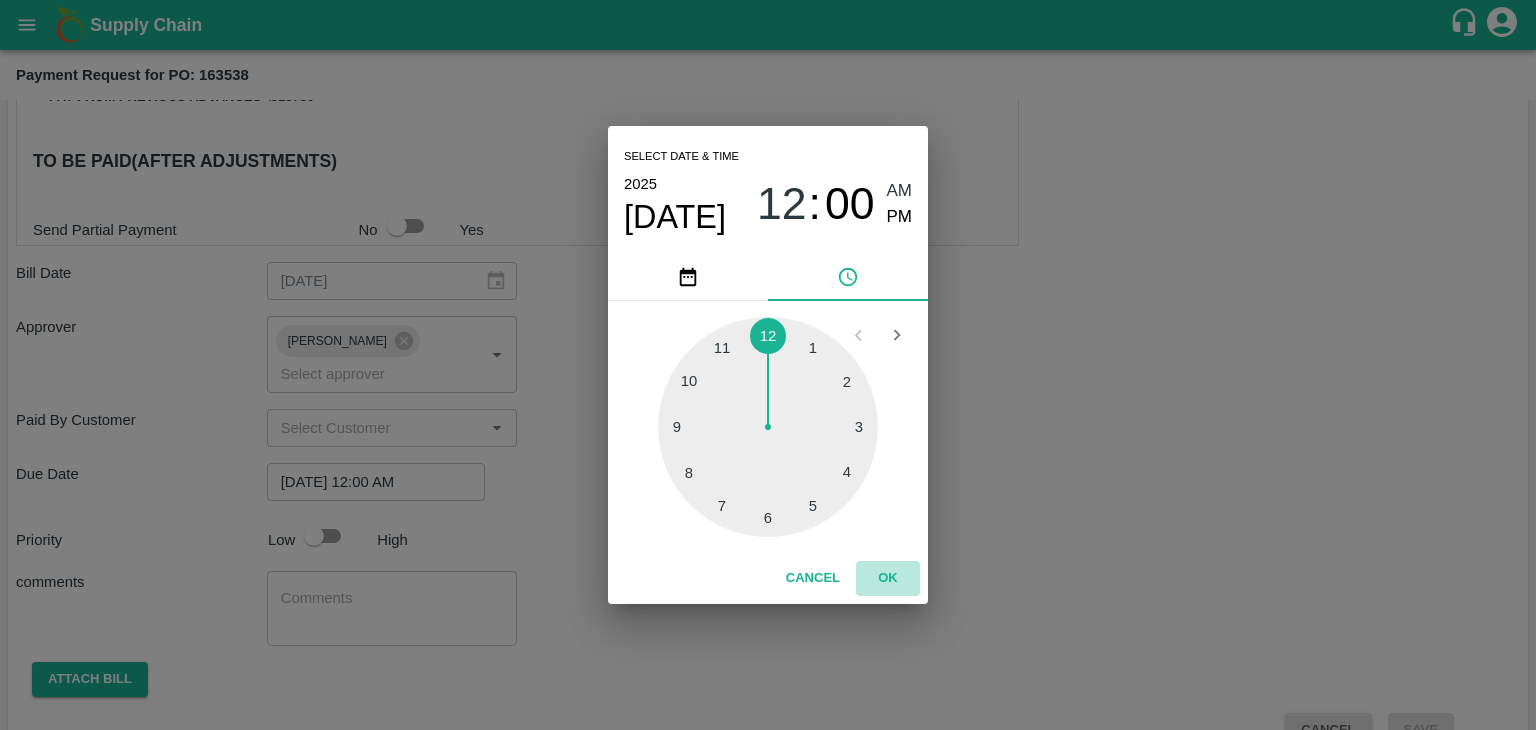 click on "OK" at bounding box center [888, 578] 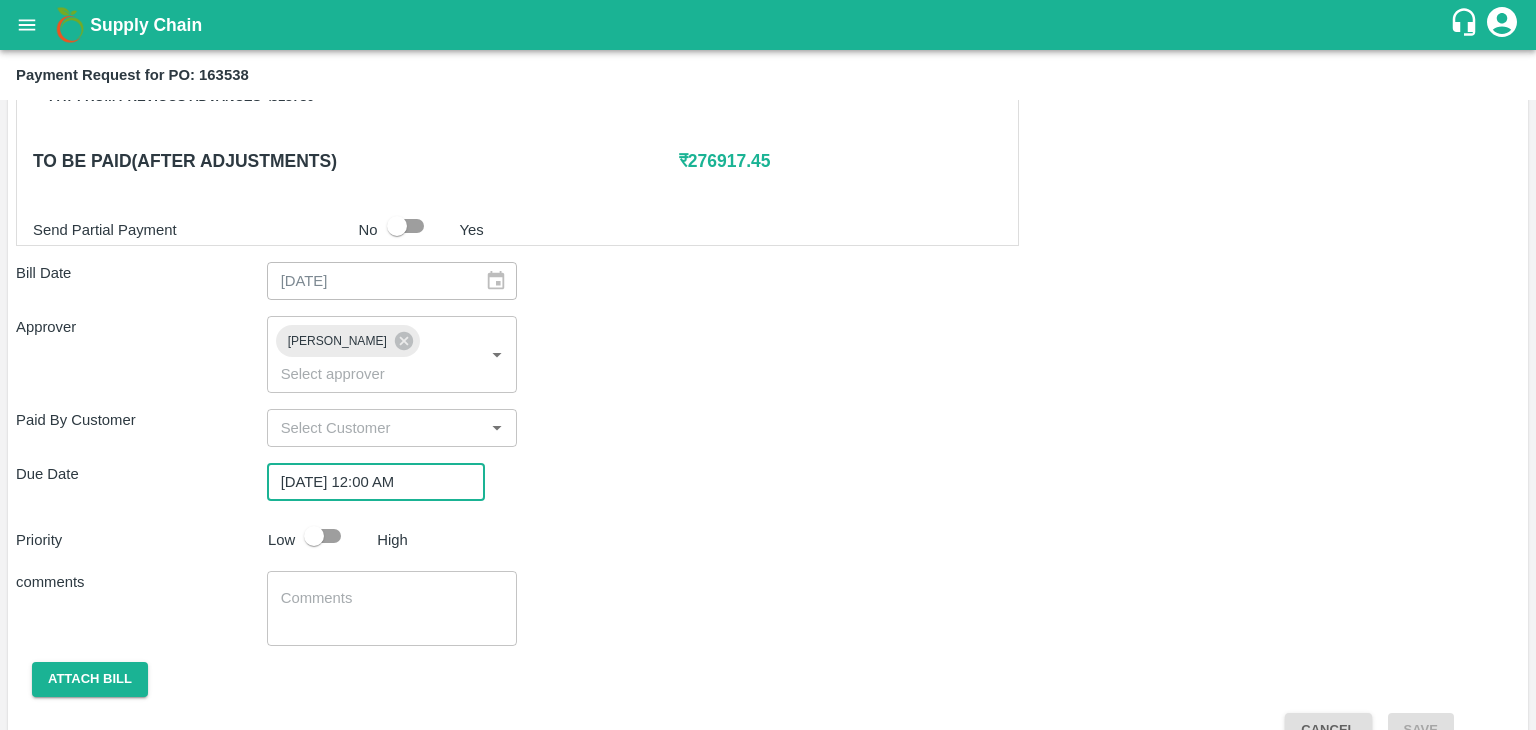 click at bounding box center (314, 536) 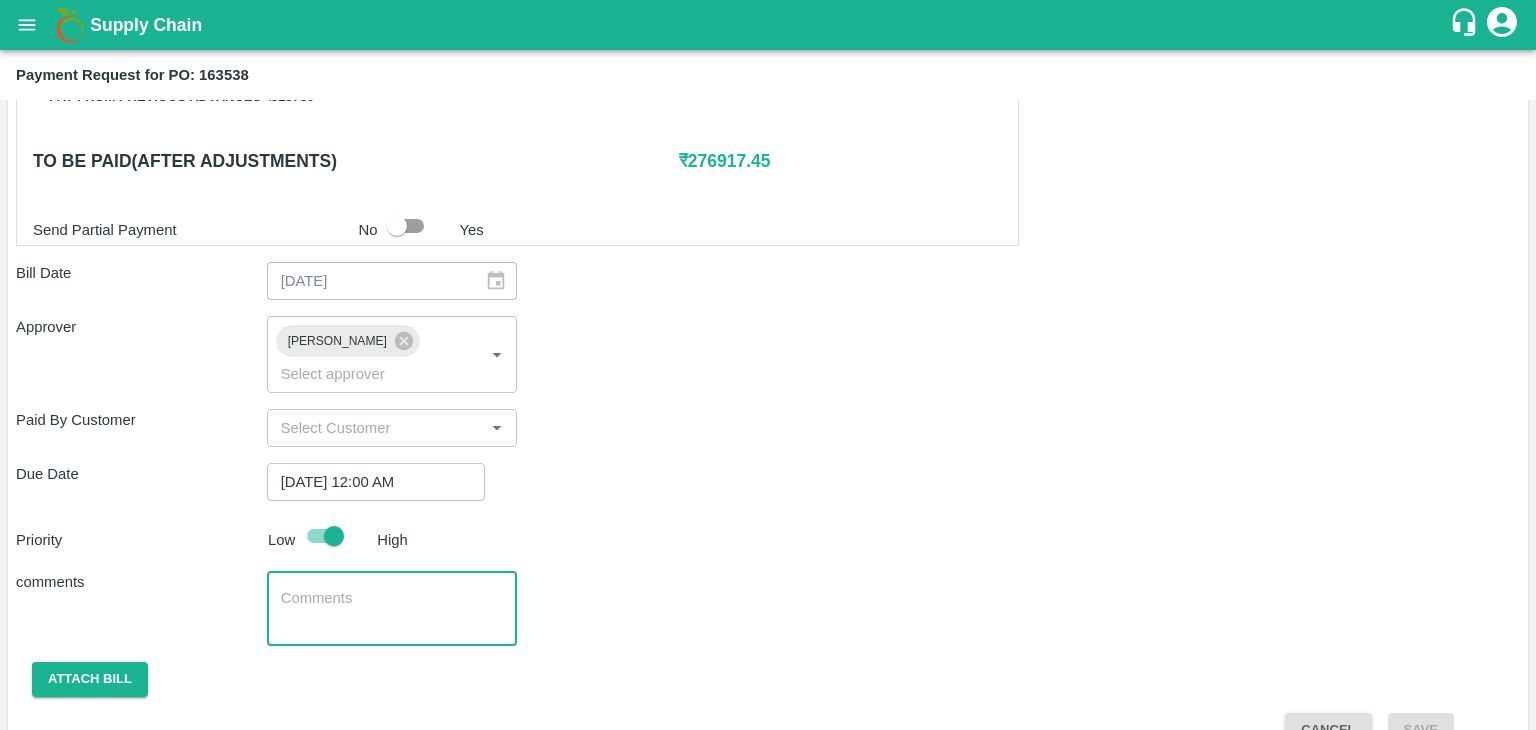 click at bounding box center [392, 609] 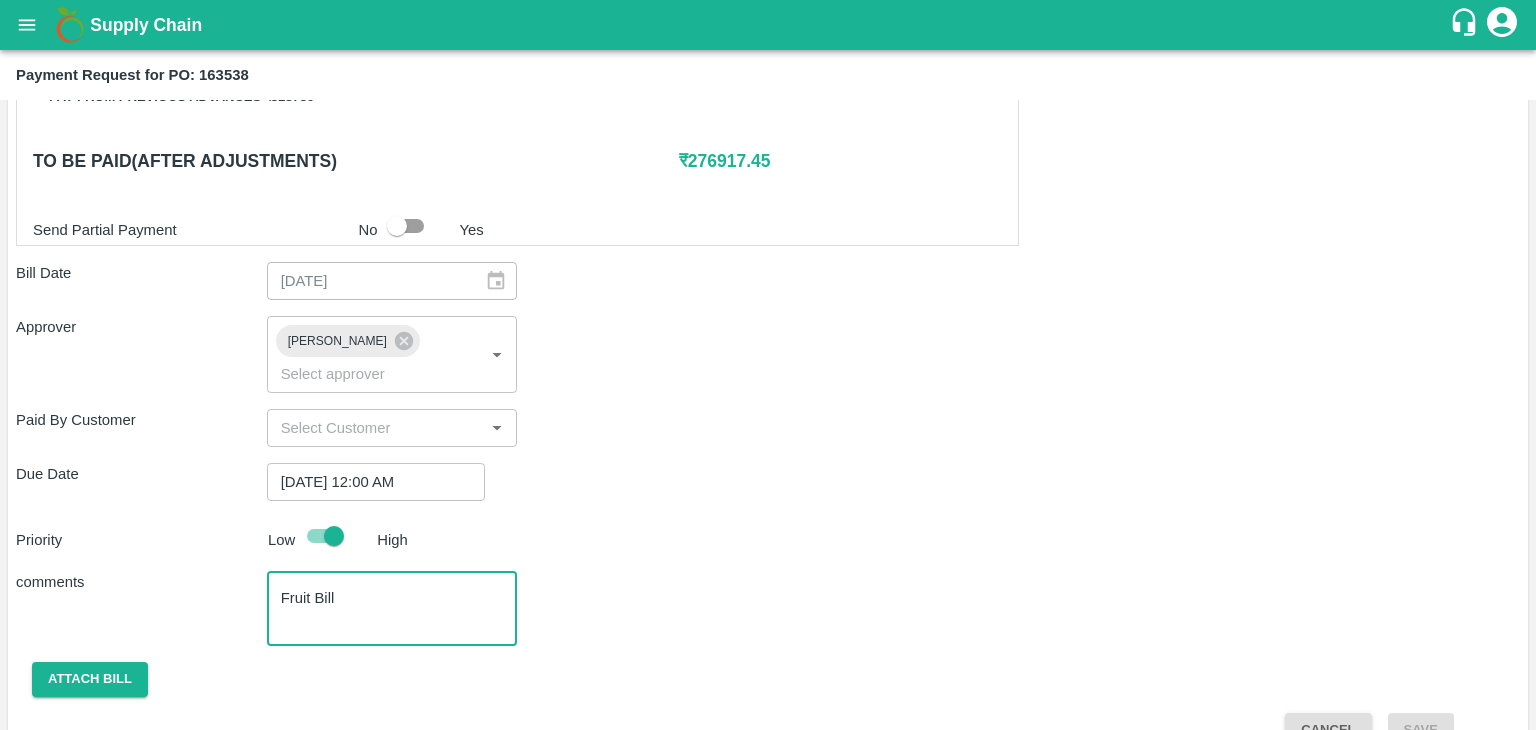 scroll, scrollTop: 992, scrollLeft: 0, axis: vertical 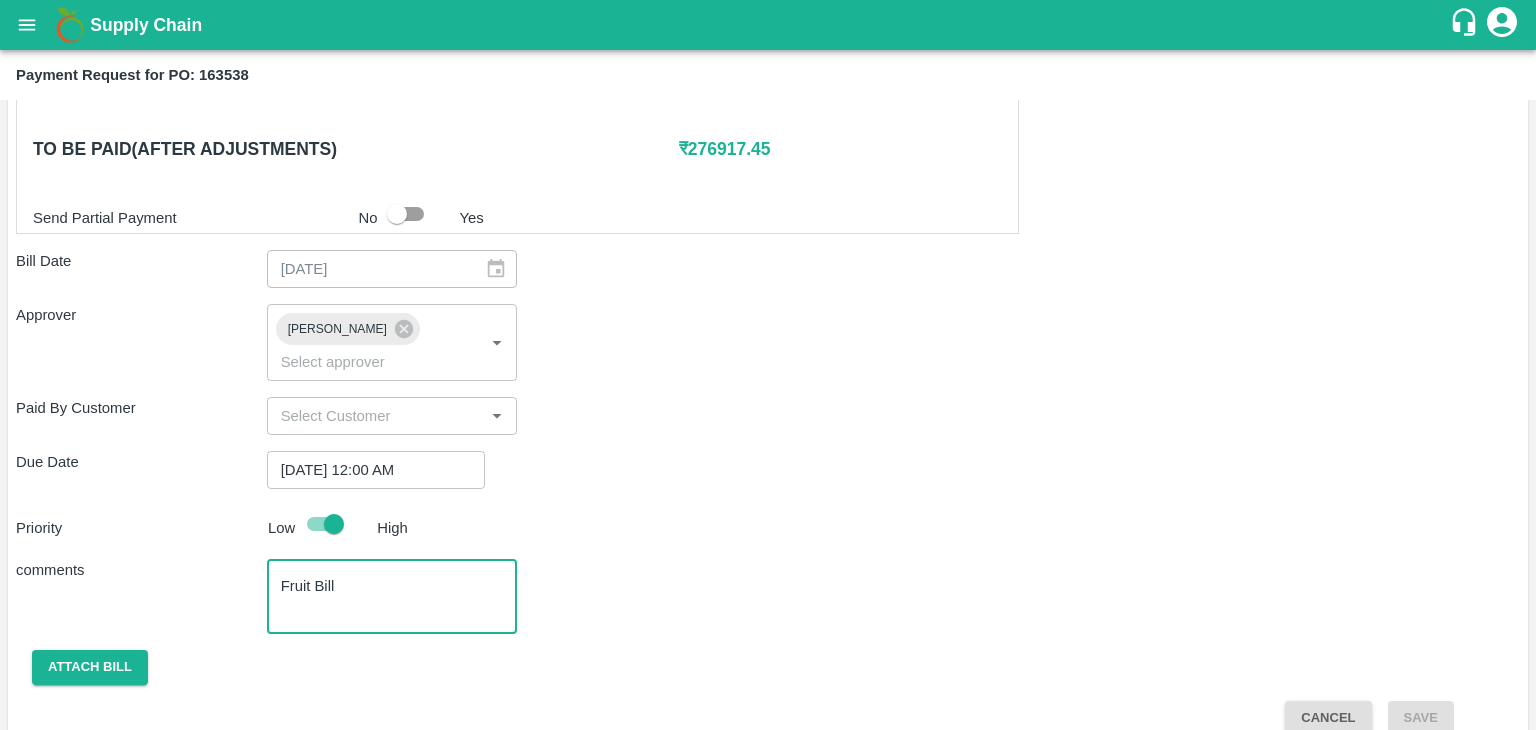 type on "Fruit Bill" 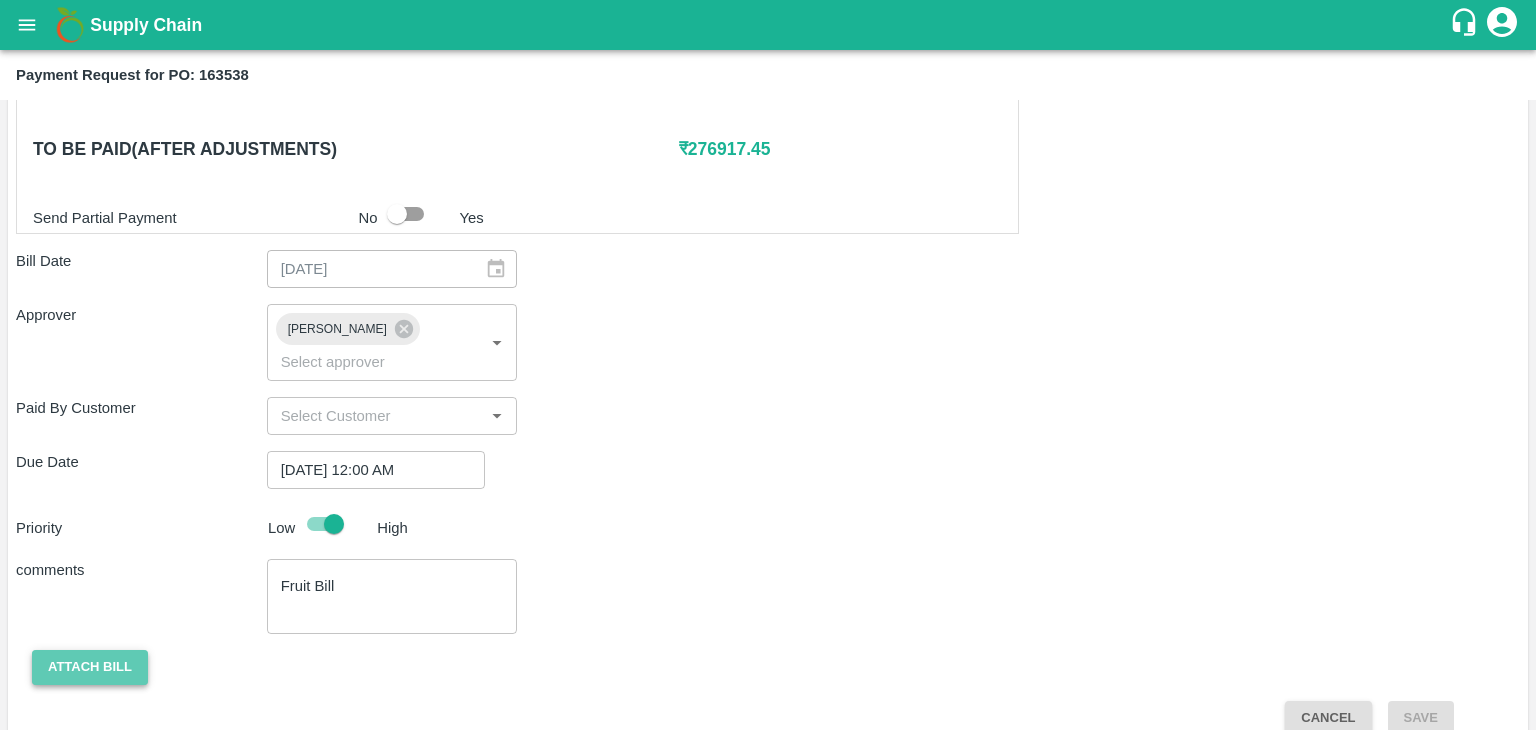 click on "Attach bill" at bounding box center [90, 667] 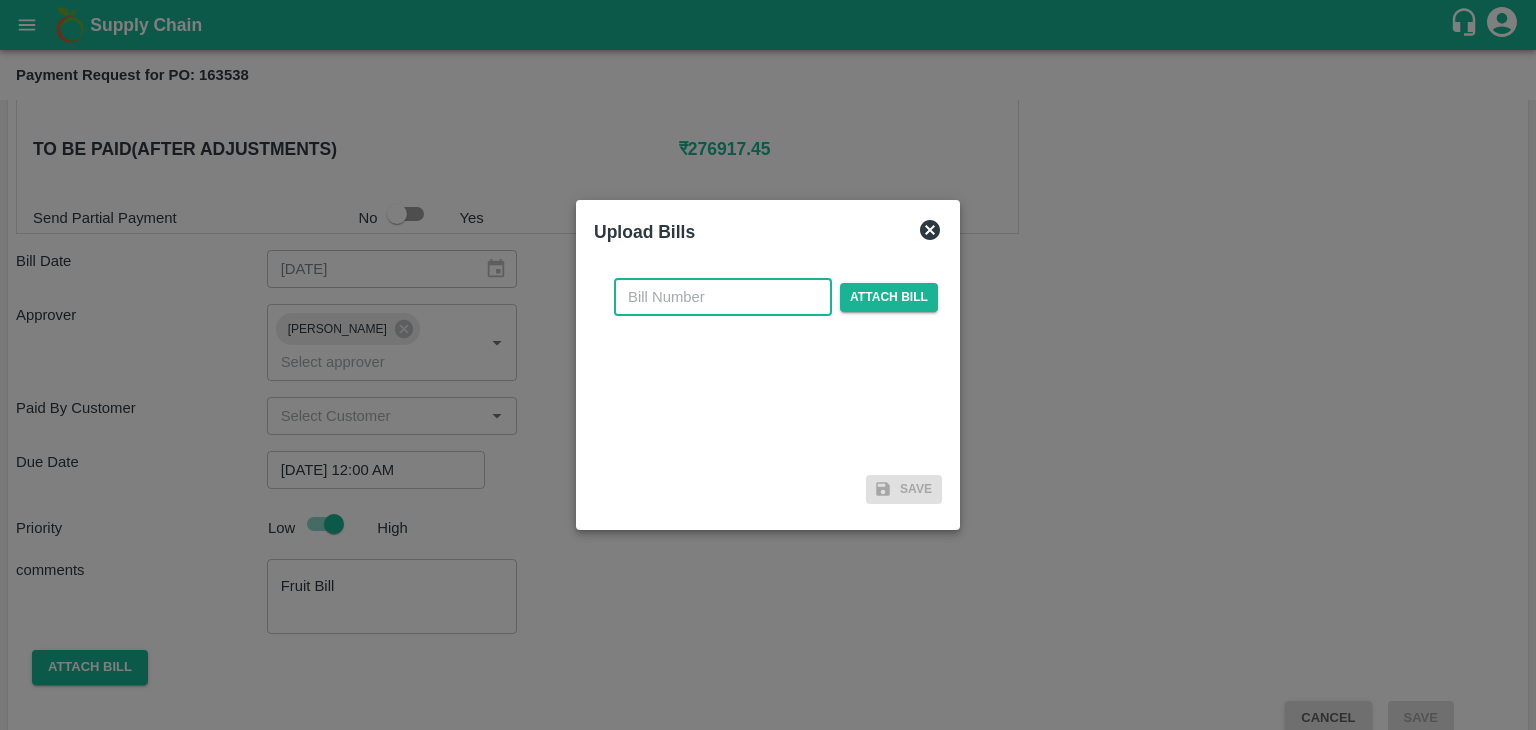click at bounding box center [723, 297] 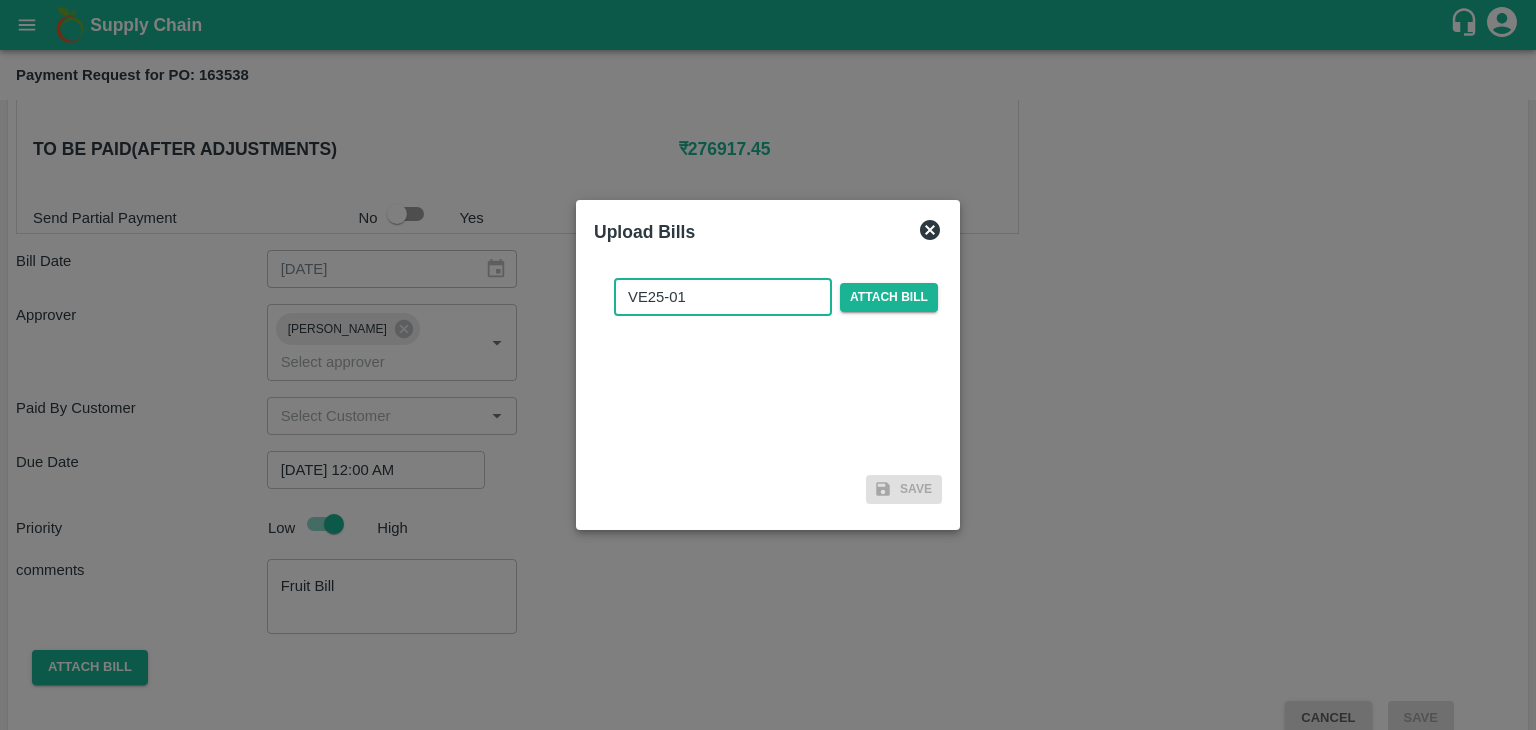 click on "VE25-01" at bounding box center (723, 297) 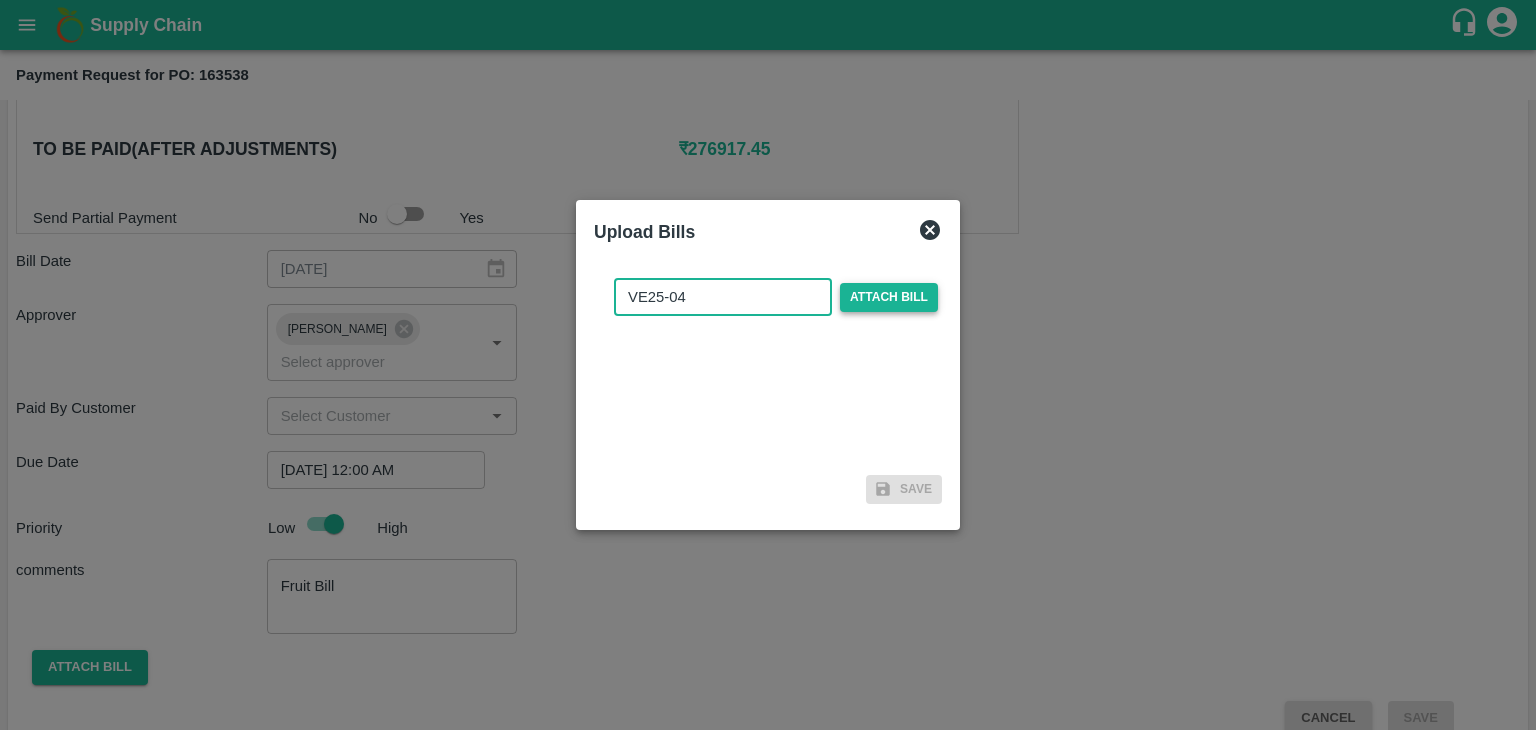 type on "VE25-04" 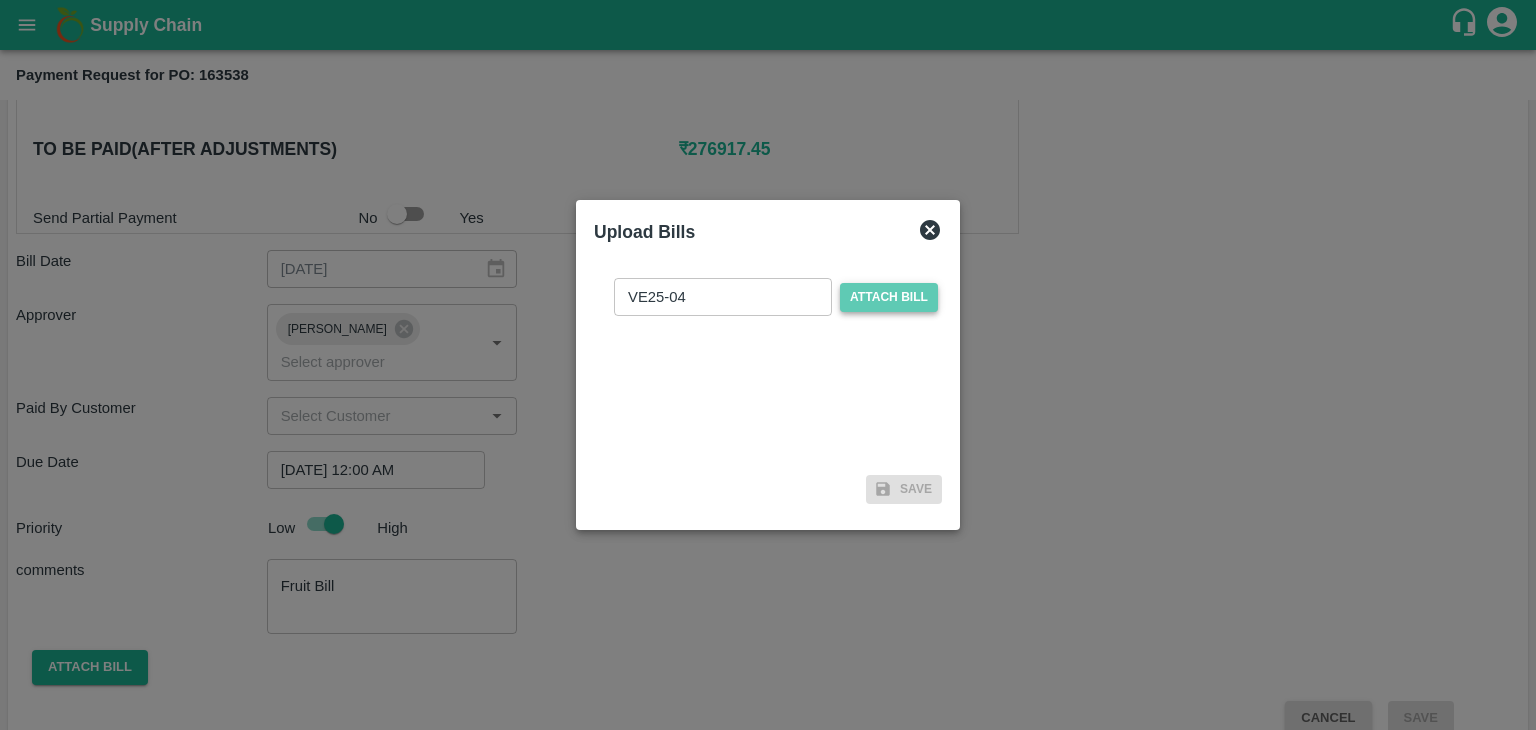 click on "Attach bill" at bounding box center (889, 297) 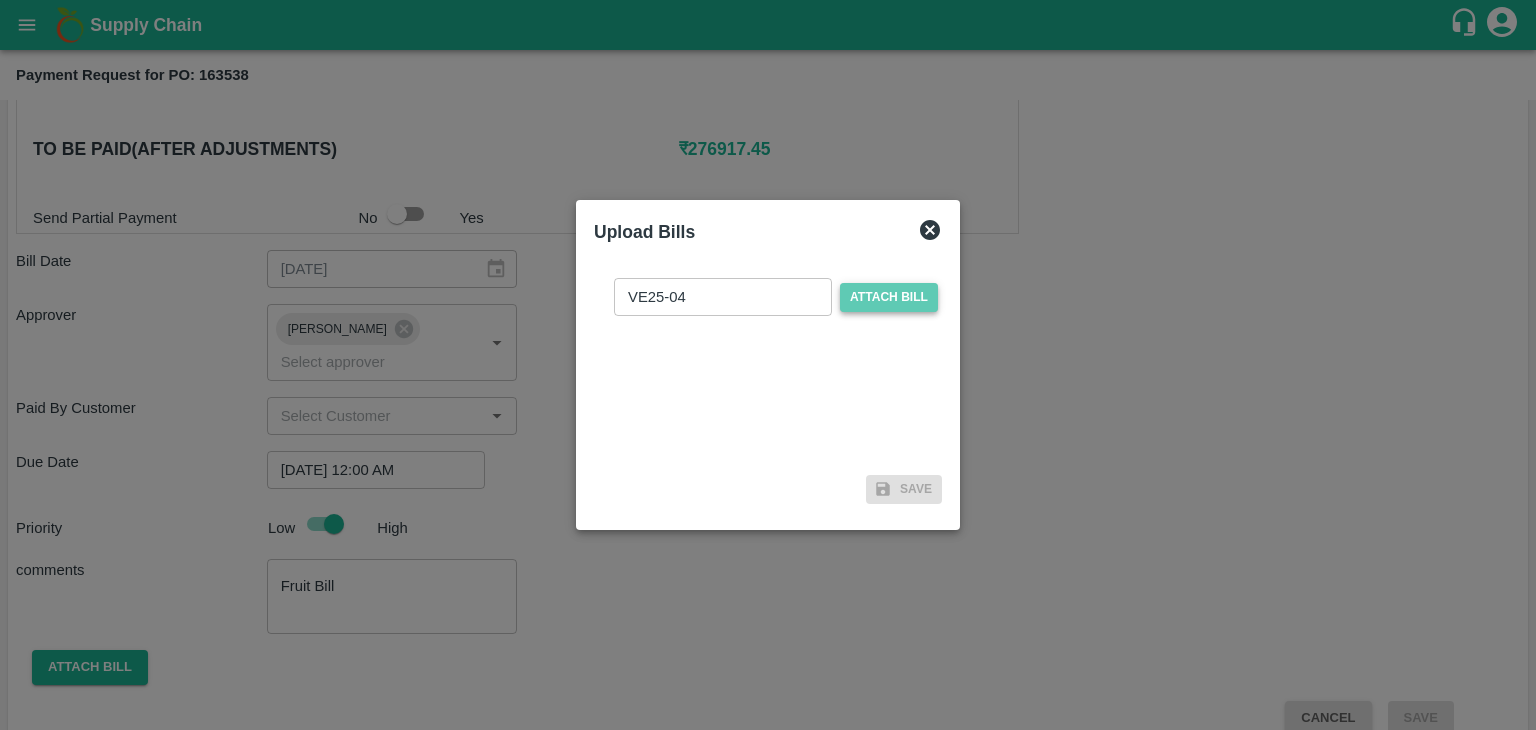 click on "Attach bill" at bounding box center (0, 0) 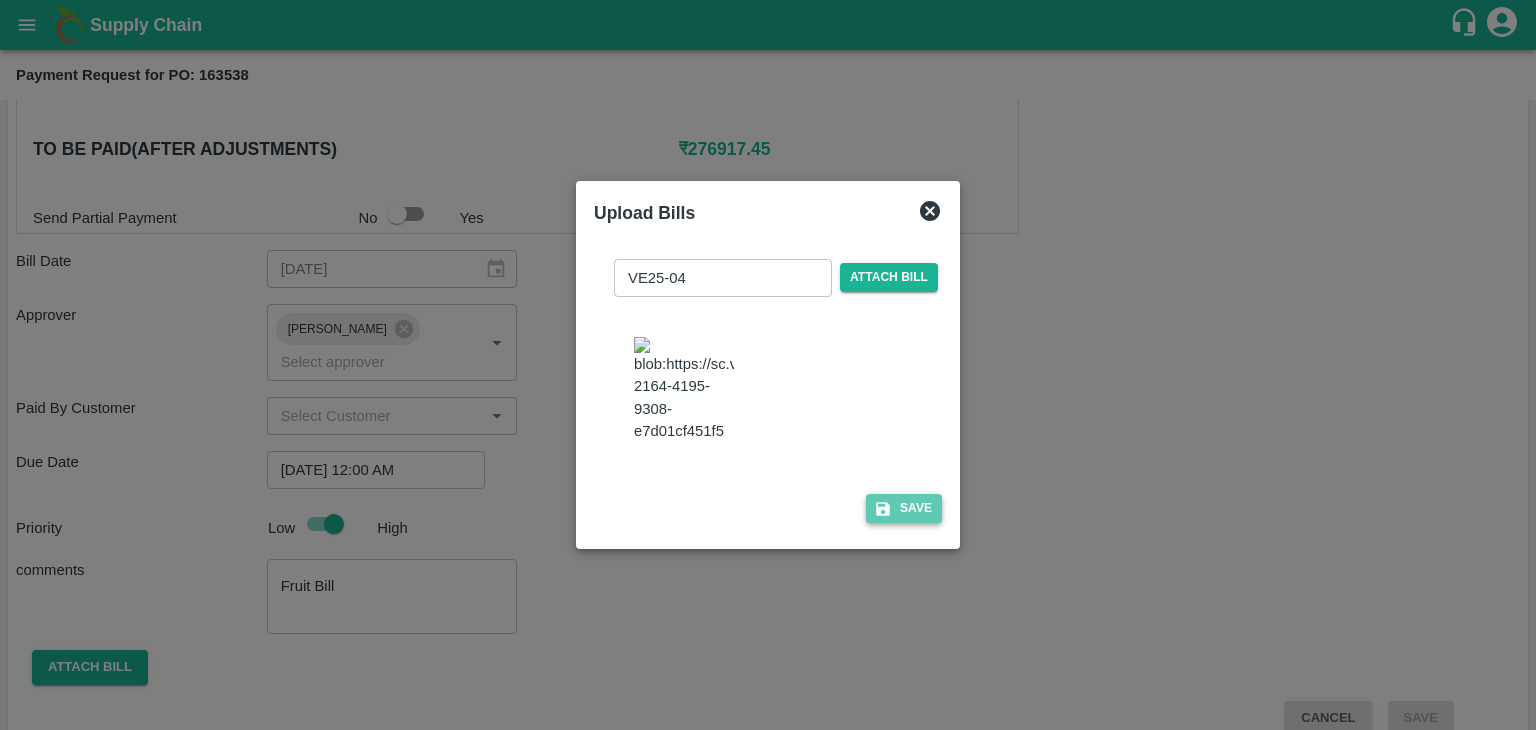 click on "Save" at bounding box center [904, 508] 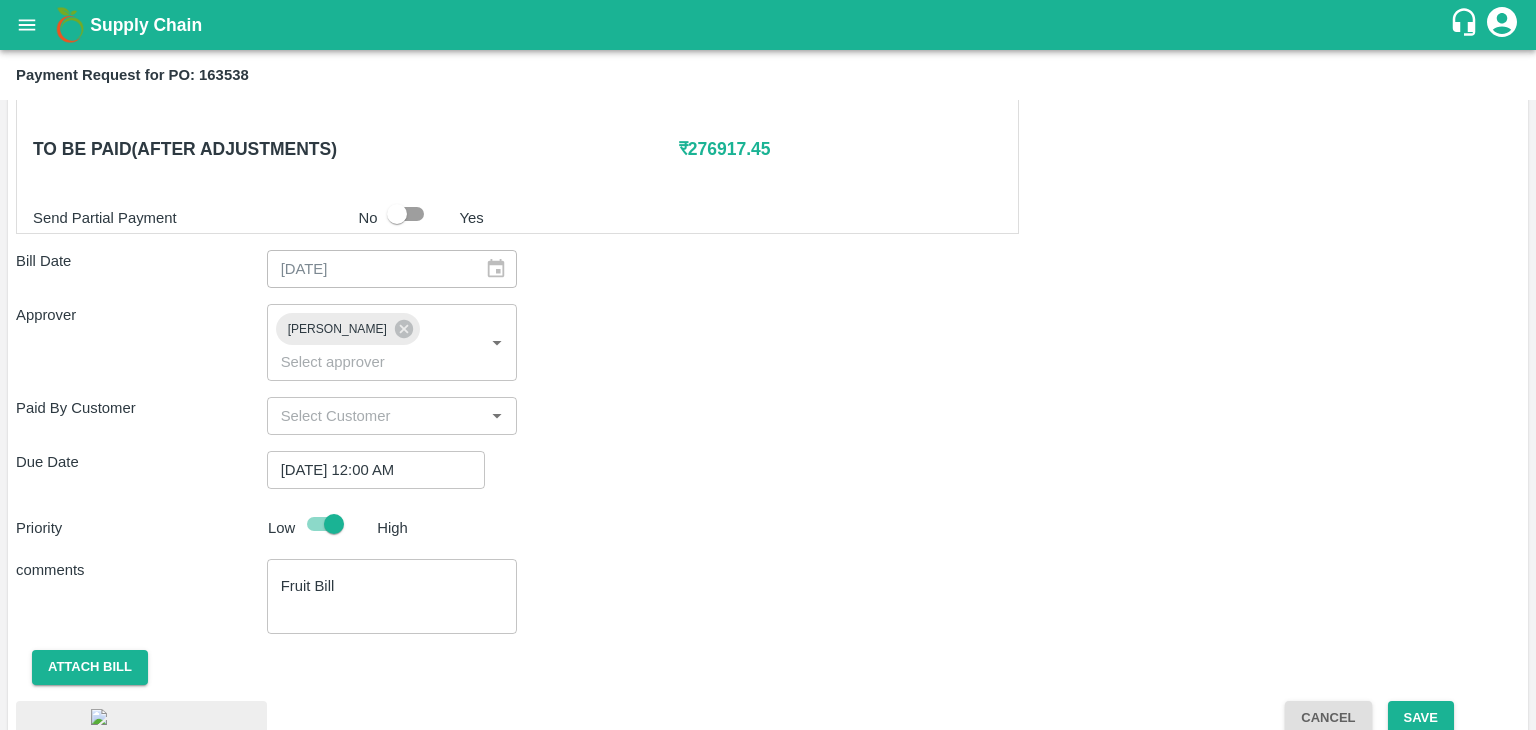 scroll, scrollTop: 1104, scrollLeft: 0, axis: vertical 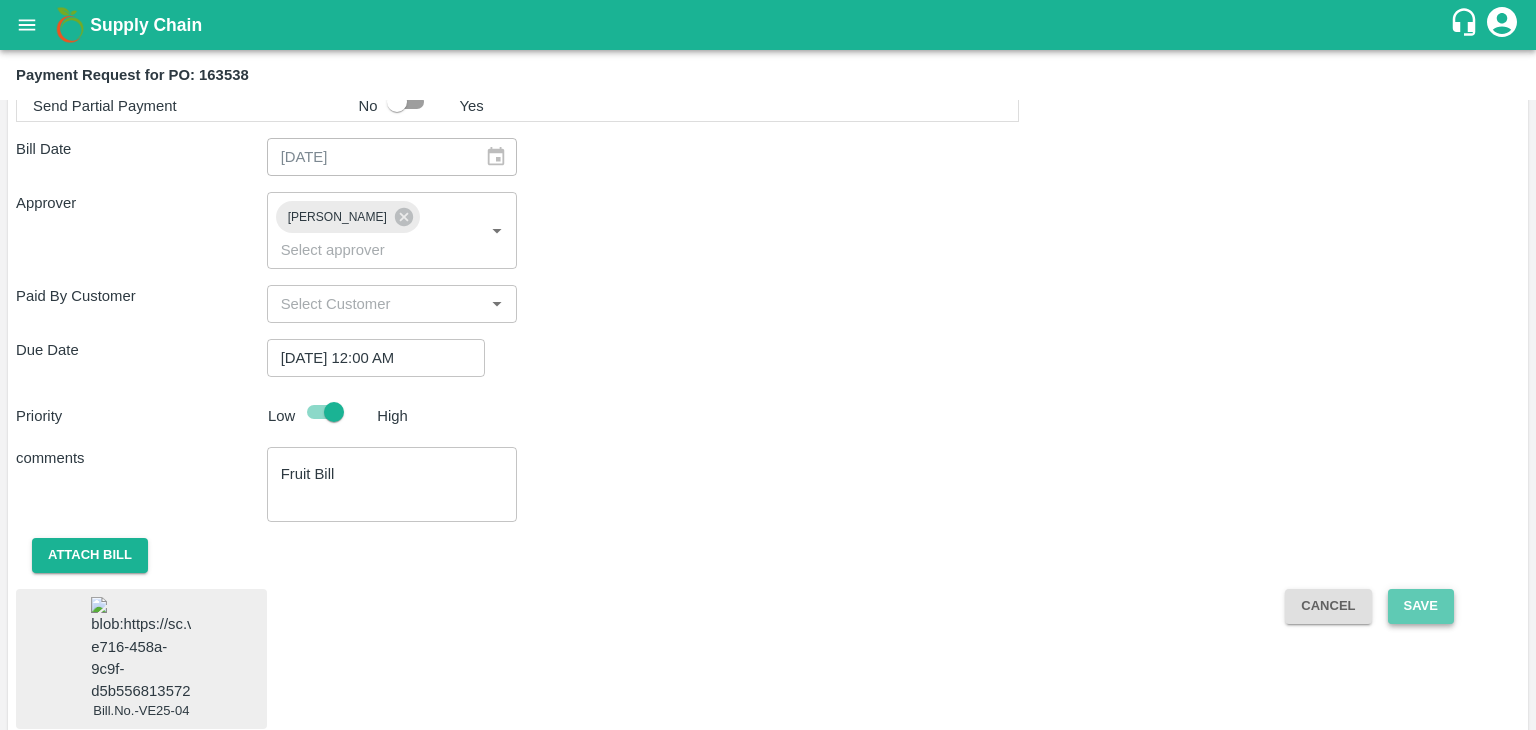 click on "Save" at bounding box center [1421, 606] 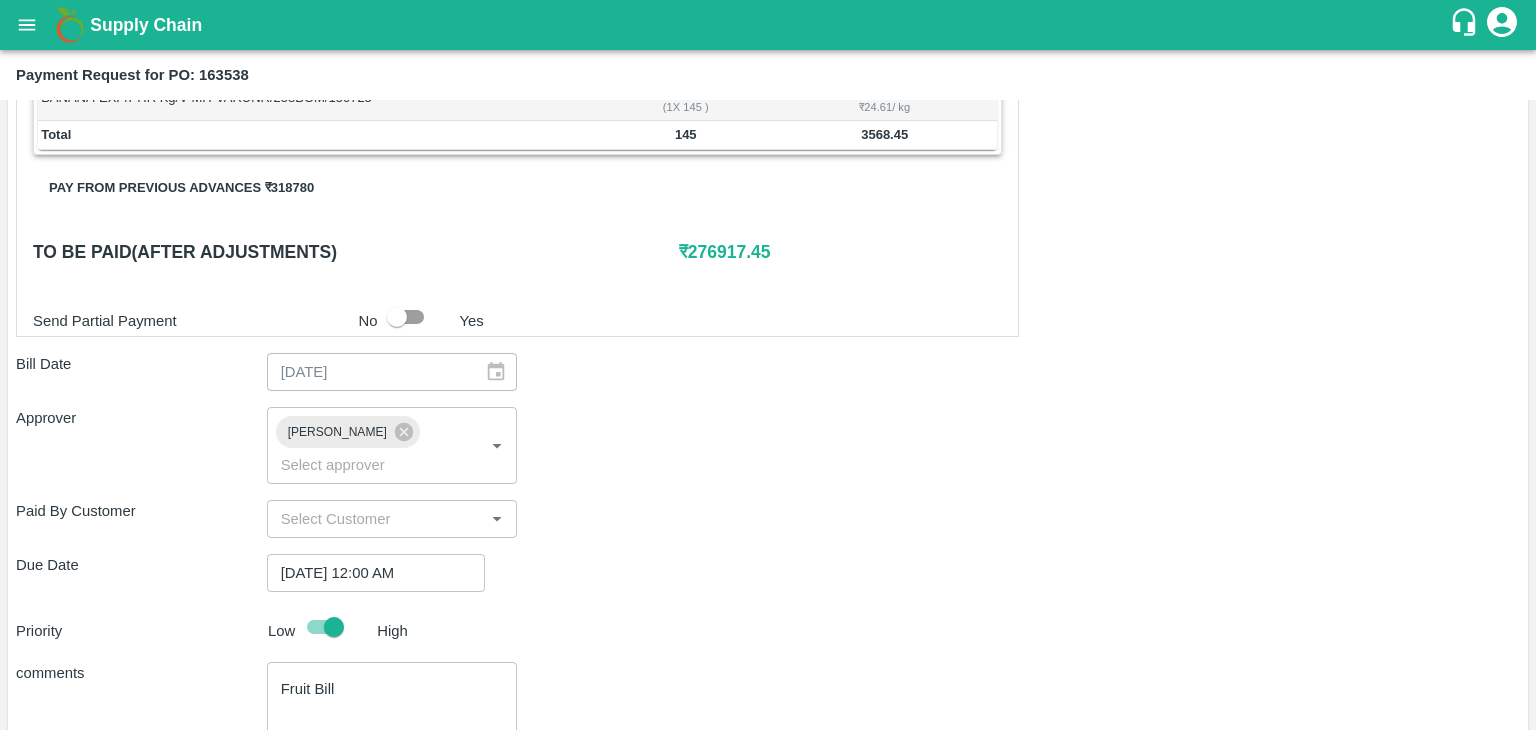 scroll, scrollTop: 888, scrollLeft: 0, axis: vertical 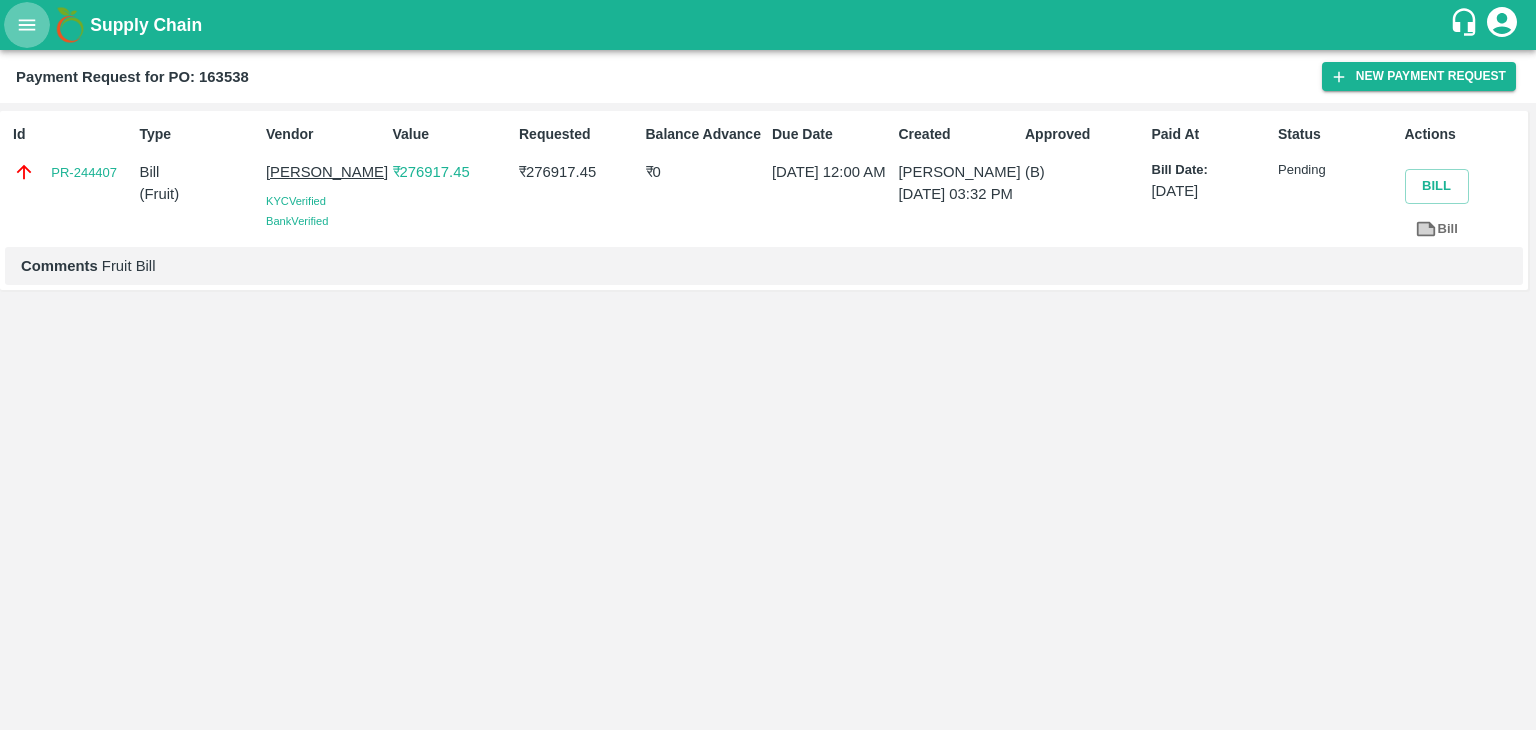 click 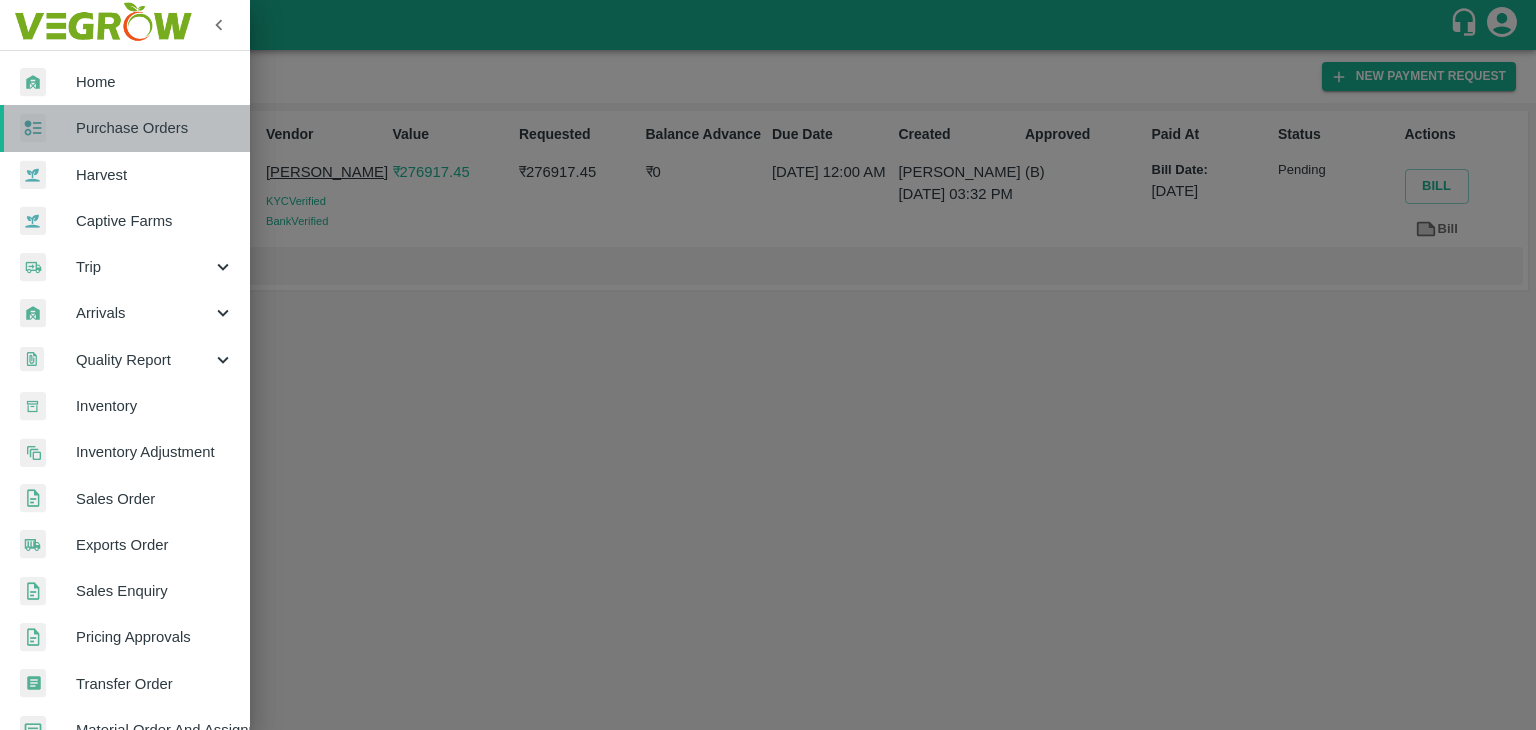 click on "Purchase Orders" at bounding box center [155, 128] 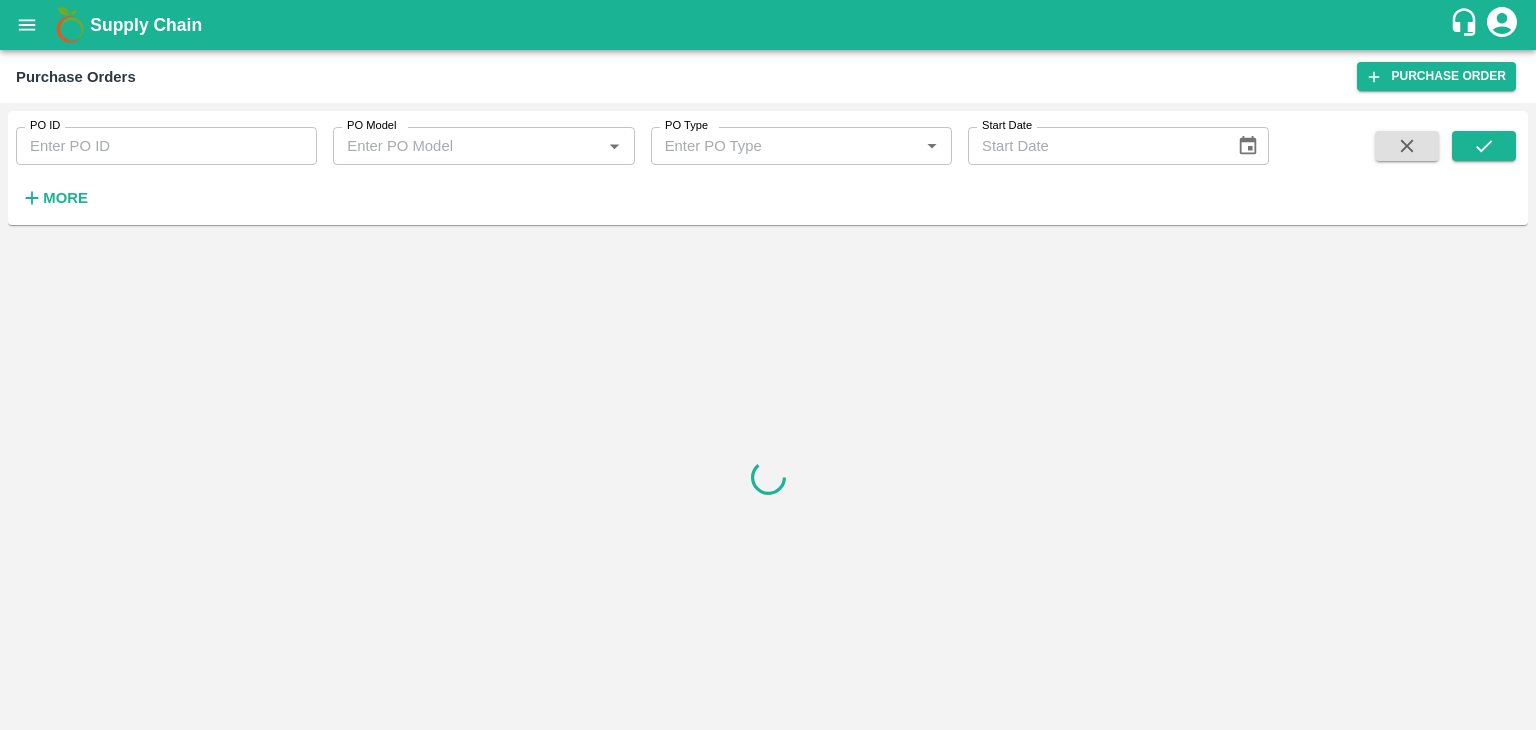 click on "PO ID" at bounding box center [166, 146] 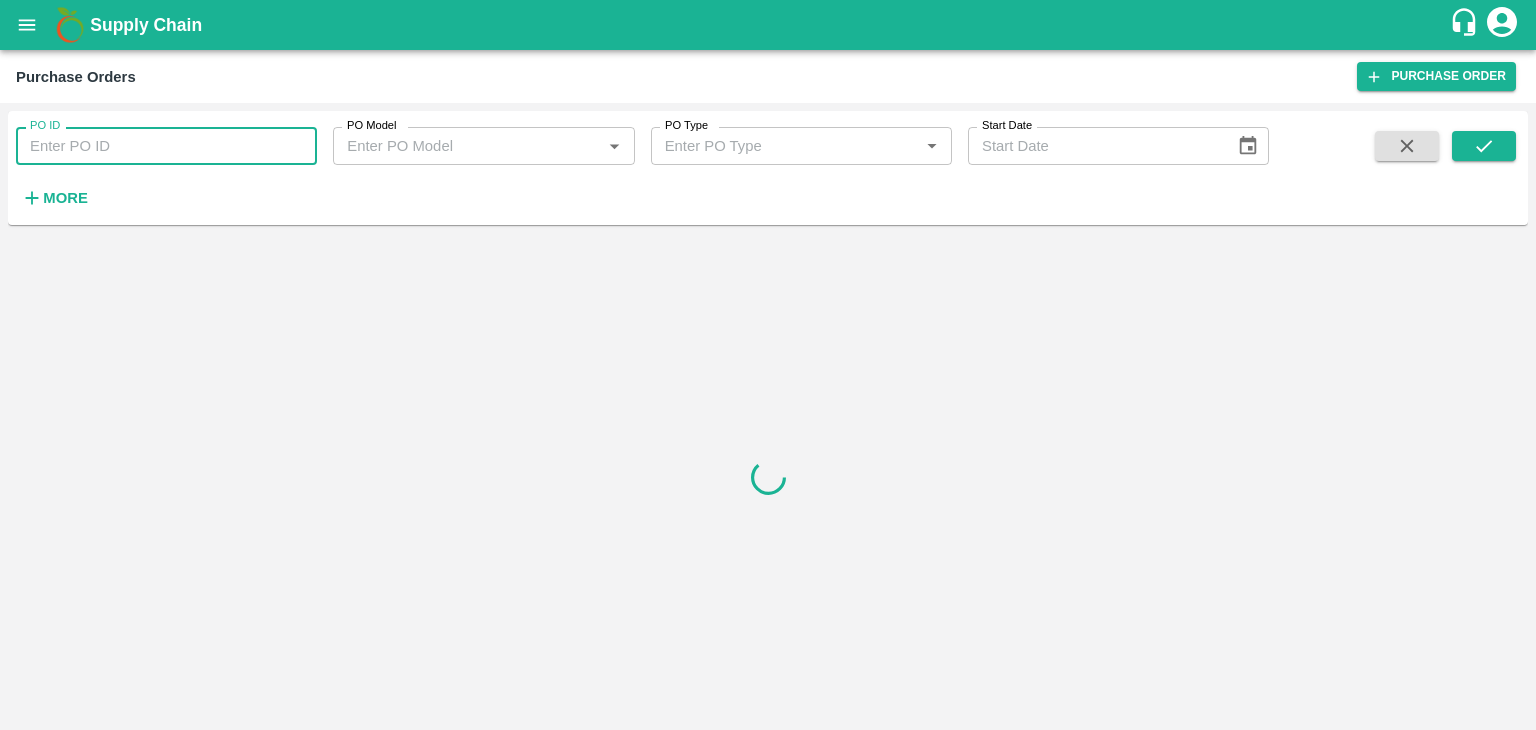 paste on "163666" 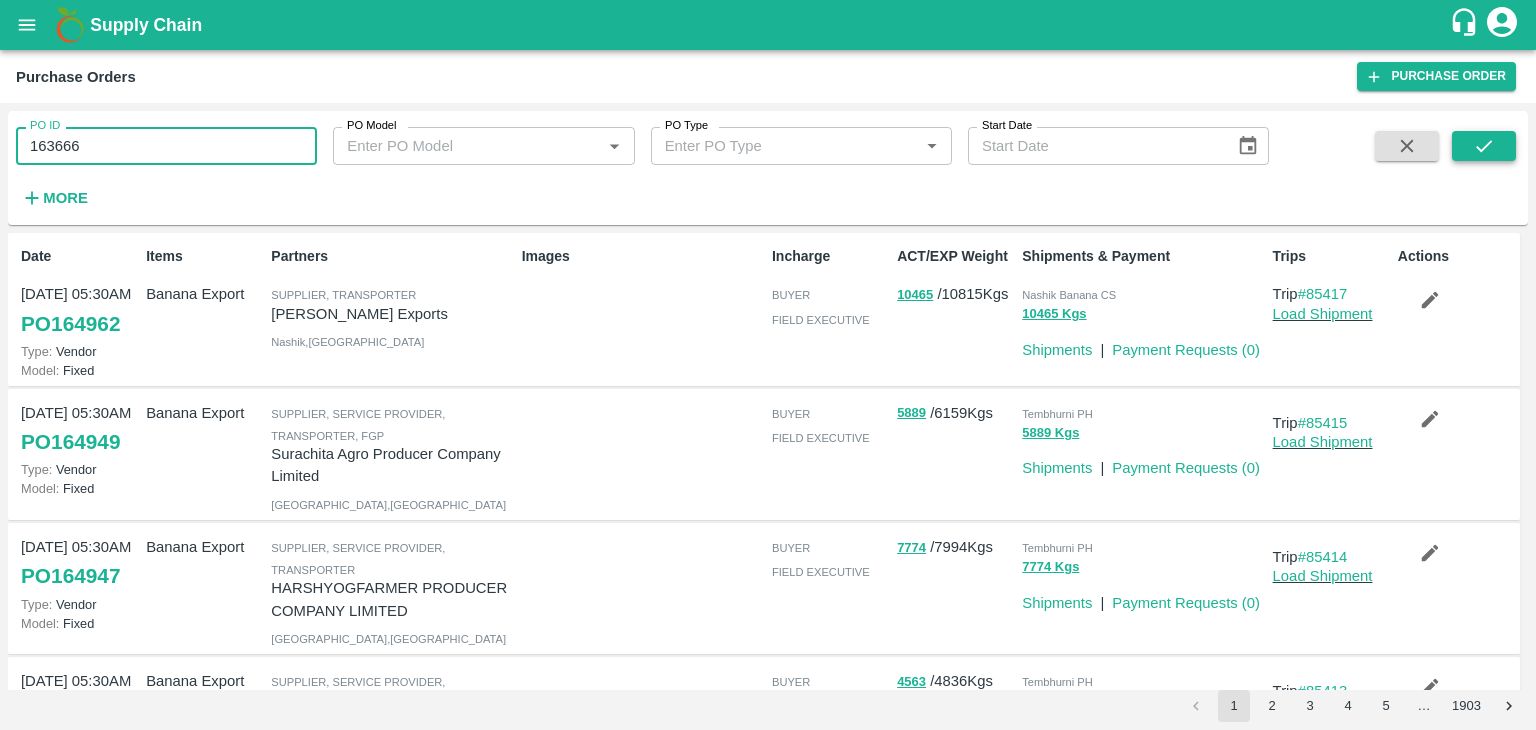 type on "163666" 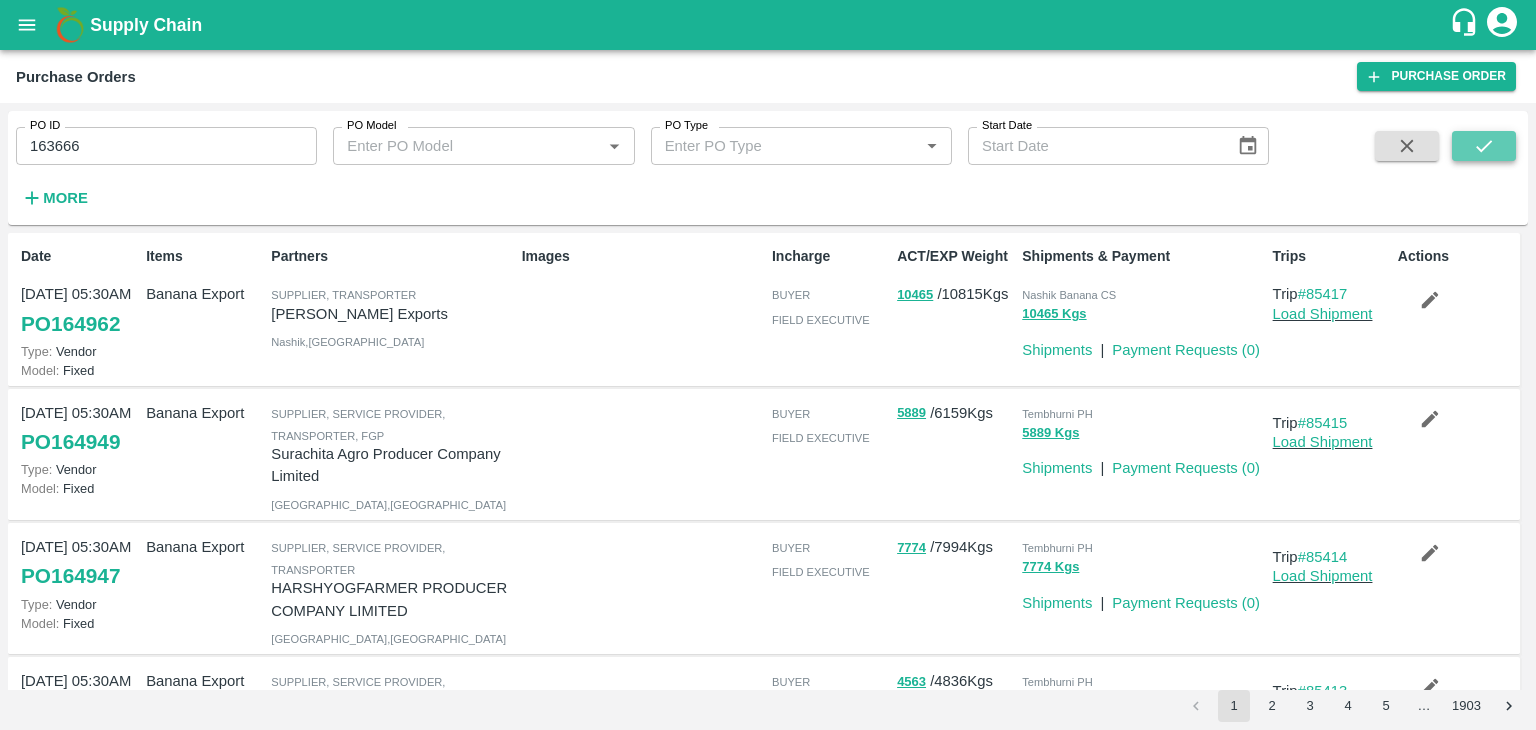 click 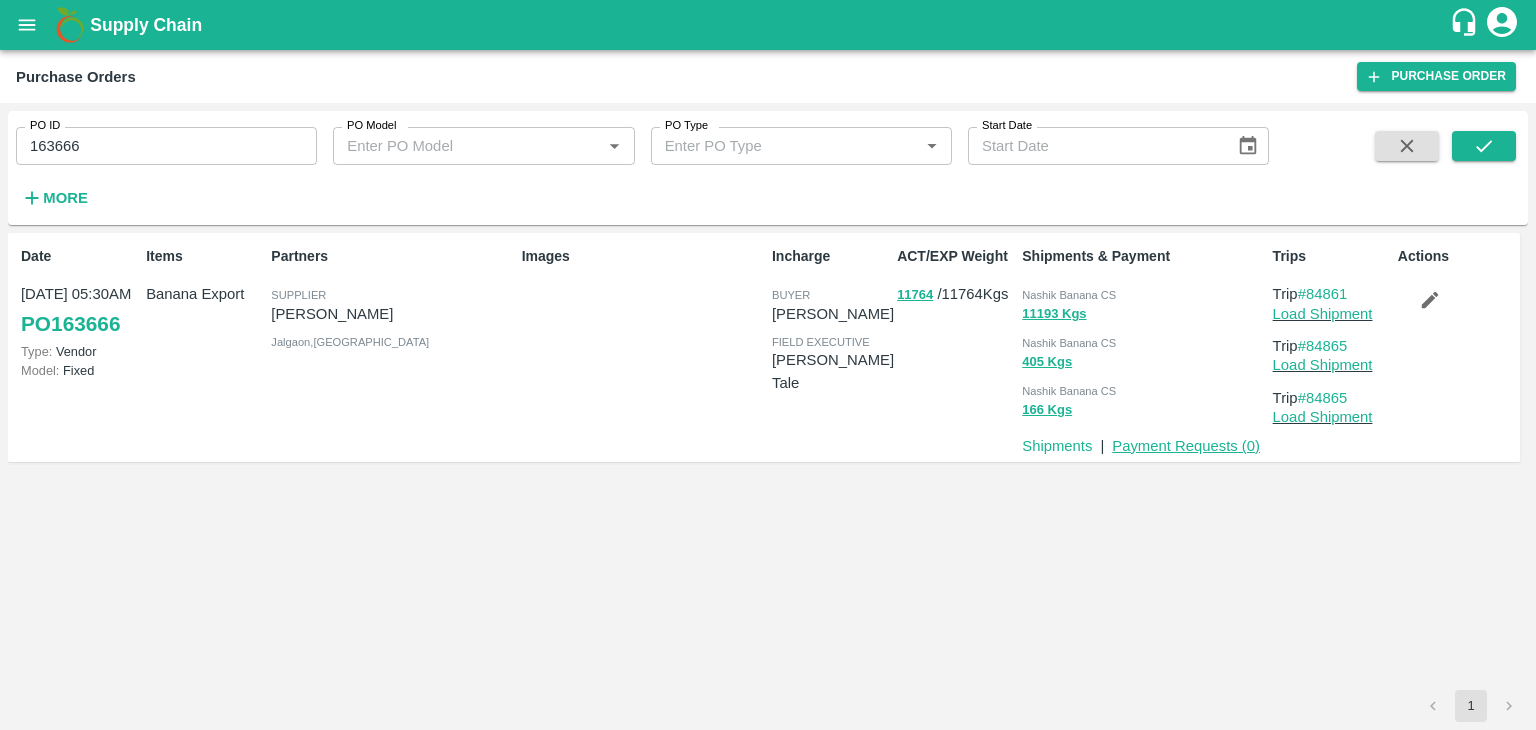 click on "Payment Requests ( 0 )" at bounding box center (1186, 446) 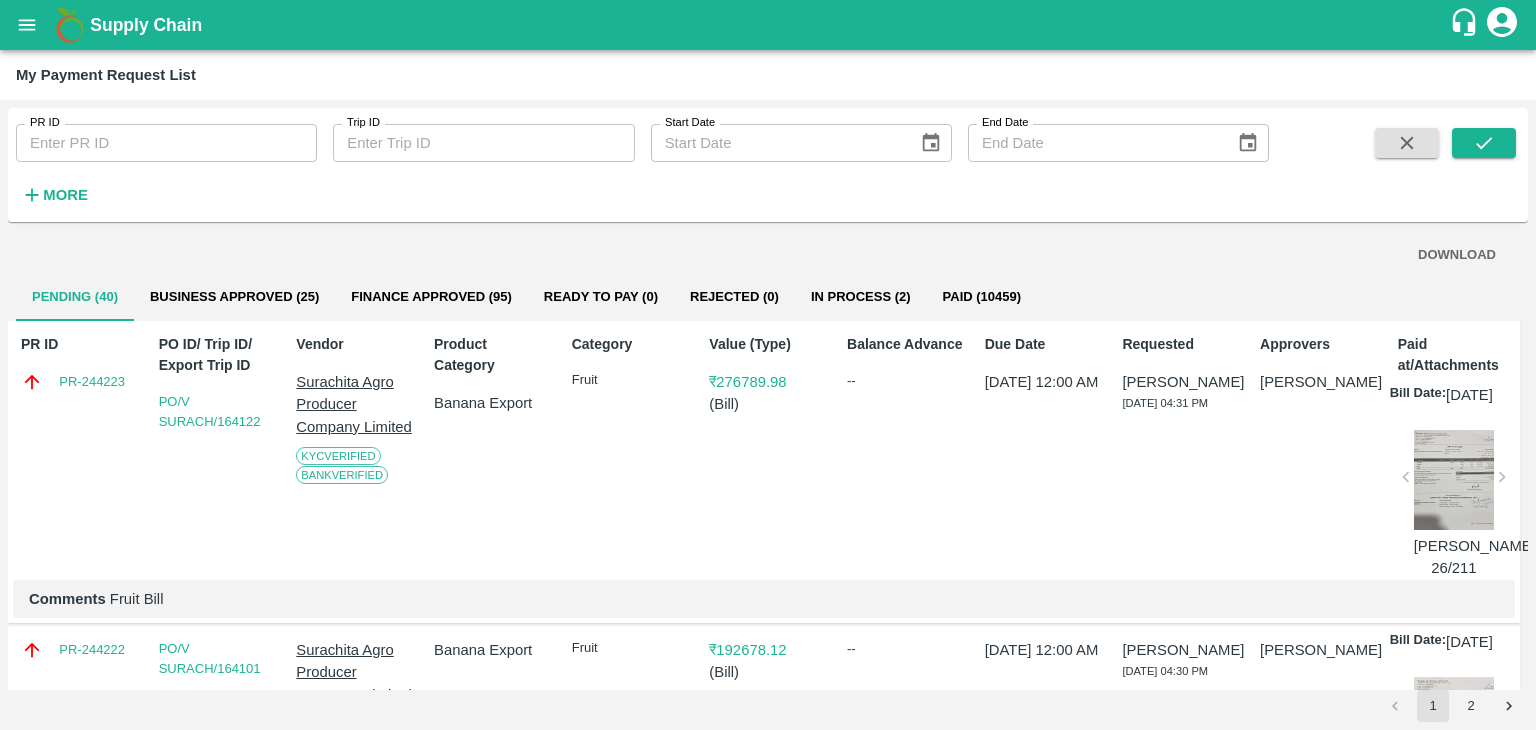 scroll, scrollTop: 0, scrollLeft: 0, axis: both 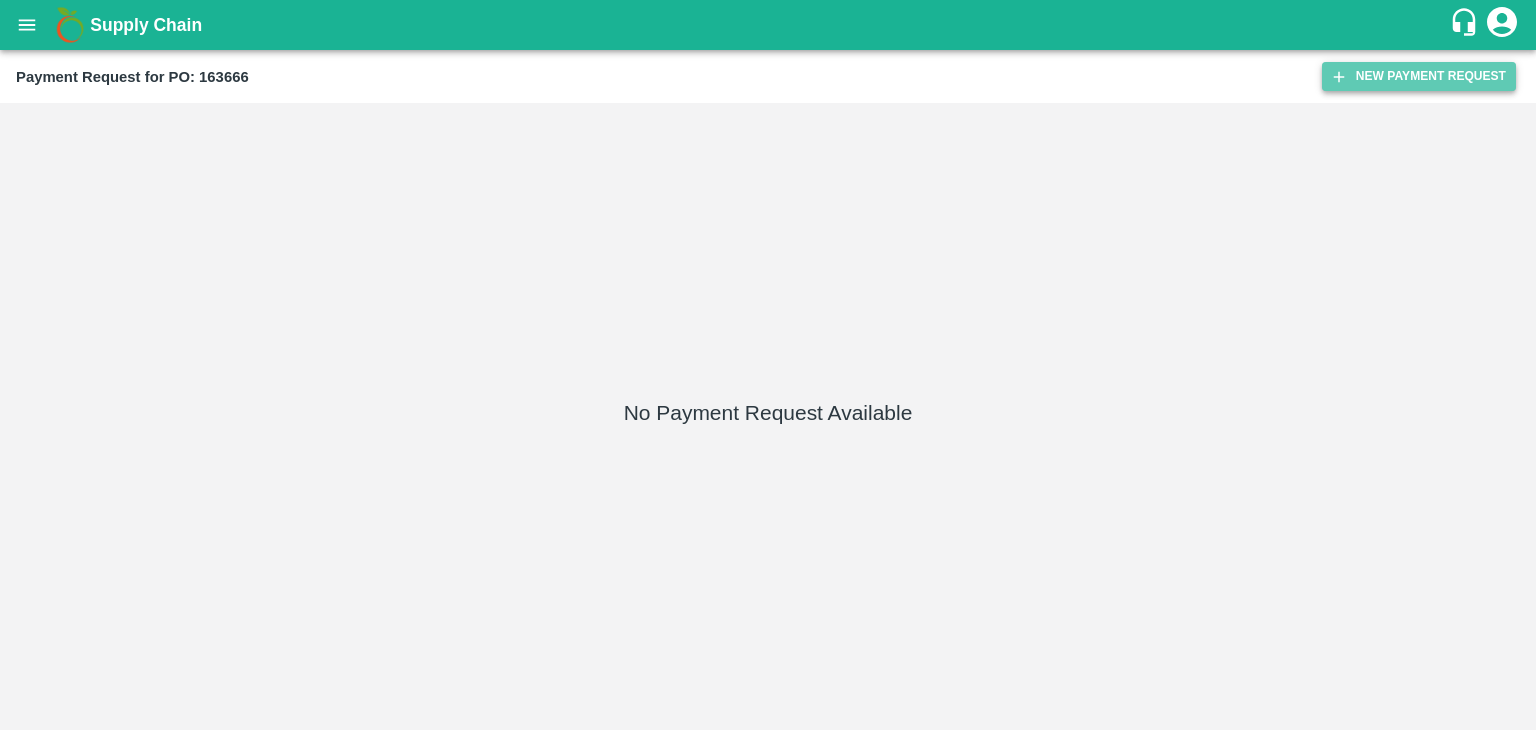 click on "New Payment Request" at bounding box center [1419, 76] 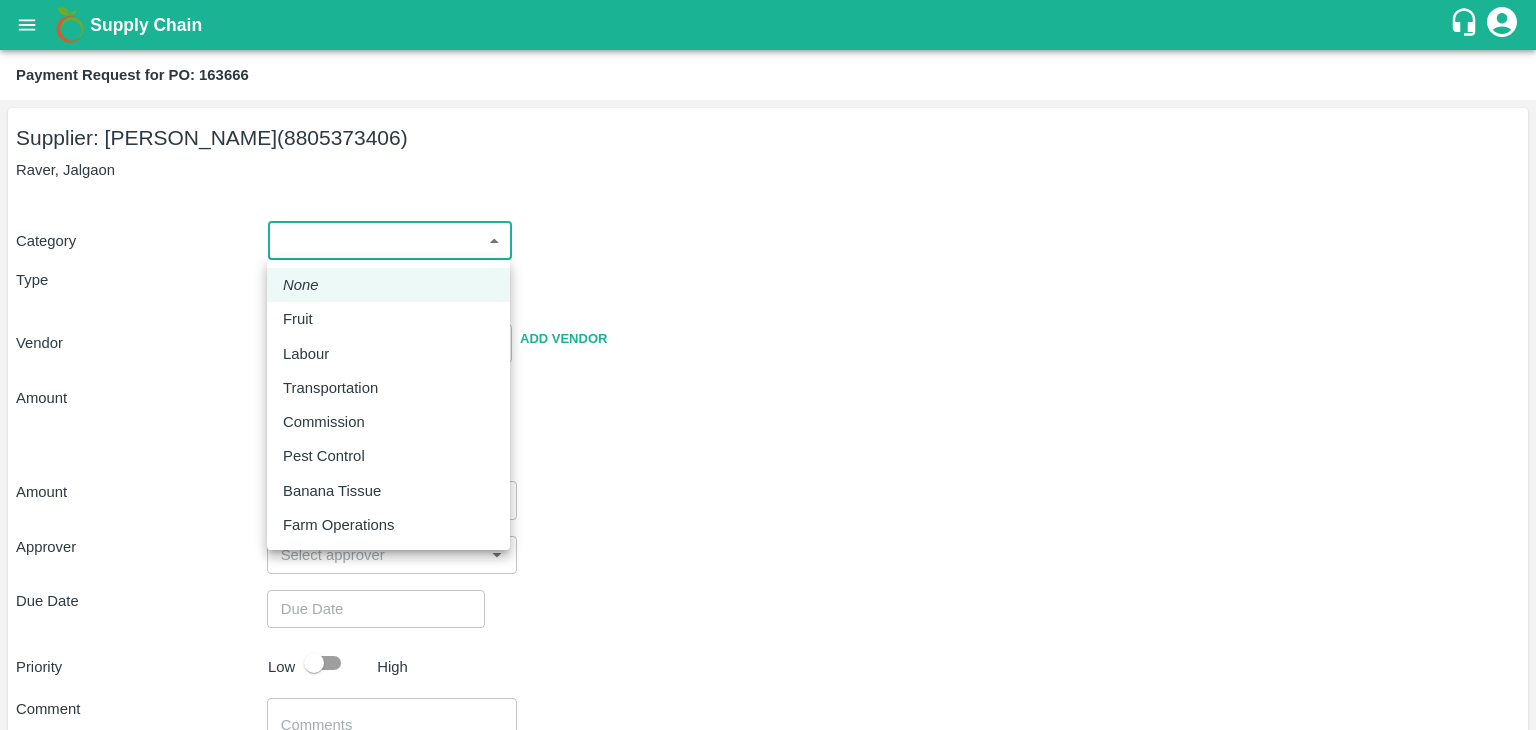 drag, startPoint x: 294, startPoint y: 240, endPoint x: 335, endPoint y: 328, distance: 97.082436 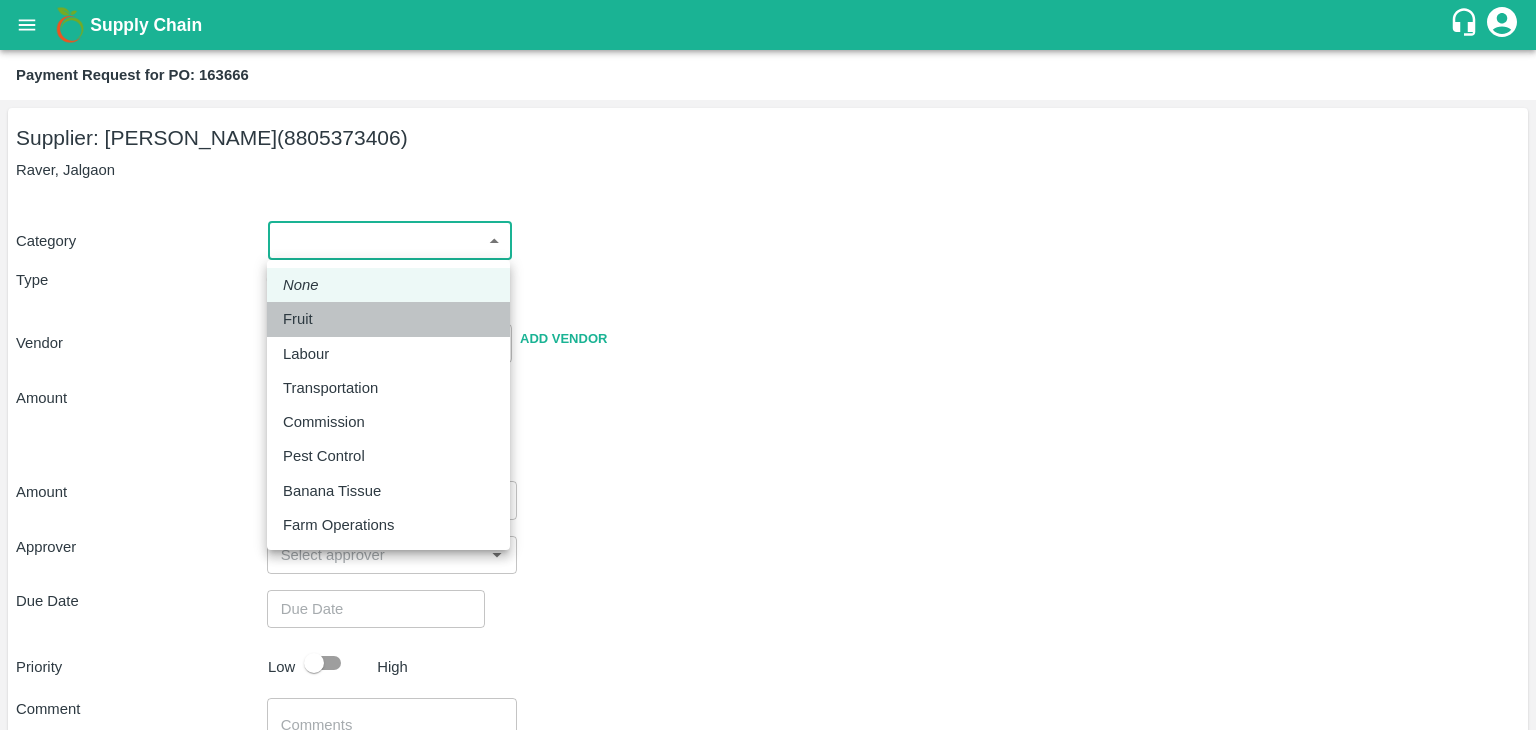 click on "Fruit" at bounding box center [388, 319] 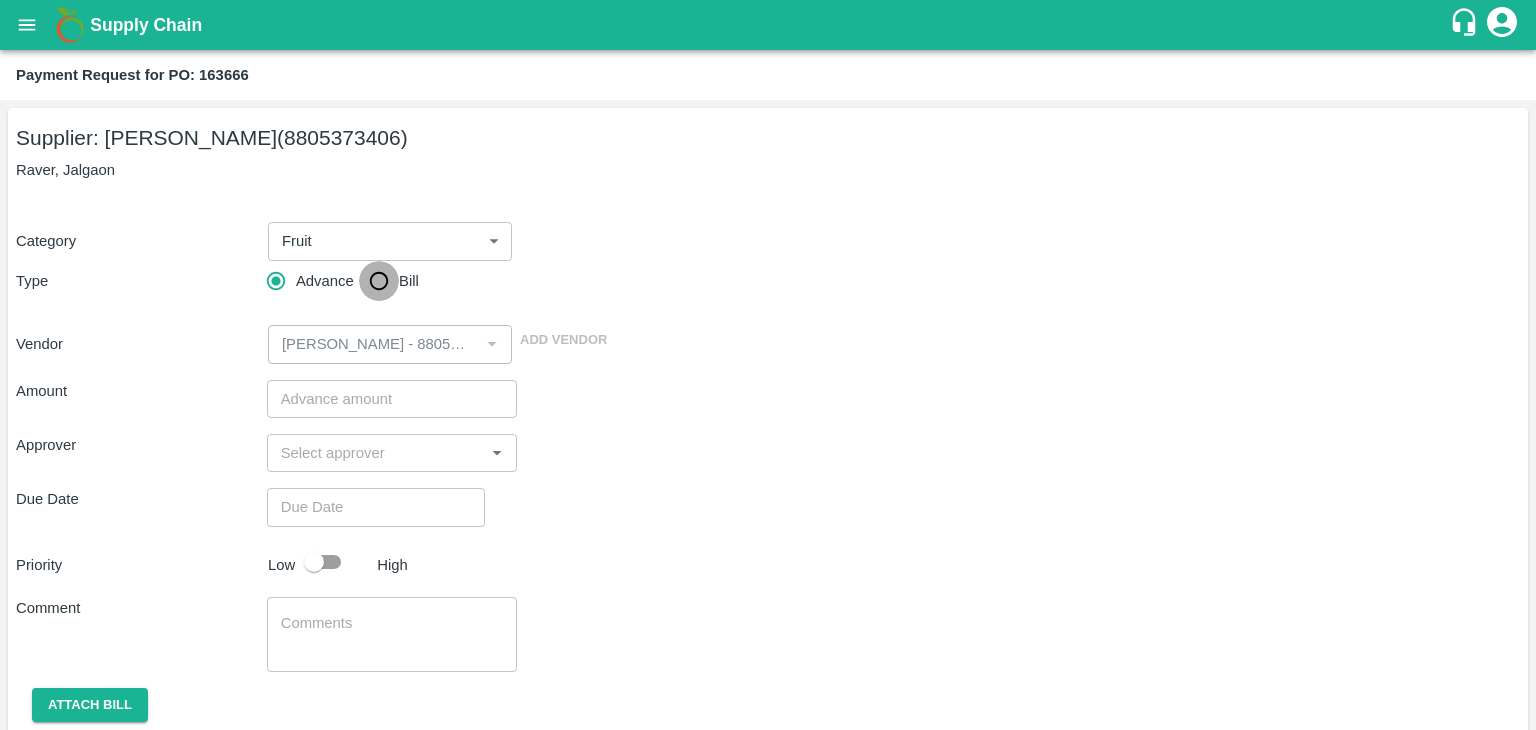 click on "Bill" at bounding box center [379, 281] 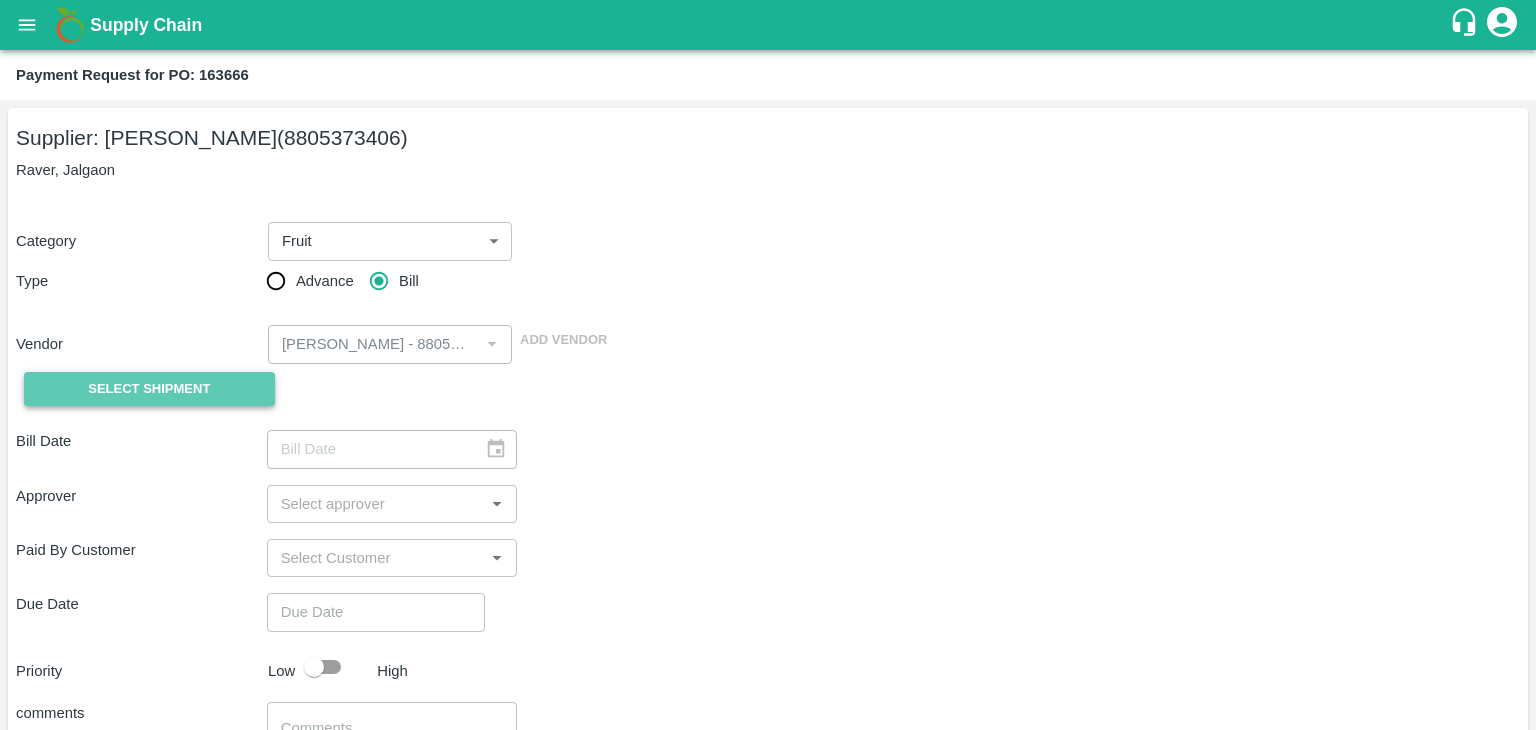 click on "Select Shipment" at bounding box center [149, 389] 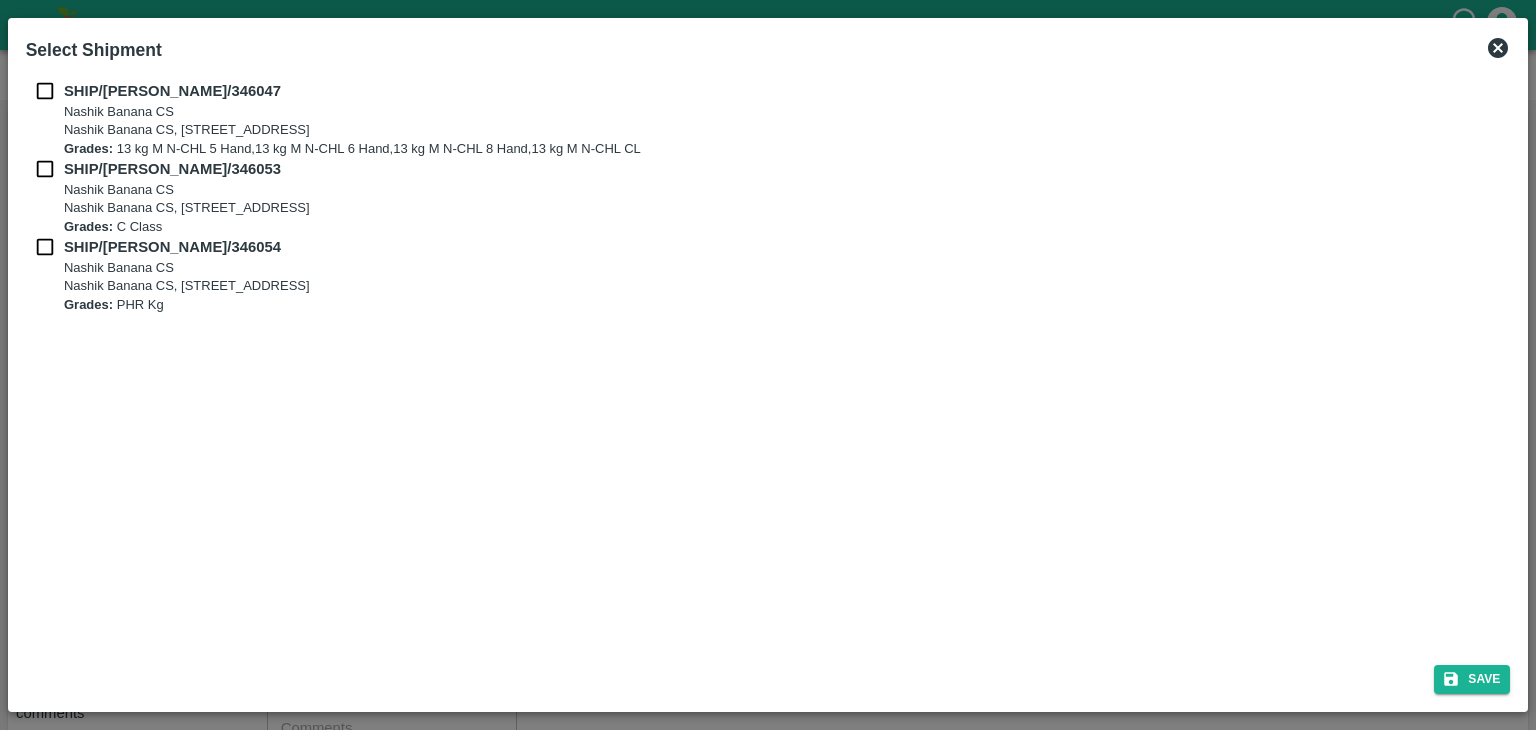 click at bounding box center [45, 91] 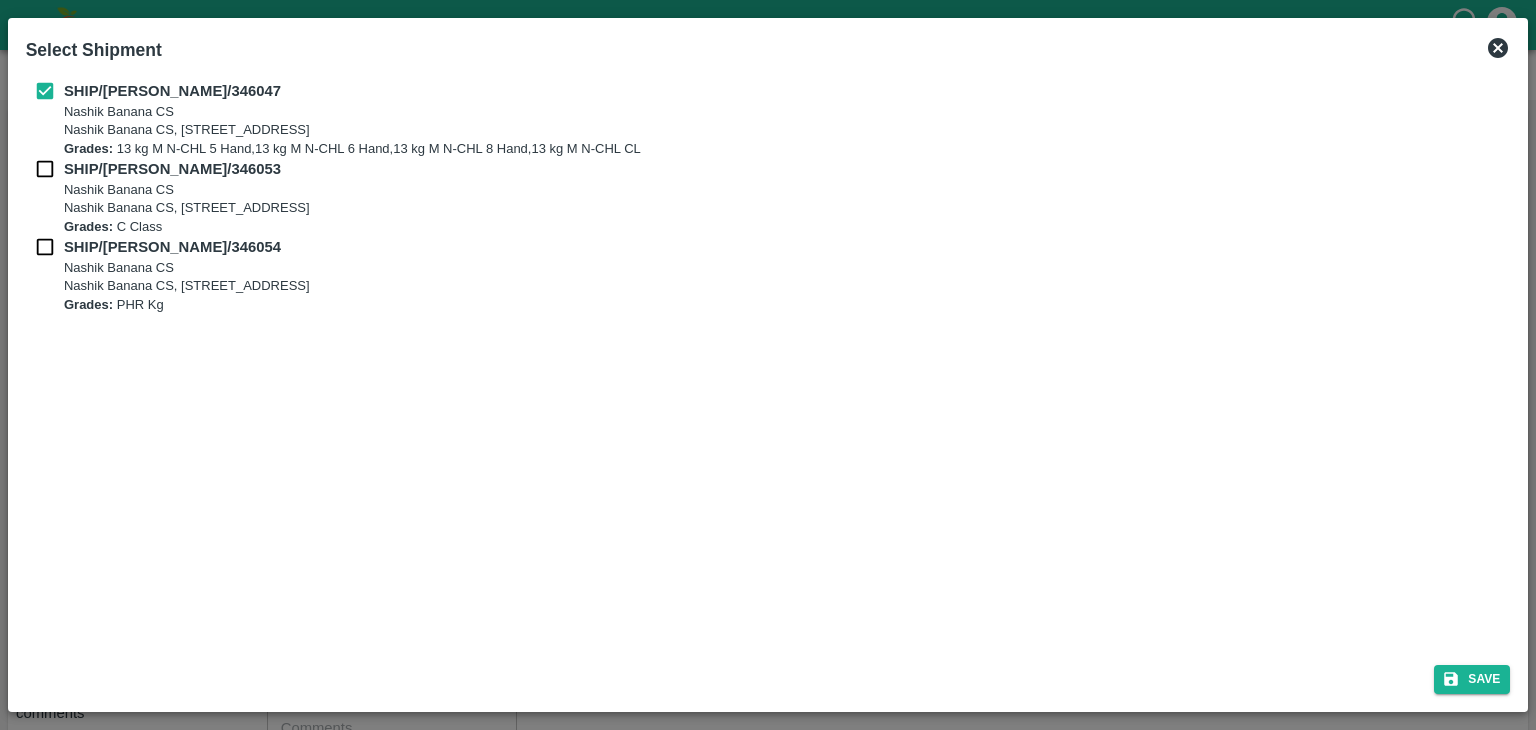 click on "SHIP/NASH/346053 Nashik Banana CS  Nashik Banana CS, Gat No. 314/2/1, A/p- Mohadi, Tal- Dindori, Dist- Nashik 422207, Maharashtra, India., India Grades:   C Class" at bounding box center (768, 197) 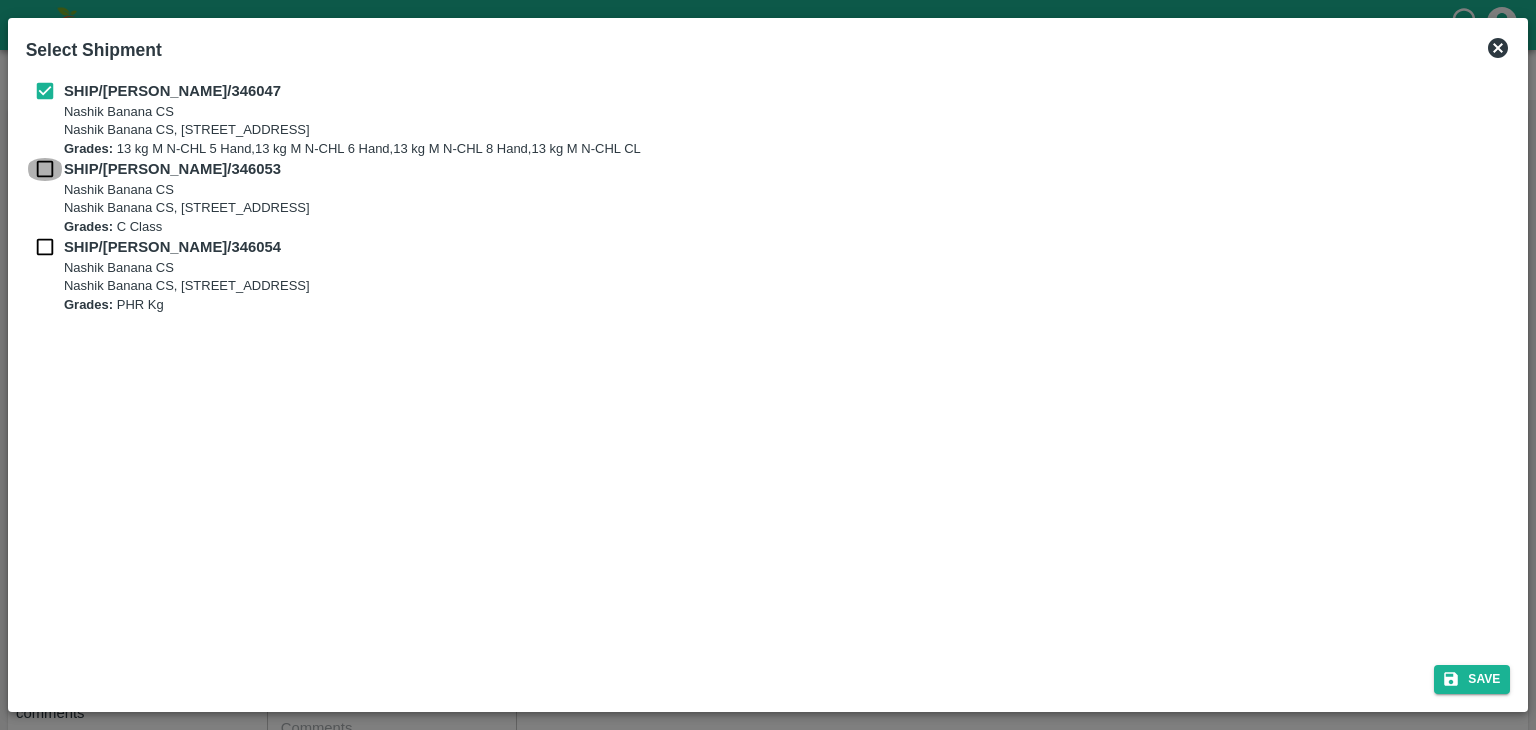 click at bounding box center [45, 169] 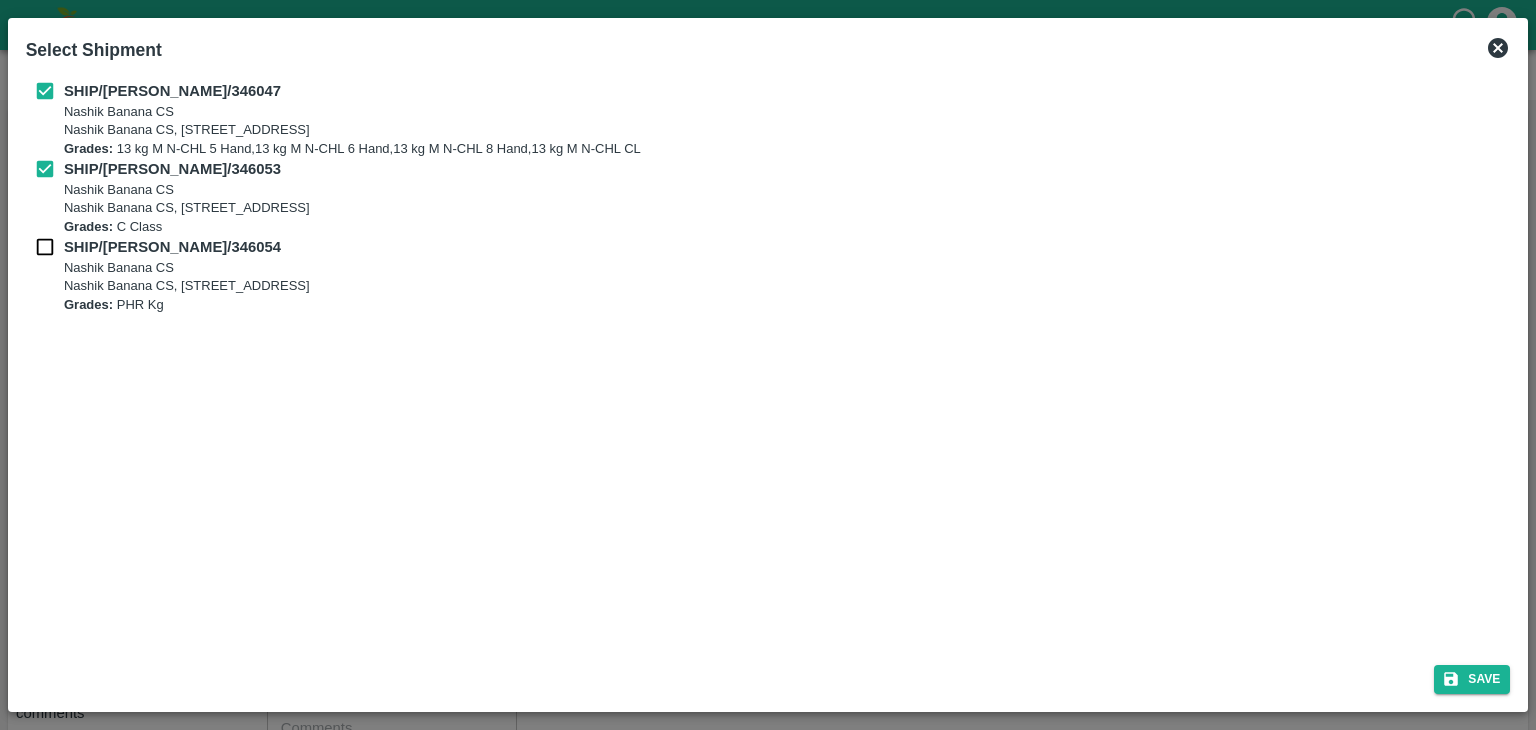 click on "SHIP/NASH/346053 Nashik Banana CS  Nashik Banana CS, Gat No. 314/2/1, A/p- Mohadi, Tal- Dindori, Dist- Nashik 422207, Maharashtra, India., India Grades:   C Class" at bounding box center [768, 197] 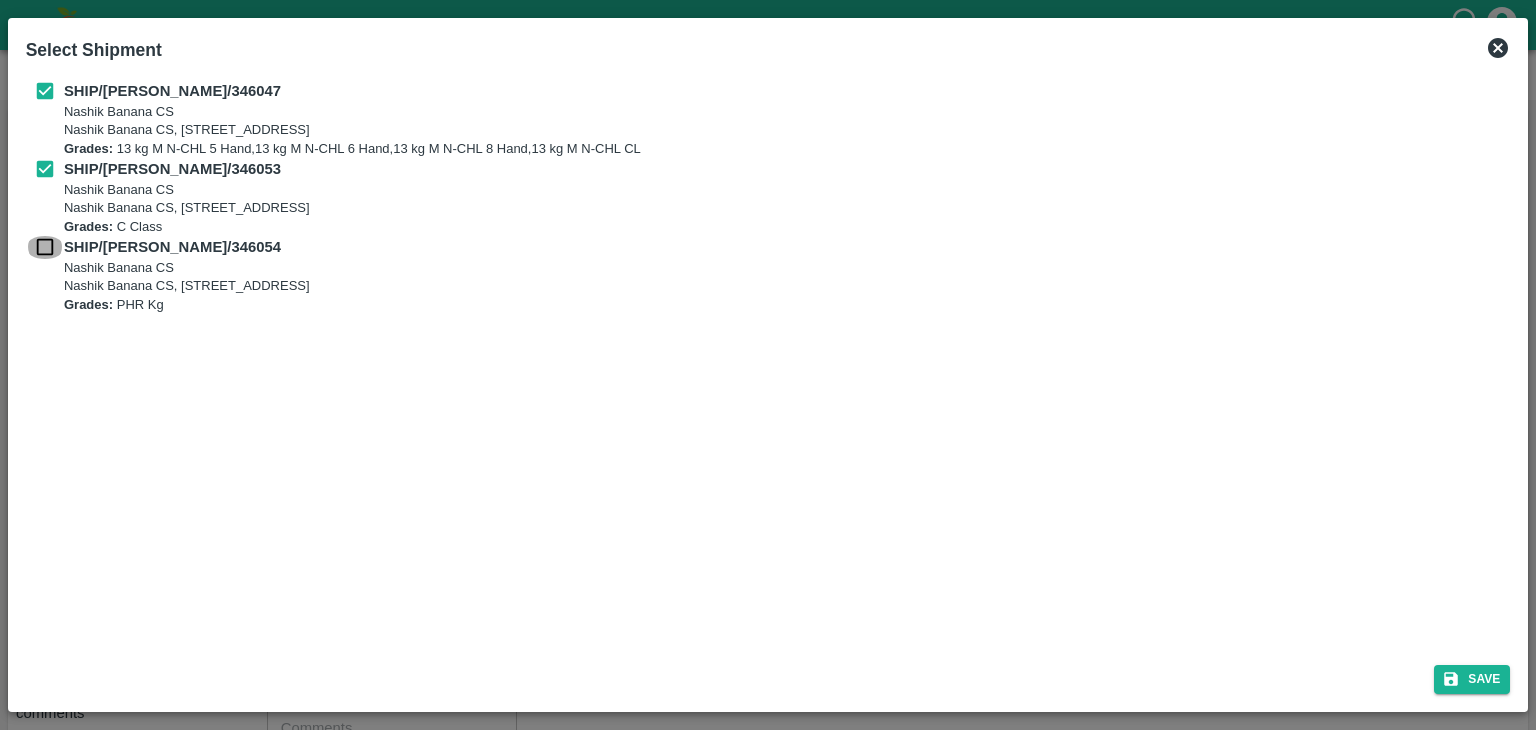 click at bounding box center (45, 247) 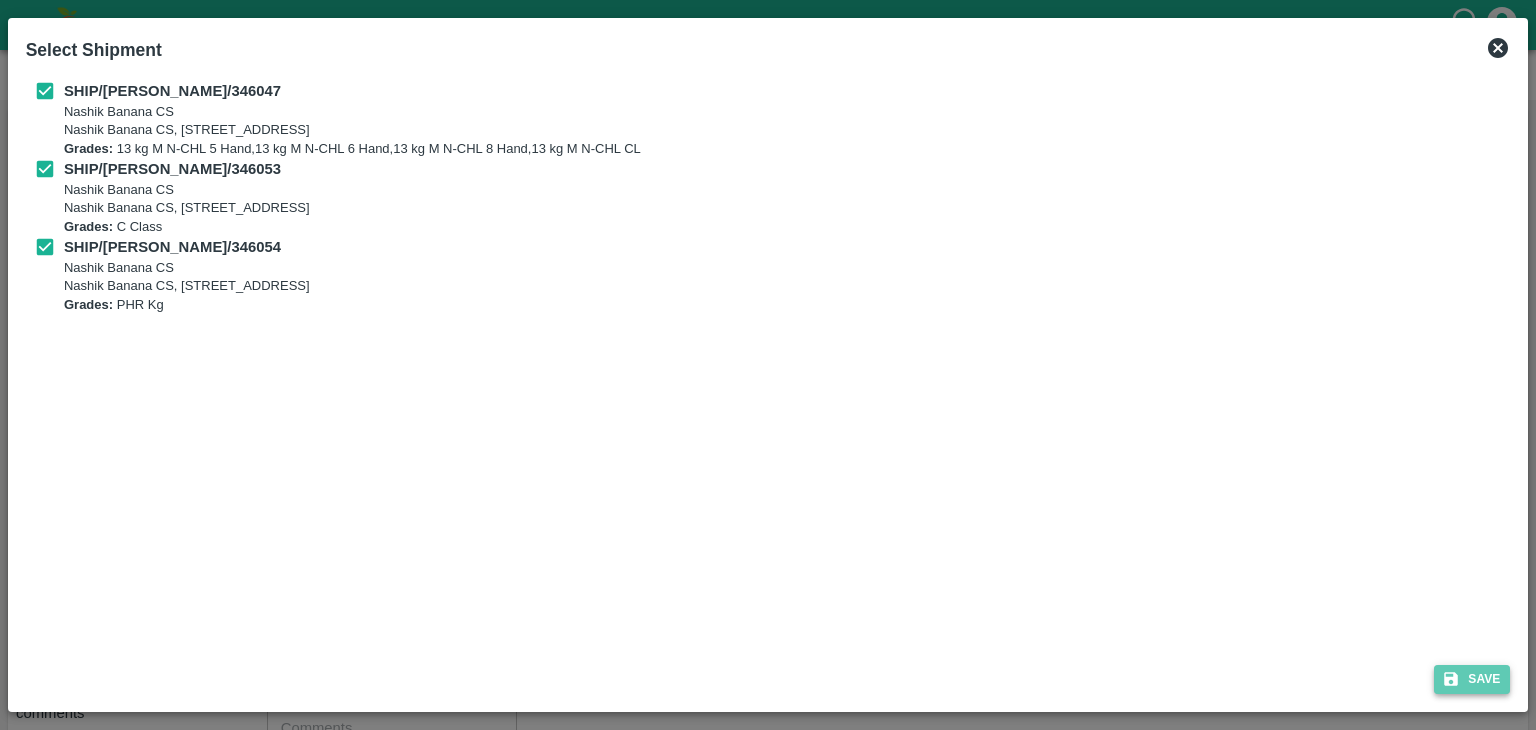 click on "Save" at bounding box center (1472, 679) 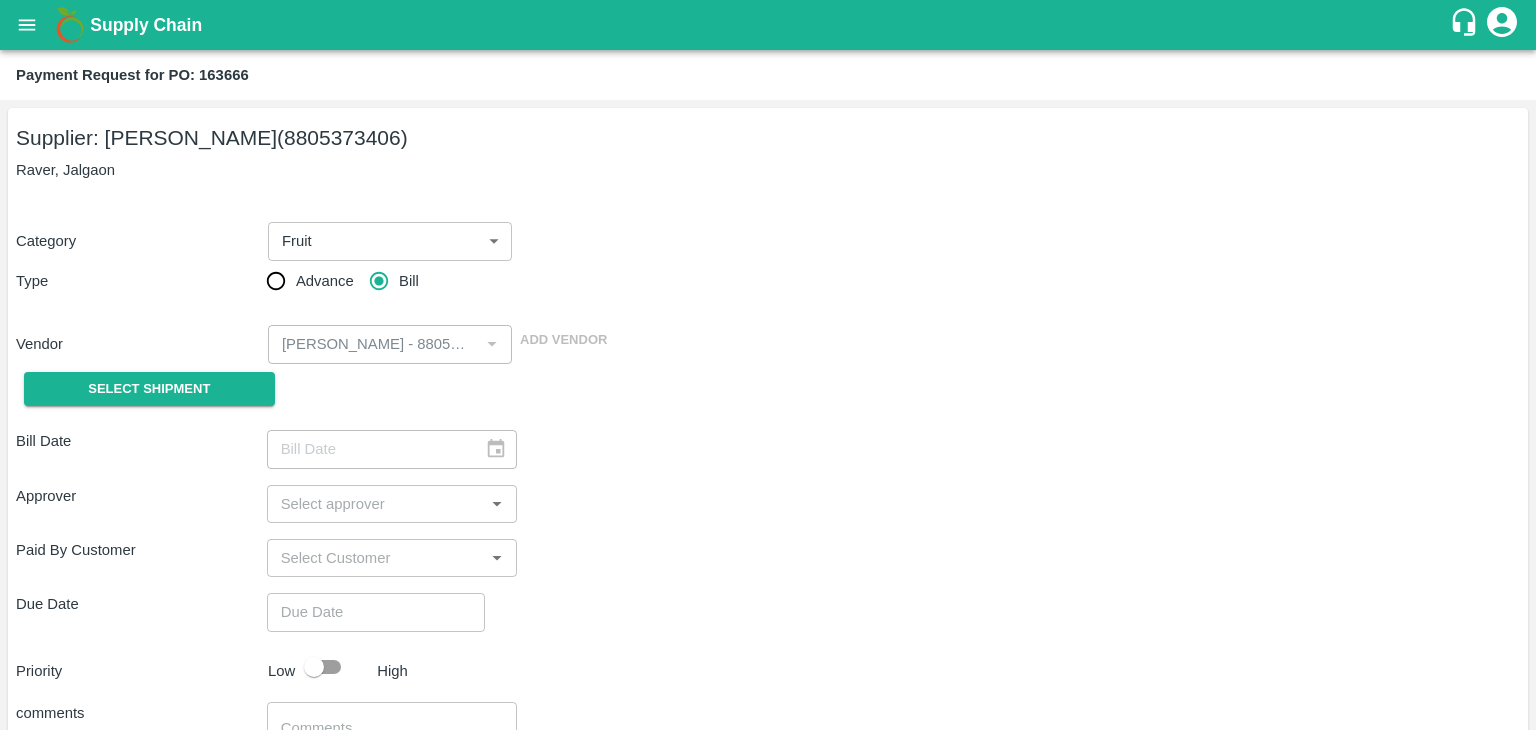 type on "[DATE]" 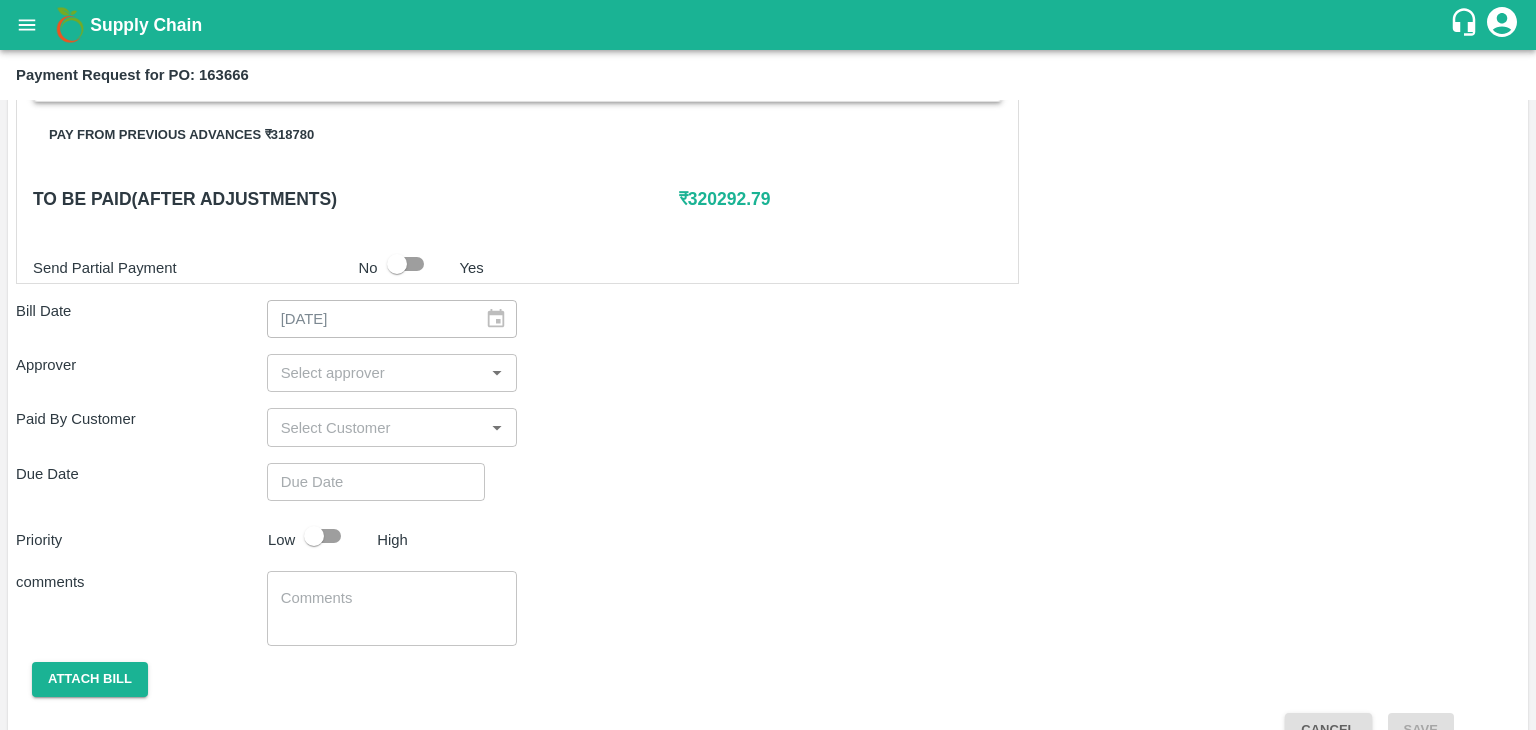 scroll, scrollTop: 936, scrollLeft: 0, axis: vertical 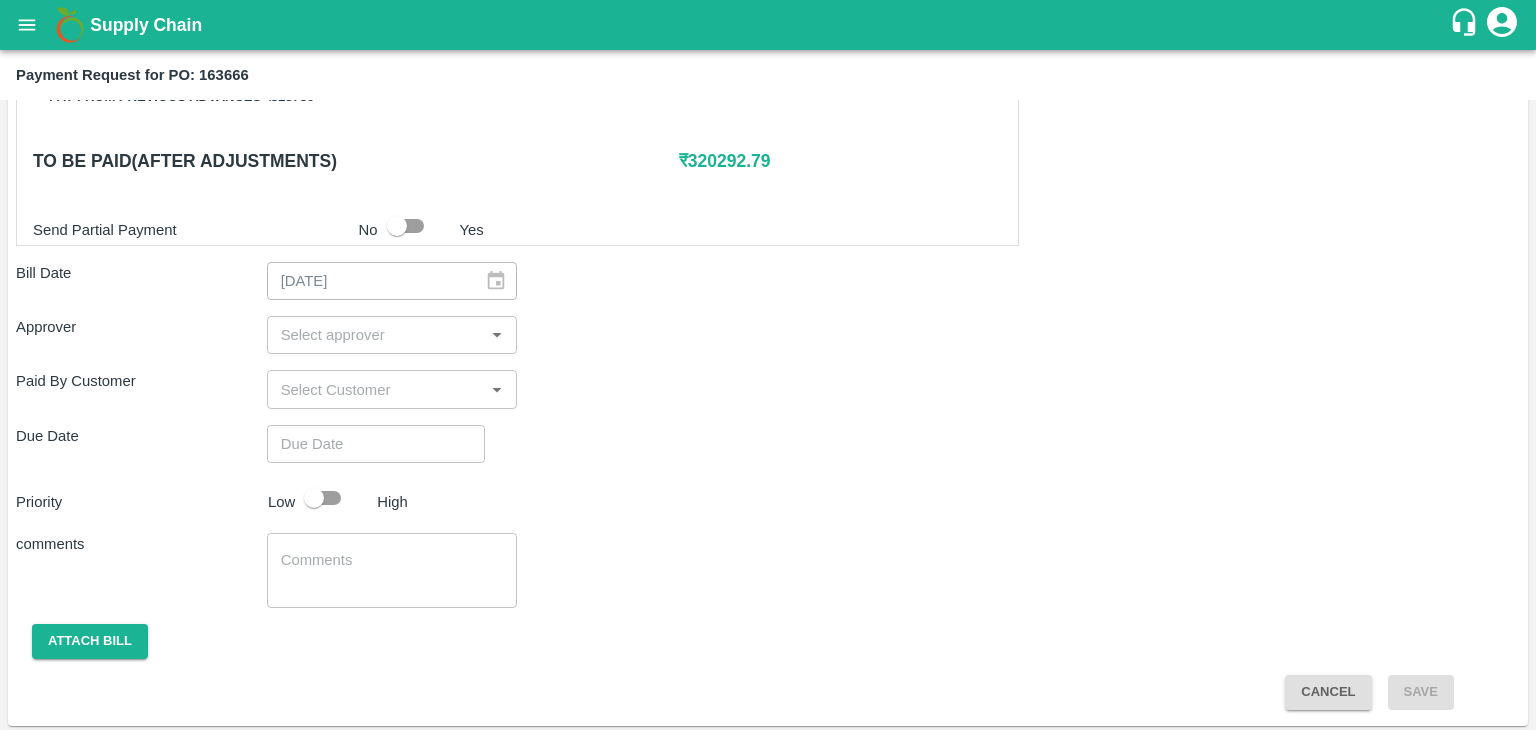 click on "​" at bounding box center [392, 335] 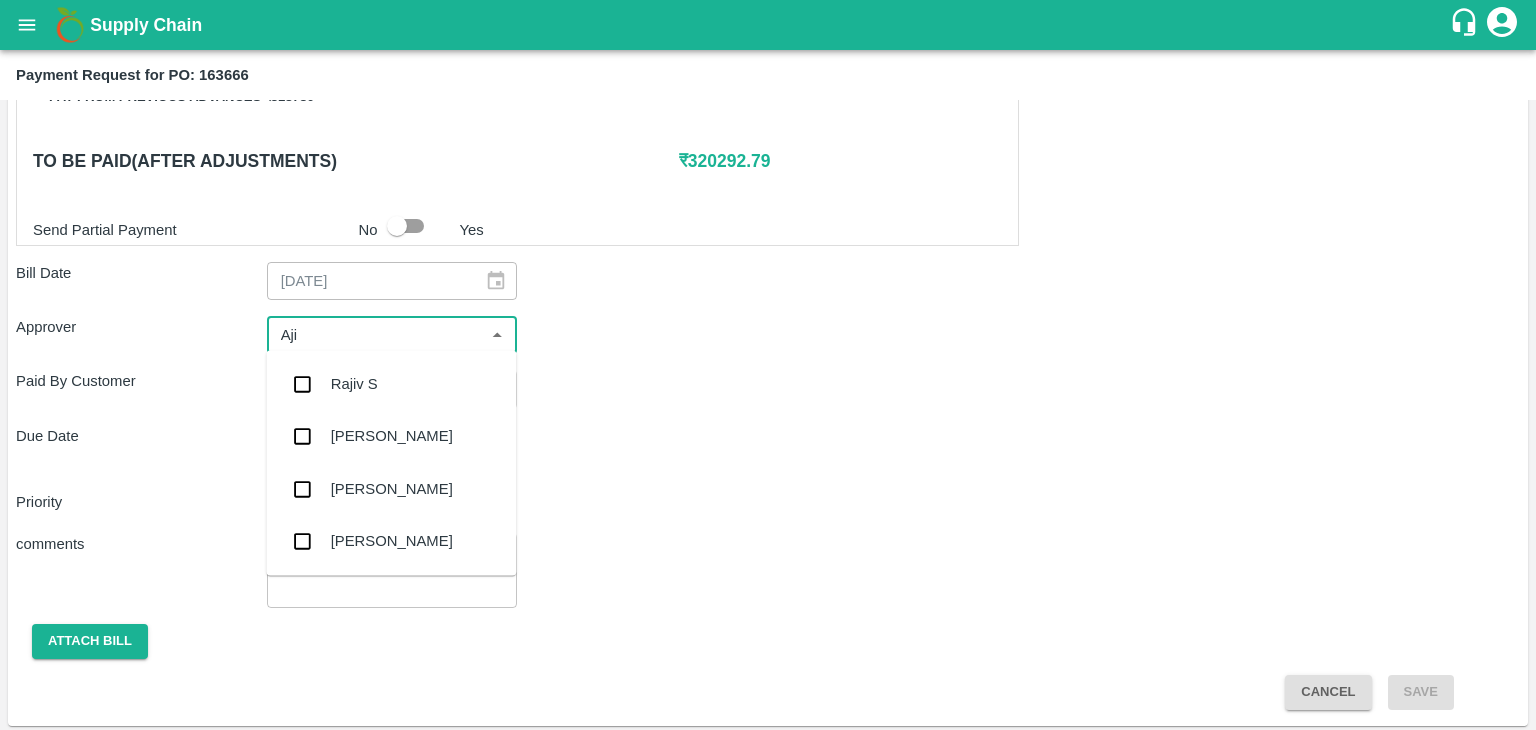 type on "Ajit" 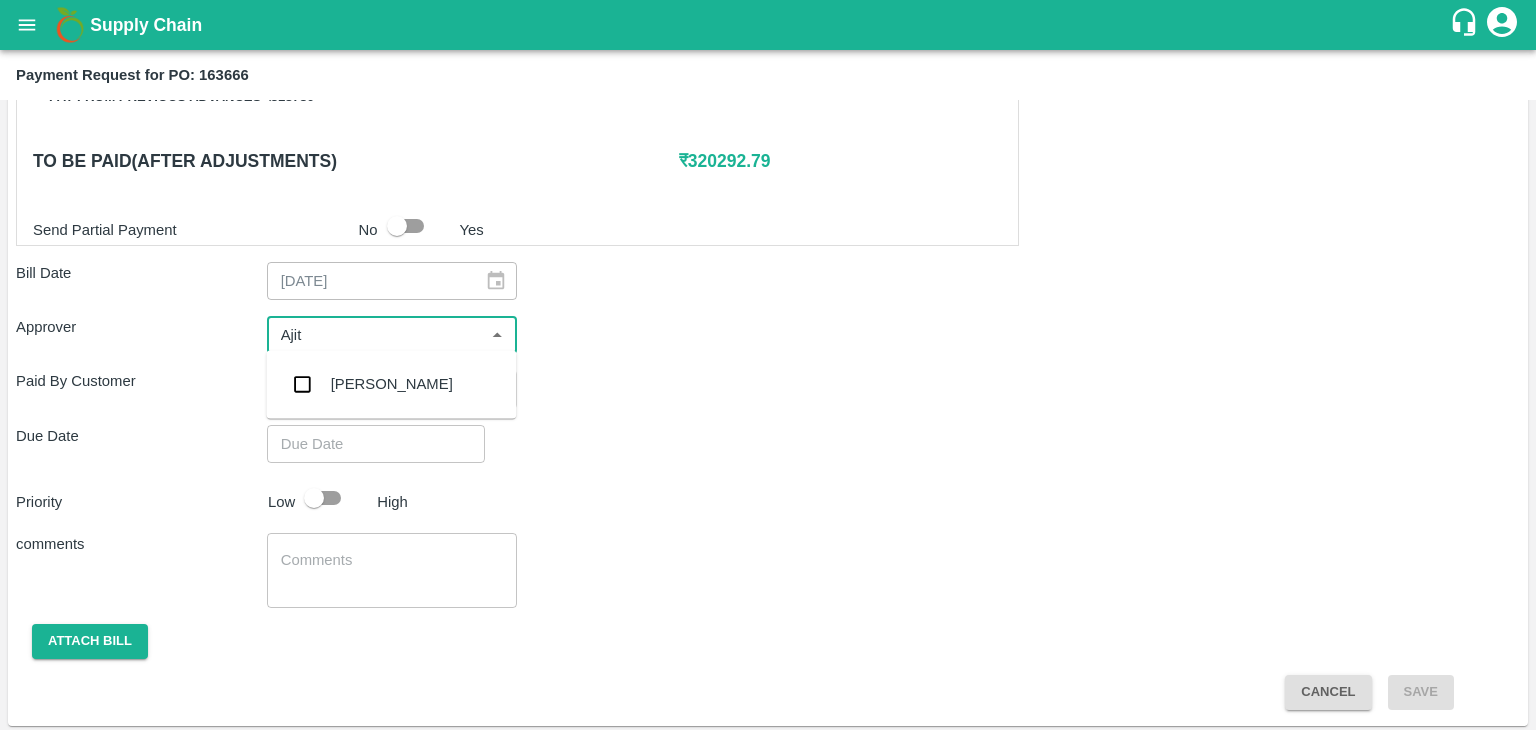 click on "[PERSON_NAME]" at bounding box center [391, 384] 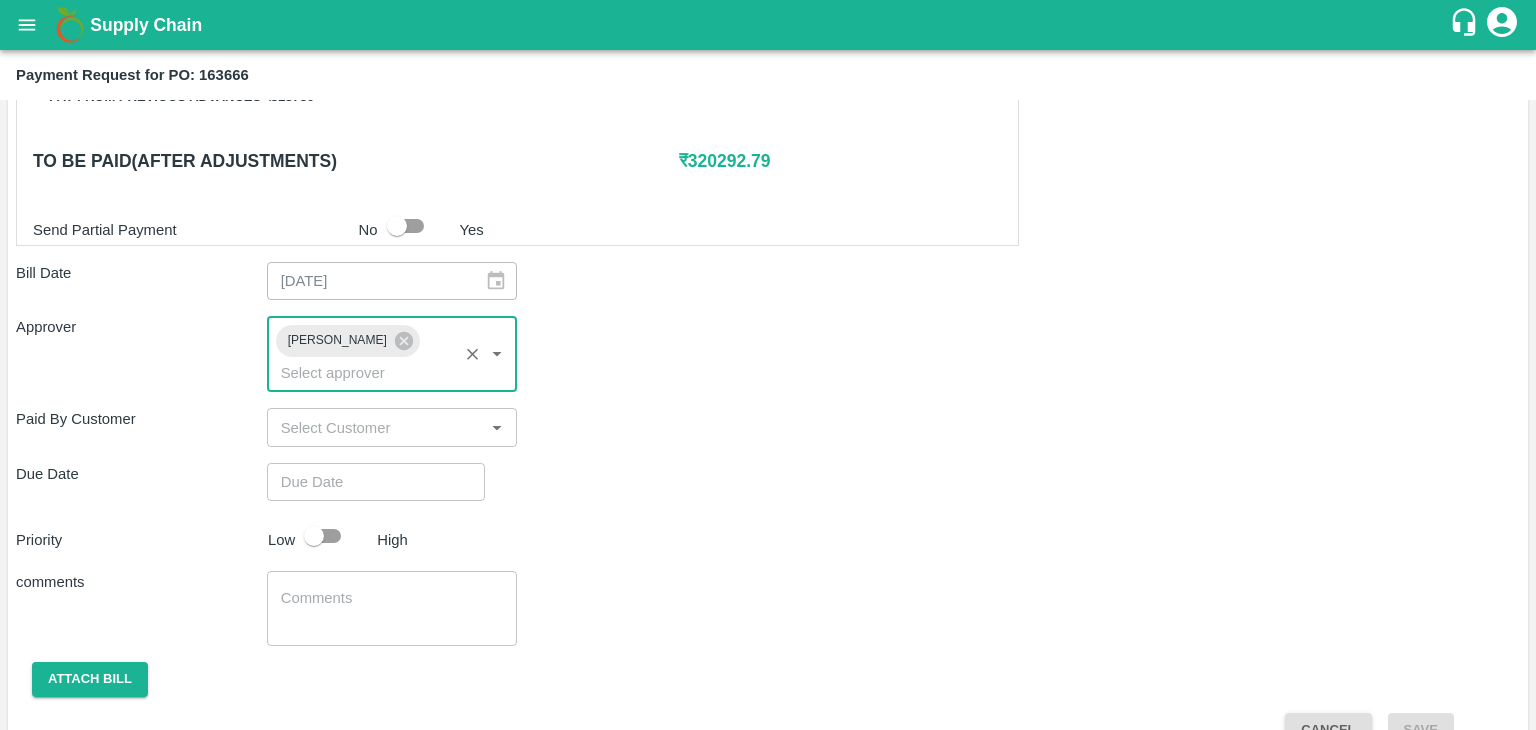type on "DD/MM/YYYY hh:mm aa" 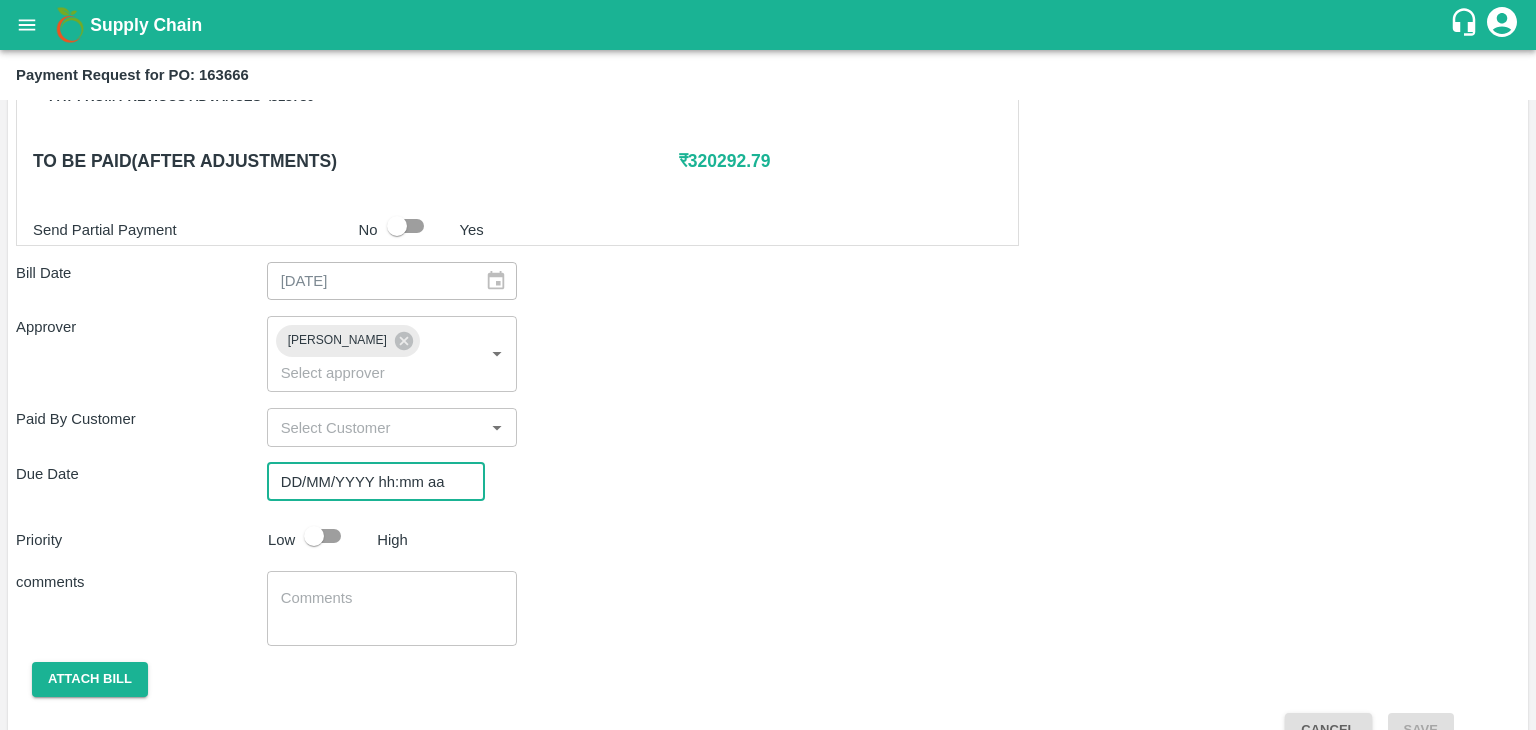 click on "DD/MM/YYYY hh:mm aa" at bounding box center [369, 482] 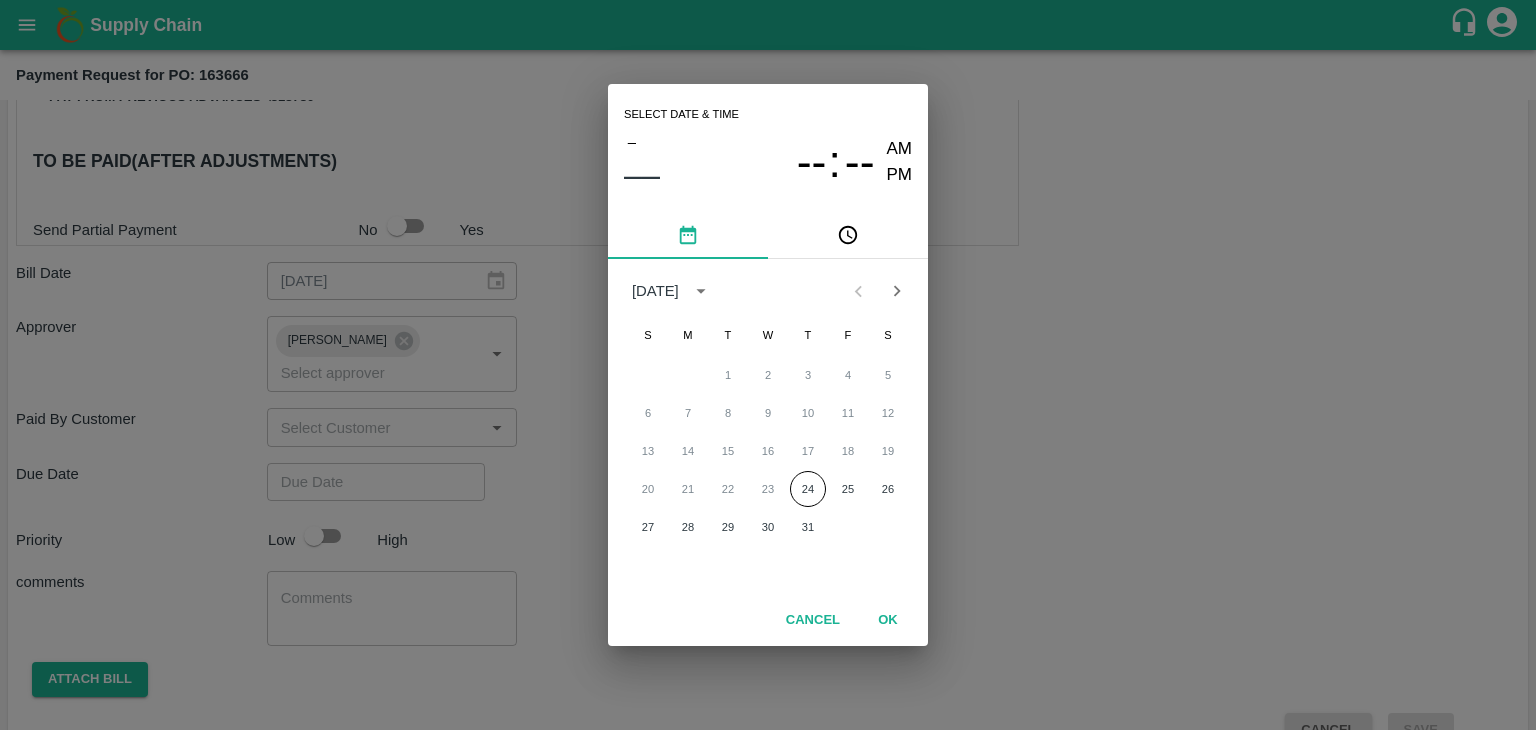 click on "20 21 22 23 24 25 26" at bounding box center (768, 489) 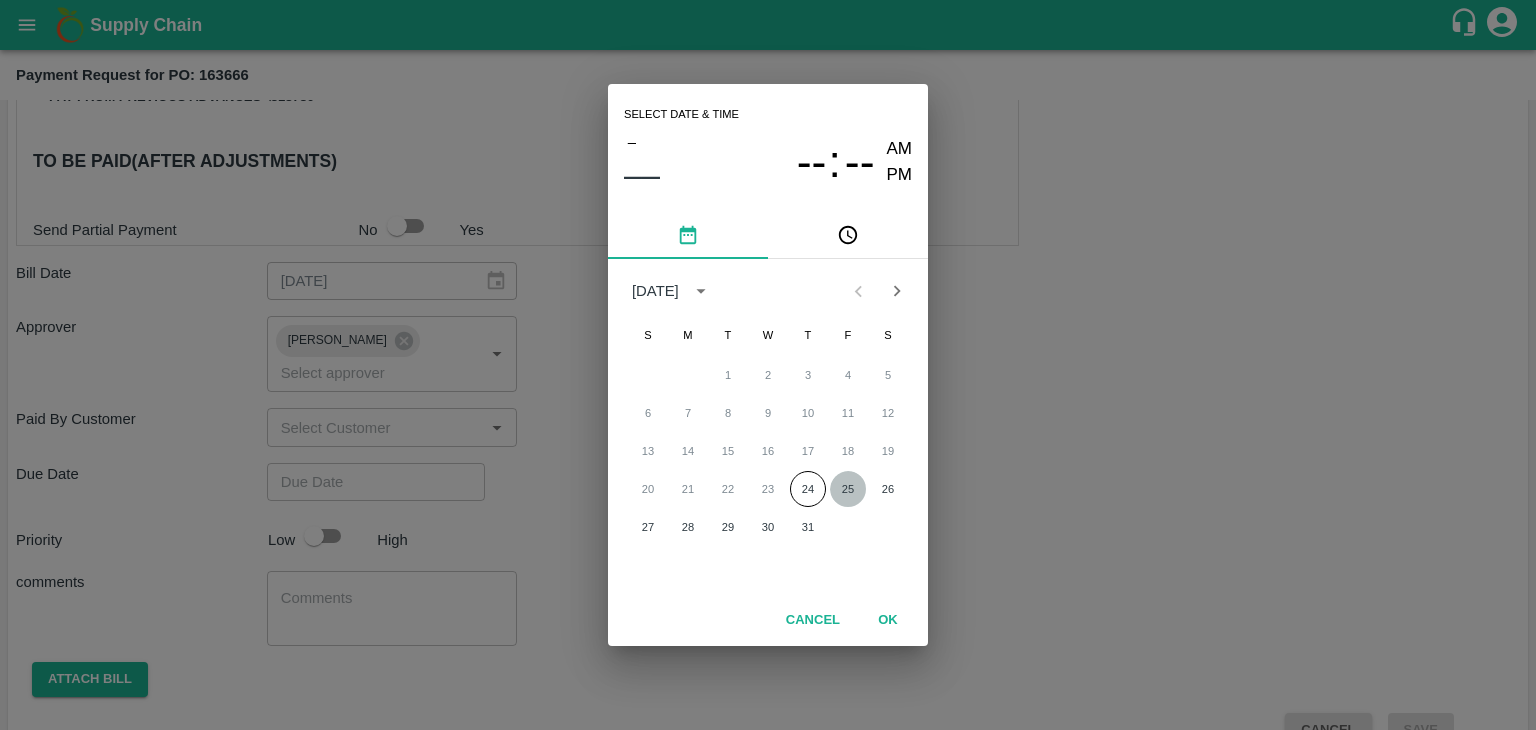click on "25" at bounding box center [848, 489] 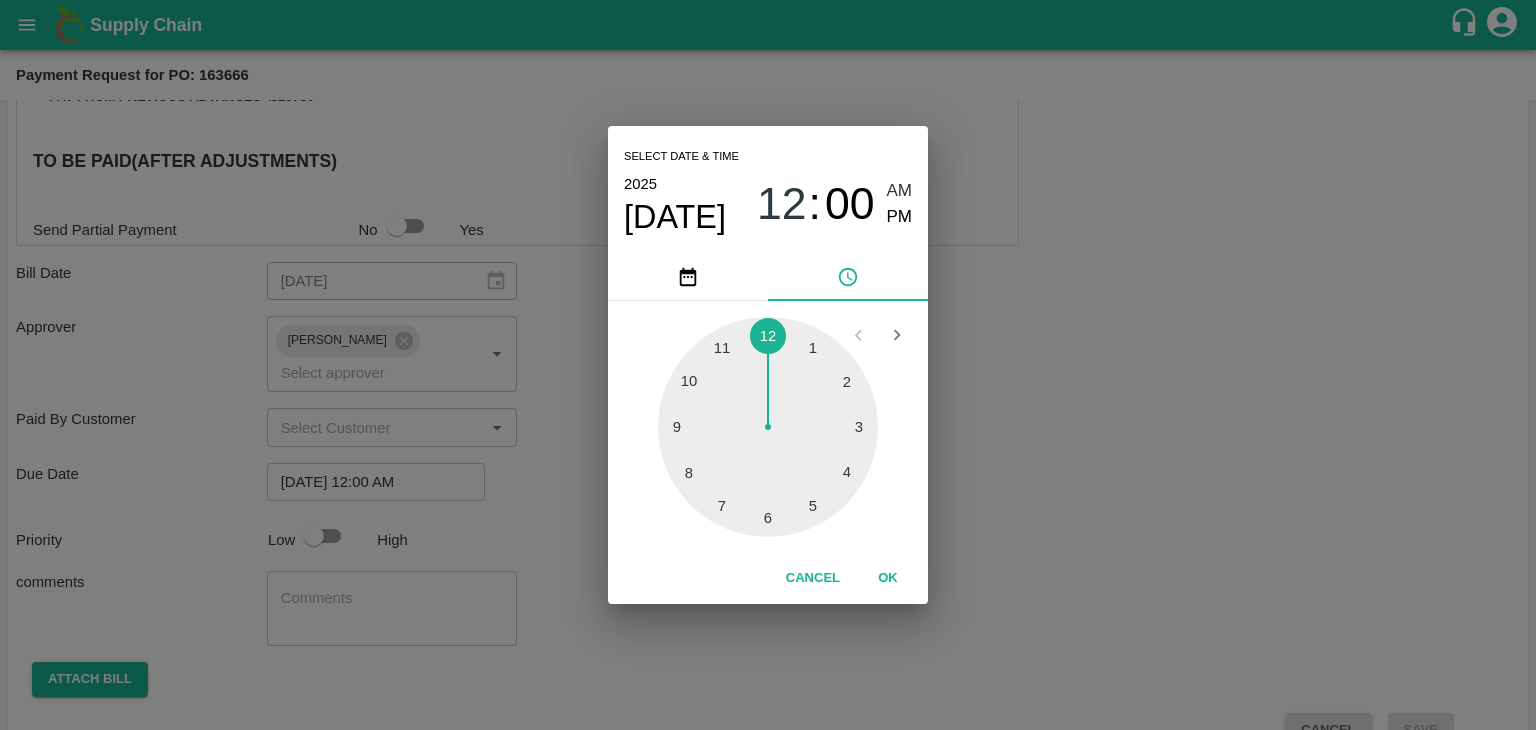 drag, startPoint x: 900, startPoint y: 596, endPoint x: 889, endPoint y: 581, distance: 18.601076 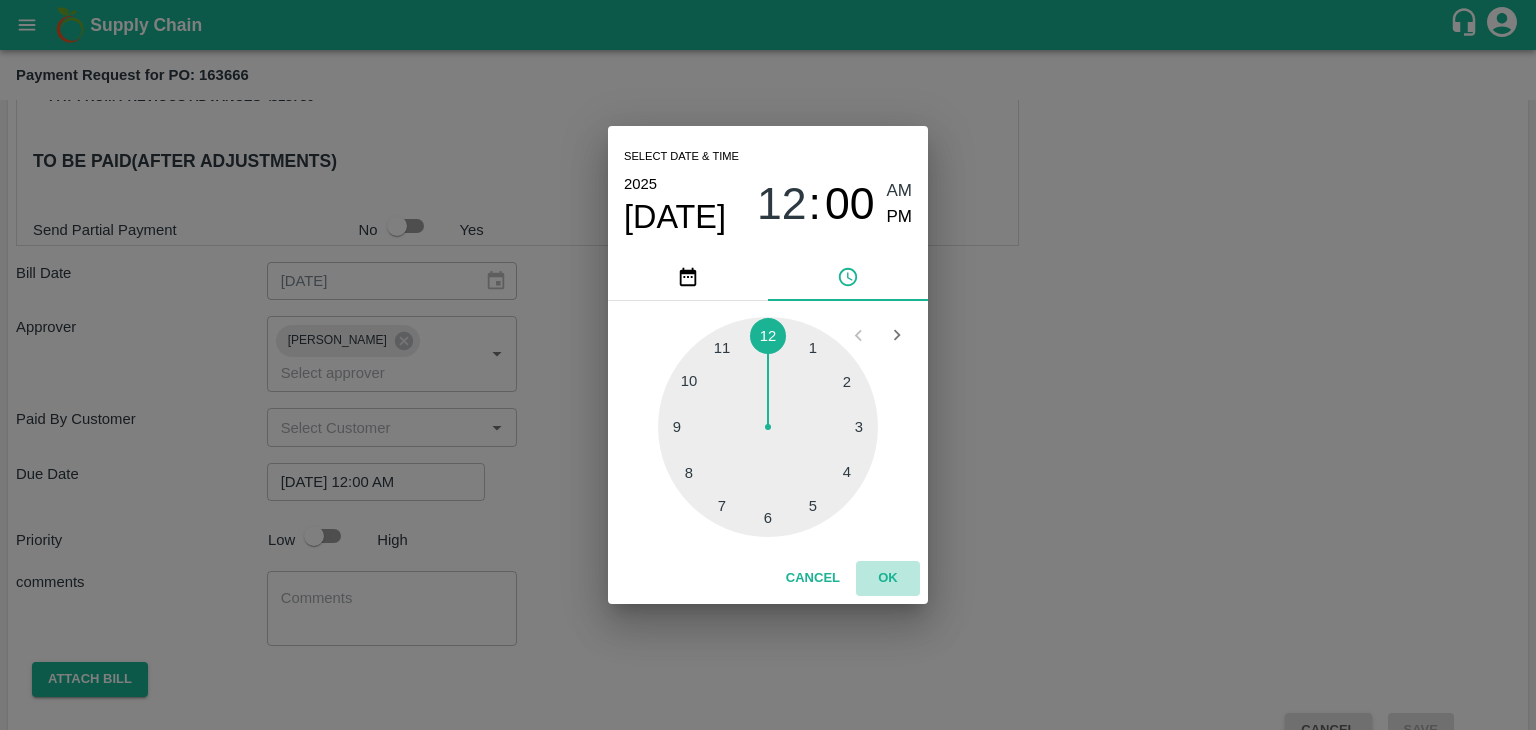 click on "OK" at bounding box center (888, 578) 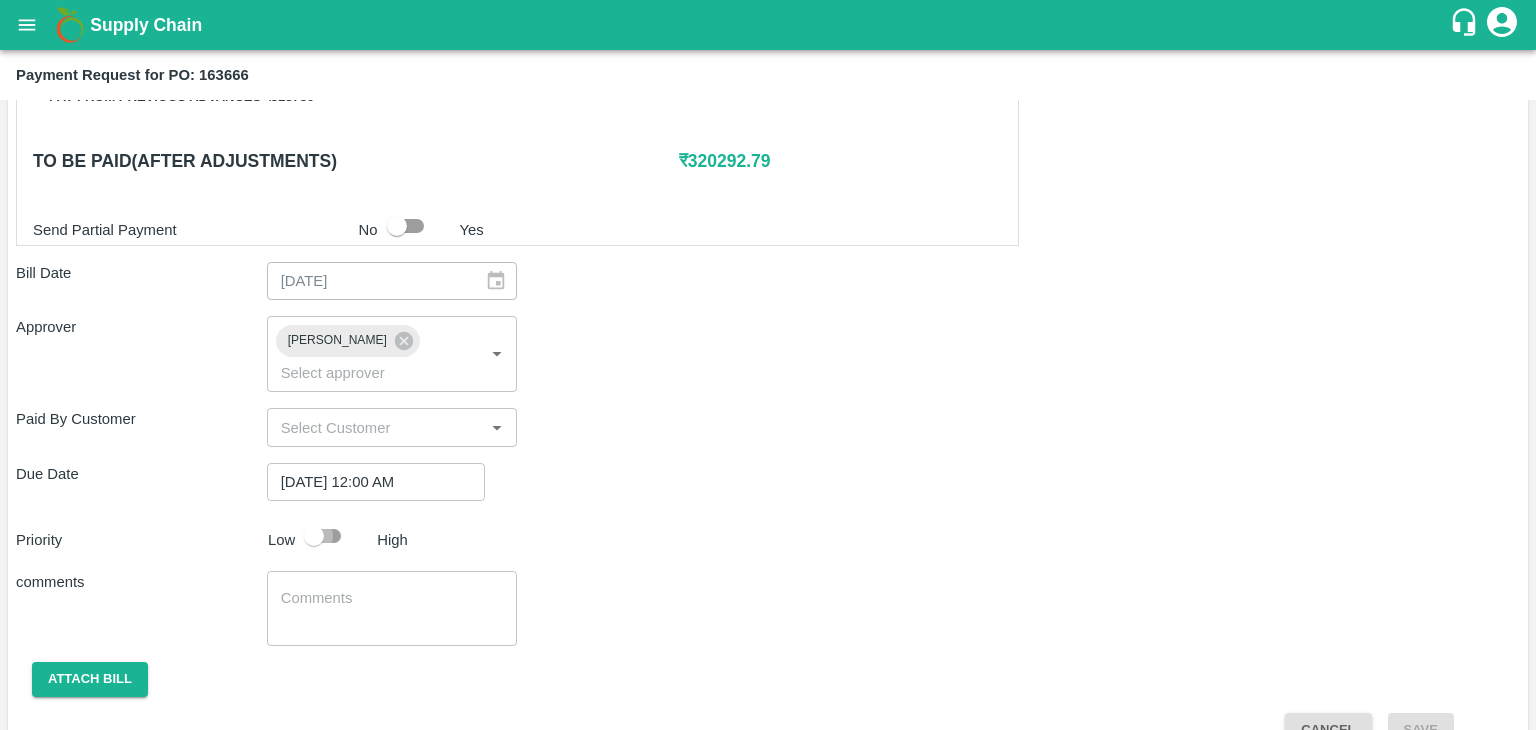 click at bounding box center [314, 536] 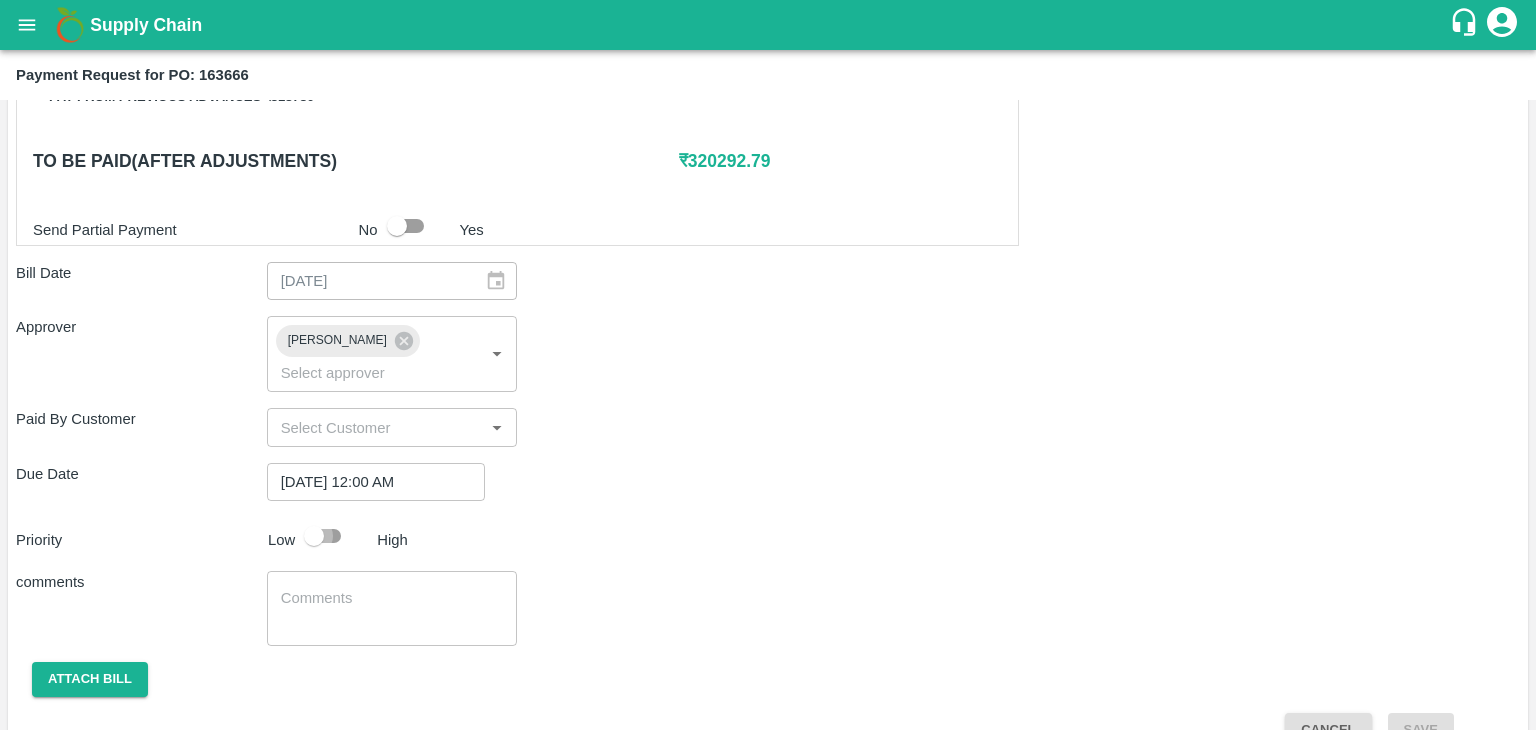 checkbox on "true" 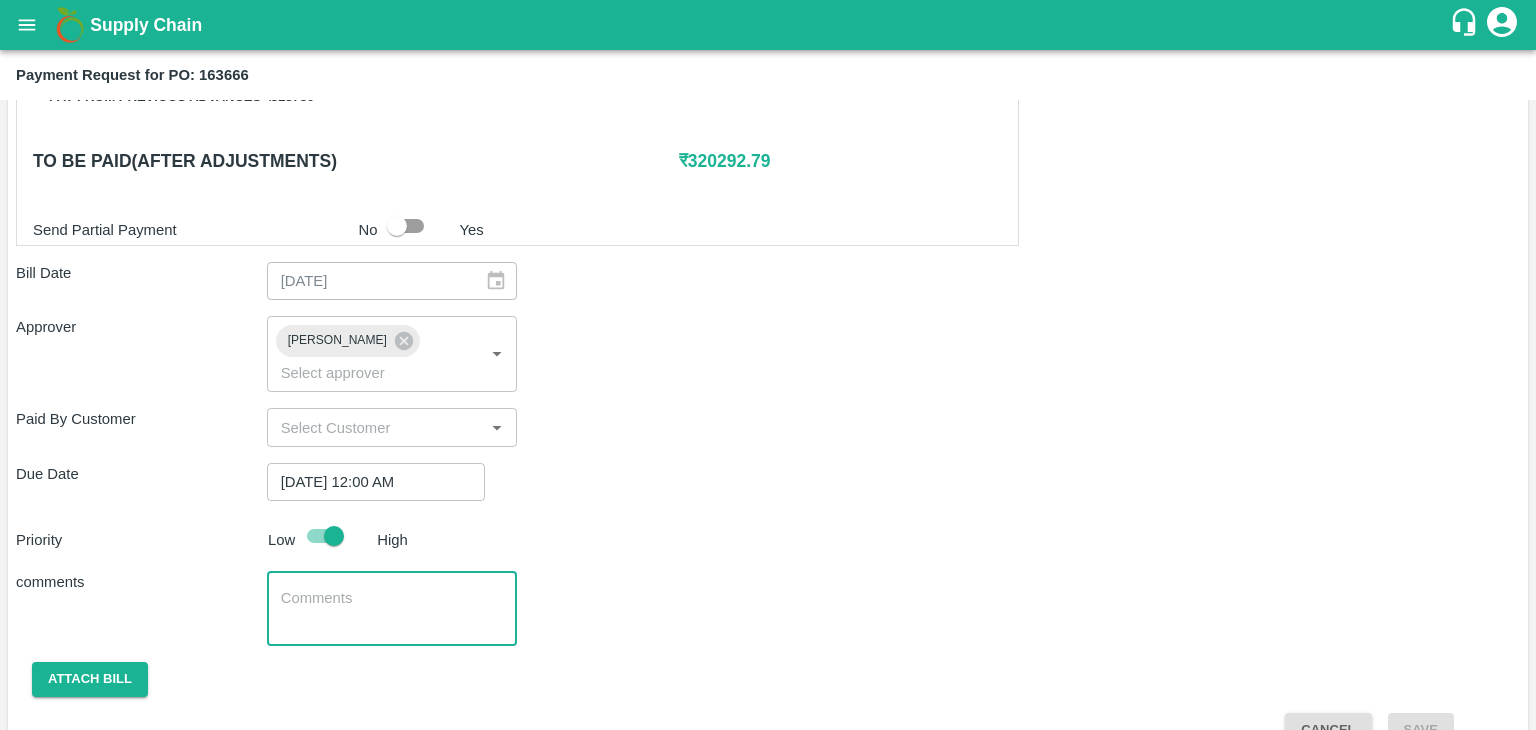 click at bounding box center [392, 609] 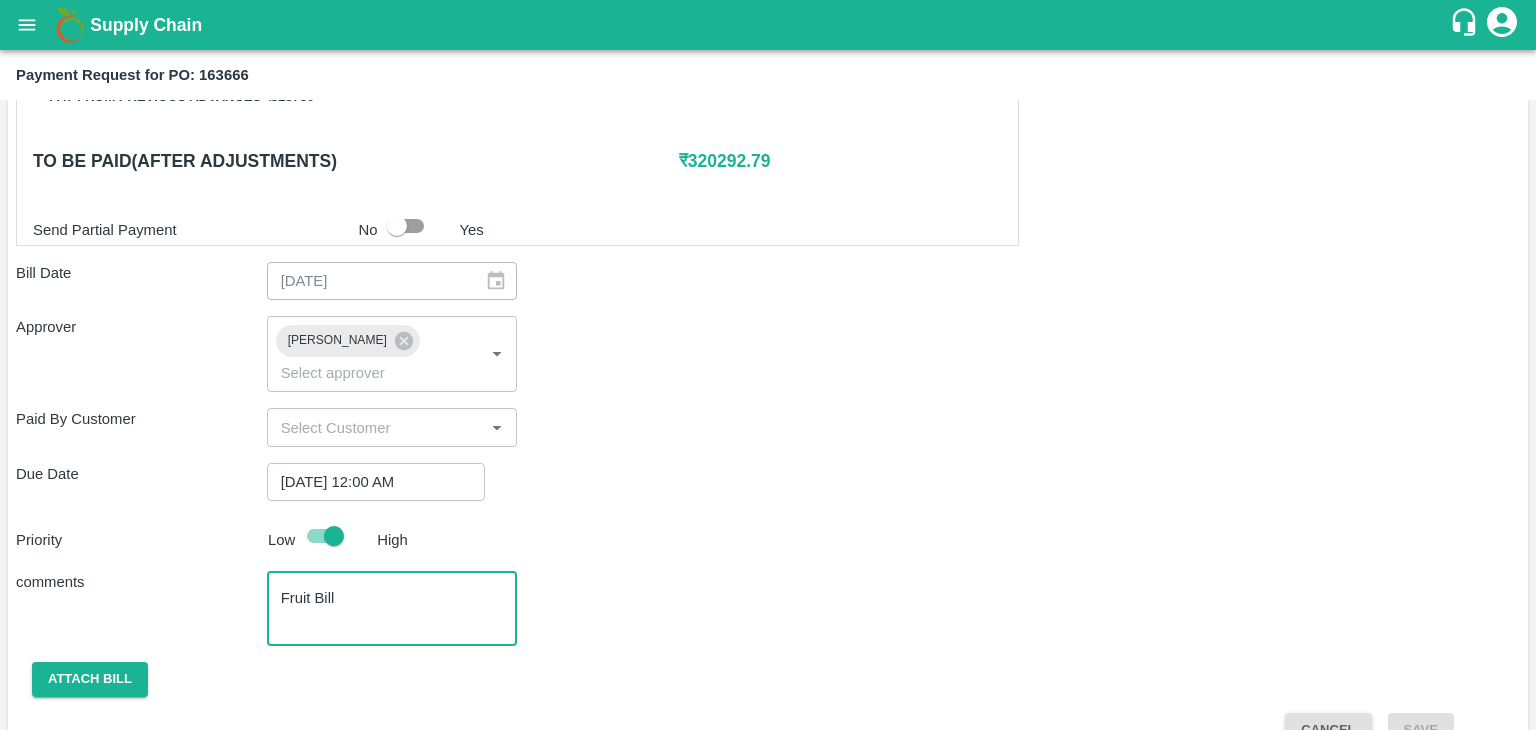 scroll, scrollTop: 948, scrollLeft: 0, axis: vertical 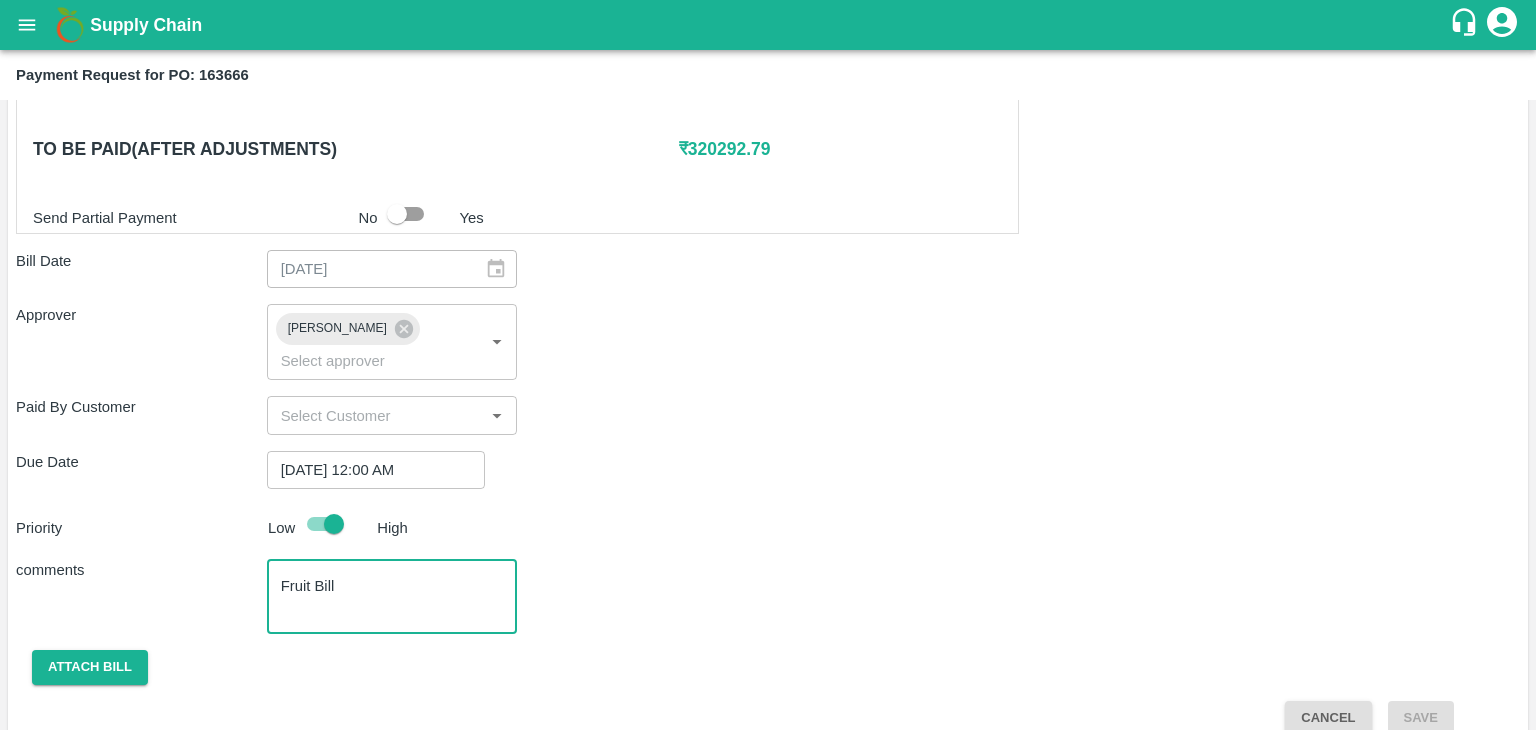 type on "Fruit Bill" 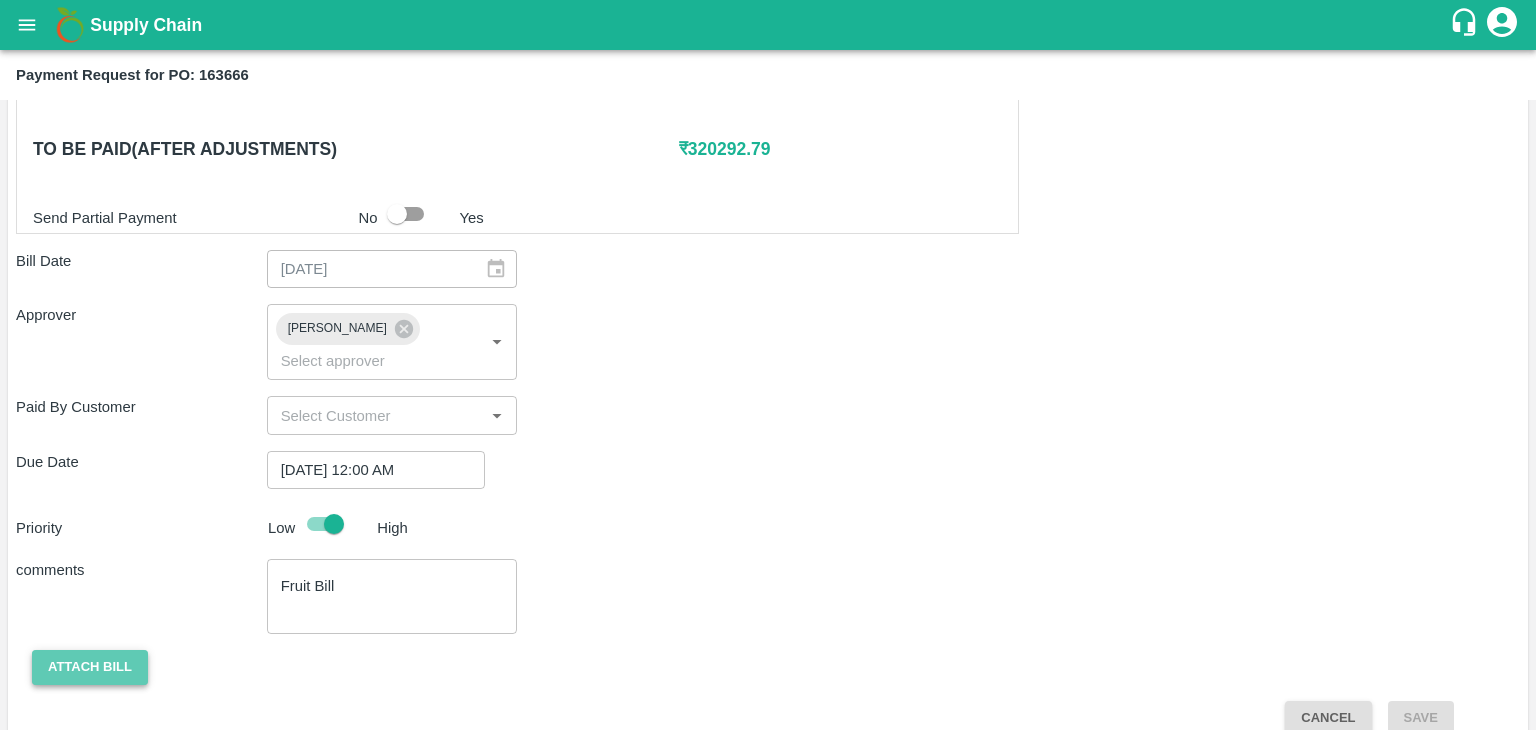 click on "Attach bill" at bounding box center (90, 667) 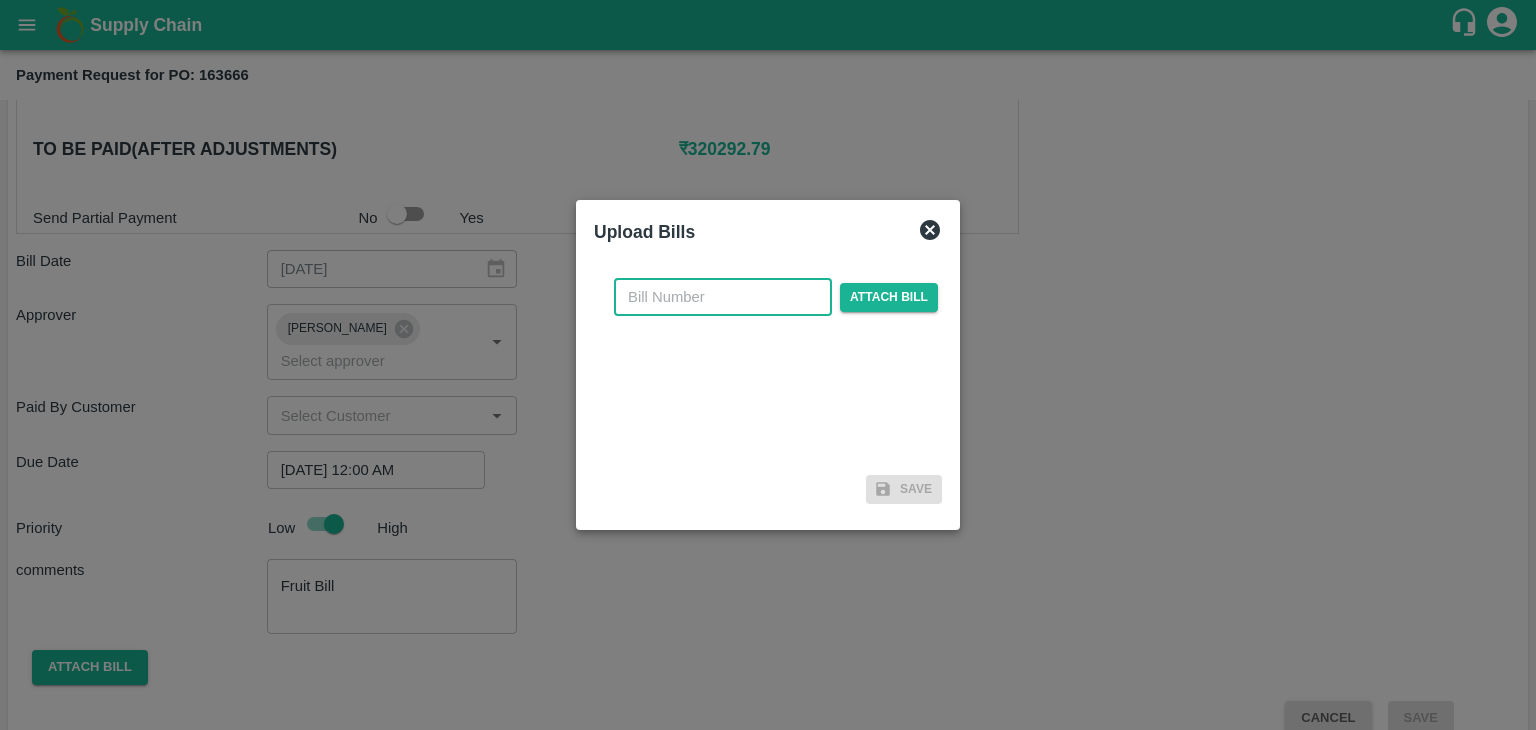 click at bounding box center [723, 297] 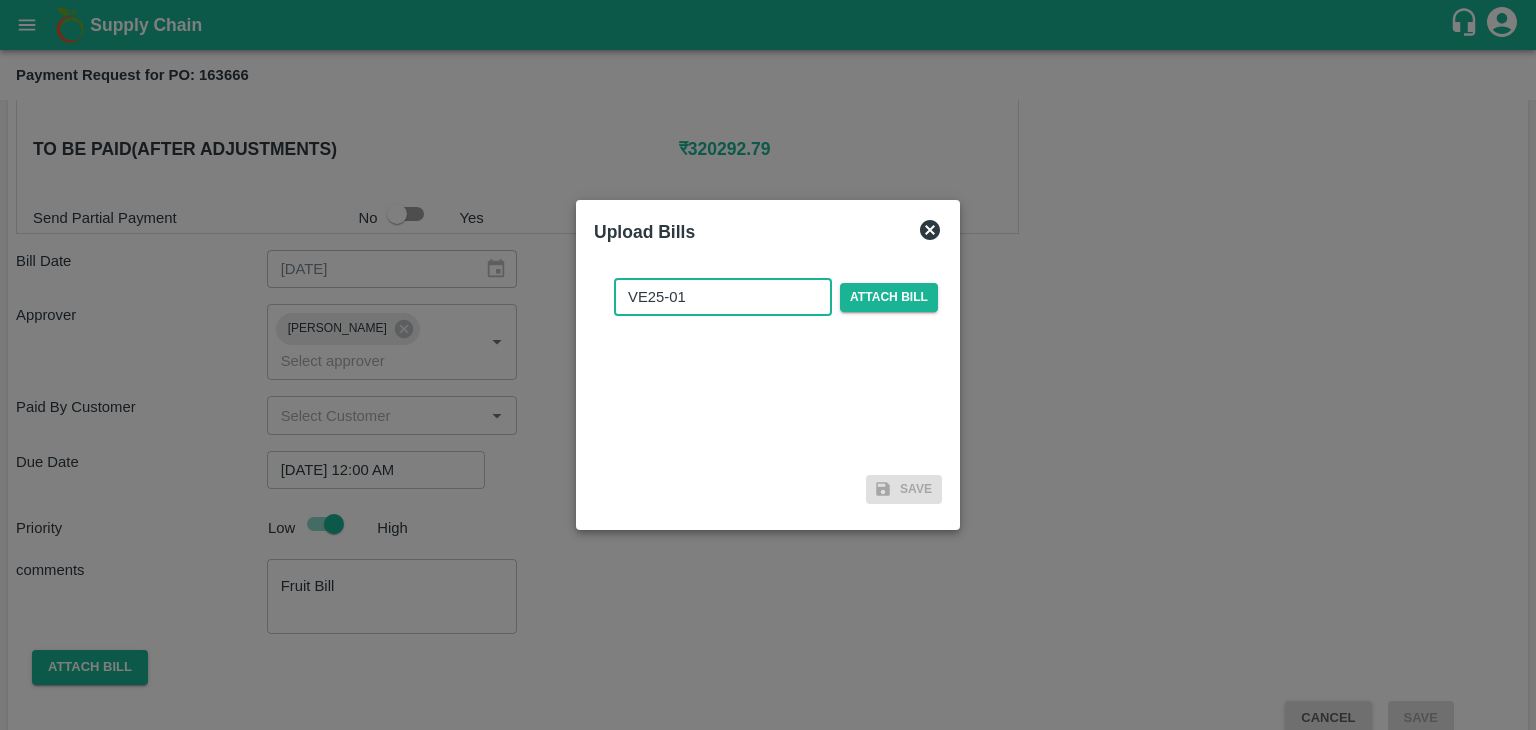 click on "VE25-01" at bounding box center (723, 297) 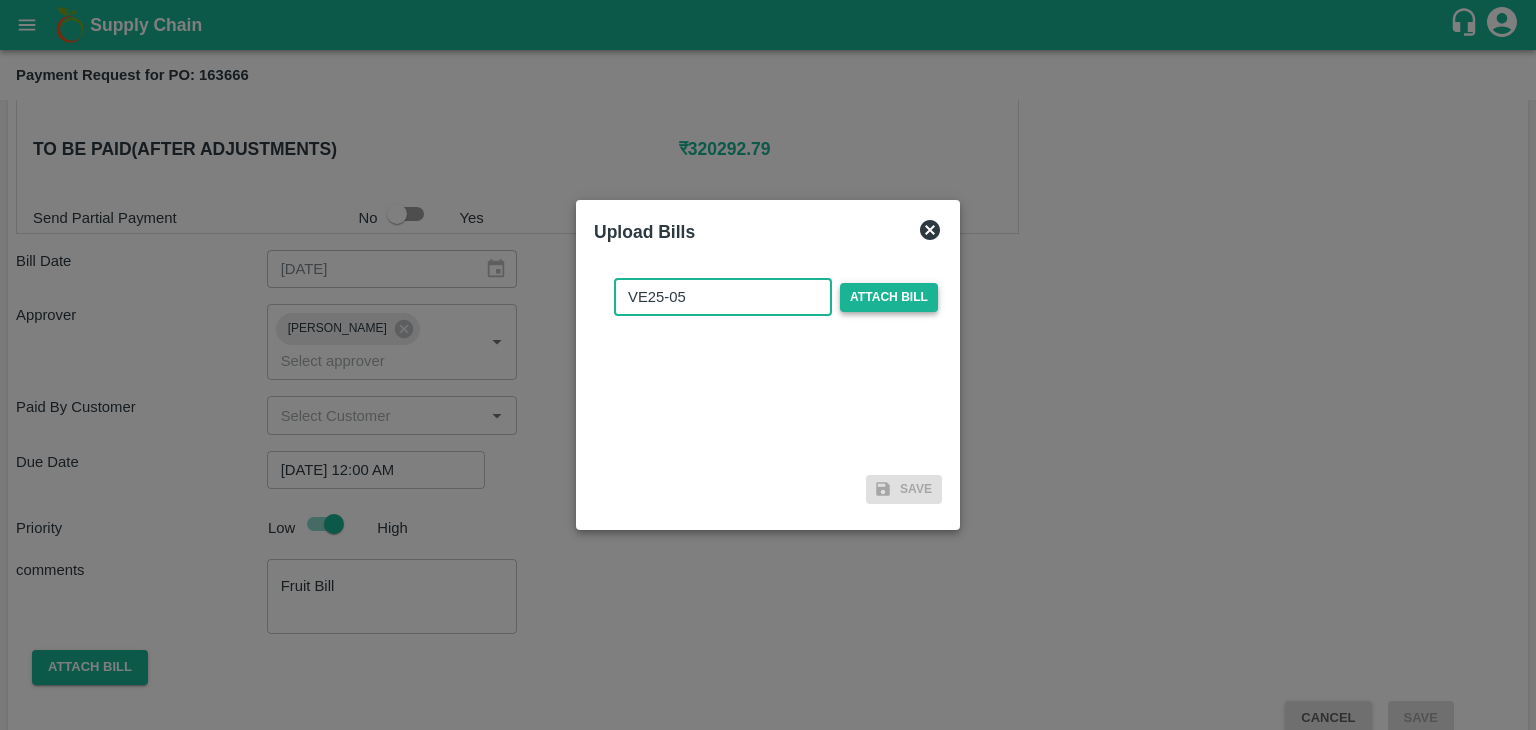 type on "VE25-05" 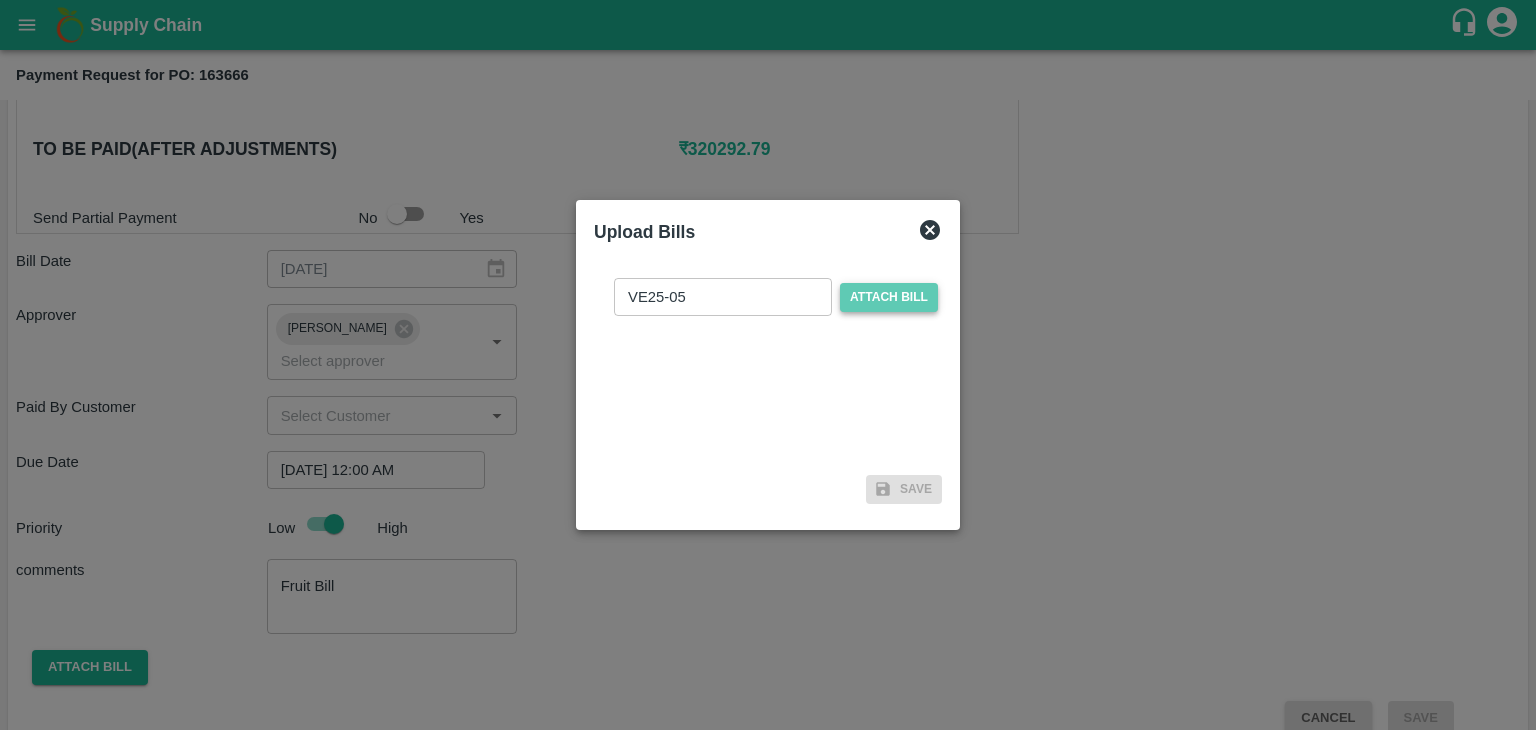 click on "Attach bill" at bounding box center [889, 297] 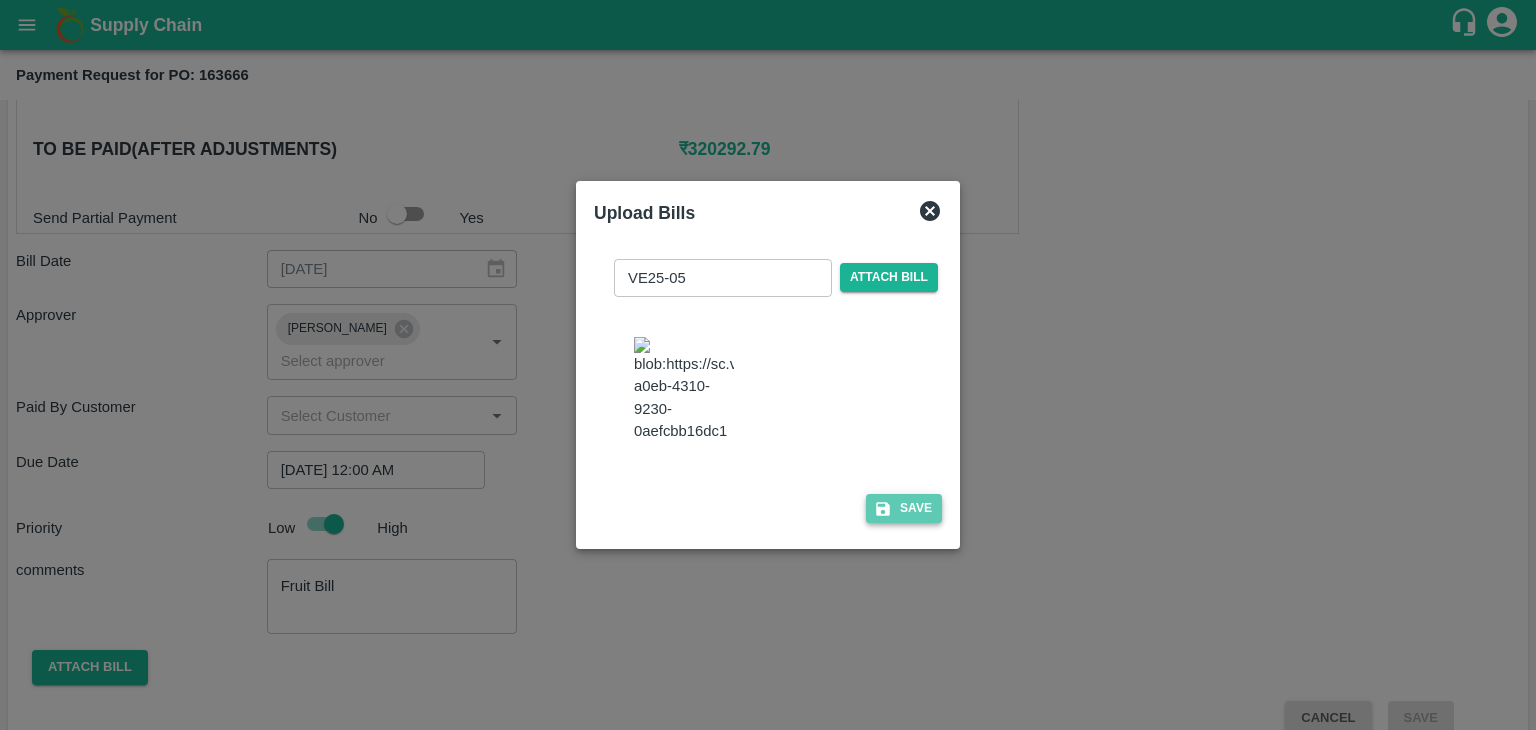click on "Save" at bounding box center [904, 508] 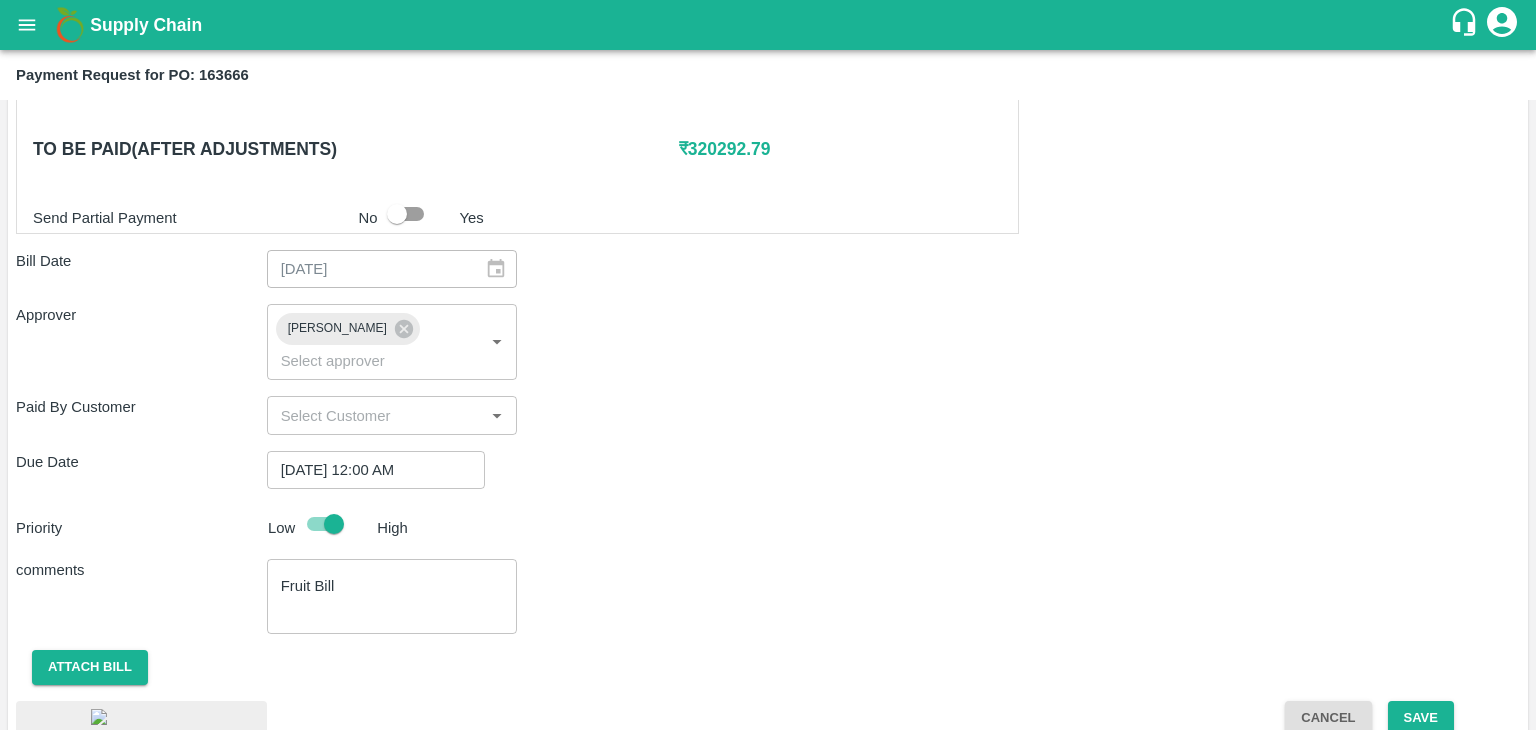 scroll, scrollTop: 1059, scrollLeft: 0, axis: vertical 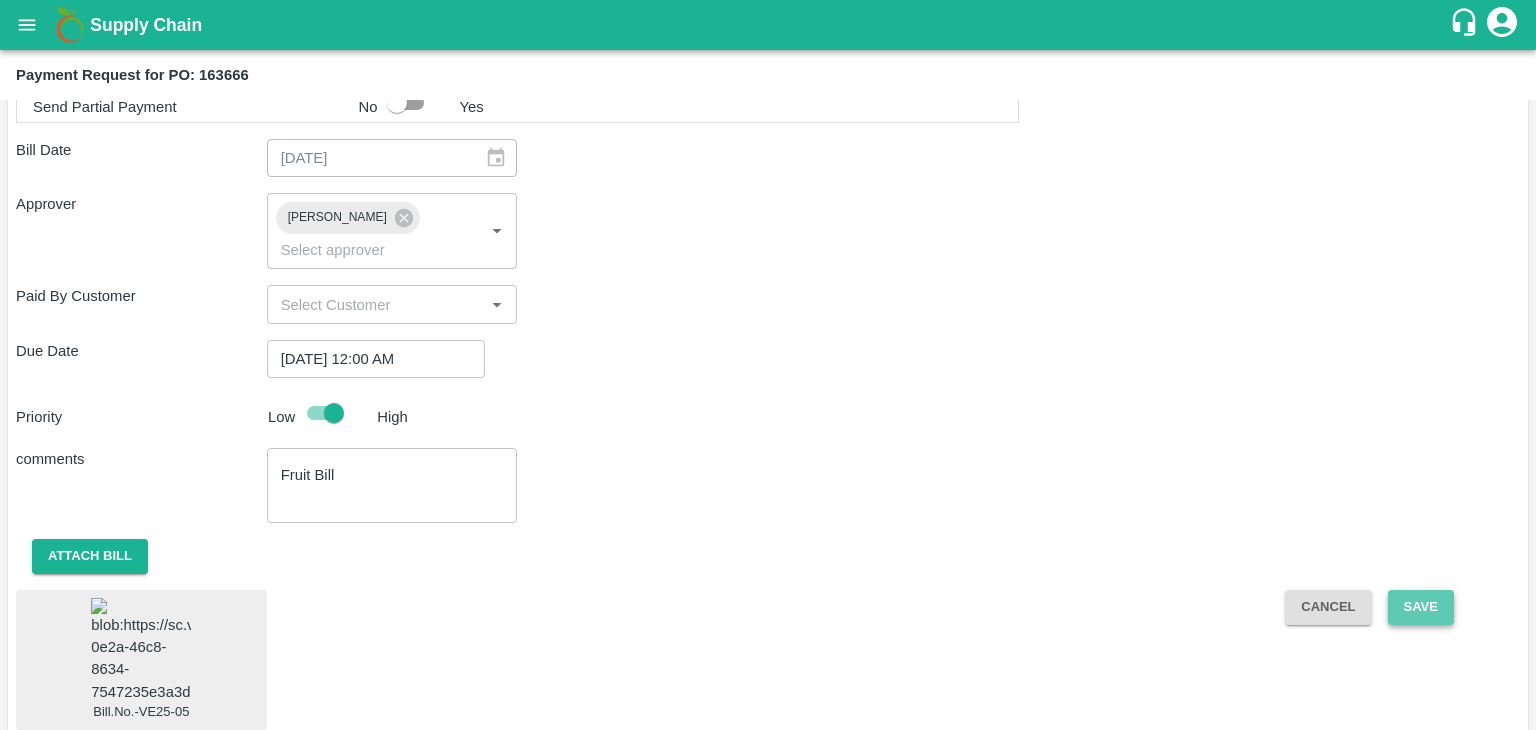 click on "Save" at bounding box center [1421, 607] 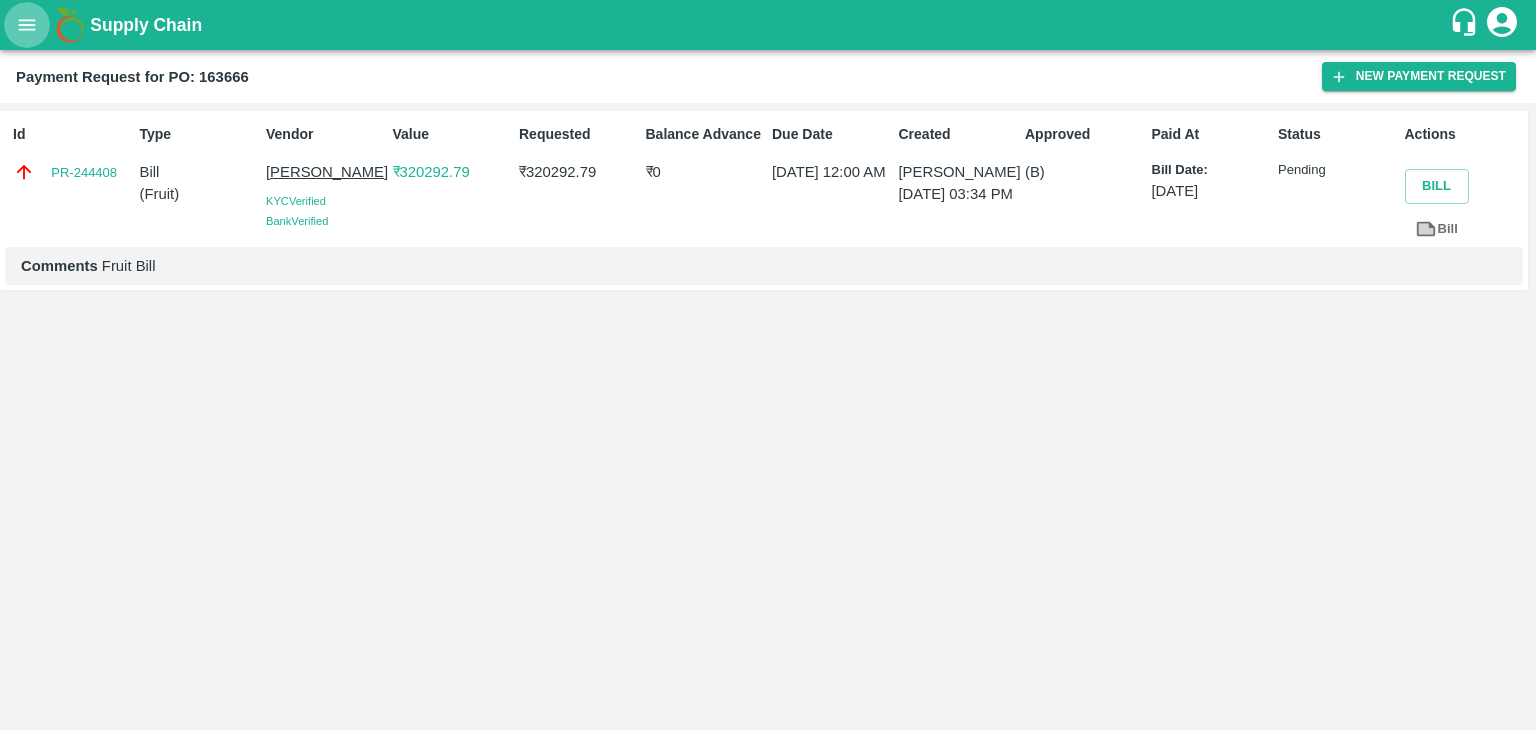 click 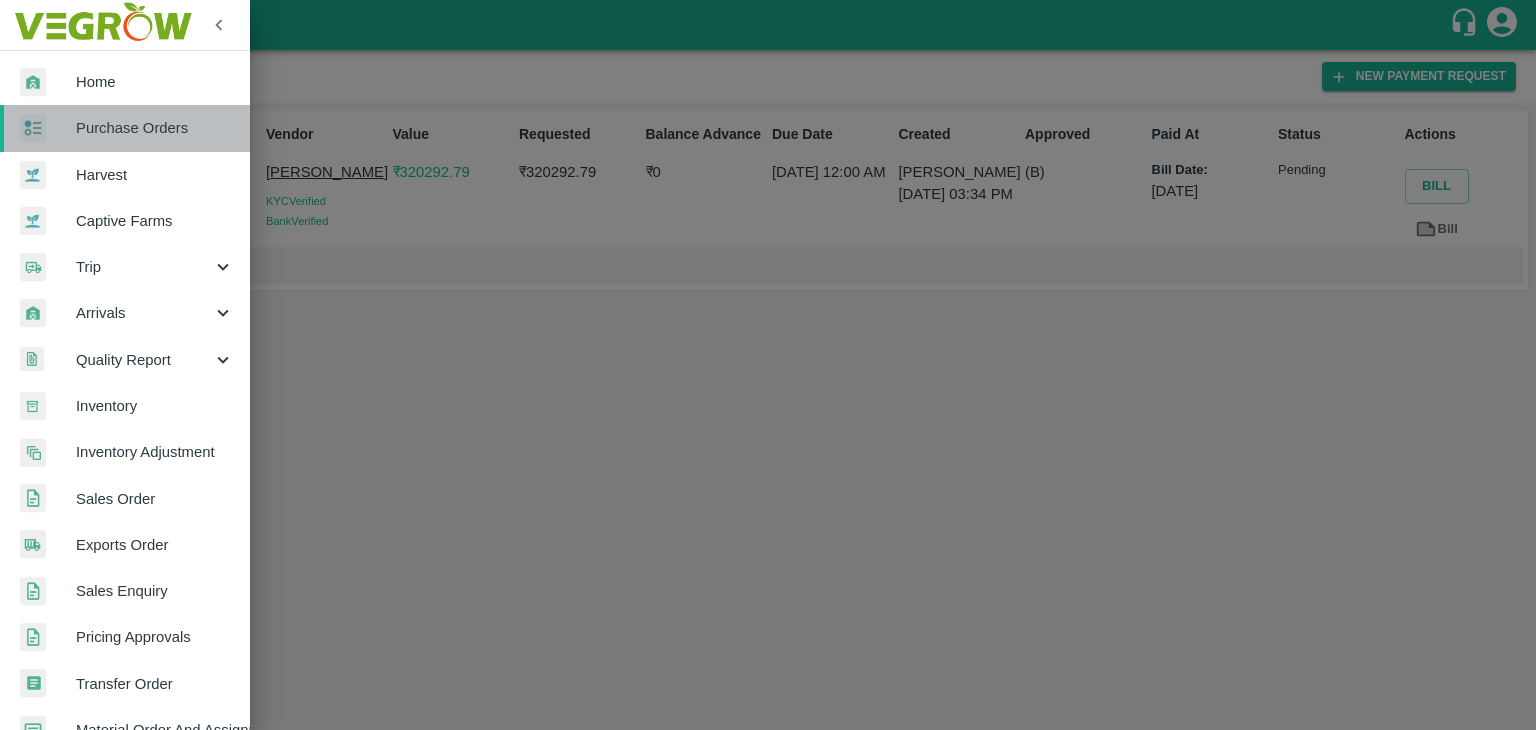 click on "Purchase Orders" at bounding box center [155, 128] 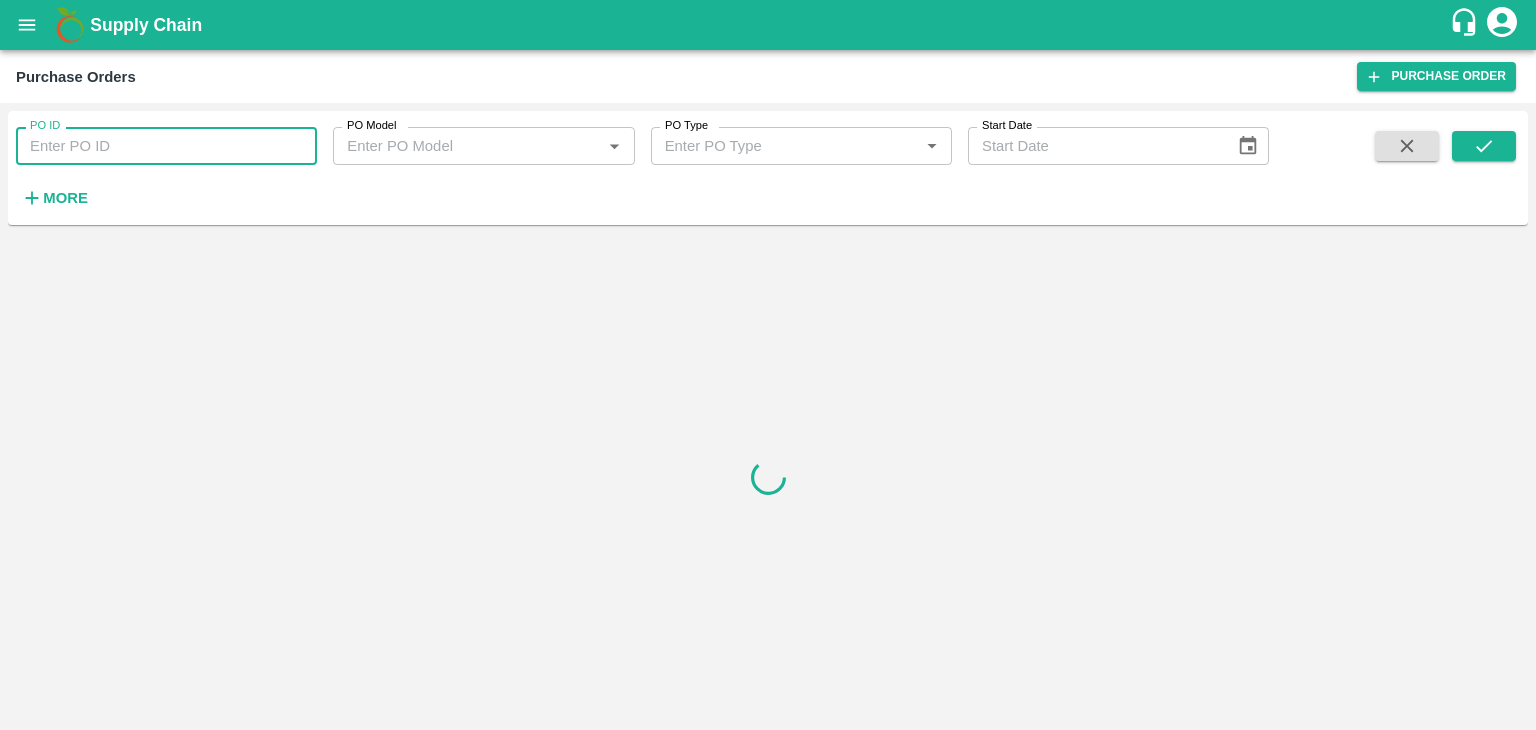 click on "PO ID" at bounding box center (166, 146) 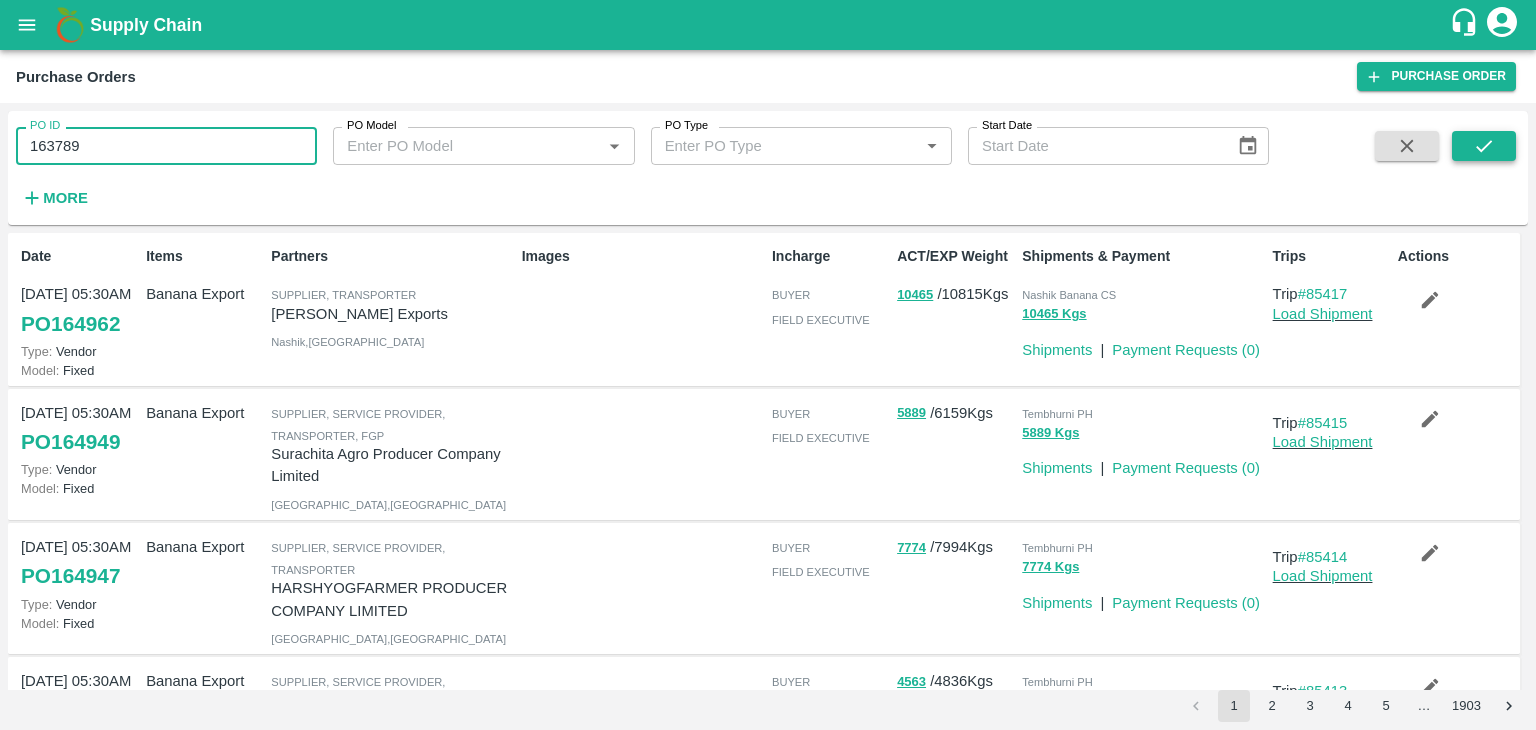 type on "163789" 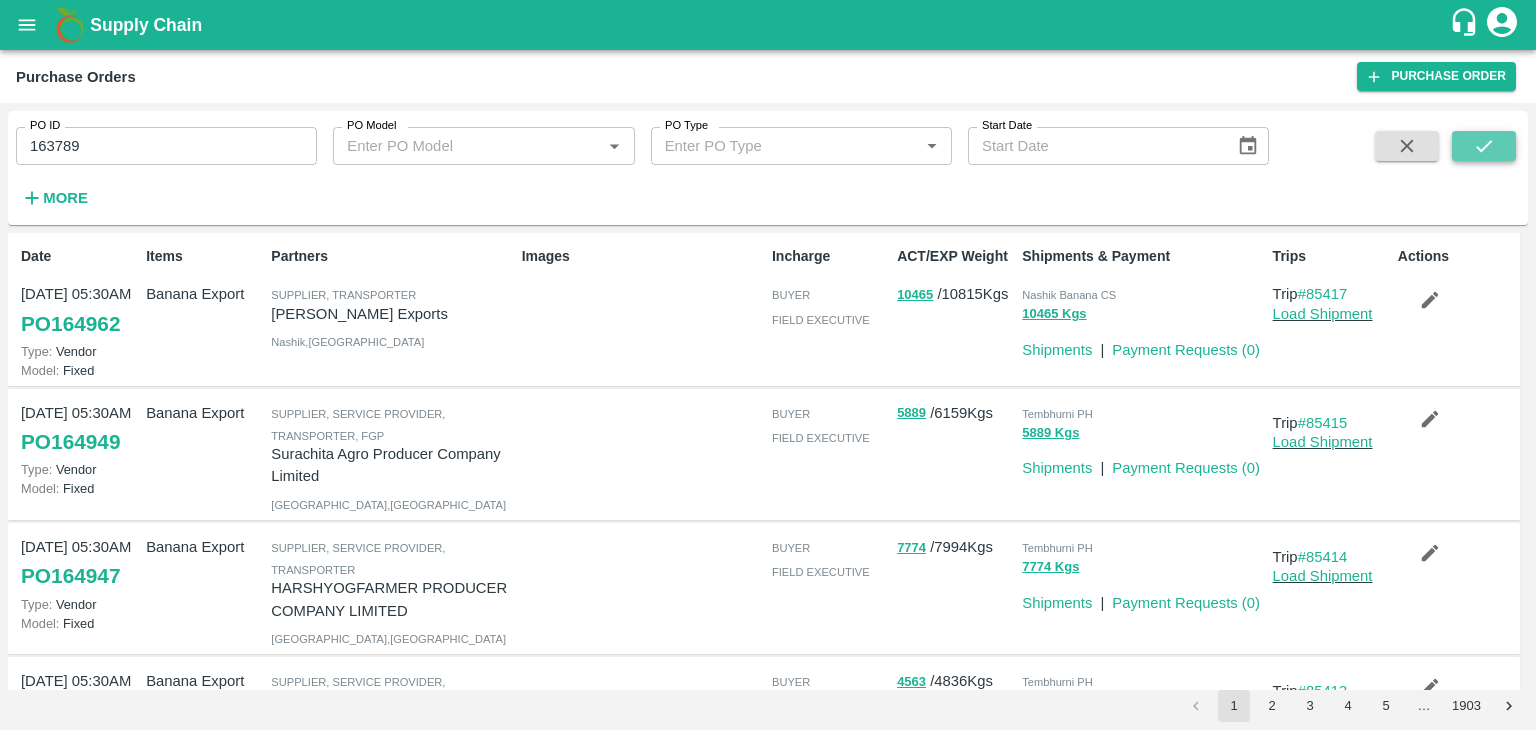 click 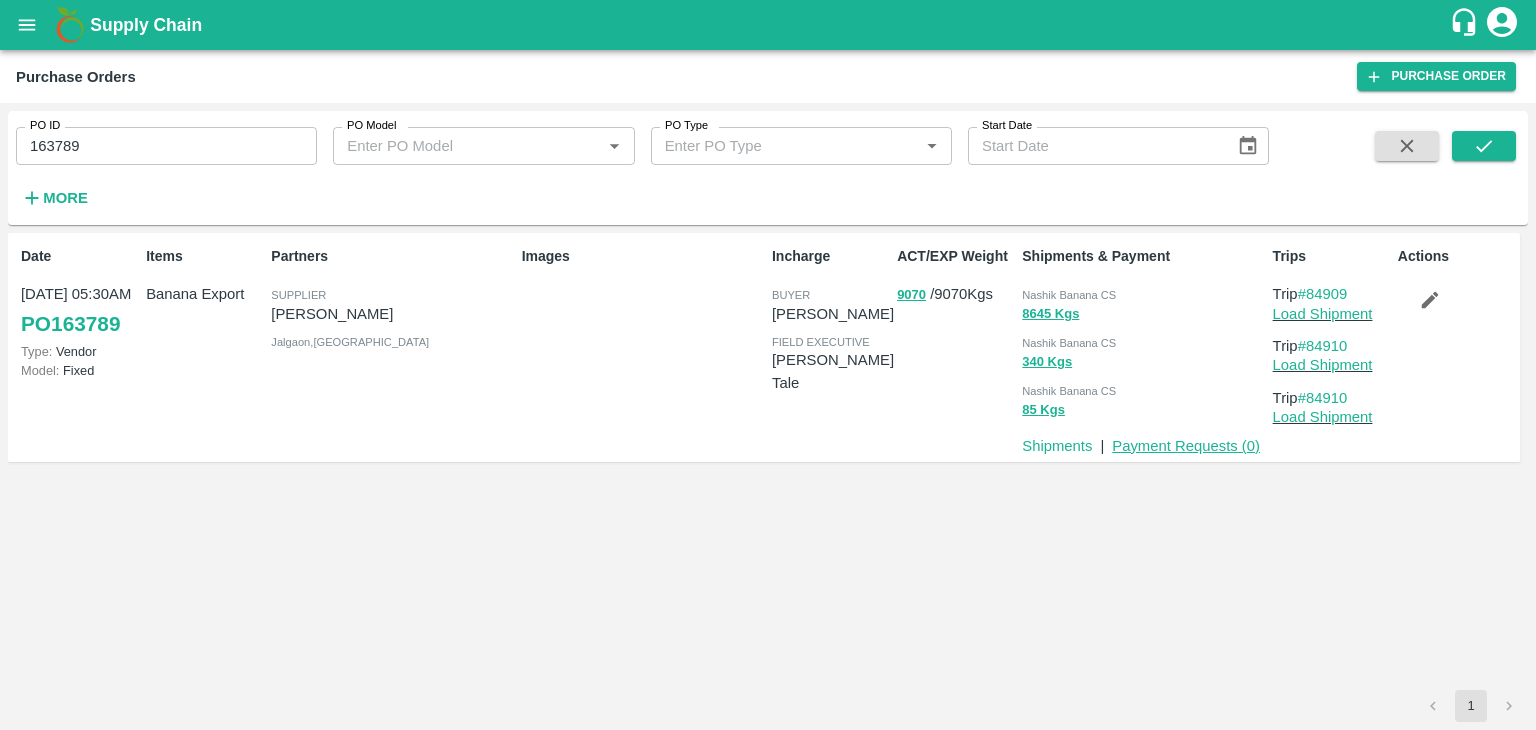 click on "Payment Requests ( 0 )" at bounding box center [1186, 446] 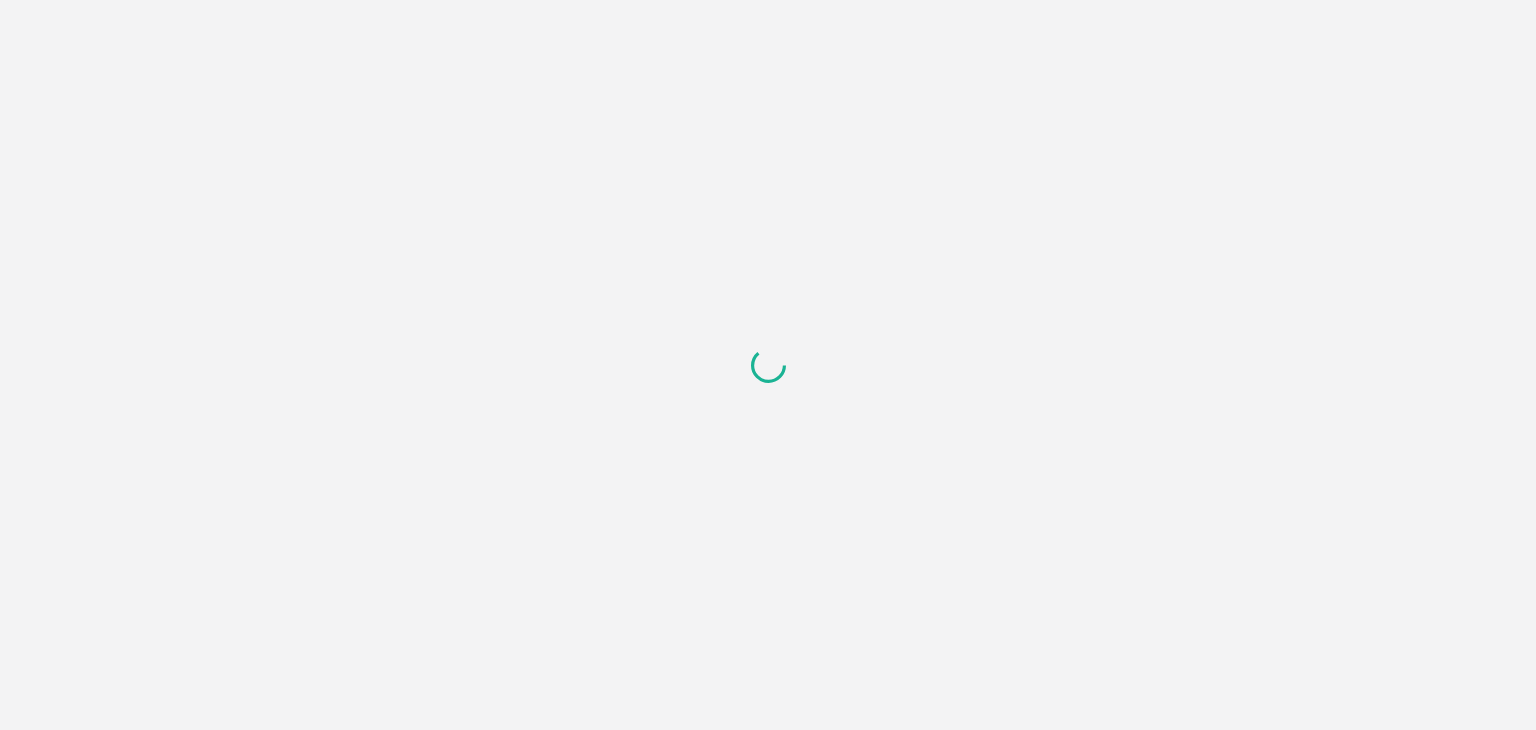 scroll, scrollTop: 0, scrollLeft: 0, axis: both 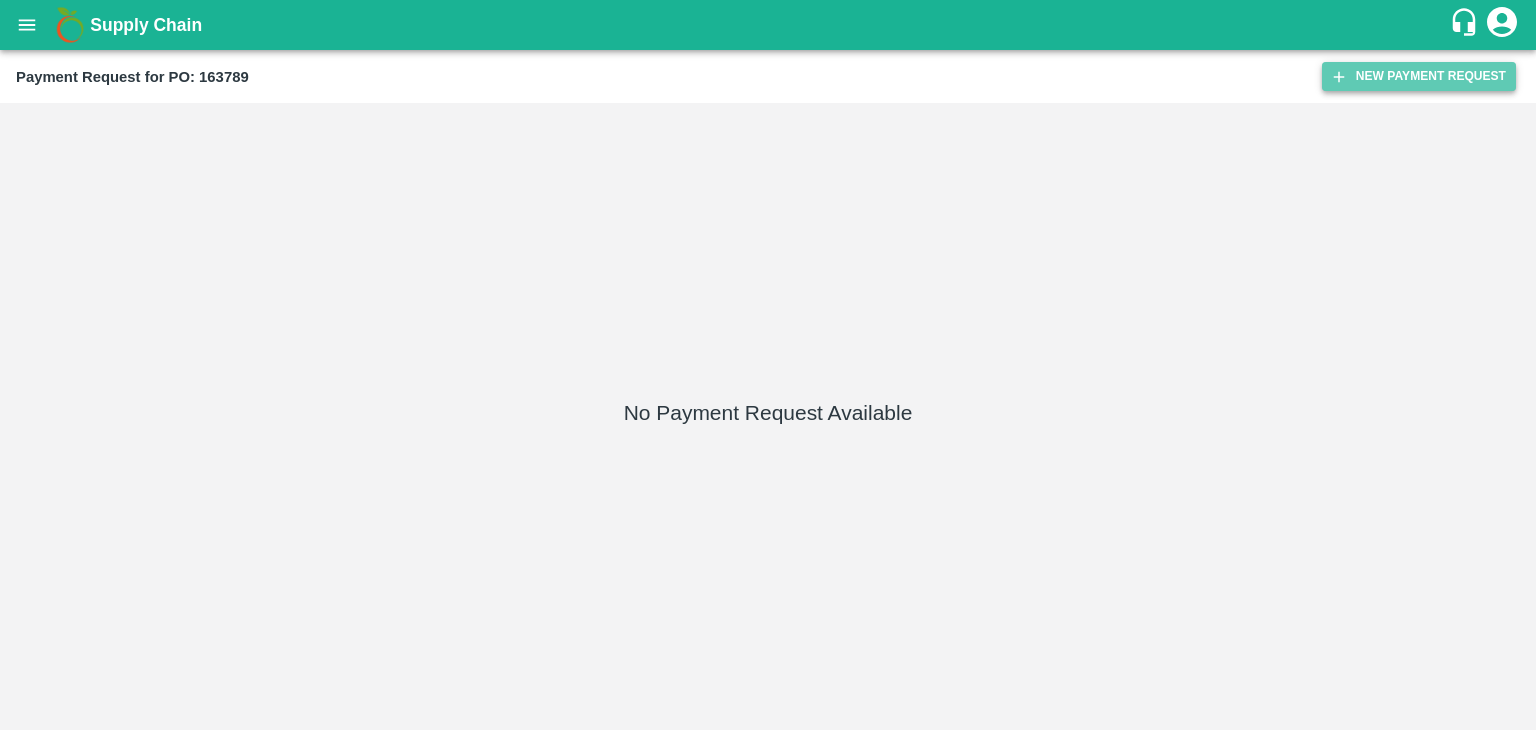 click on "New Payment Request" at bounding box center (1419, 76) 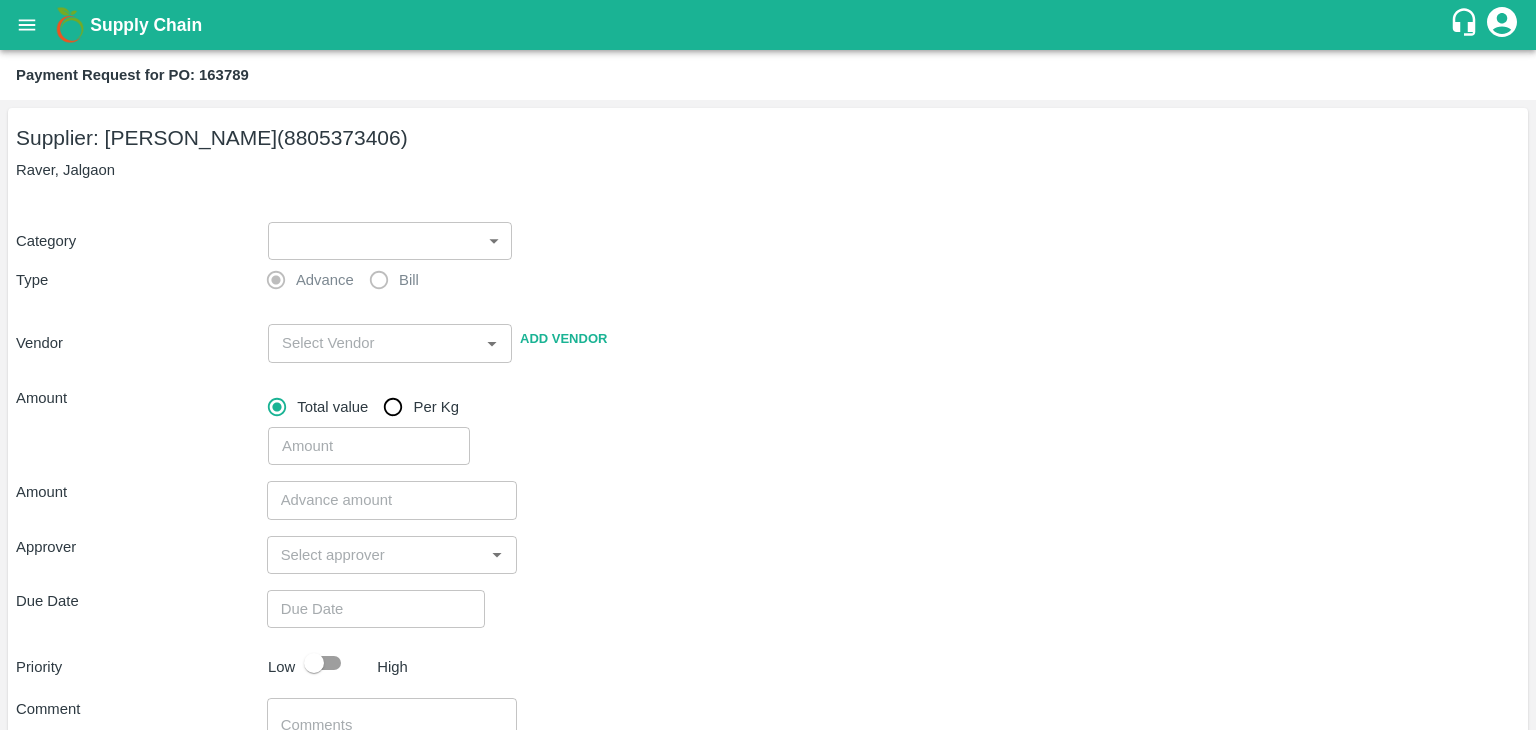 click on "Advance" at bounding box center (305, 280) 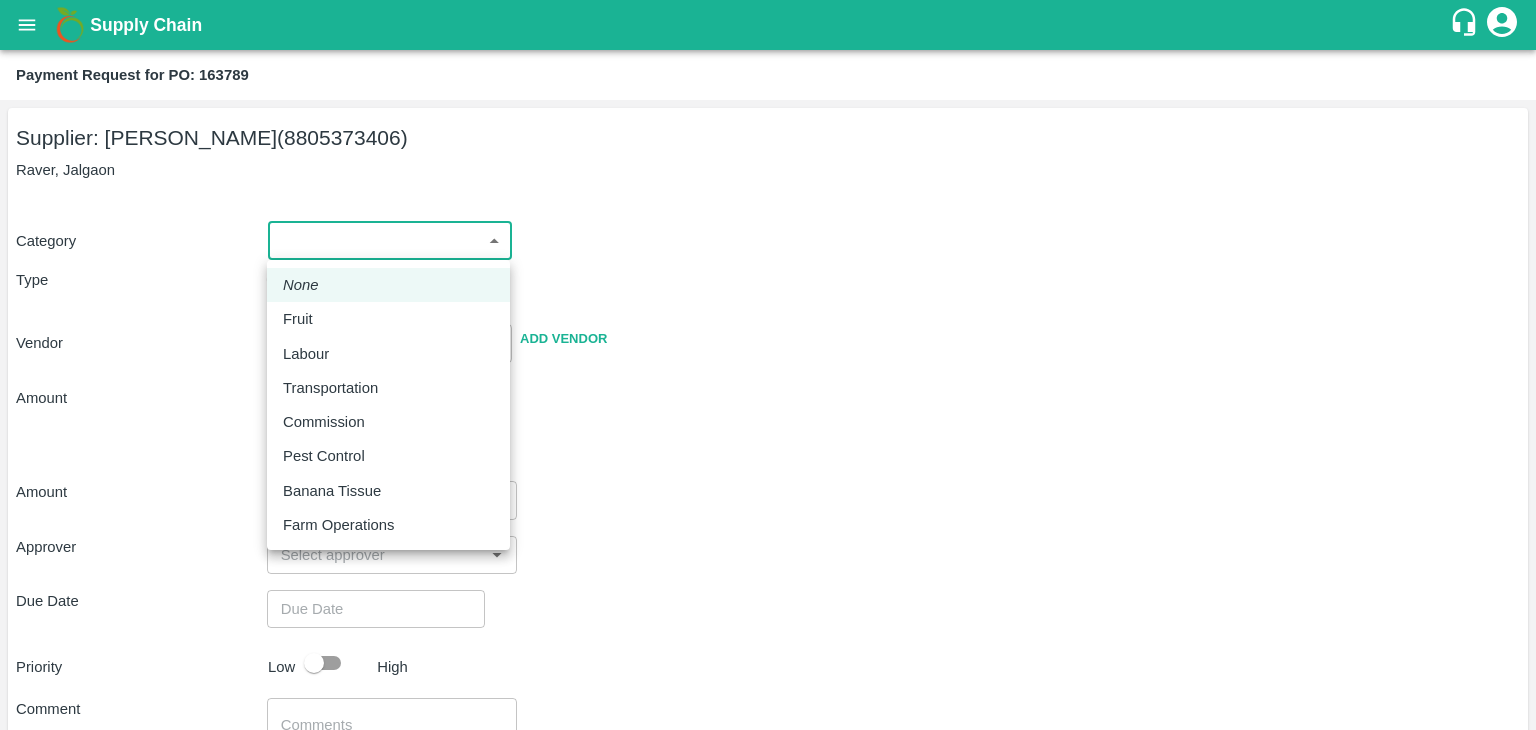 click on "Supply Chain Payment Request for PO: 163789 Supplier:    VARUN RAMESHWAR AGRAWAL  (8805373406) Raver, Jalgaon Category ​ ​ Type Advance Bill Vendor ​ Add Vendor Amount Total value Per Kg ​ Amount ​ Approver ​ Due Date ​  Priority  Low  High Comment x ​ Attach bill Cancel Save Tembhurni PH Nashik CC Shahada Banana Export PH Savda Banana Export PH Nashik Banana CS Vijaykumar Fartade Logout None Fruit Labour Transportation Commission Pest Control Banana Tissue Farm Operations" at bounding box center (768, 365) 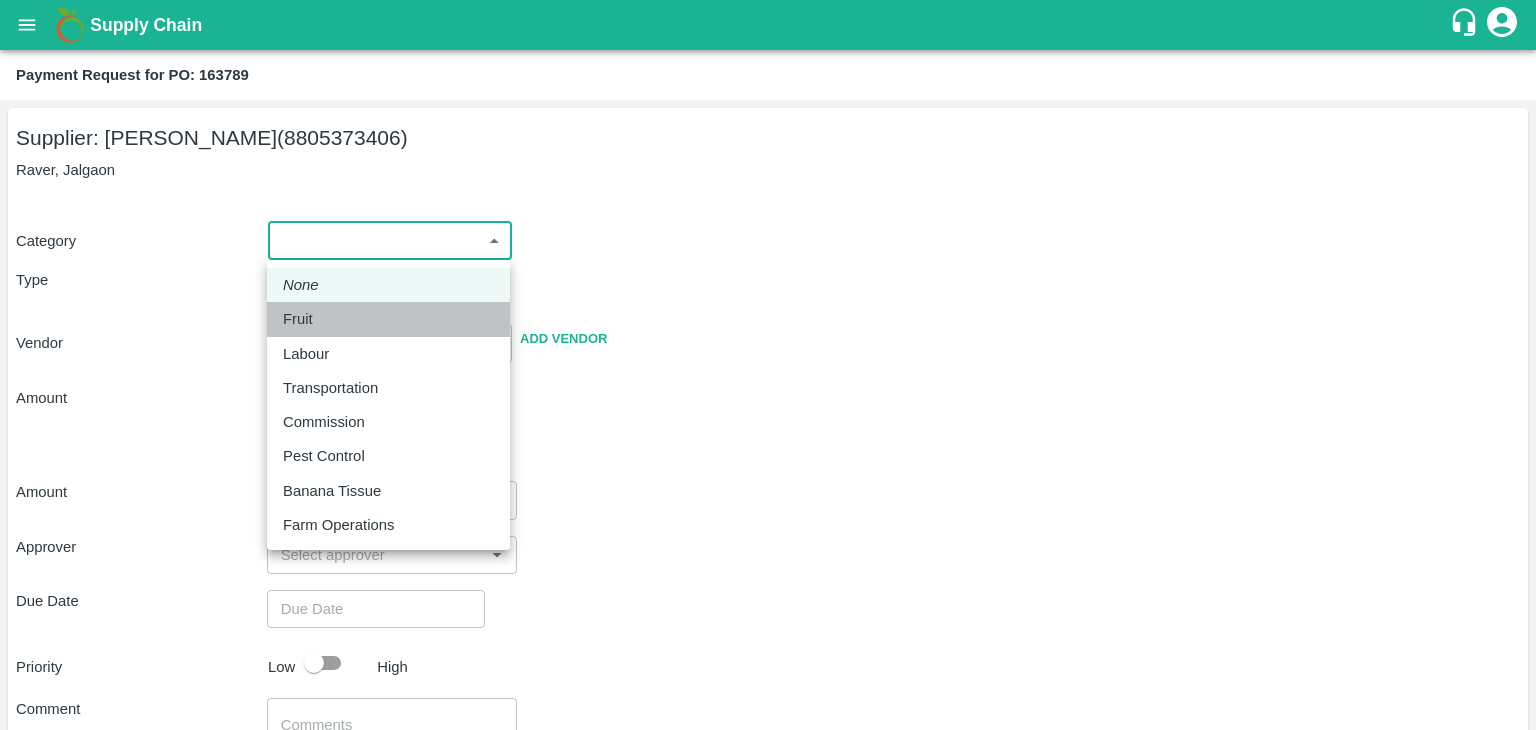 click on "Fruit" at bounding box center (388, 319) 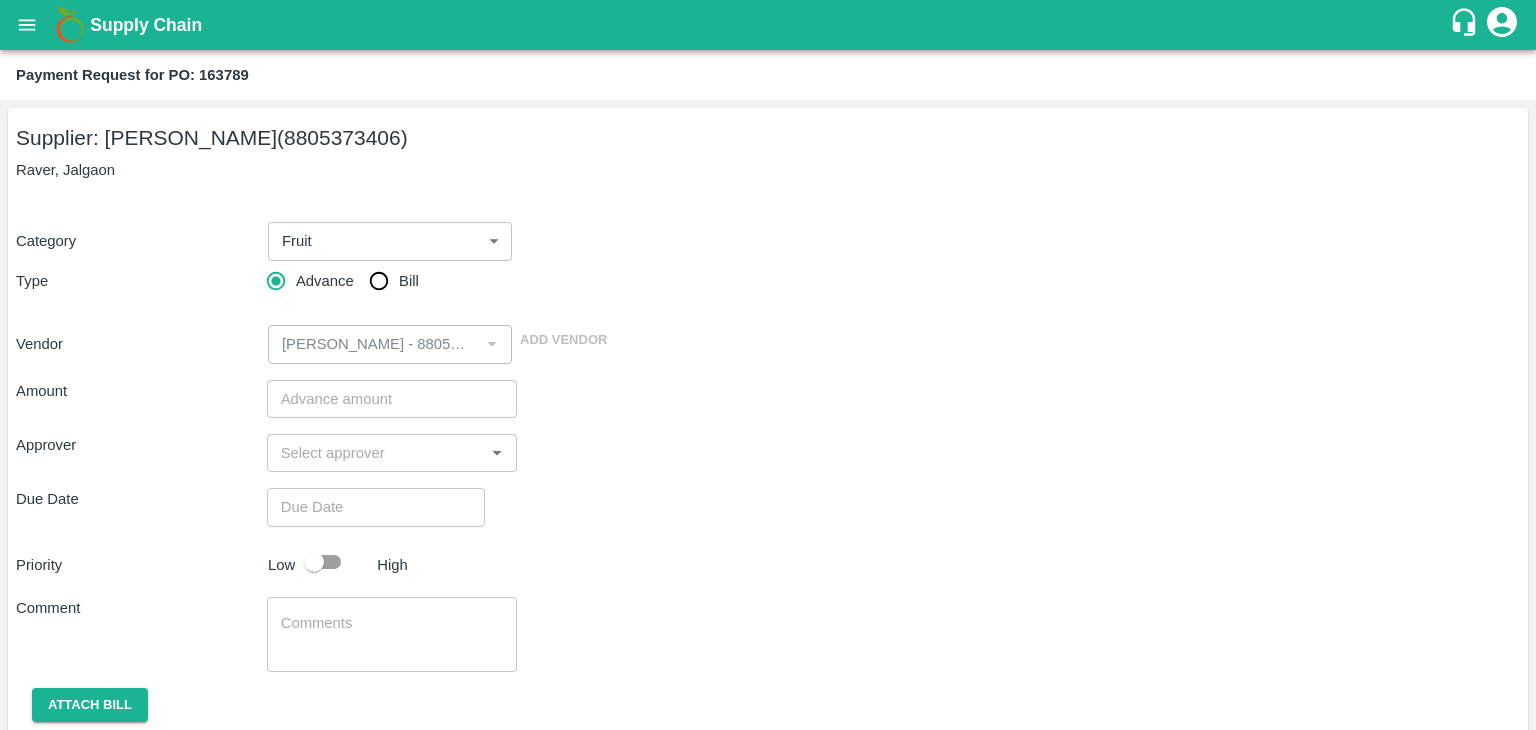 click on "Bill" at bounding box center [409, 281] 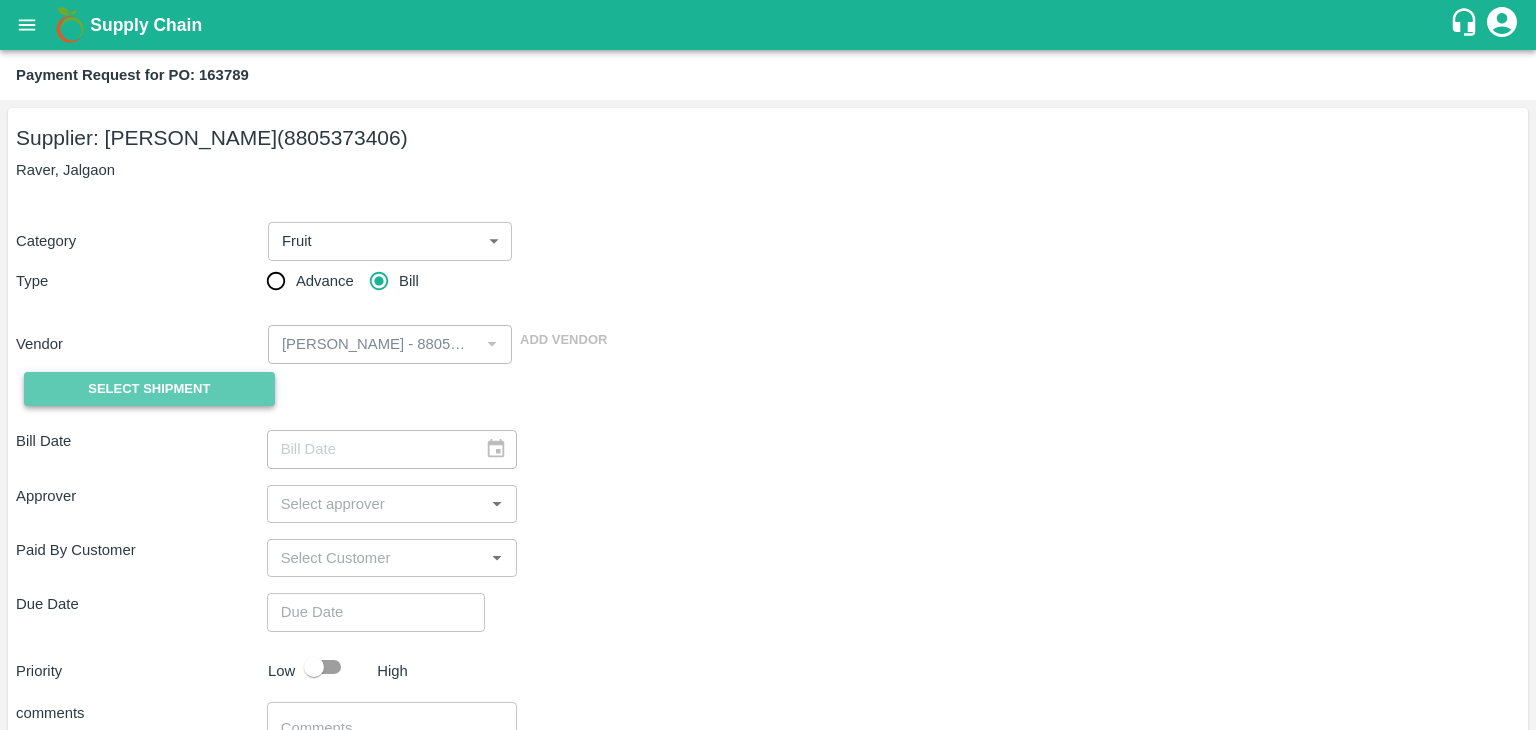 click on "Select Shipment" at bounding box center (149, 389) 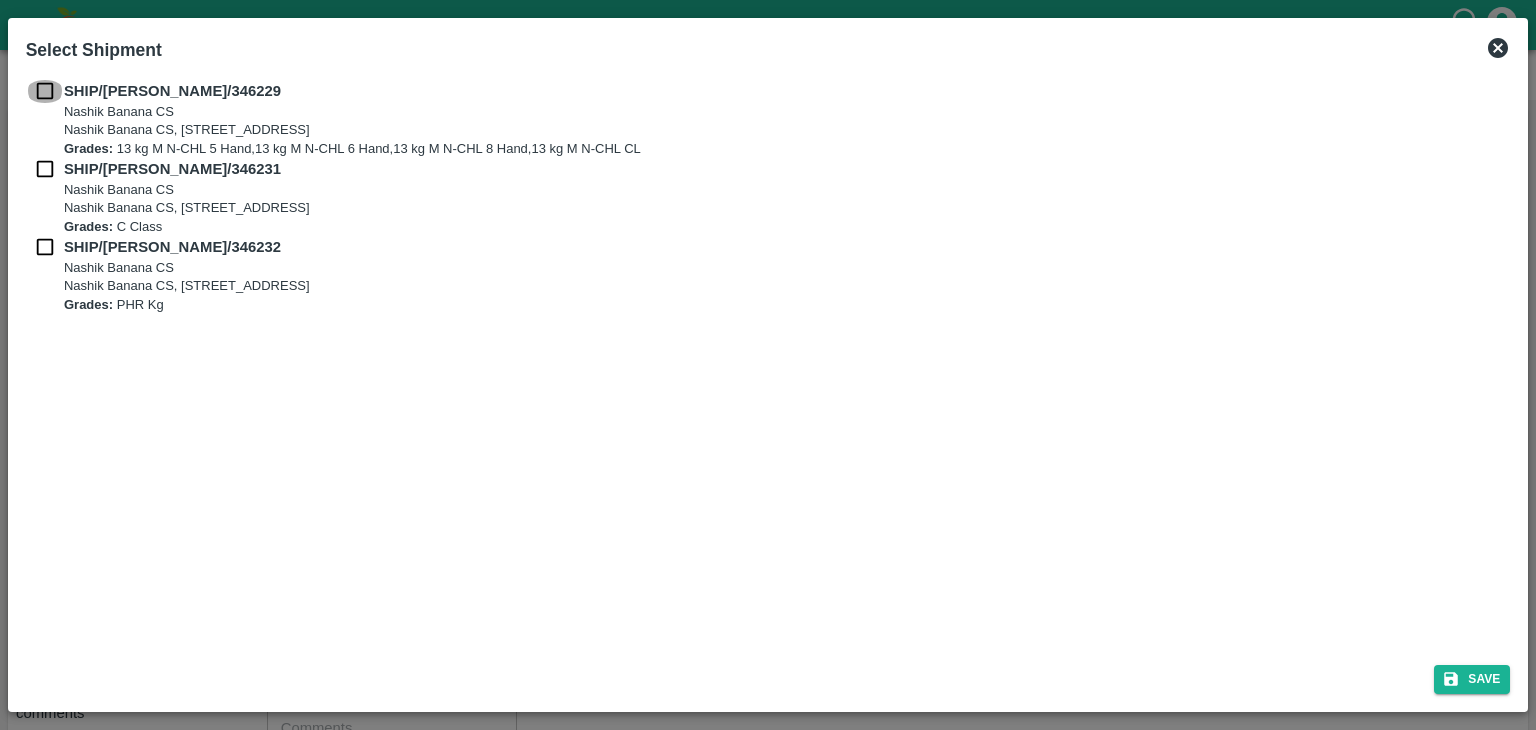 click at bounding box center [45, 91] 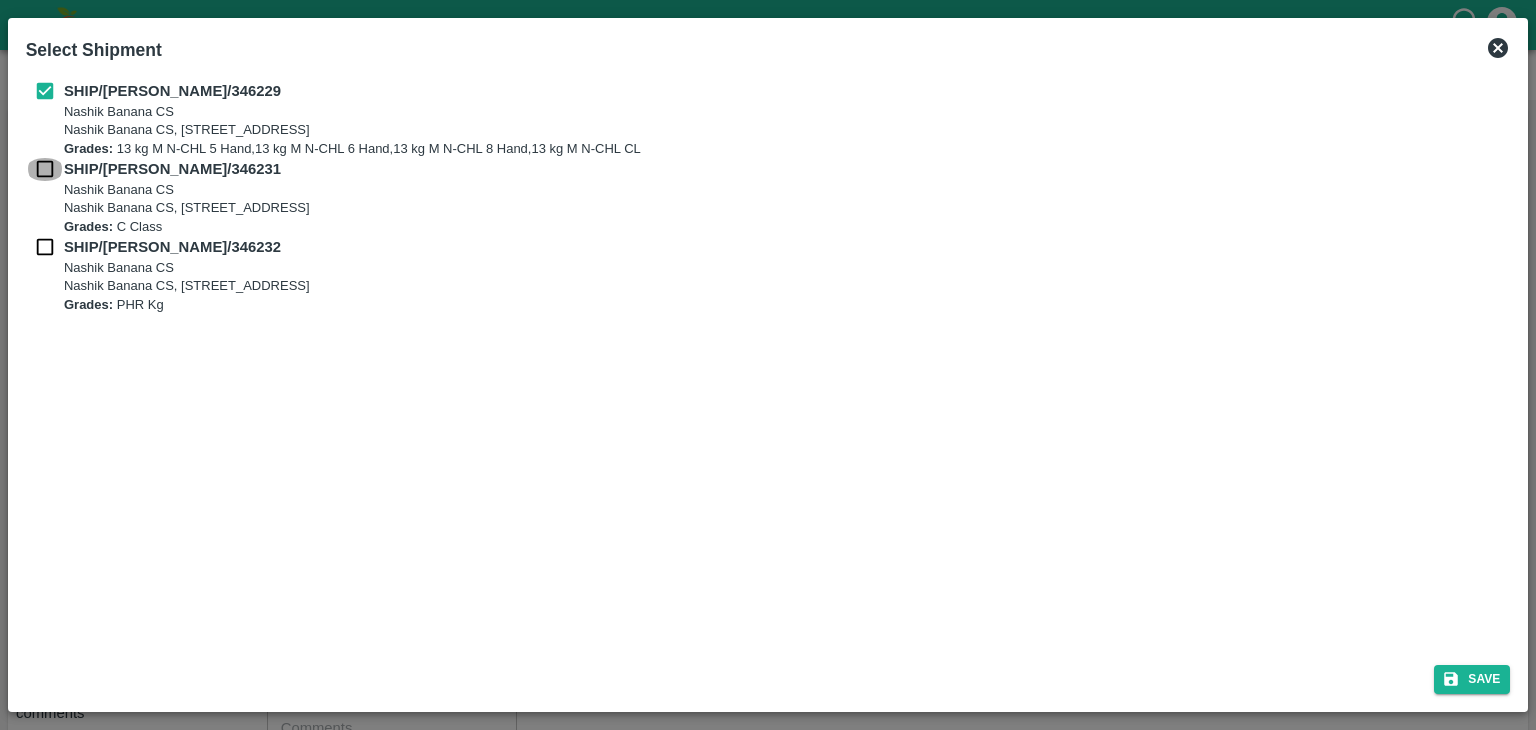 click at bounding box center [45, 169] 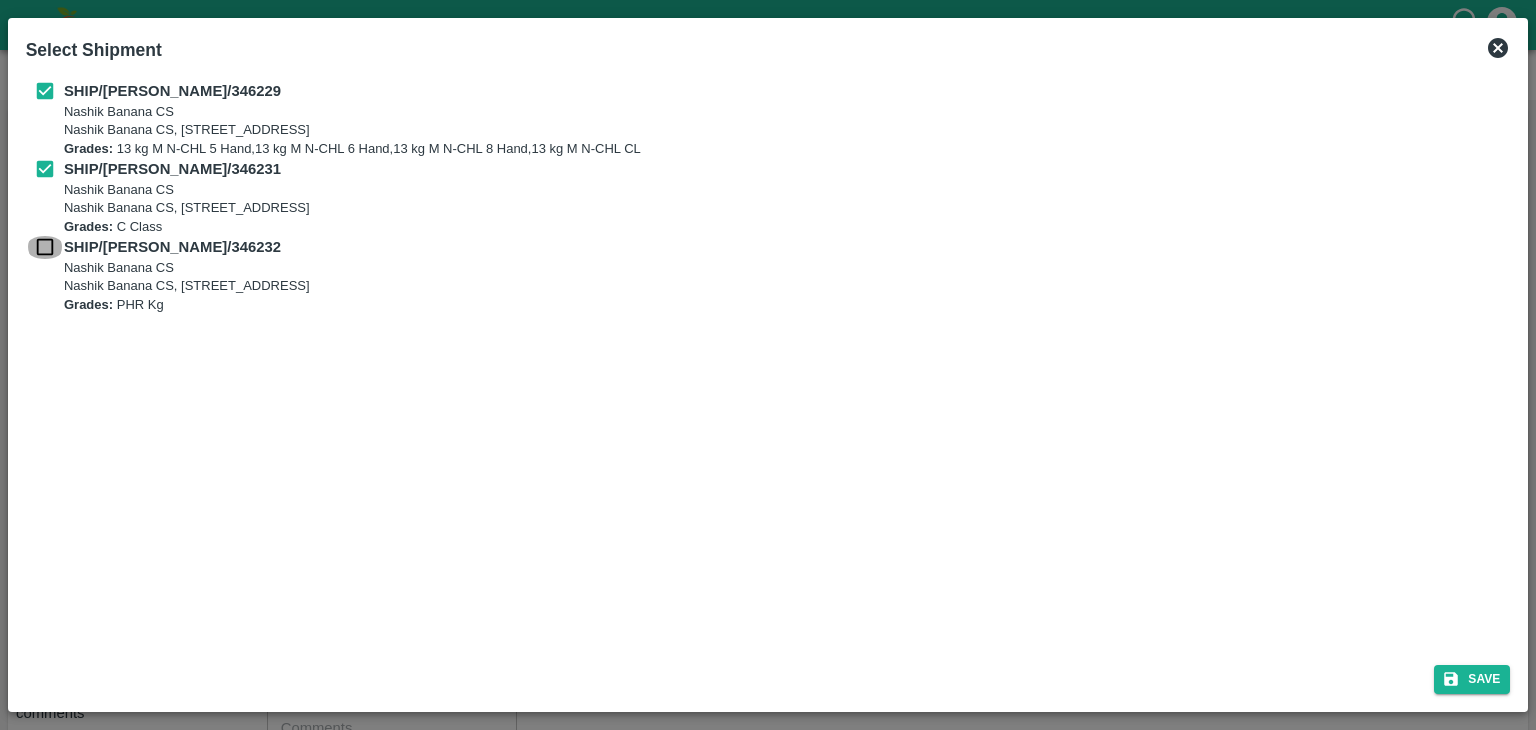 click at bounding box center [45, 247] 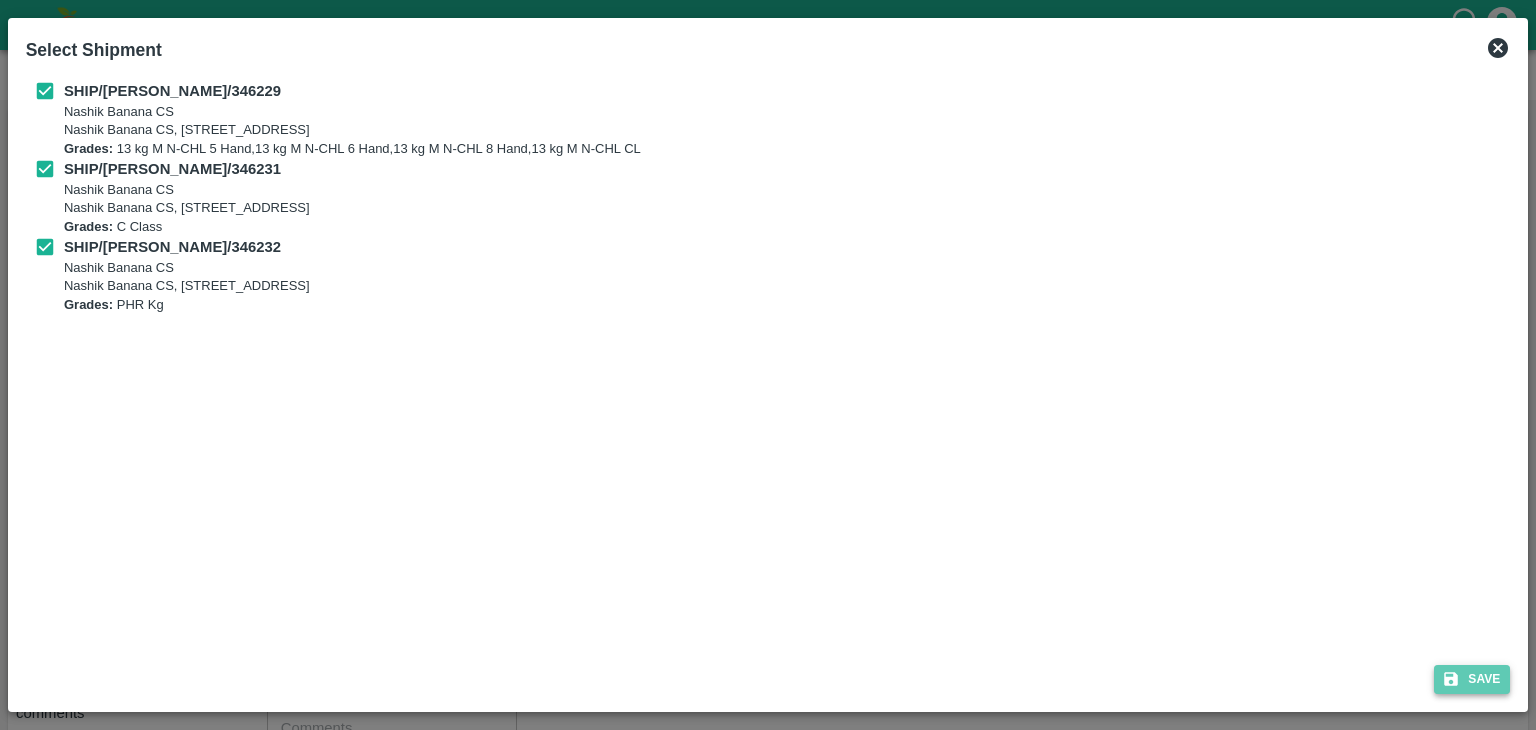 click on "Save" at bounding box center [1472, 679] 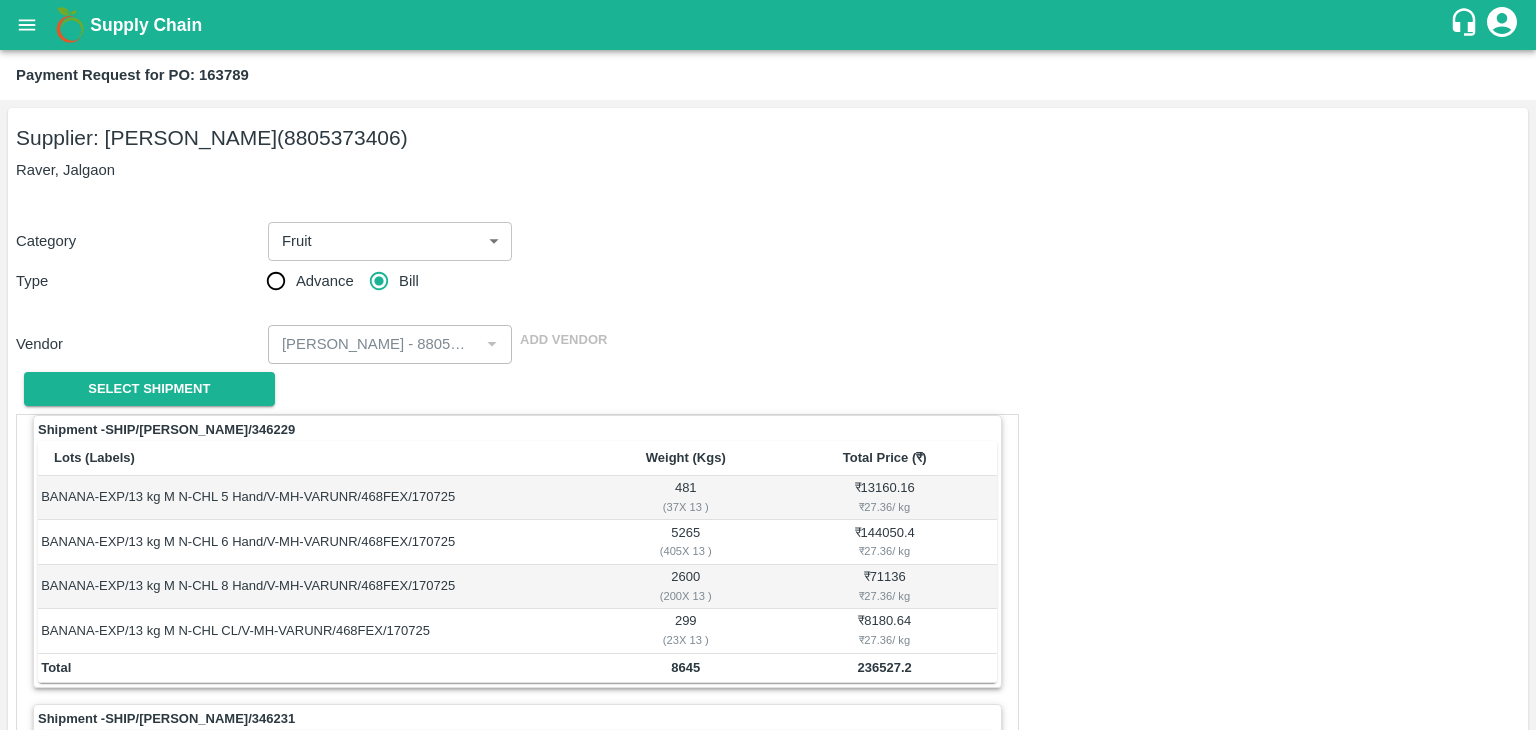 scroll, scrollTop: 936, scrollLeft: 0, axis: vertical 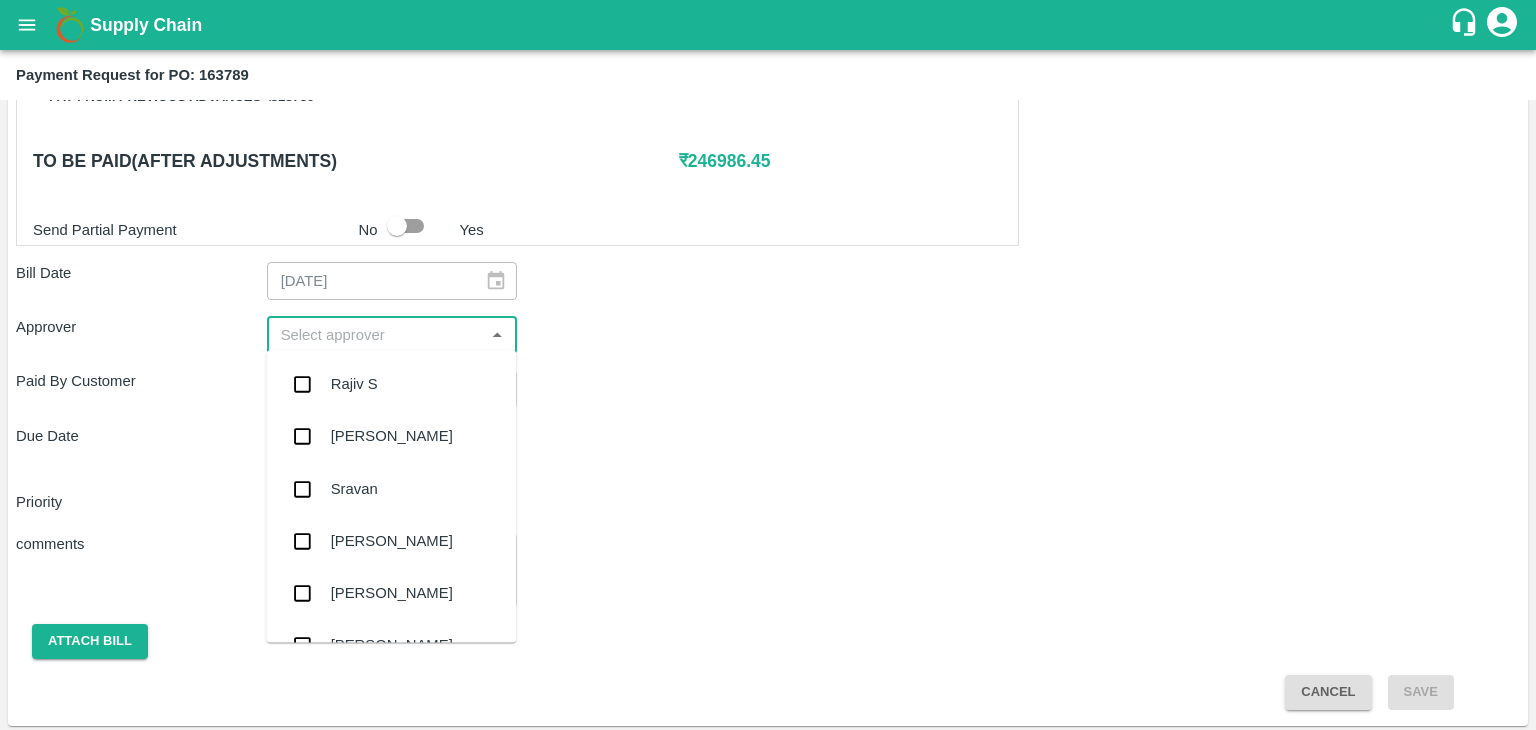 click at bounding box center [376, 335] 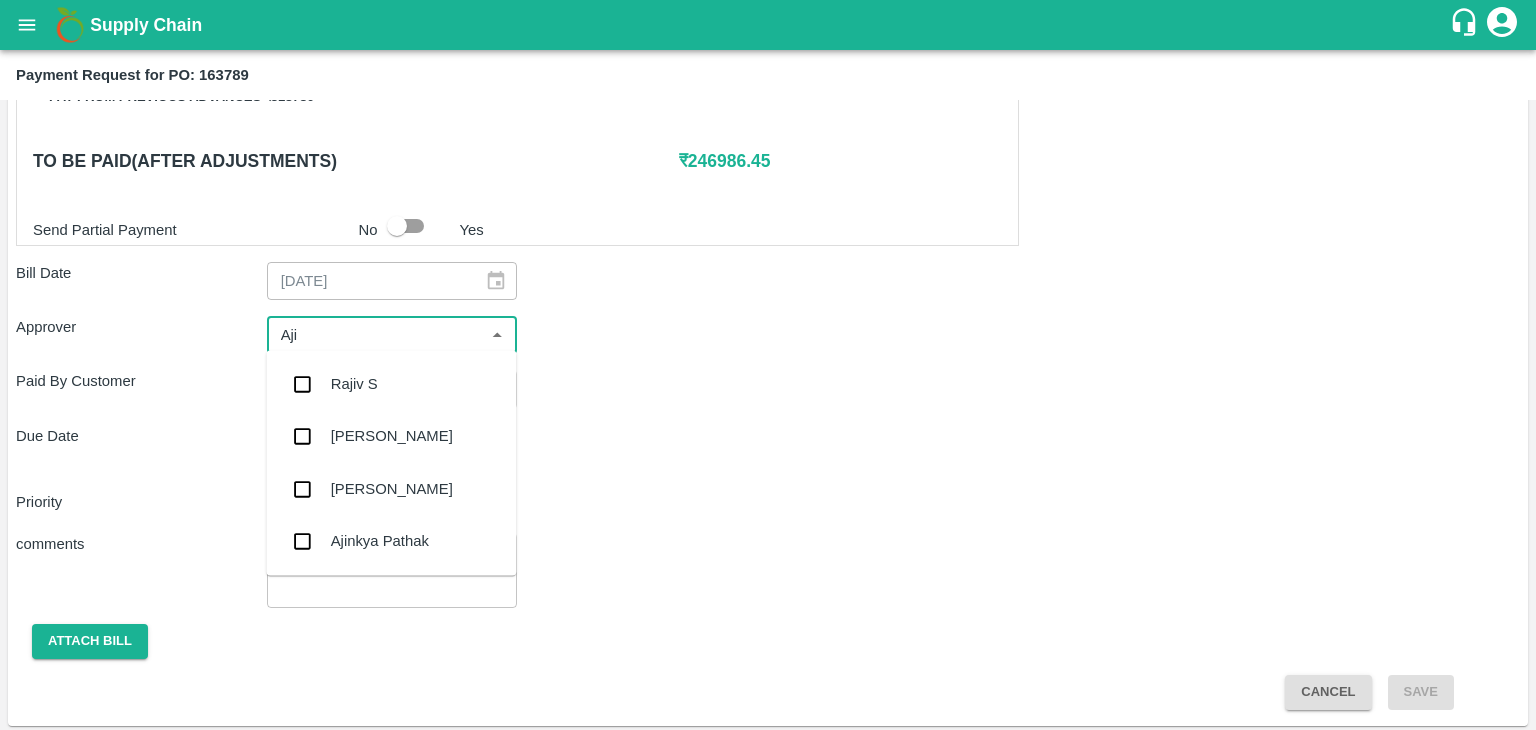type on "Ajit" 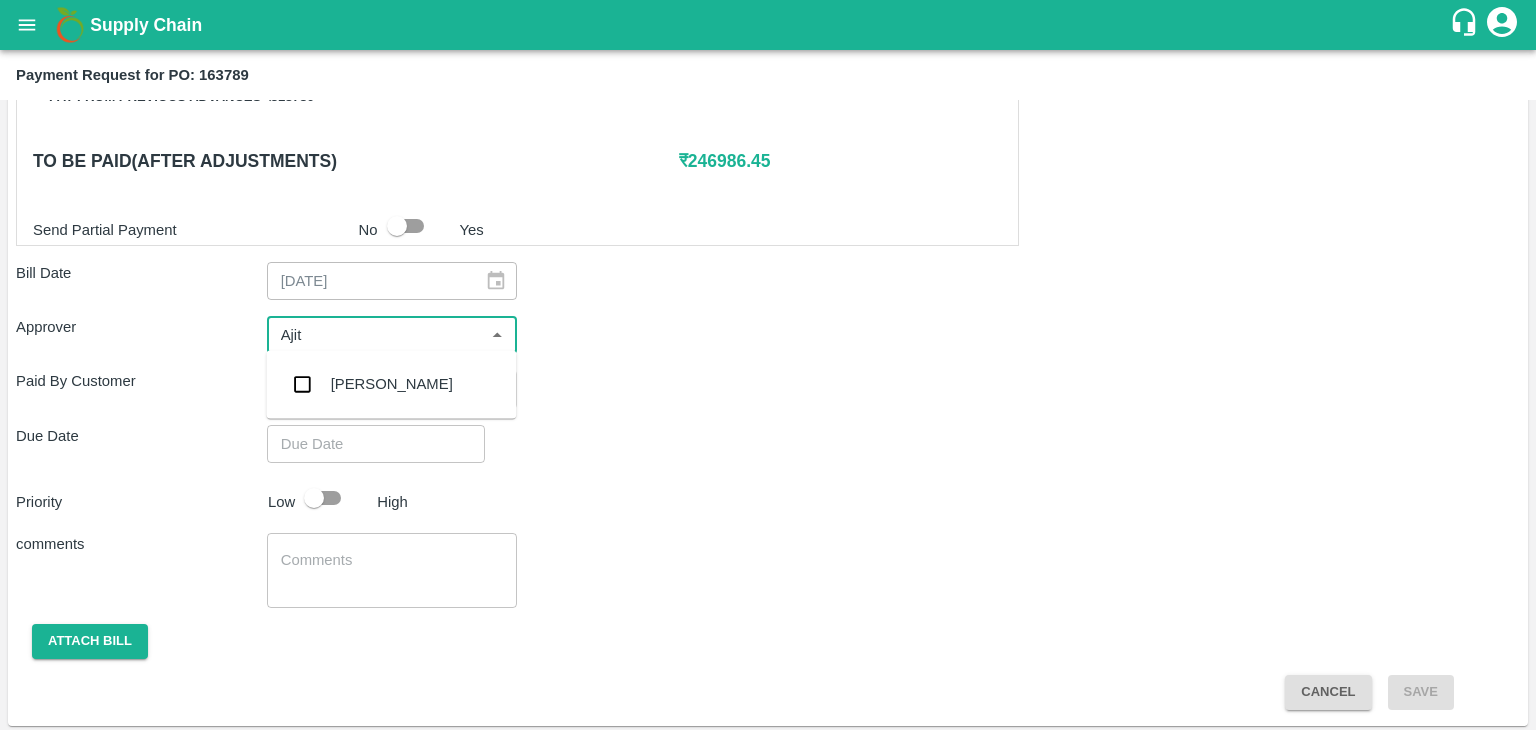 click on "Ajit Otari" at bounding box center (391, 384) 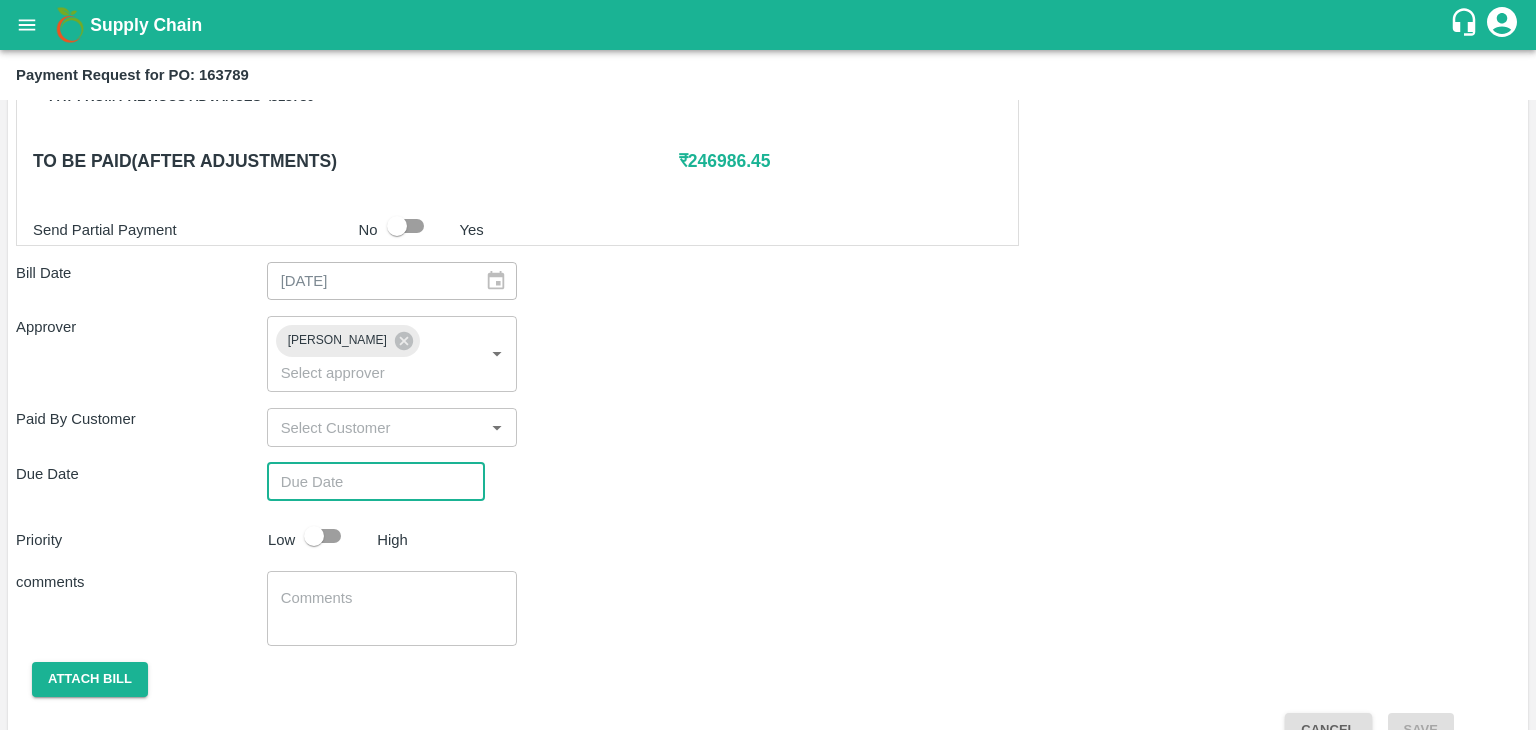 type on "DD/MM/YYYY hh:mm aa" 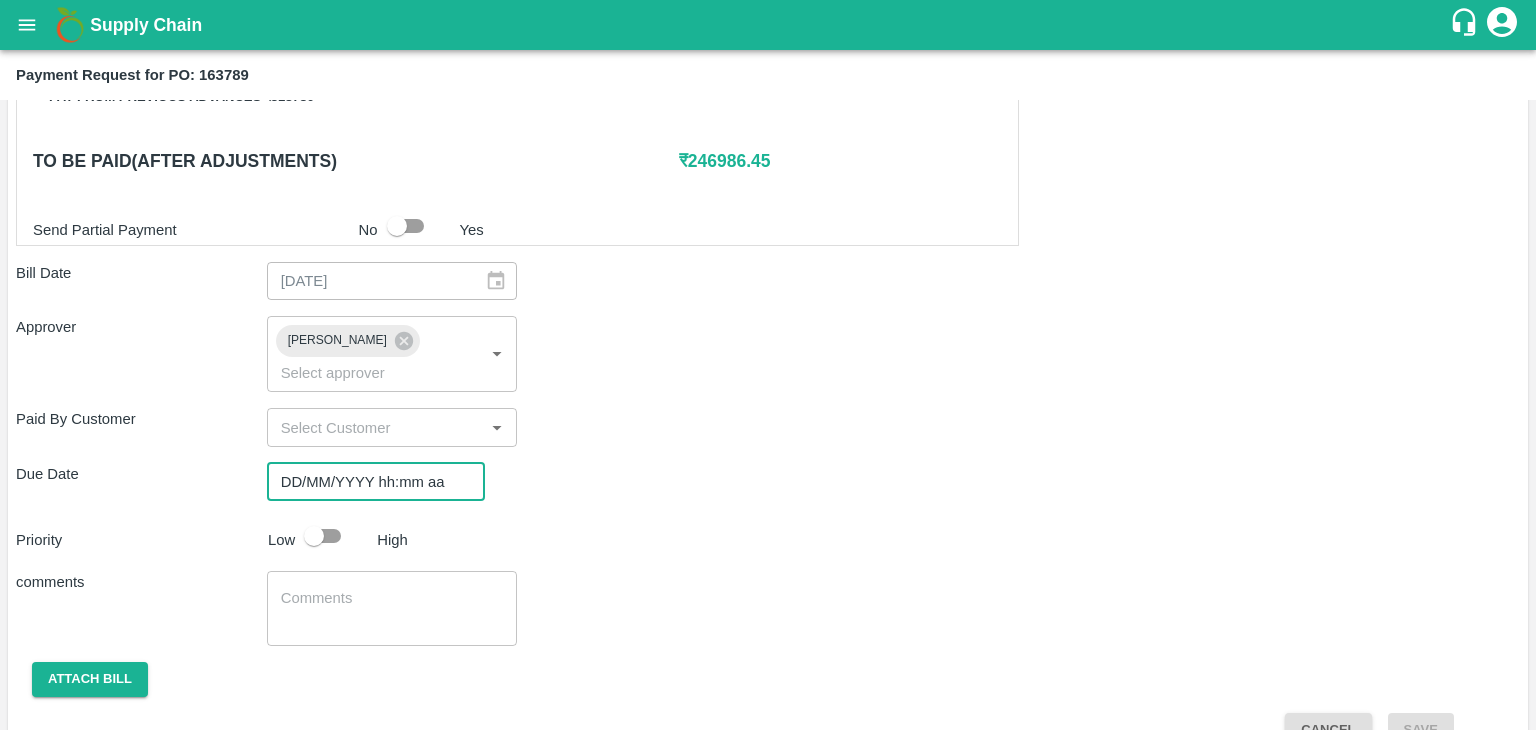 click on "DD/MM/YYYY hh:mm aa" at bounding box center [369, 482] 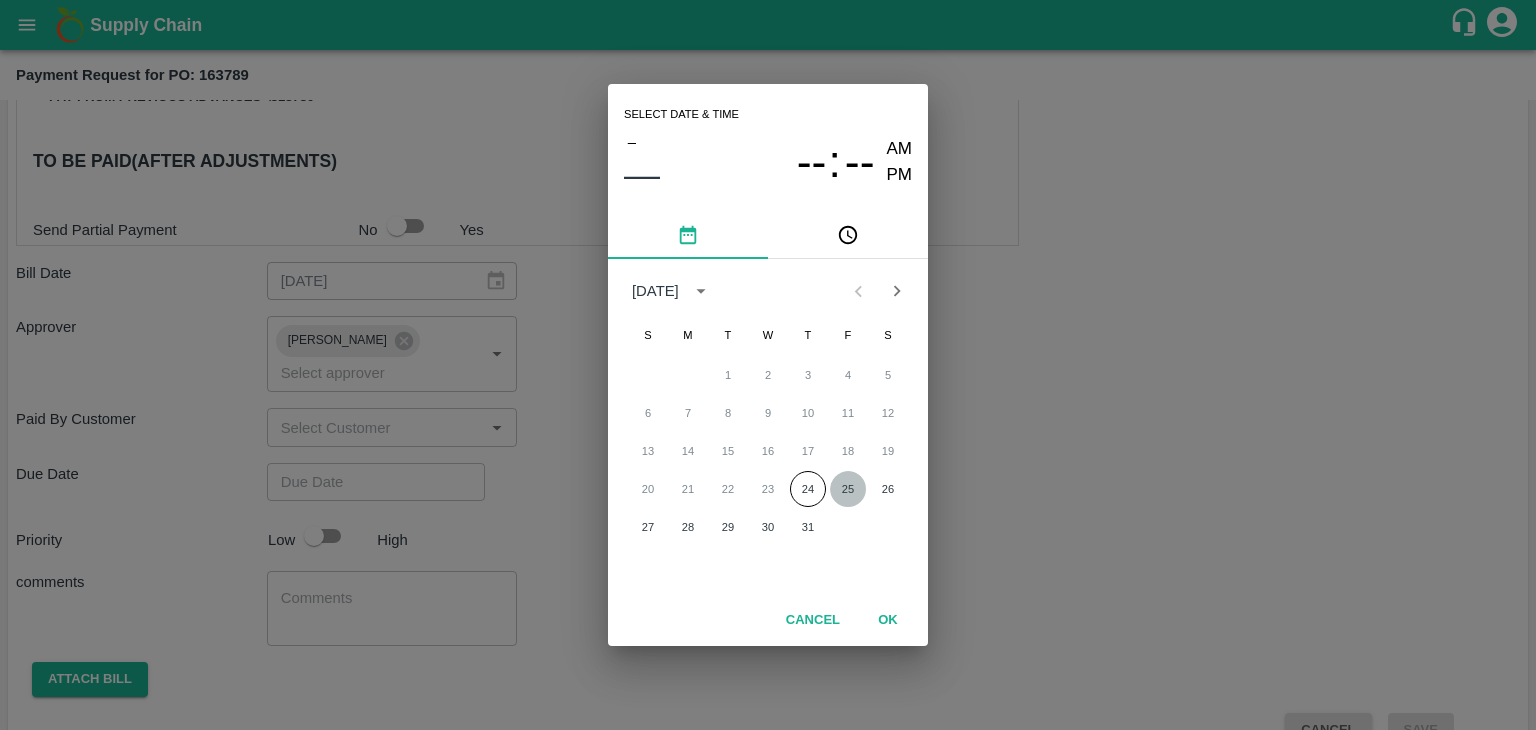 click on "25" at bounding box center [848, 489] 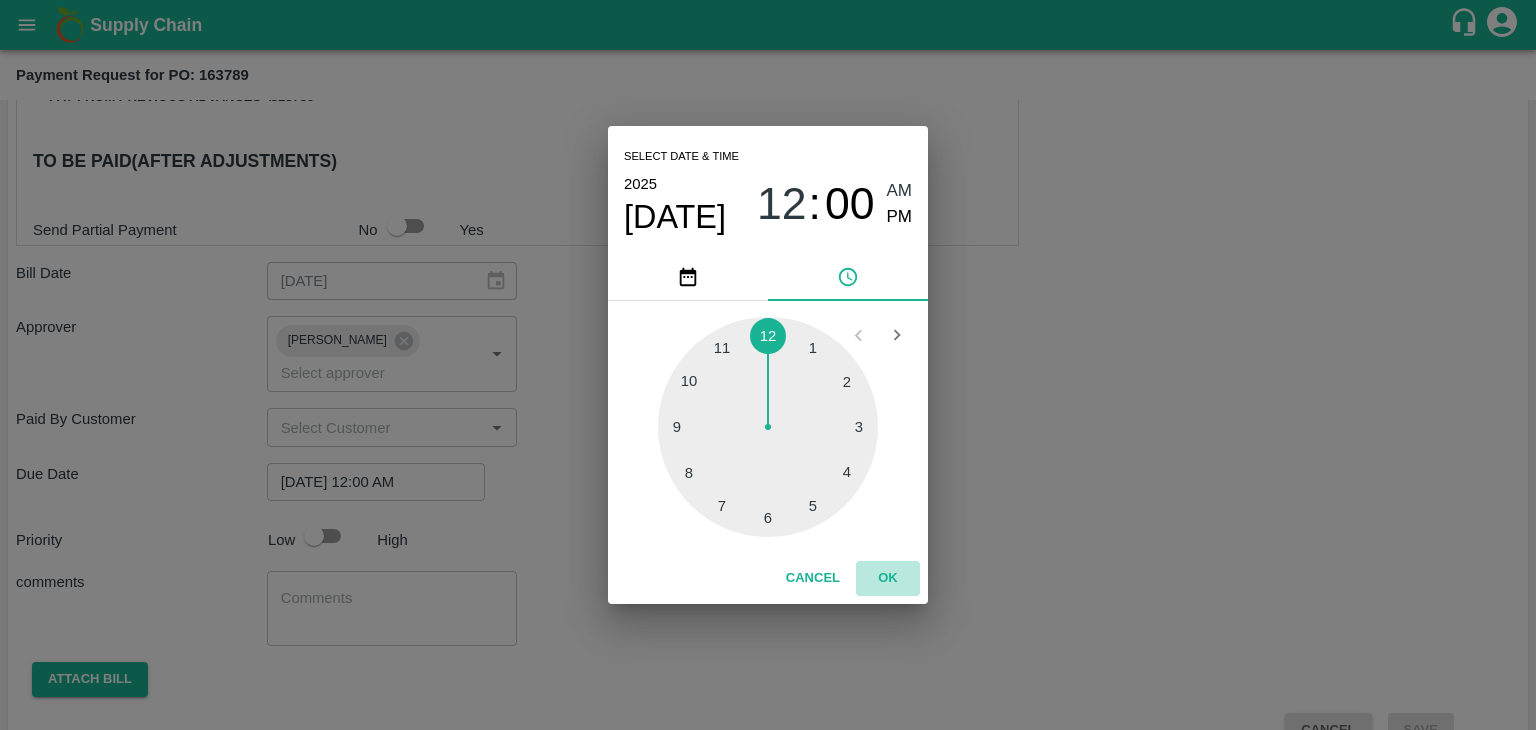 click on "OK" at bounding box center (888, 578) 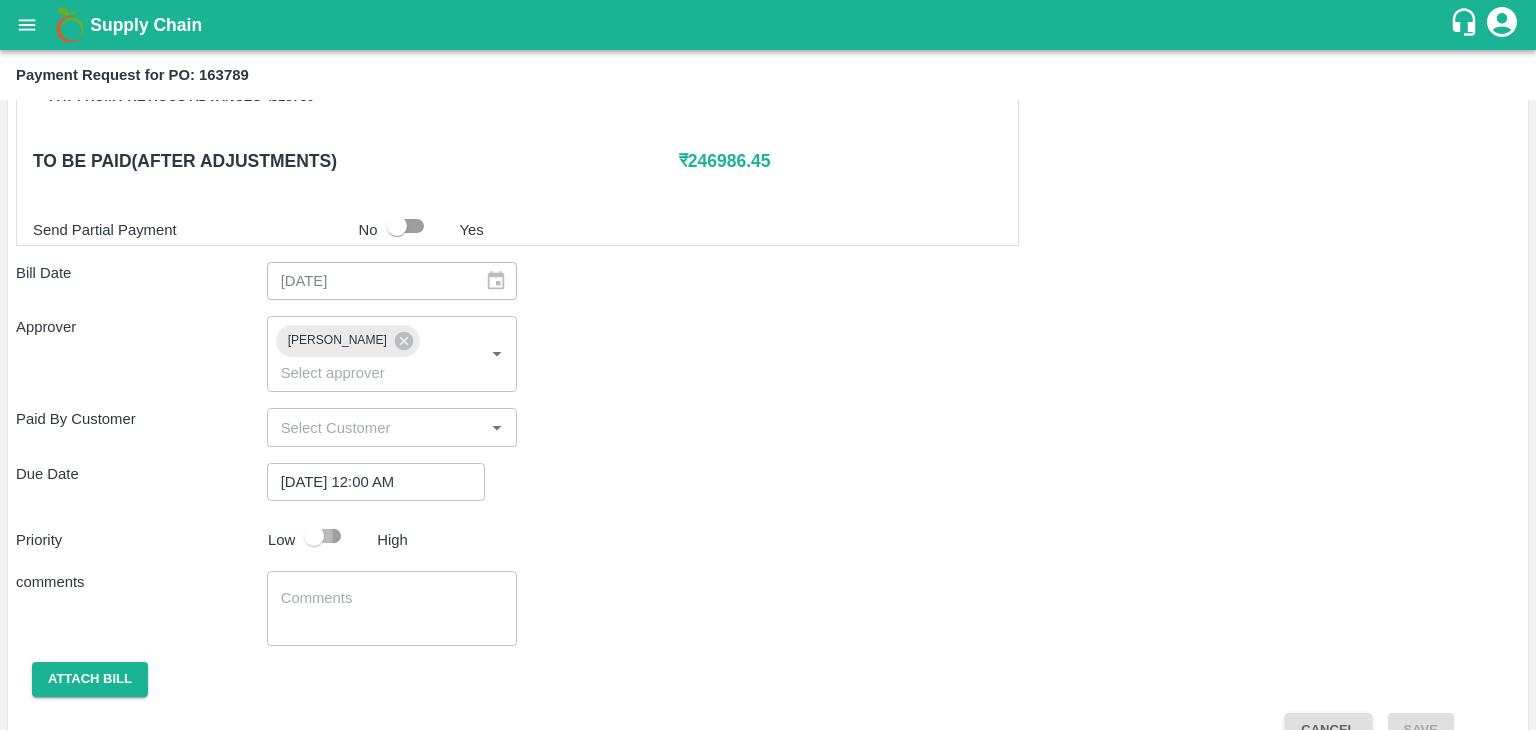 click at bounding box center [314, 536] 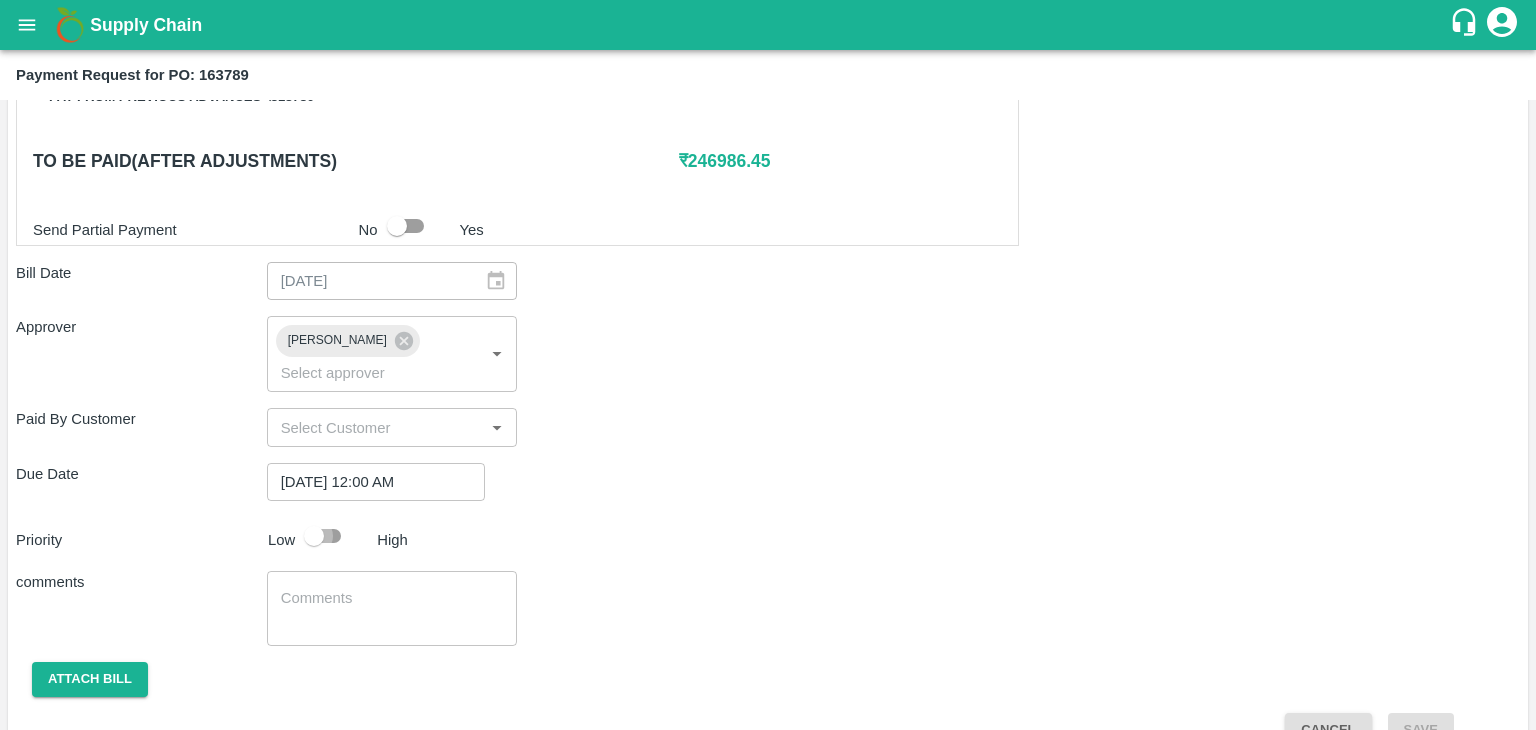 checkbox on "true" 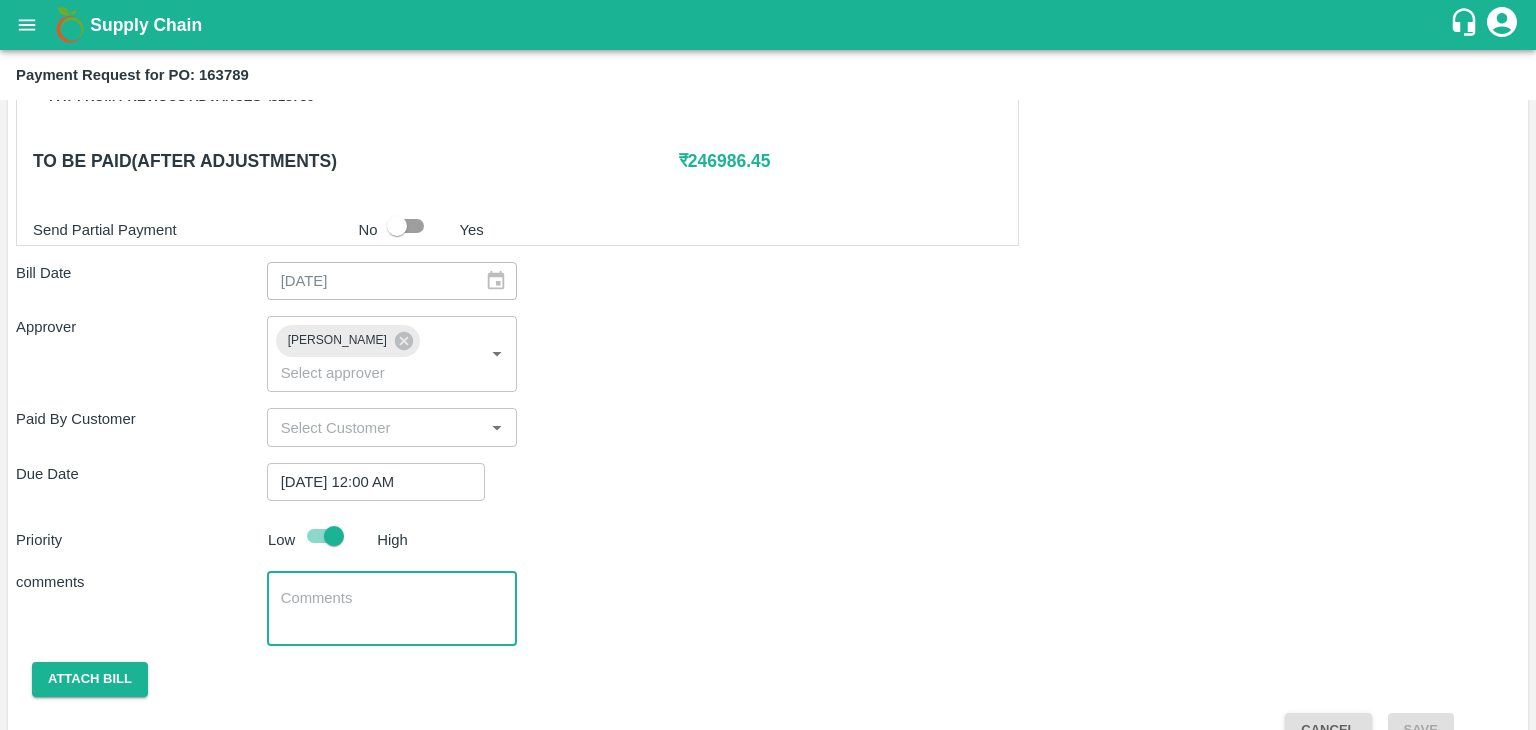 click at bounding box center [392, 609] 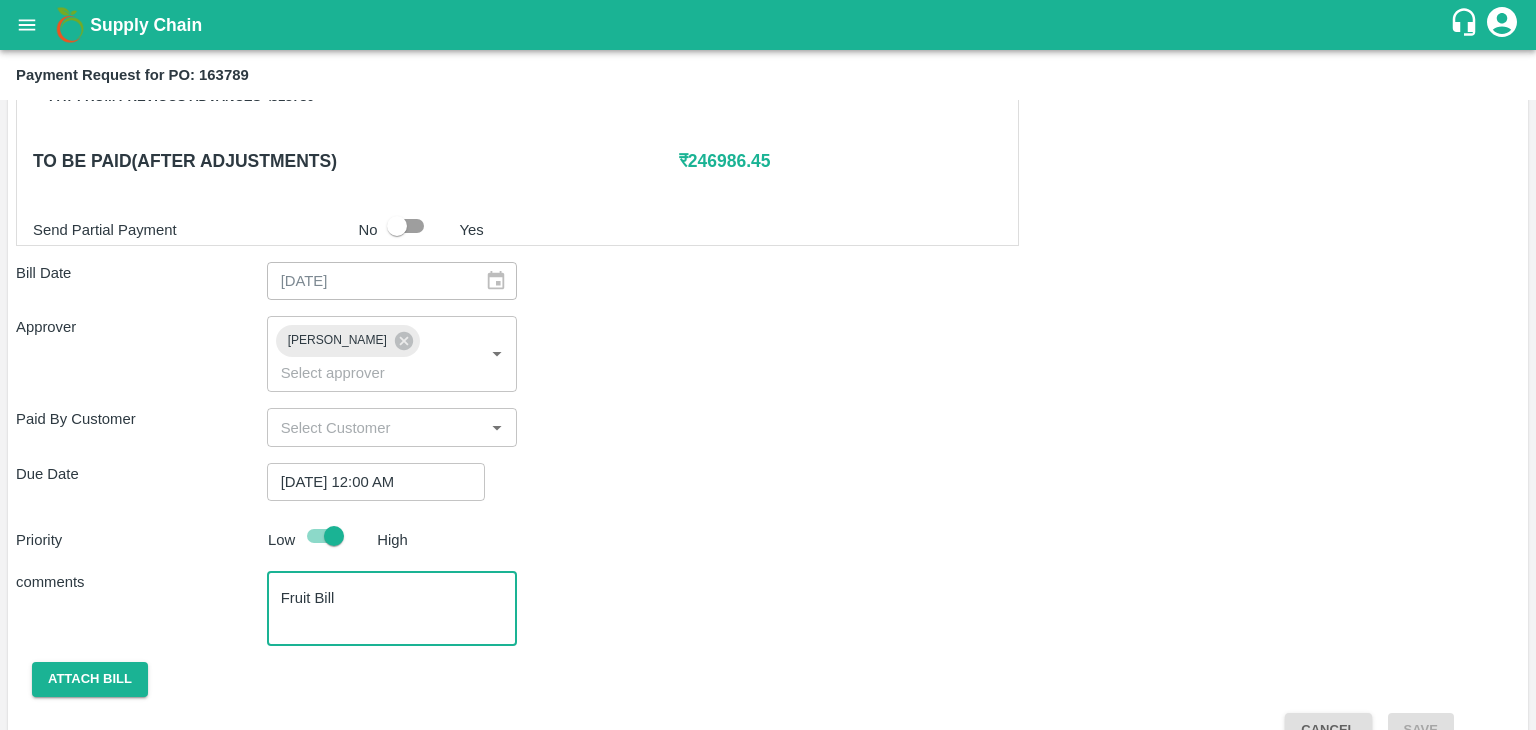 scroll, scrollTop: 948, scrollLeft: 0, axis: vertical 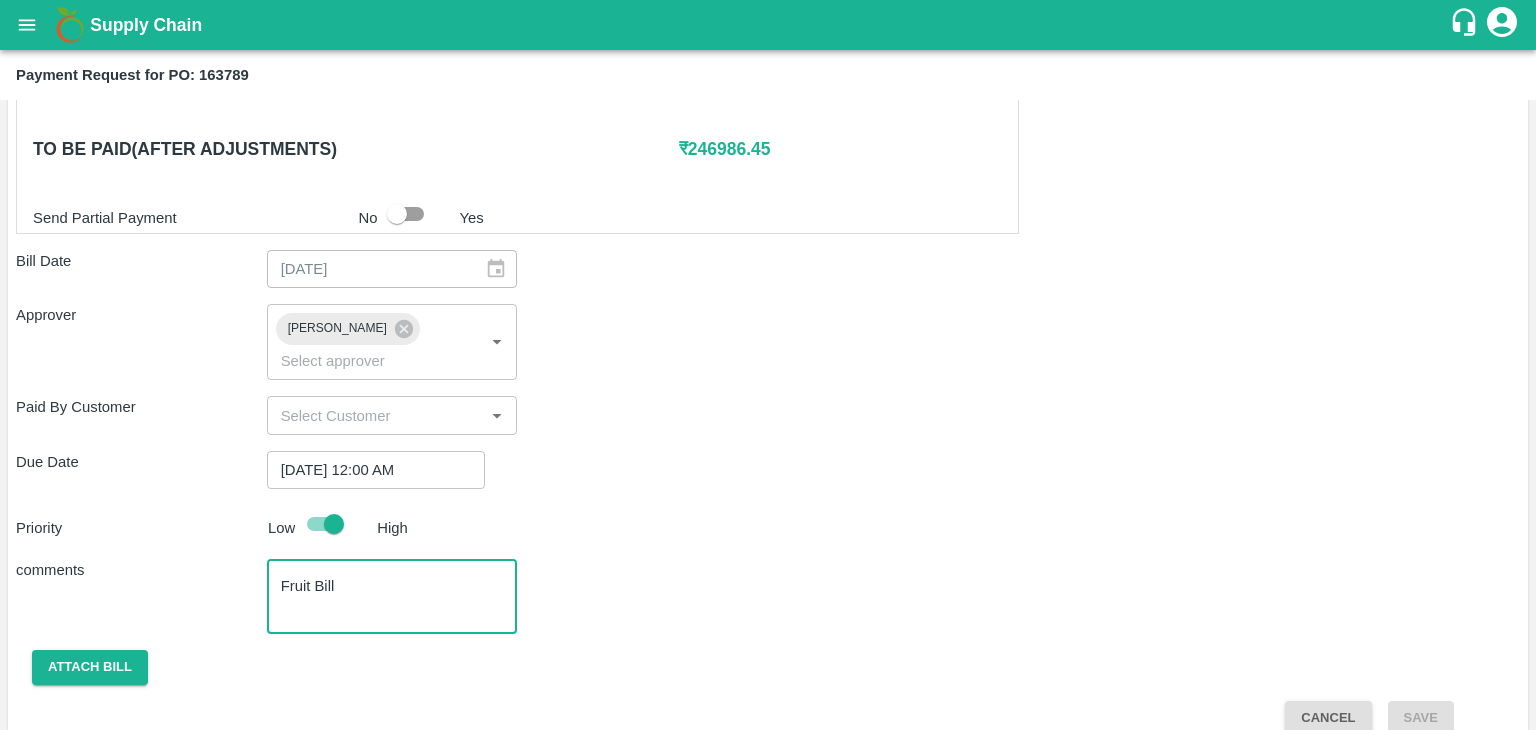 type on "Fruit Bill" 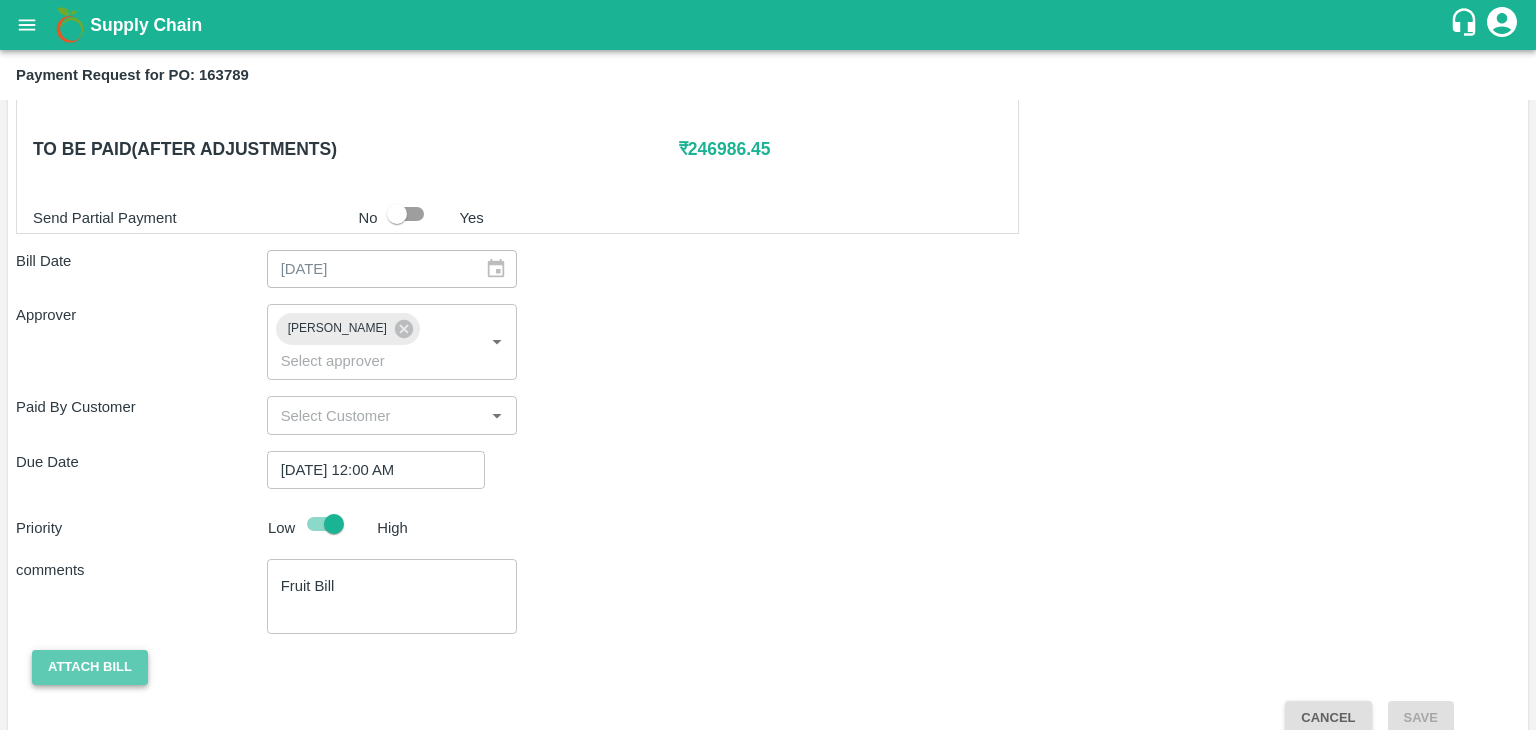 click on "Attach bill" at bounding box center (90, 667) 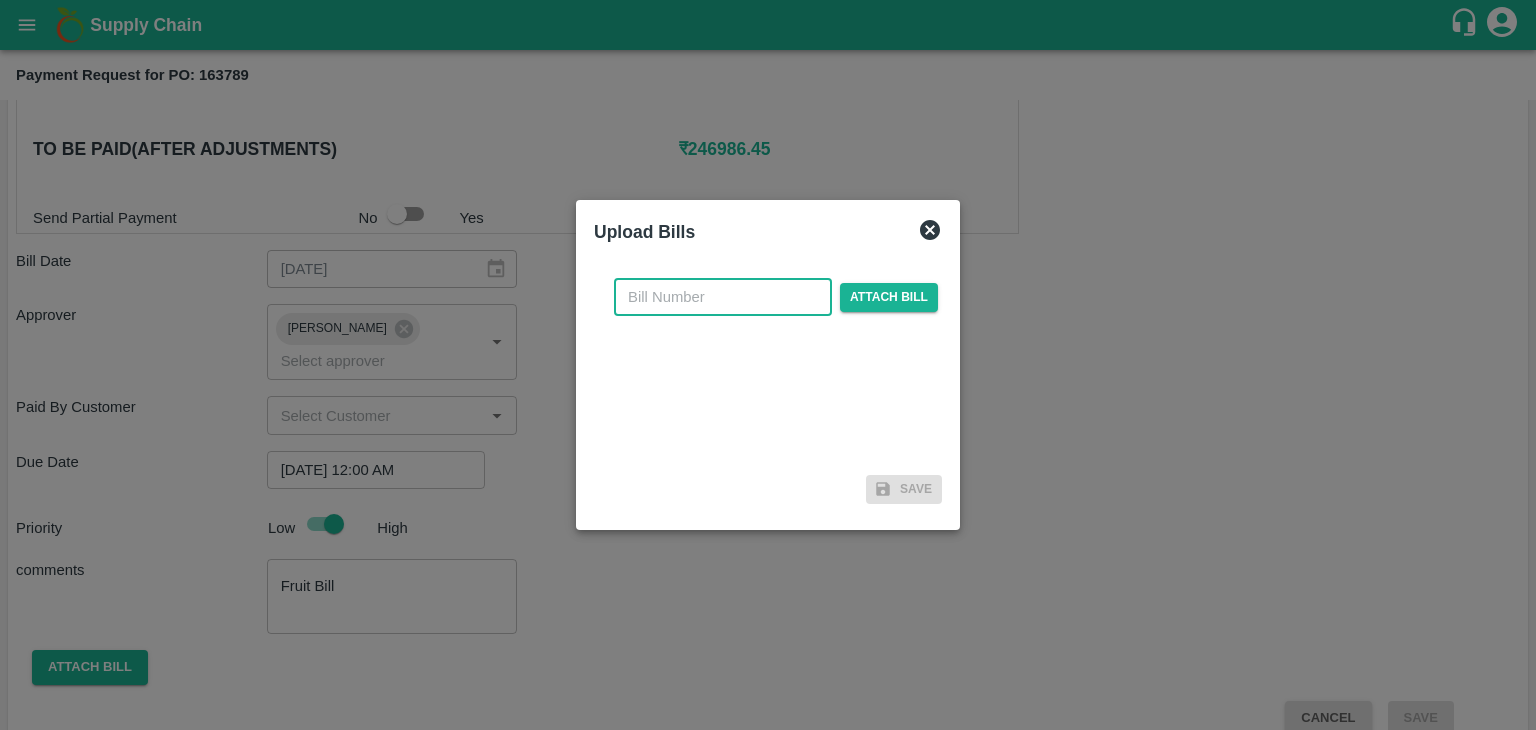 click at bounding box center [723, 297] 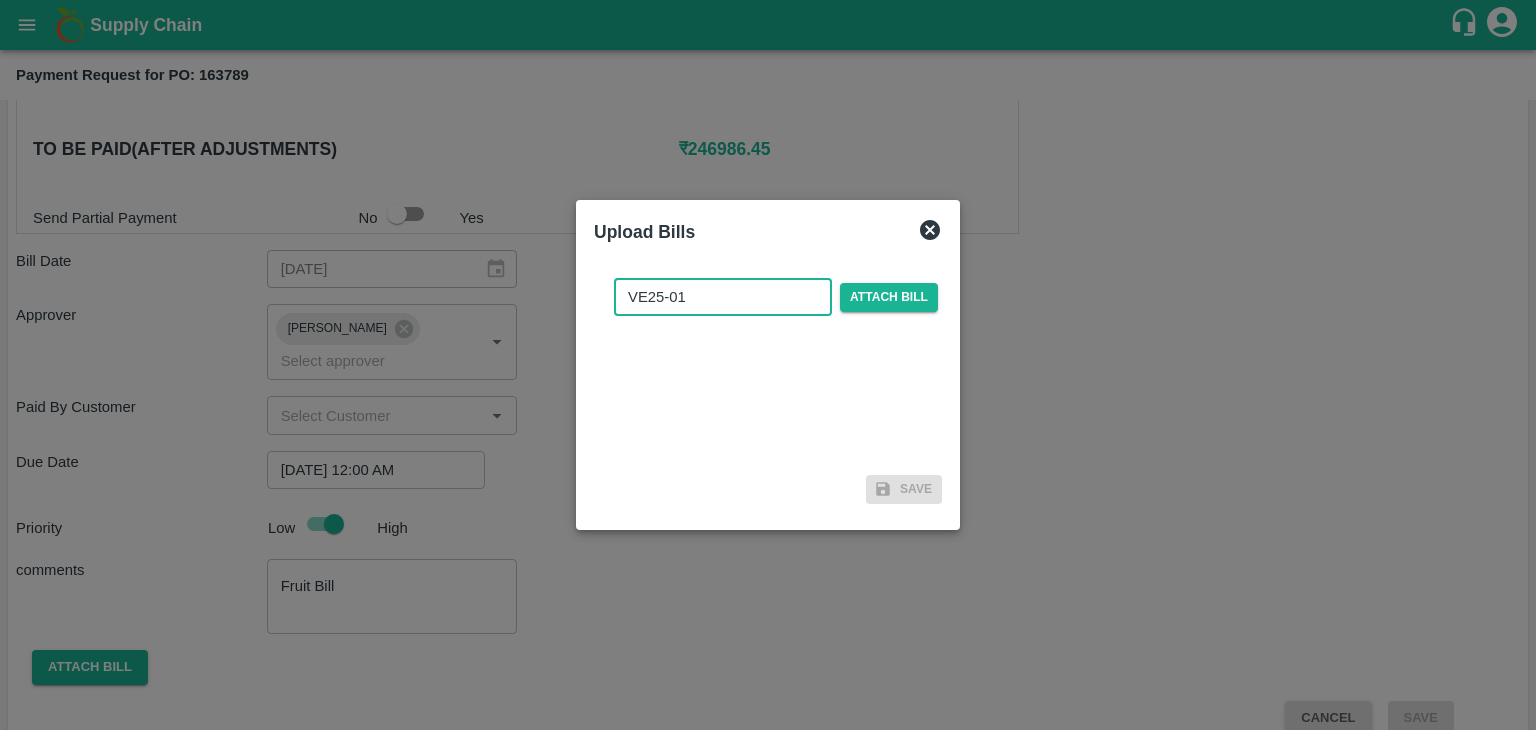 click on "VE25-01" at bounding box center [723, 297] 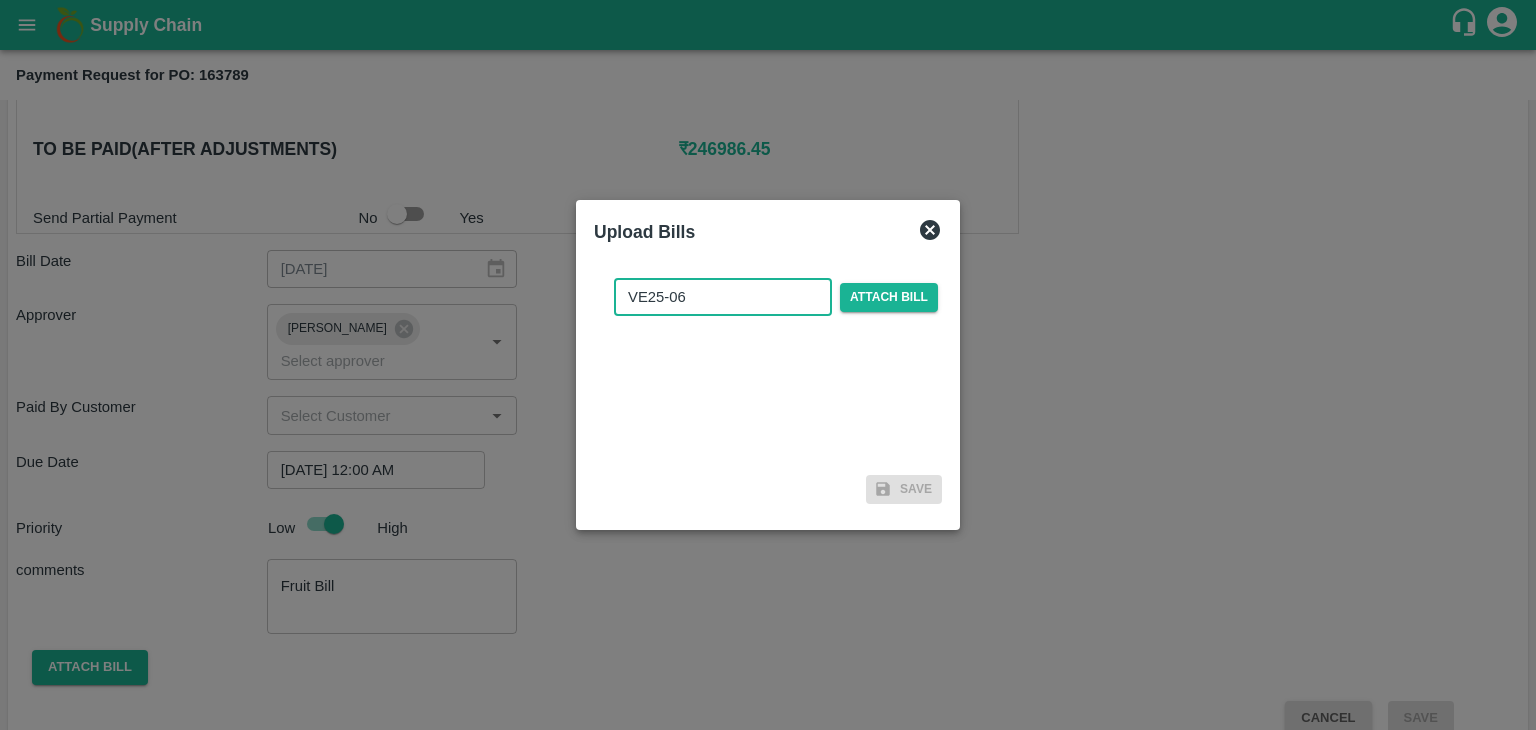 type on "VE25-06" 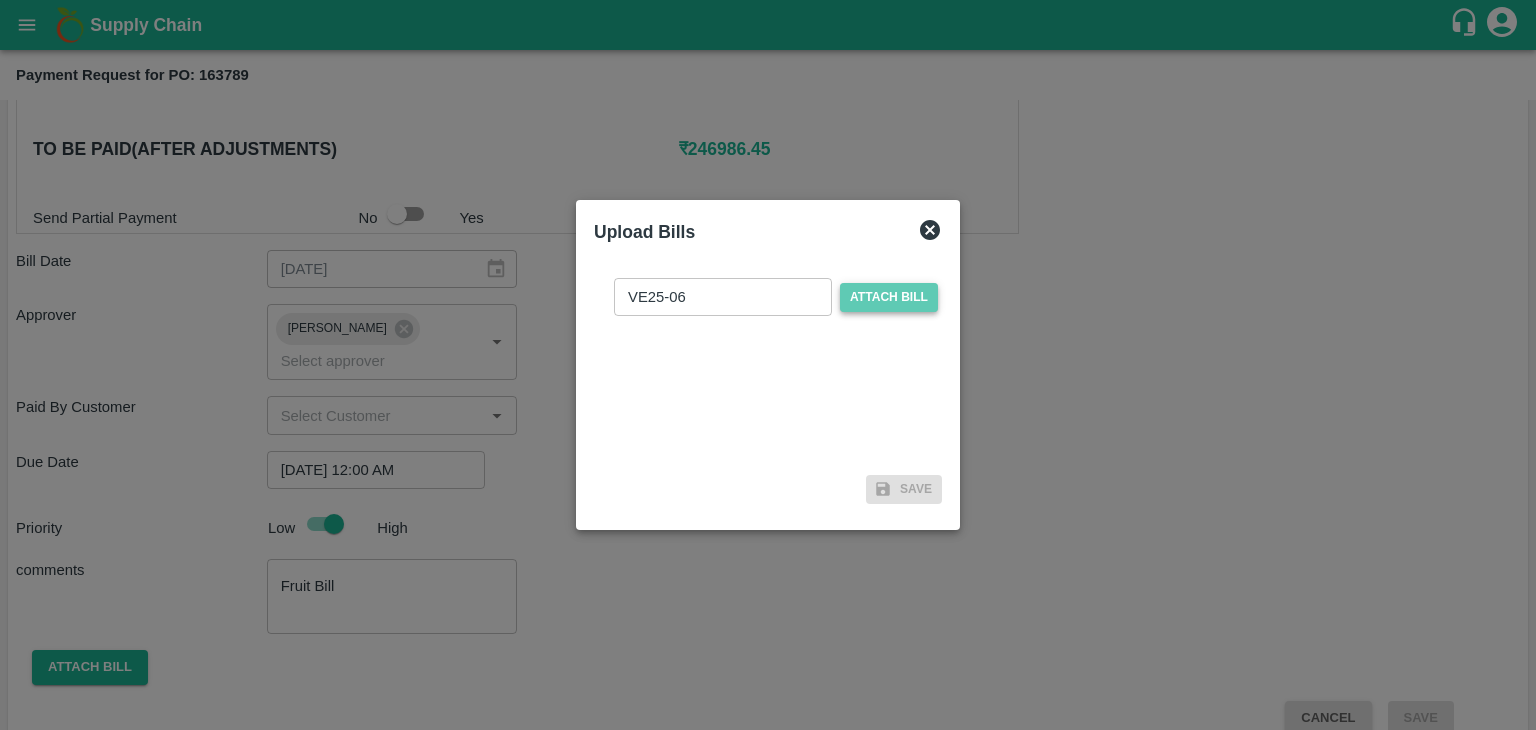 click on "Attach bill" at bounding box center [889, 297] 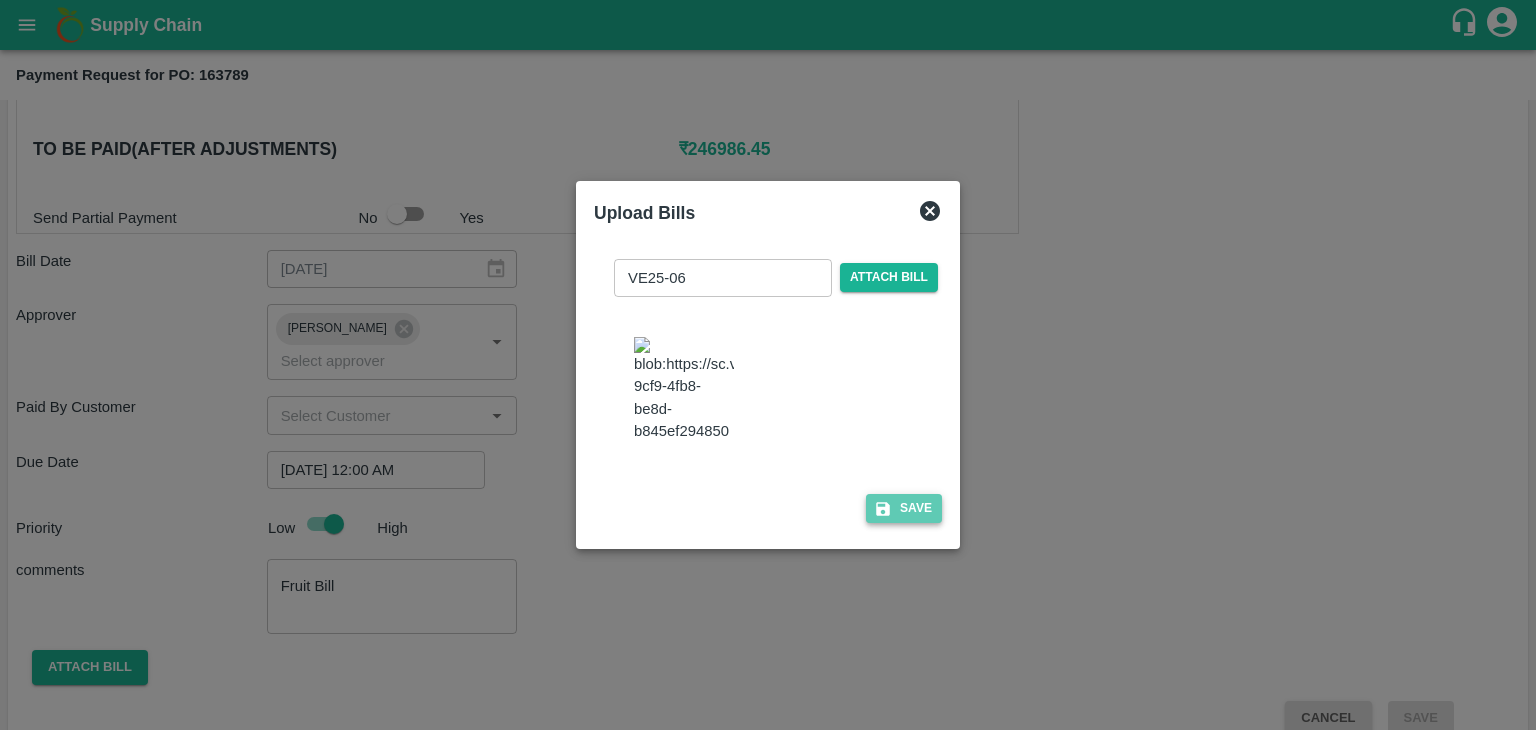 click on "Save" at bounding box center [904, 508] 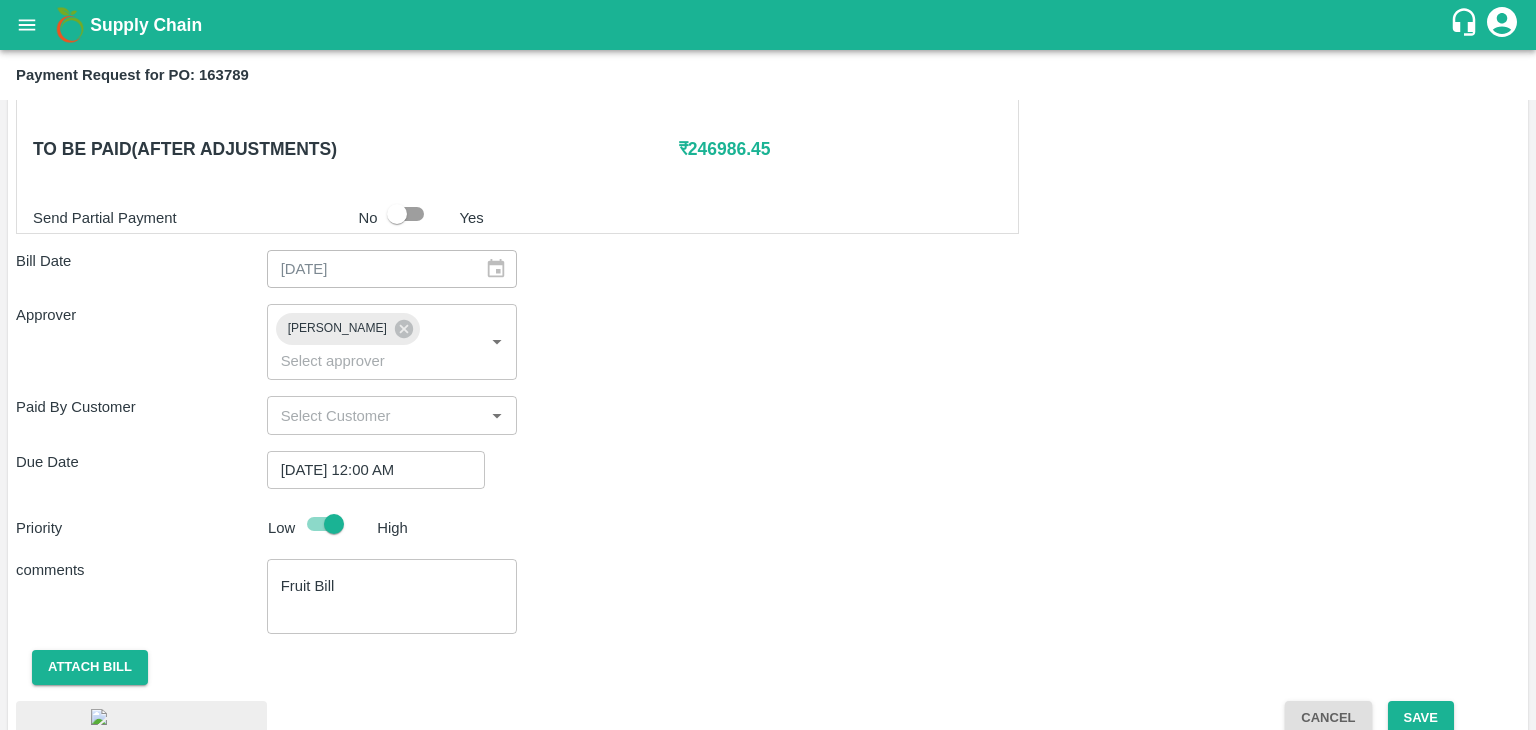 scroll, scrollTop: 1060, scrollLeft: 0, axis: vertical 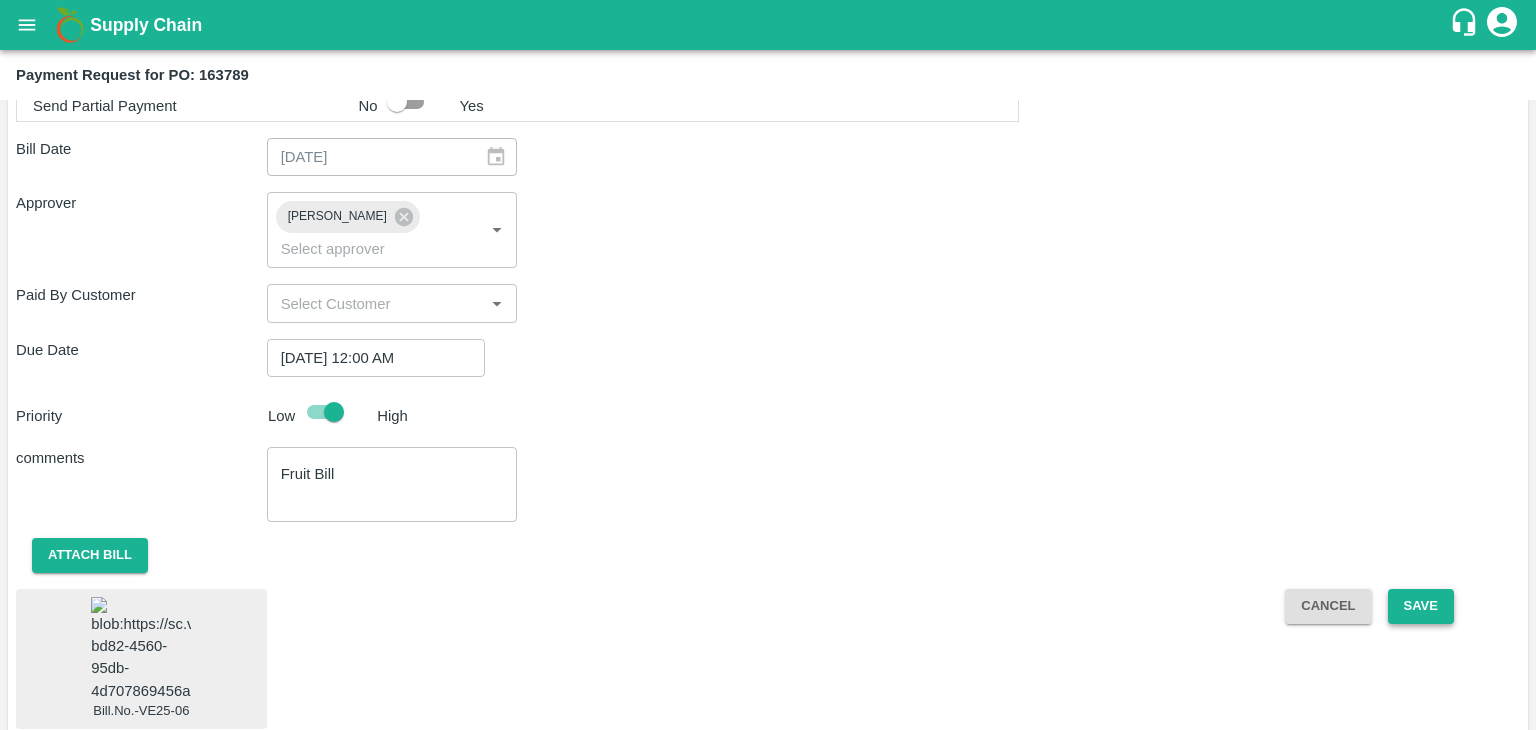 click on "Save" at bounding box center (1421, 606) 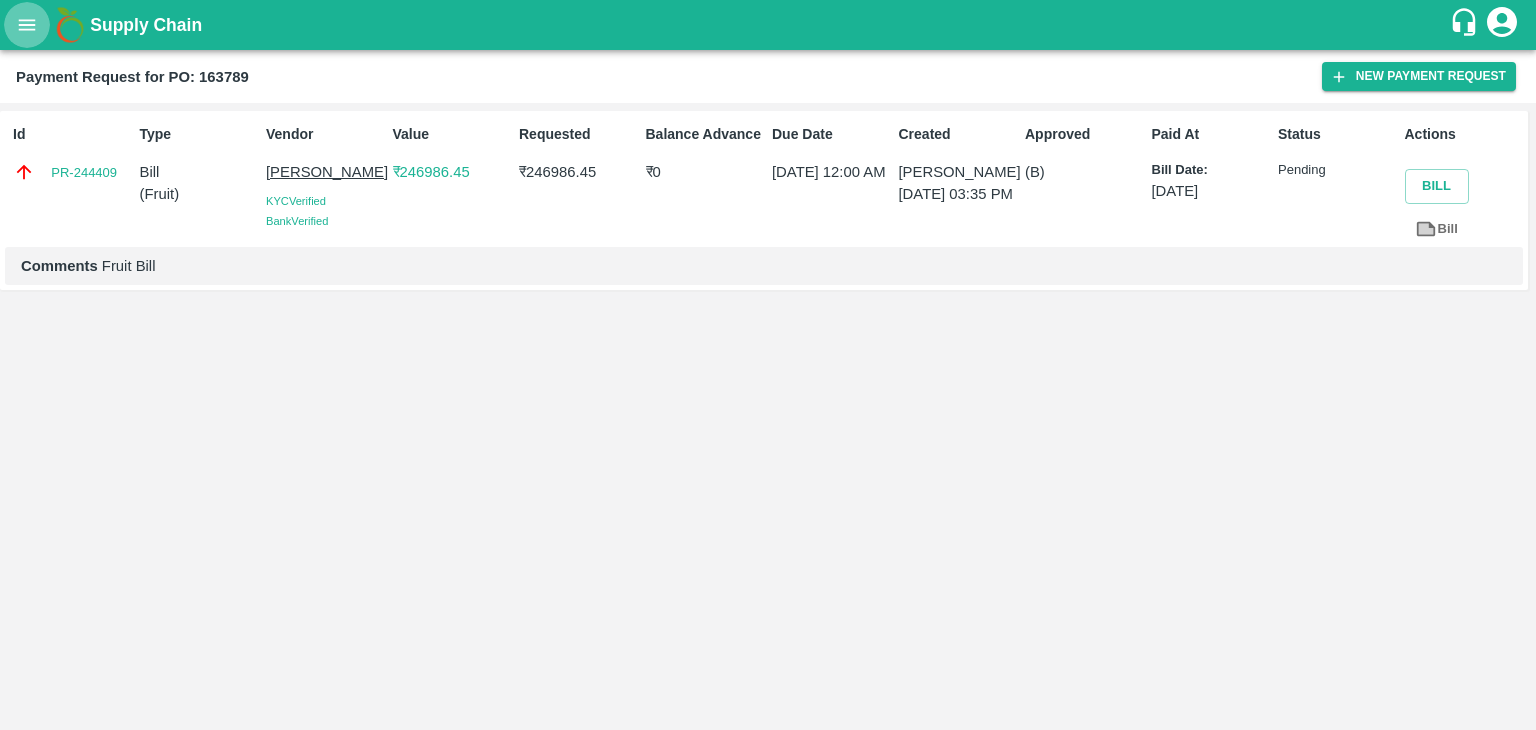 click 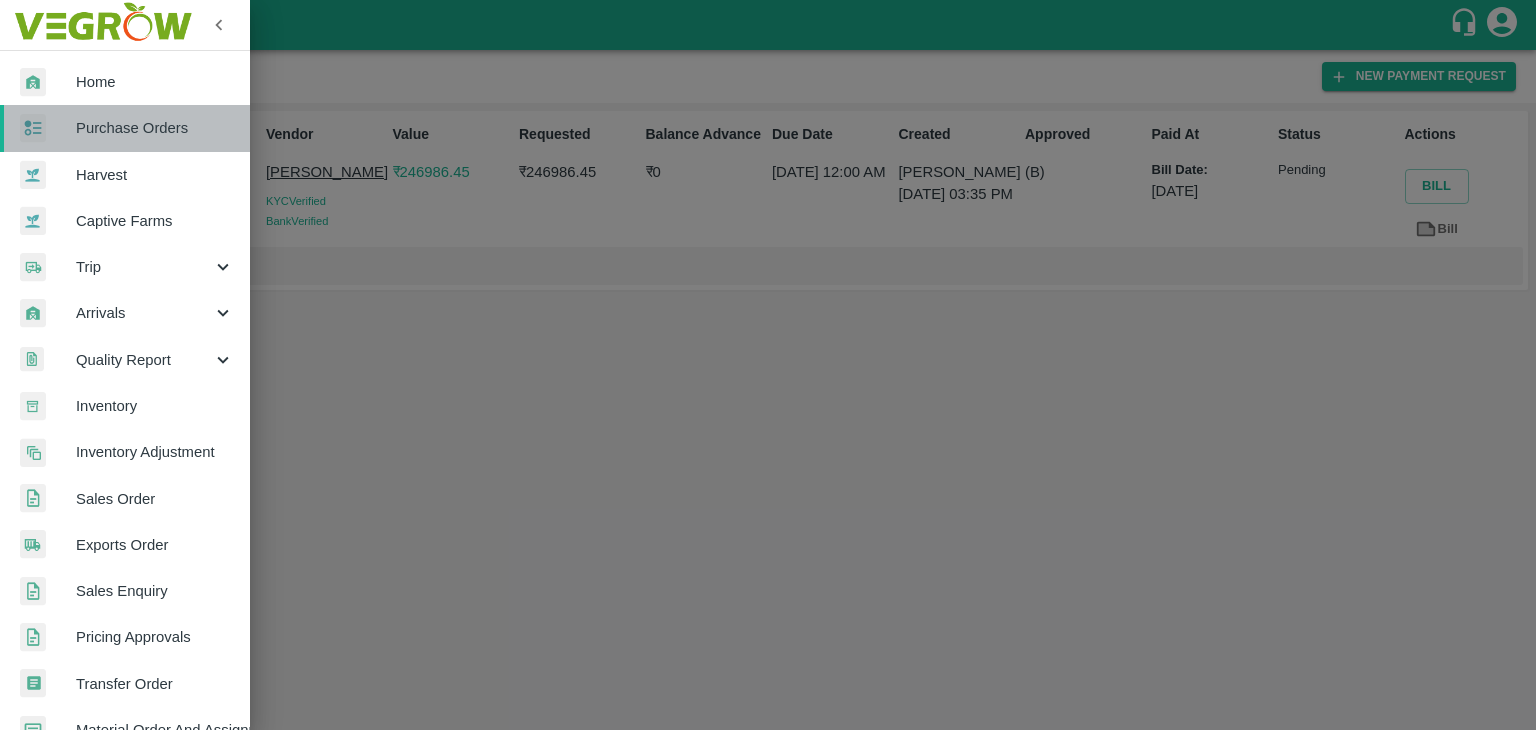 click on "Purchase Orders" at bounding box center (125, 128) 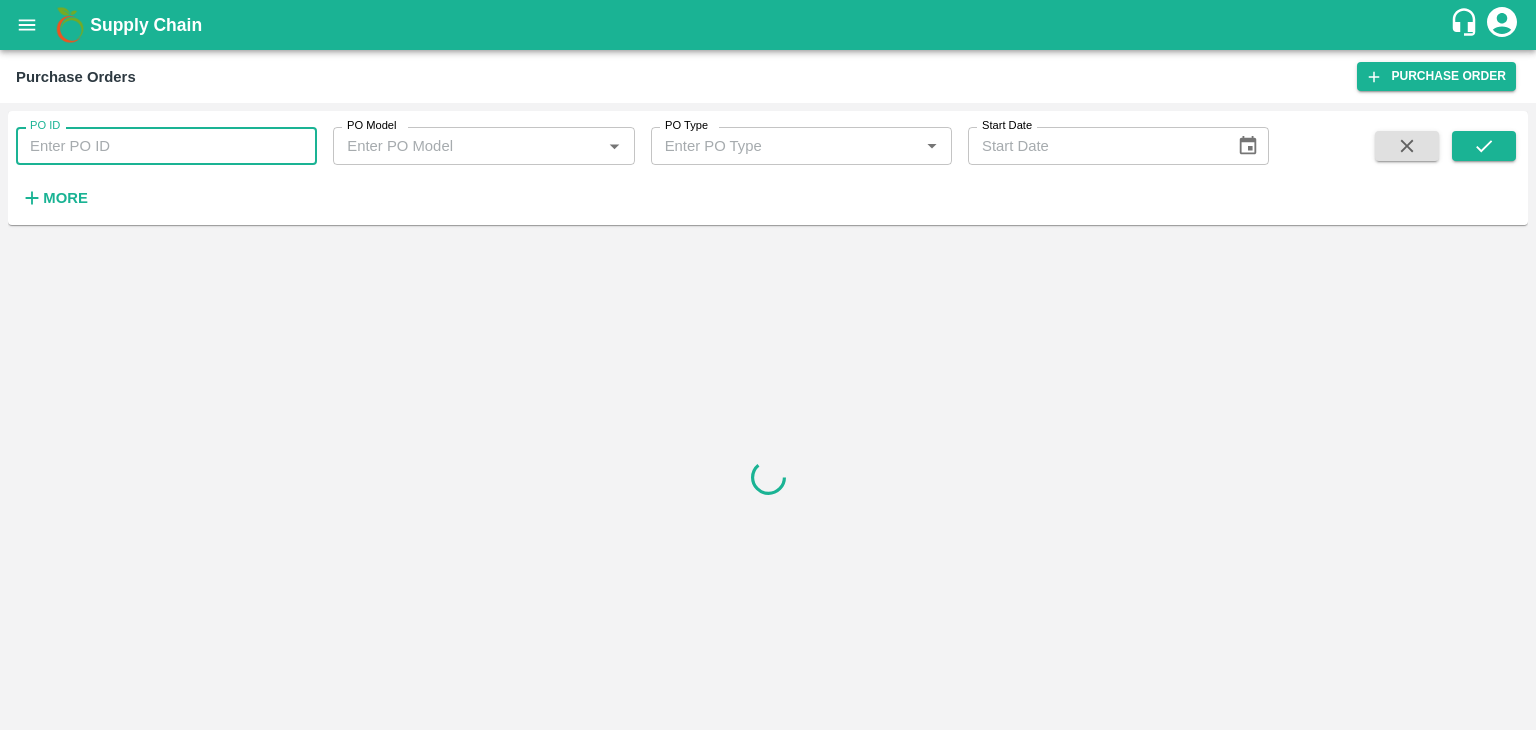 click on "PO ID" at bounding box center [166, 146] 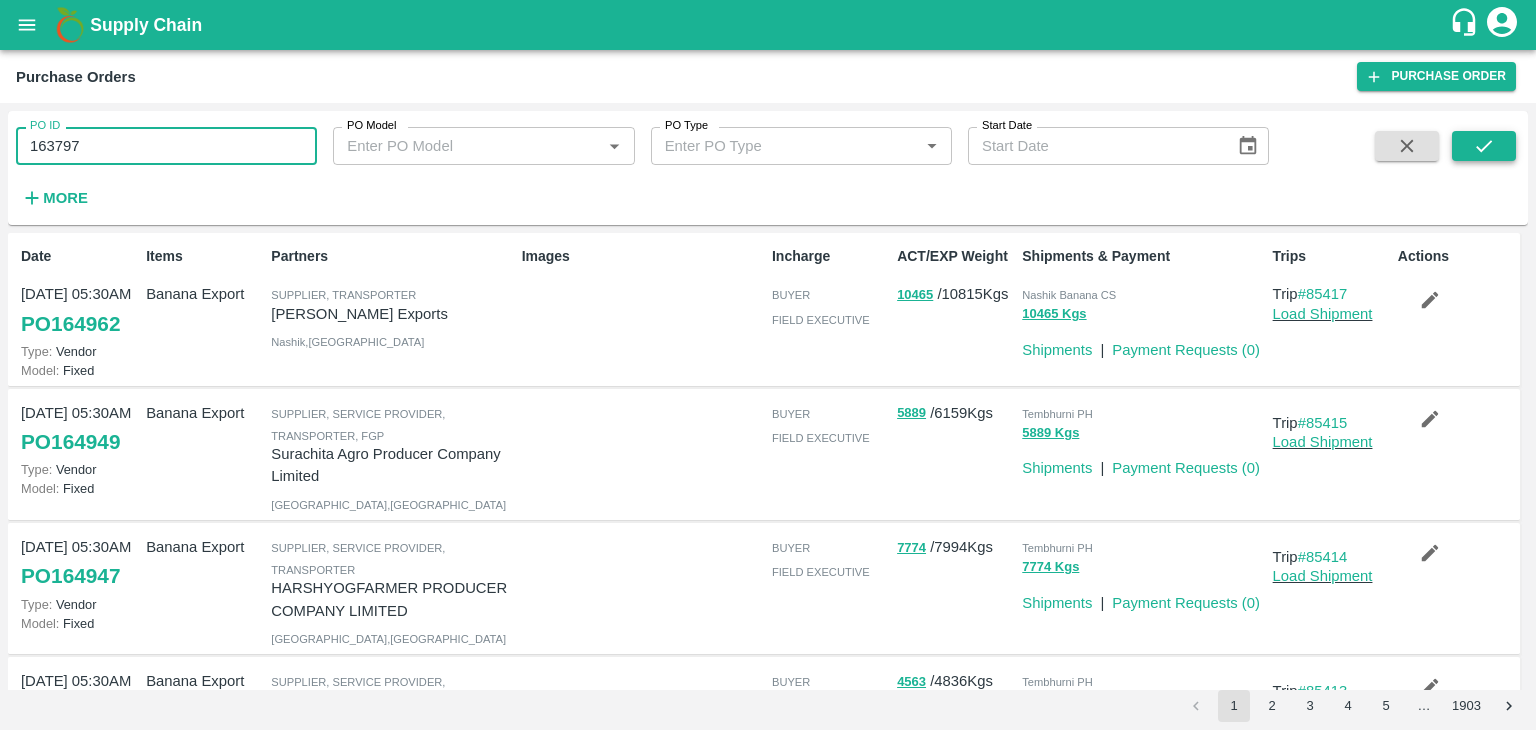 type on "163797" 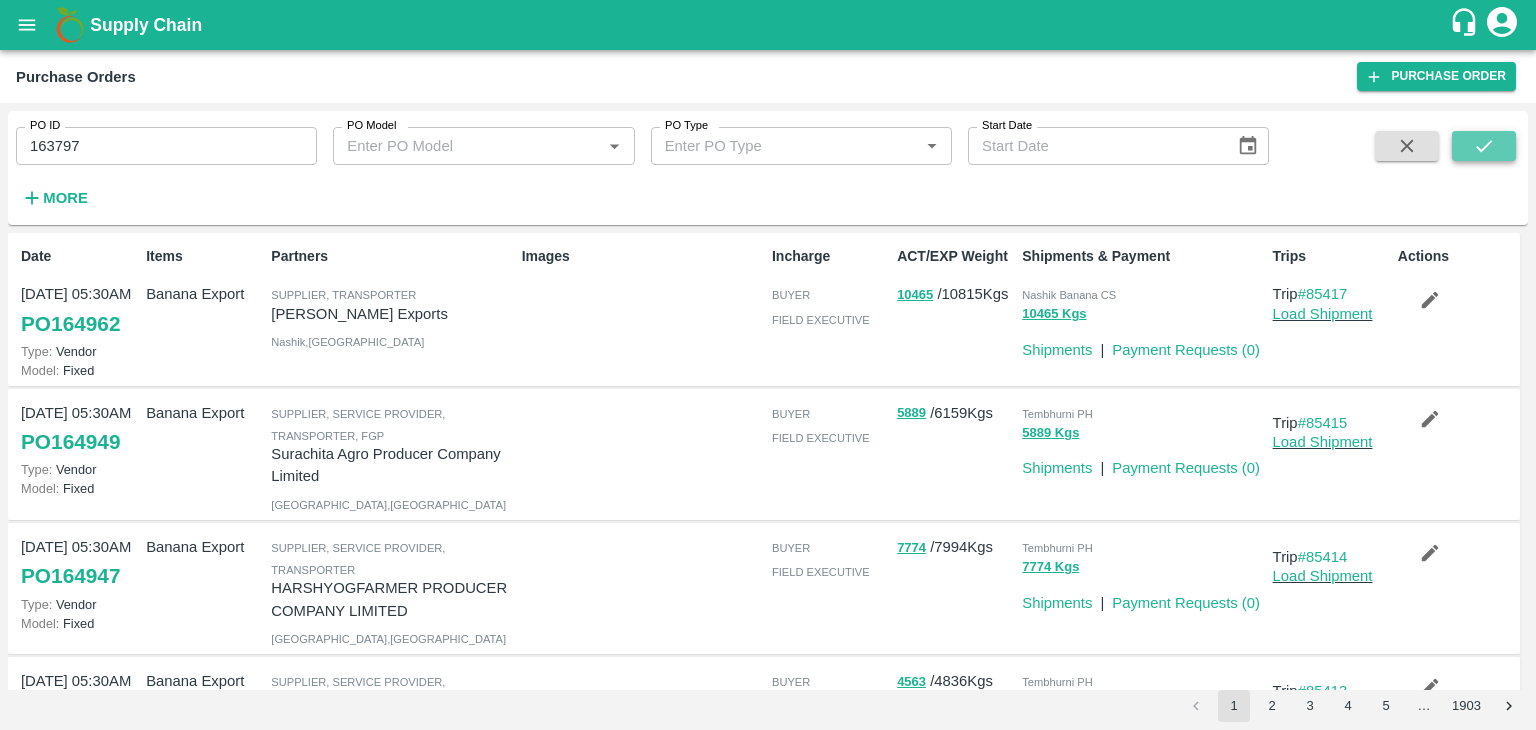 click 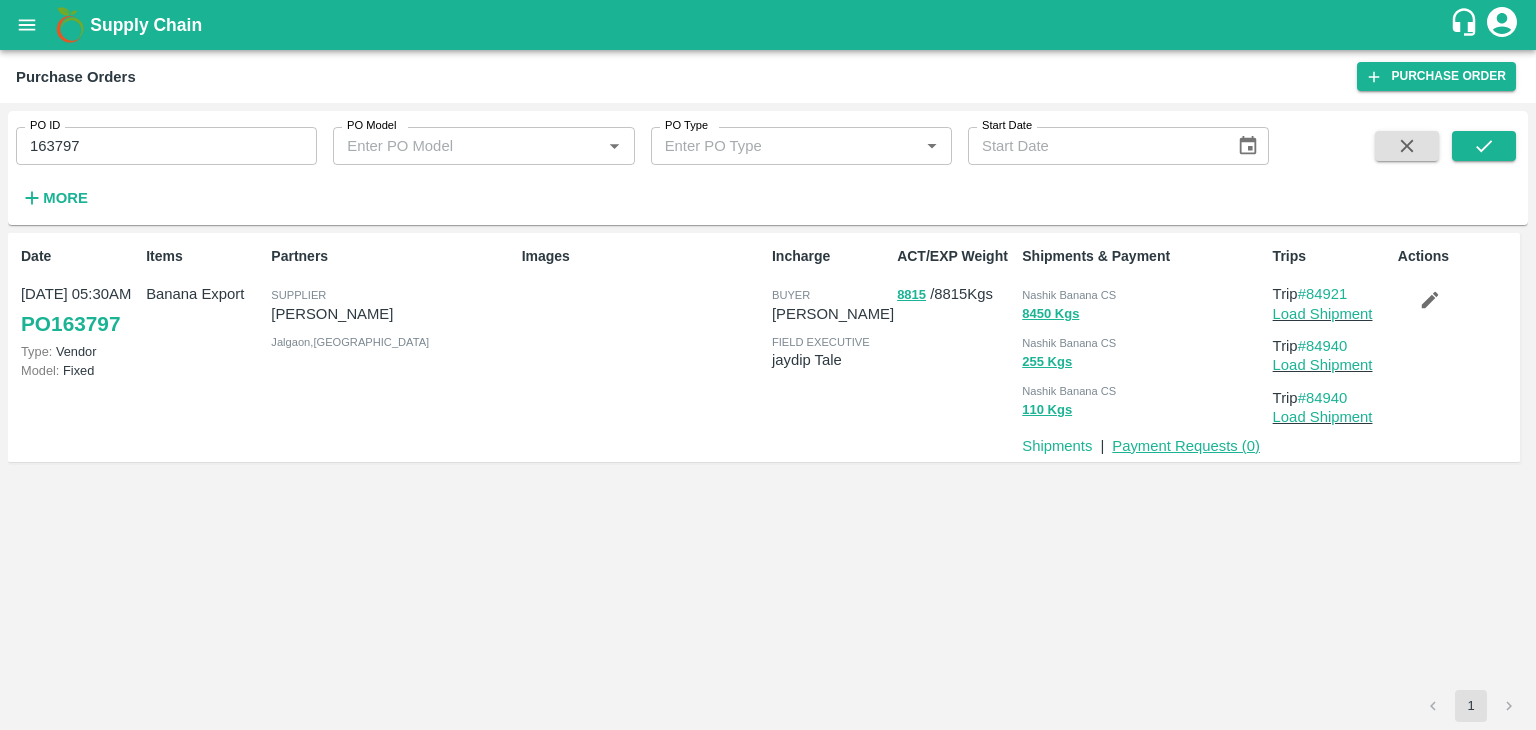 click on "Payment Requests ( 0 )" at bounding box center (1186, 446) 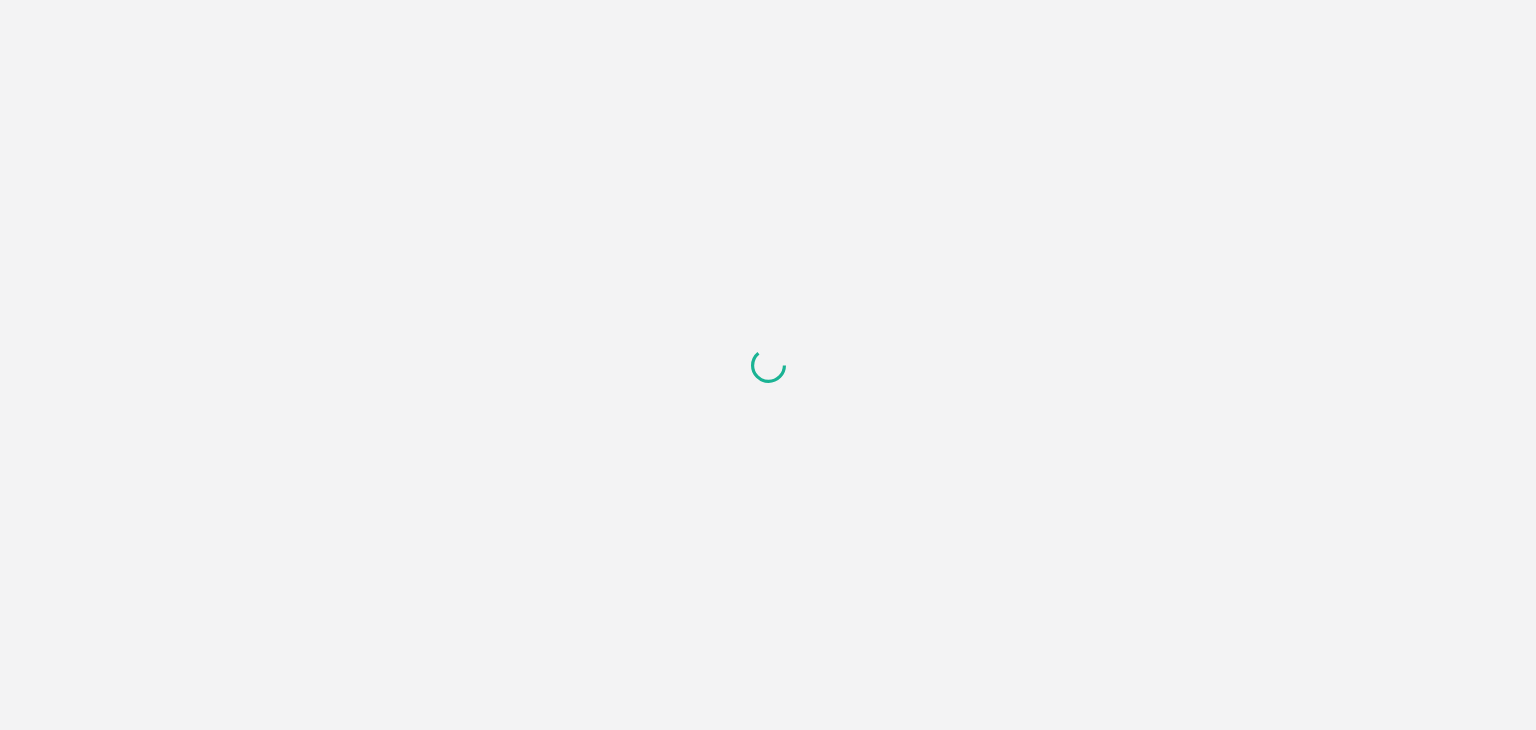 scroll, scrollTop: 0, scrollLeft: 0, axis: both 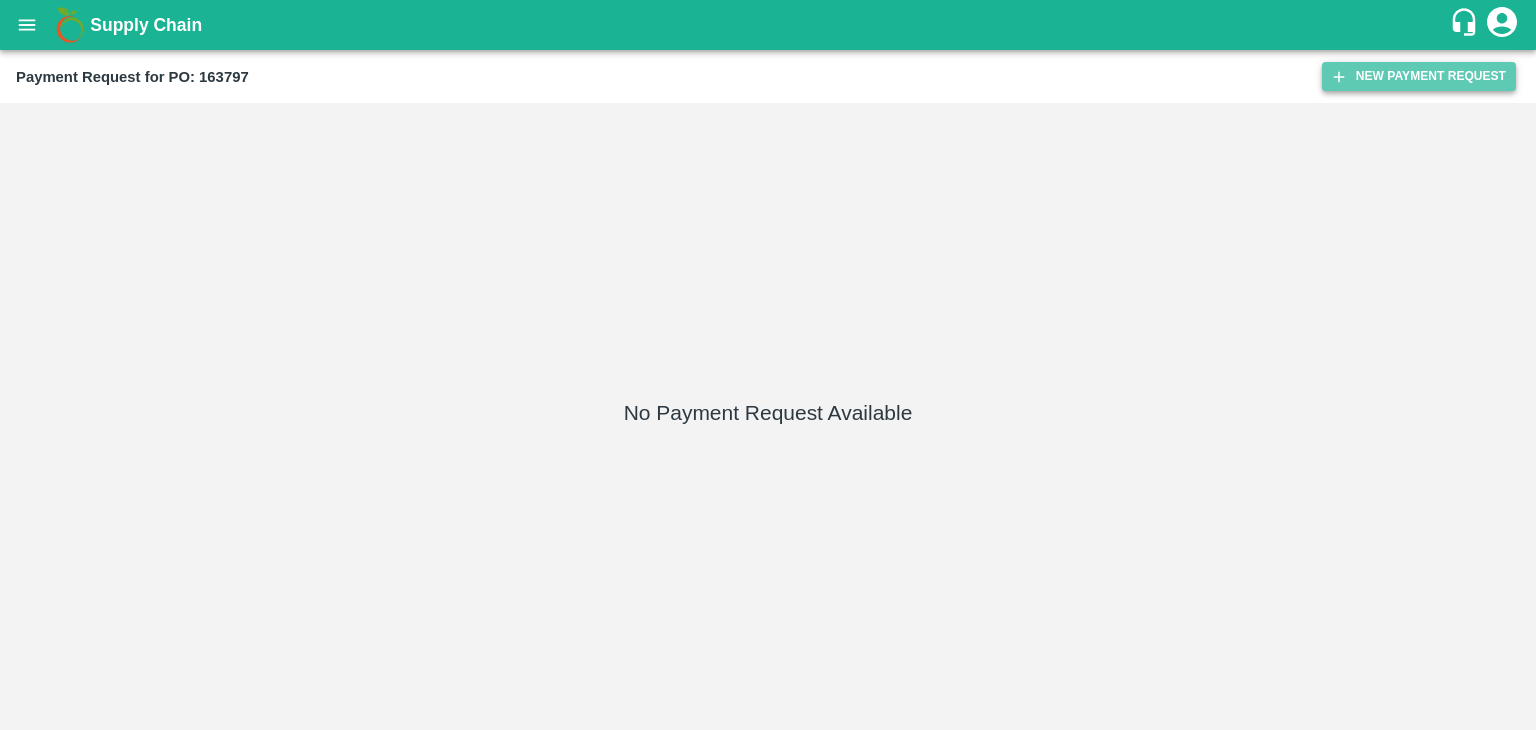 click on "New Payment Request" at bounding box center [1419, 76] 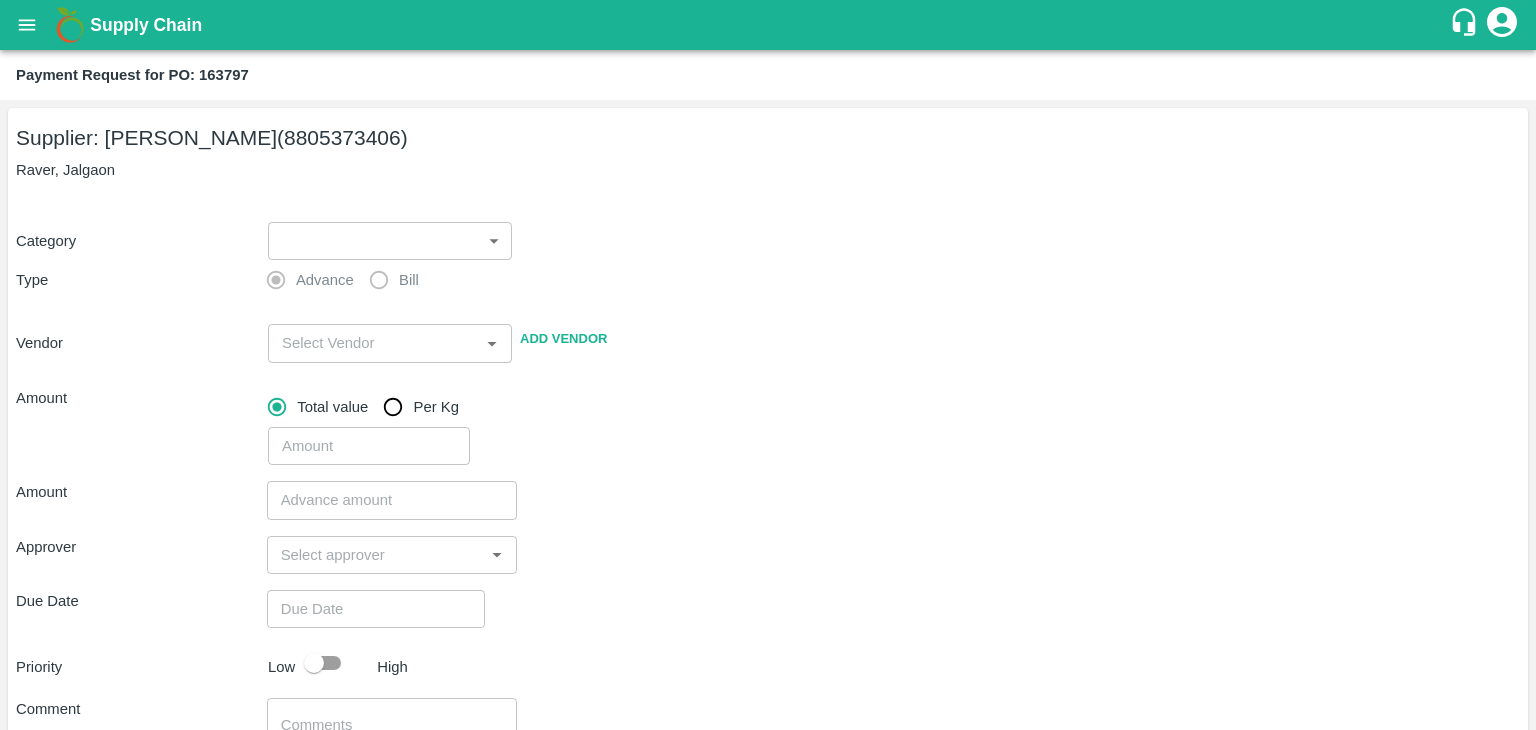 click on "Supply Chain Payment Request for PO: 163797 Supplier:    [PERSON_NAME]  (8805373406) Raver, Jalgaon Category ​ ​ Type Advance Bill Vendor ​ Add Vendor Amount Total value Per Kg ​ Amount ​ Approver ​ Due Date ​  Priority  Low  High Comment x ​ Attach bill Cancel Save Tembhurni PH Nashik CC Shahada Banana Export PH Savda Banana Export PH Nashik Banana CS [PERSON_NAME] Logout" at bounding box center [768, 365] 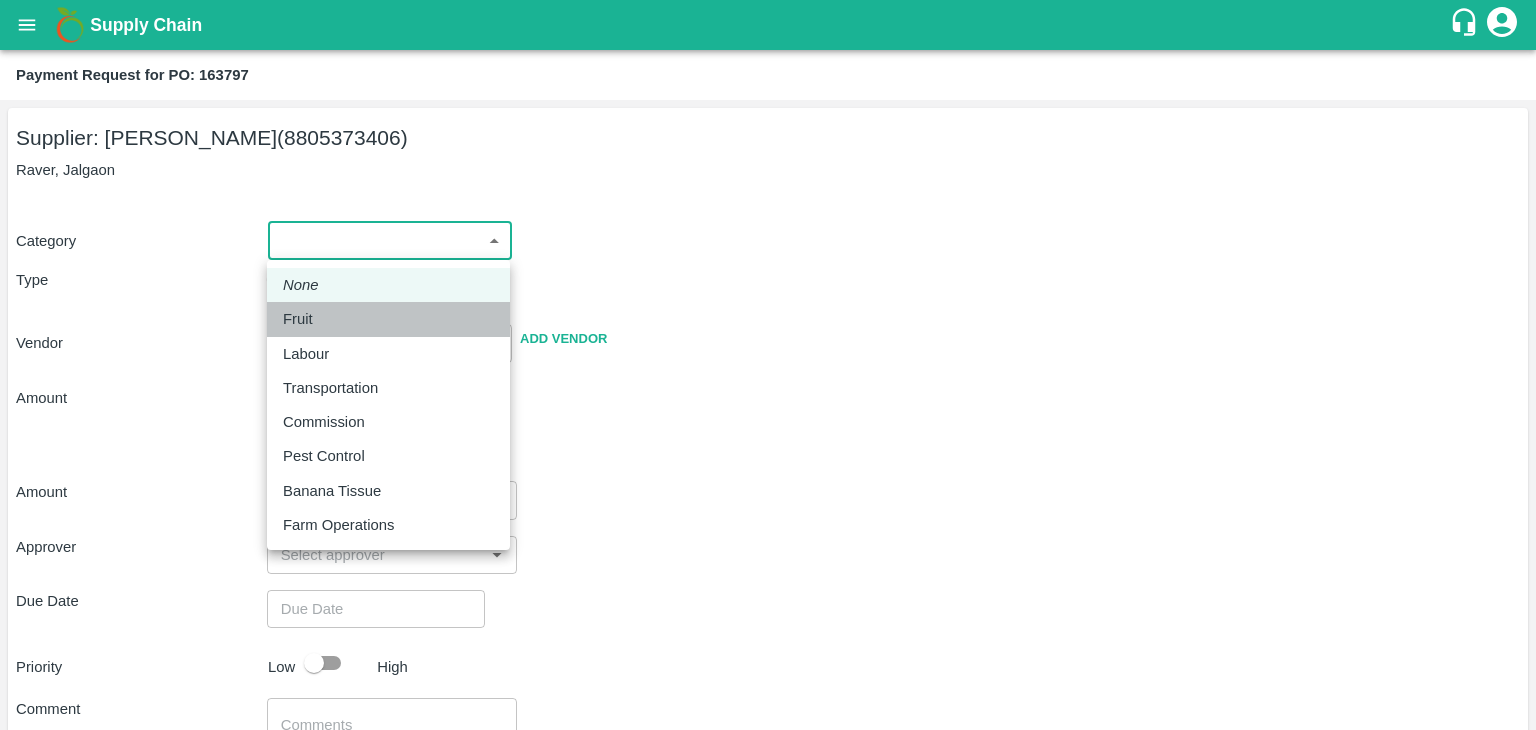 click on "Fruit" at bounding box center [388, 319] 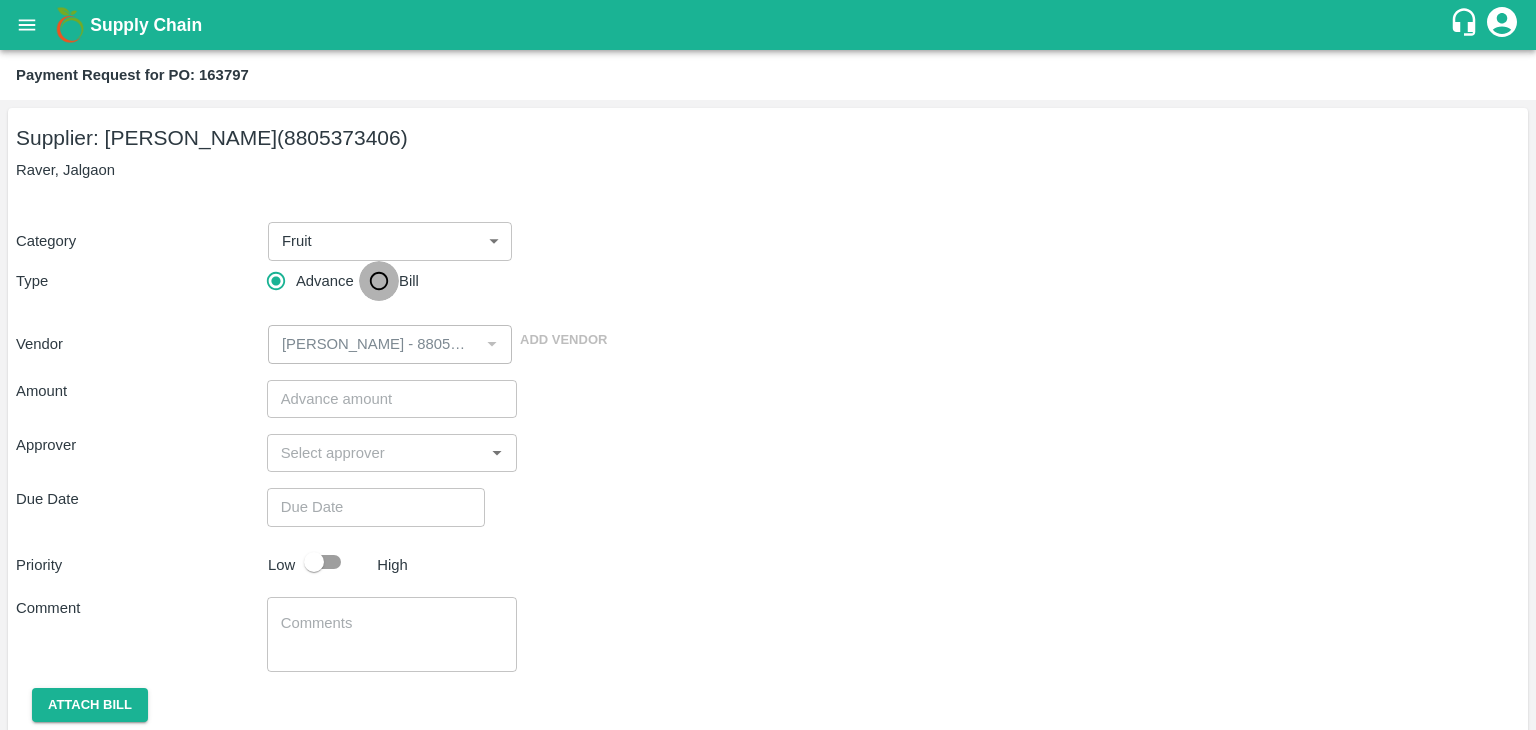 click on "Bill" at bounding box center [379, 281] 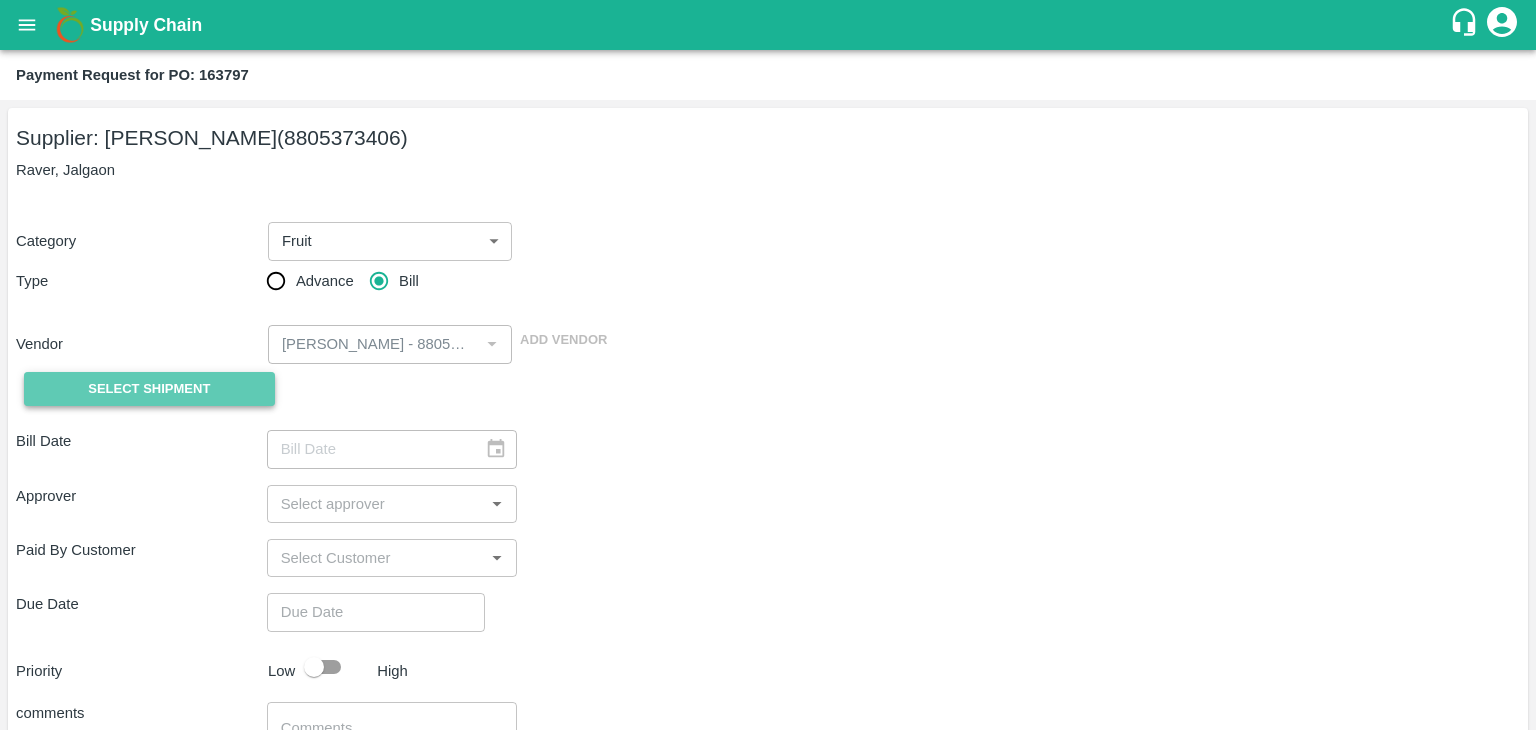 click on "Select Shipment" at bounding box center (149, 389) 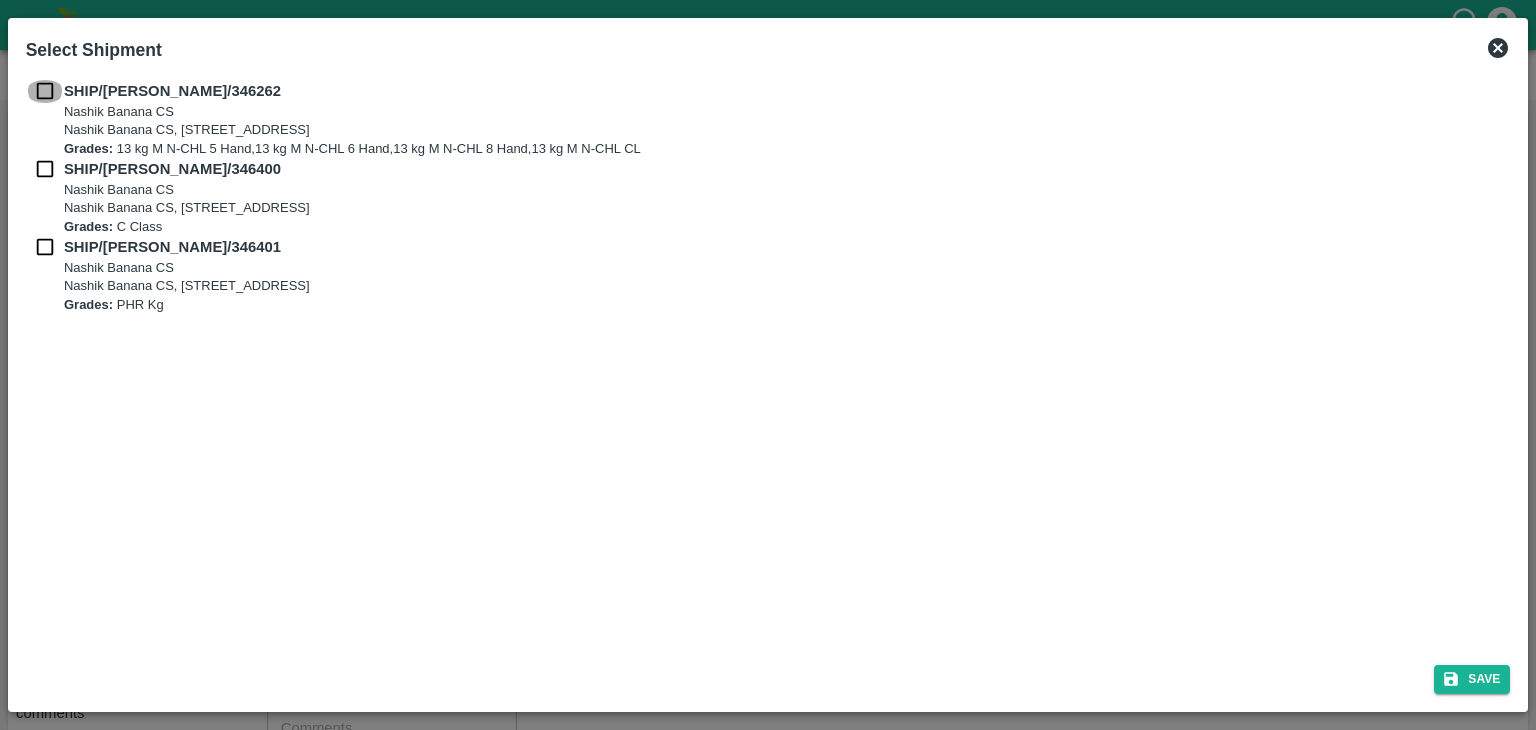 click at bounding box center [45, 91] 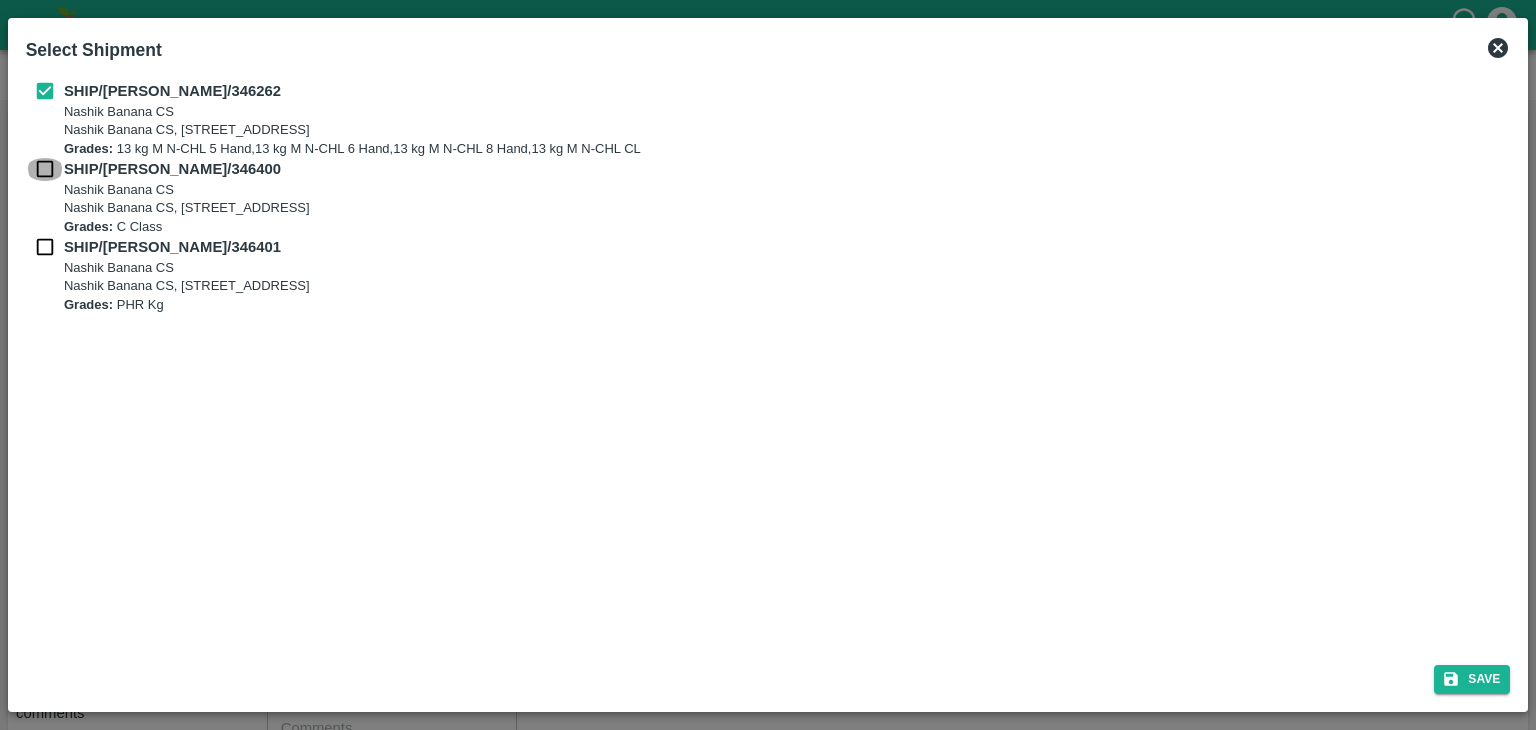 click at bounding box center [45, 169] 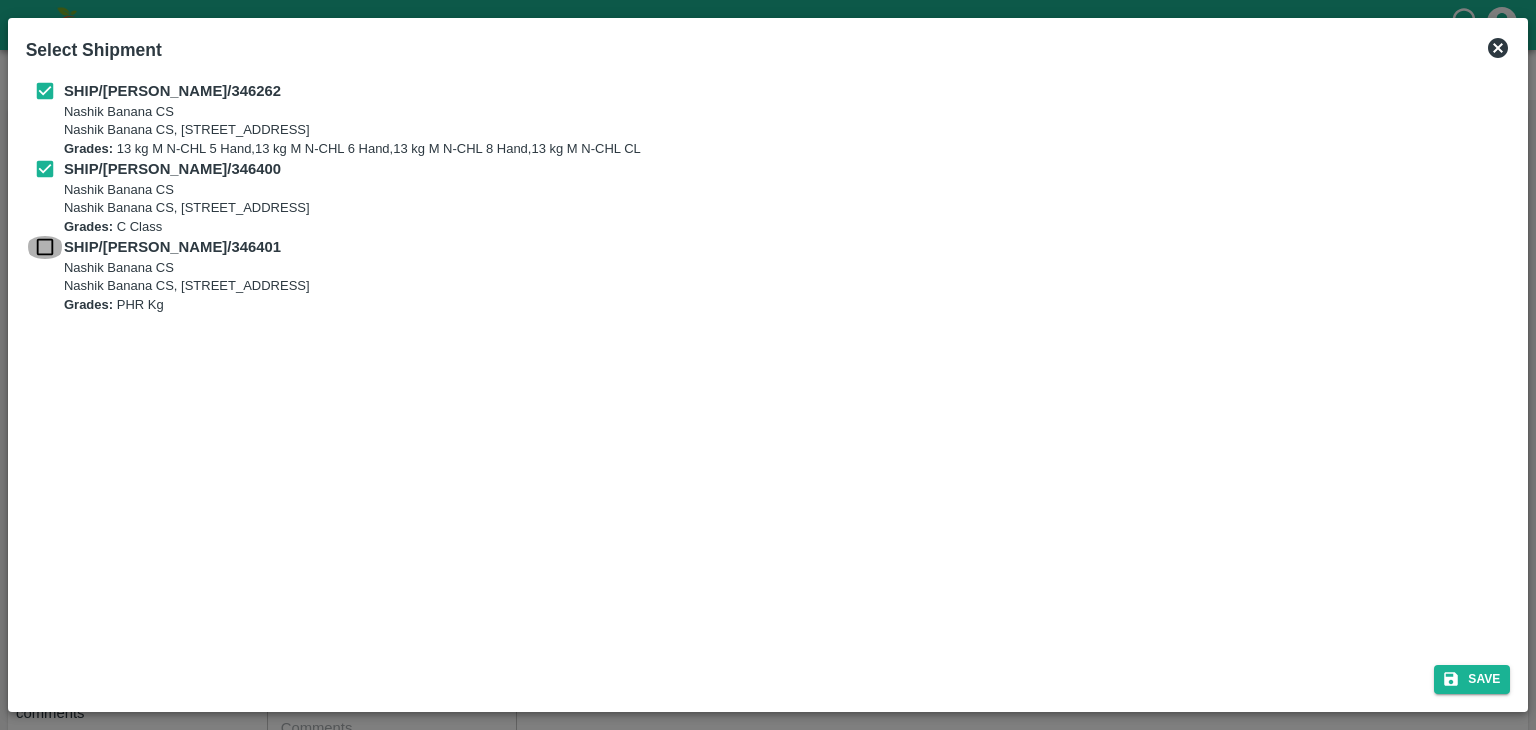 click at bounding box center (45, 247) 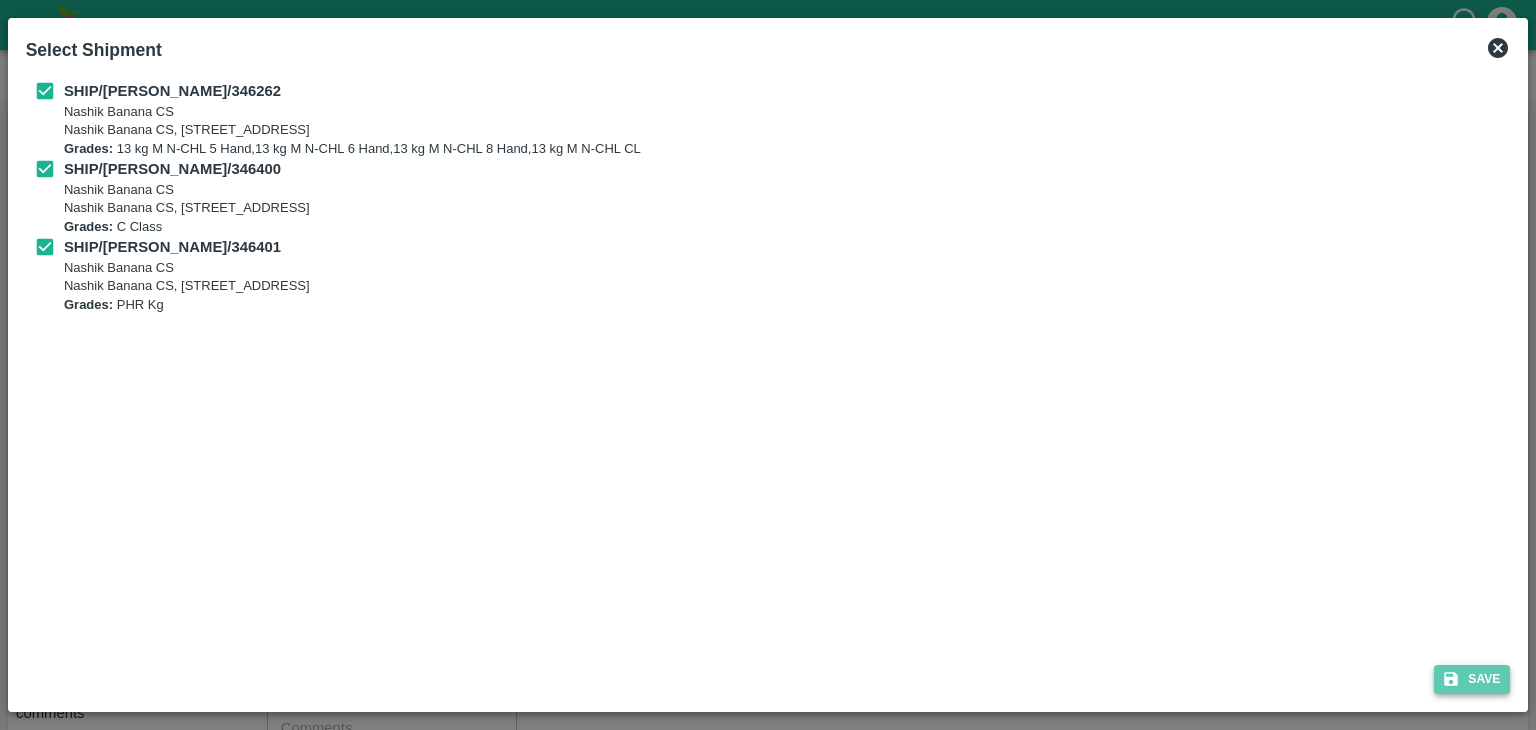 click on "Save" at bounding box center (1472, 679) 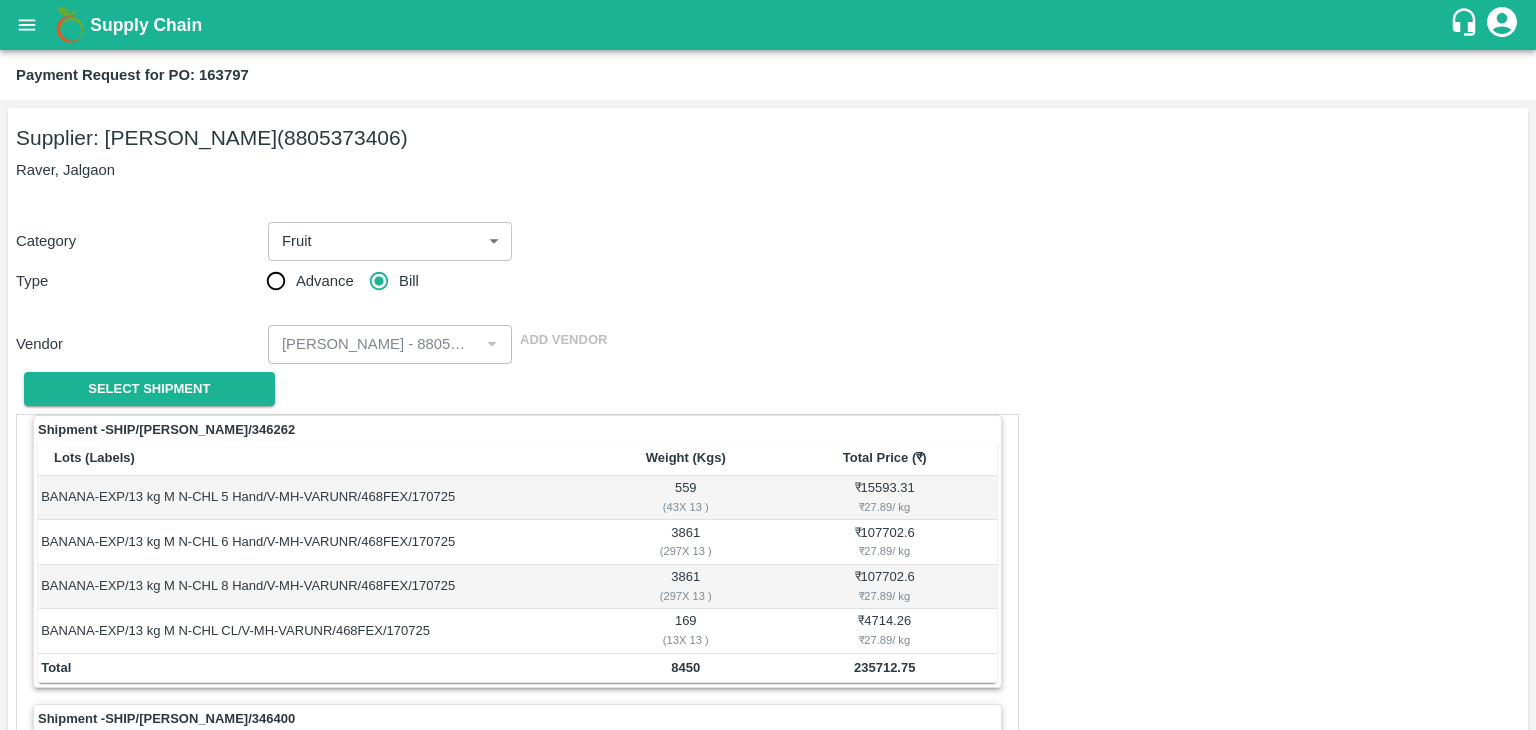 scroll, scrollTop: 936, scrollLeft: 0, axis: vertical 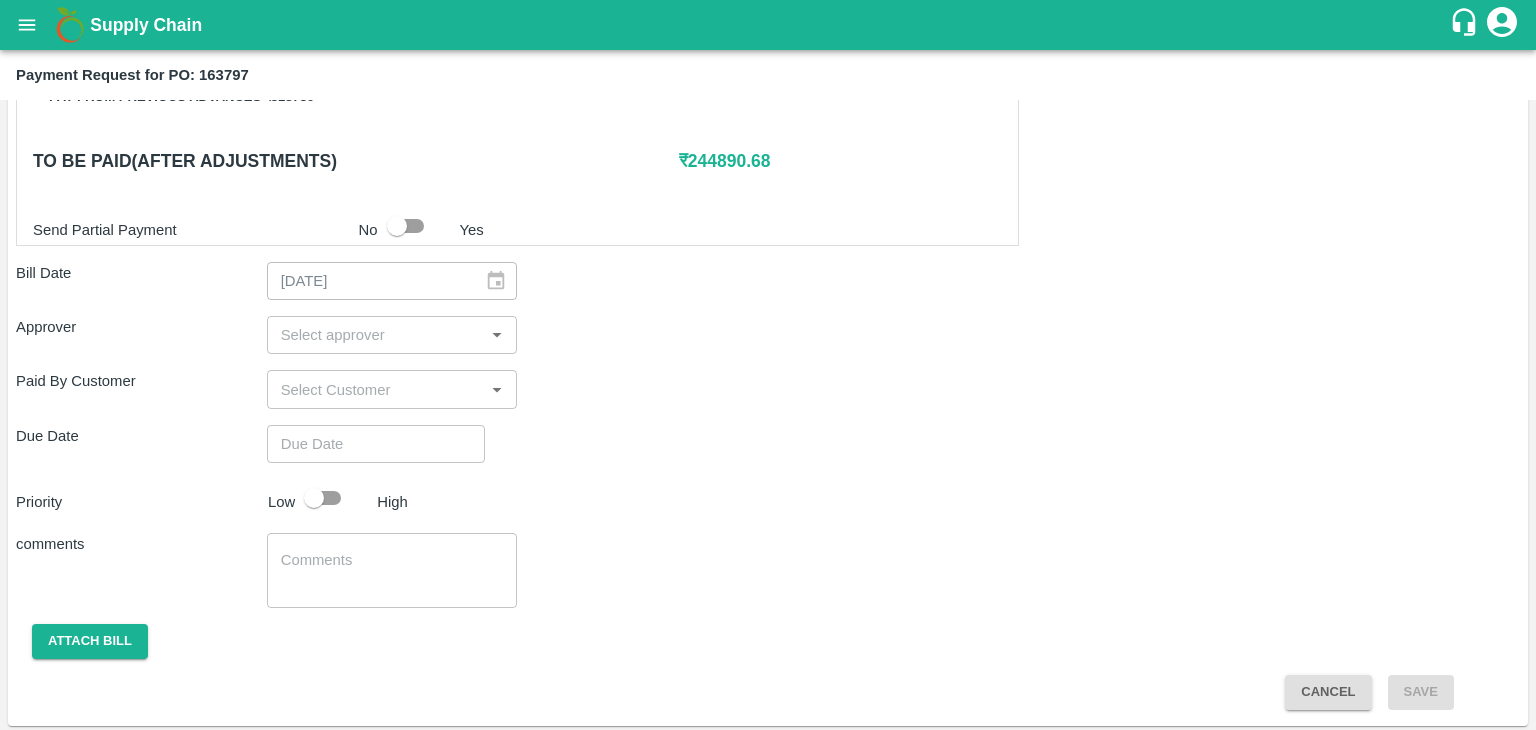click at bounding box center (376, 335) 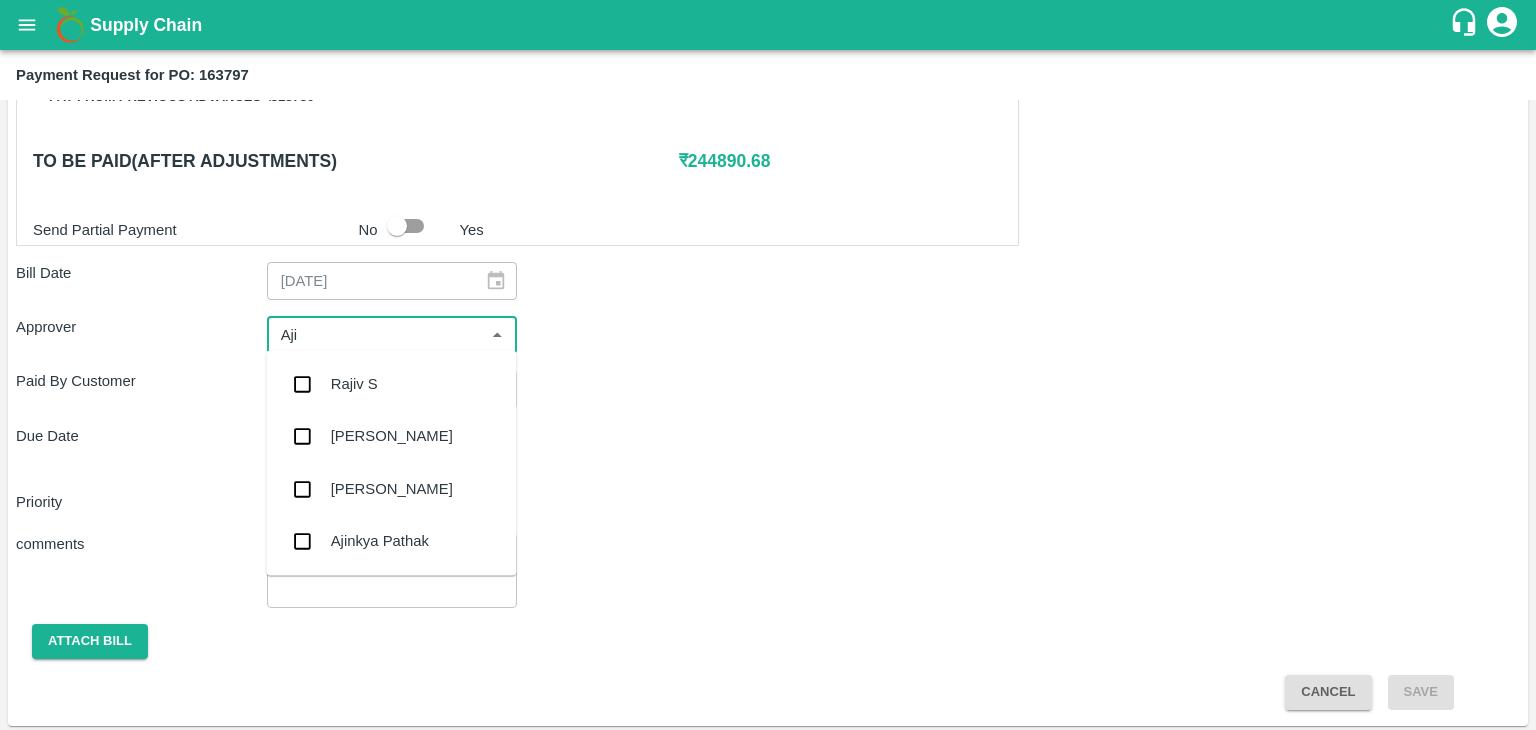 type on "Ajit" 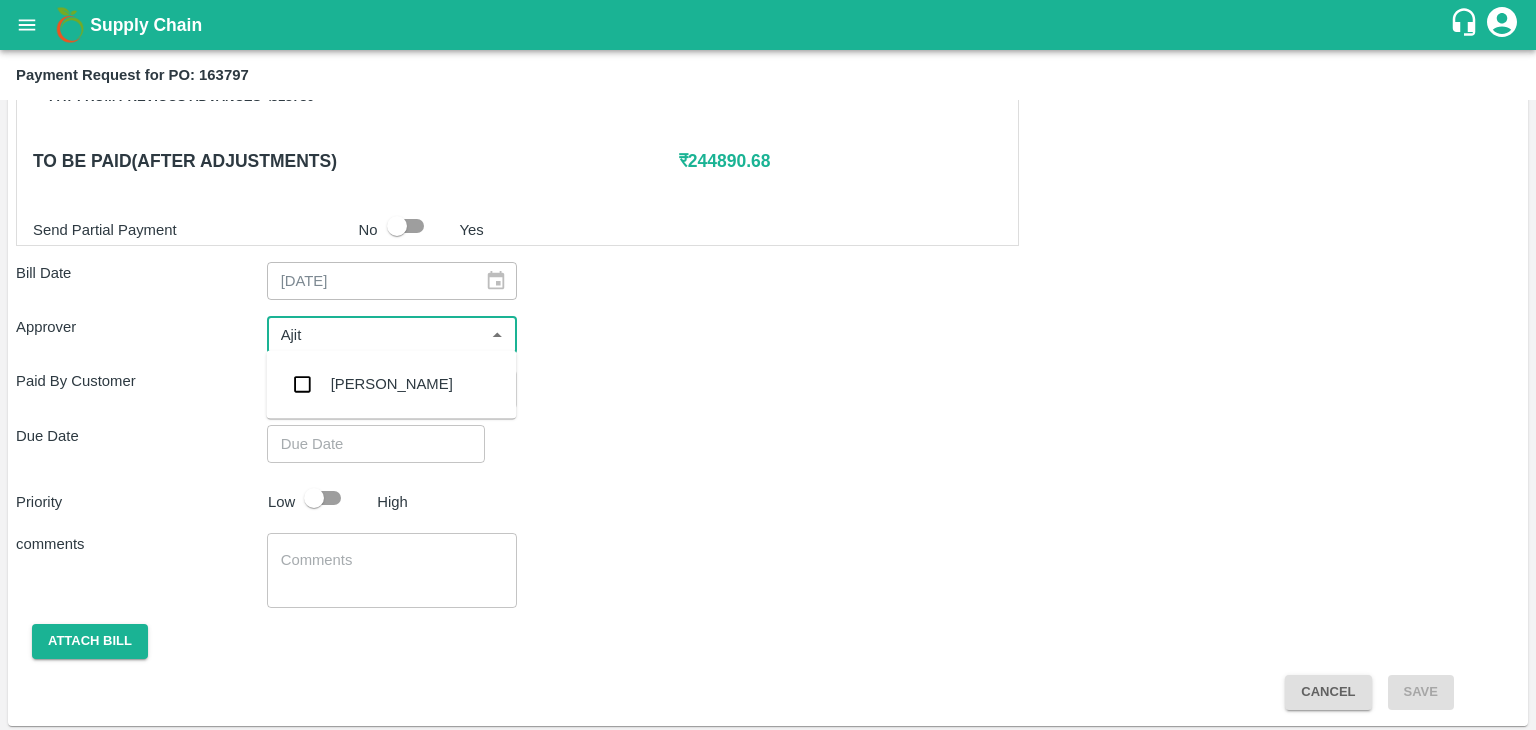 click on "[PERSON_NAME]" at bounding box center [391, 384] 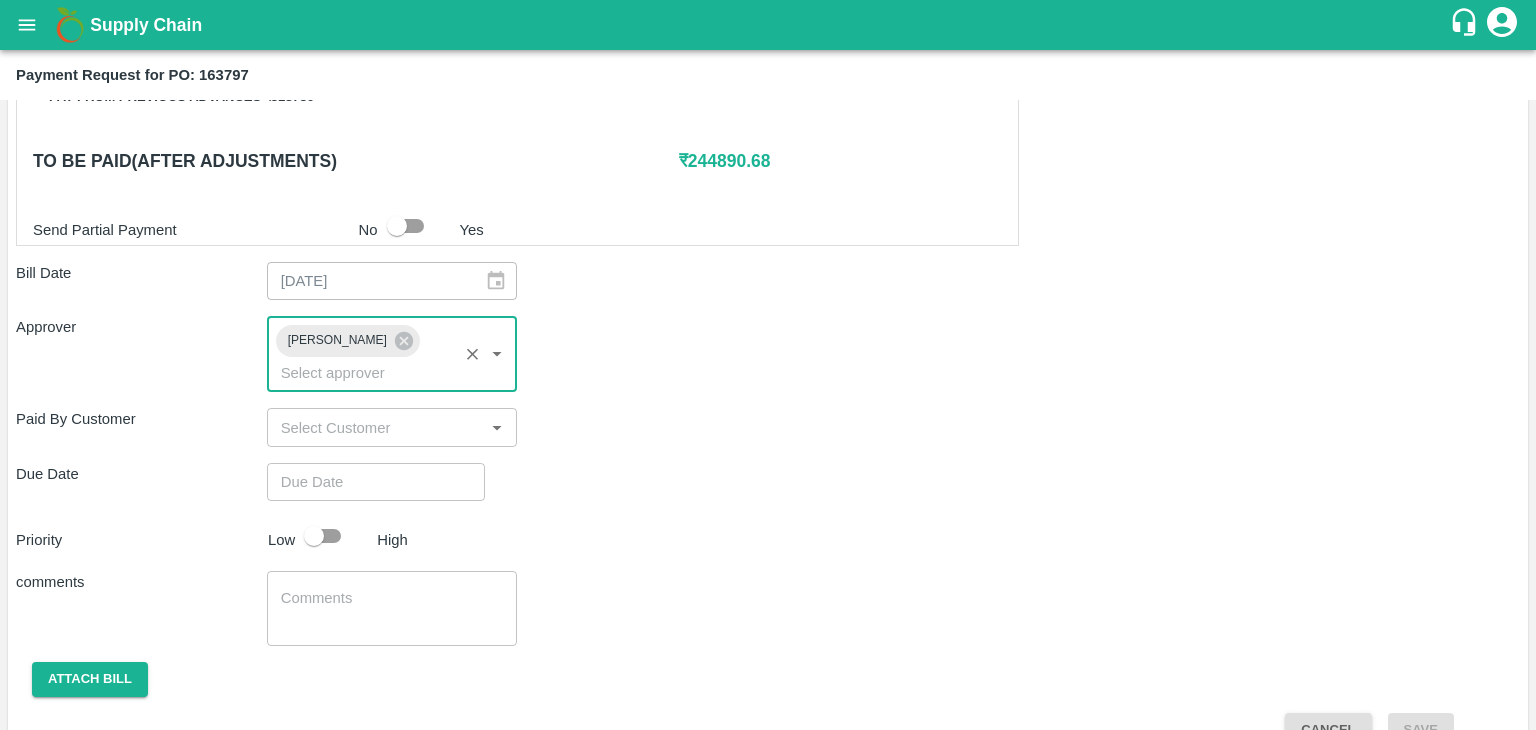 type on "DD/MM/YYYY hh:mm aa" 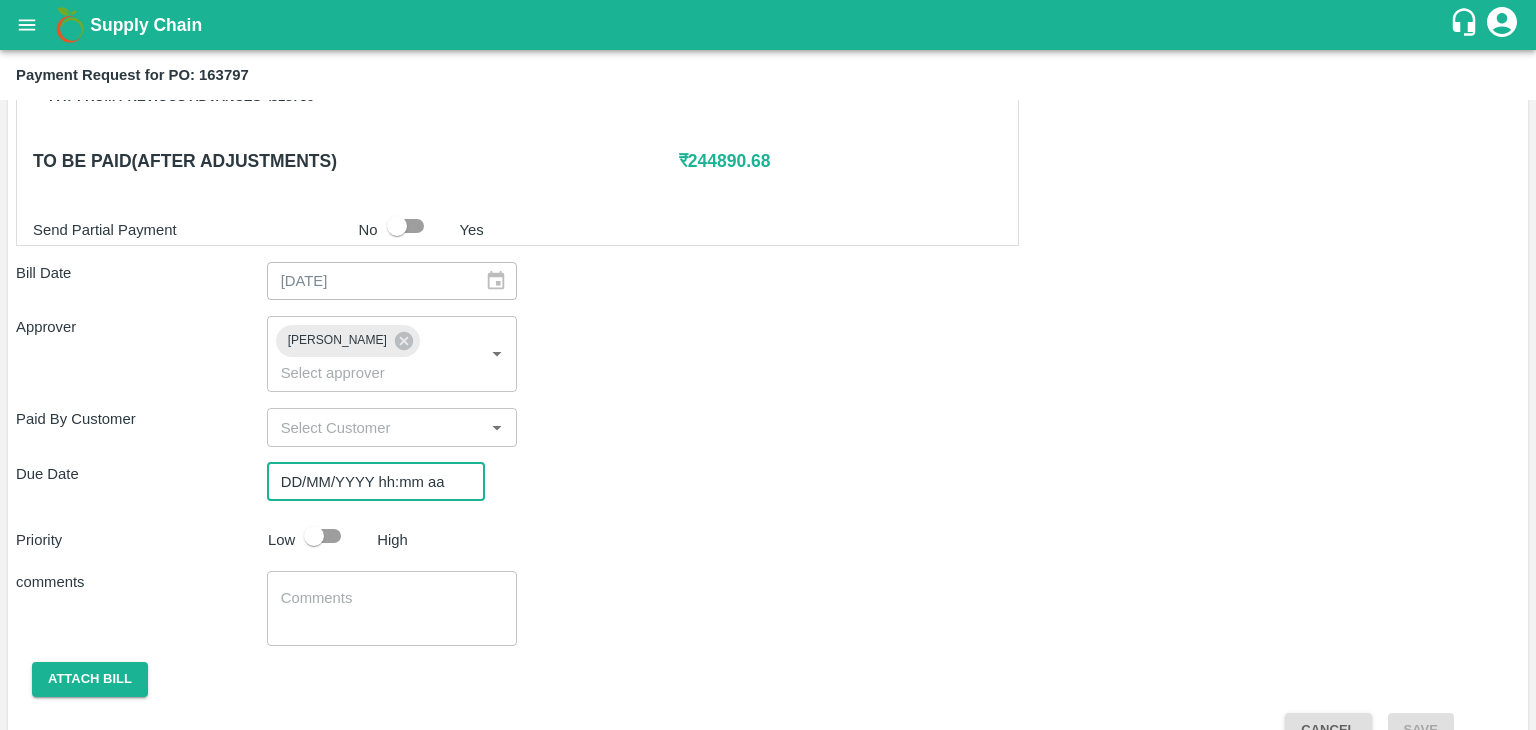 click on "DD/MM/YYYY hh:mm aa" at bounding box center [369, 482] 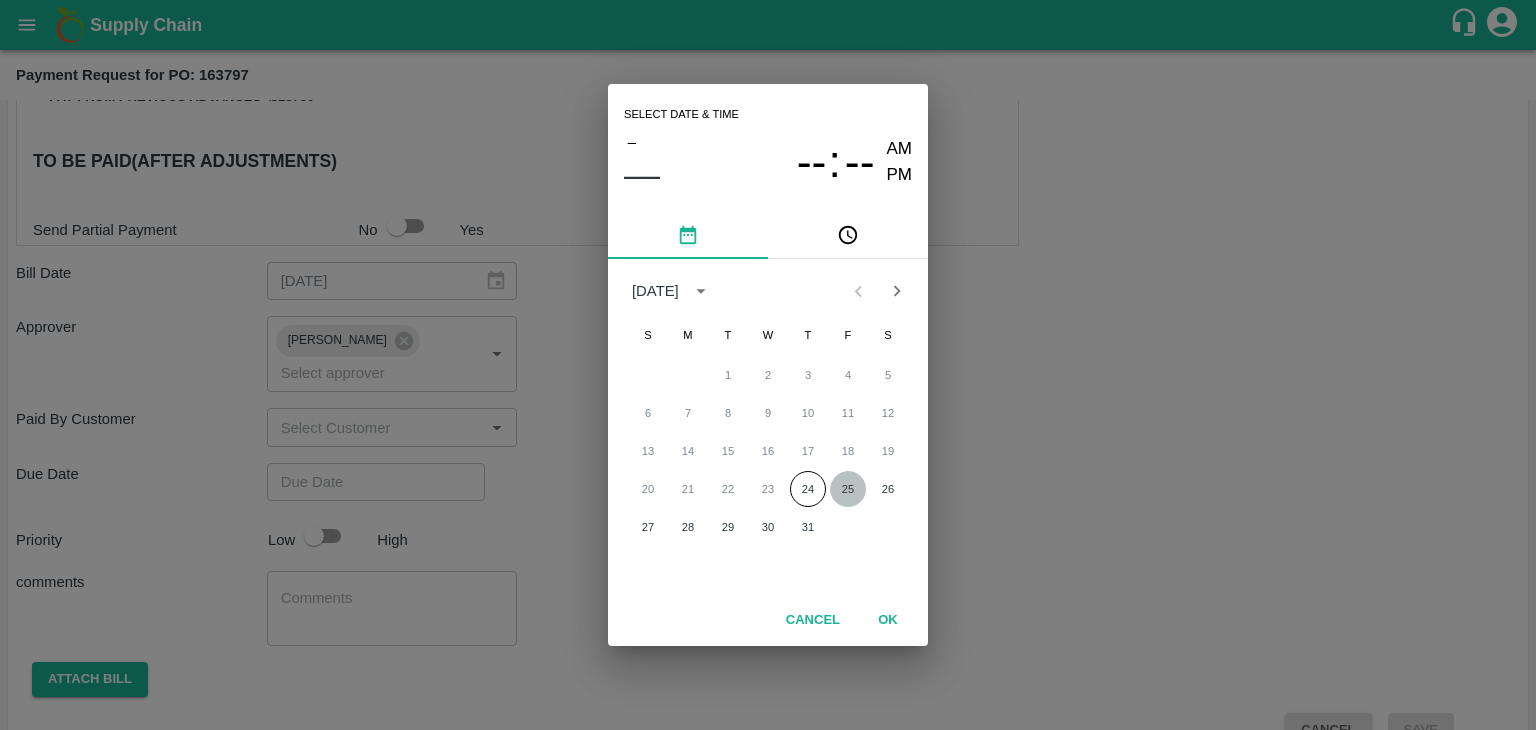 click on "25" at bounding box center [848, 489] 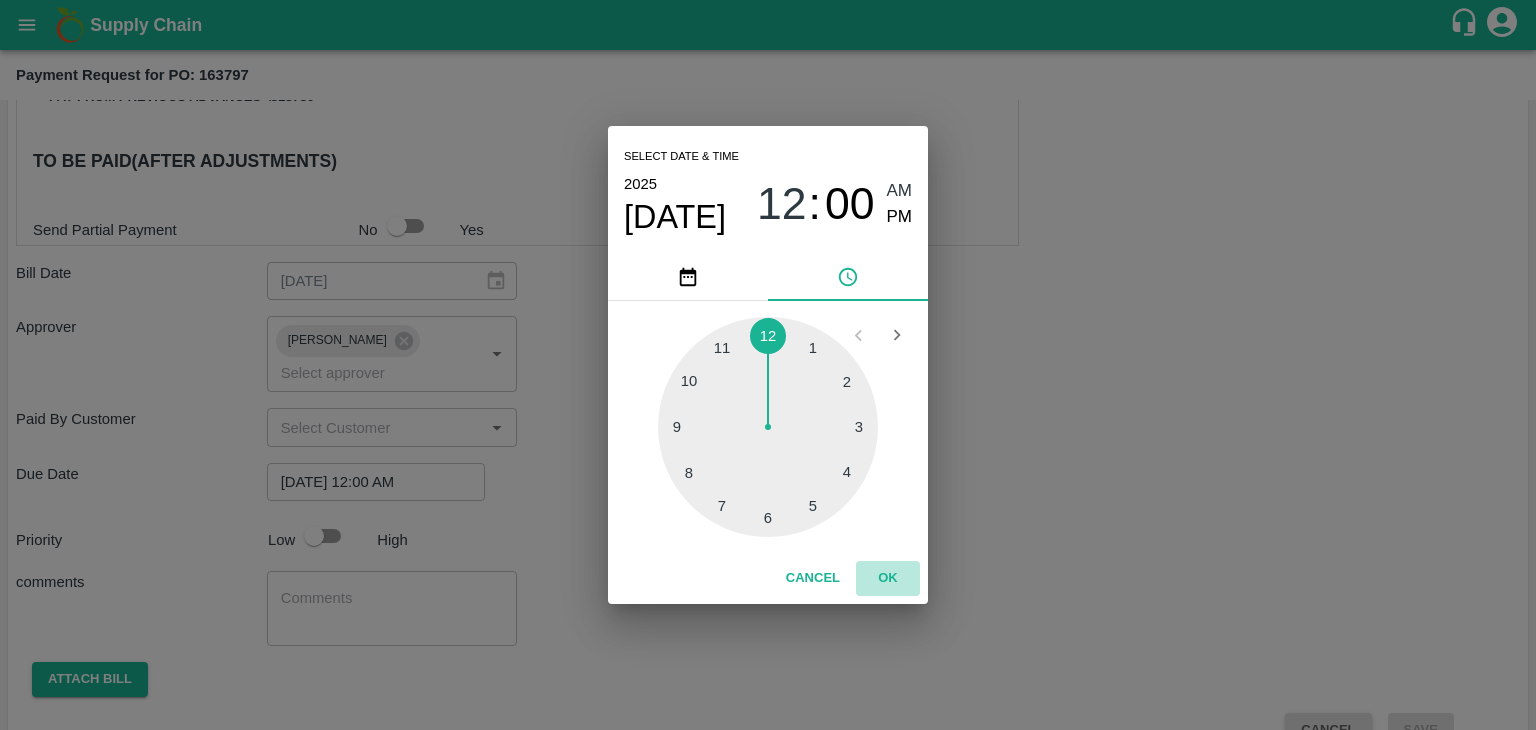 click on "OK" at bounding box center [888, 578] 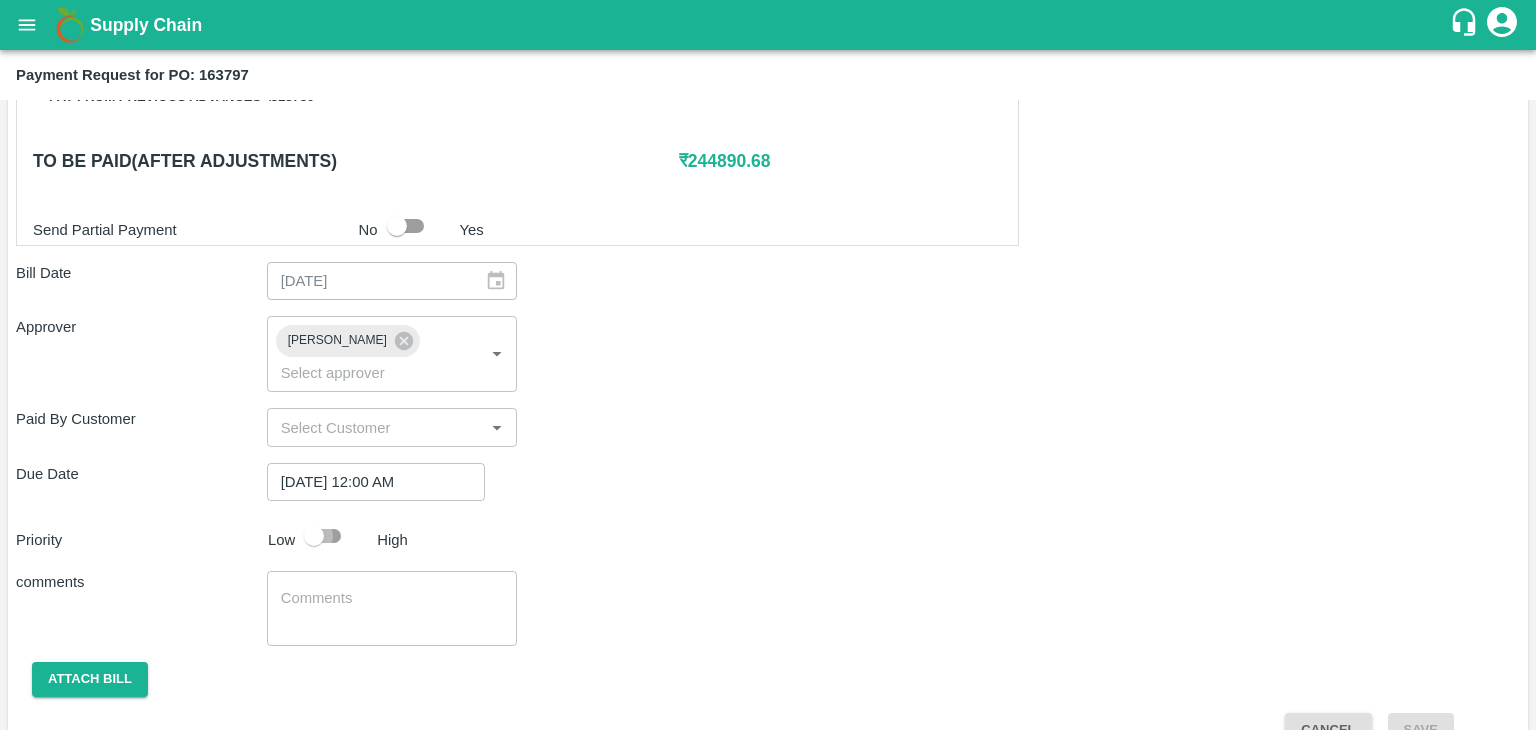 click at bounding box center (314, 536) 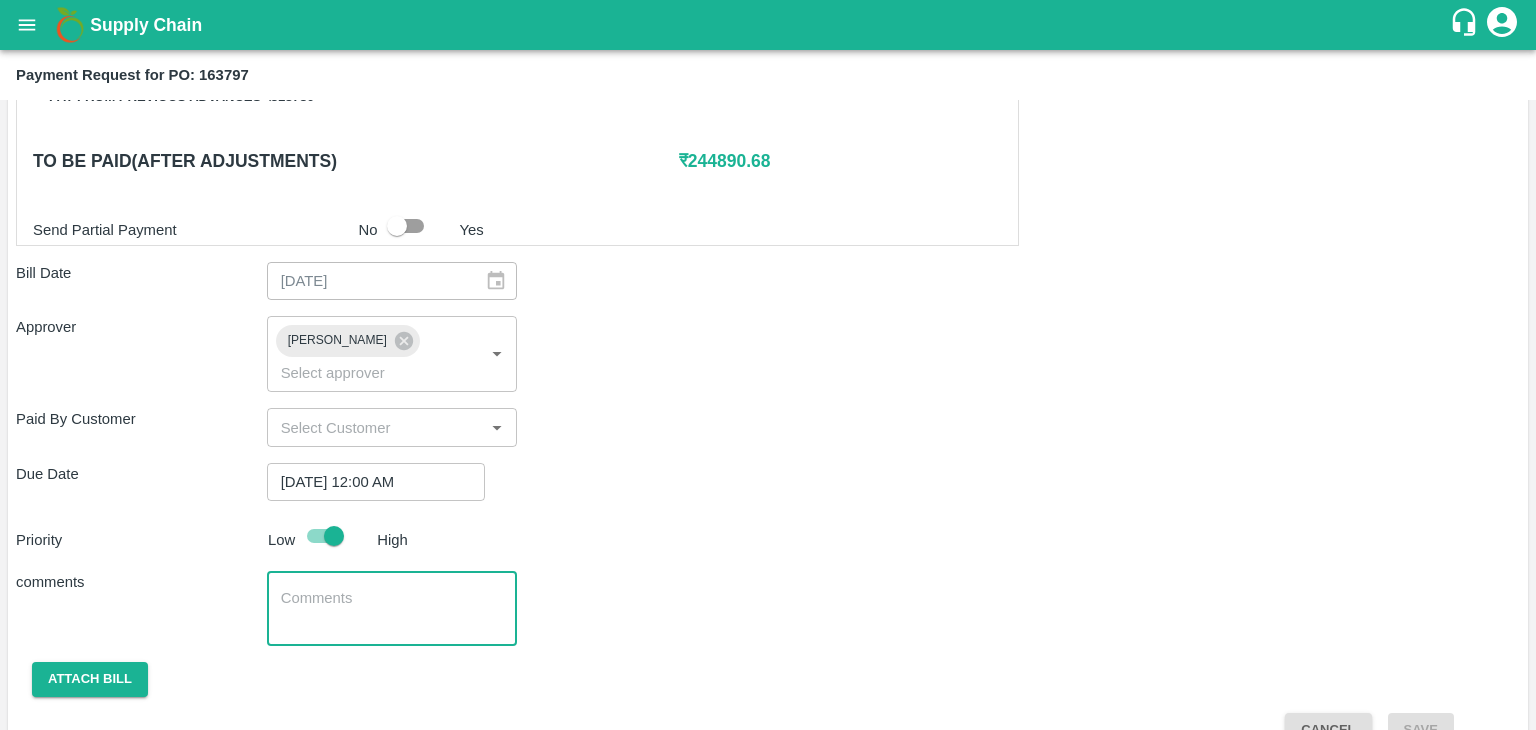 click at bounding box center [392, 609] 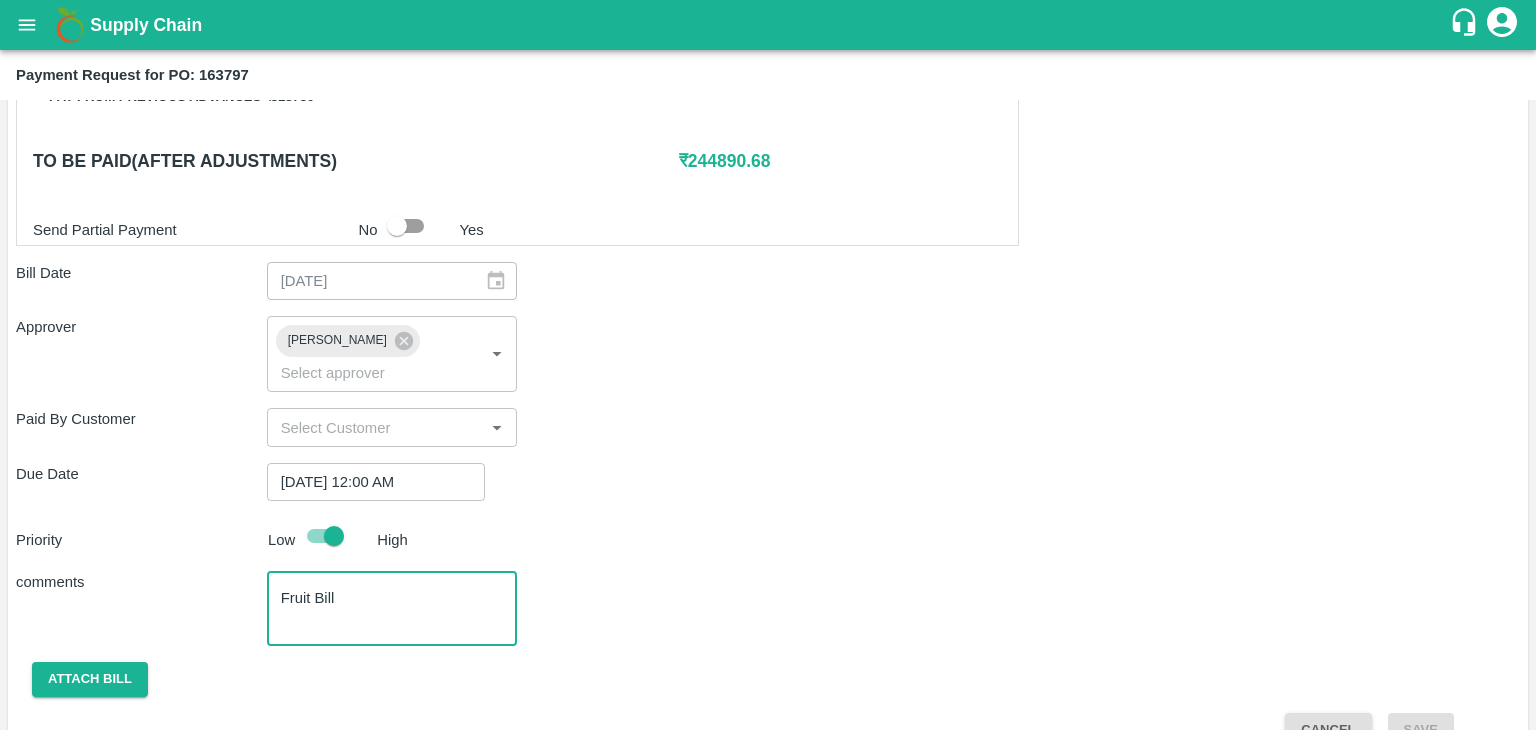 scroll, scrollTop: 948, scrollLeft: 0, axis: vertical 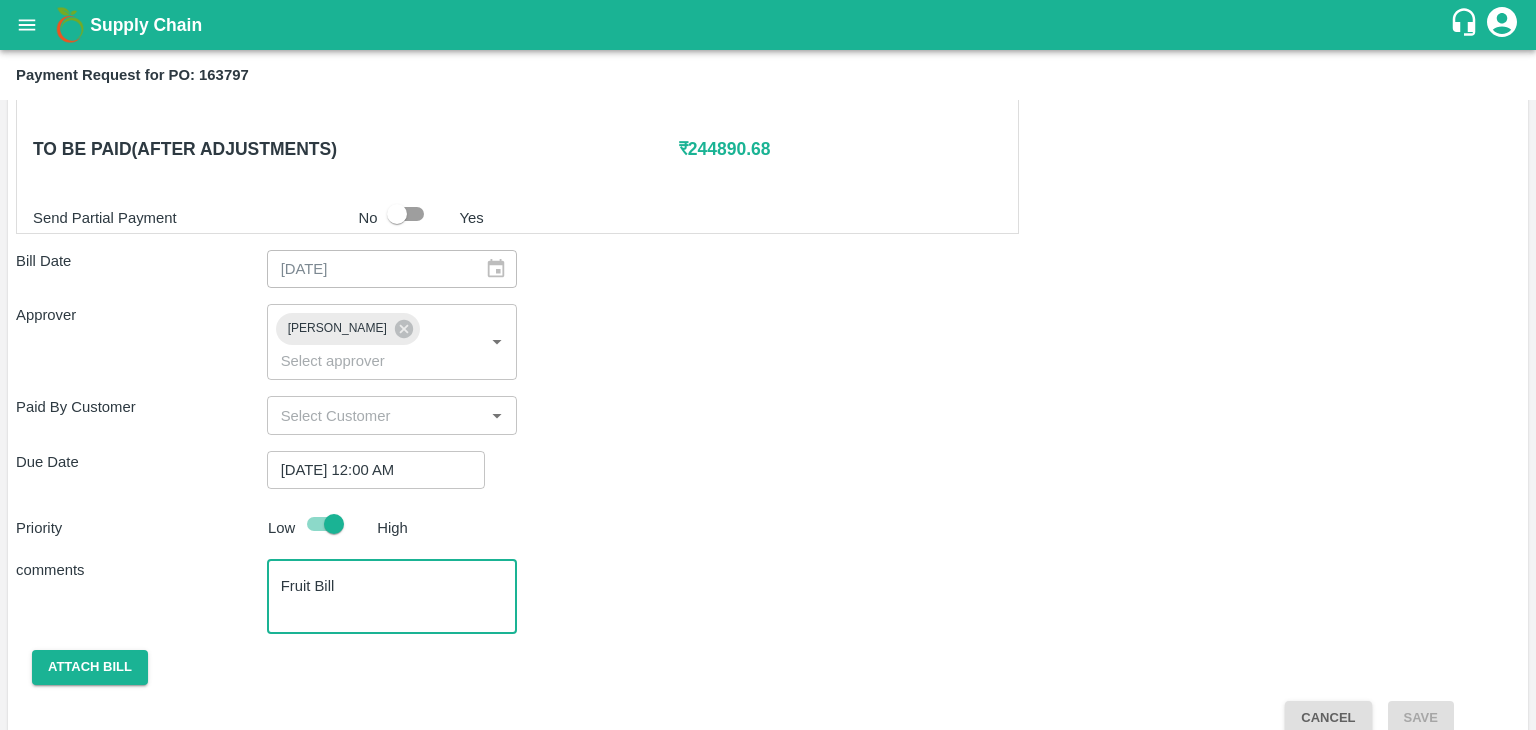 type on "Fruit Bill" 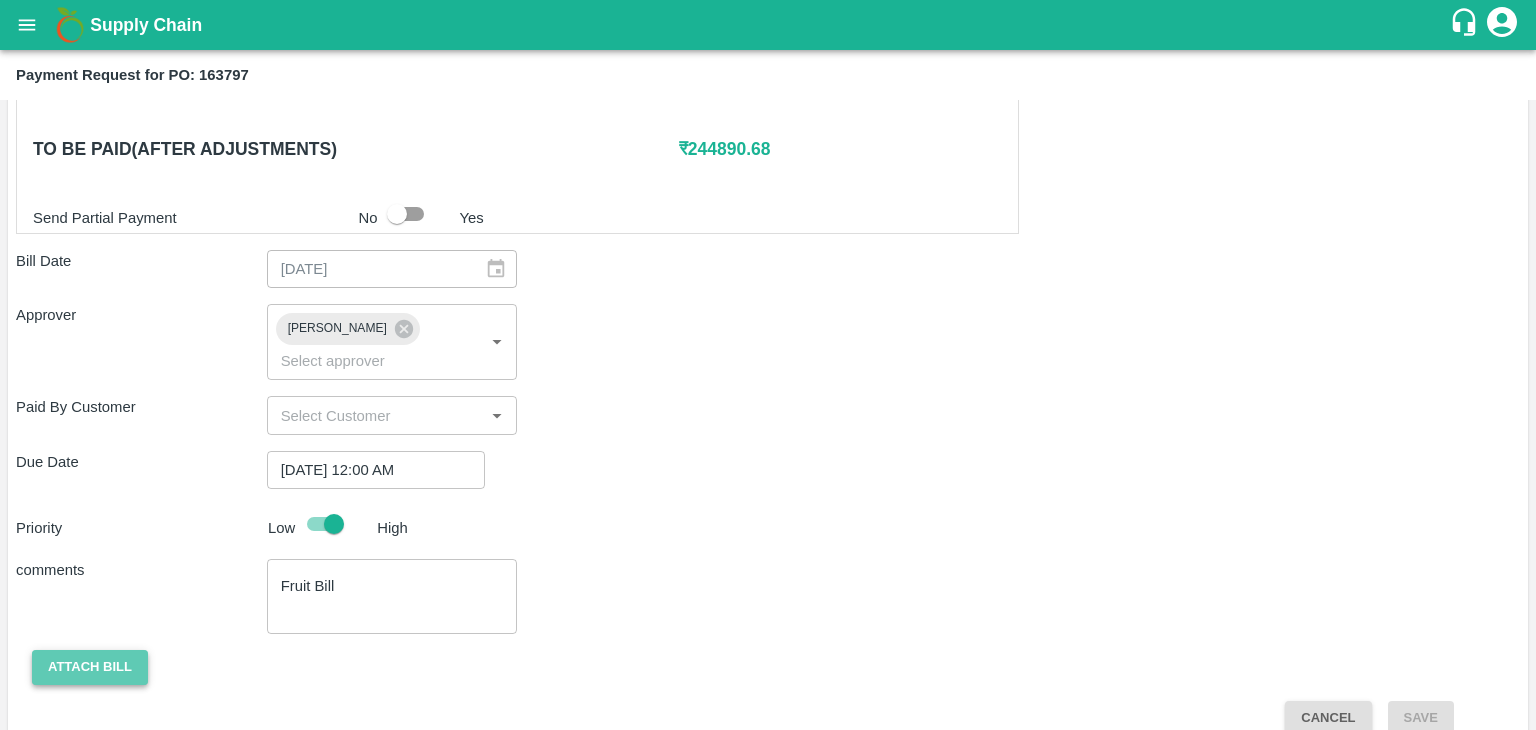 click on "Attach bill" at bounding box center [90, 667] 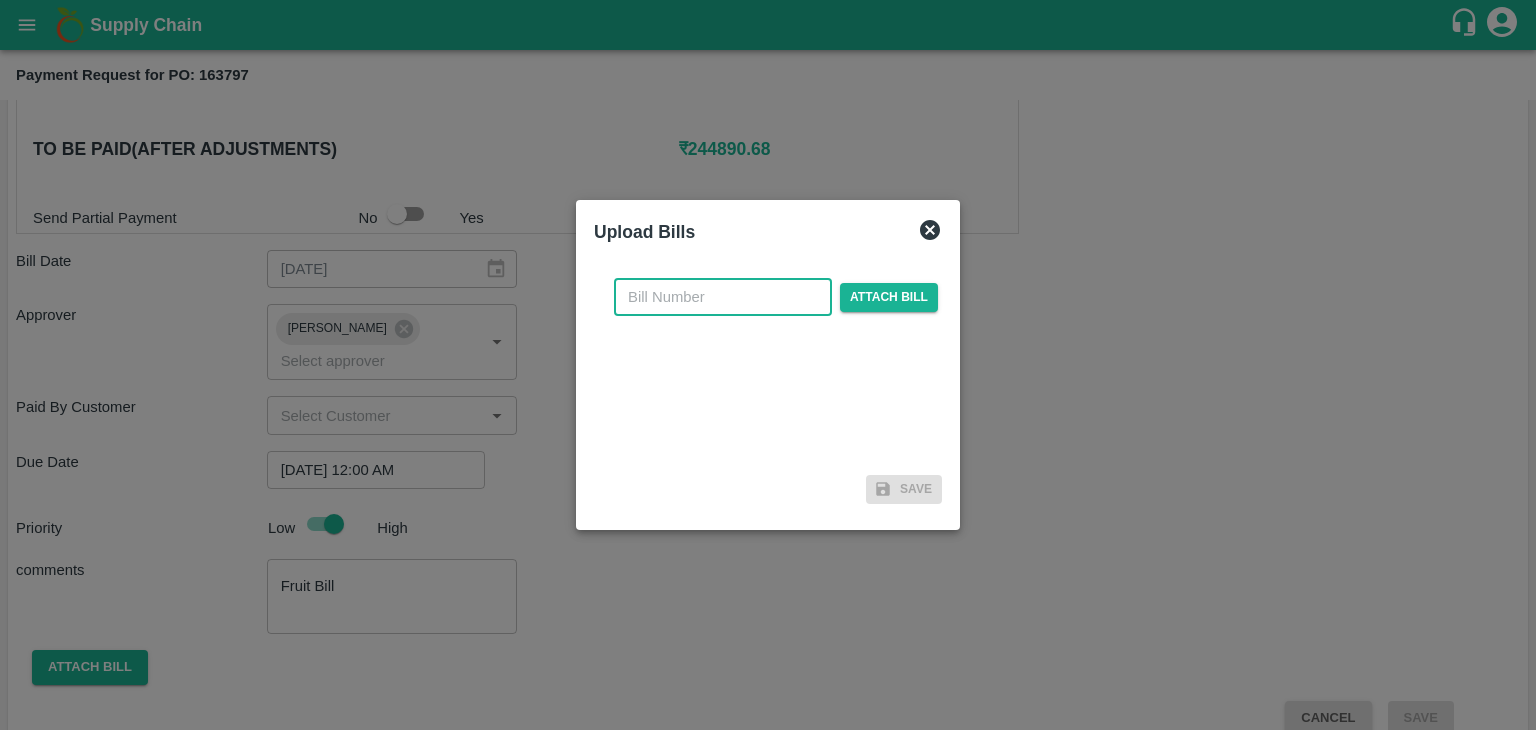 click at bounding box center (723, 297) 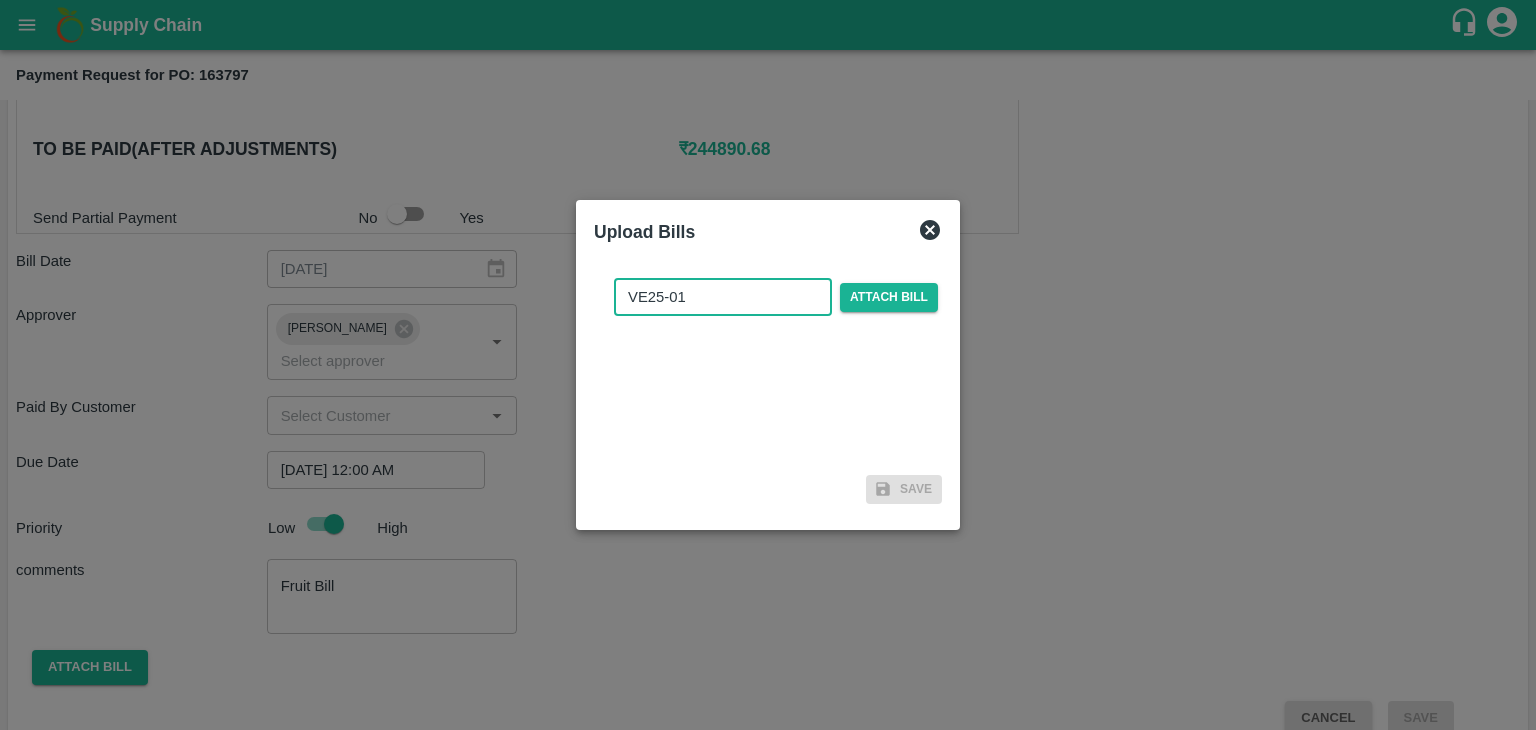 click on "VE25-01" at bounding box center (723, 297) 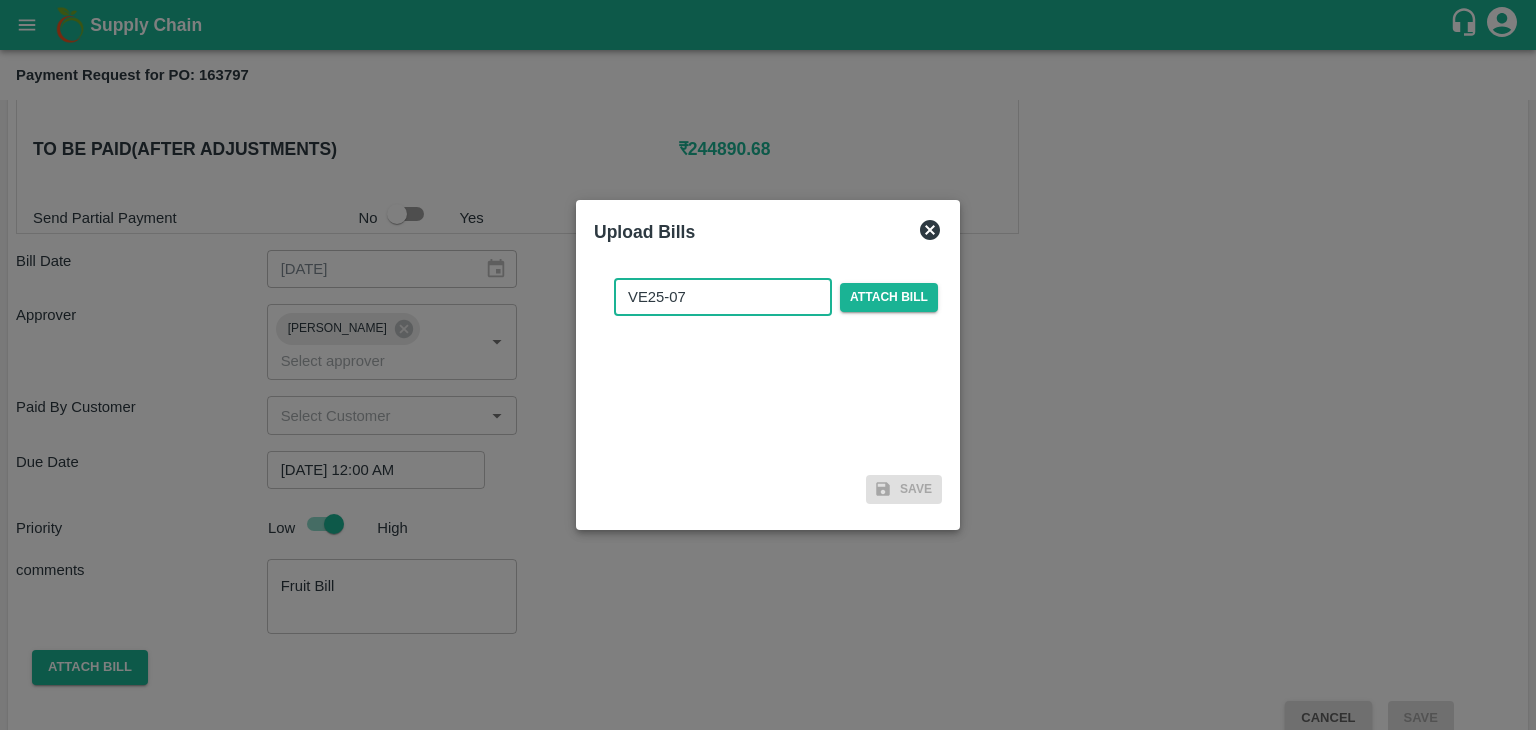 type on "VE25-07" 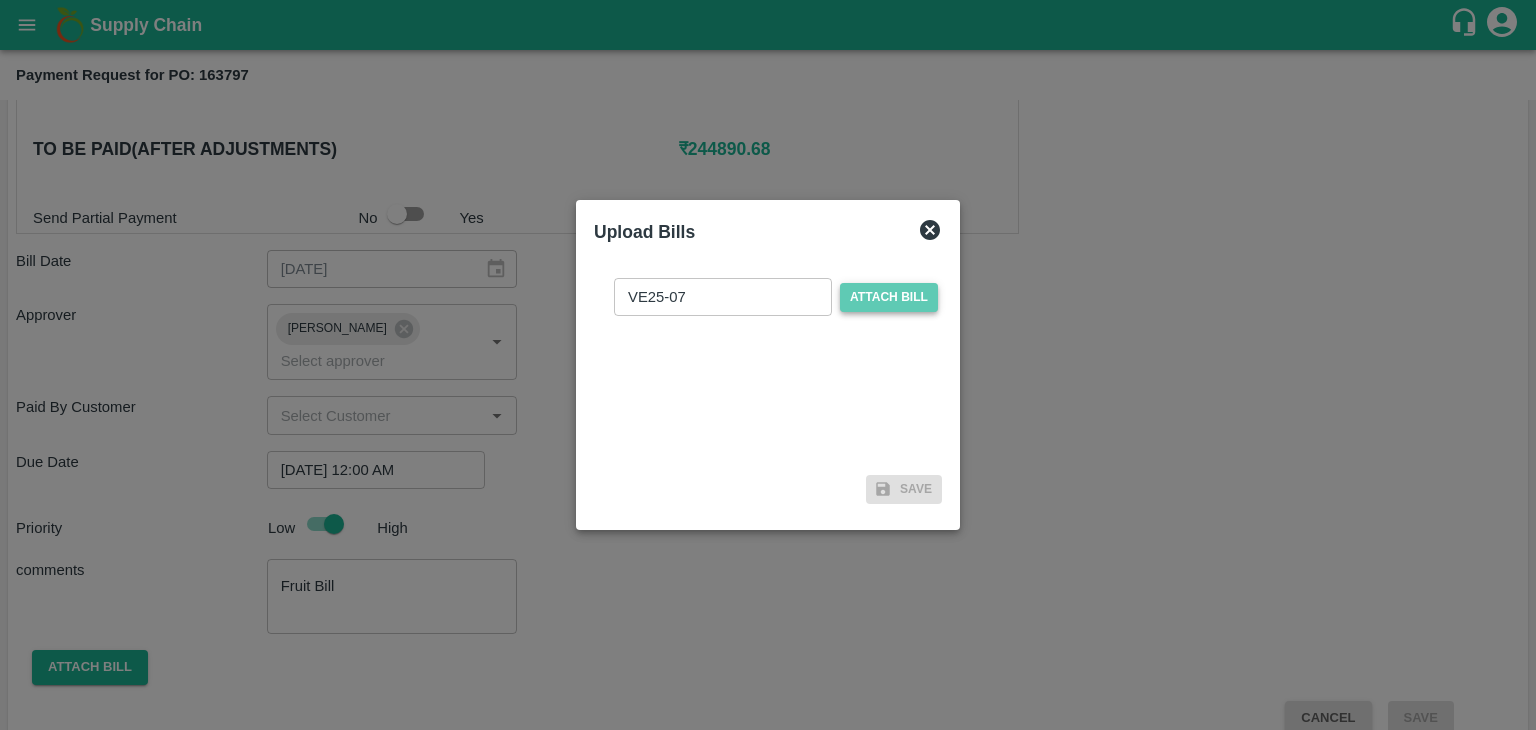 click on "Attach bill" at bounding box center [889, 297] 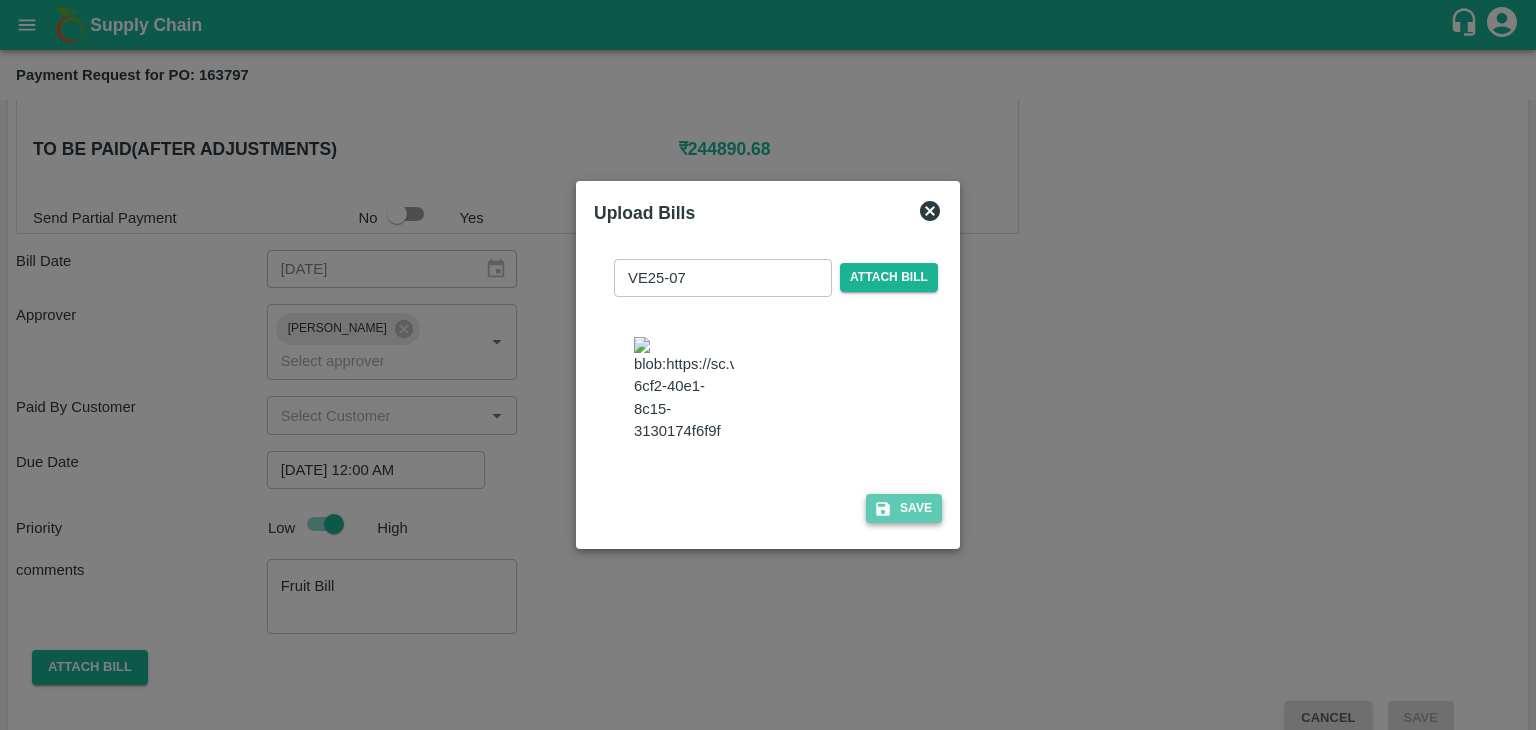 click on "Save" at bounding box center (904, 508) 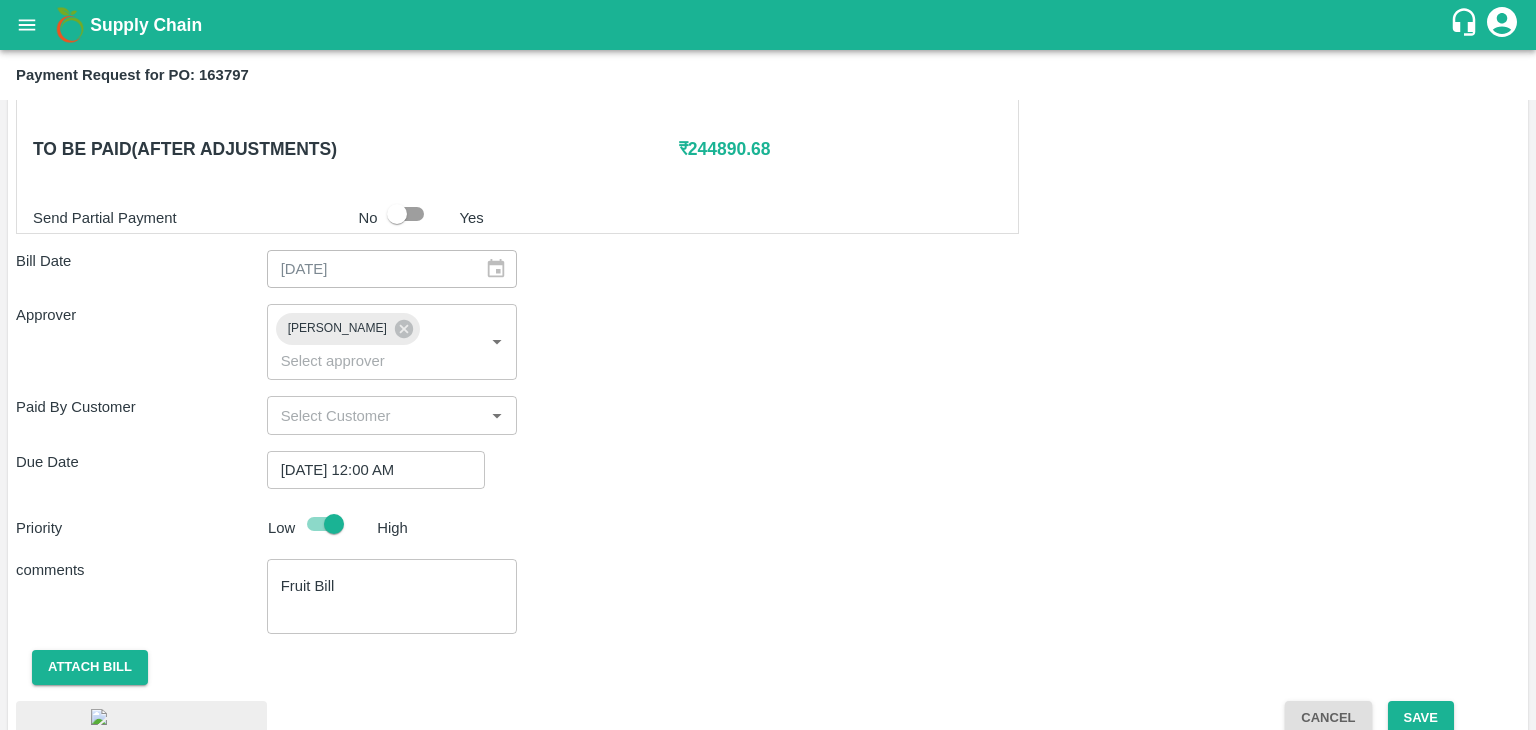 scroll, scrollTop: 1060, scrollLeft: 0, axis: vertical 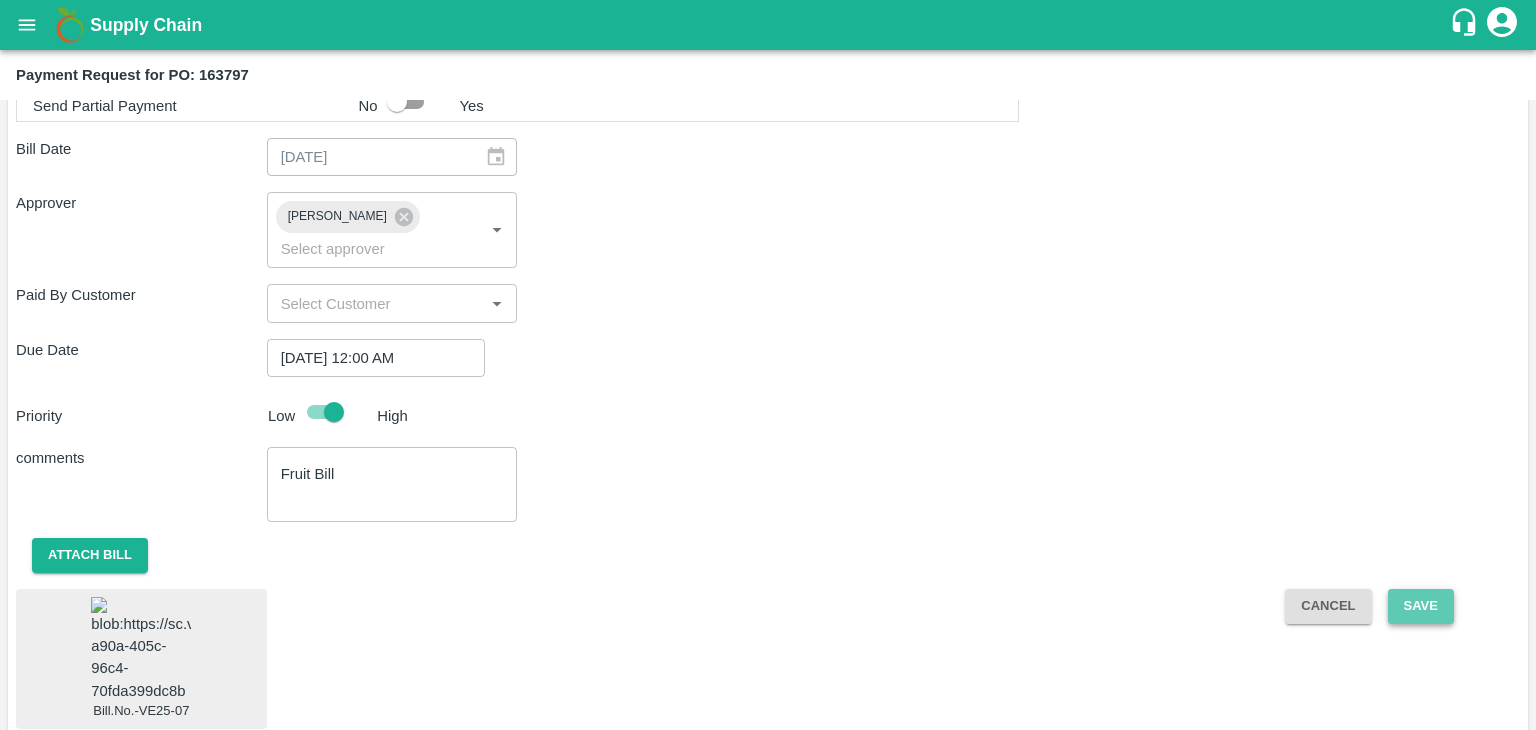 click on "Save" at bounding box center [1421, 606] 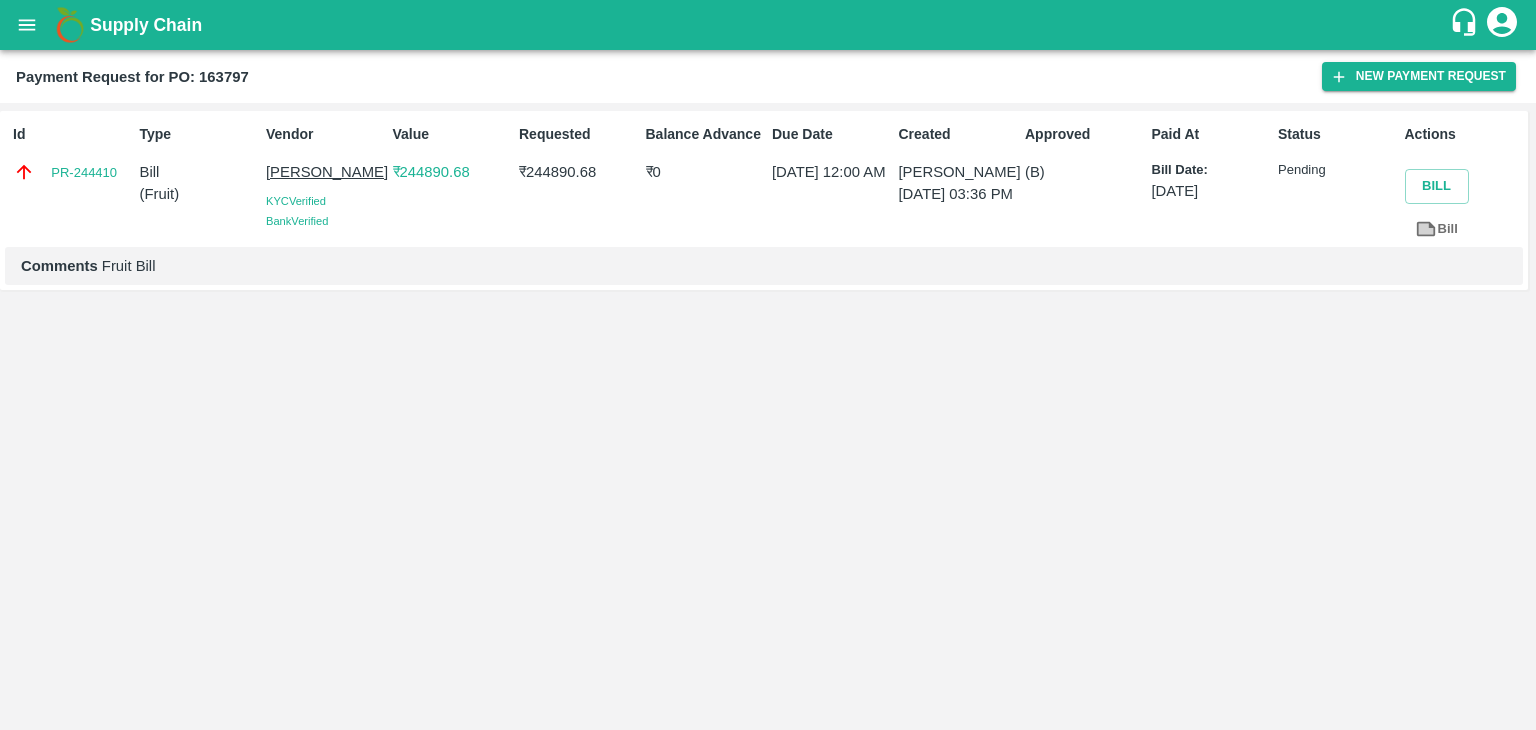 click on "Supply Chain" at bounding box center (768, 25) 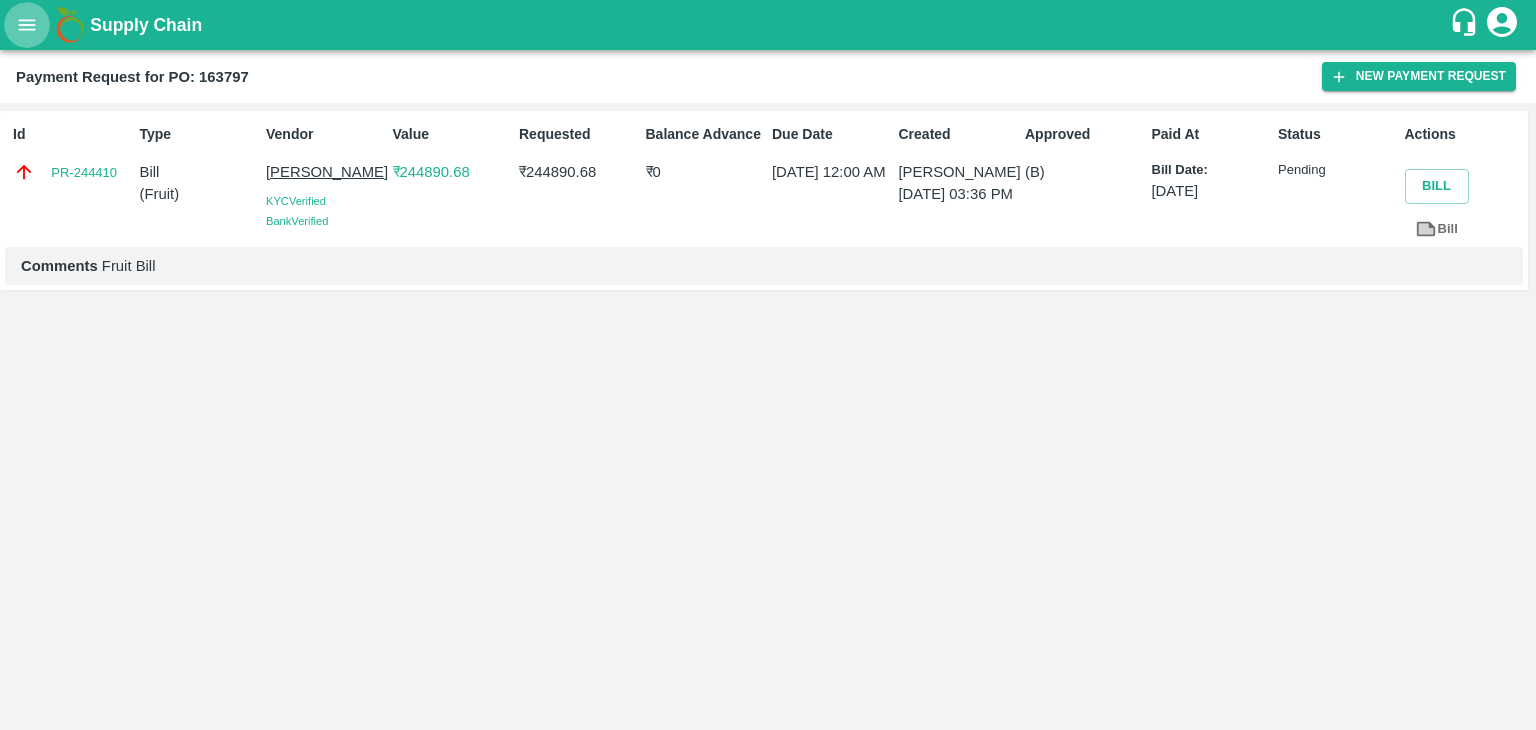 click 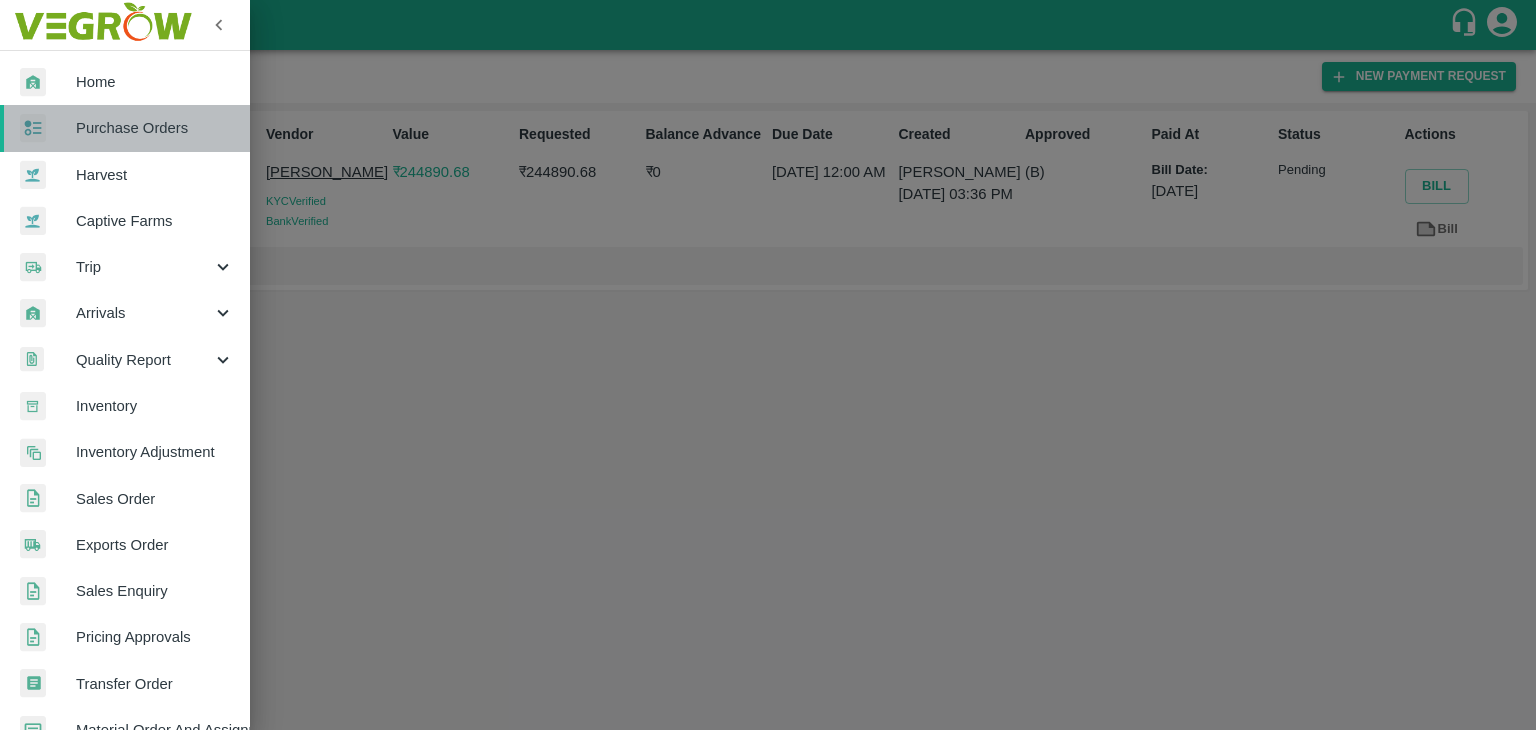 click on "Purchase Orders" at bounding box center (155, 128) 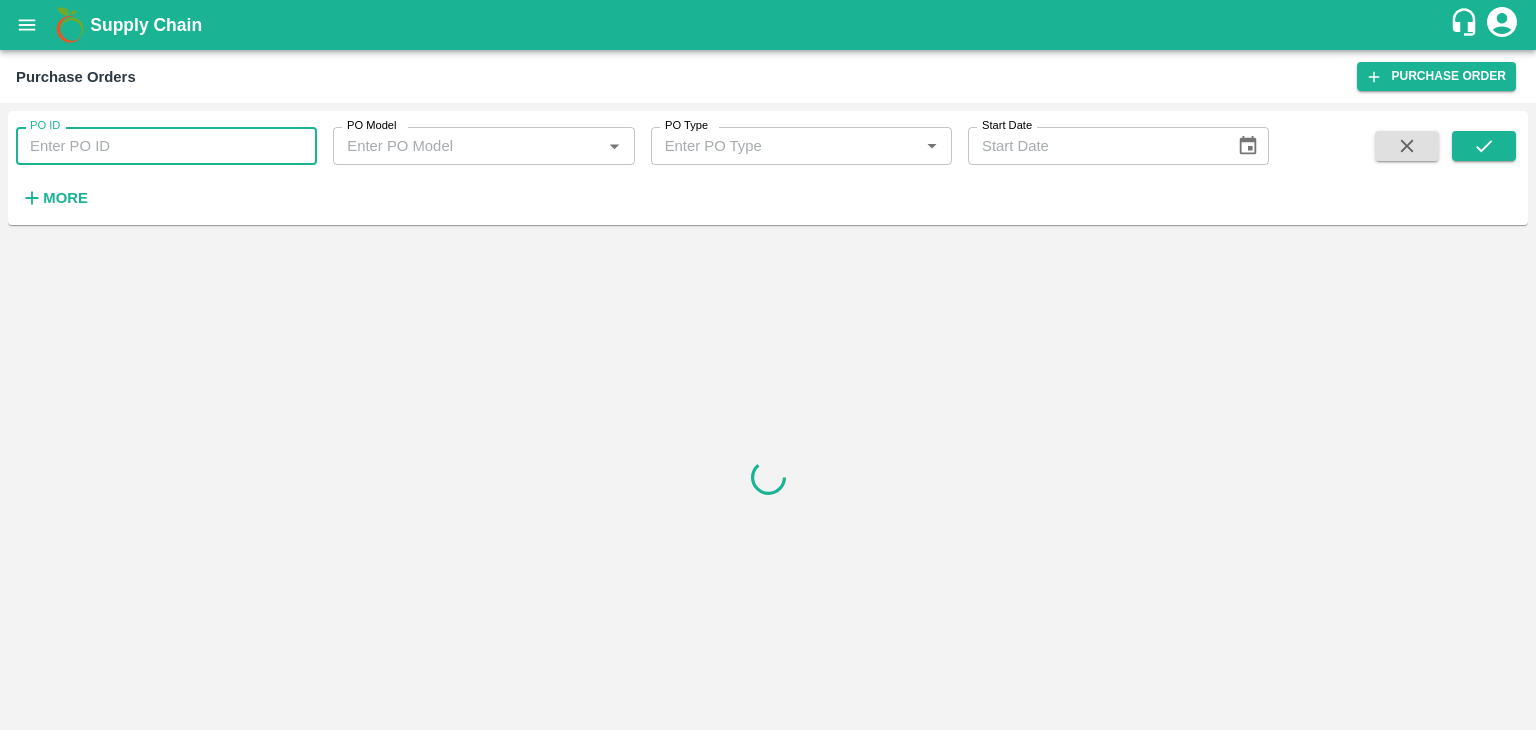 click on "PO ID" at bounding box center [166, 146] 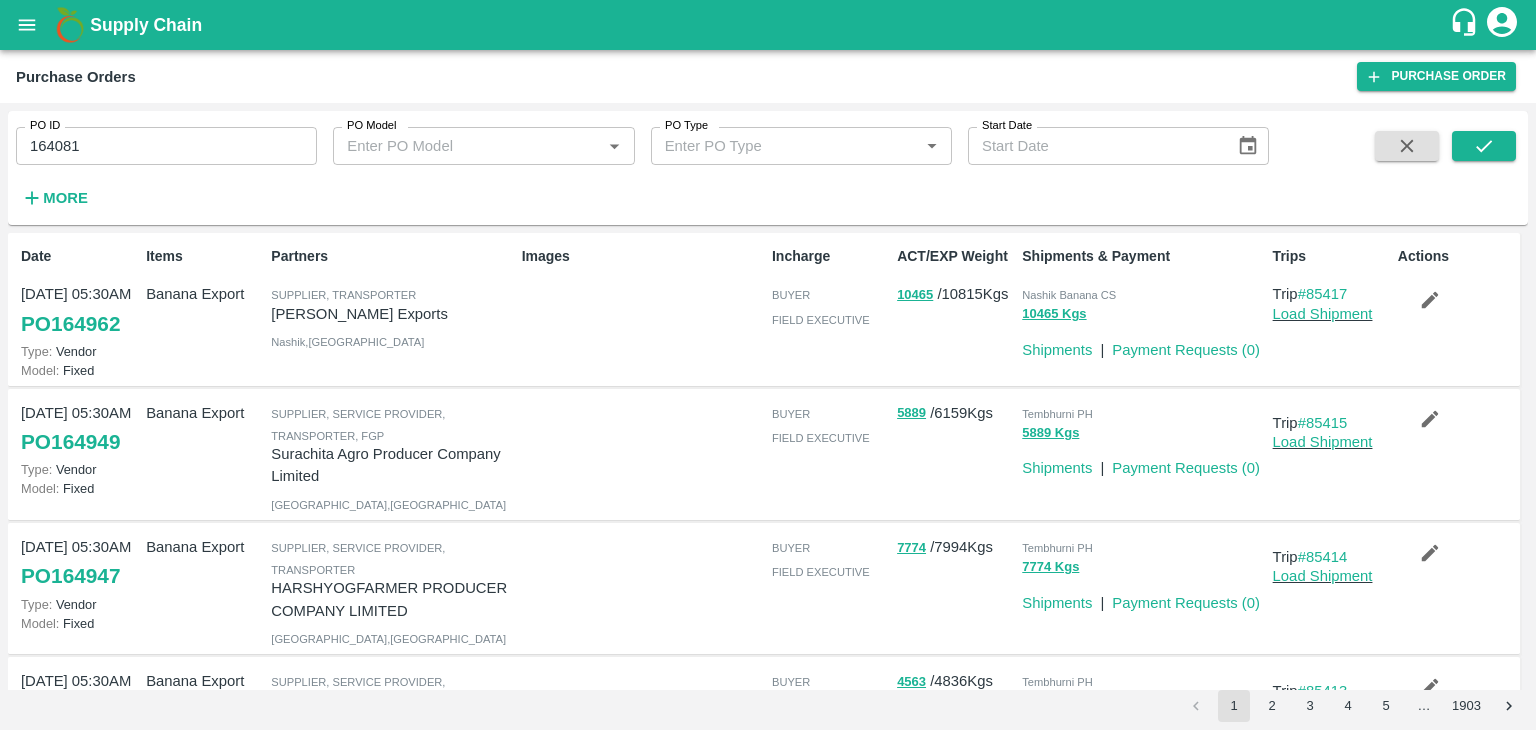 click at bounding box center [1484, 172] 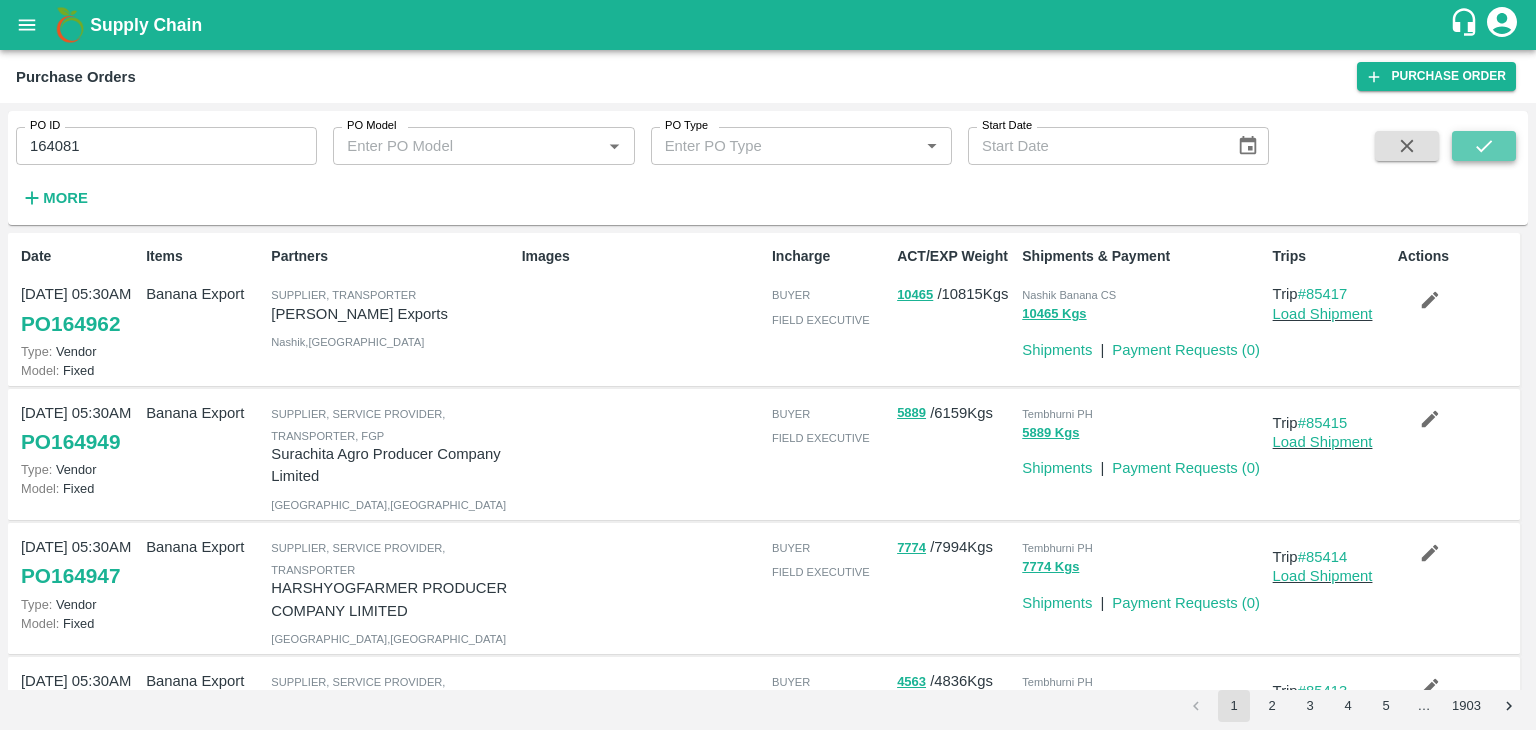 click at bounding box center (1484, 146) 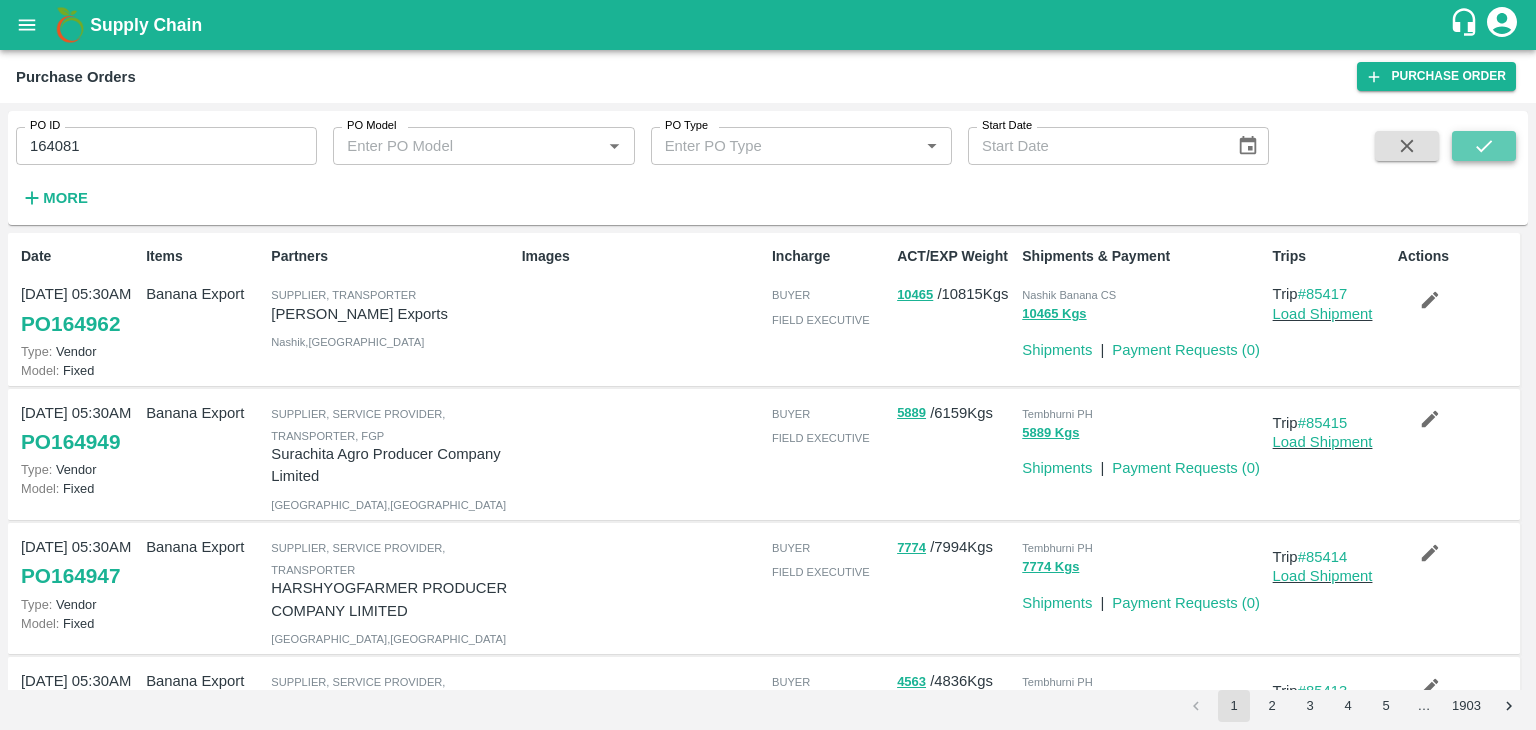 click 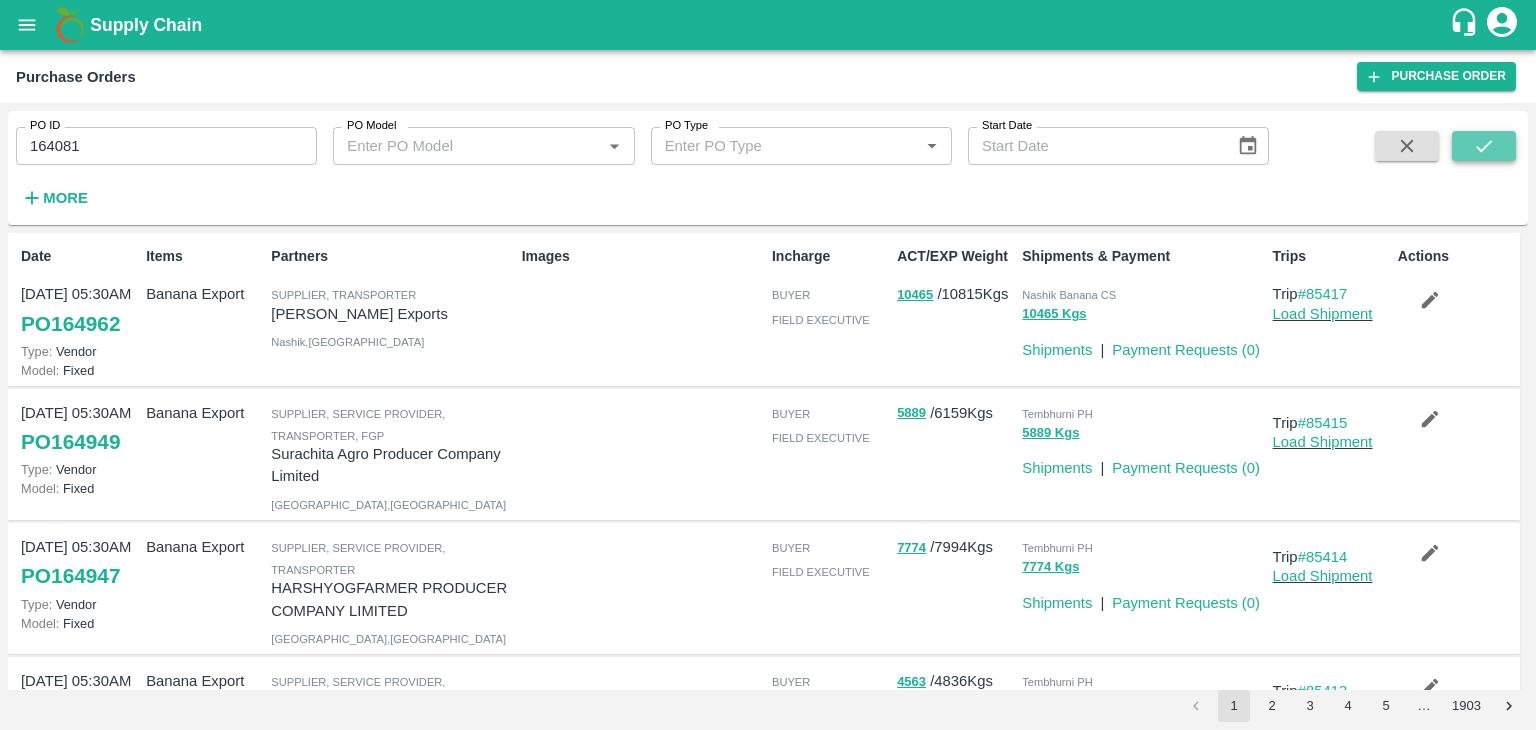 click 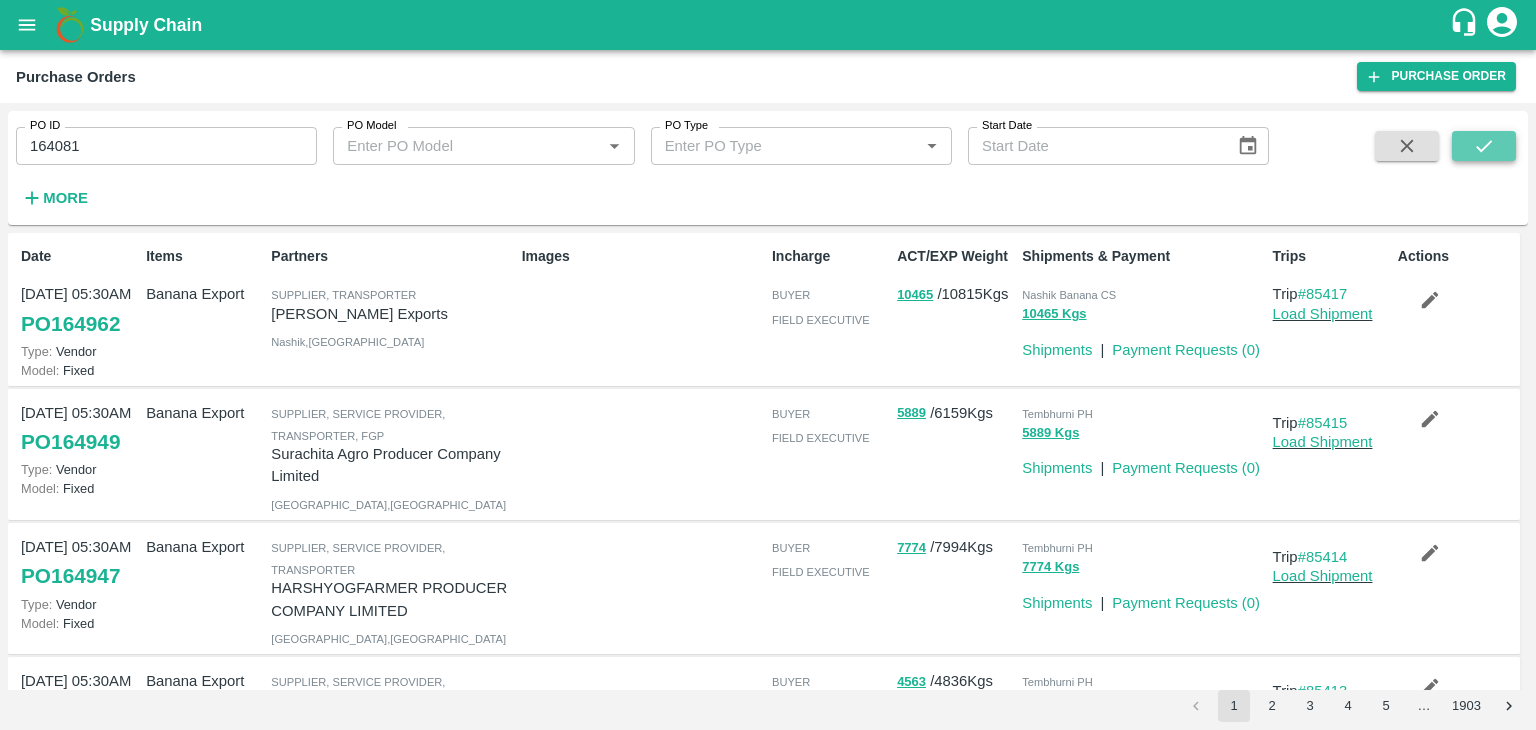 click 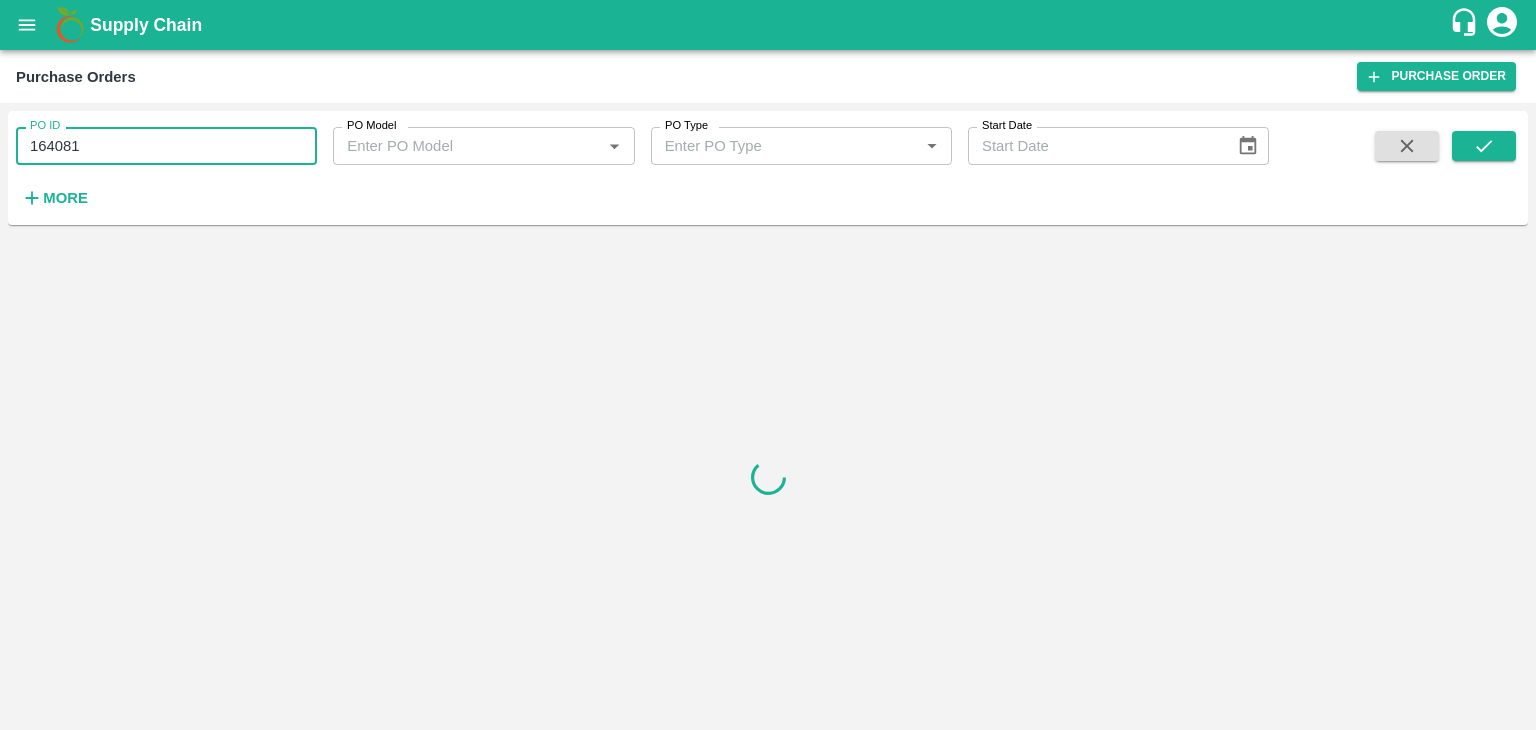 click on "164081" at bounding box center [166, 146] 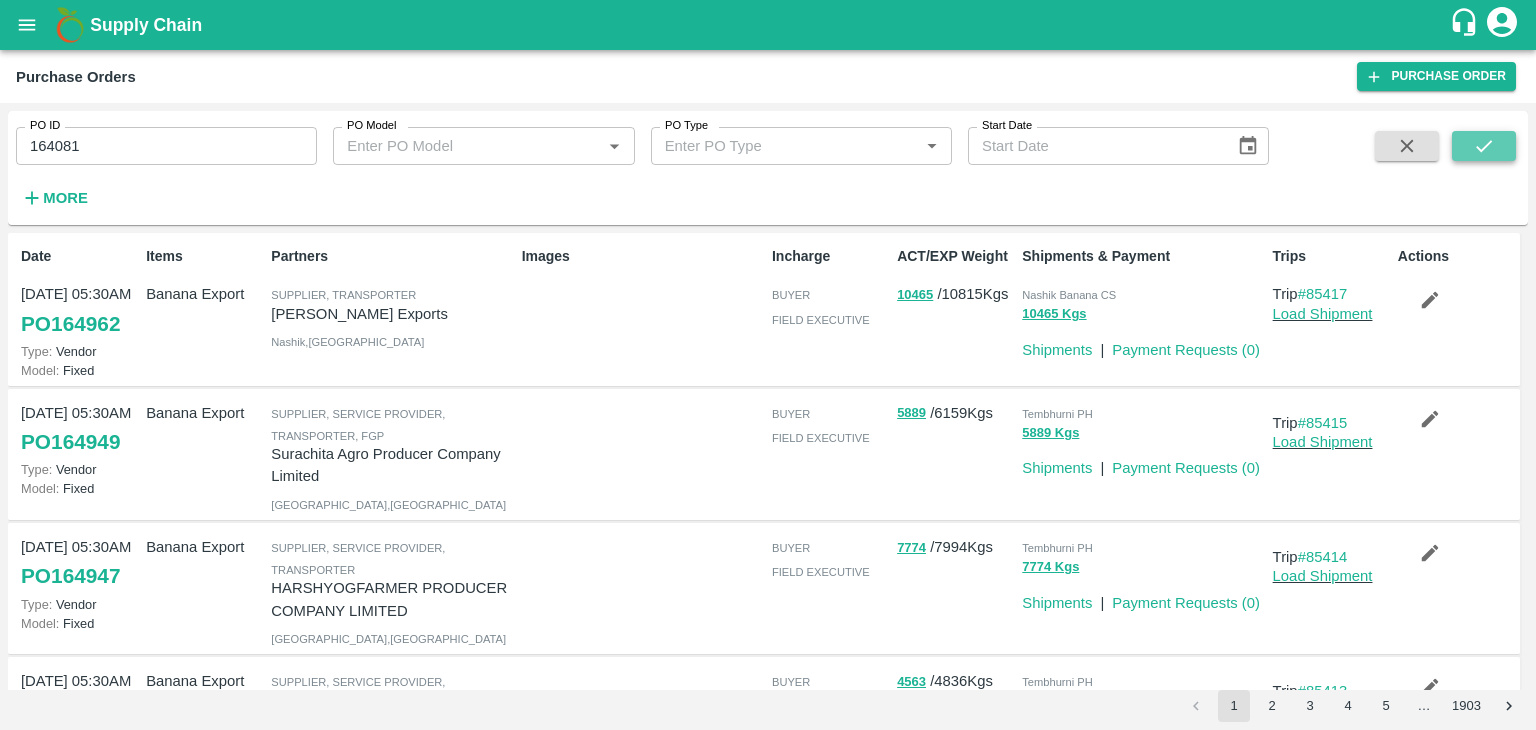 click at bounding box center (1484, 146) 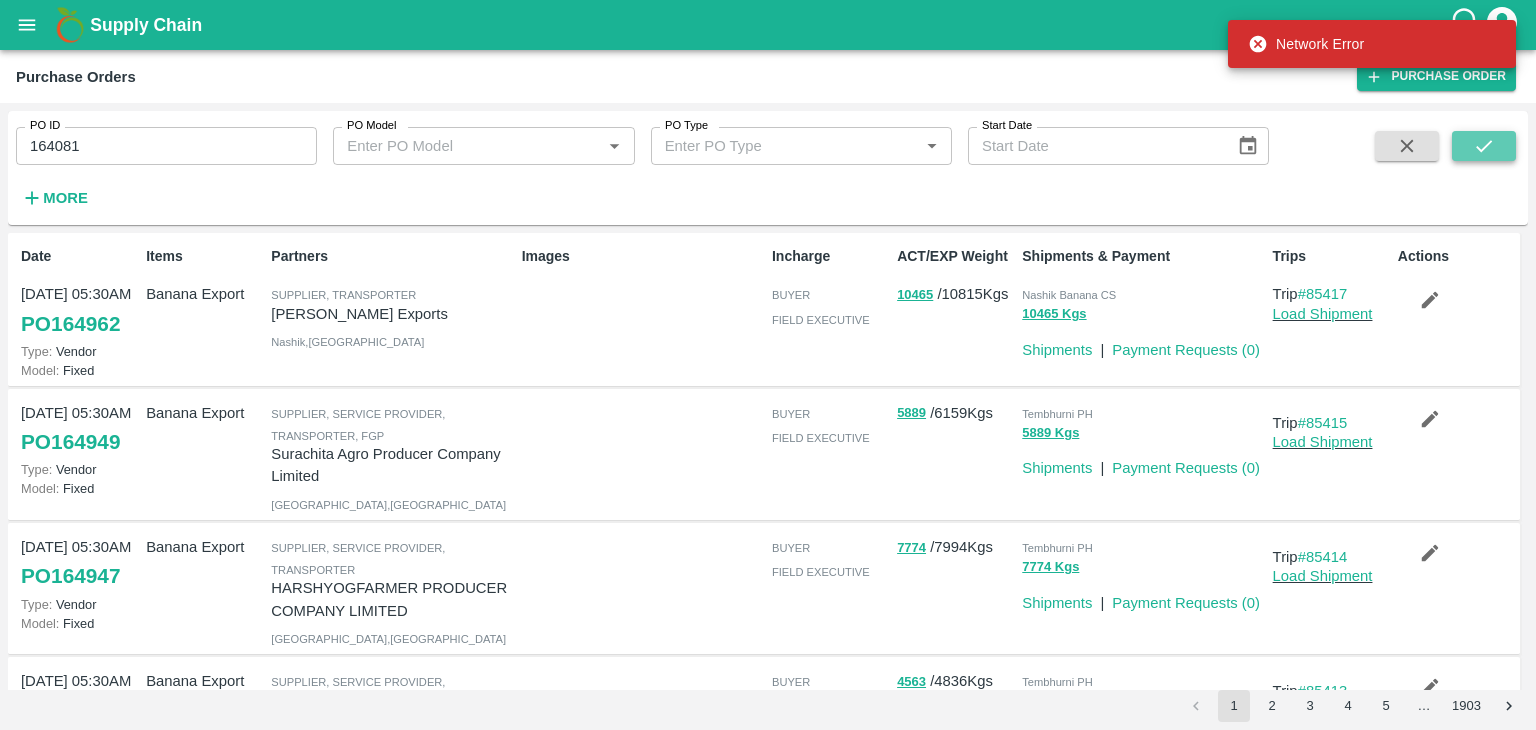 click at bounding box center (1484, 146) 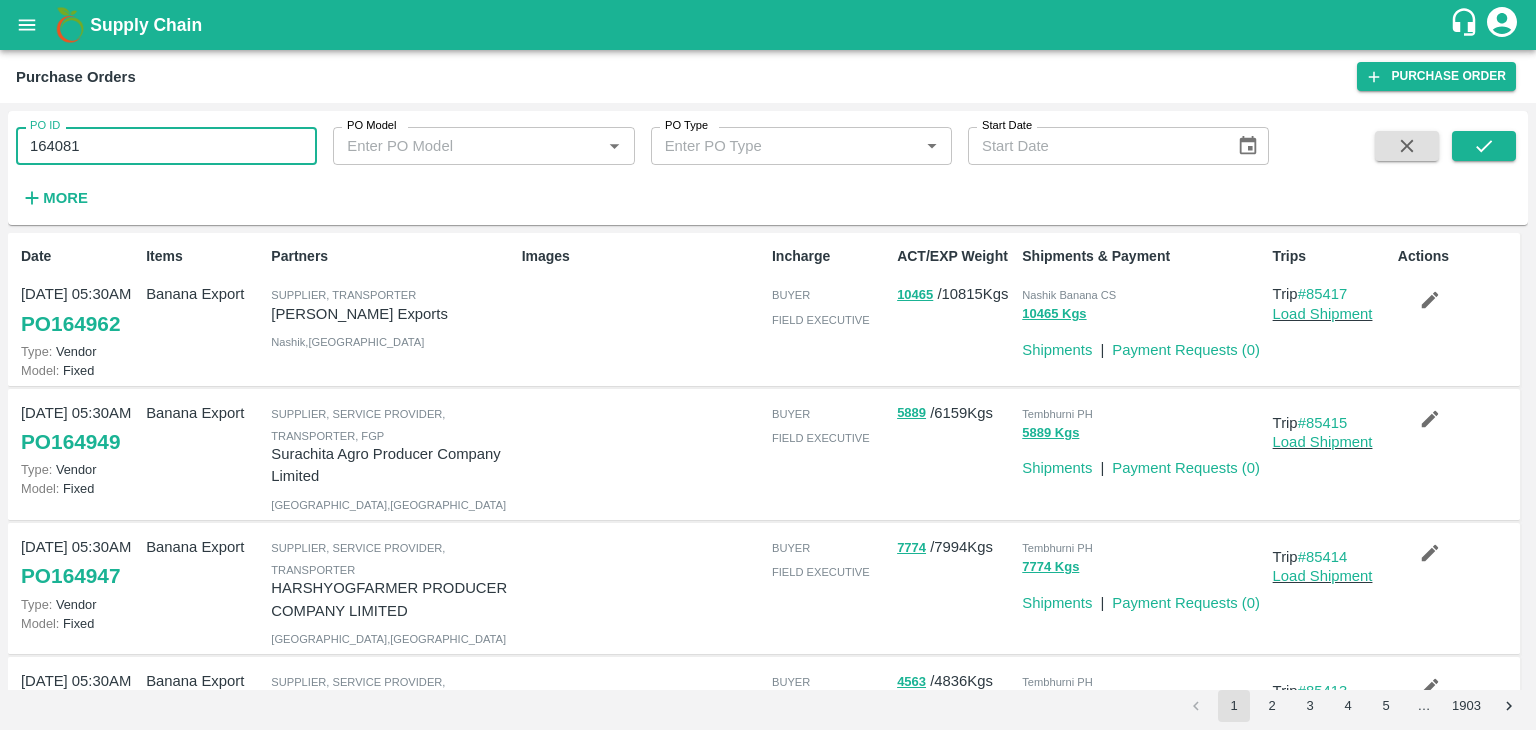 click on "164081" at bounding box center [166, 146] 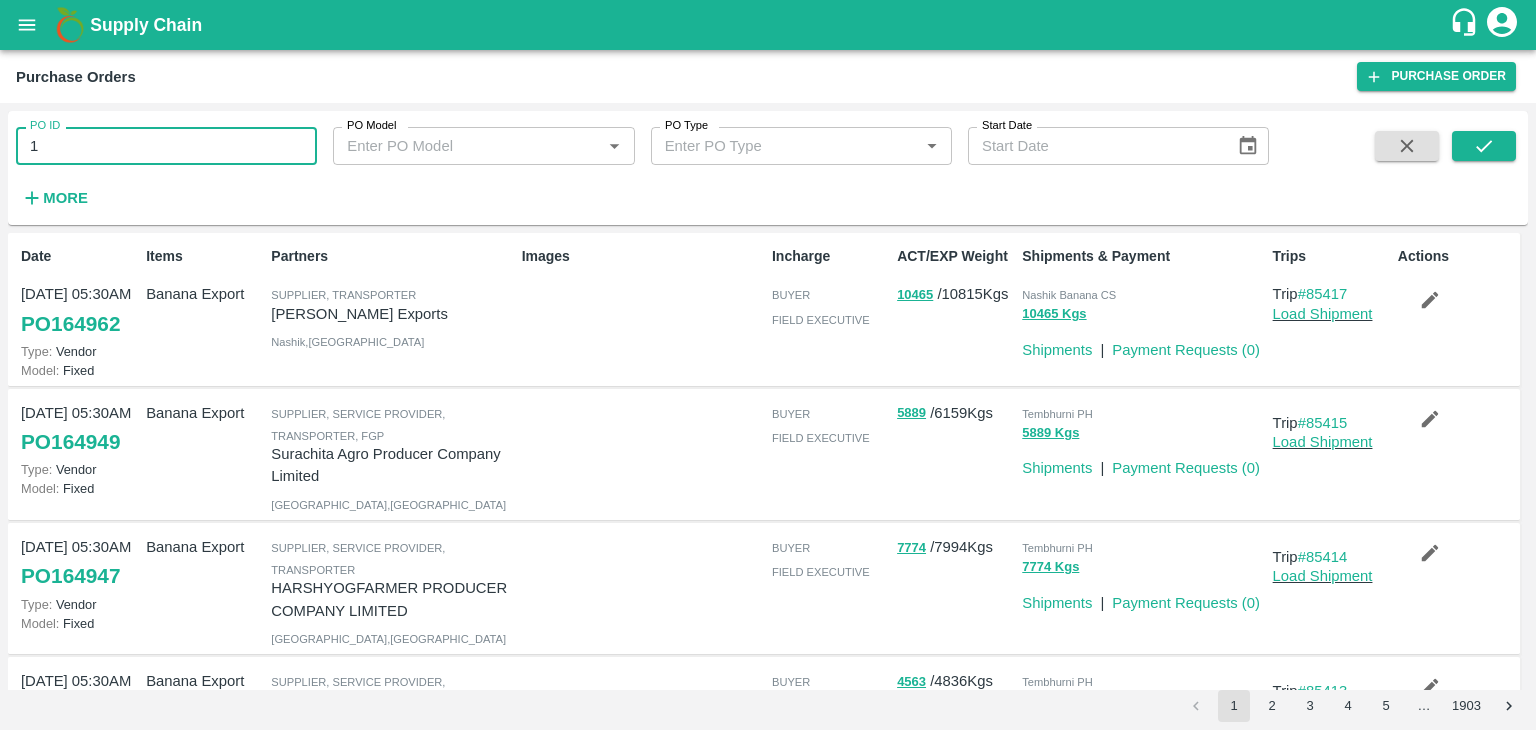 type on "1" 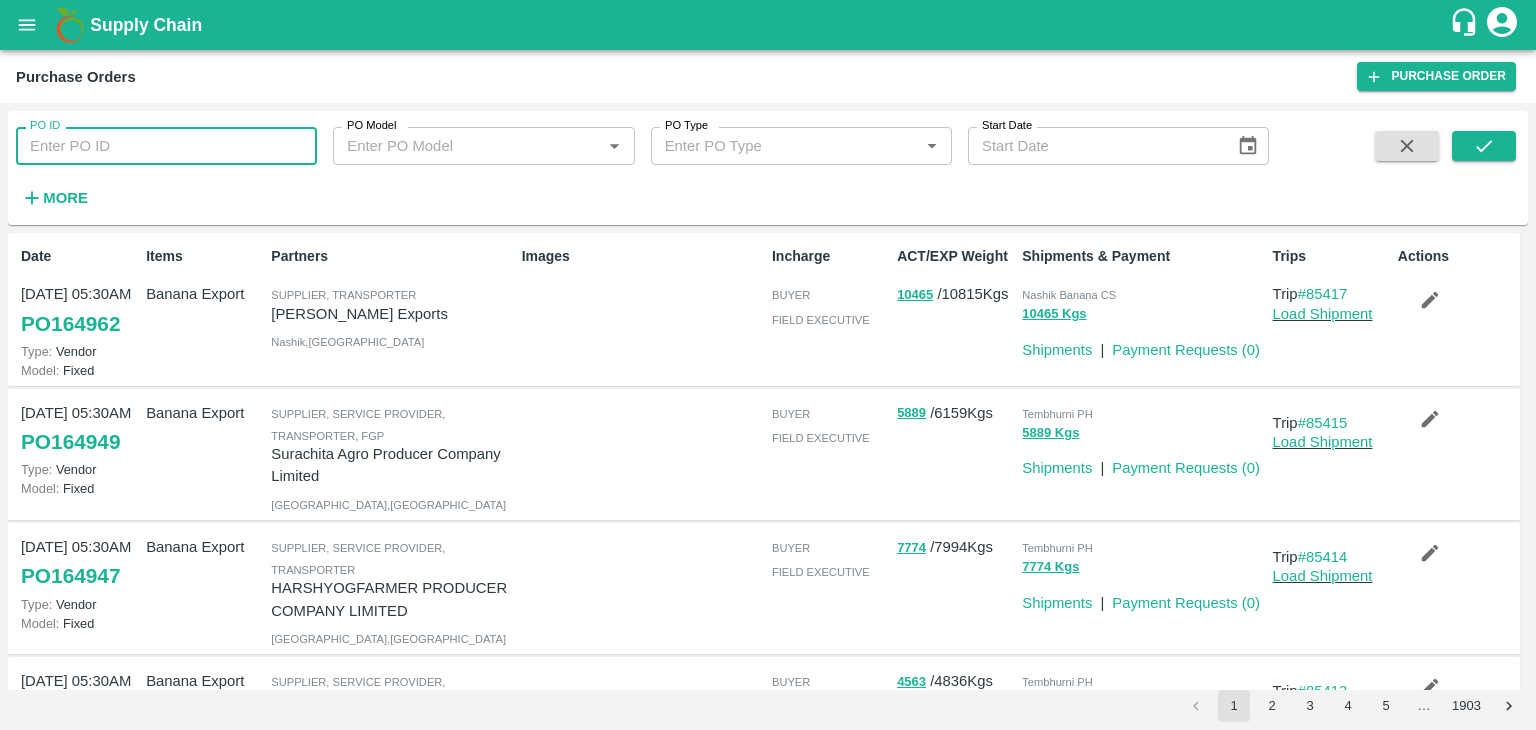 type 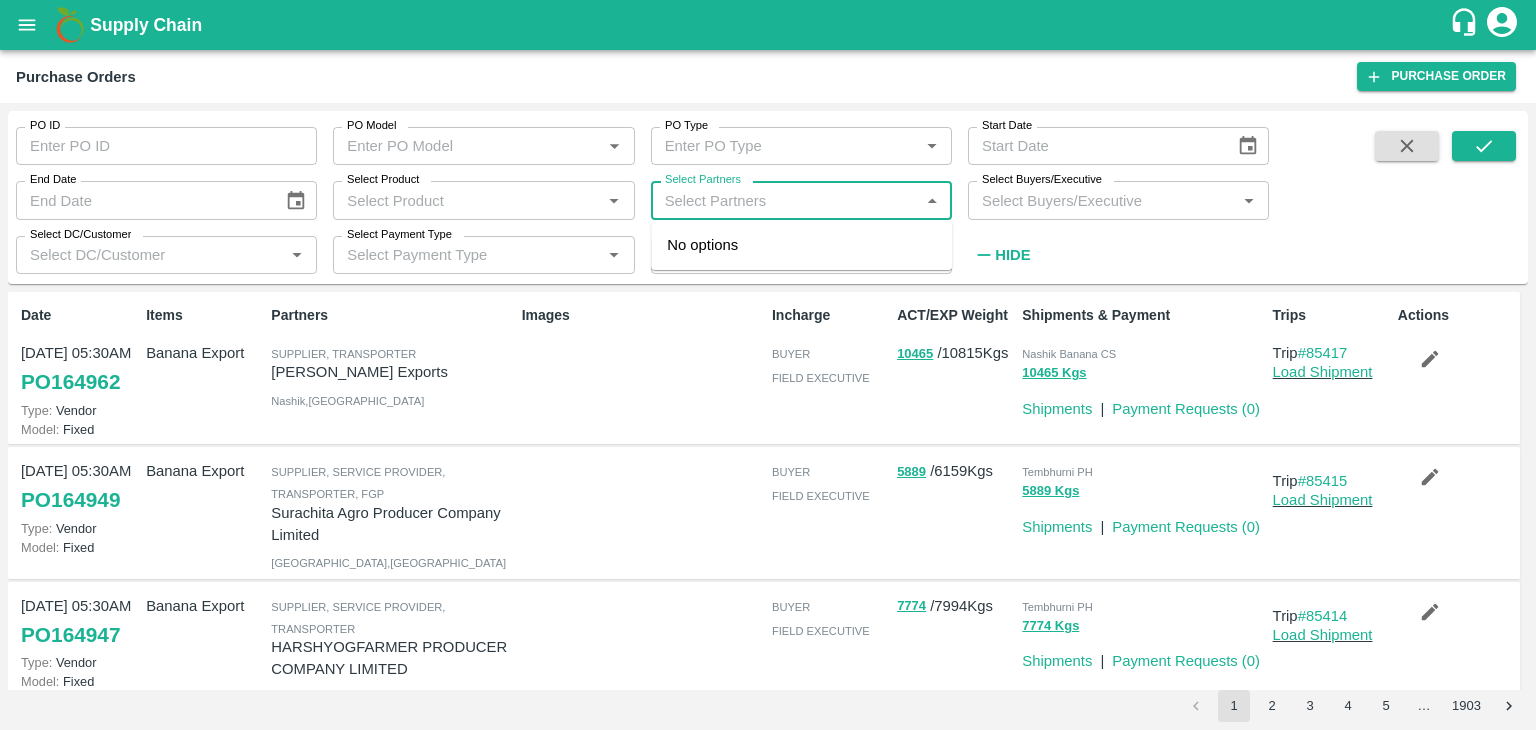 click on "Select Partners" at bounding box center (785, 200) 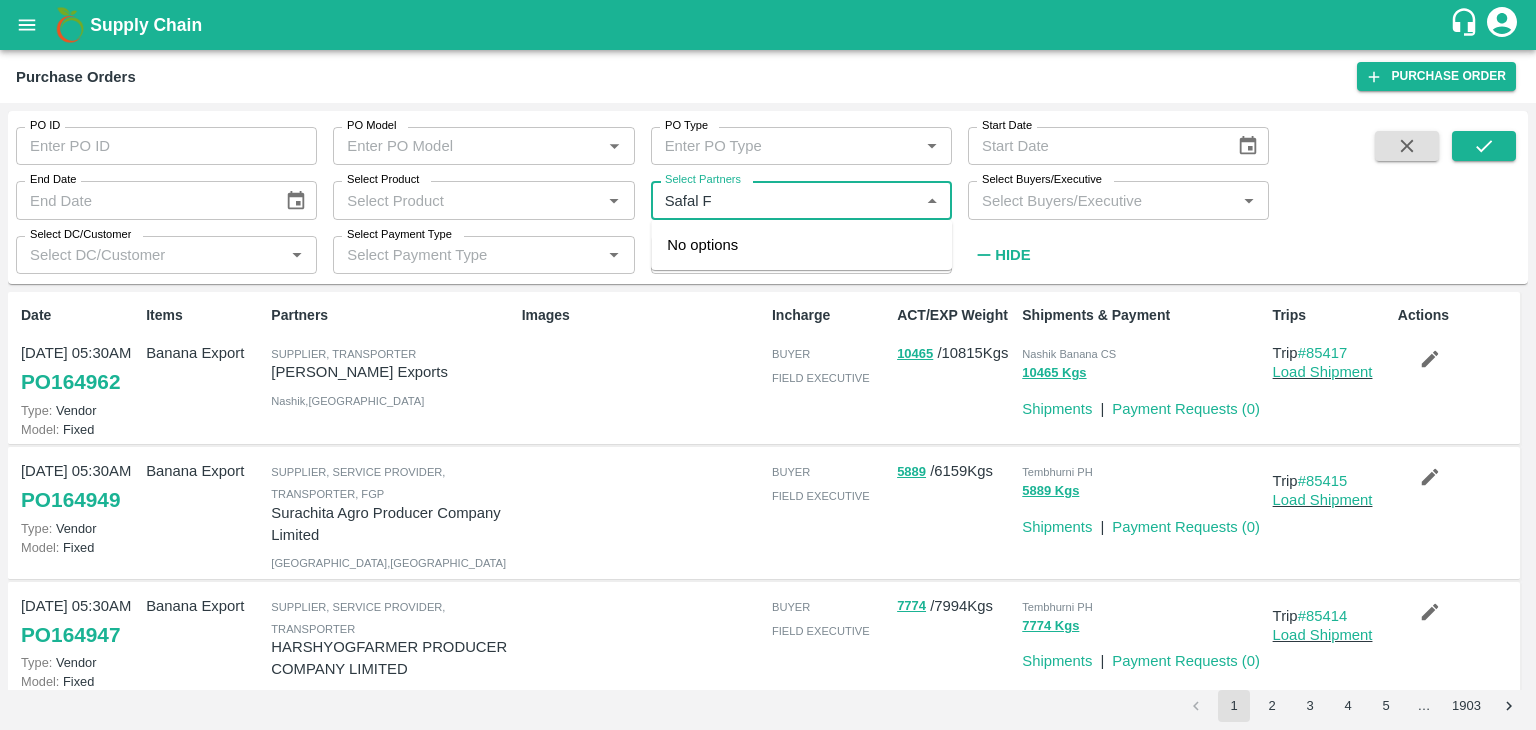 type on "Safal F" 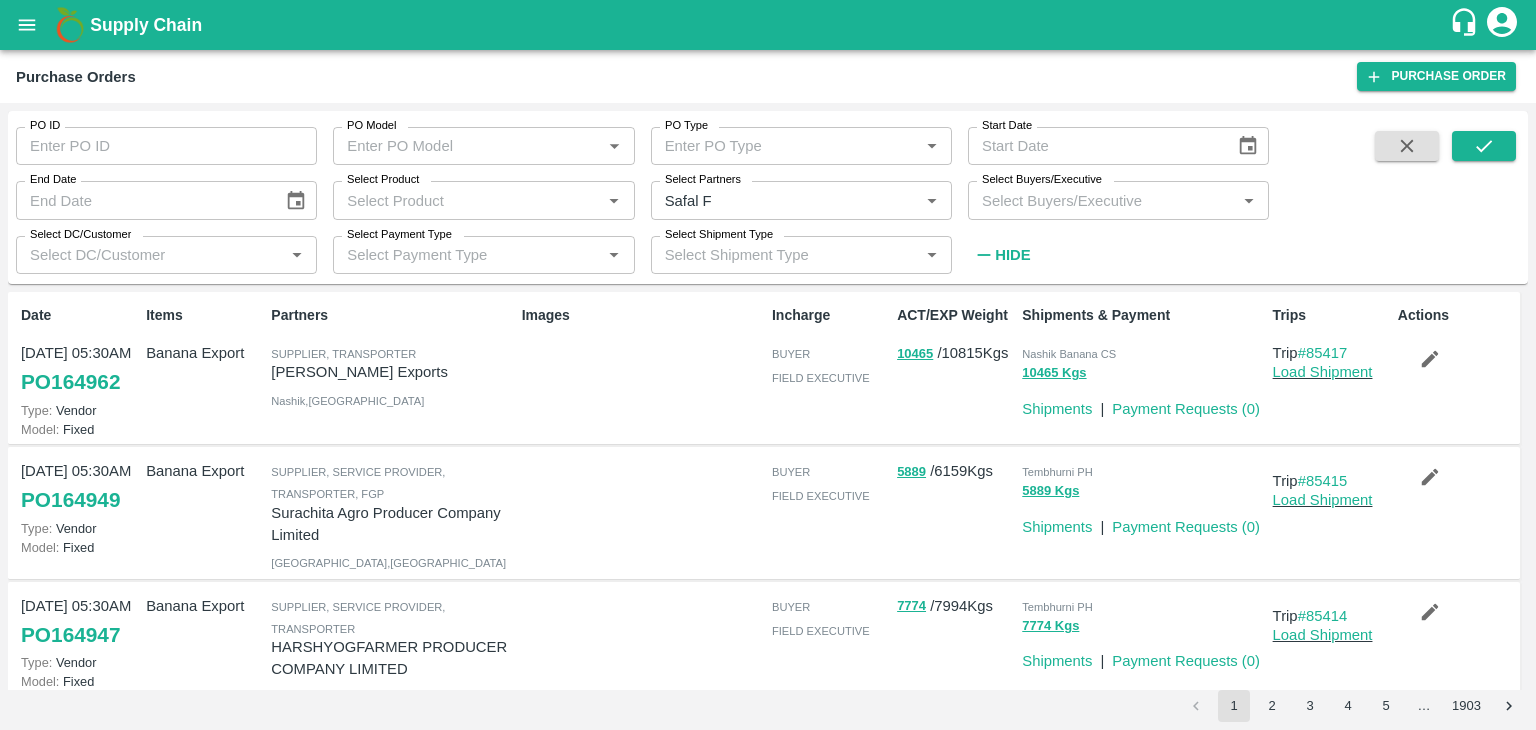 type 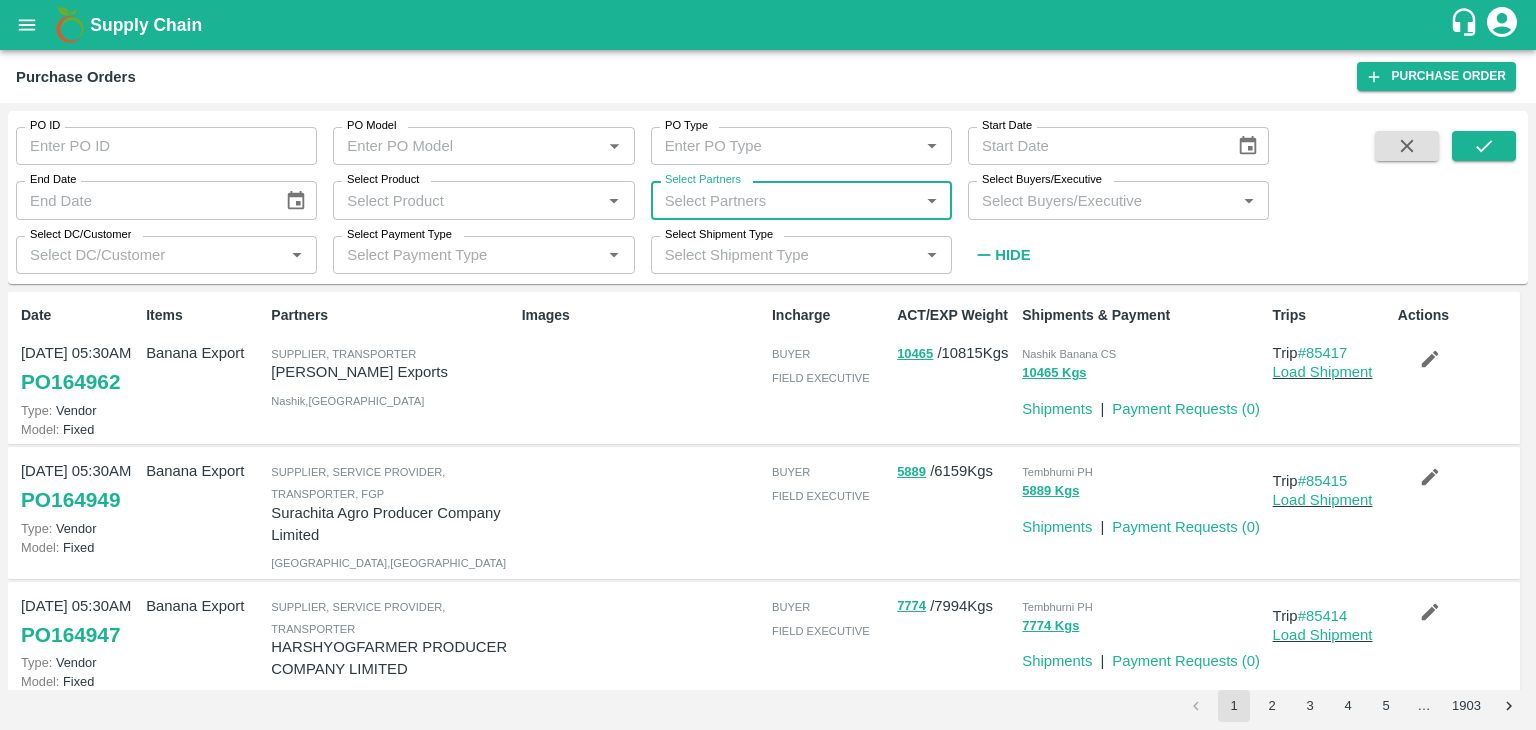 click on "PO ID" at bounding box center [166, 146] 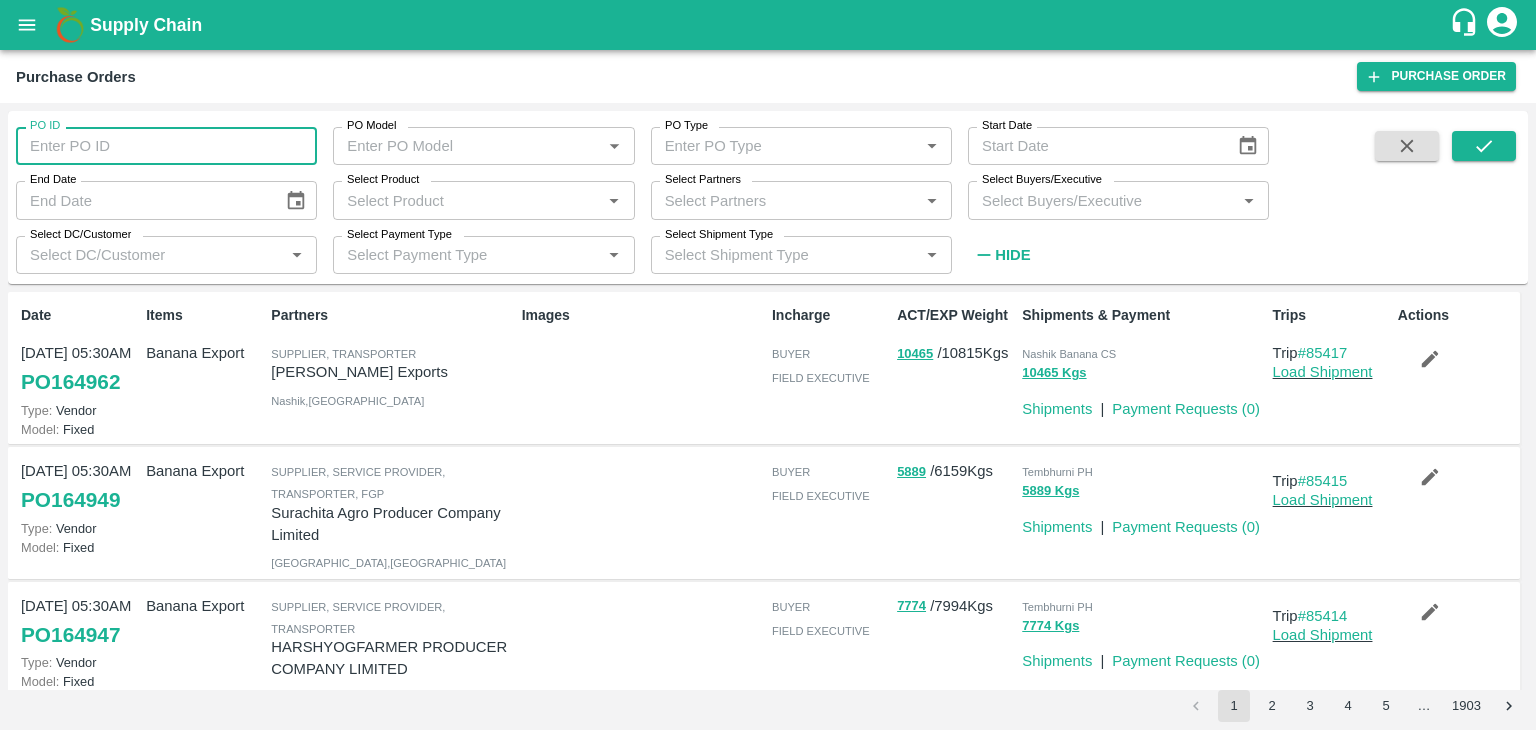paste 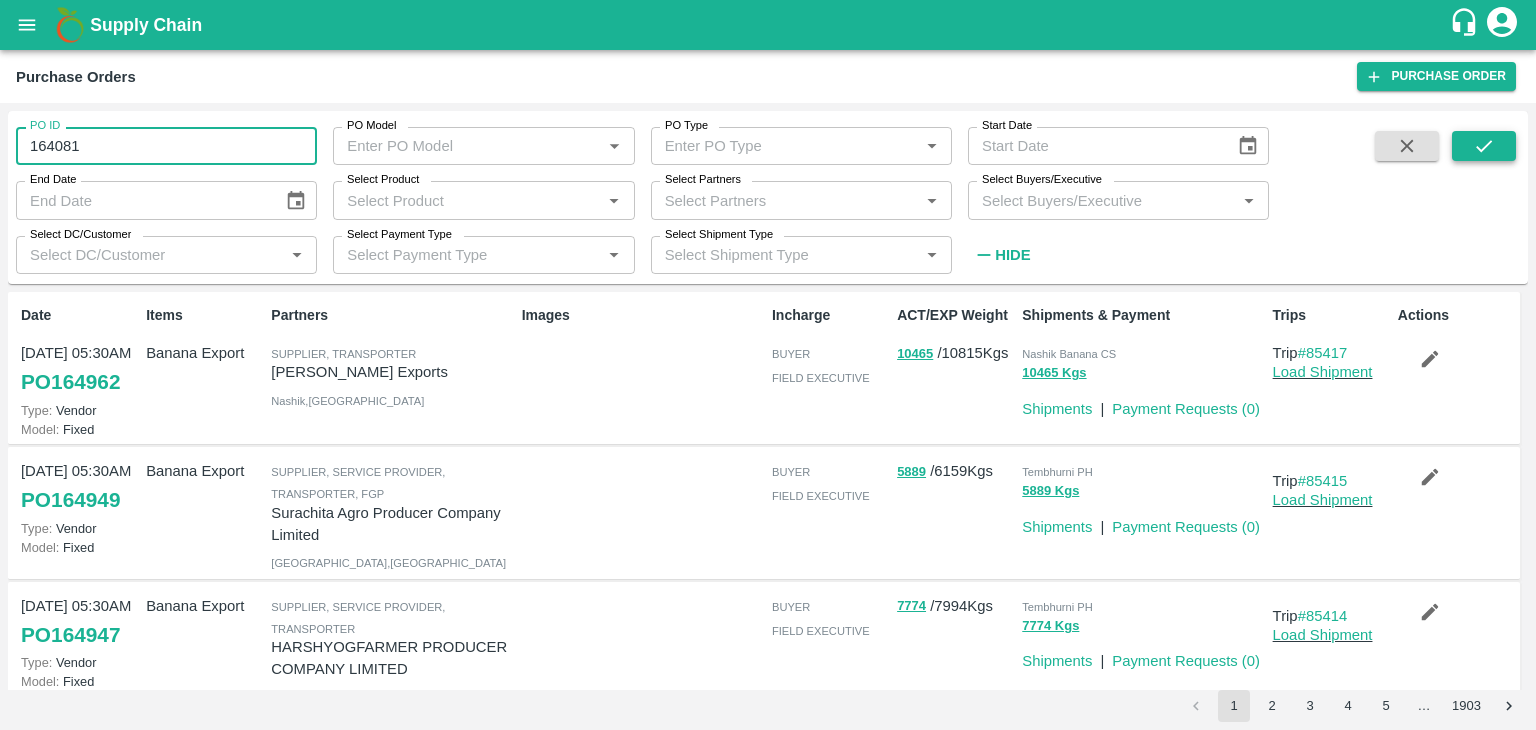 type on "164081" 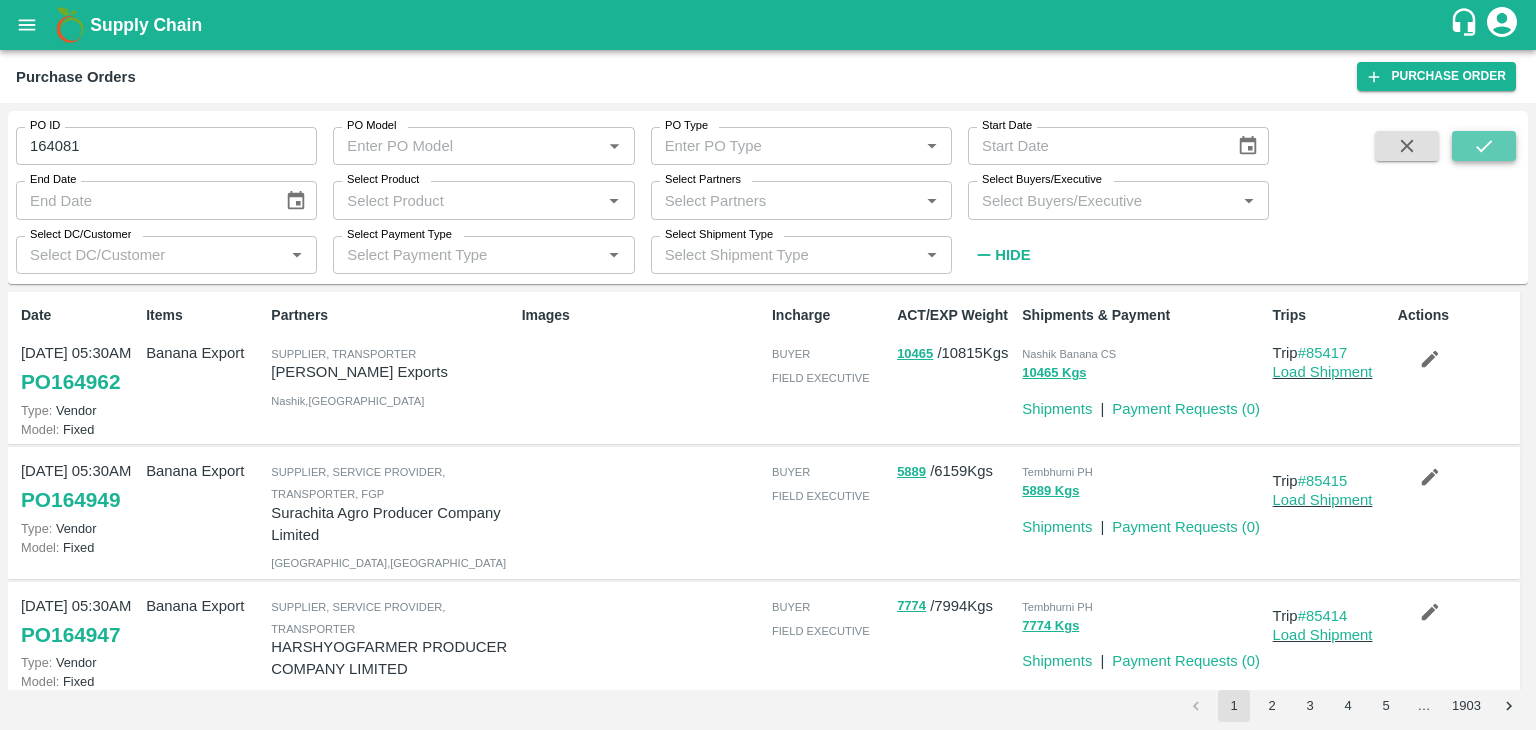 click 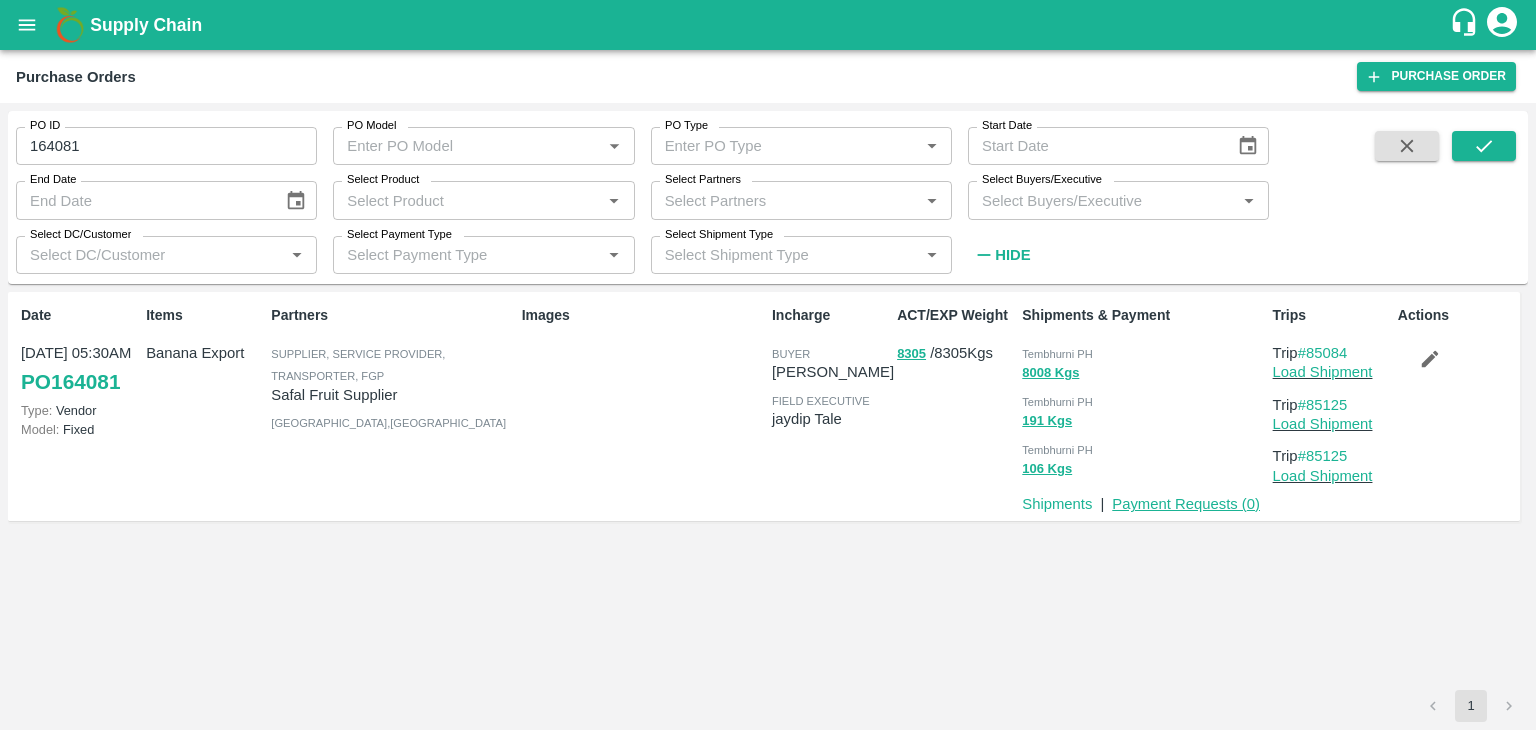 click on "Payment Requests ( 0 )" at bounding box center (1186, 504) 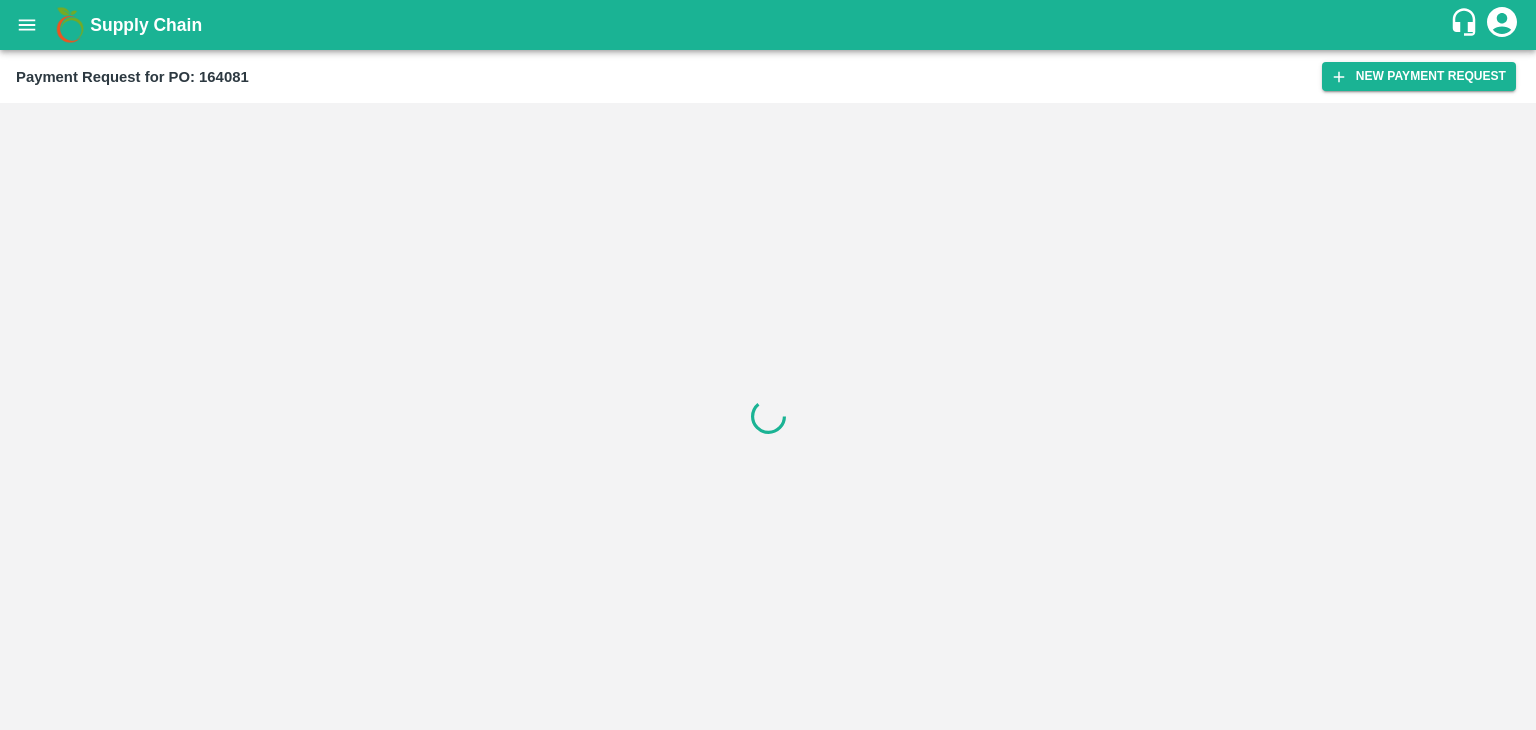 scroll, scrollTop: 0, scrollLeft: 0, axis: both 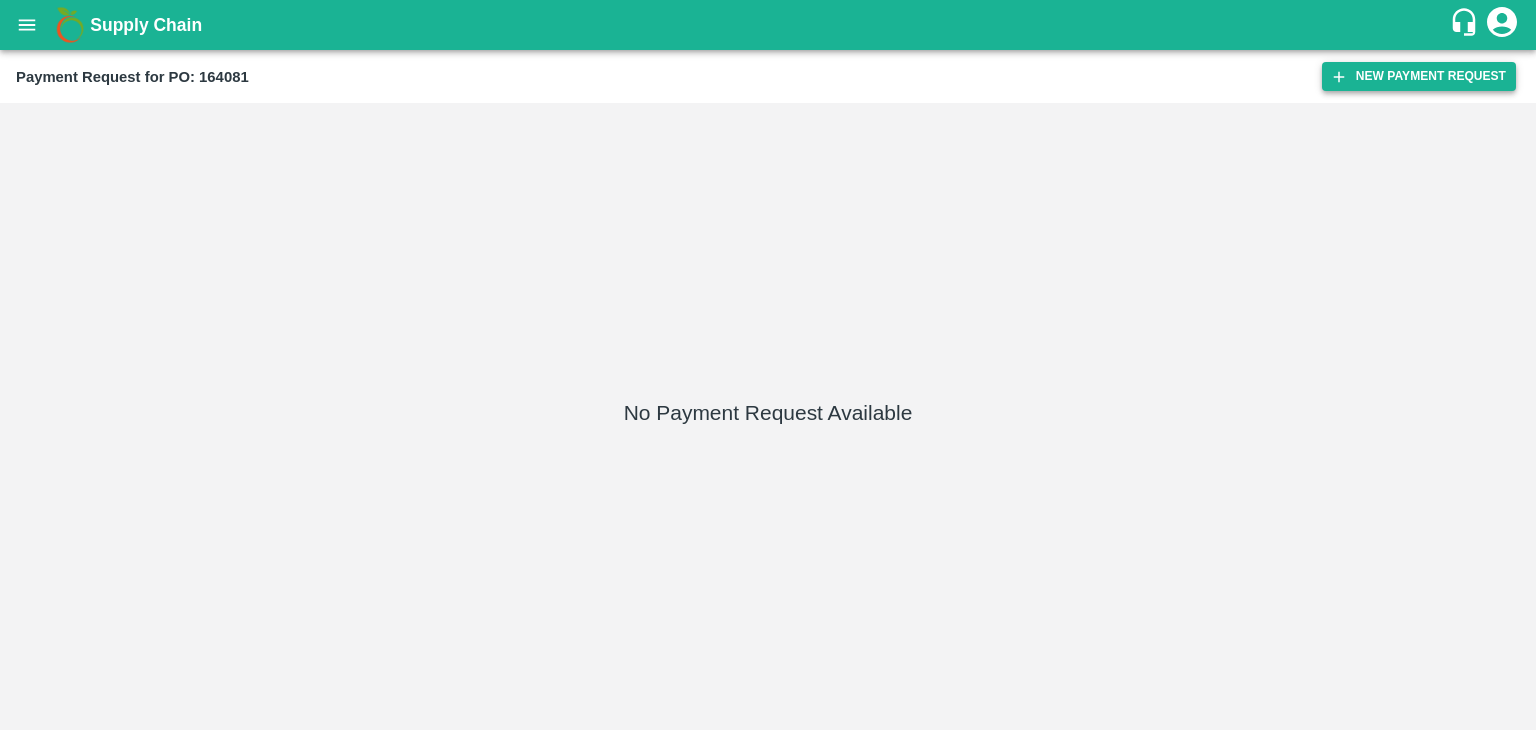 drag, startPoint x: 1430, startPoint y: 57, endPoint x: 1440, endPoint y: 73, distance: 18.867962 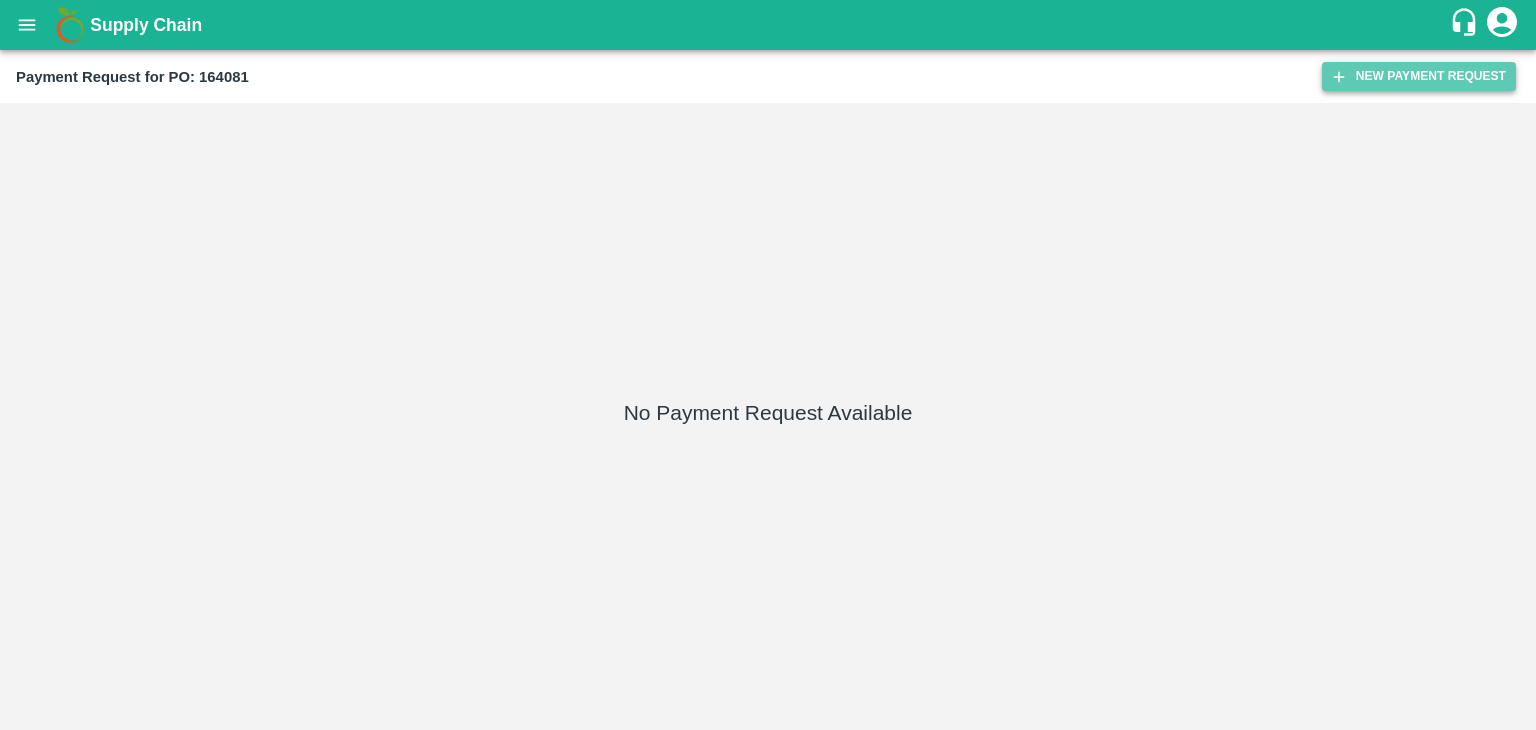 click on "New Payment Request" at bounding box center [1419, 76] 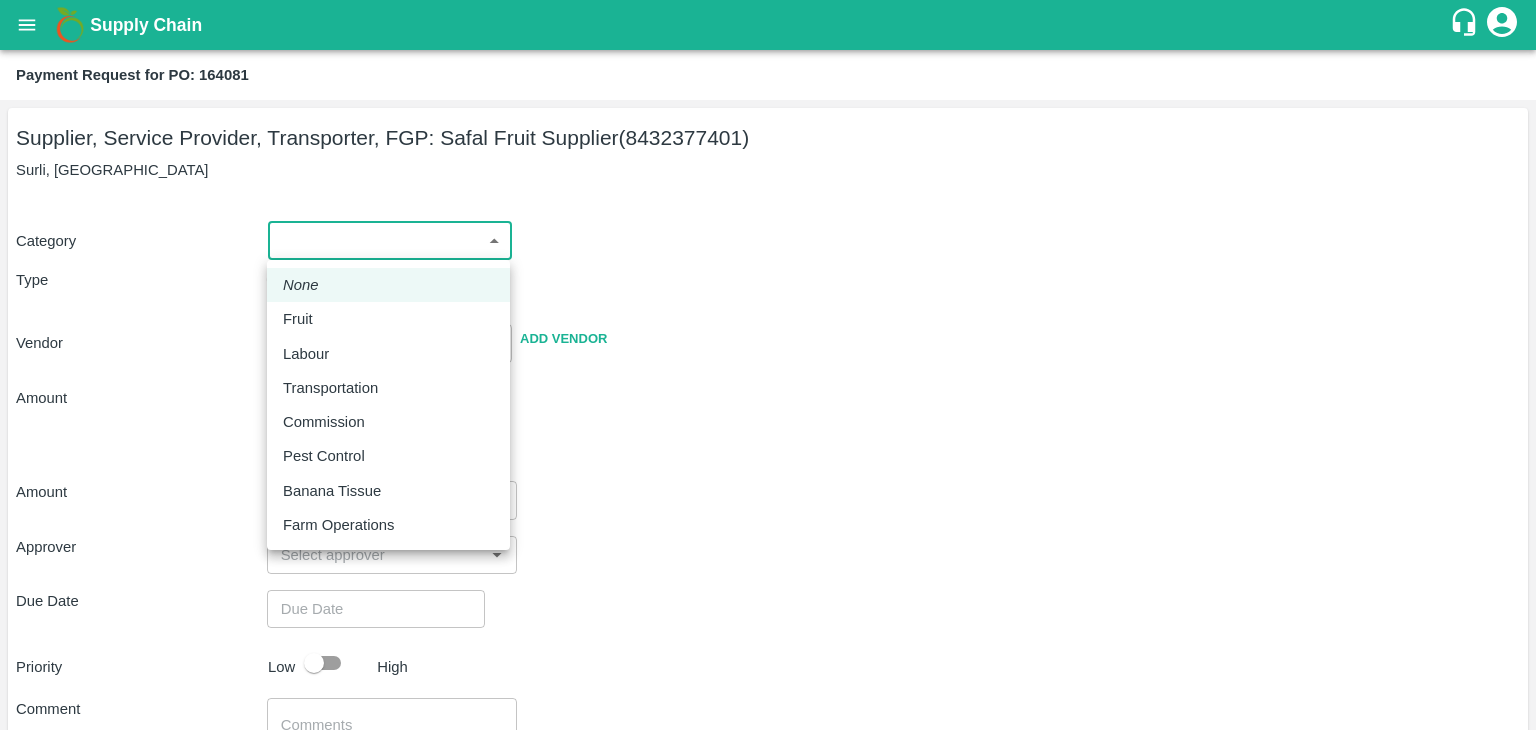 click on "Supply Chain Payment Request for PO: 164081 Supplier, Service Provider, Transporter, FGP:    Safal Fruit Supplier  (8432377401) Surli, [GEOGRAPHIC_DATA] Category ​ ​ Type Advance Bill Vendor ​ Add Vendor Amount Total value Per Kg ​ Amount ​ Approver ​ Due Date ​  Priority  Low  High Comment x ​ Attach bill Cancel Save Tembhurni PH Nashik CC Shahada Banana Export PH Savda Banana Export PH Nashik Banana CS [PERSON_NAME] Logout None Fruit Labour Transportation Commission Pest Control Banana Tissue Farm Operations" at bounding box center [768, 365] 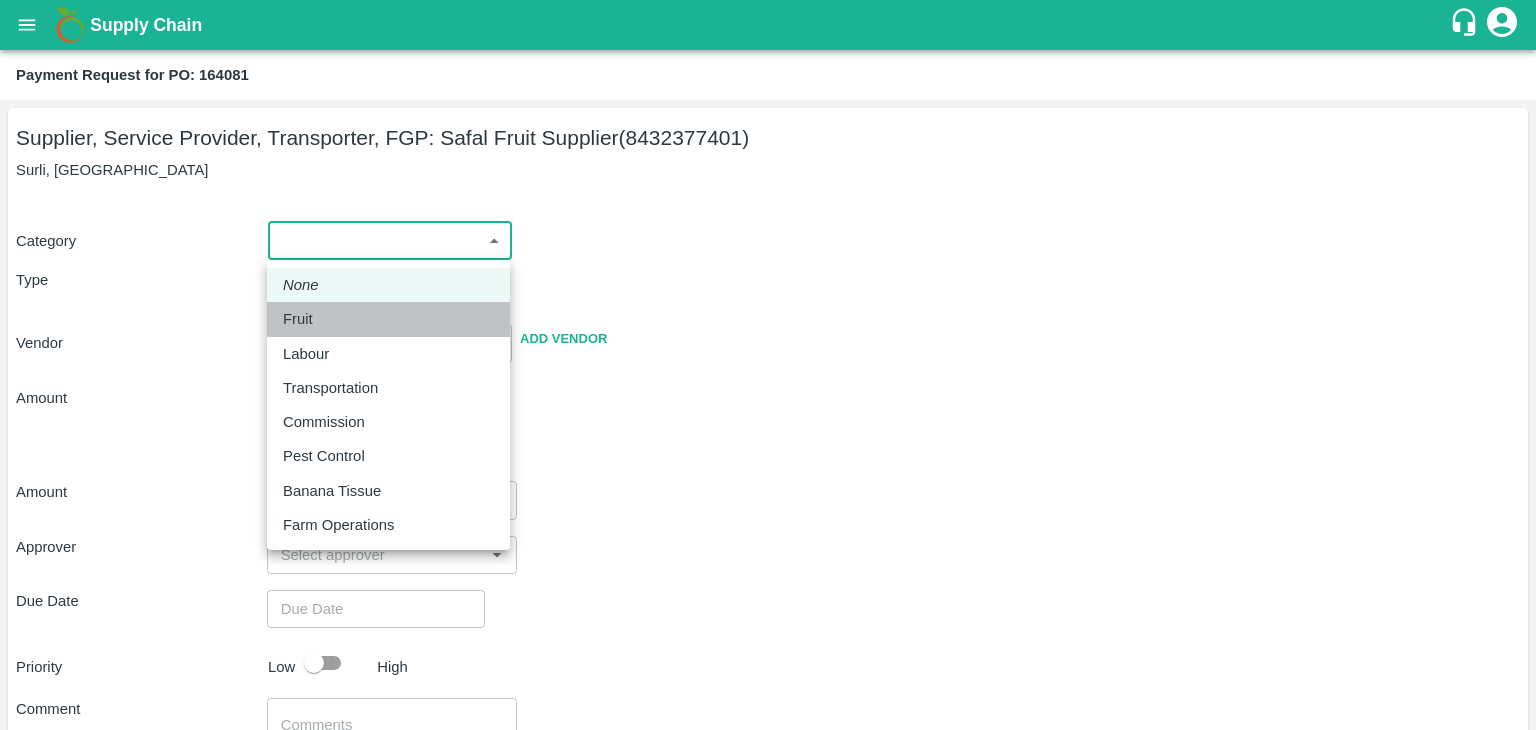 click on "Fruit" at bounding box center [388, 319] 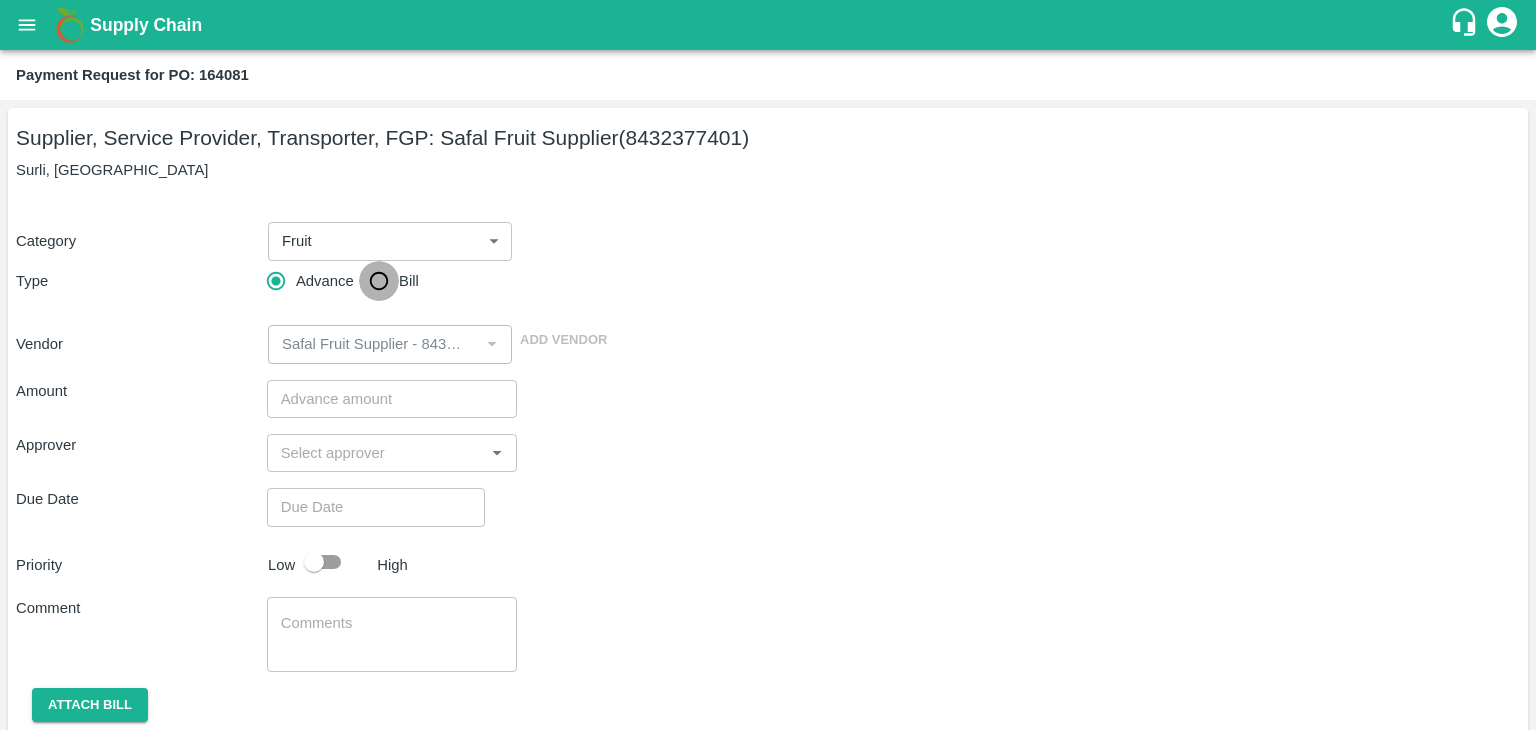 click on "Bill" at bounding box center [379, 281] 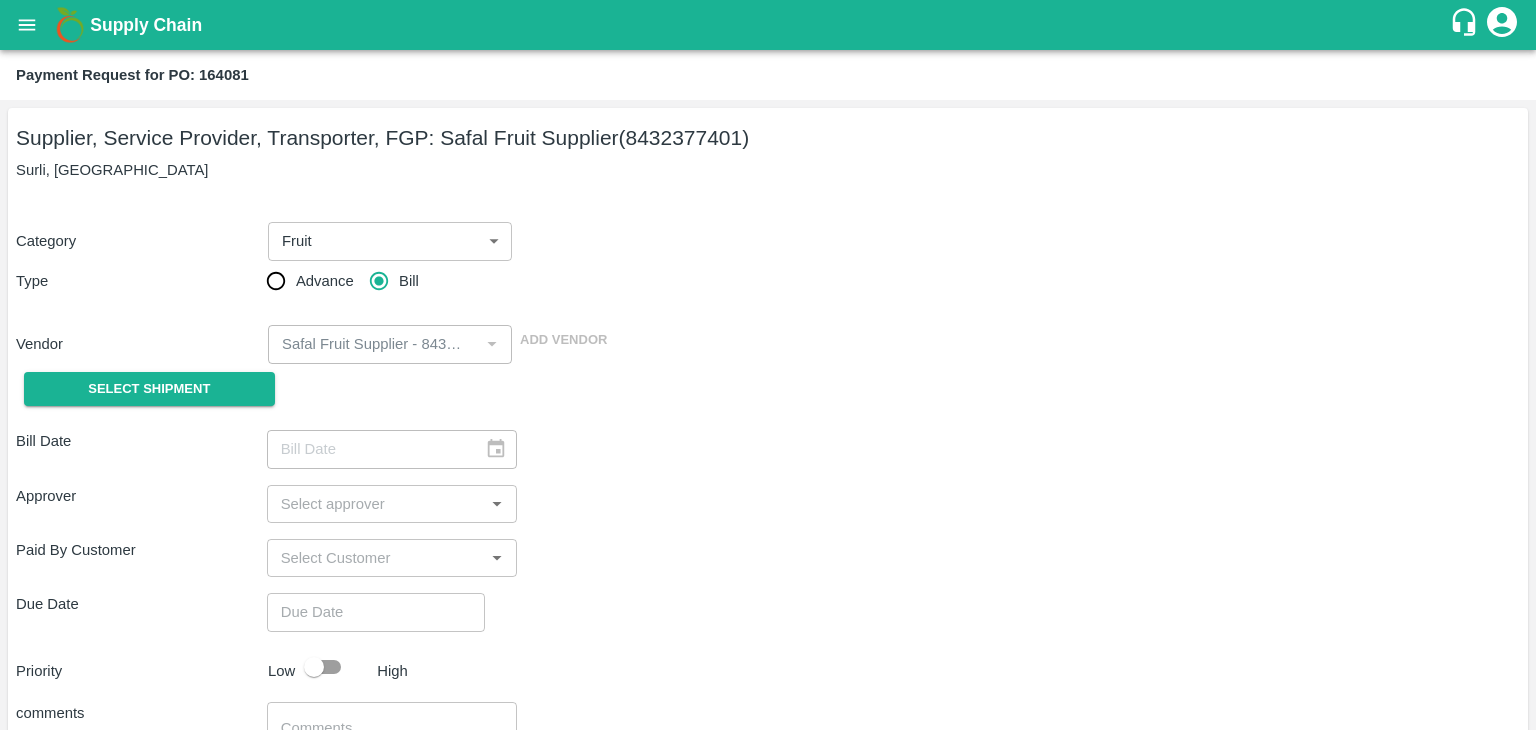 click on "Select Shipment" at bounding box center (141, 389) 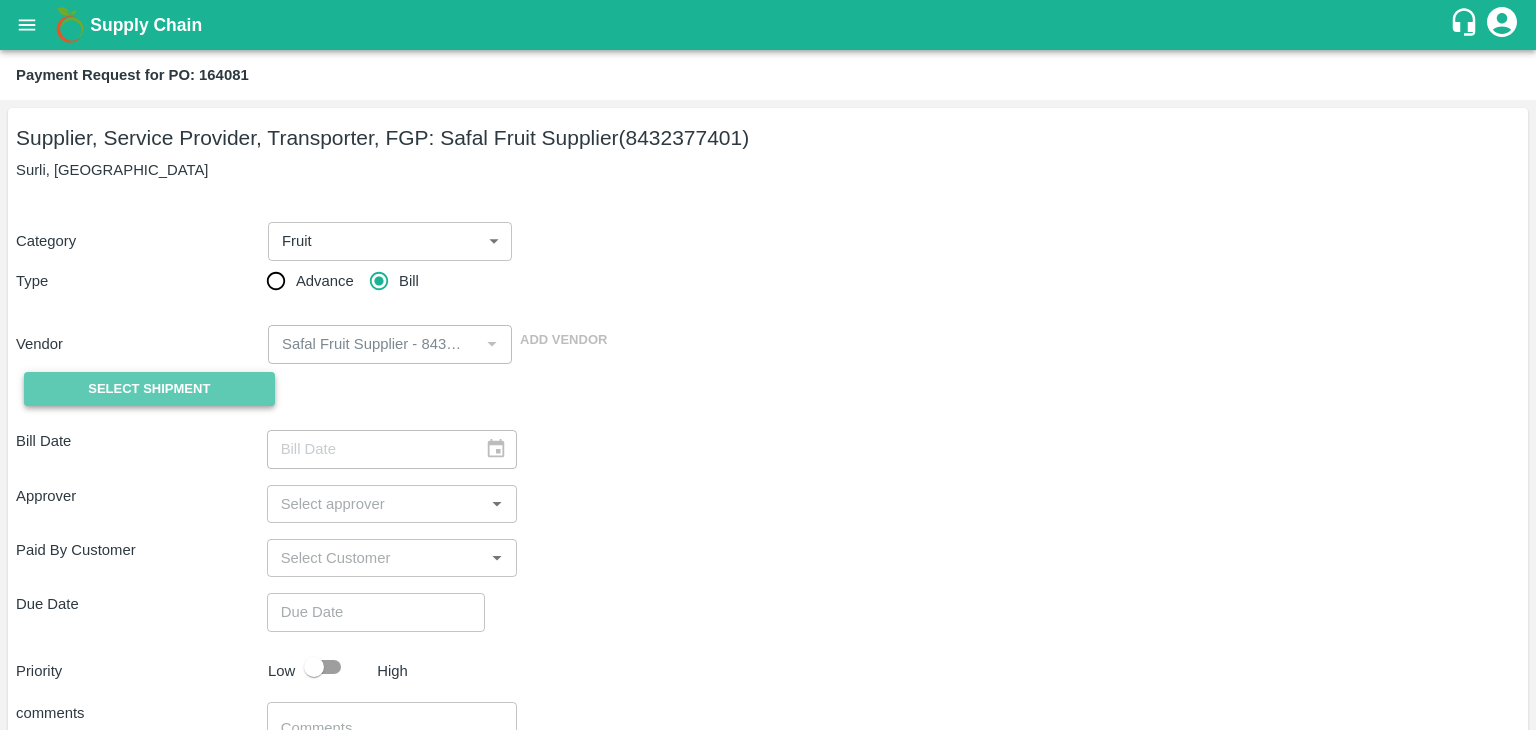 click on "Select Shipment" at bounding box center (149, 389) 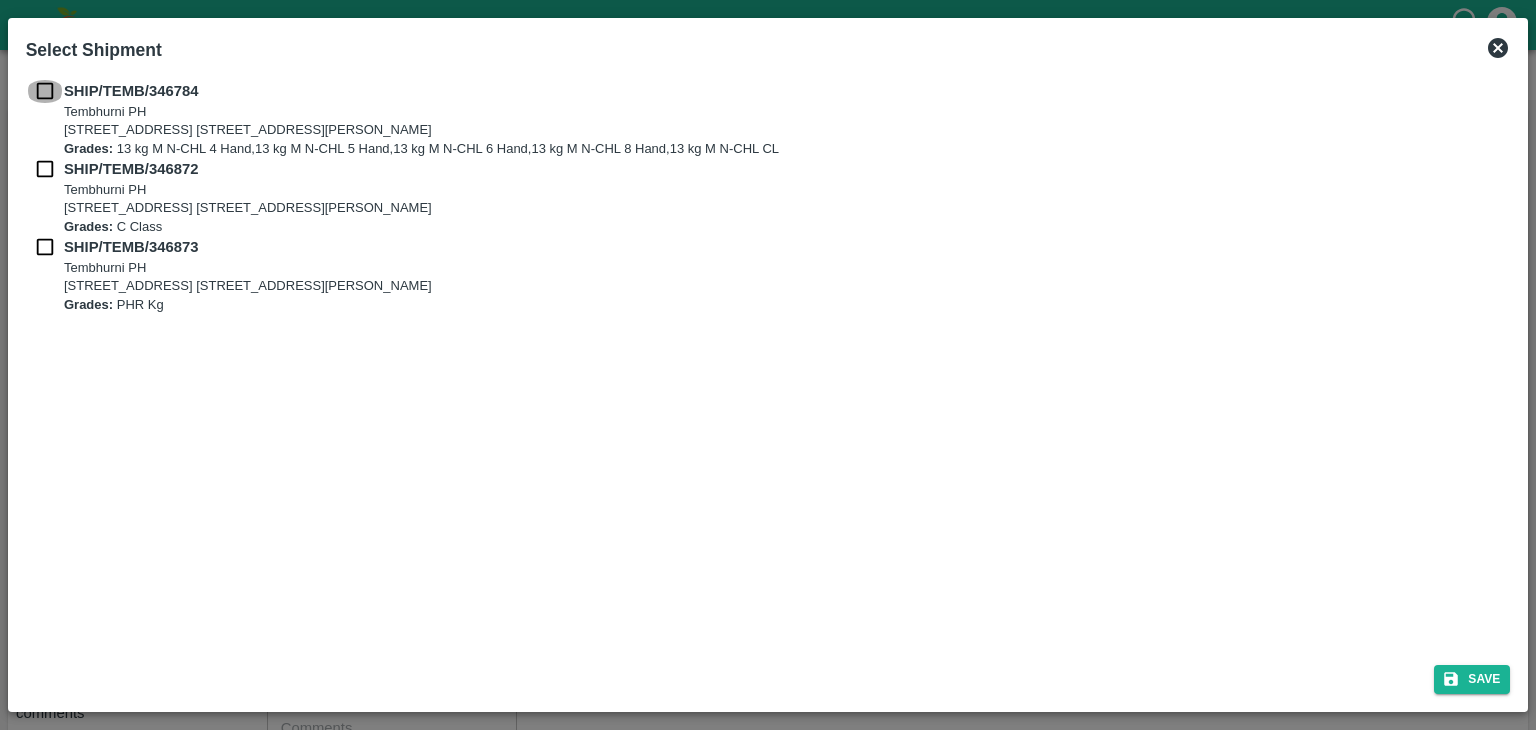 click at bounding box center [45, 91] 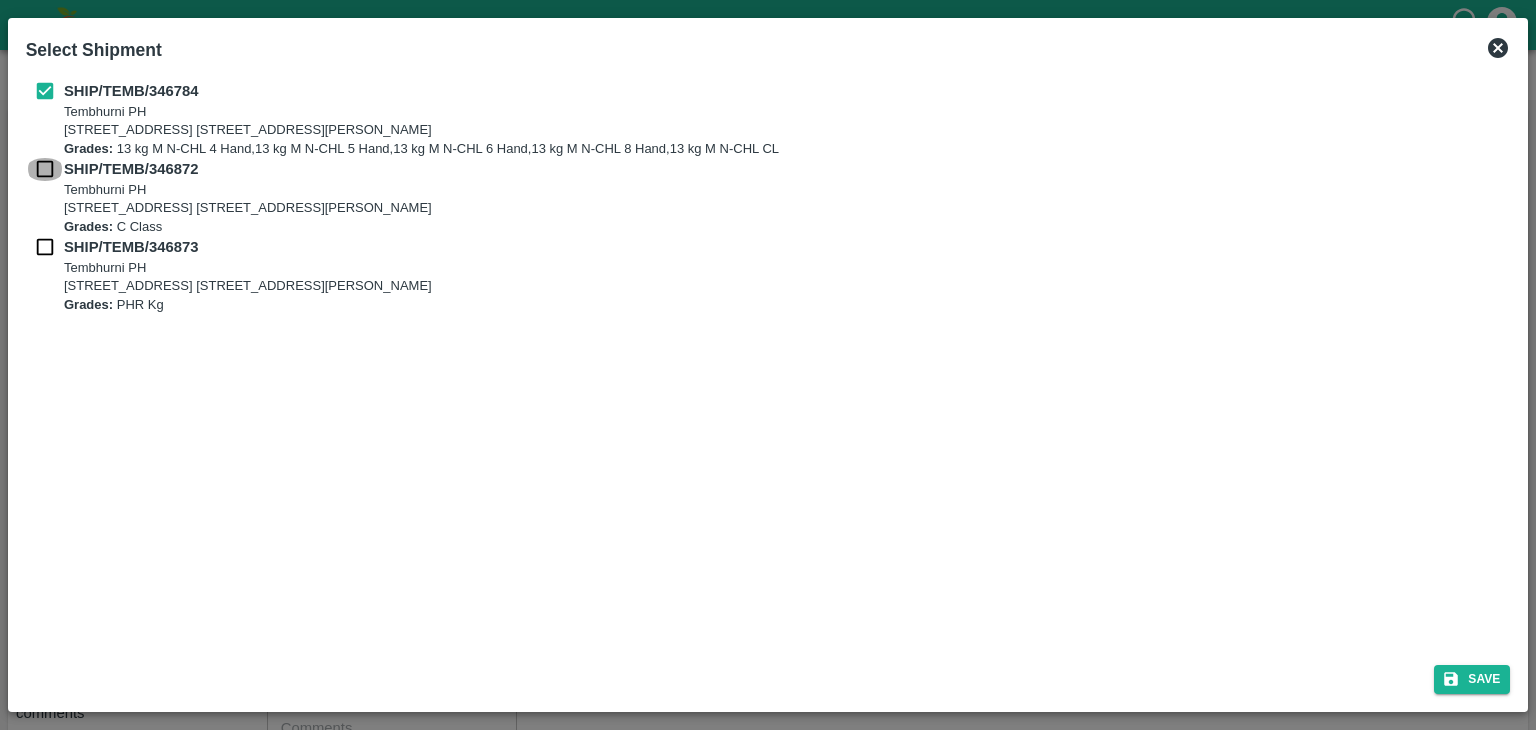 click at bounding box center (45, 169) 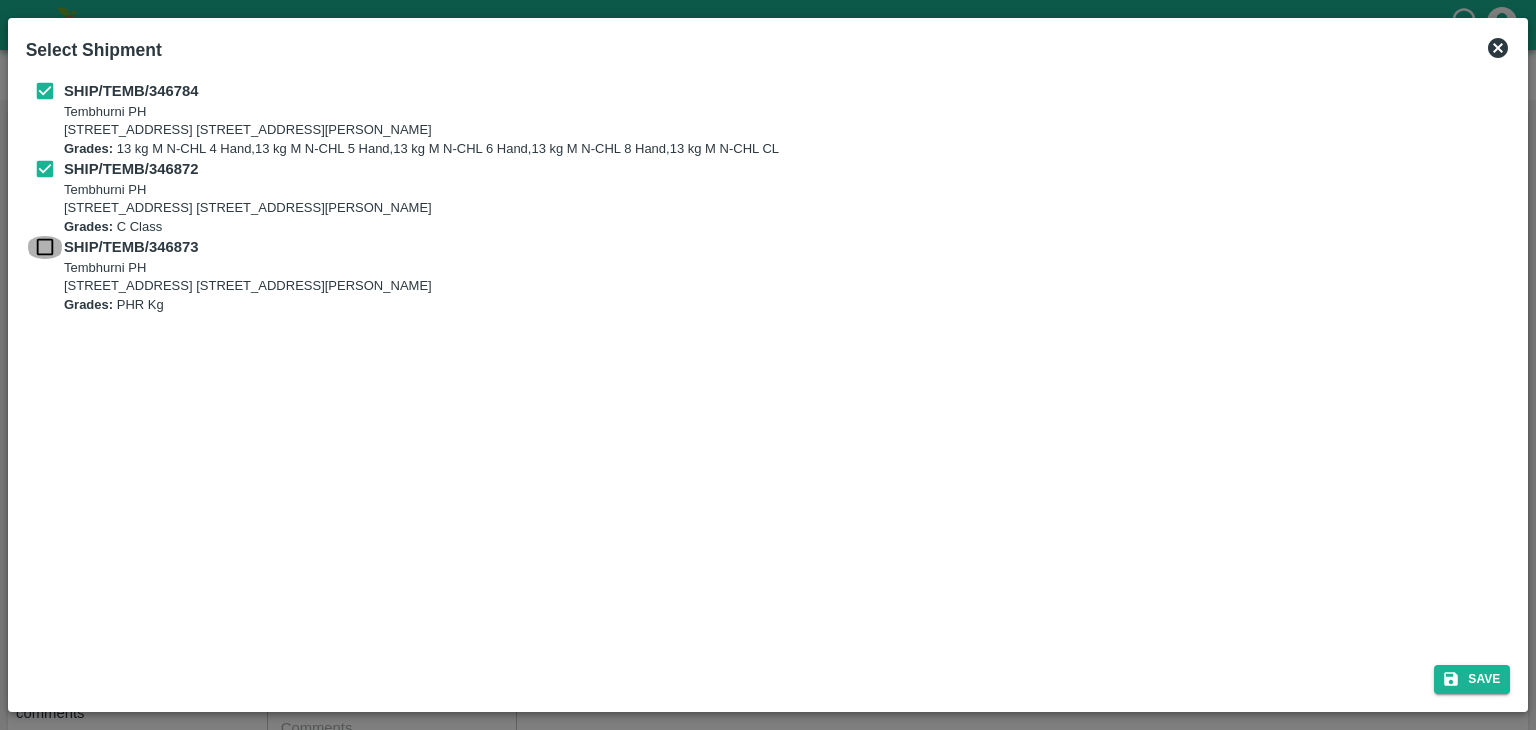 click at bounding box center (45, 247) 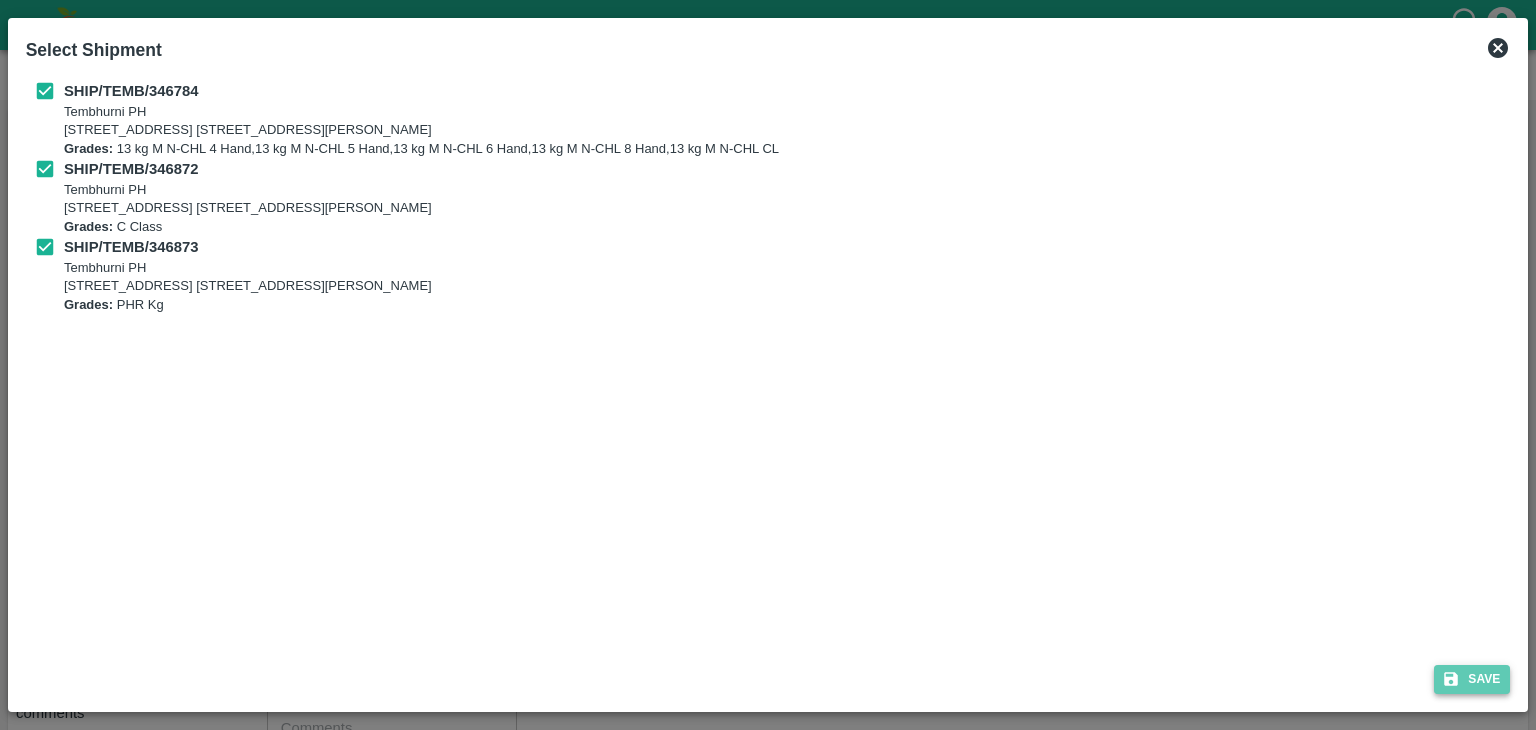 click on "Save" at bounding box center (1472, 679) 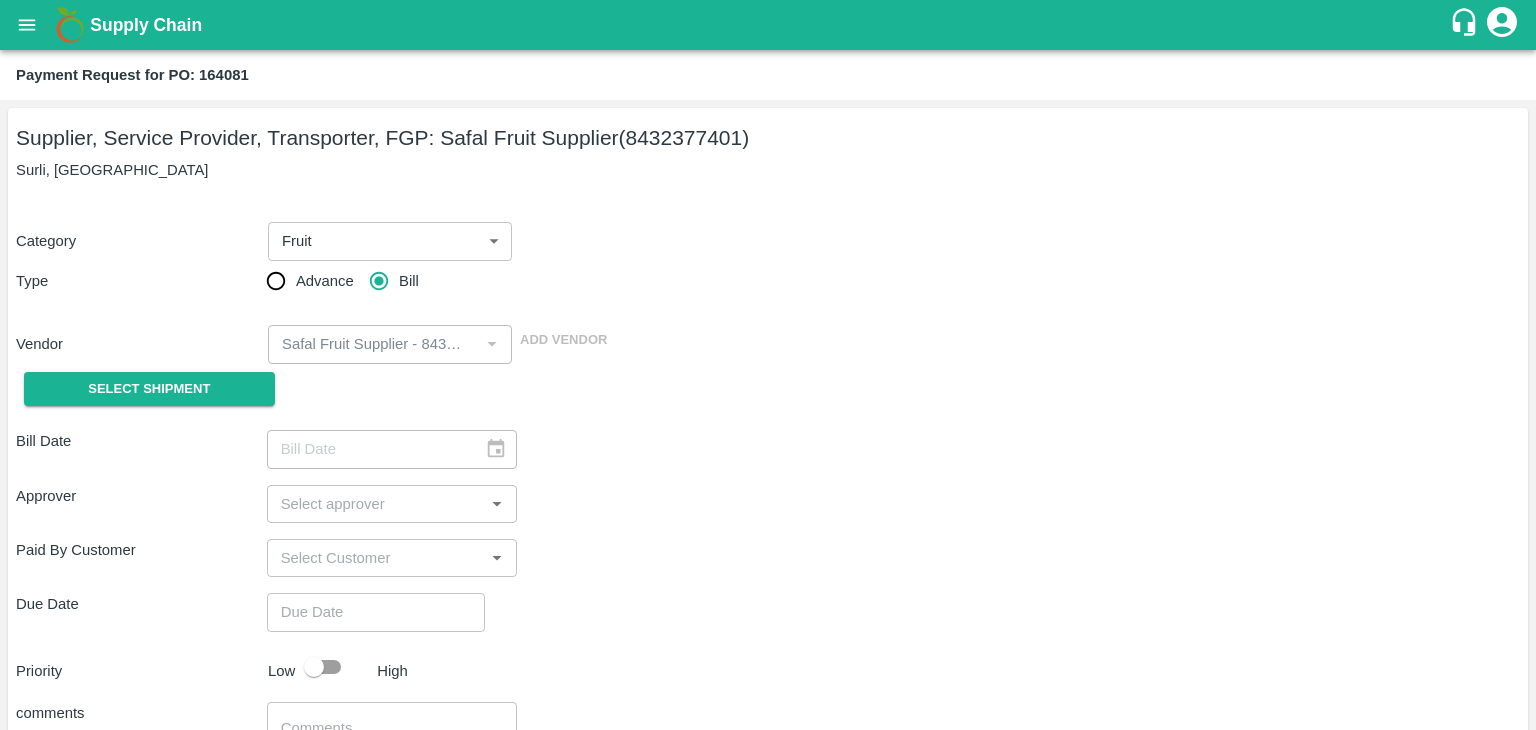 type on "21/07/2025" 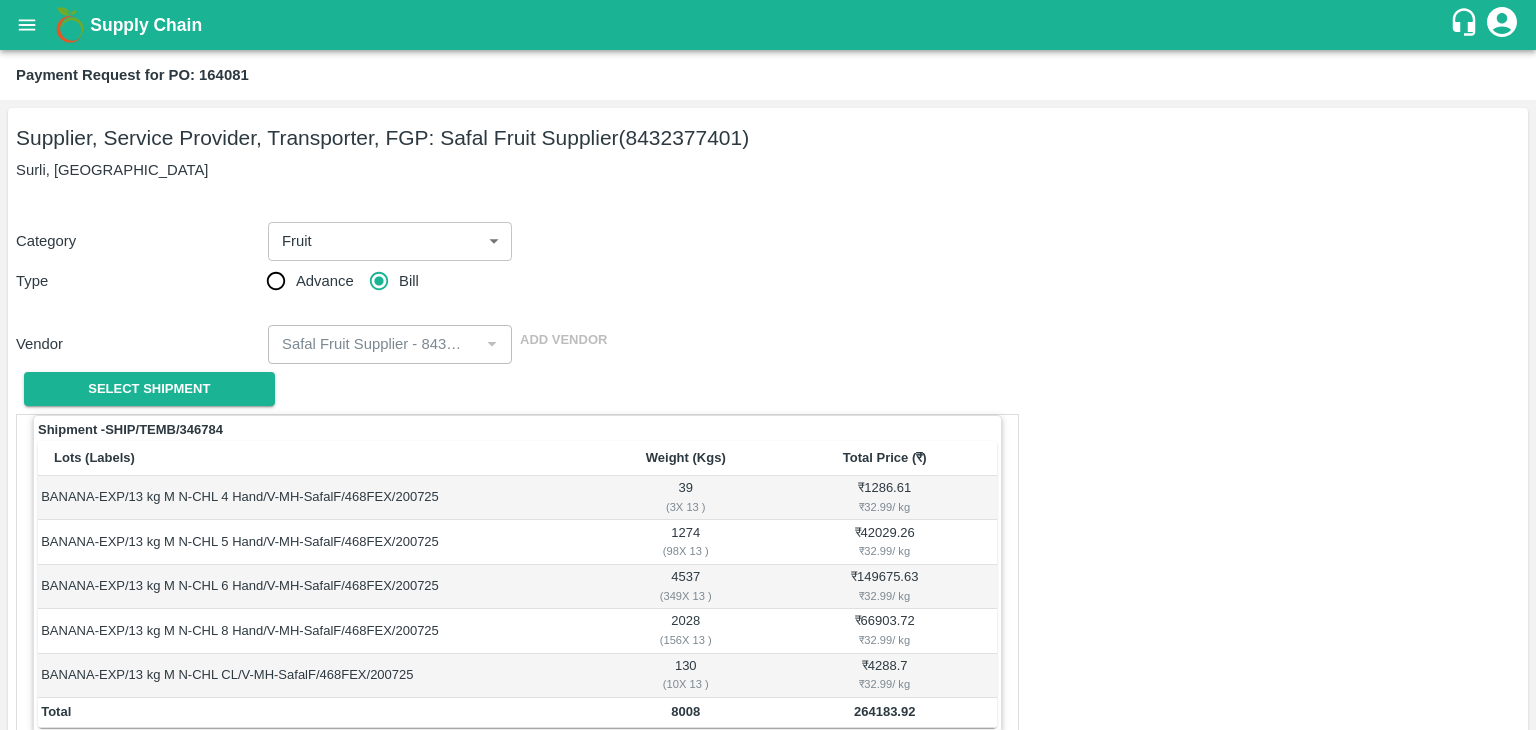 scroll, scrollTop: 980, scrollLeft: 0, axis: vertical 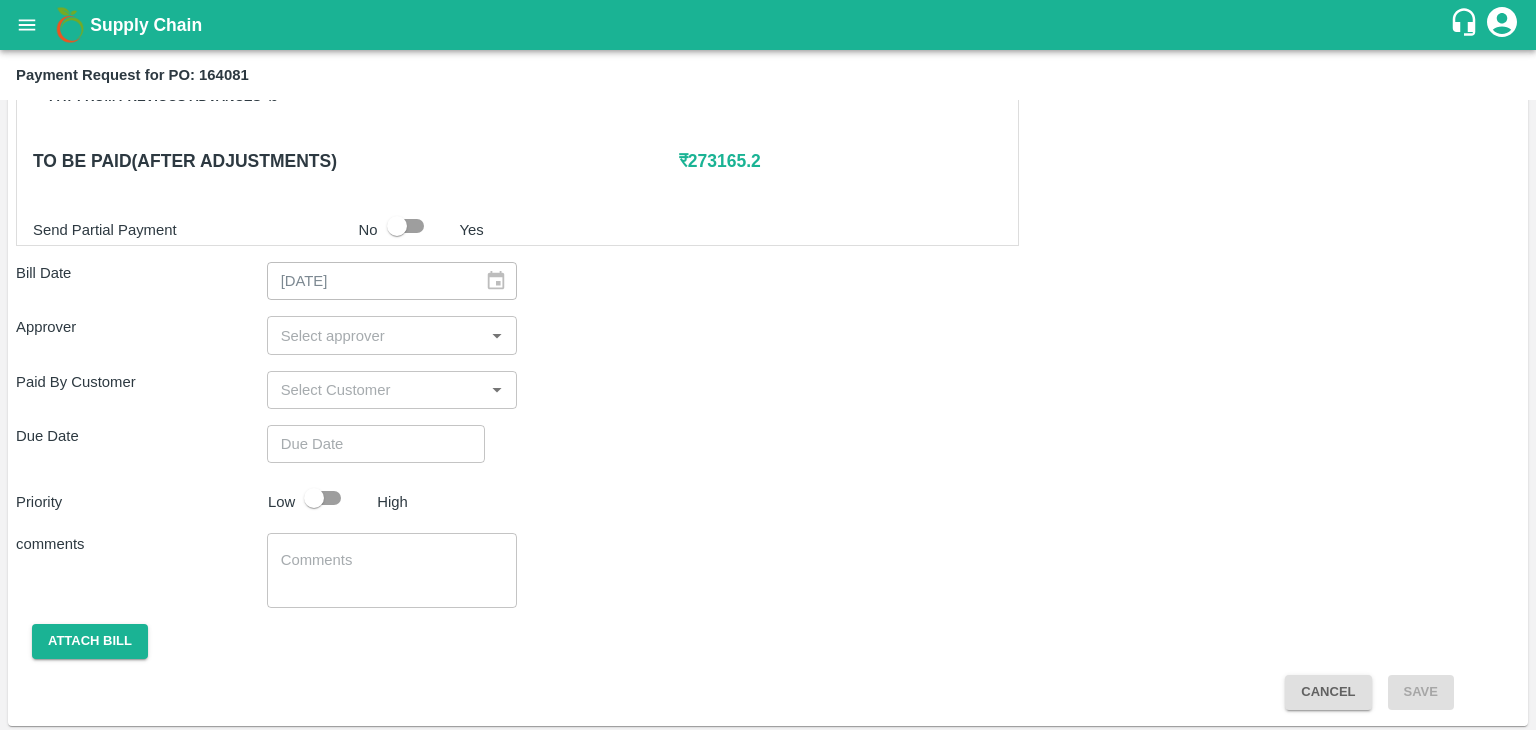 click at bounding box center (376, 335) 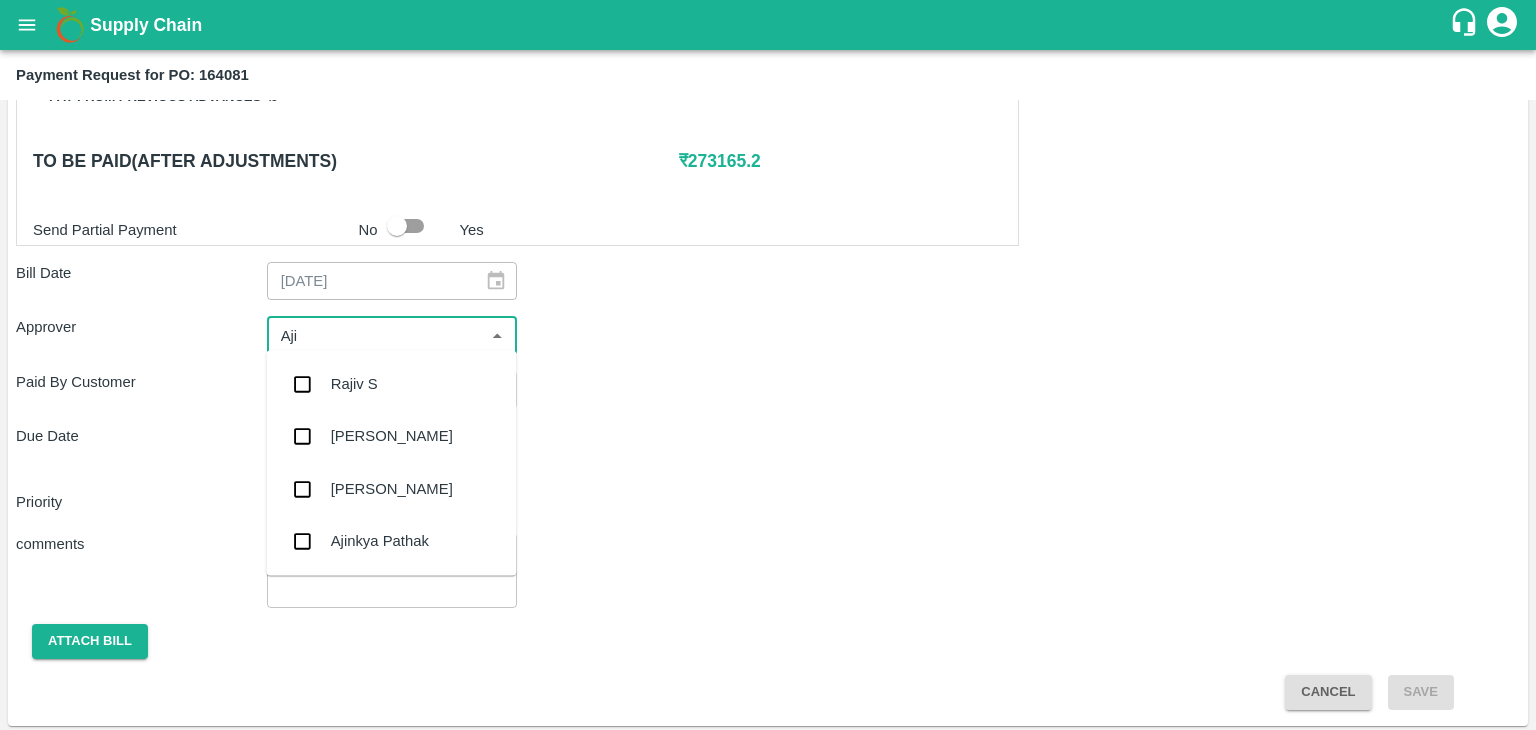 type on "Ajit" 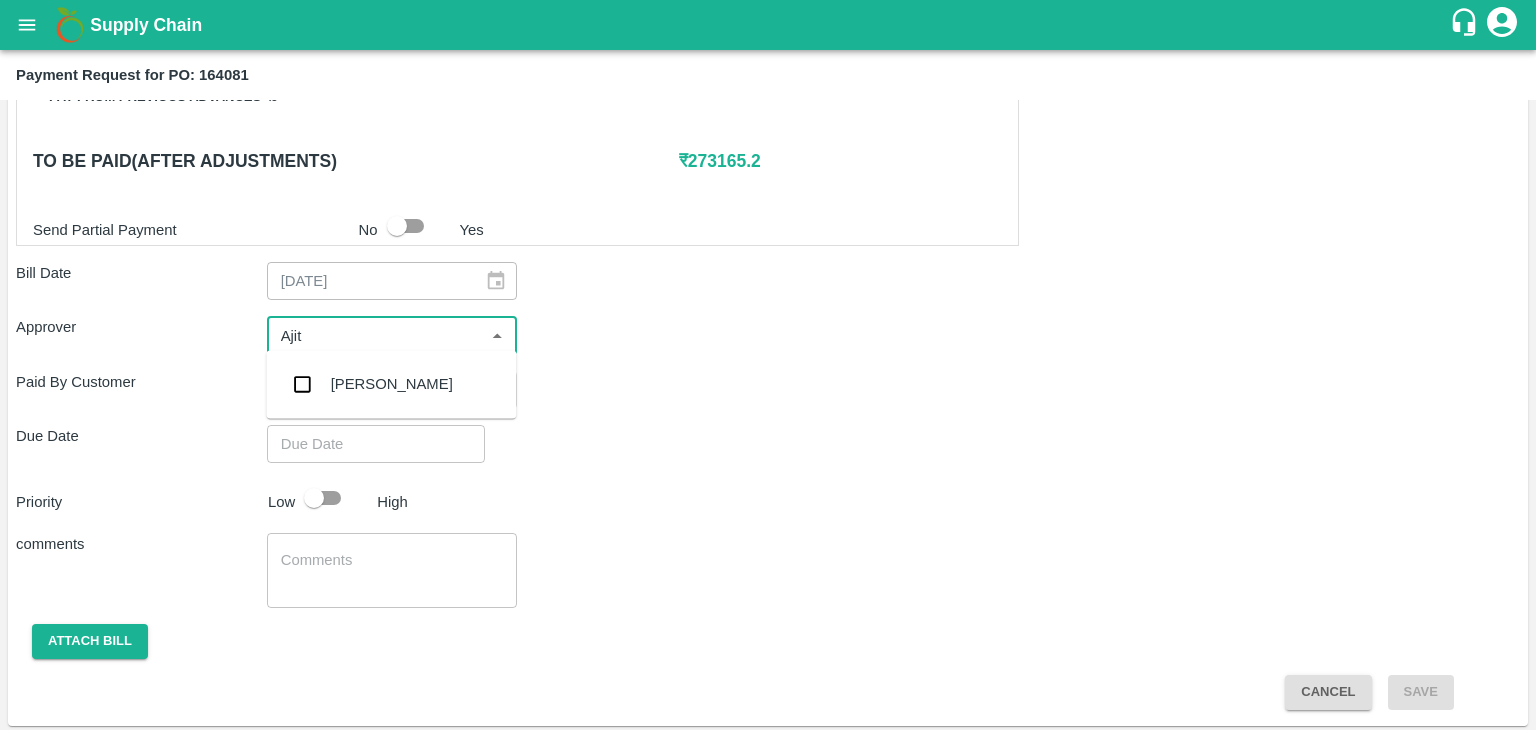 click on "[PERSON_NAME]" at bounding box center (392, 384) 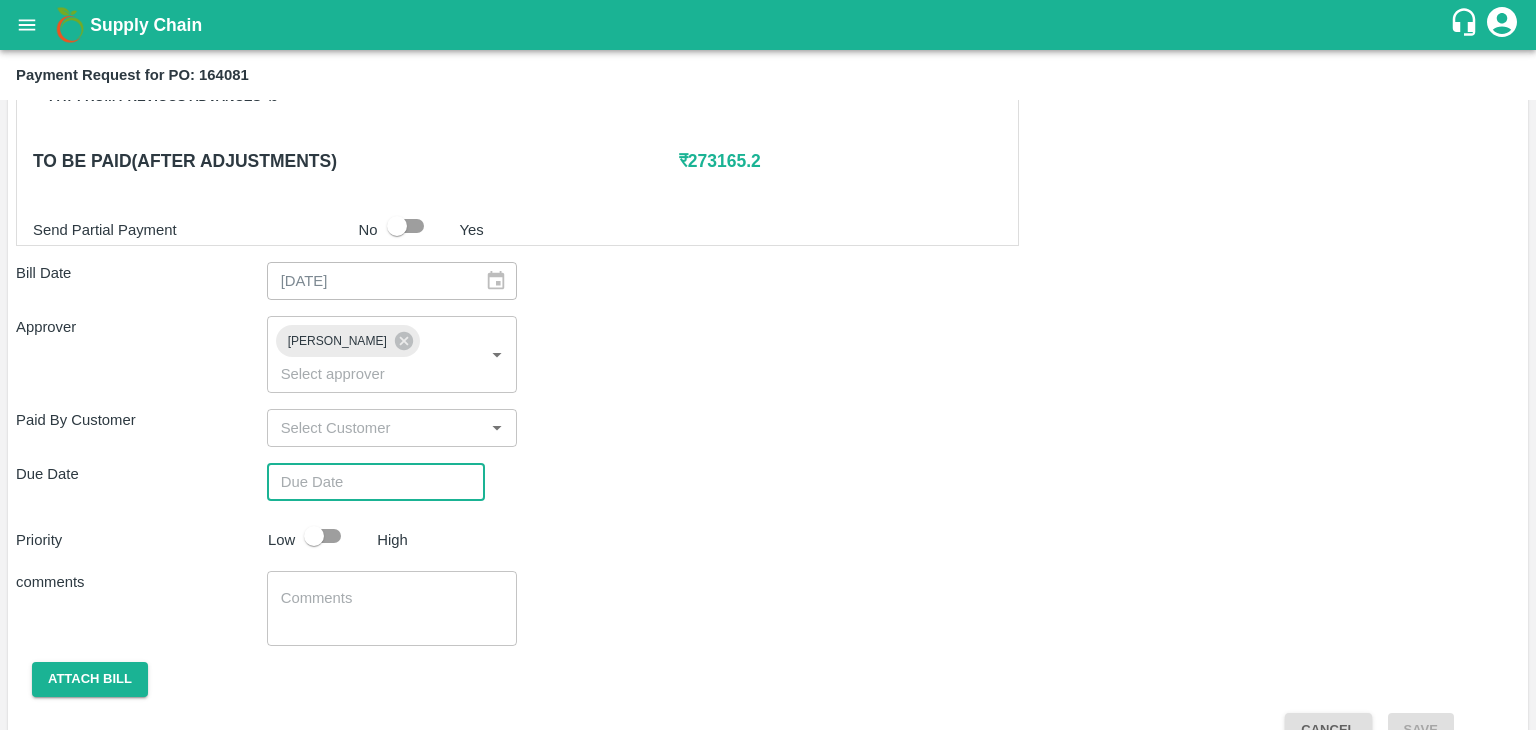 type on "DD/MM/YYYY hh:mm aa" 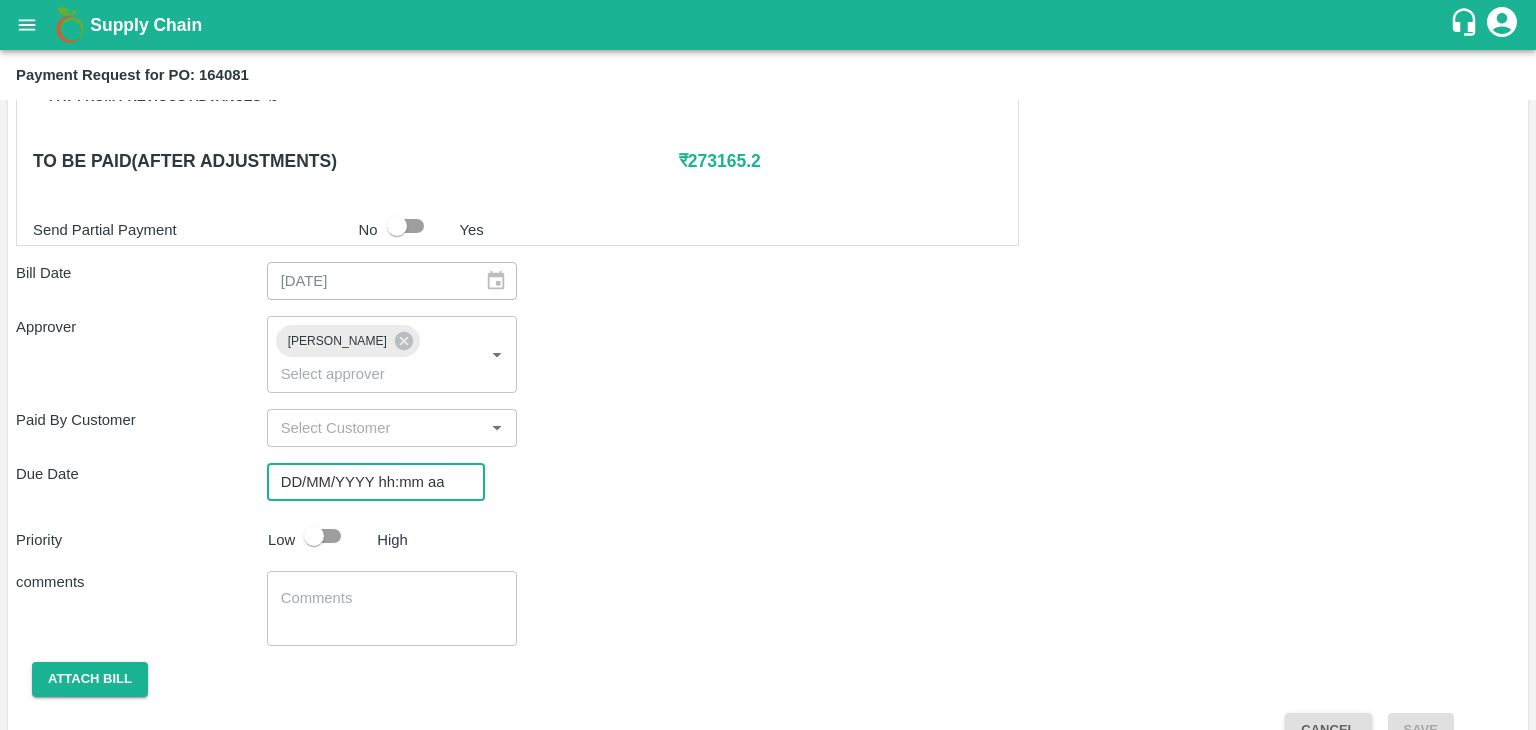 click on "DD/MM/YYYY hh:mm aa" at bounding box center [369, 482] 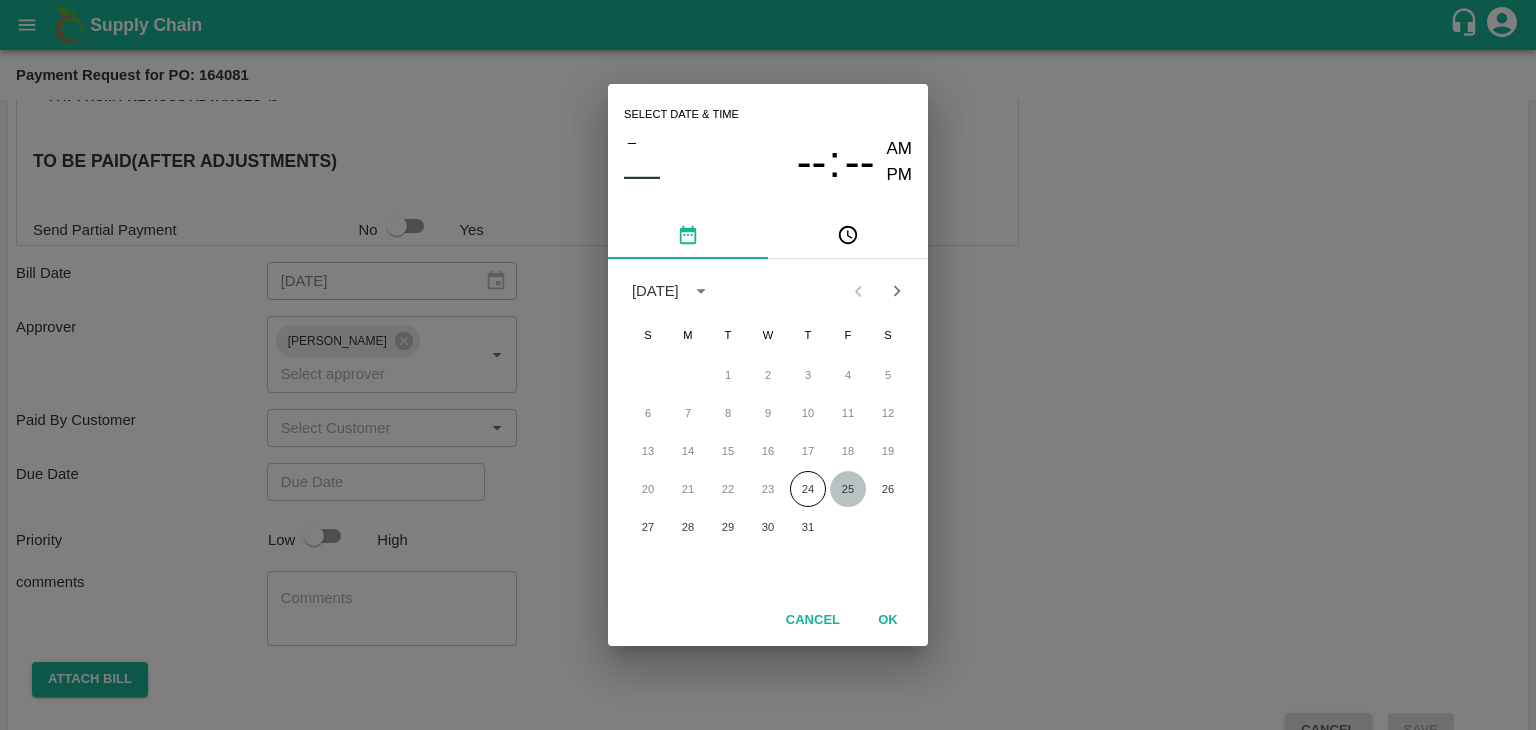 click on "25" at bounding box center (848, 489) 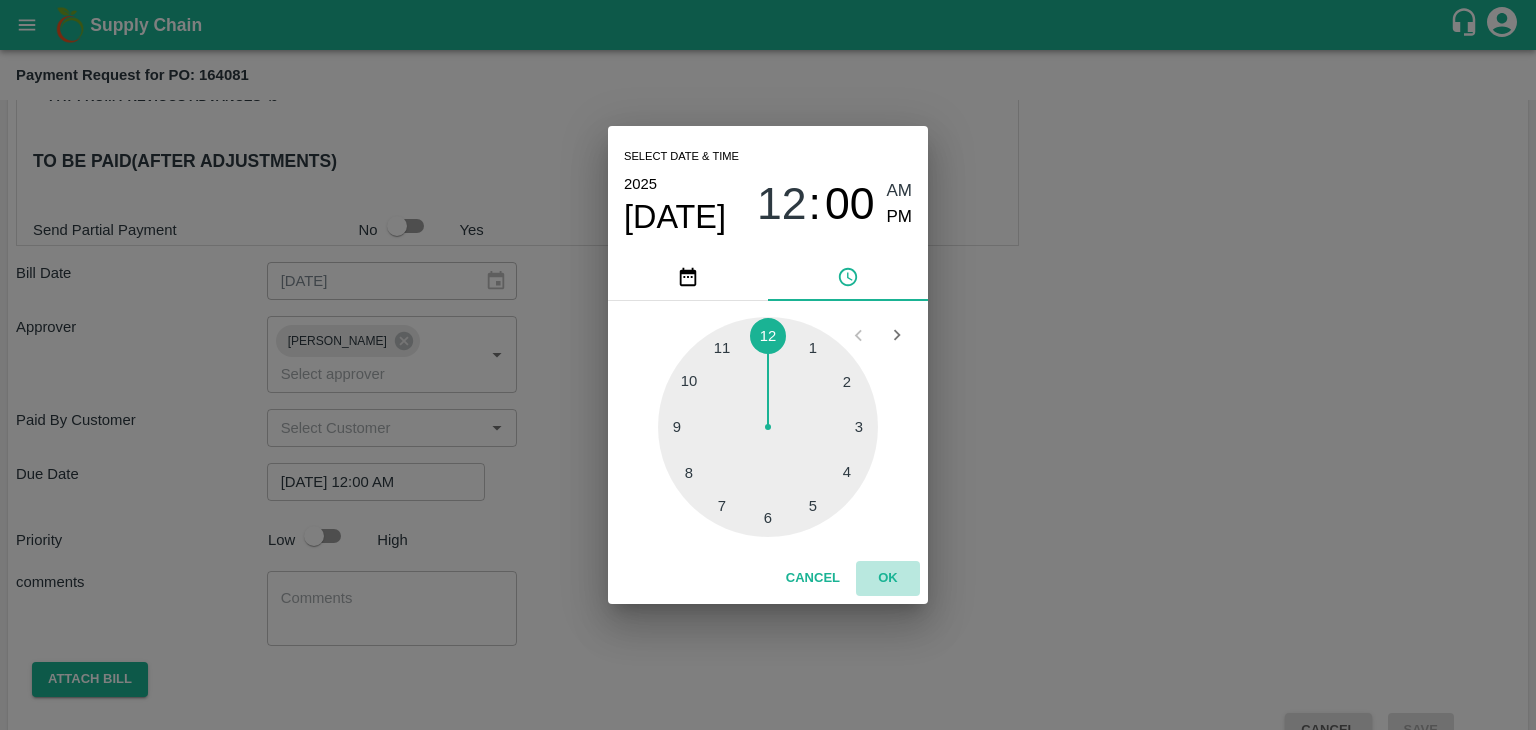 click on "OK" at bounding box center (888, 578) 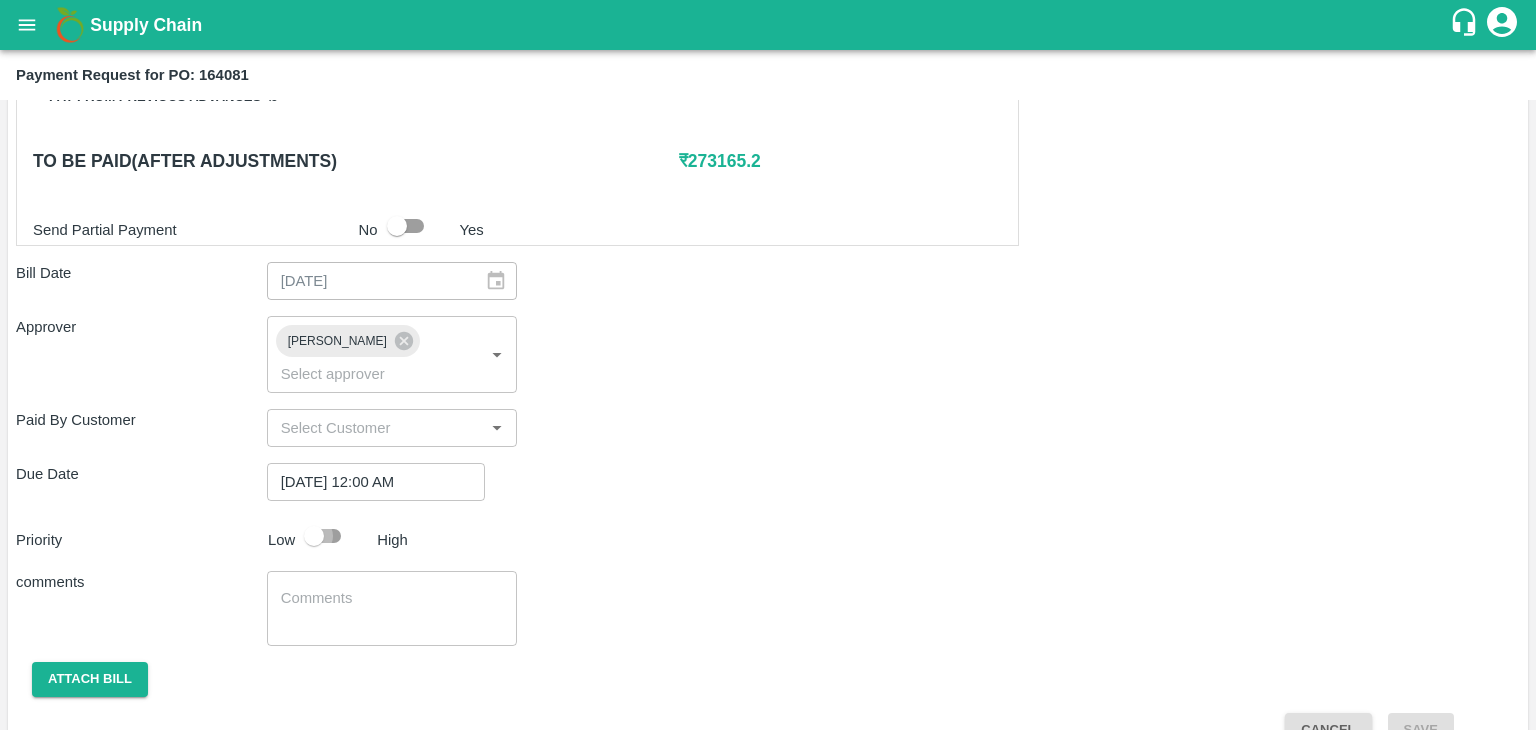 click at bounding box center [314, 536] 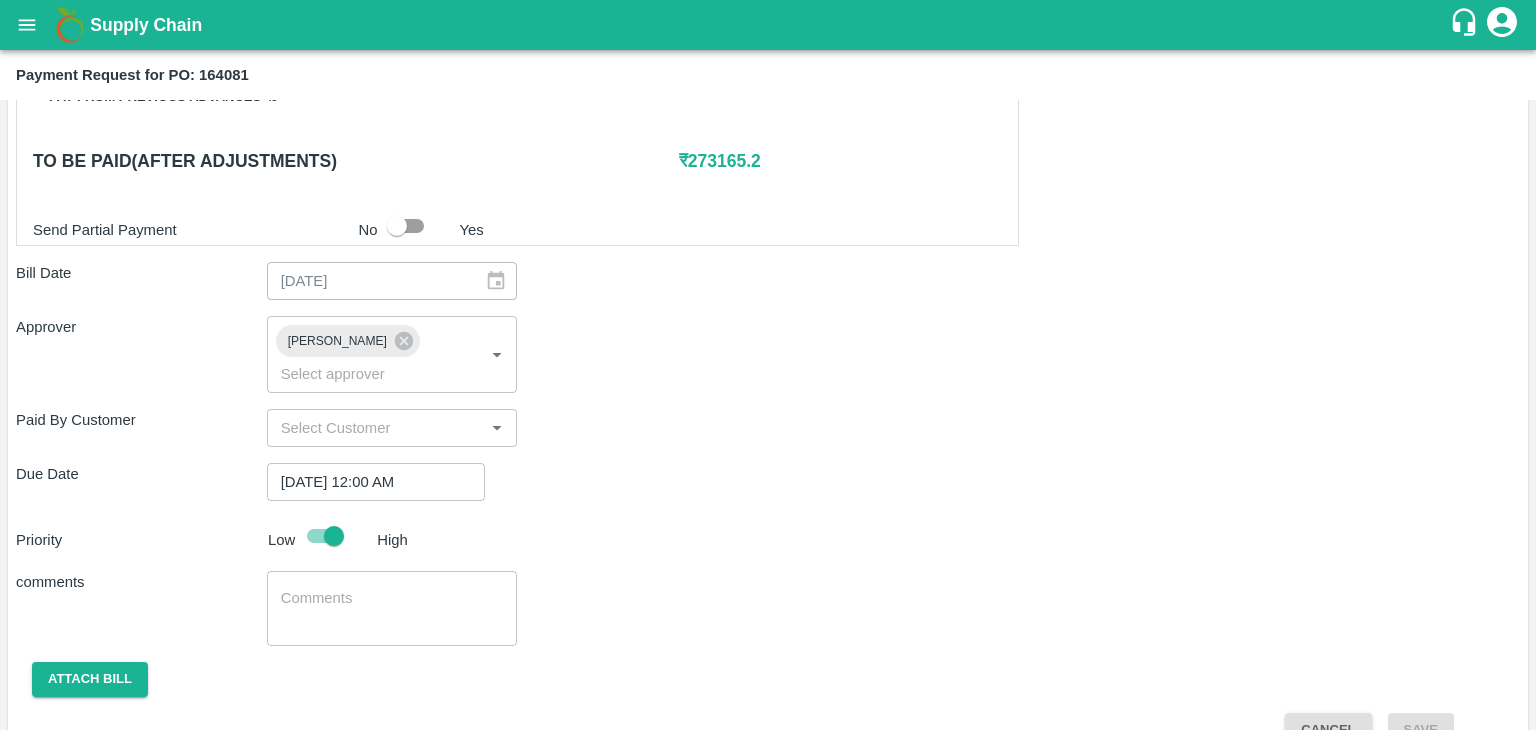 click on "x ​" at bounding box center (392, 608) 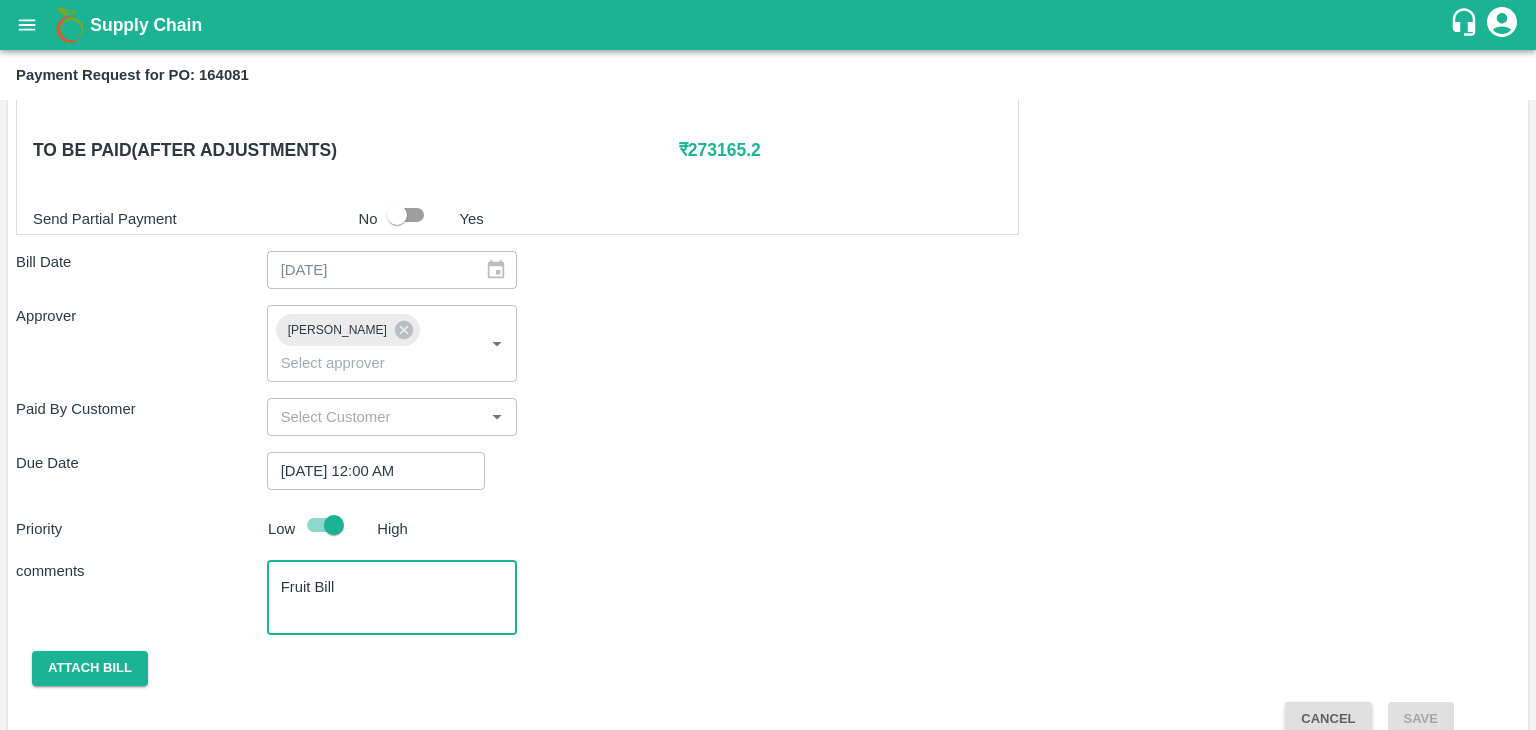 scroll, scrollTop: 992, scrollLeft: 0, axis: vertical 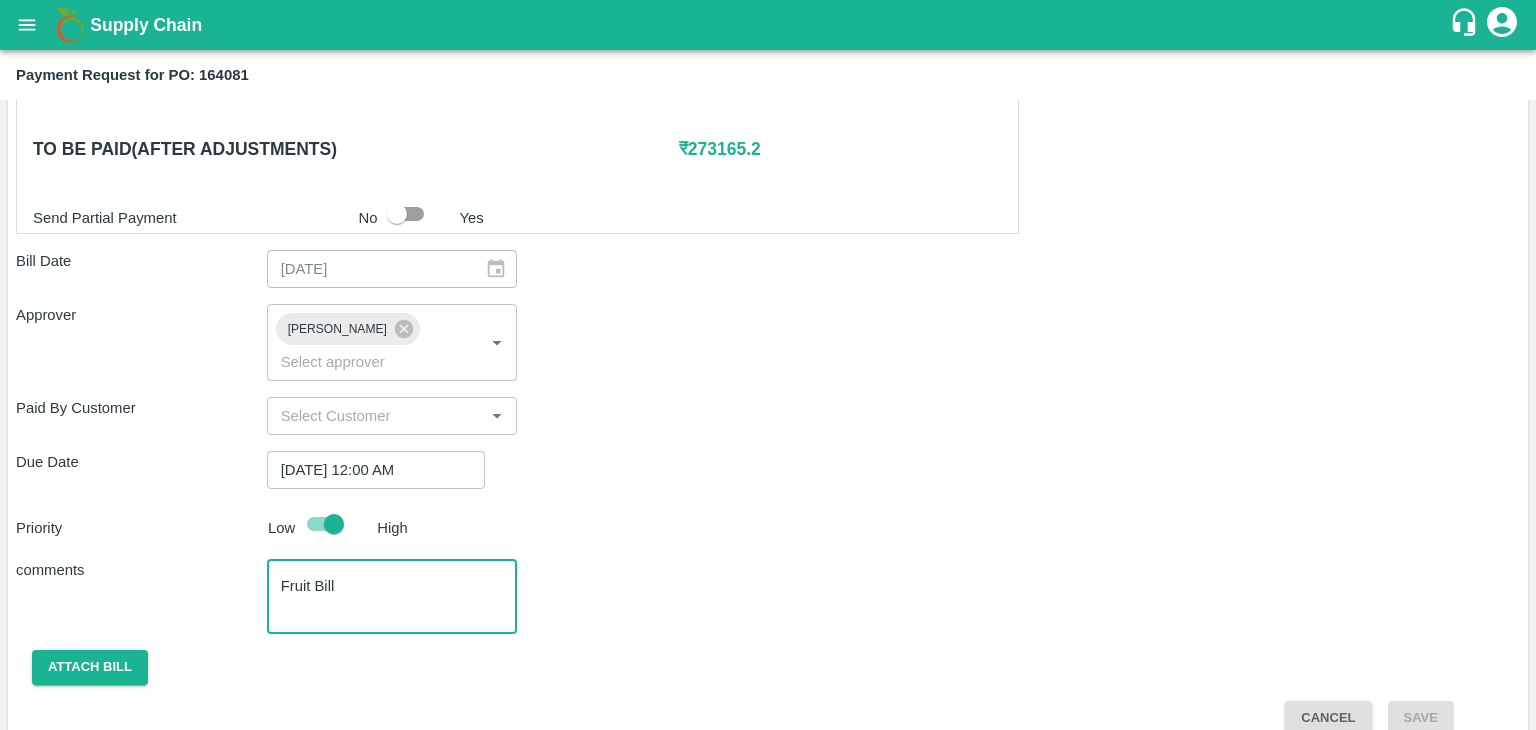type on "Fruit Bill" 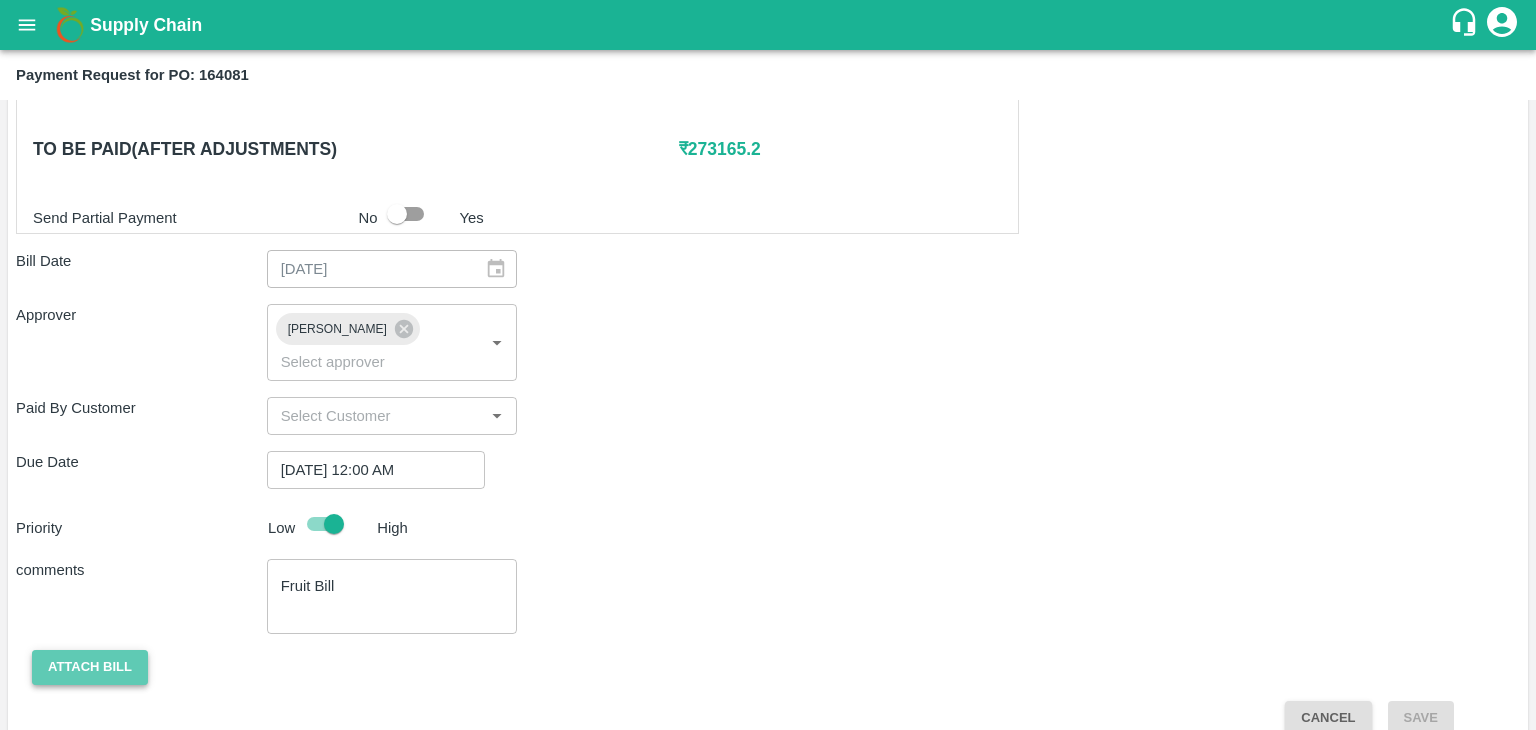 click on "Attach bill" at bounding box center [90, 667] 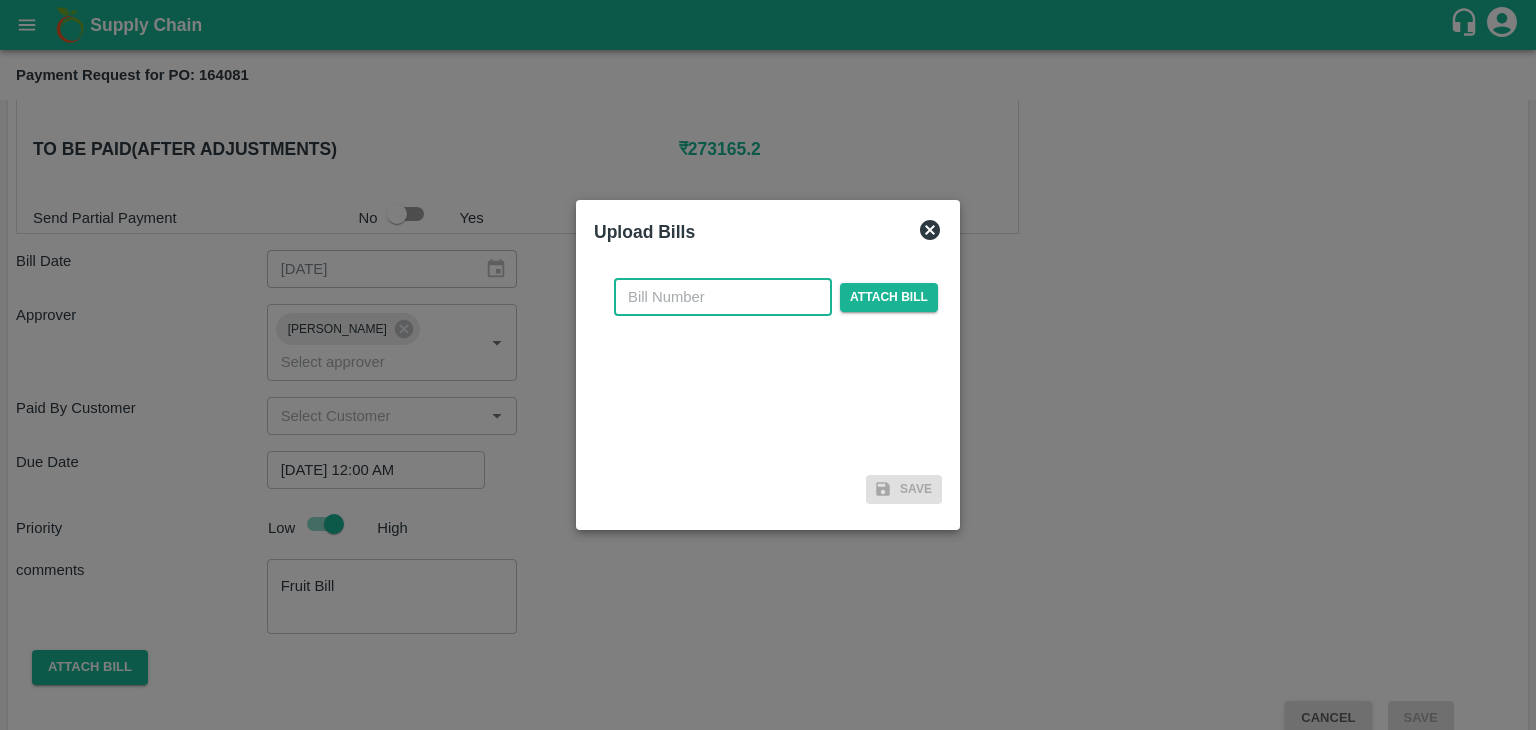 click at bounding box center [723, 297] 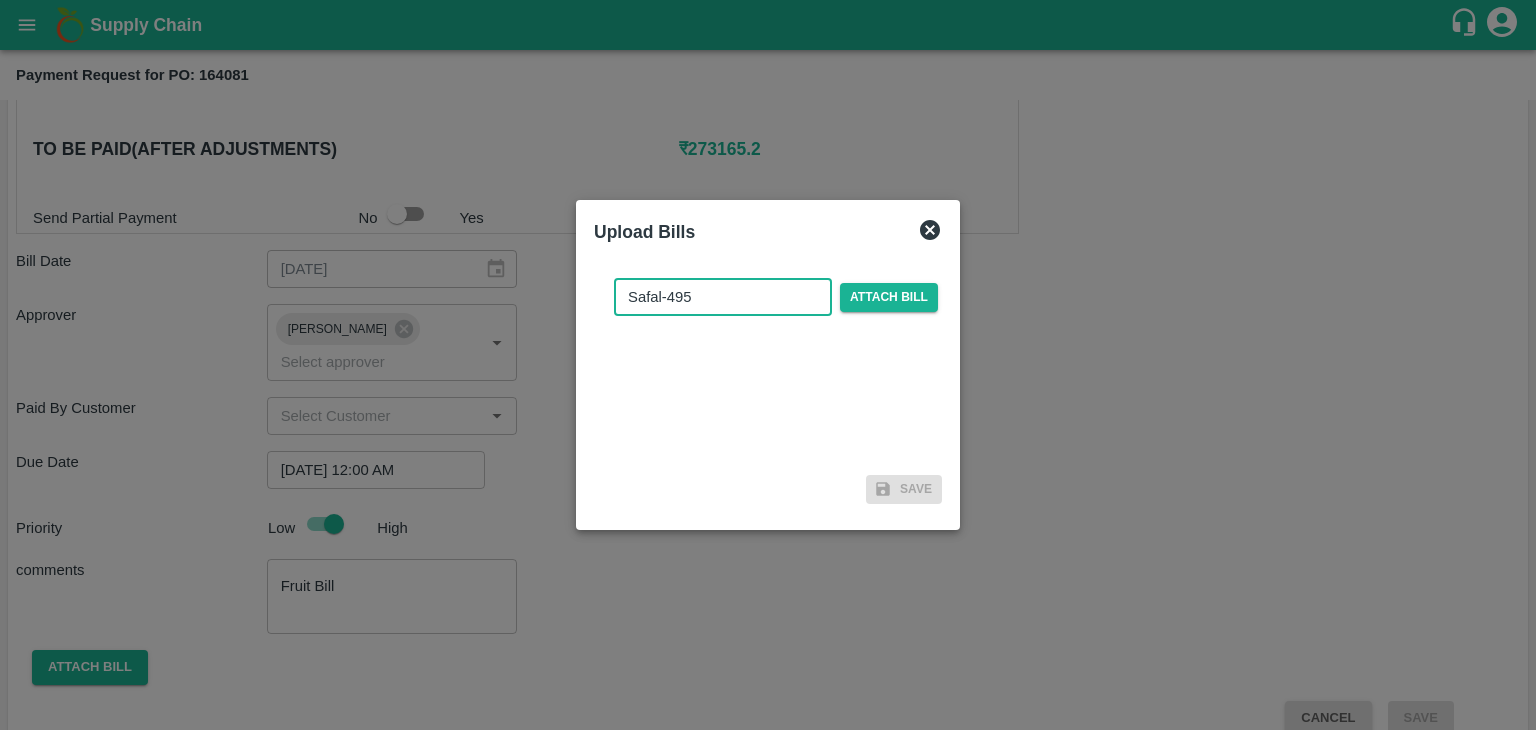 click on "Safal-495" at bounding box center [723, 297] 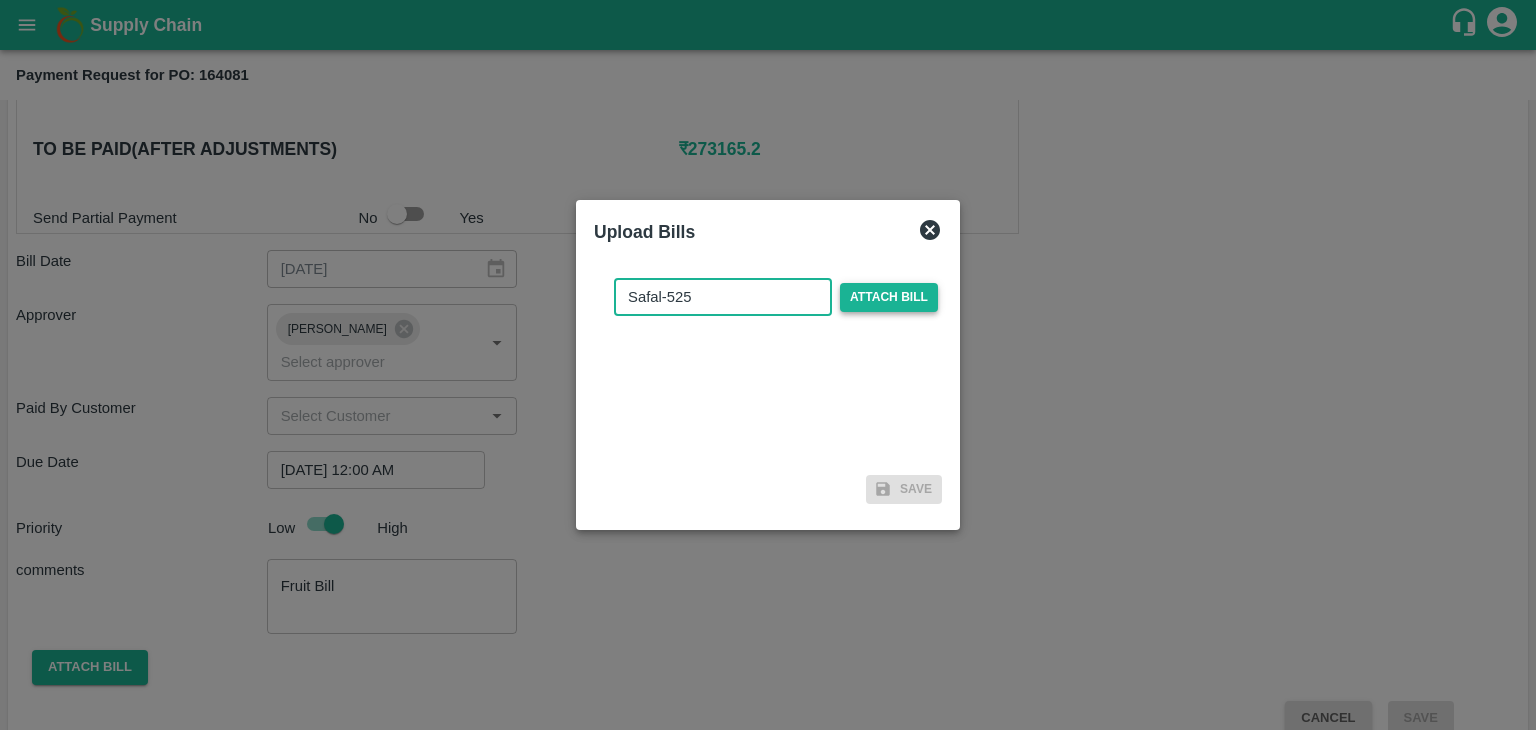type on "Safal-525" 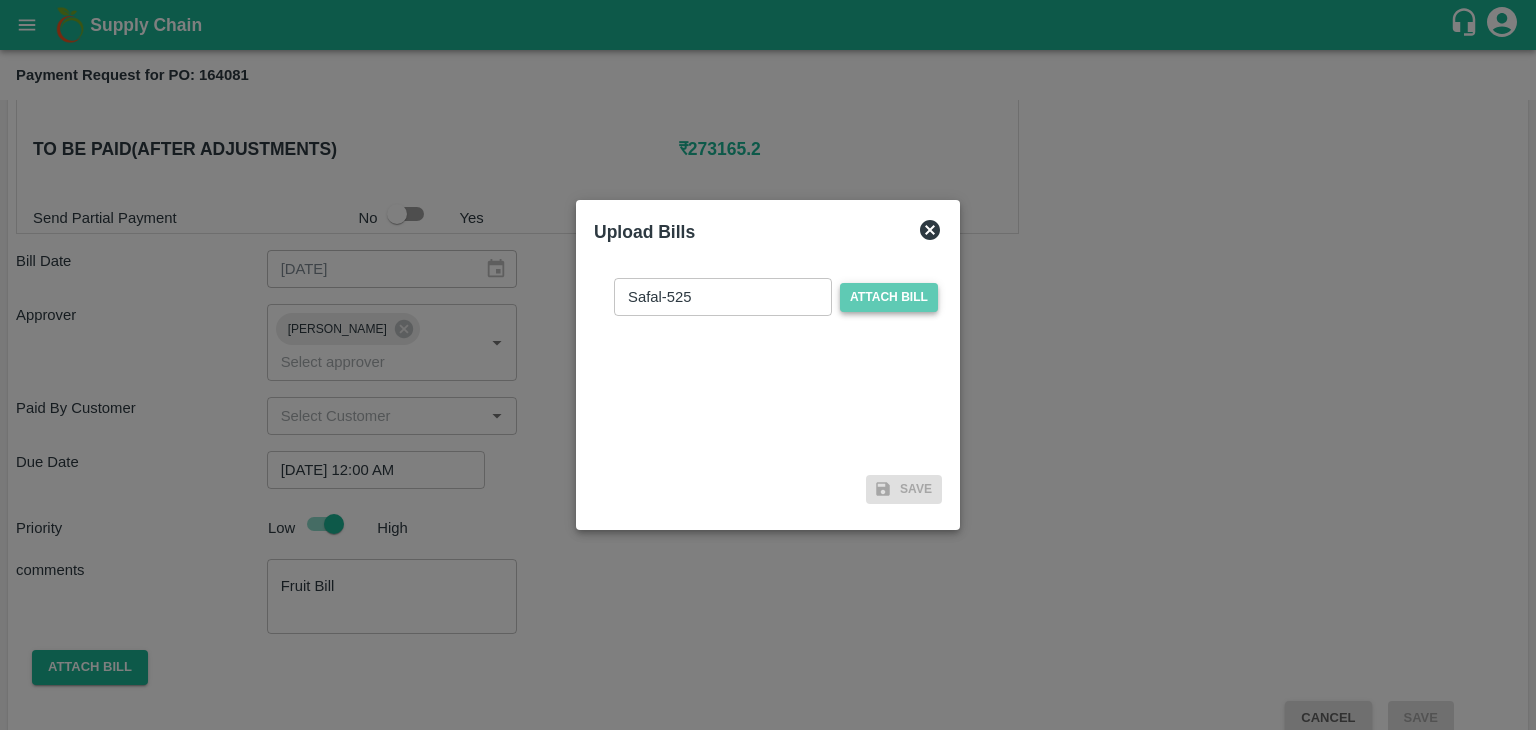 click on "Attach bill" at bounding box center [889, 297] 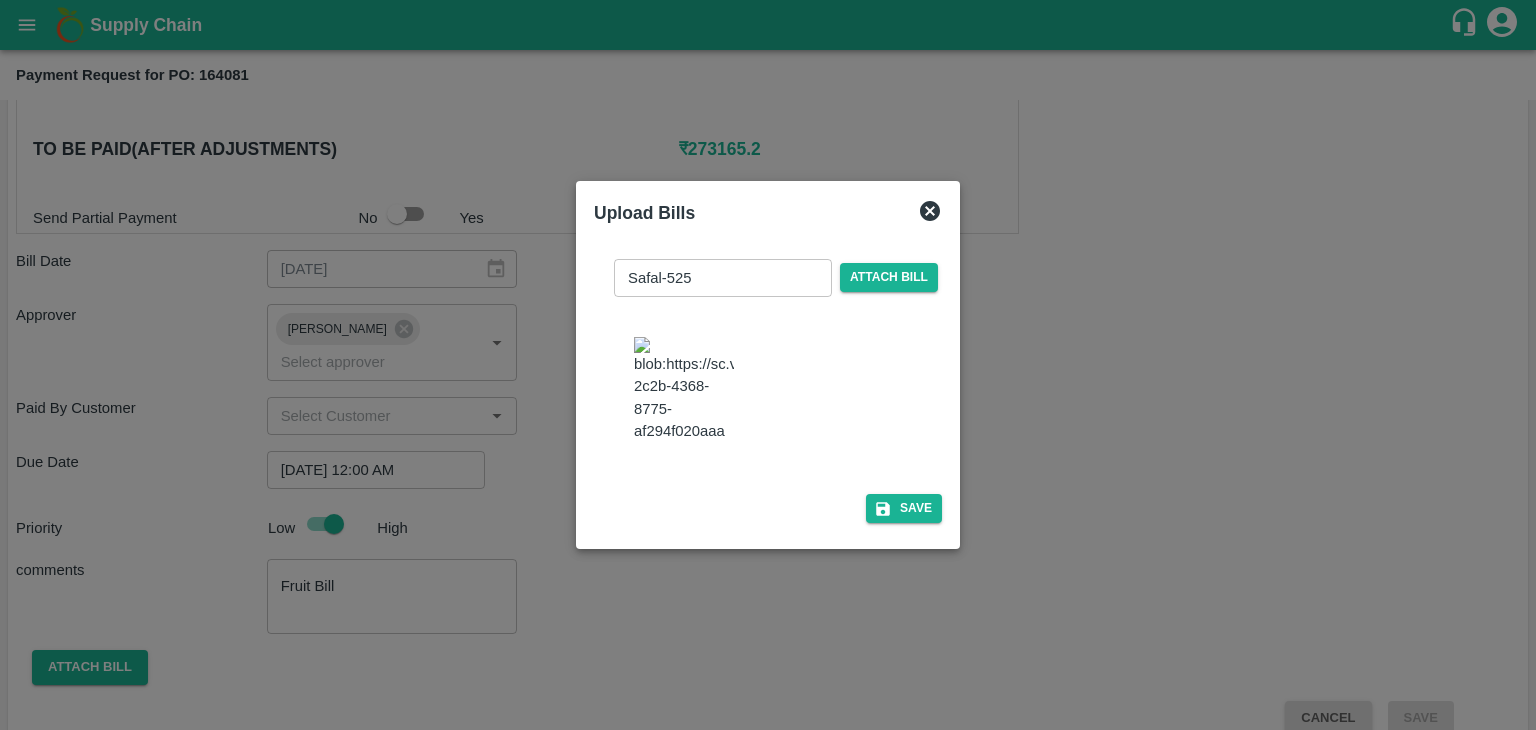 click on "Safal-525 ​ Attach bill Save" at bounding box center (768, 387) 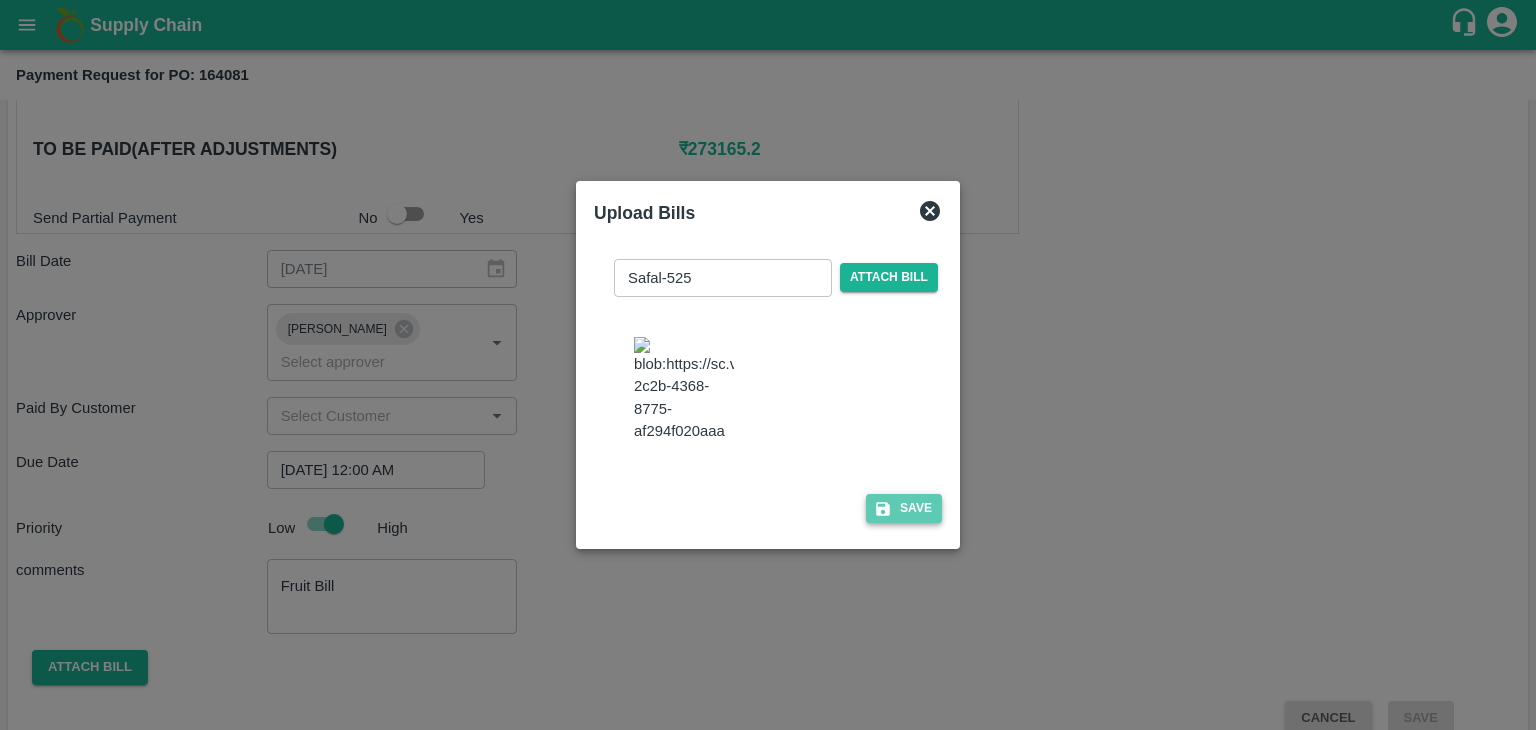 click on "Save" at bounding box center [904, 508] 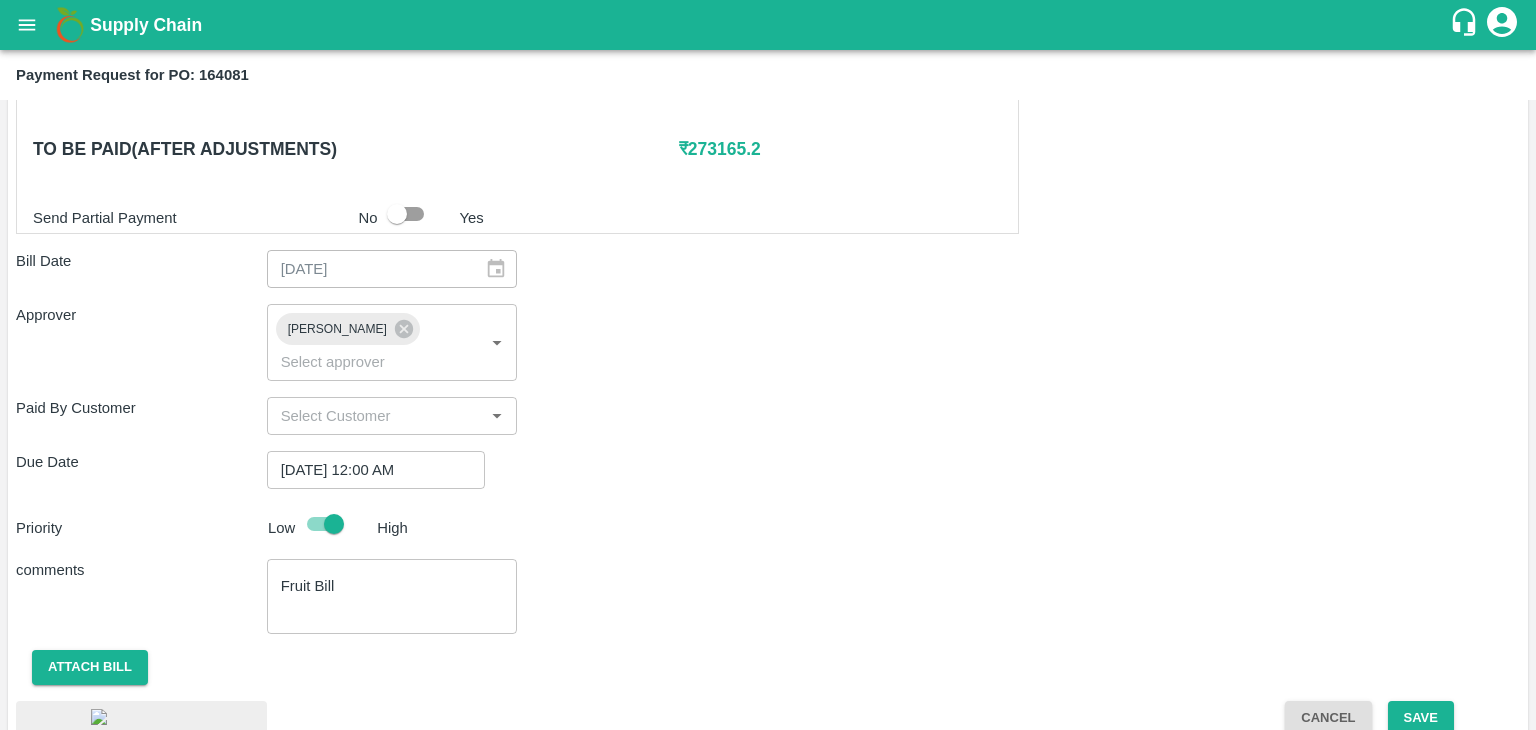 scroll, scrollTop: 1113, scrollLeft: 0, axis: vertical 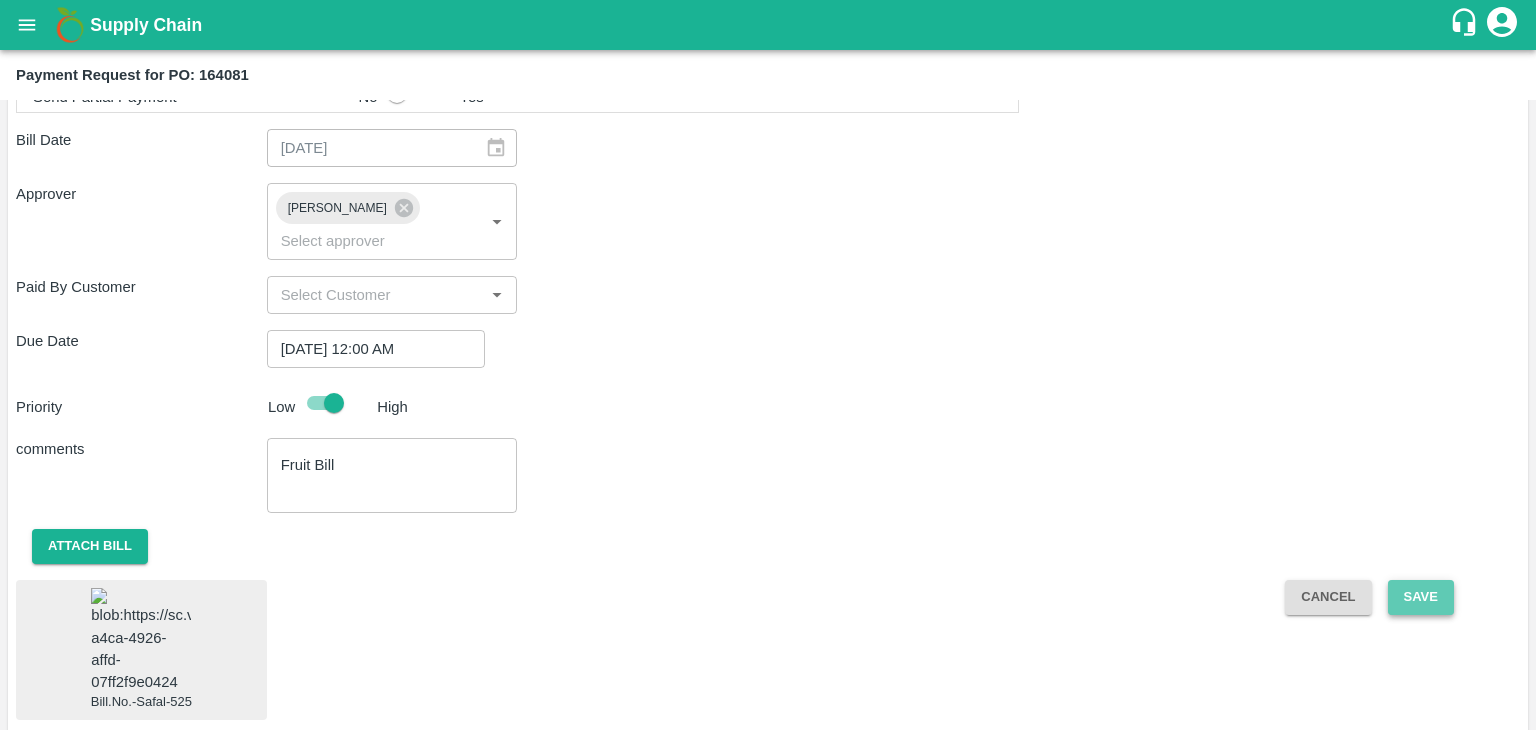 click on "Save" at bounding box center (1421, 597) 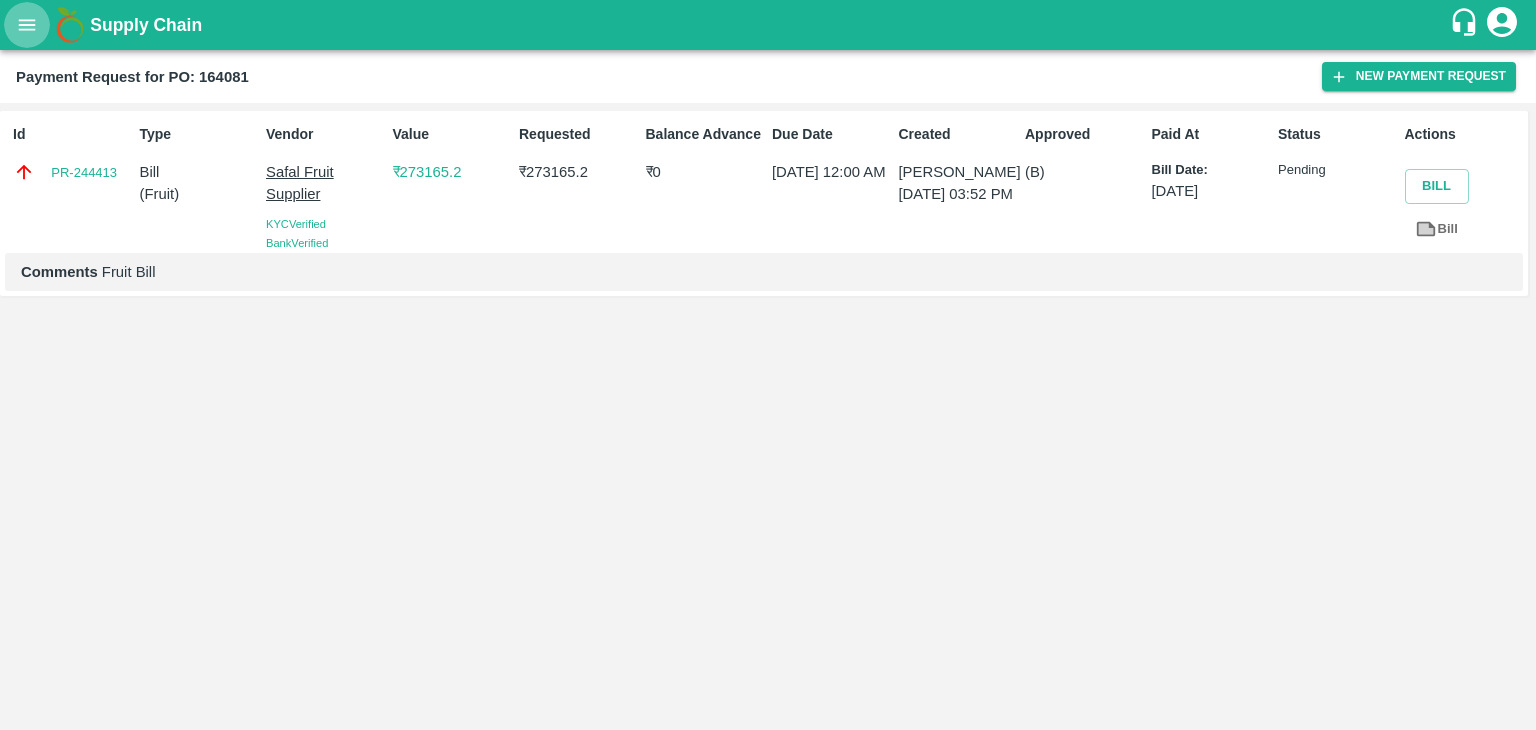 click at bounding box center (27, 25) 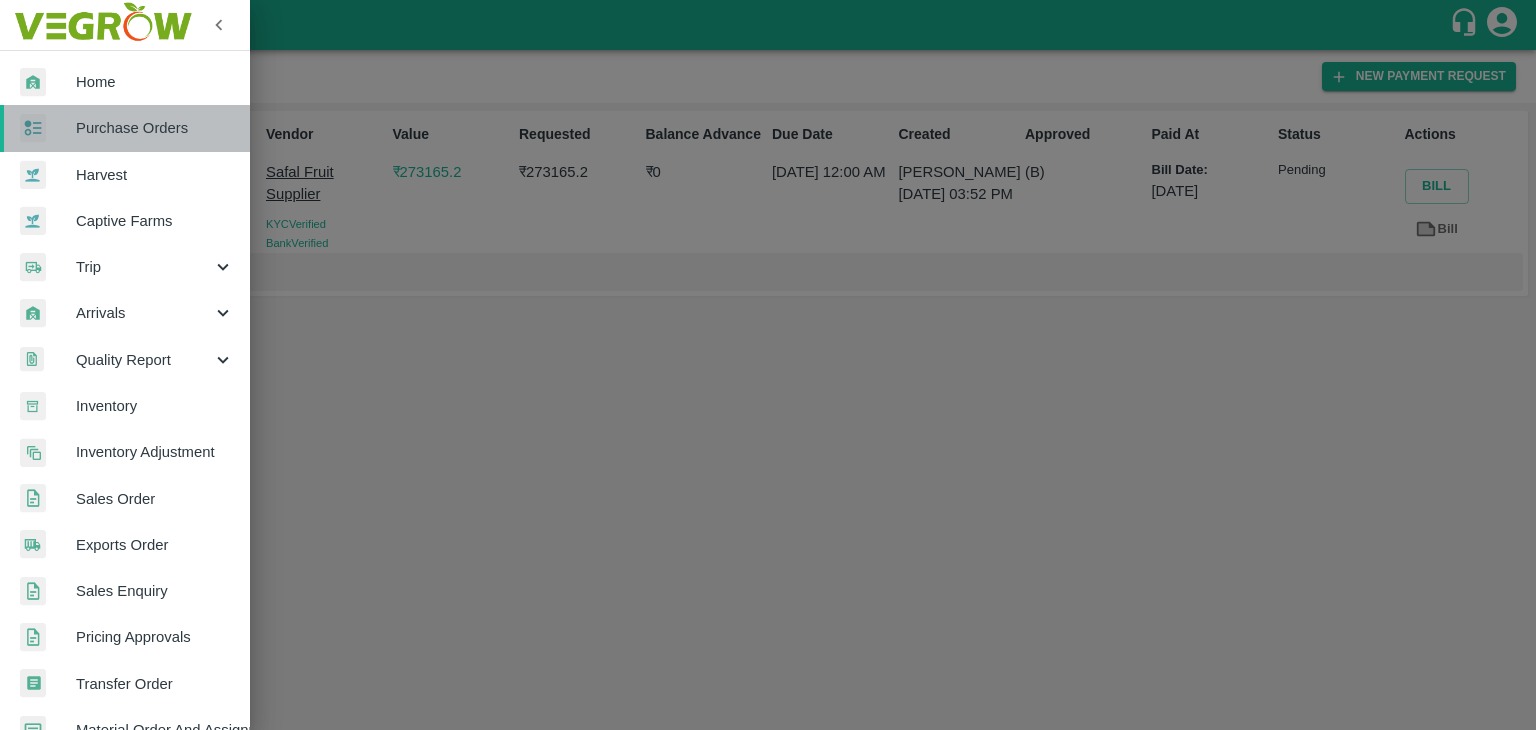 click on "Purchase Orders" at bounding box center (155, 128) 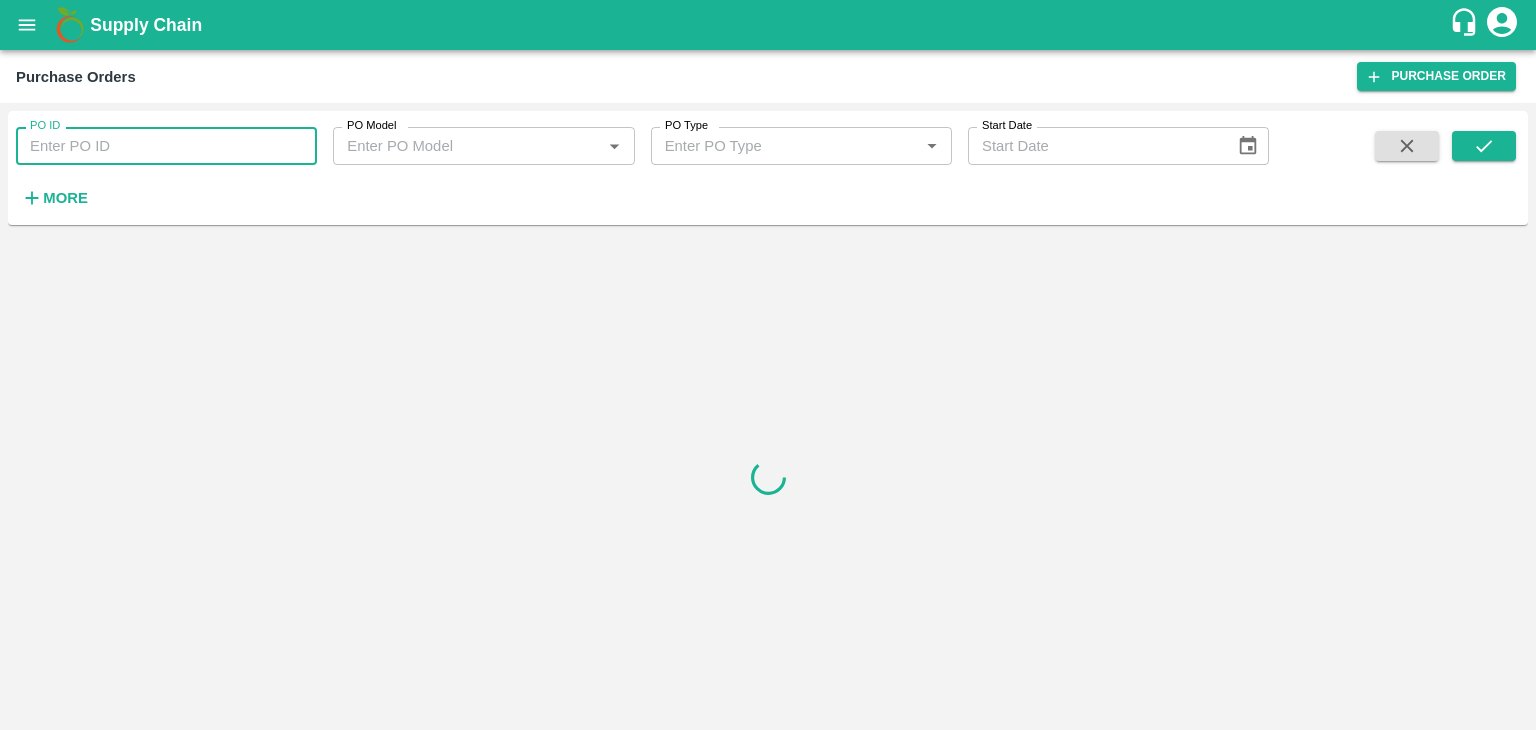 click on "PO ID" at bounding box center (166, 146) 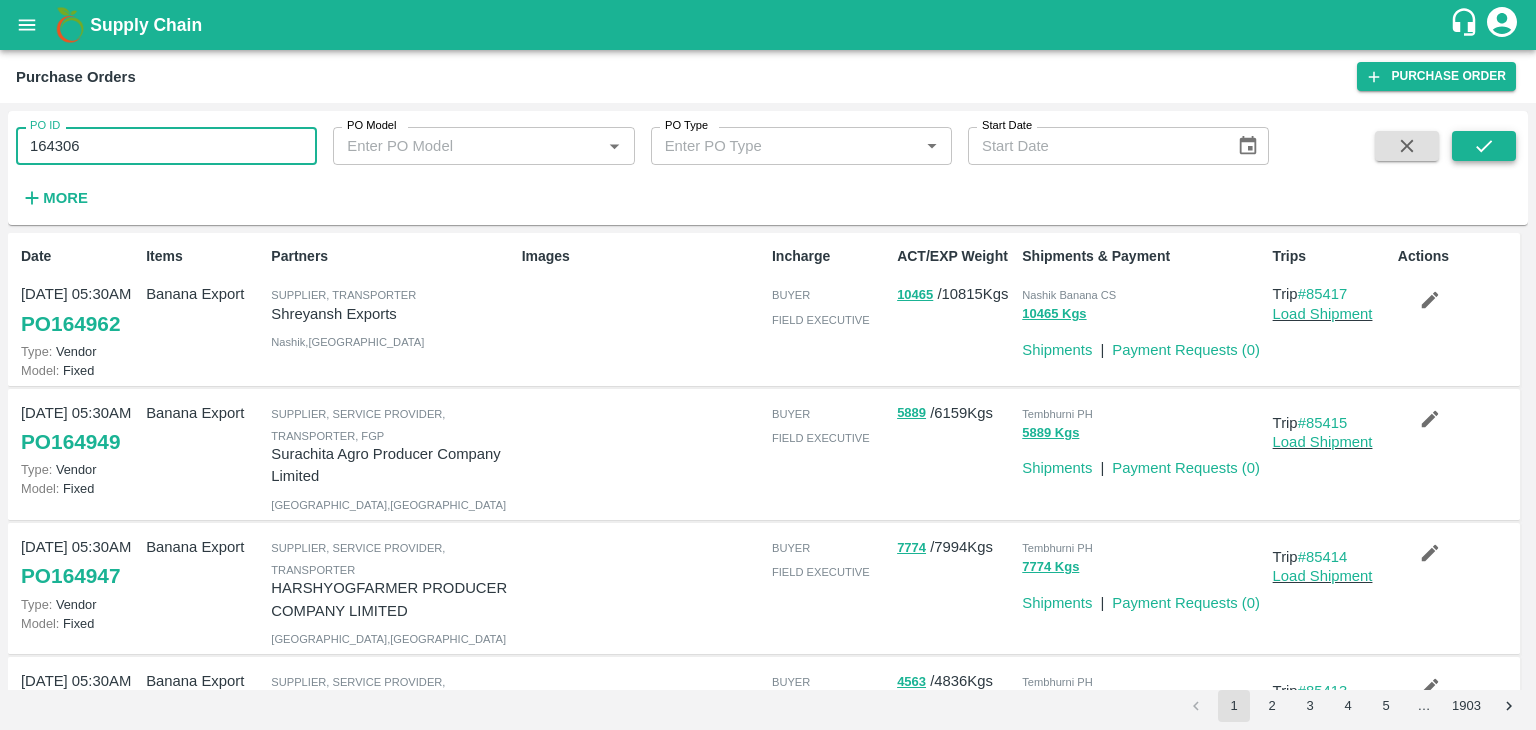 type on "164306" 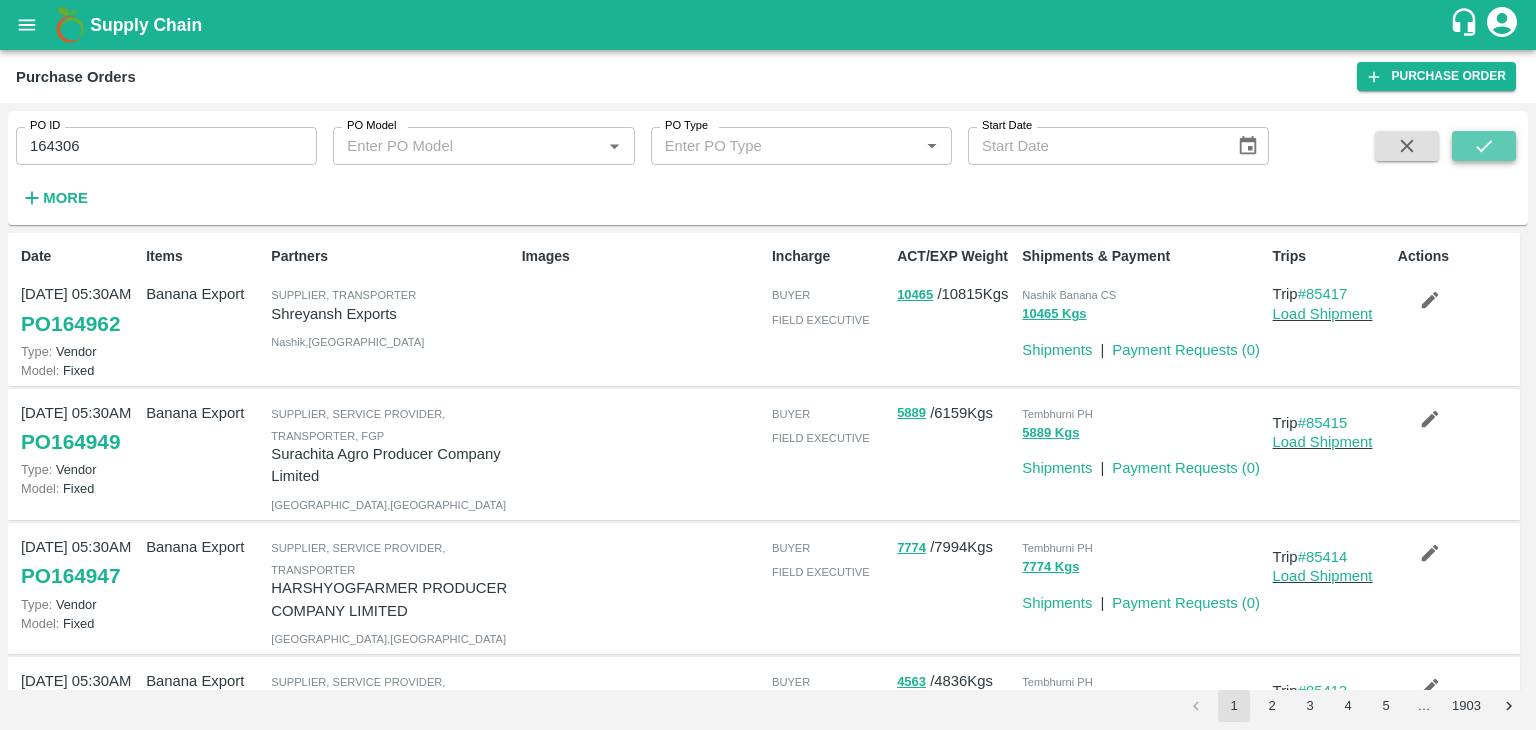 click 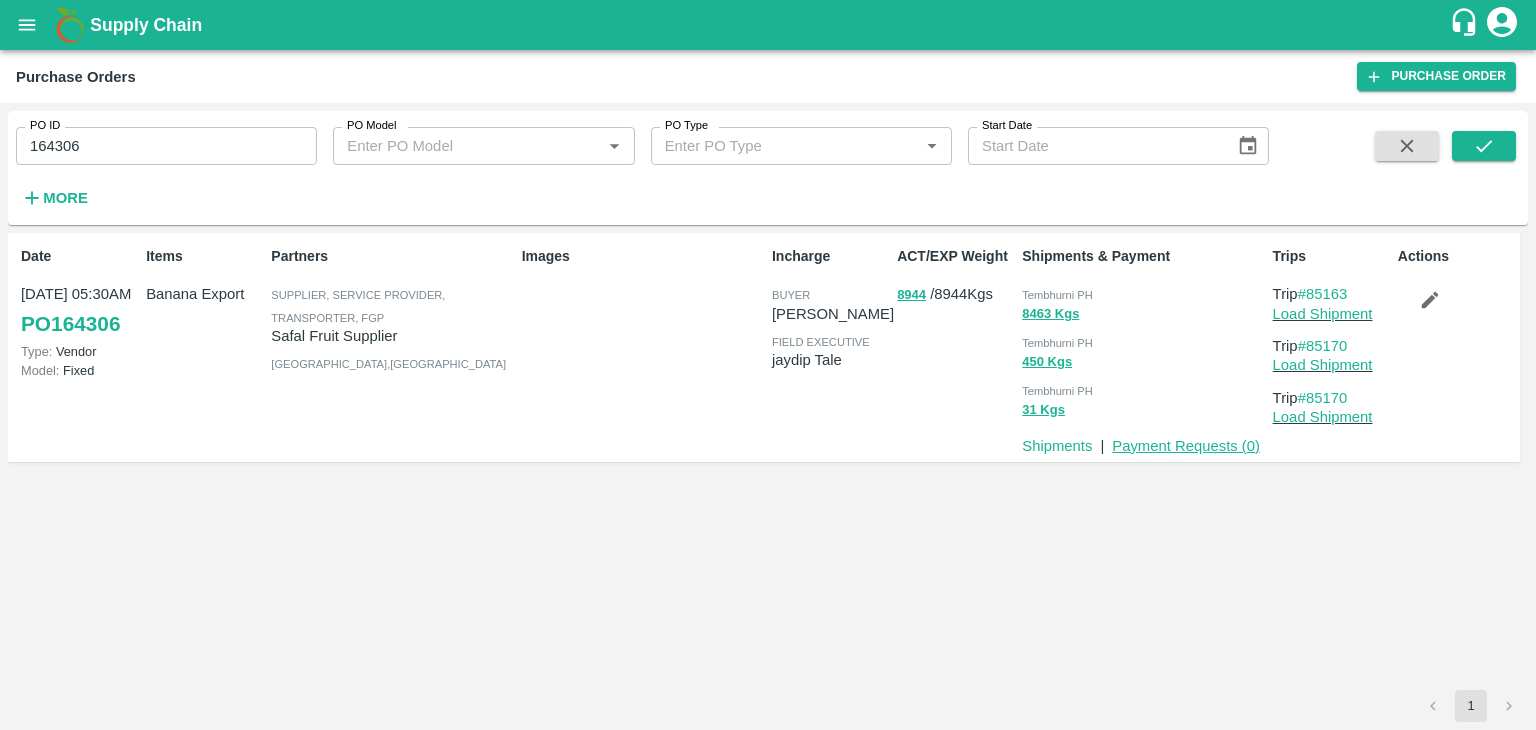 click on "Payment Requests ( 0 )" at bounding box center (1186, 446) 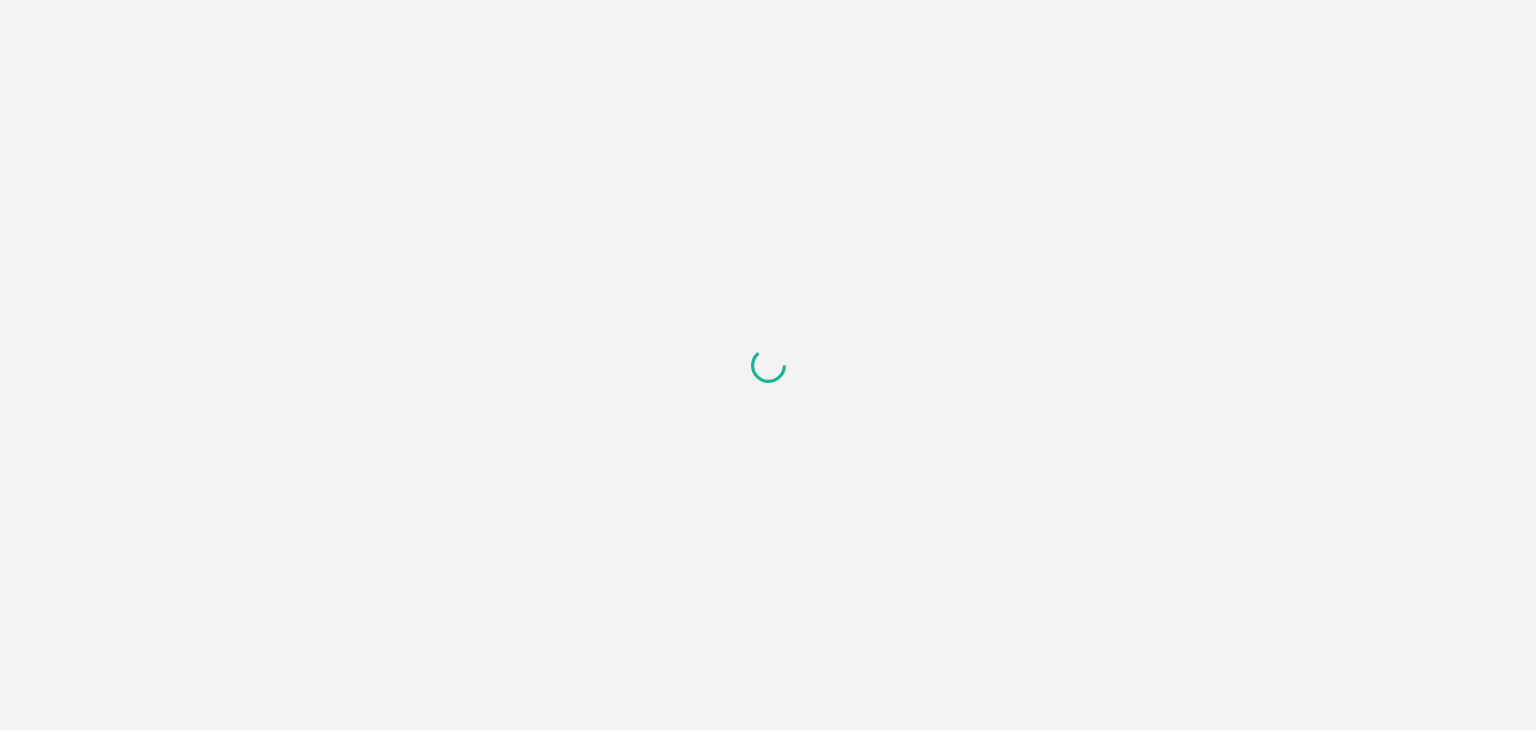 scroll, scrollTop: 0, scrollLeft: 0, axis: both 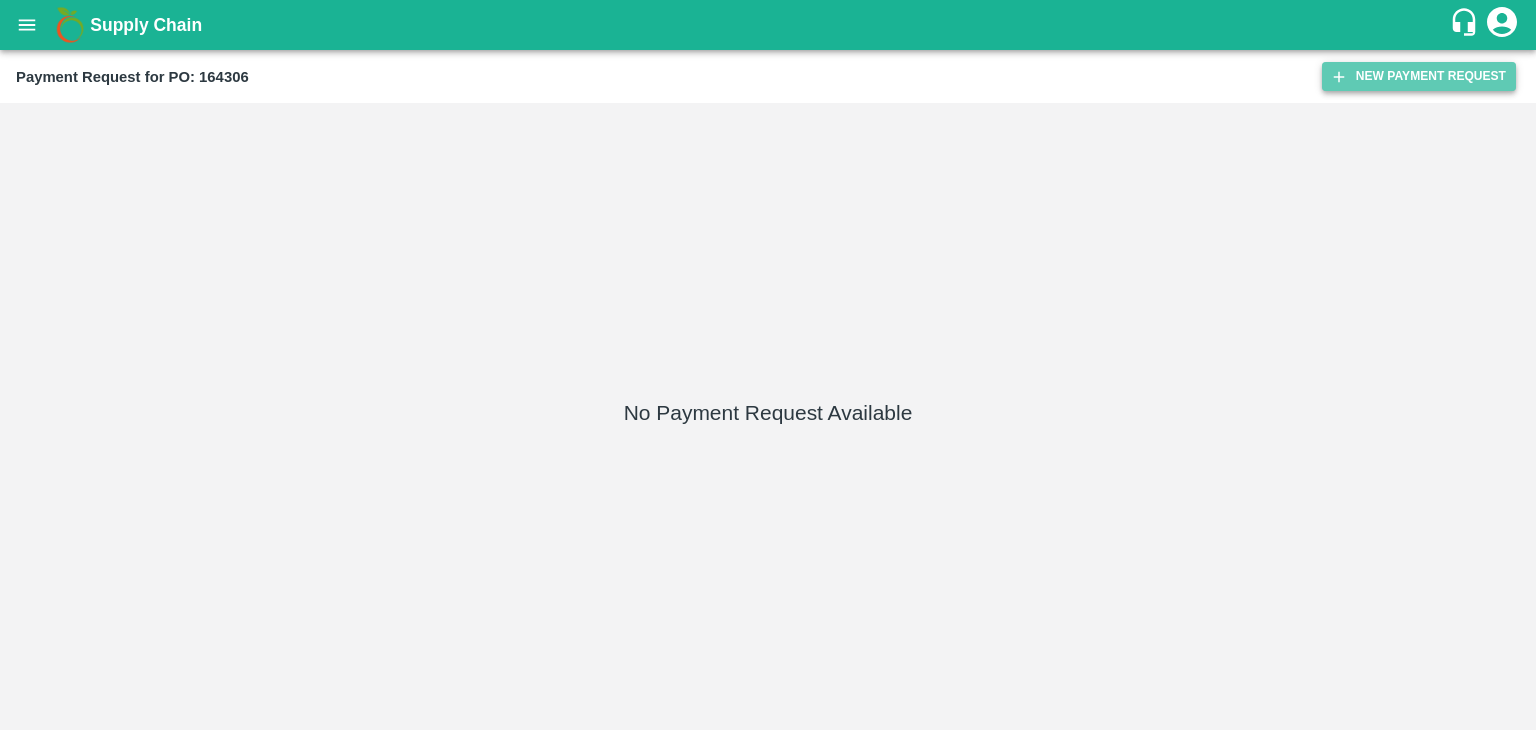 click on "New Payment Request" at bounding box center (1419, 76) 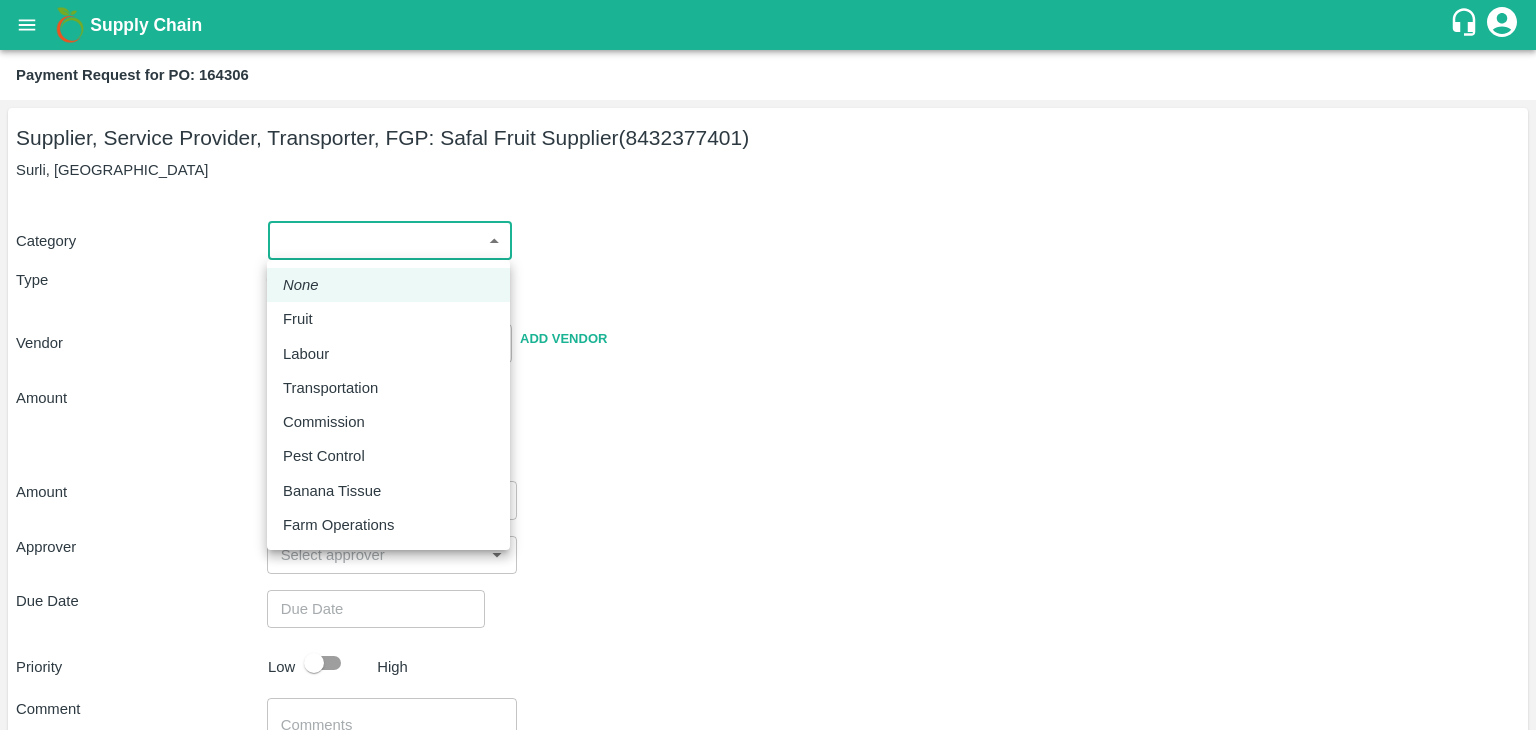 drag, startPoint x: 330, startPoint y: 248, endPoint x: 327, endPoint y: 320, distance: 72.06247 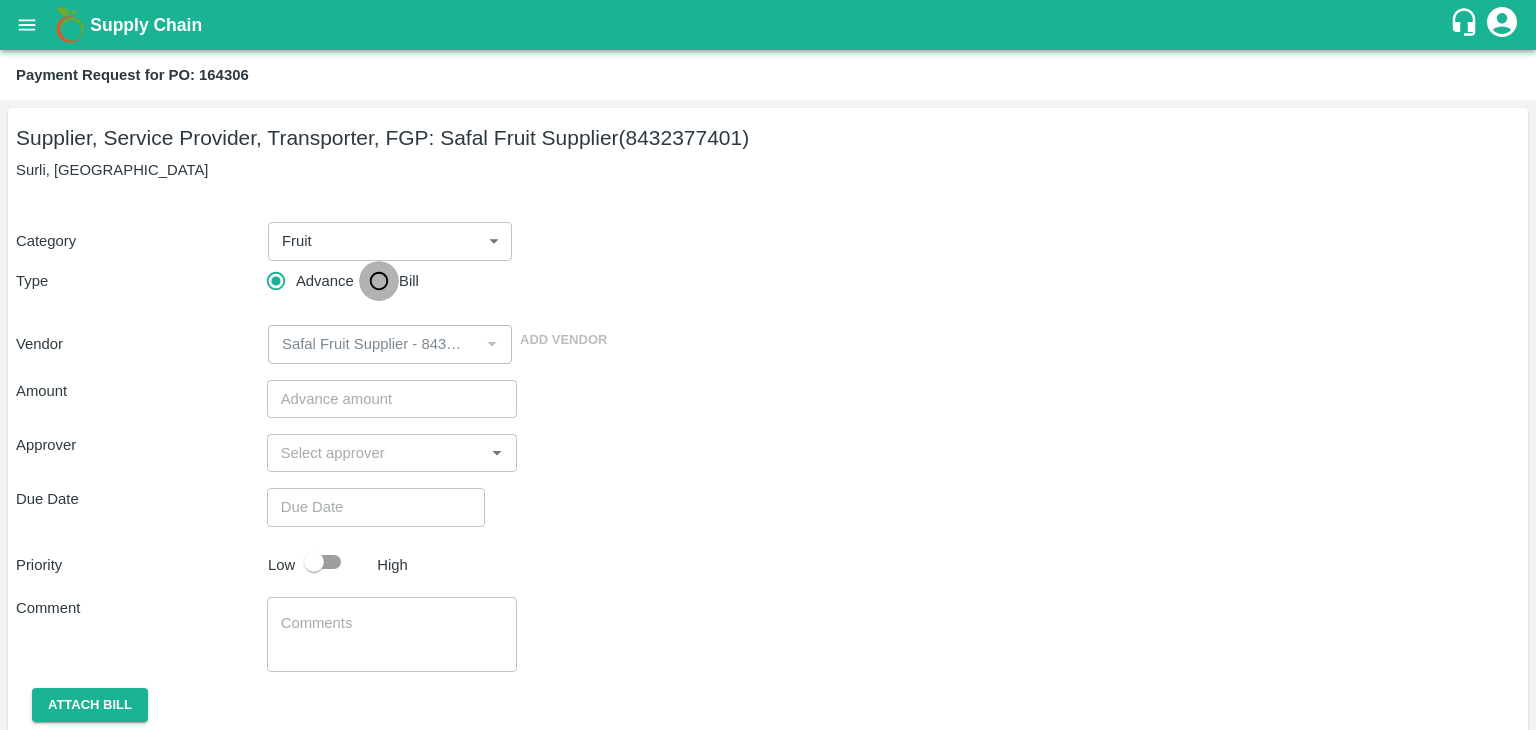 click on "Bill" at bounding box center (379, 281) 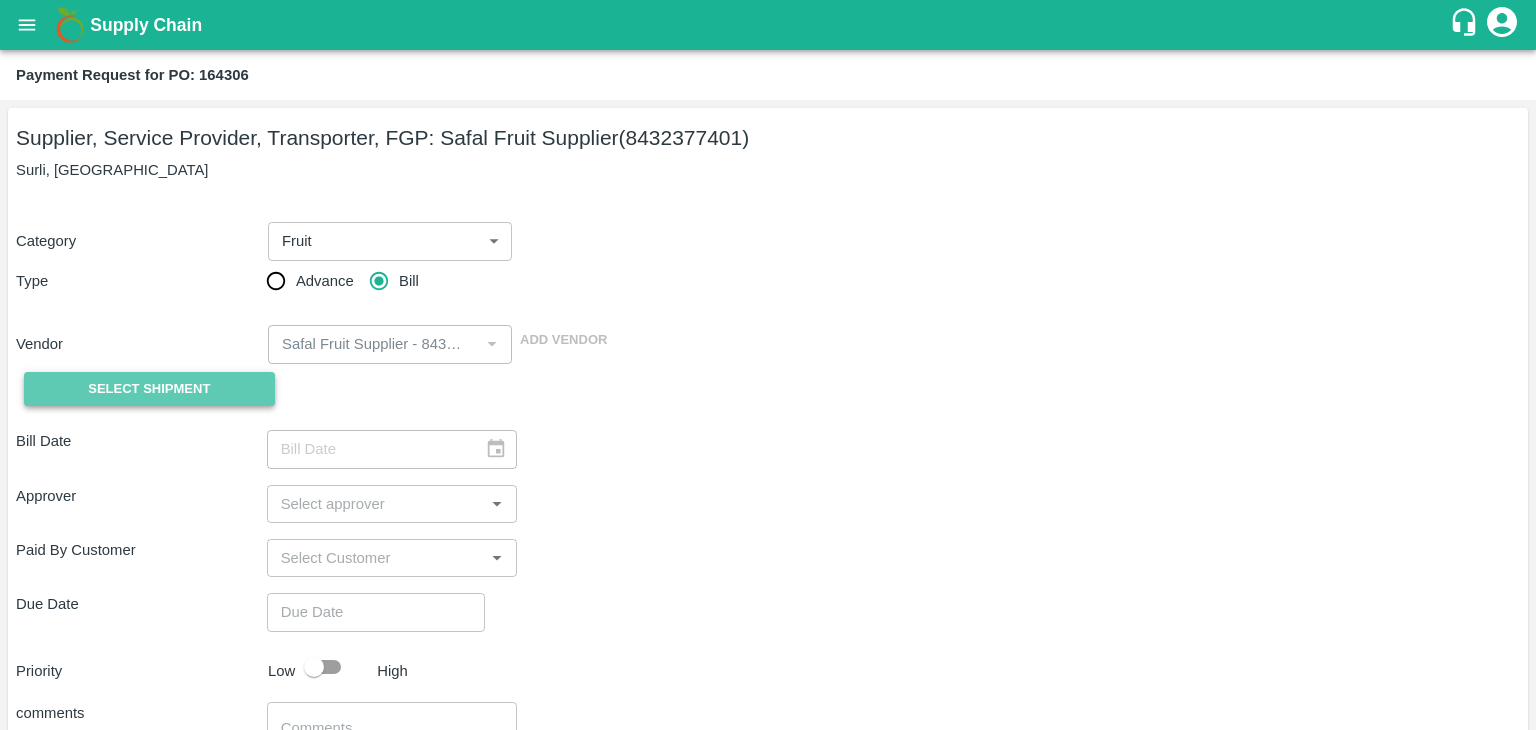 click on "Select Shipment" at bounding box center (149, 389) 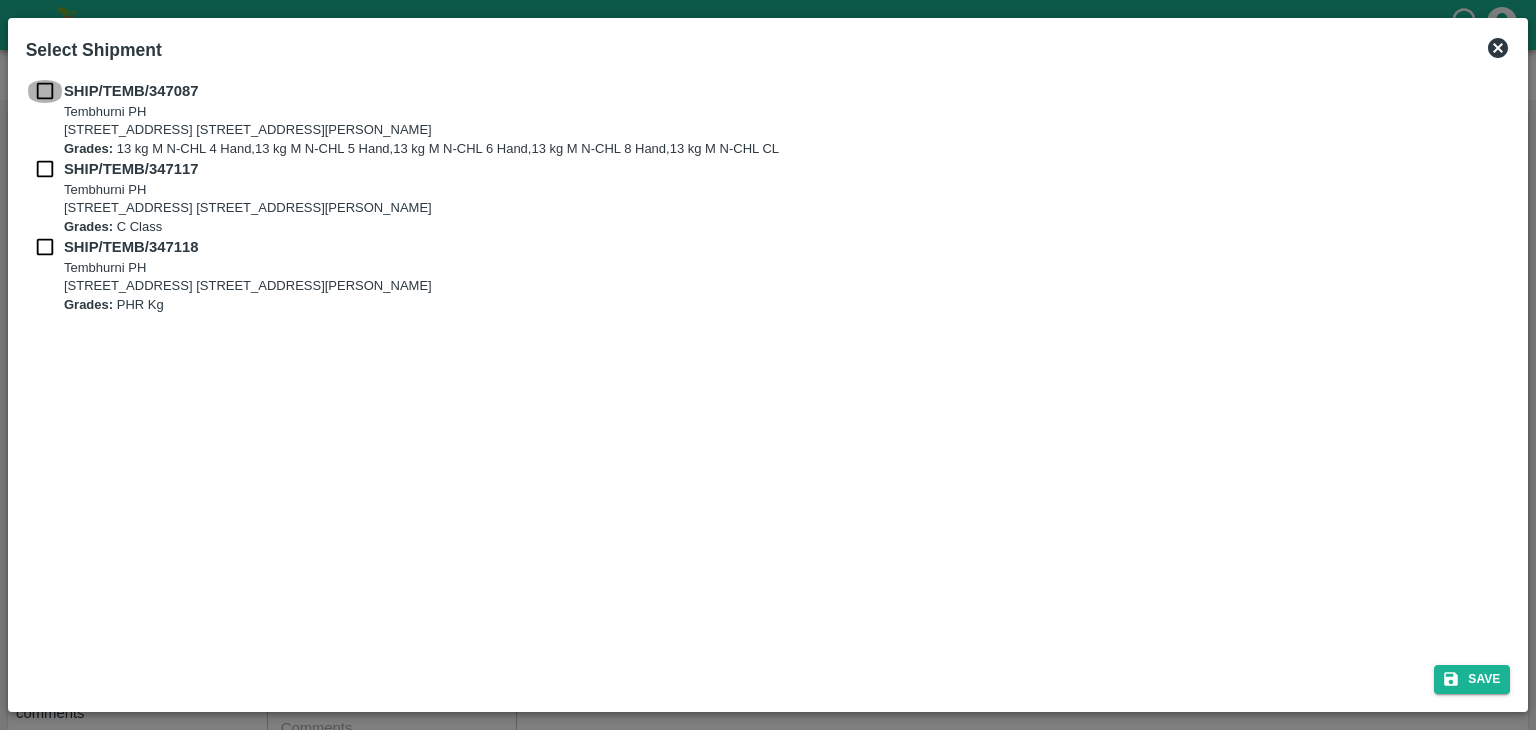 click at bounding box center [45, 91] 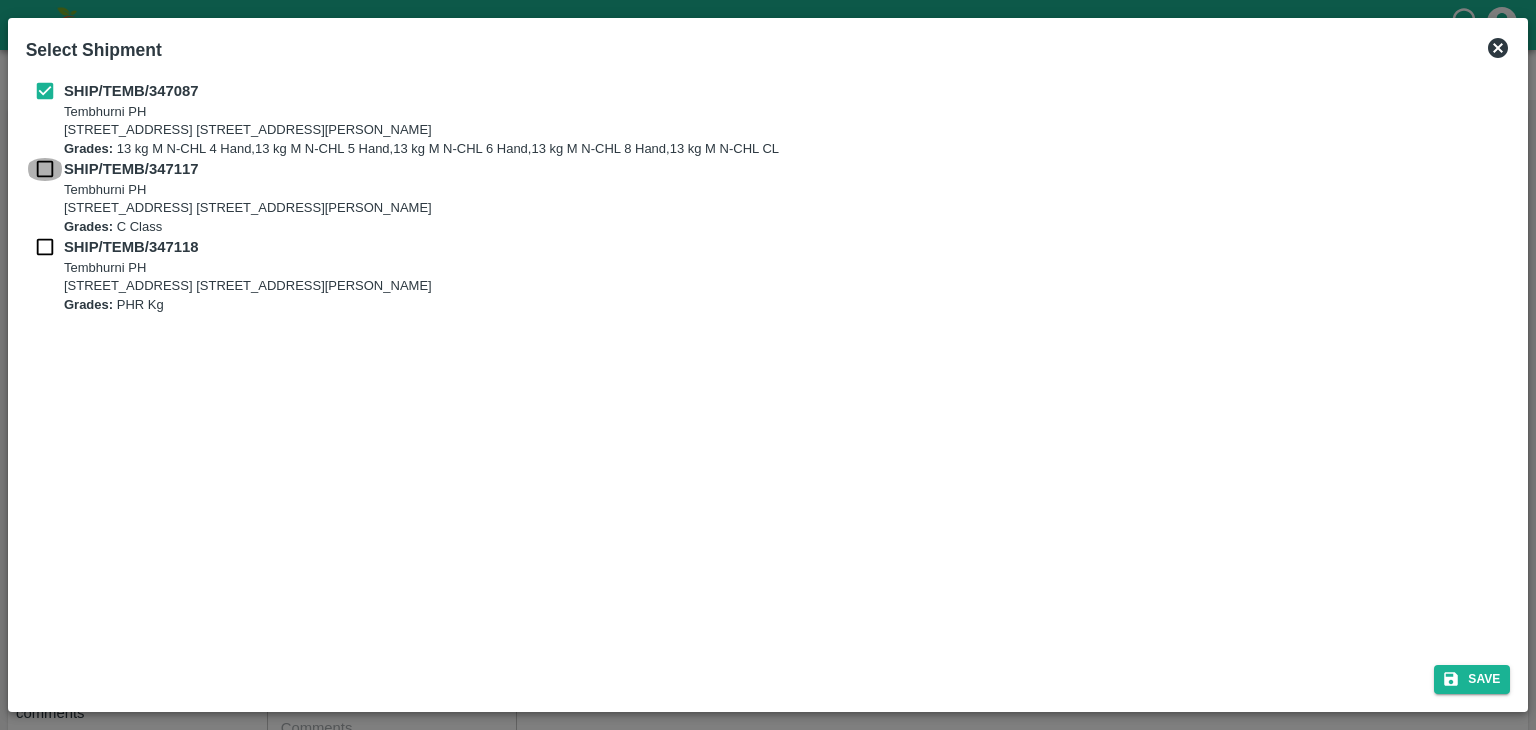 click at bounding box center (45, 169) 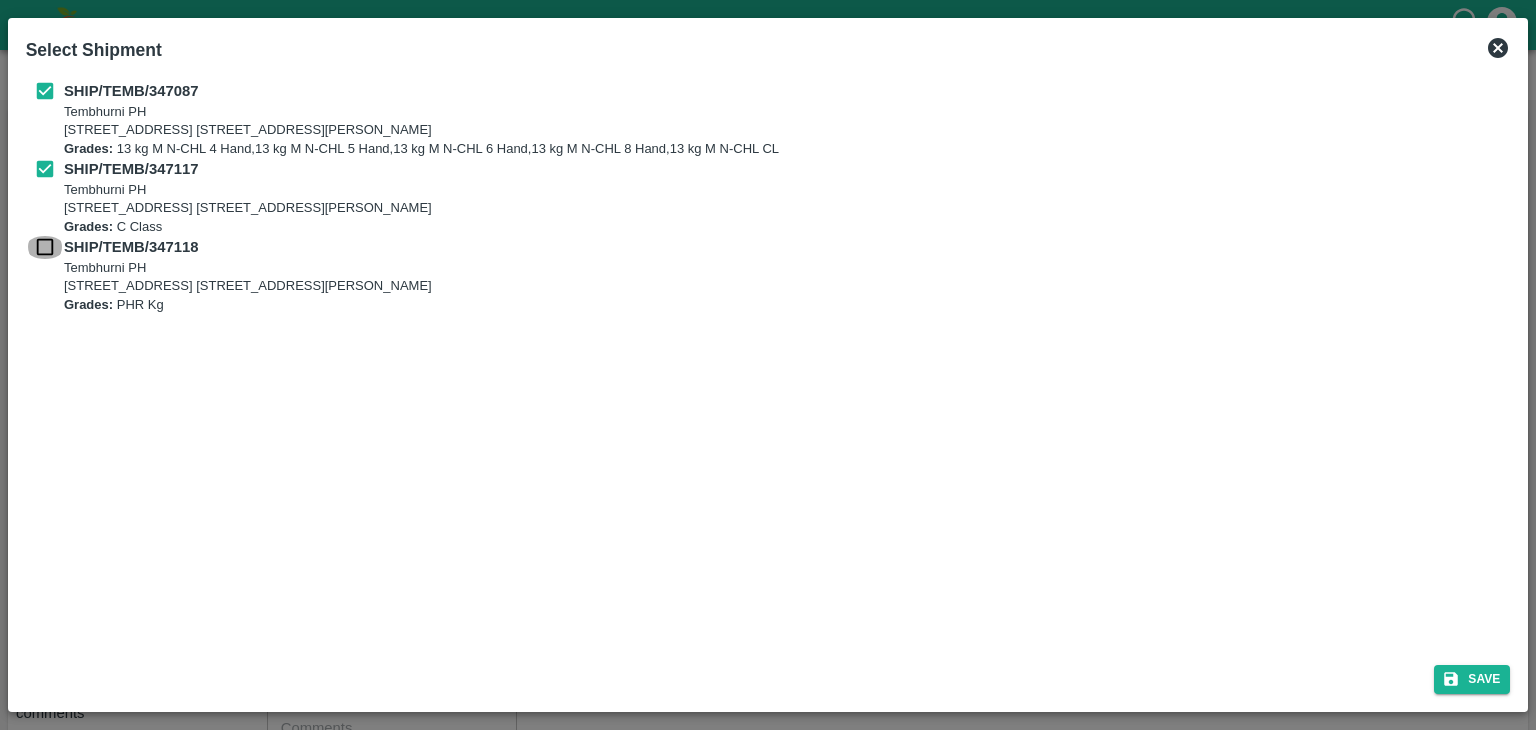 click at bounding box center [45, 247] 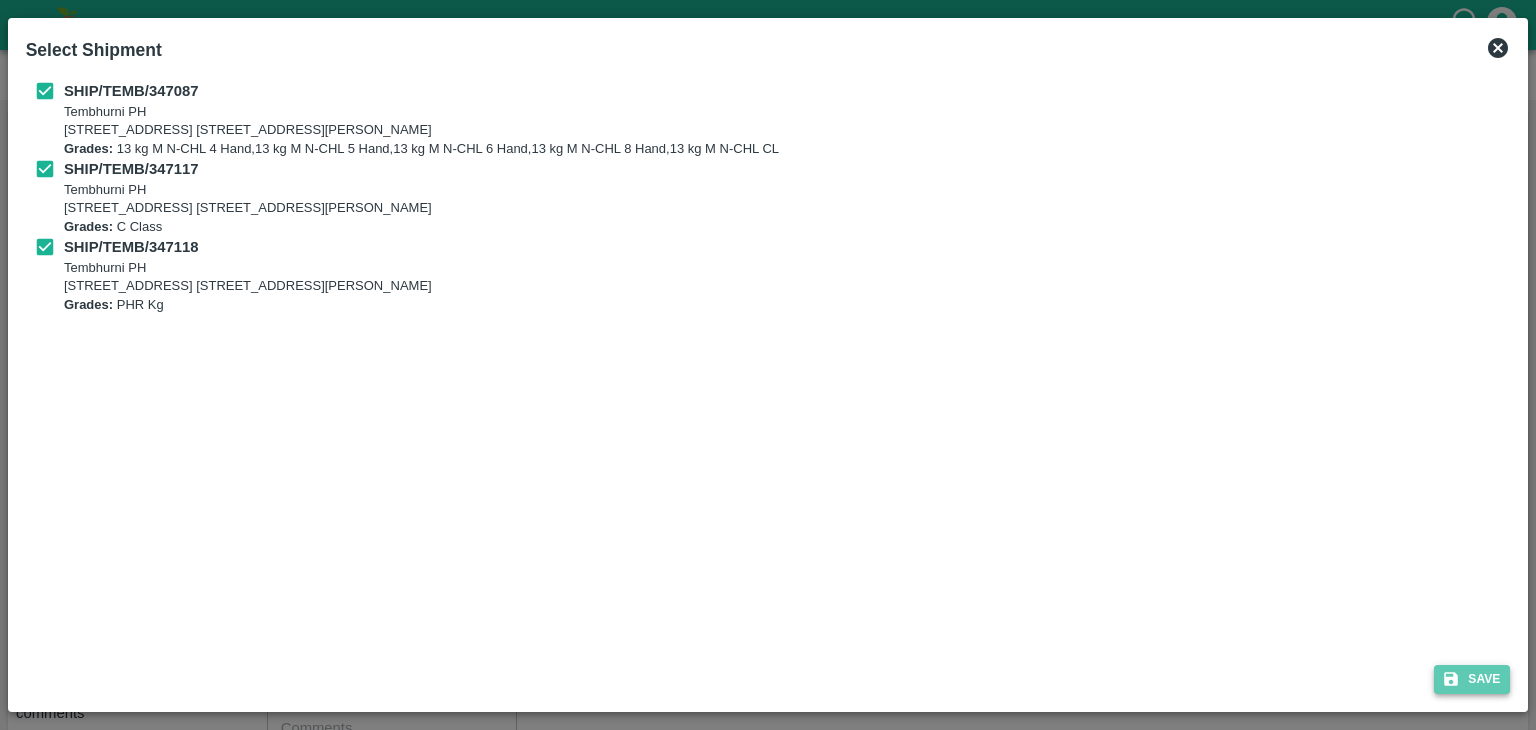 click on "Save" at bounding box center (1472, 679) 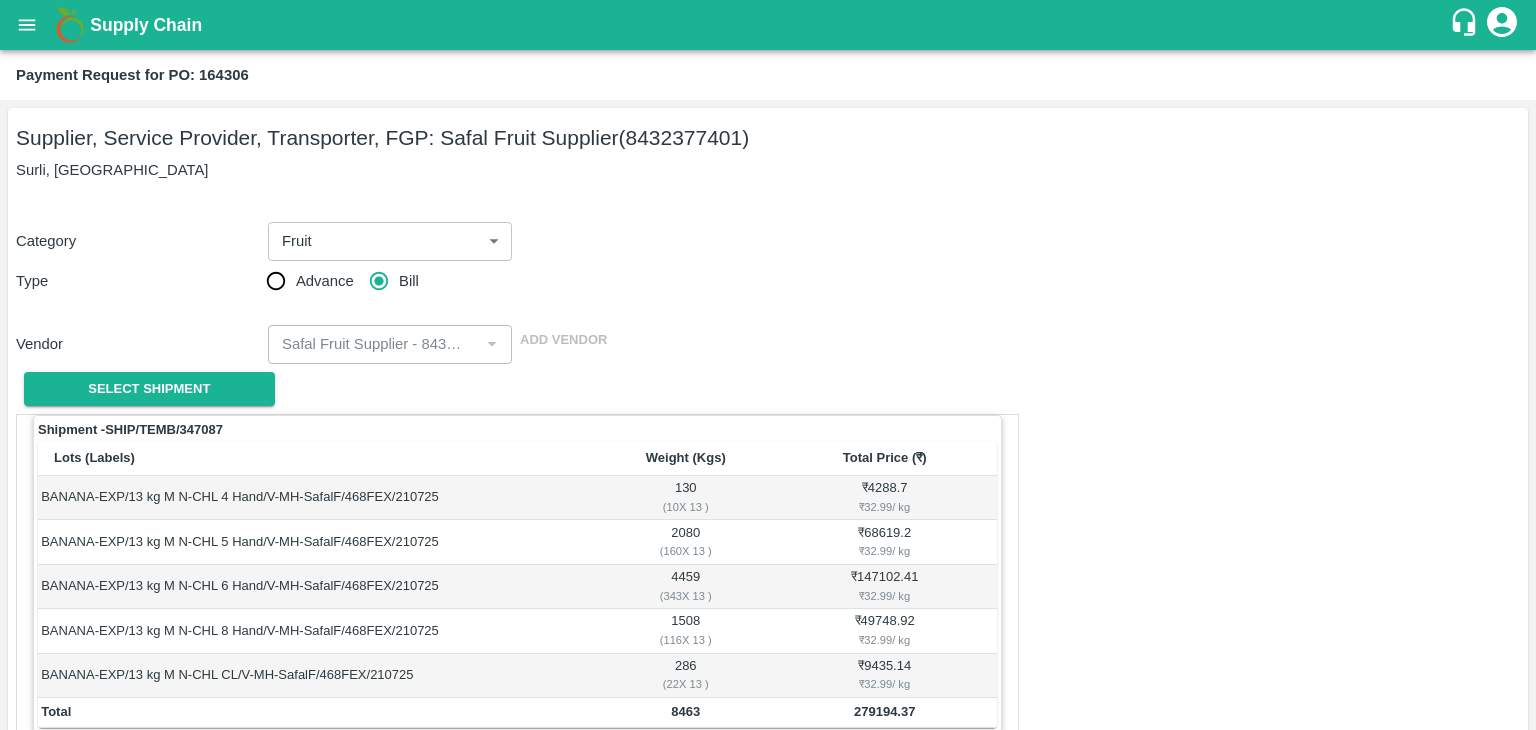 scroll, scrollTop: 980, scrollLeft: 0, axis: vertical 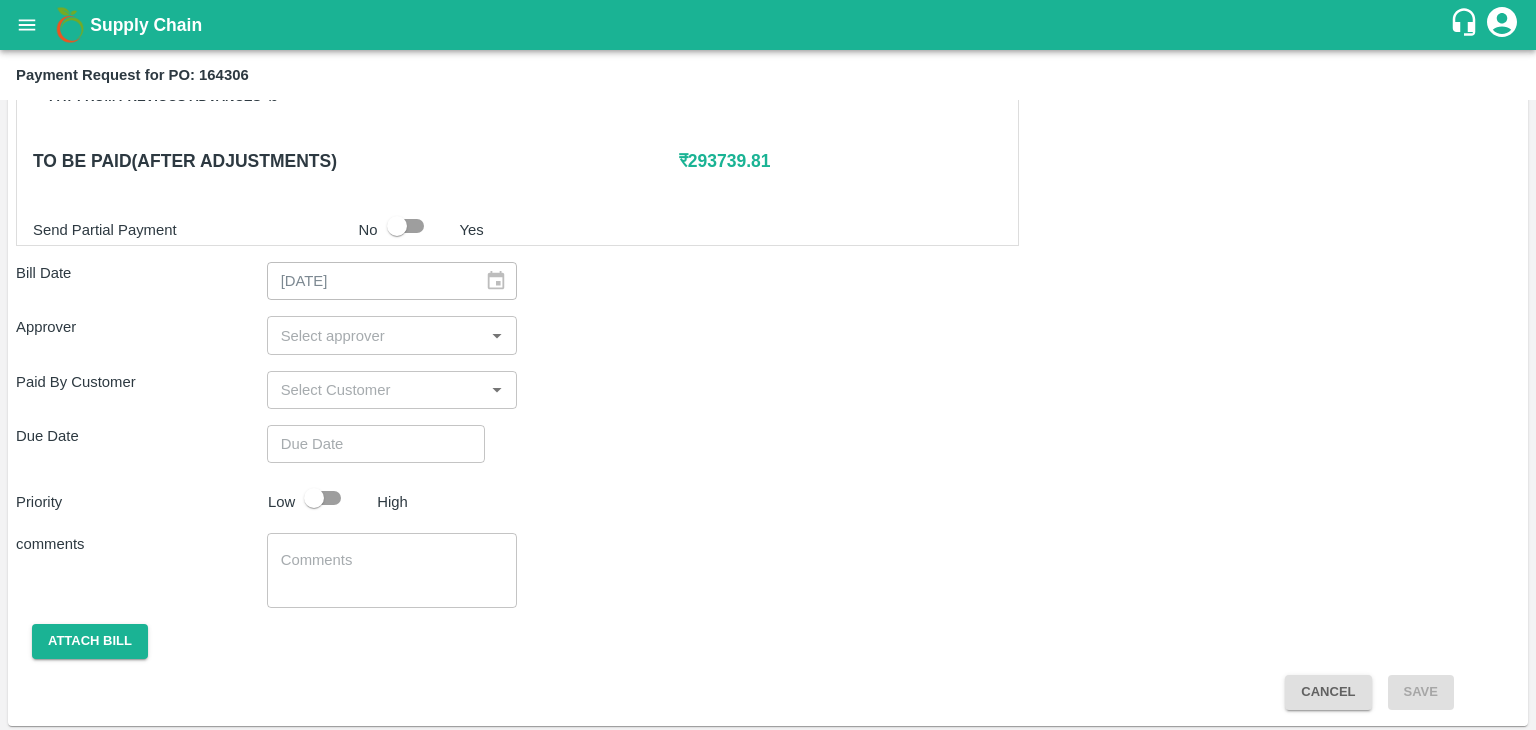 click at bounding box center [376, 335] 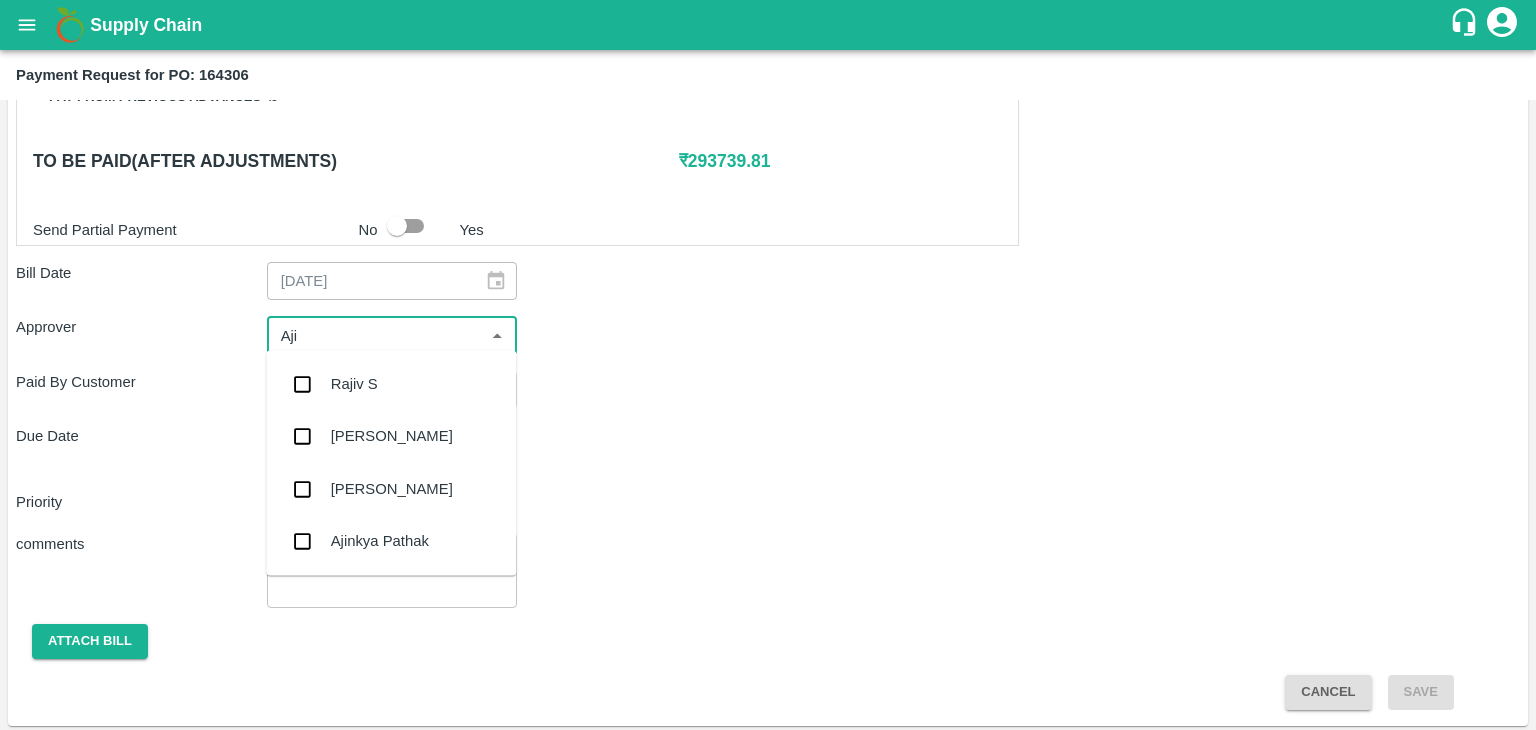 type on "Ajit" 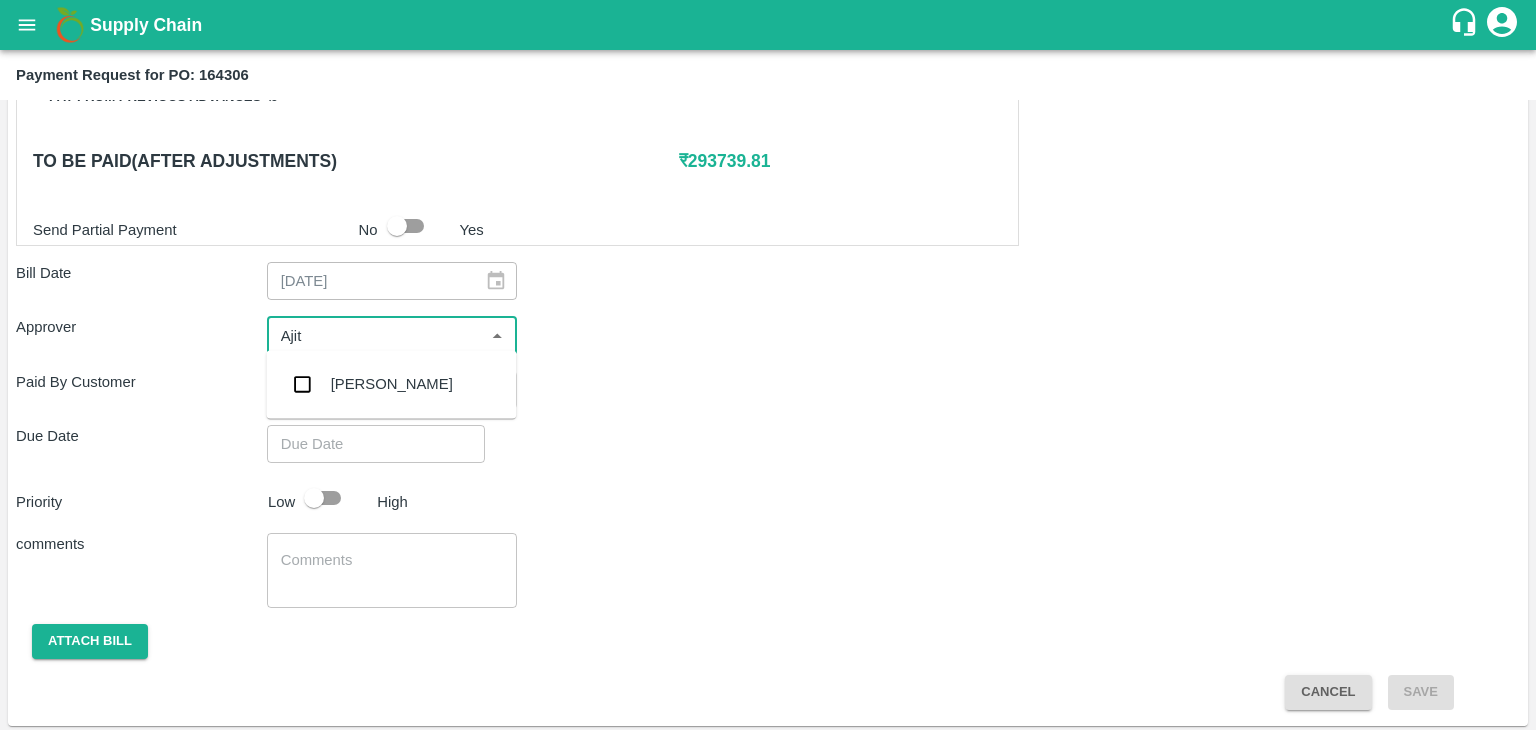 click on "[PERSON_NAME]" at bounding box center (392, 384) 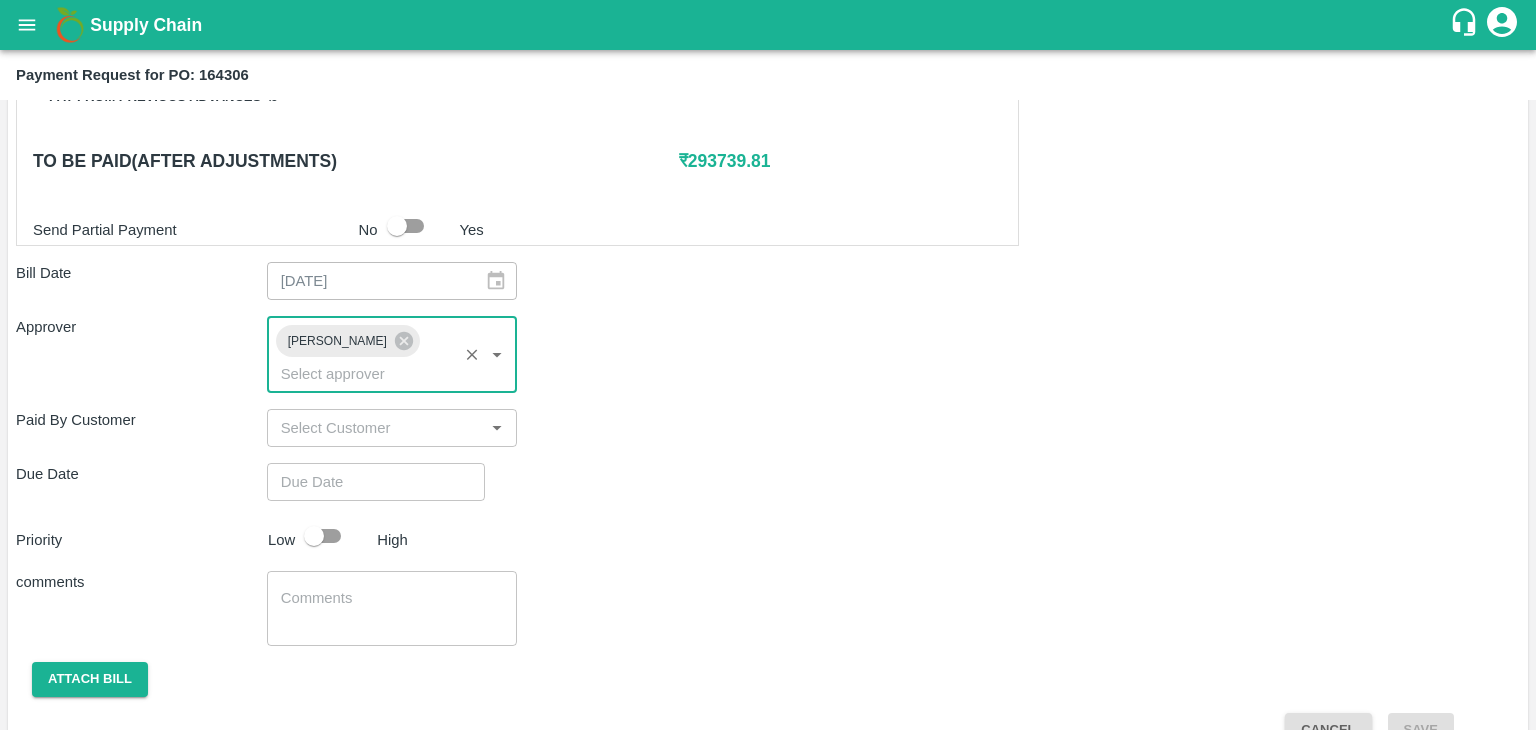 type on "DD/MM/YYYY hh:mm aa" 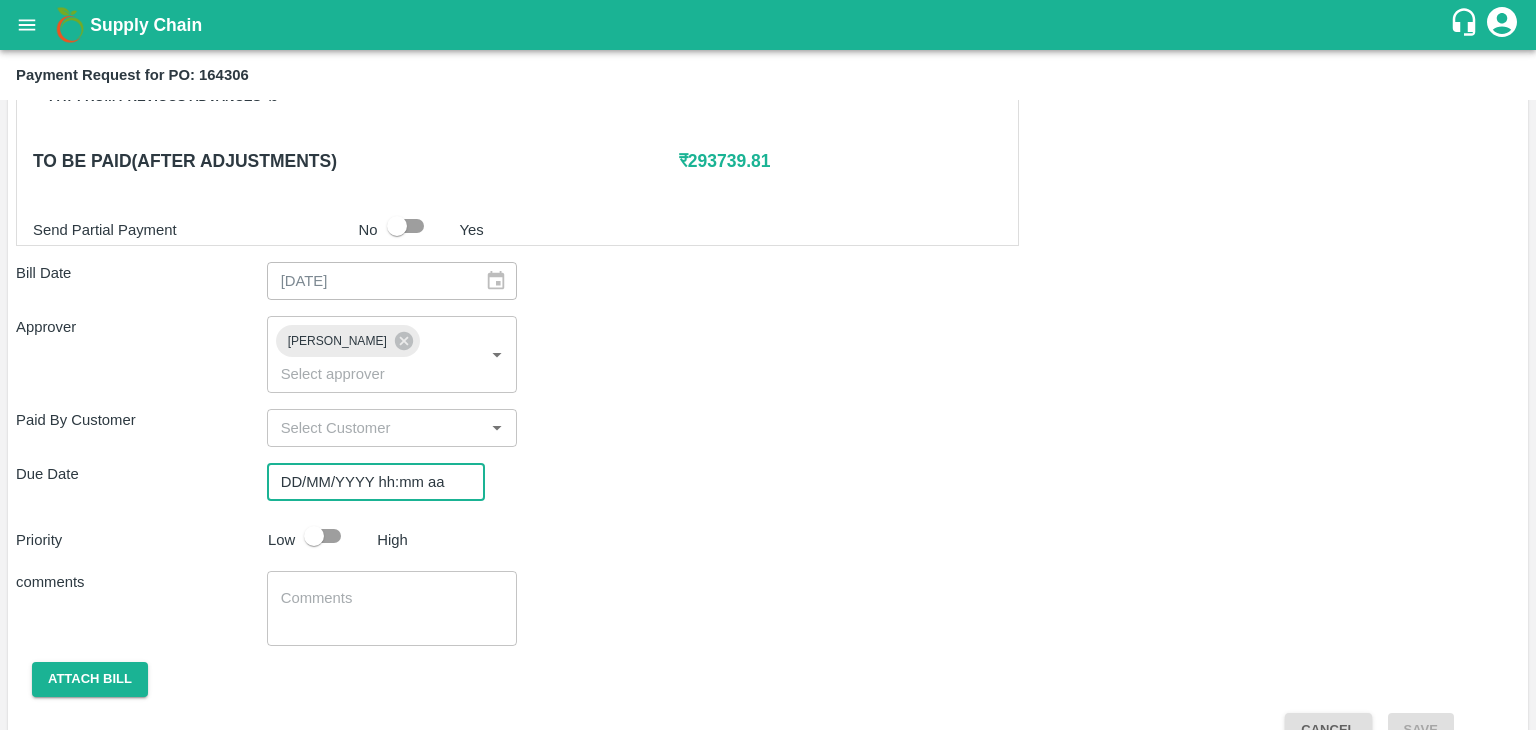 click on "DD/MM/YYYY hh:mm aa" at bounding box center [369, 482] 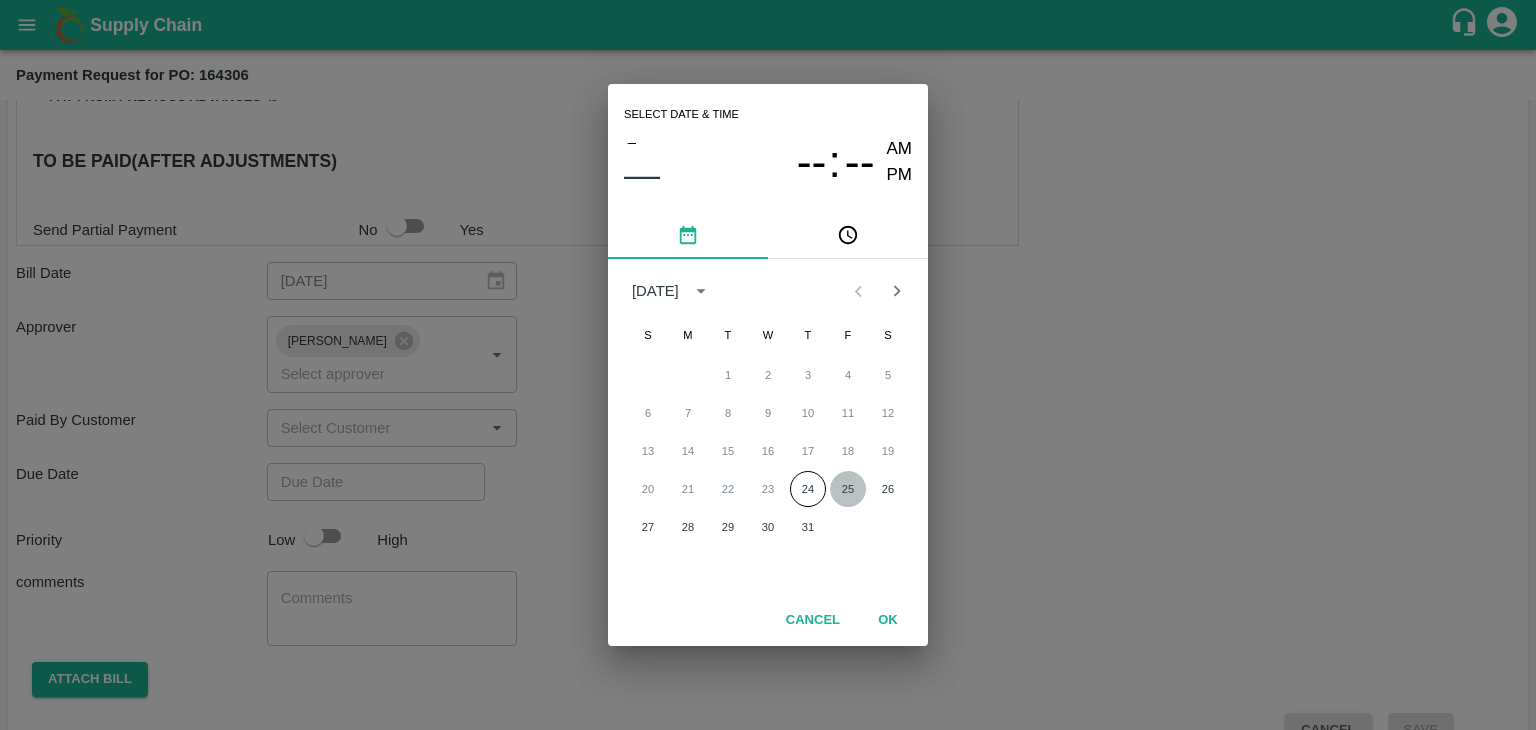 click on "25" at bounding box center [848, 489] 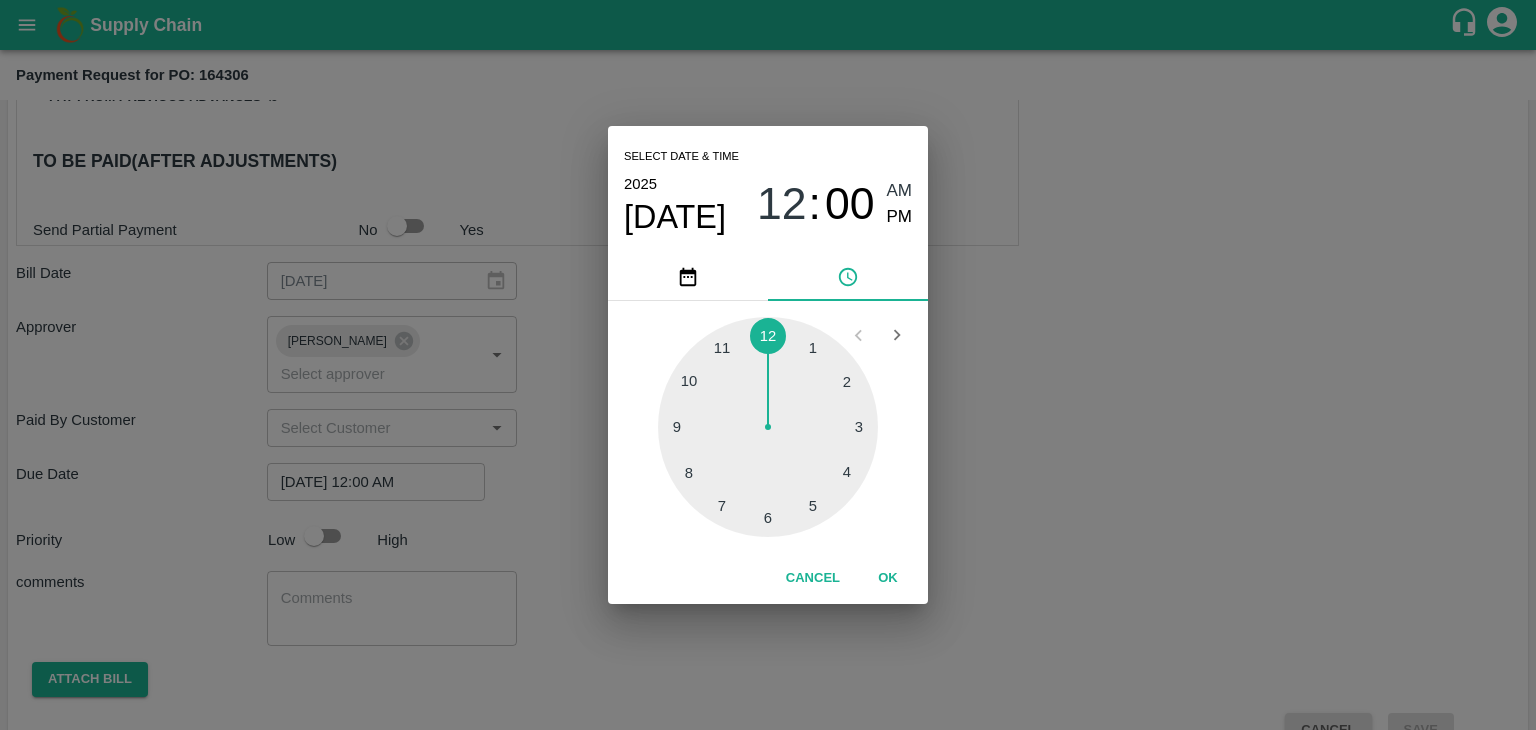 click on "Cancel OK" at bounding box center [768, 578] 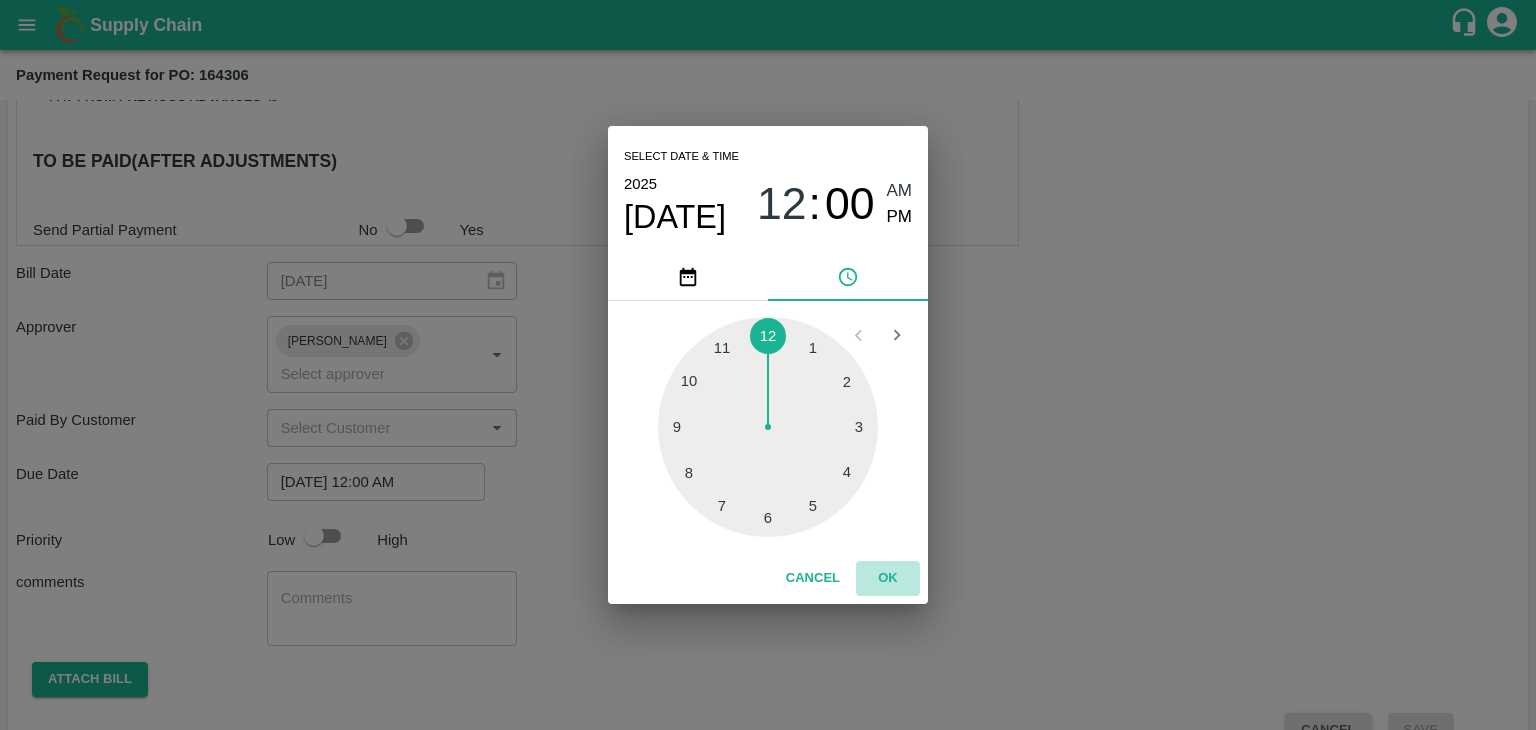 click on "OK" at bounding box center (888, 578) 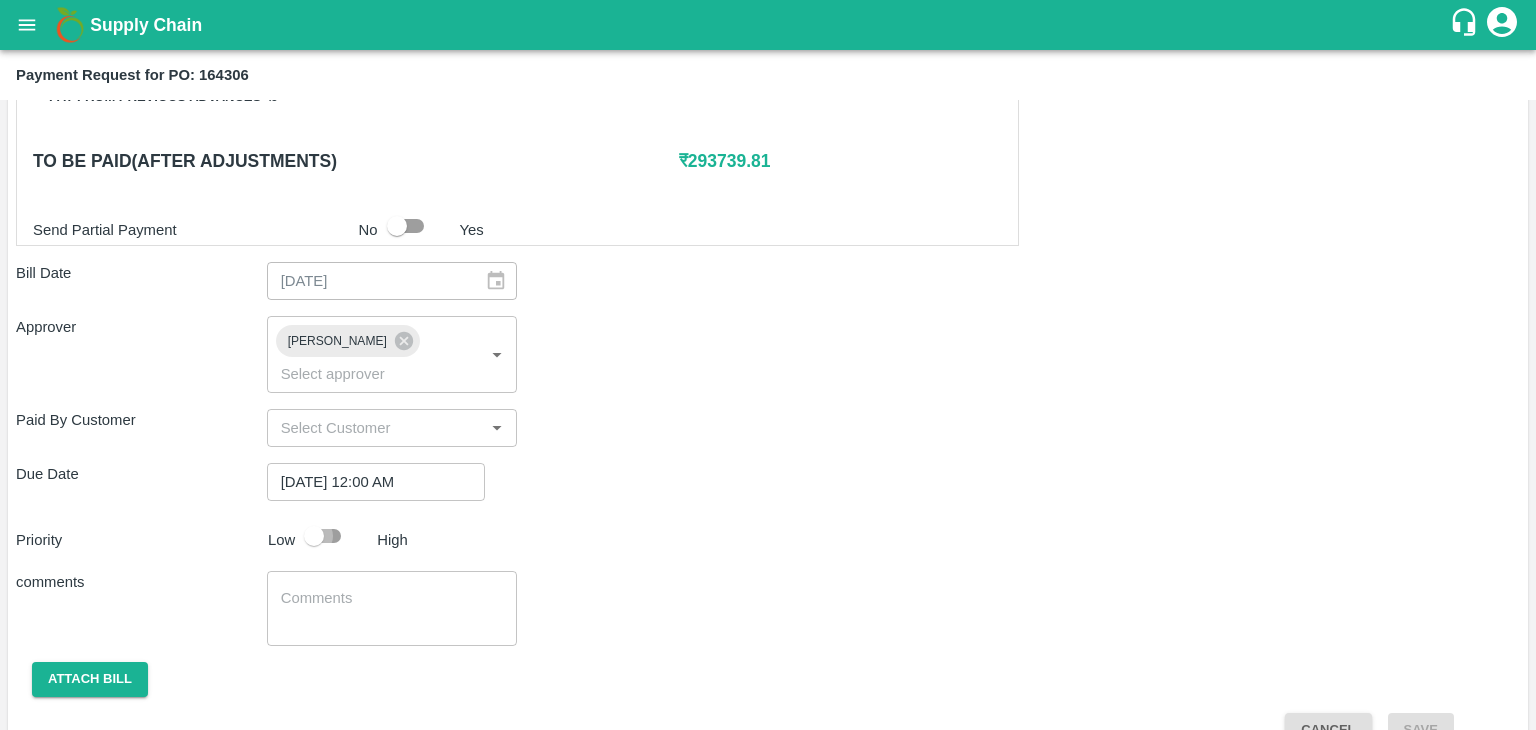 click at bounding box center (314, 536) 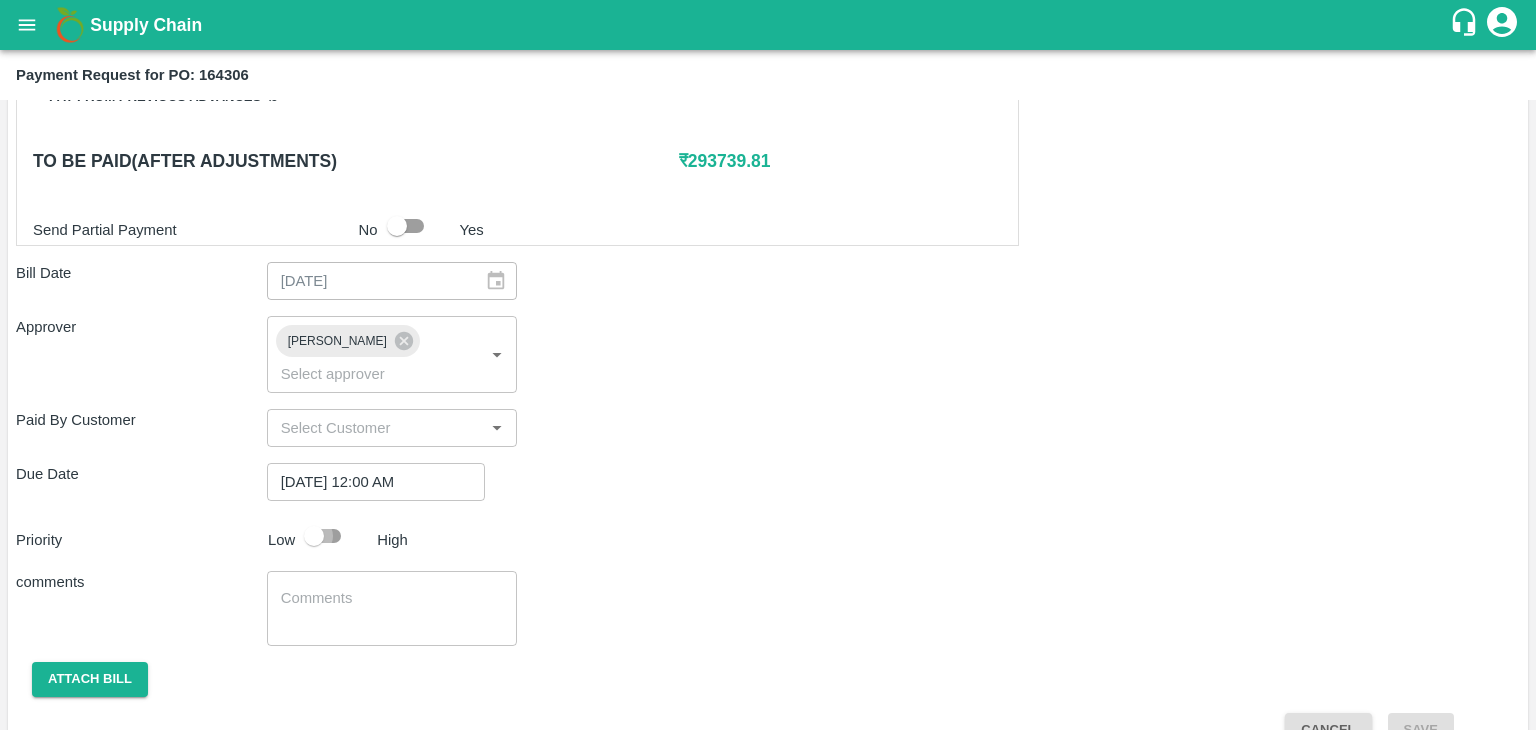 checkbox on "true" 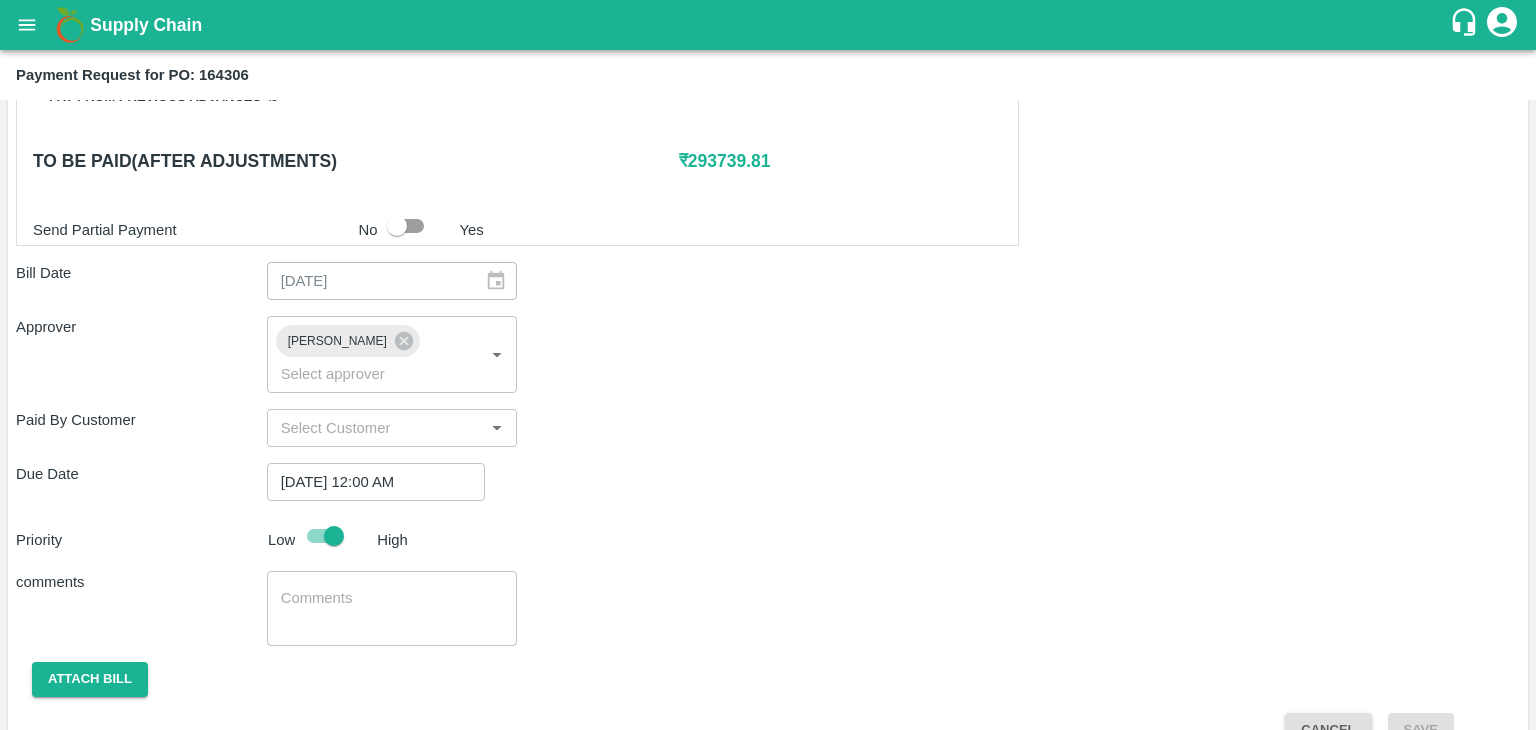 click at bounding box center [392, 609] 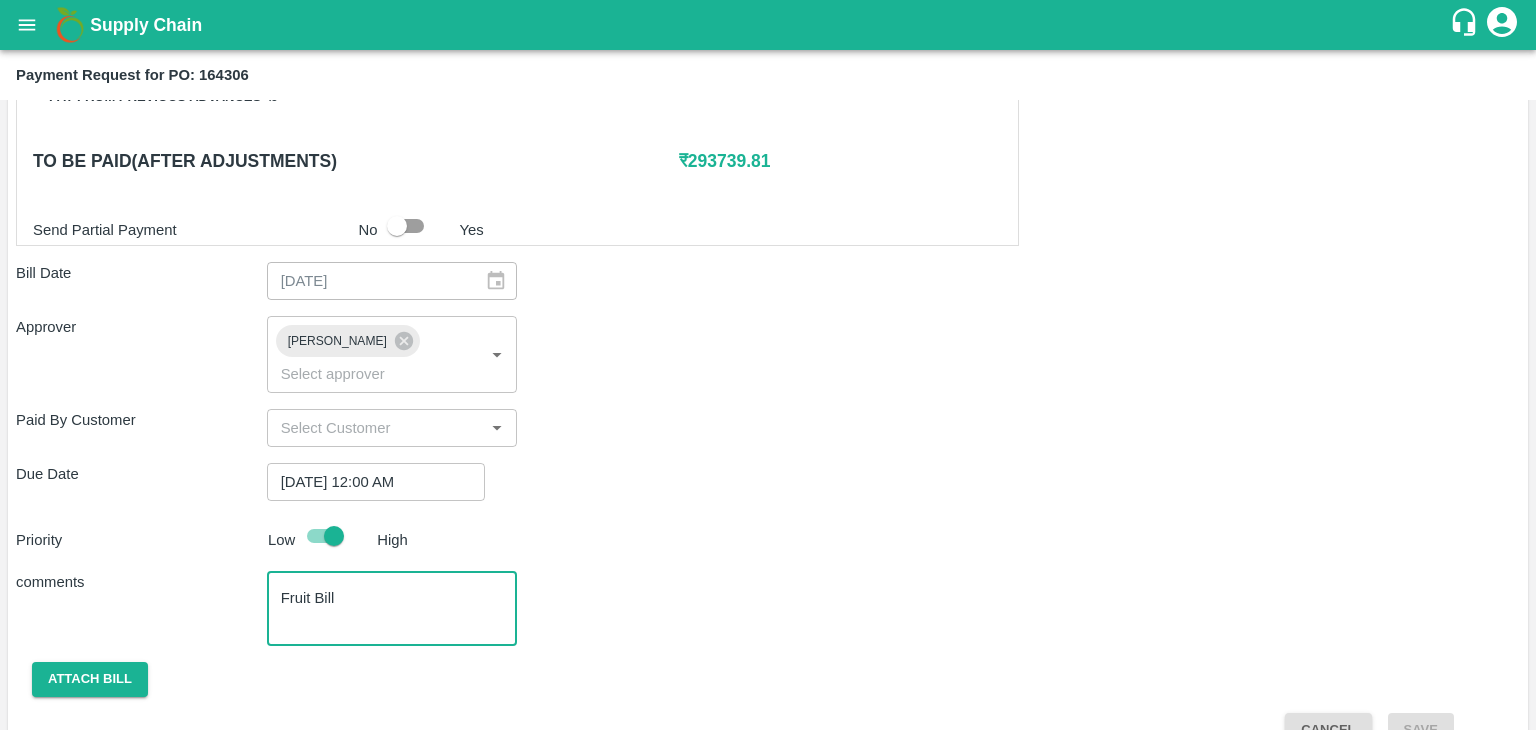 scroll, scrollTop: 992, scrollLeft: 0, axis: vertical 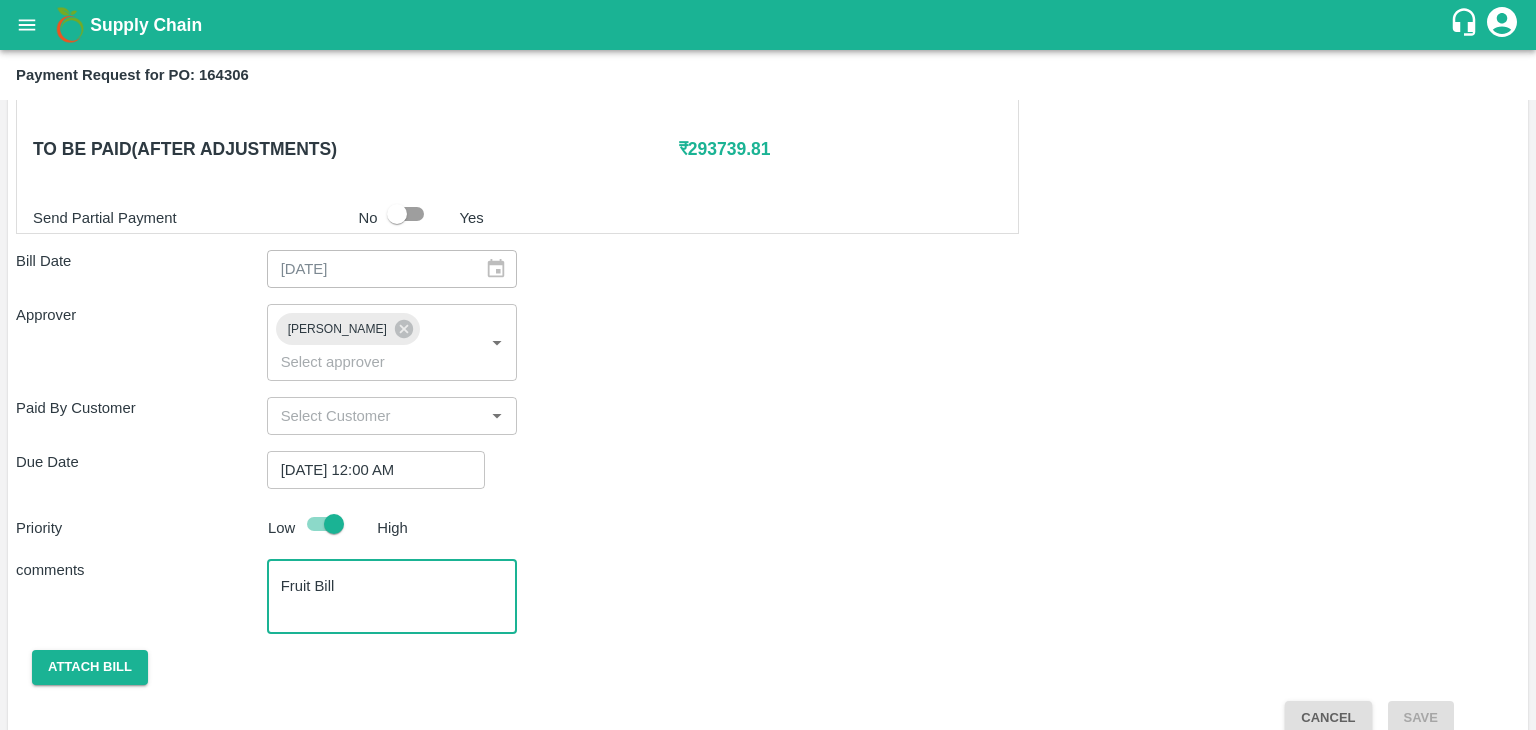 type on "Fruit Bill" 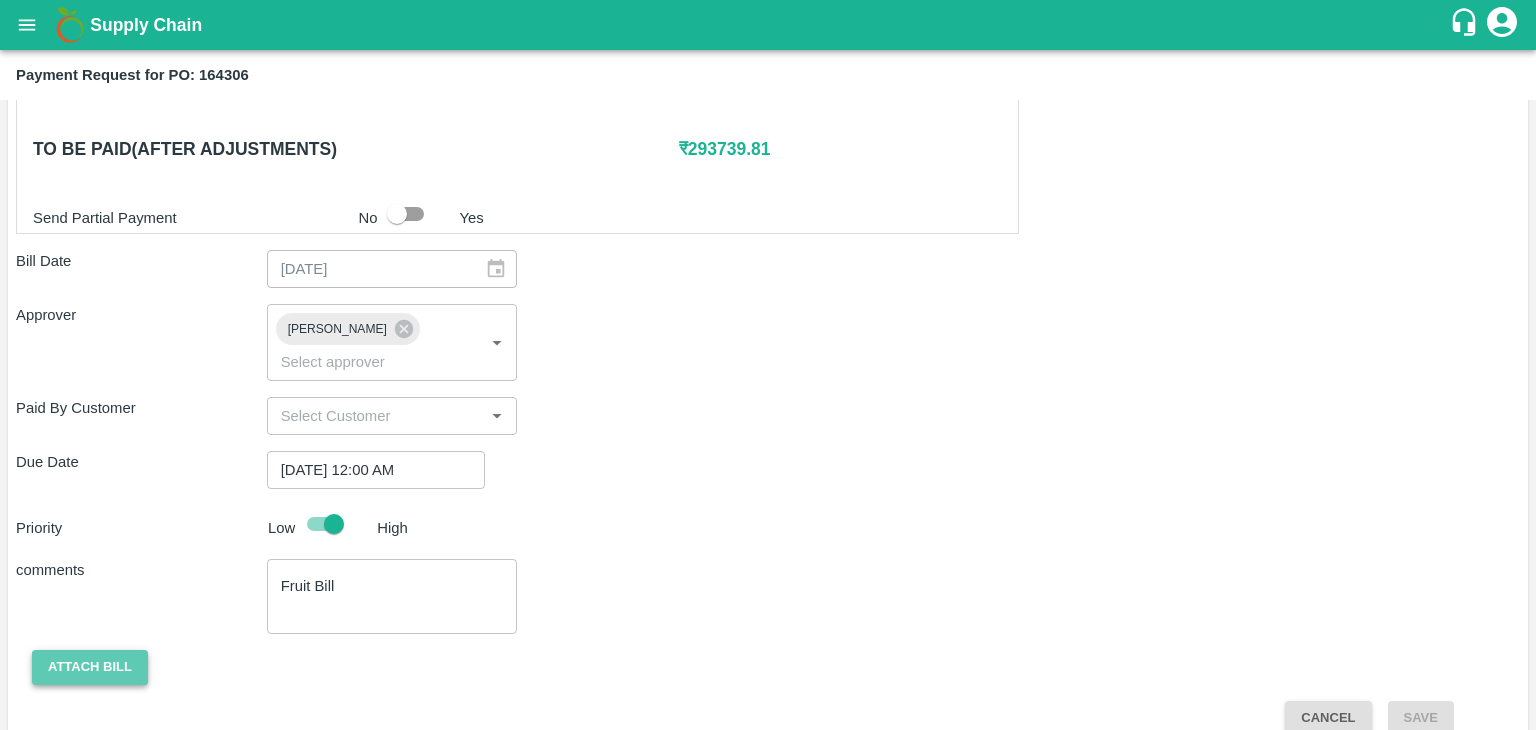 click on "Attach bill" at bounding box center (90, 667) 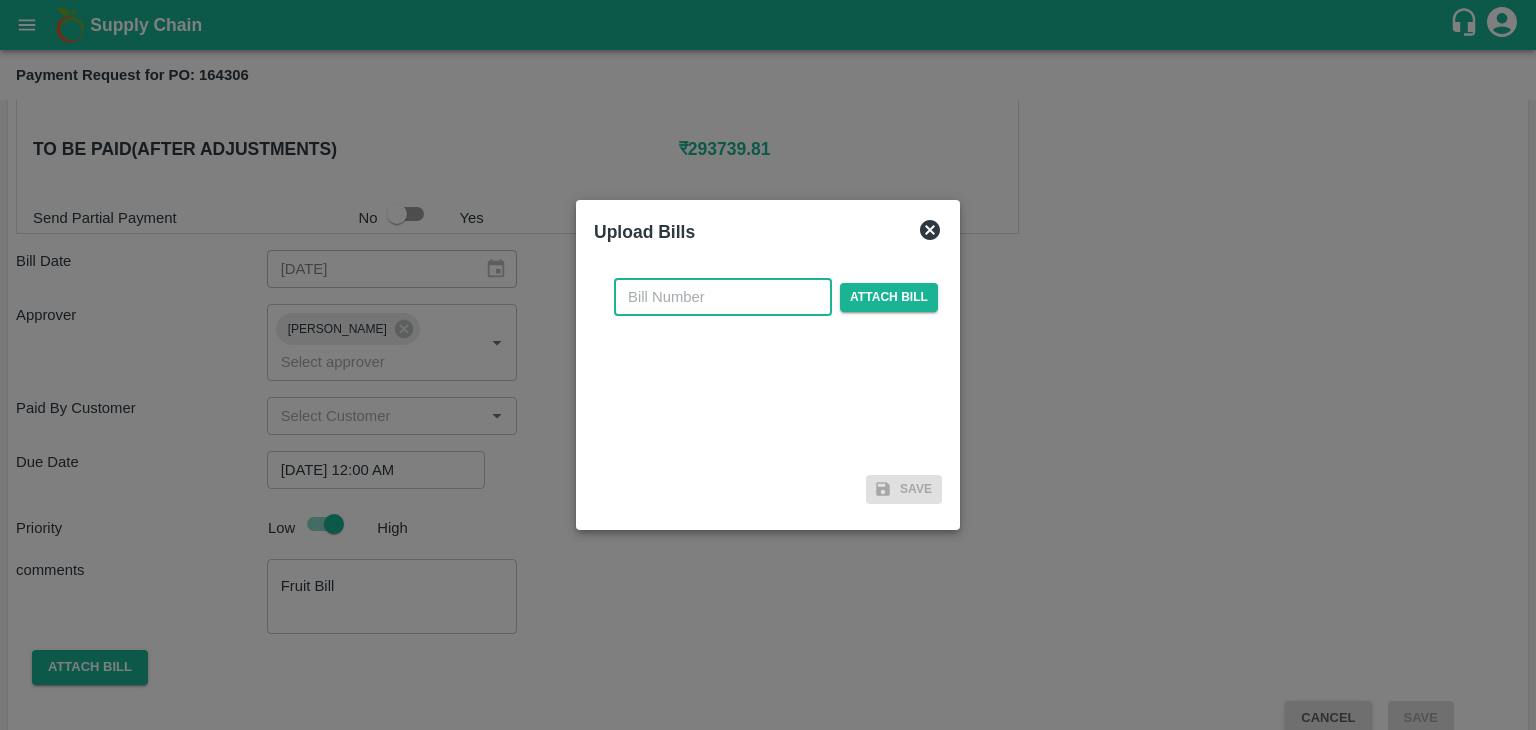 click at bounding box center [723, 297] 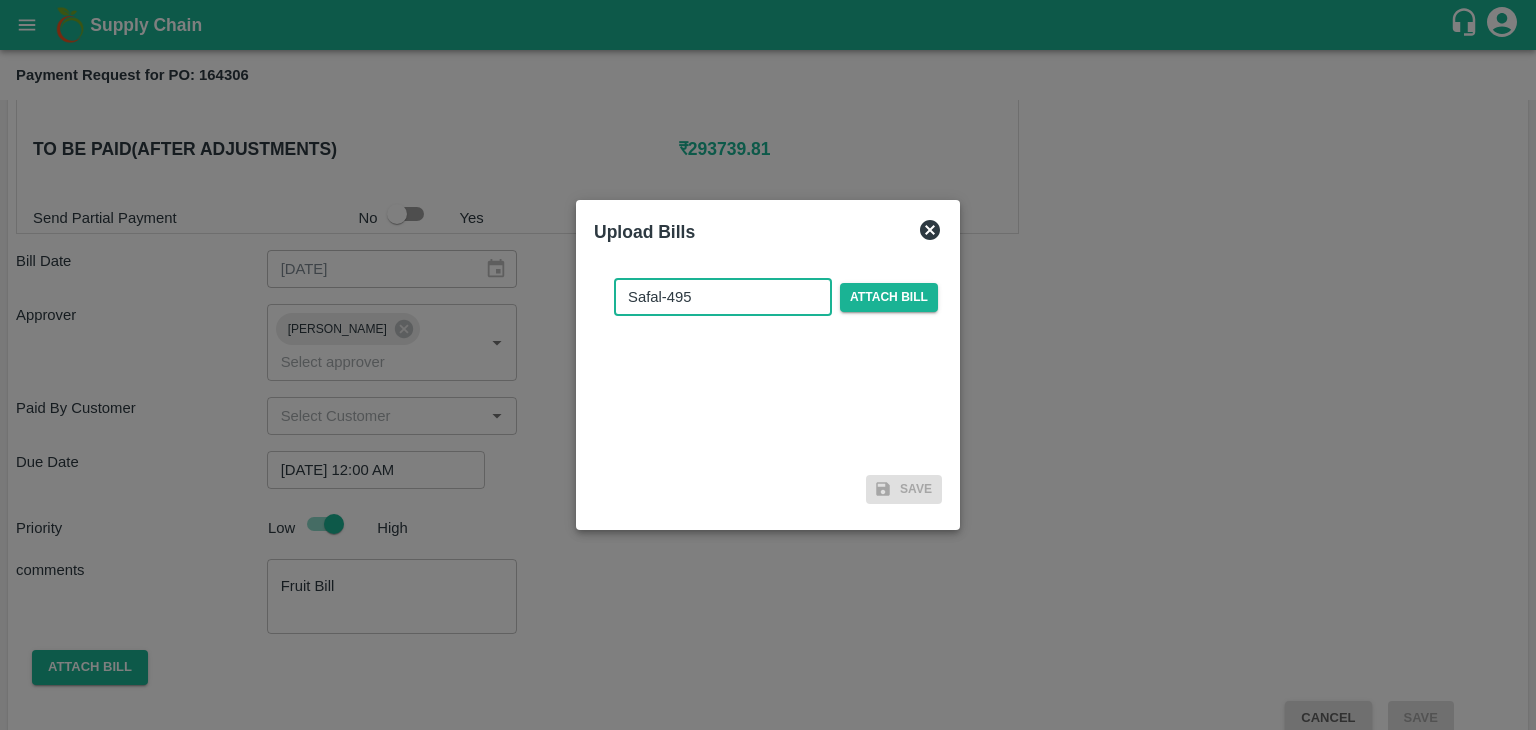 click on "Safal-495" at bounding box center [723, 297] 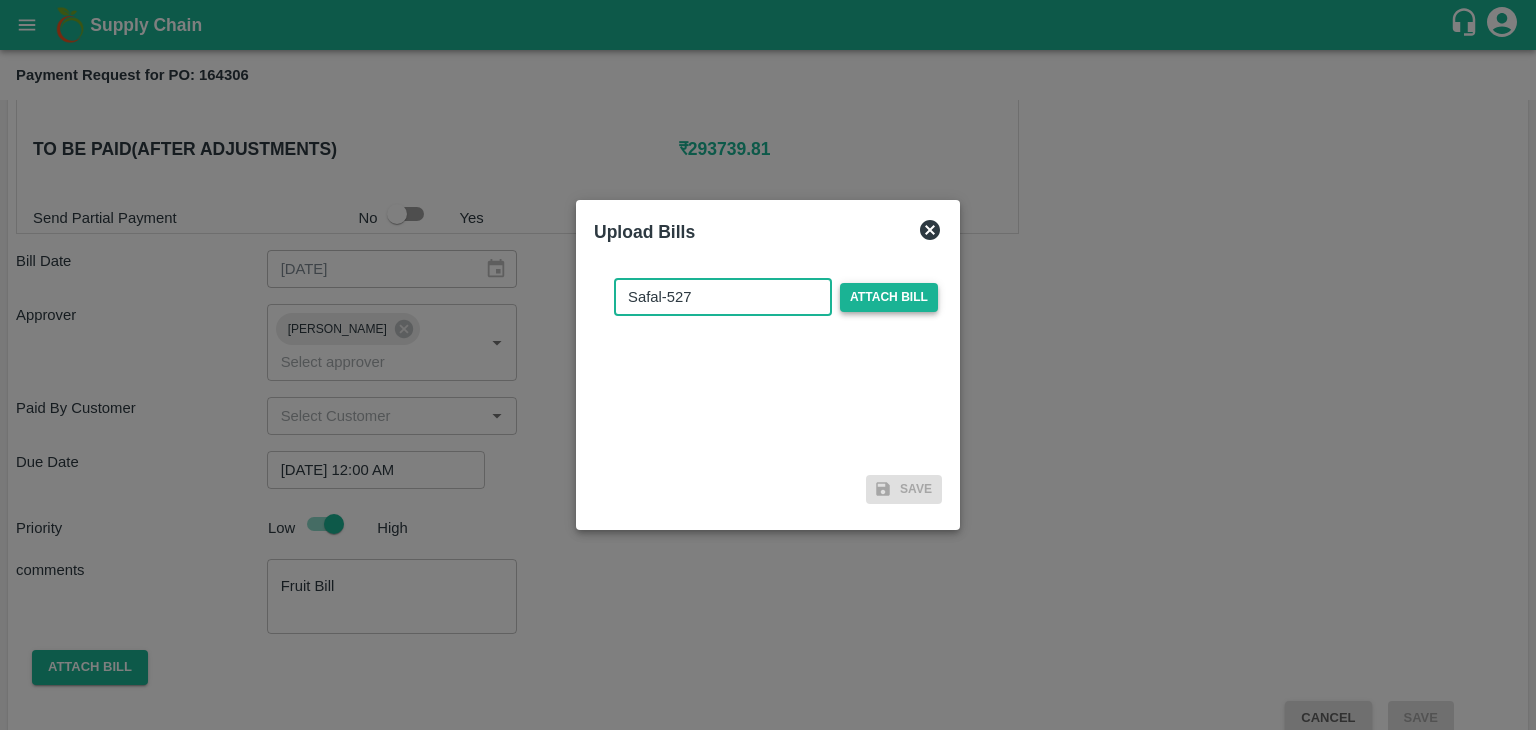 type on "Safal-527" 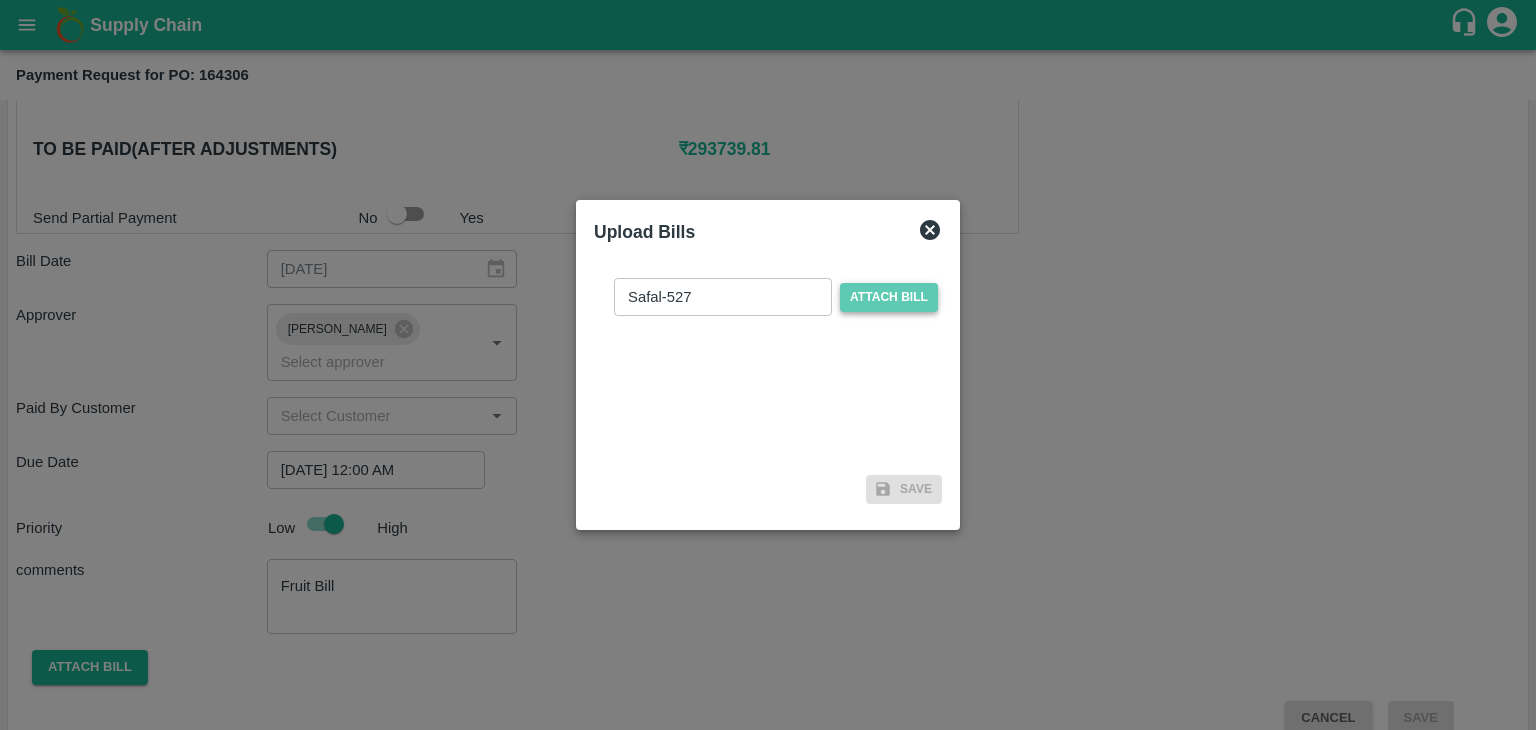 click on "Attach bill" at bounding box center (889, 297) 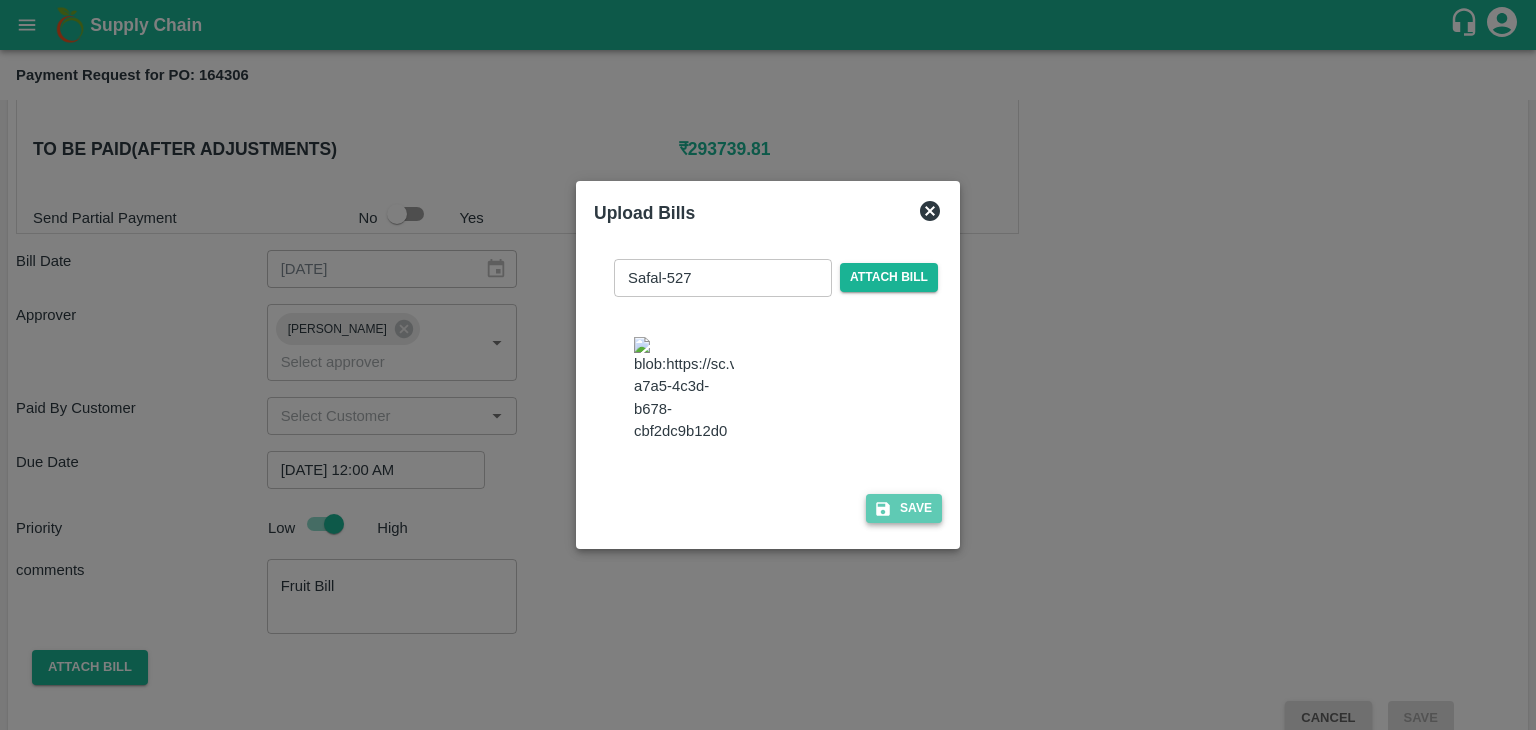 click on "Save" at bounding box center (904, 508) 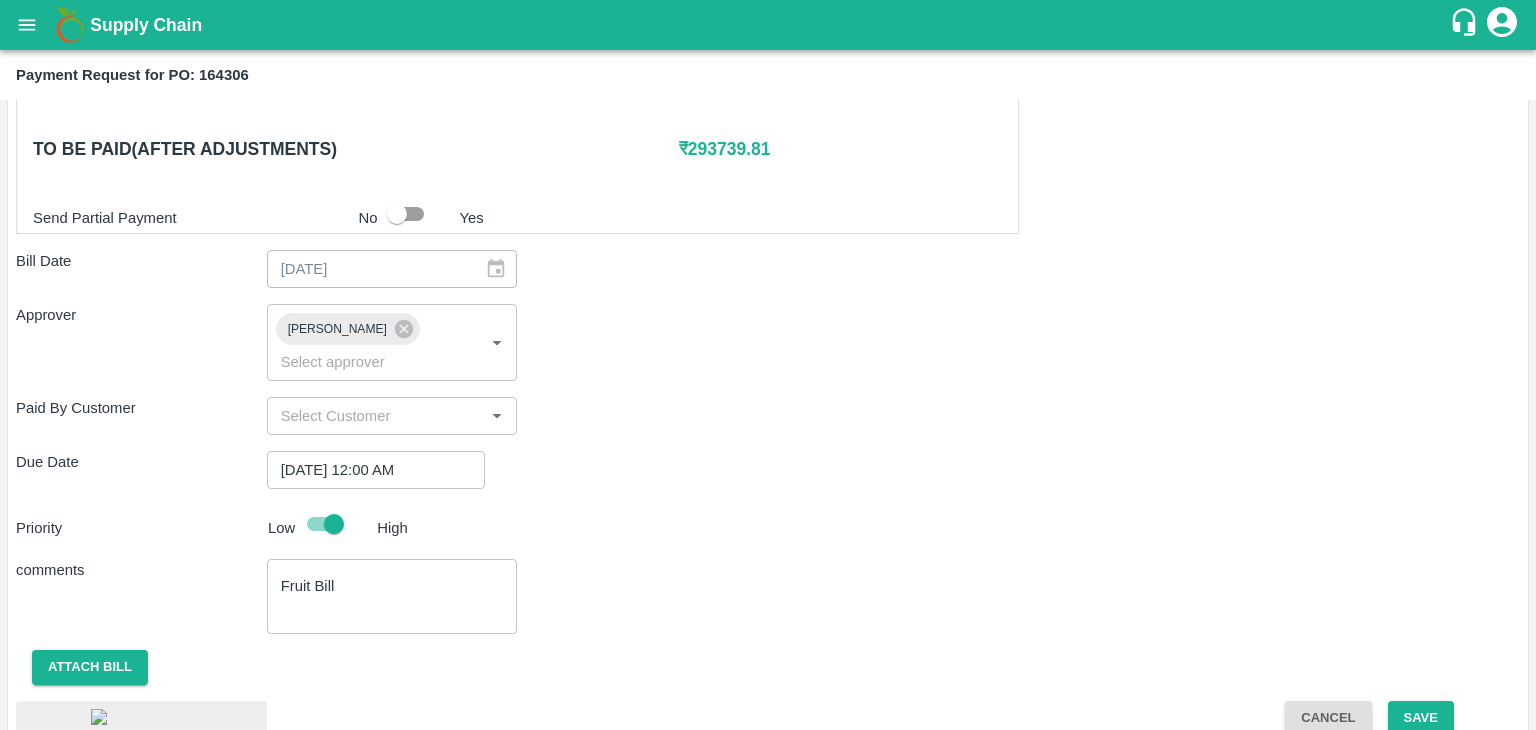 scroll, scrollTop: 1106, scrollLeft: 0, axis: vertical 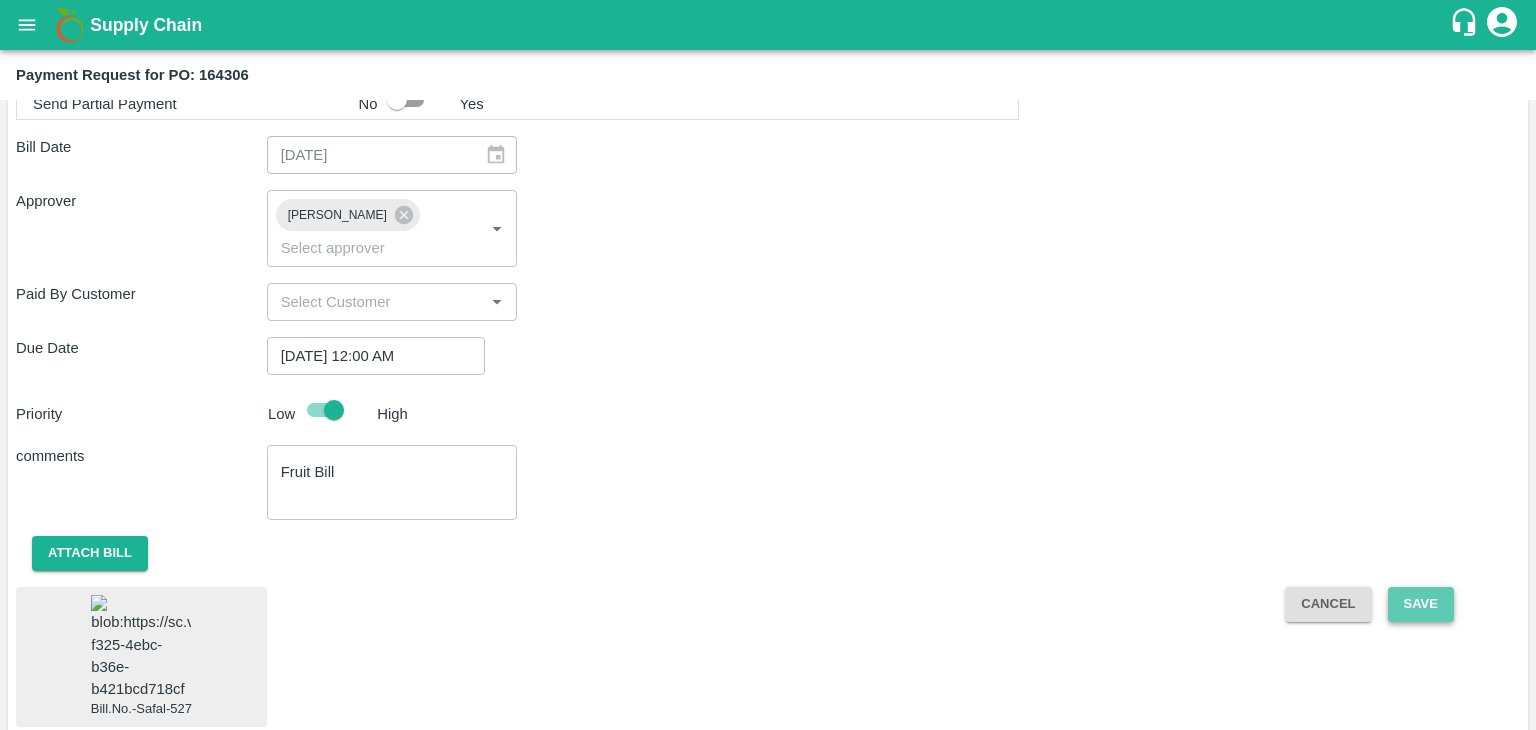 click on "Save" at bounding box center [1421, 604] 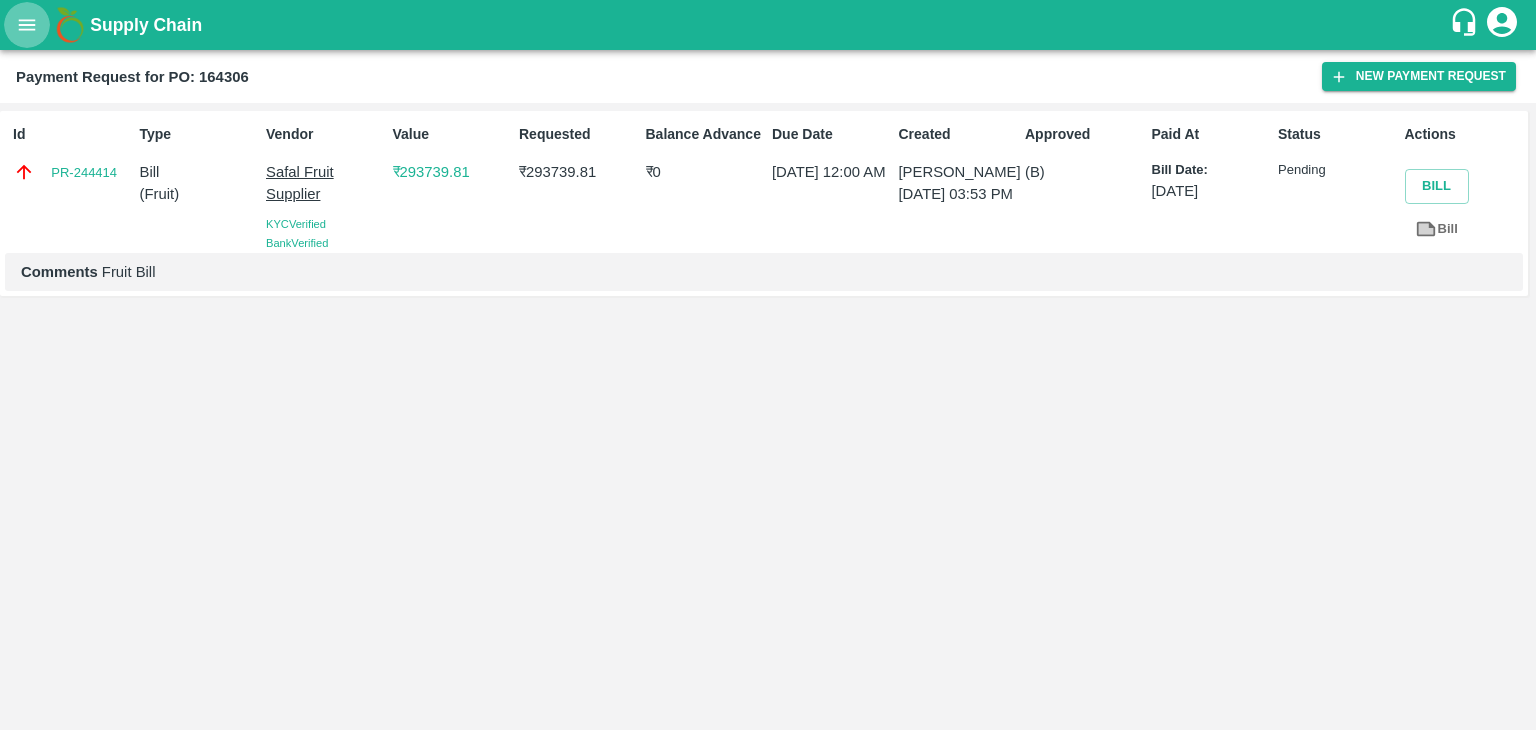 click 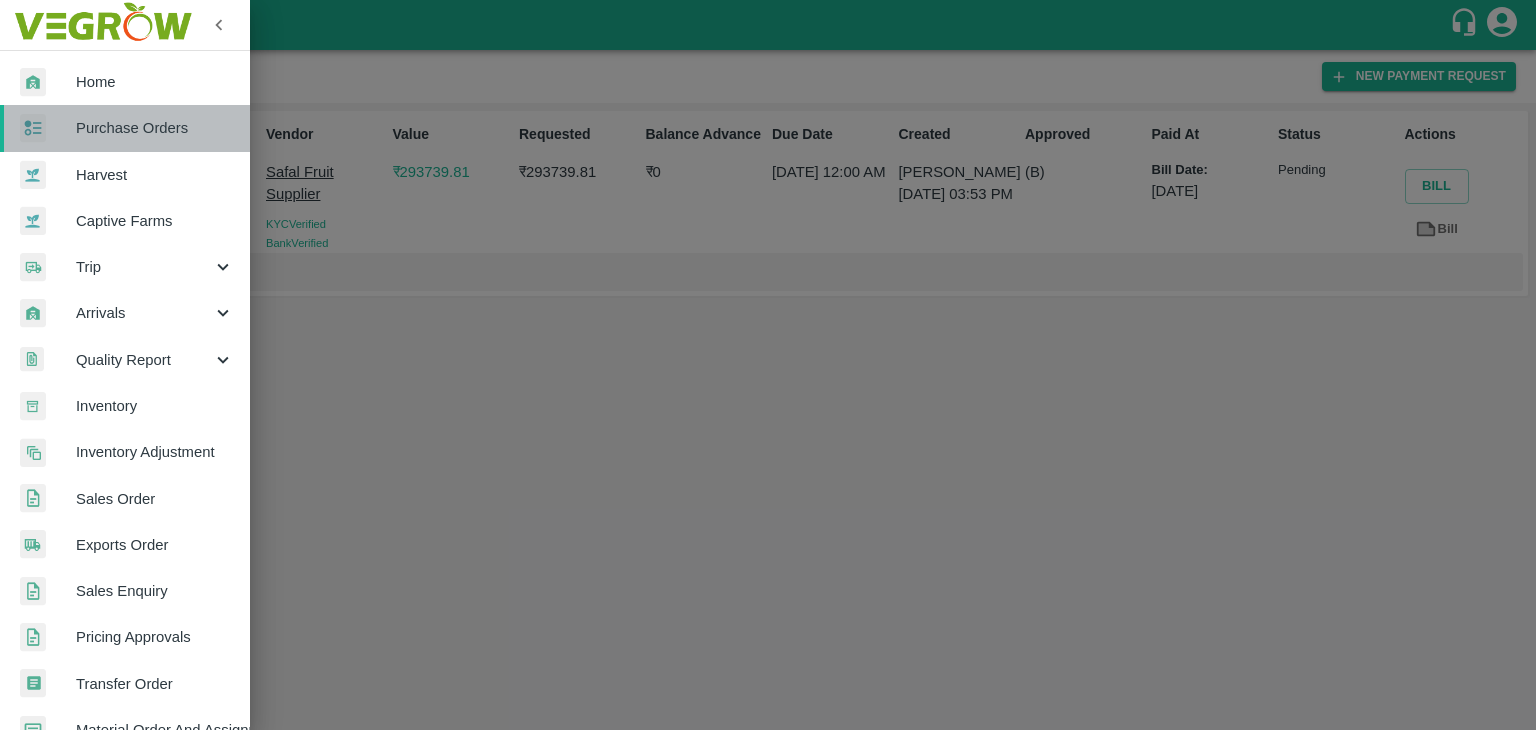 click on "Purchase Orders" at bounding box center (155, 128) 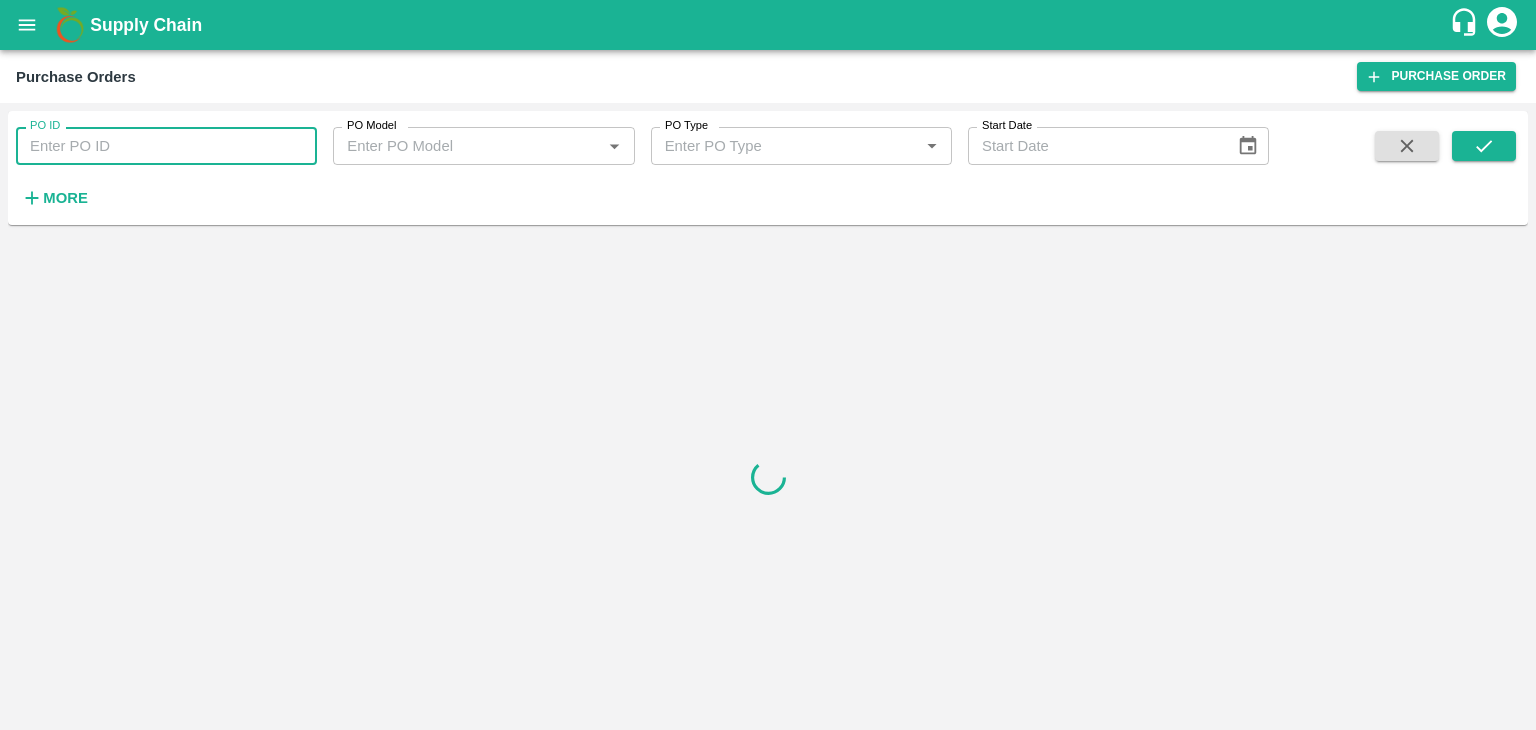 click on "PO ID" at bounding box center (166, 146) 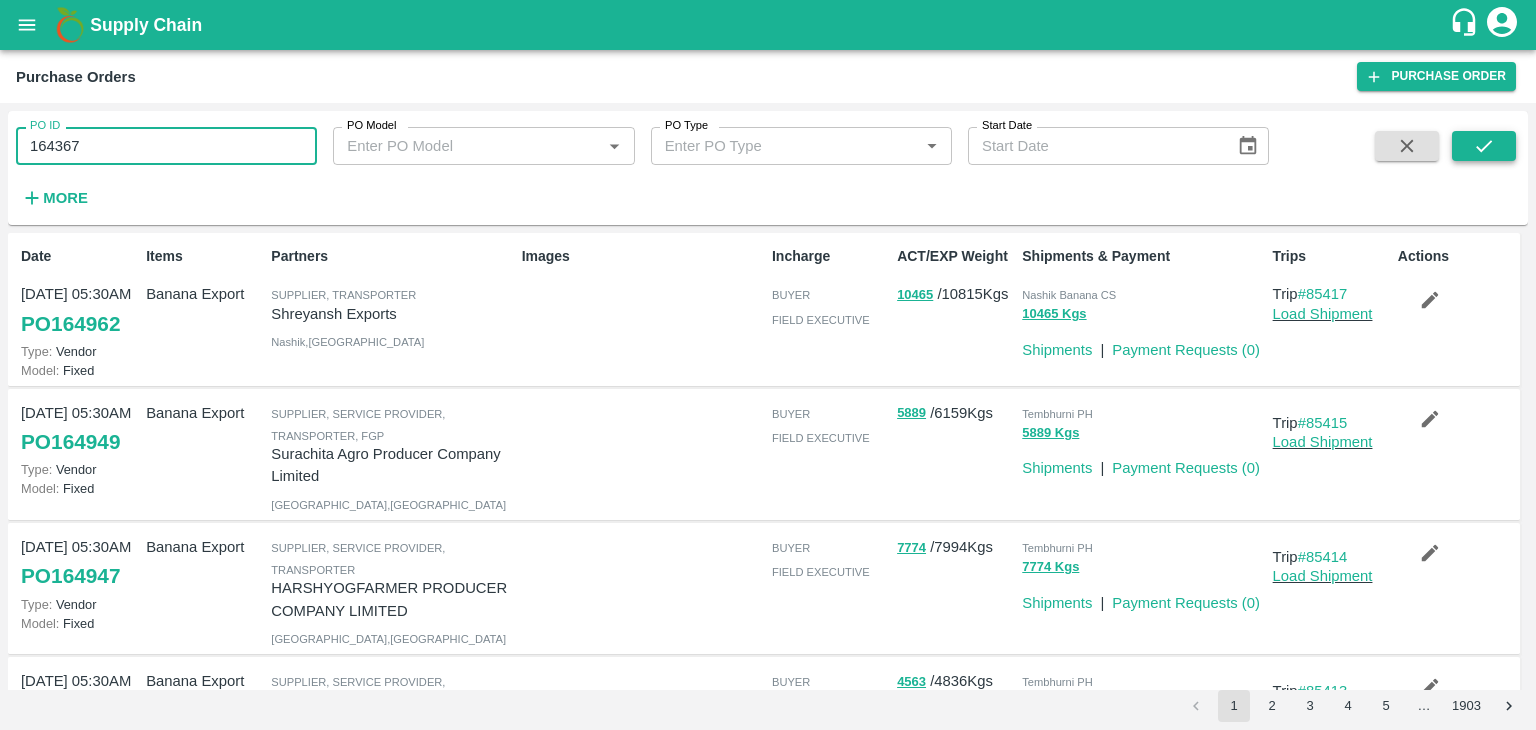 type on "164367" 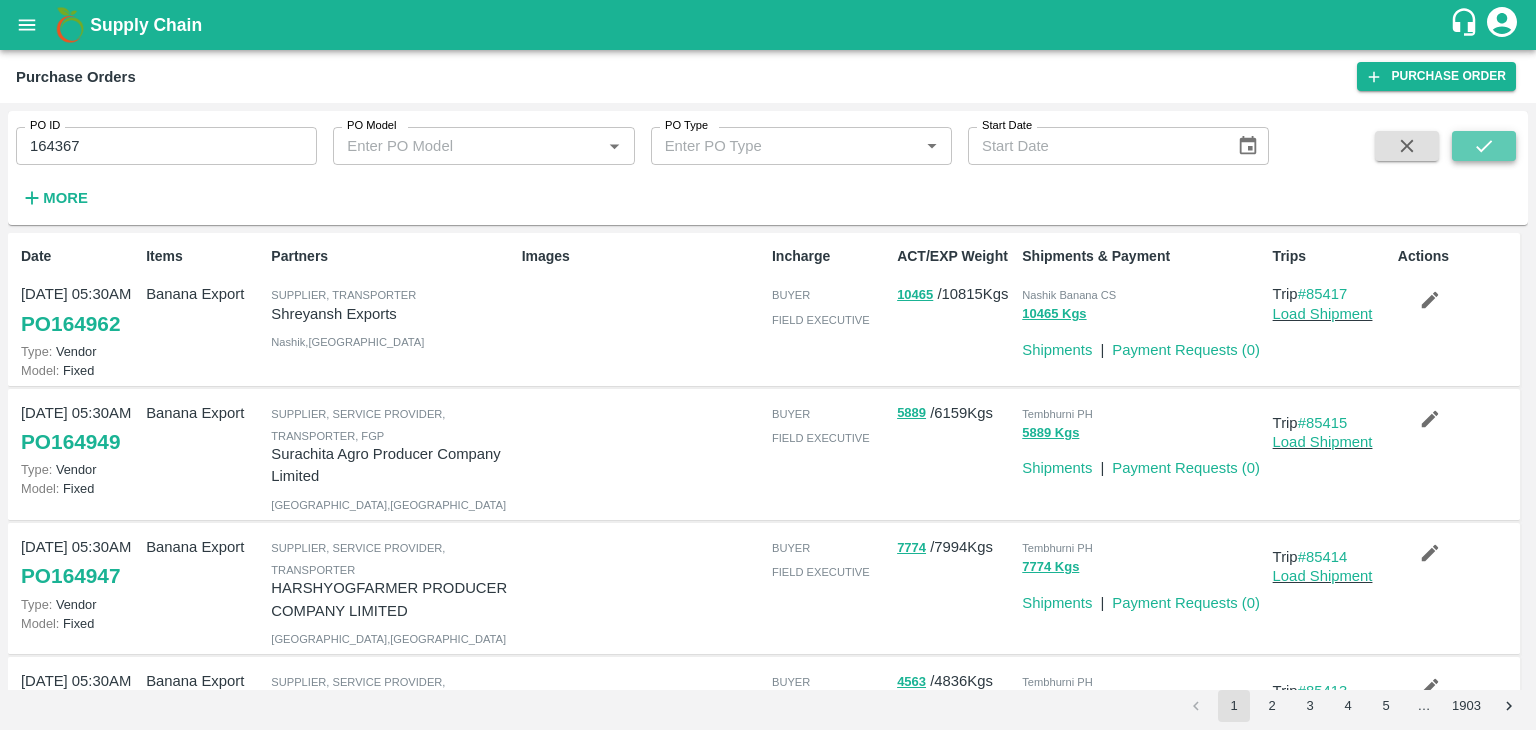click 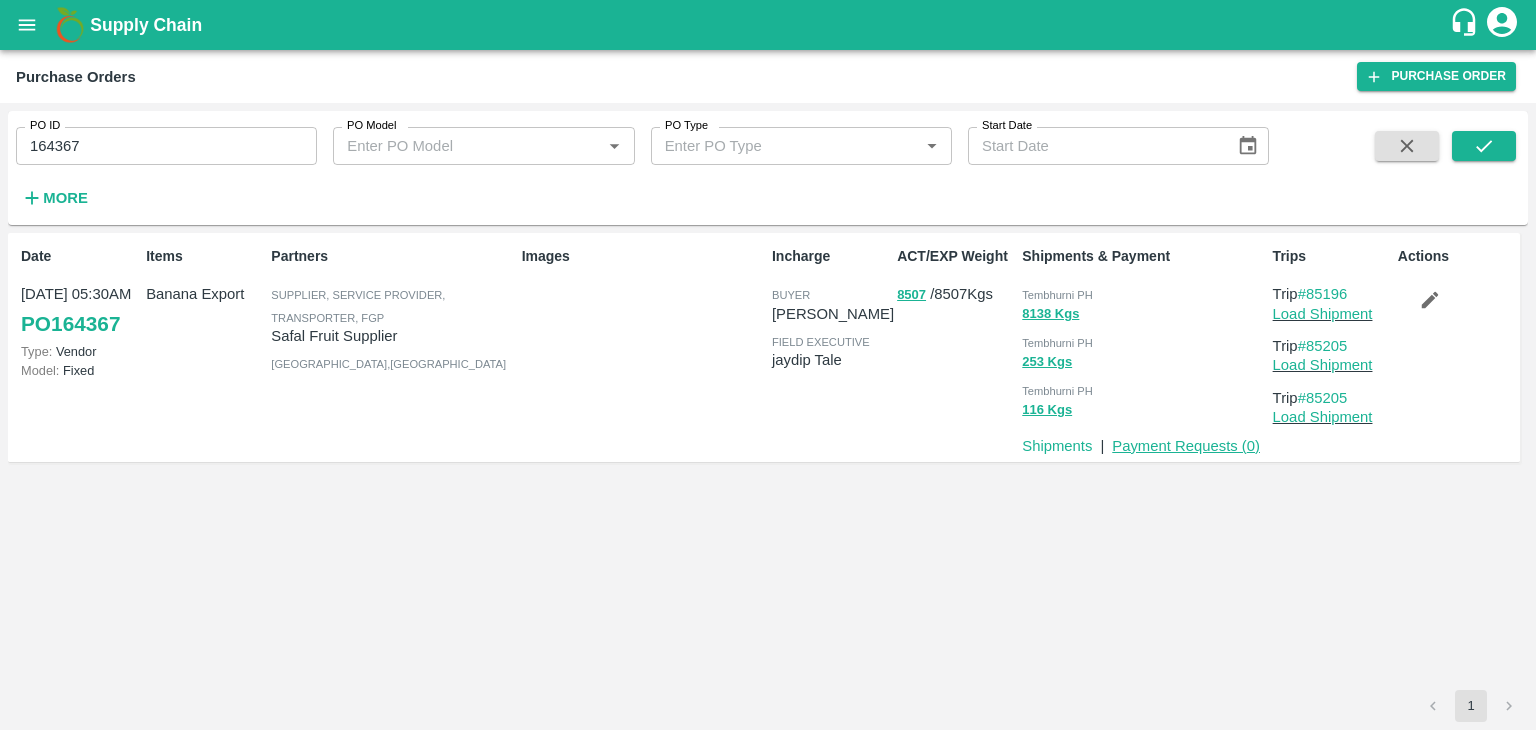 click on "Payment Requests ( 0 )" at bounding box center (1186, 446) 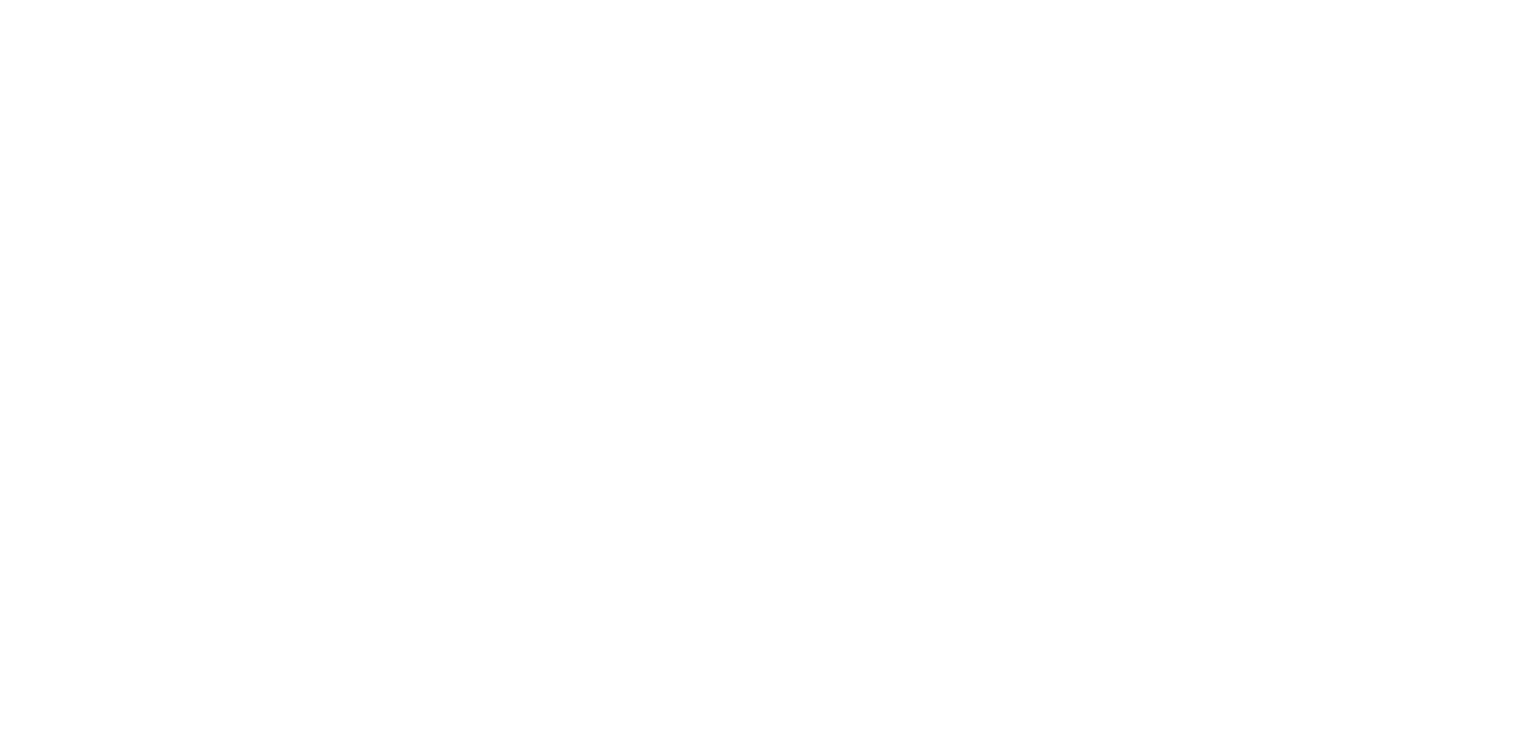 scroll, scrollTop: 0, scrollLeft: 0, axis: both 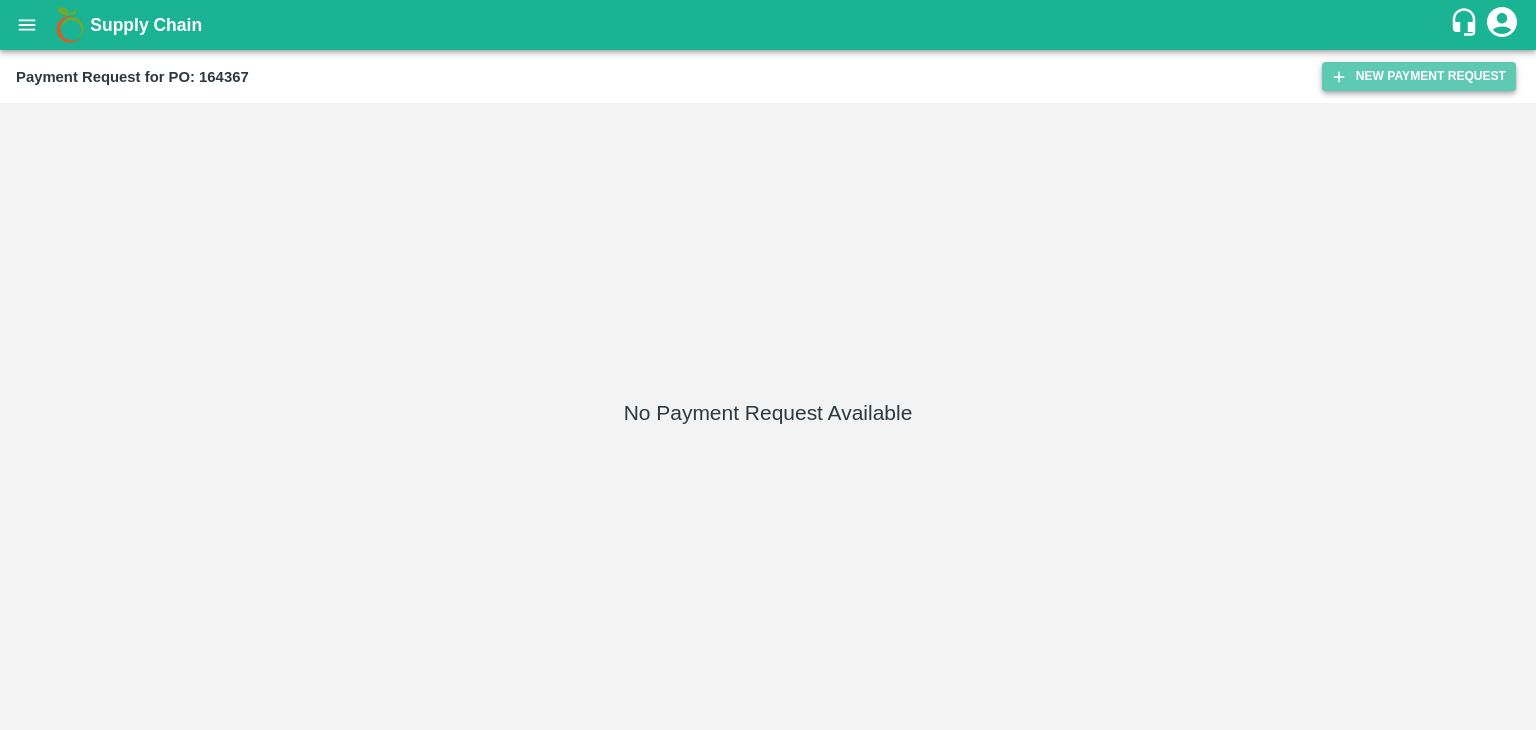 click on "New Payment Request" at bounding box center (1419, 76) 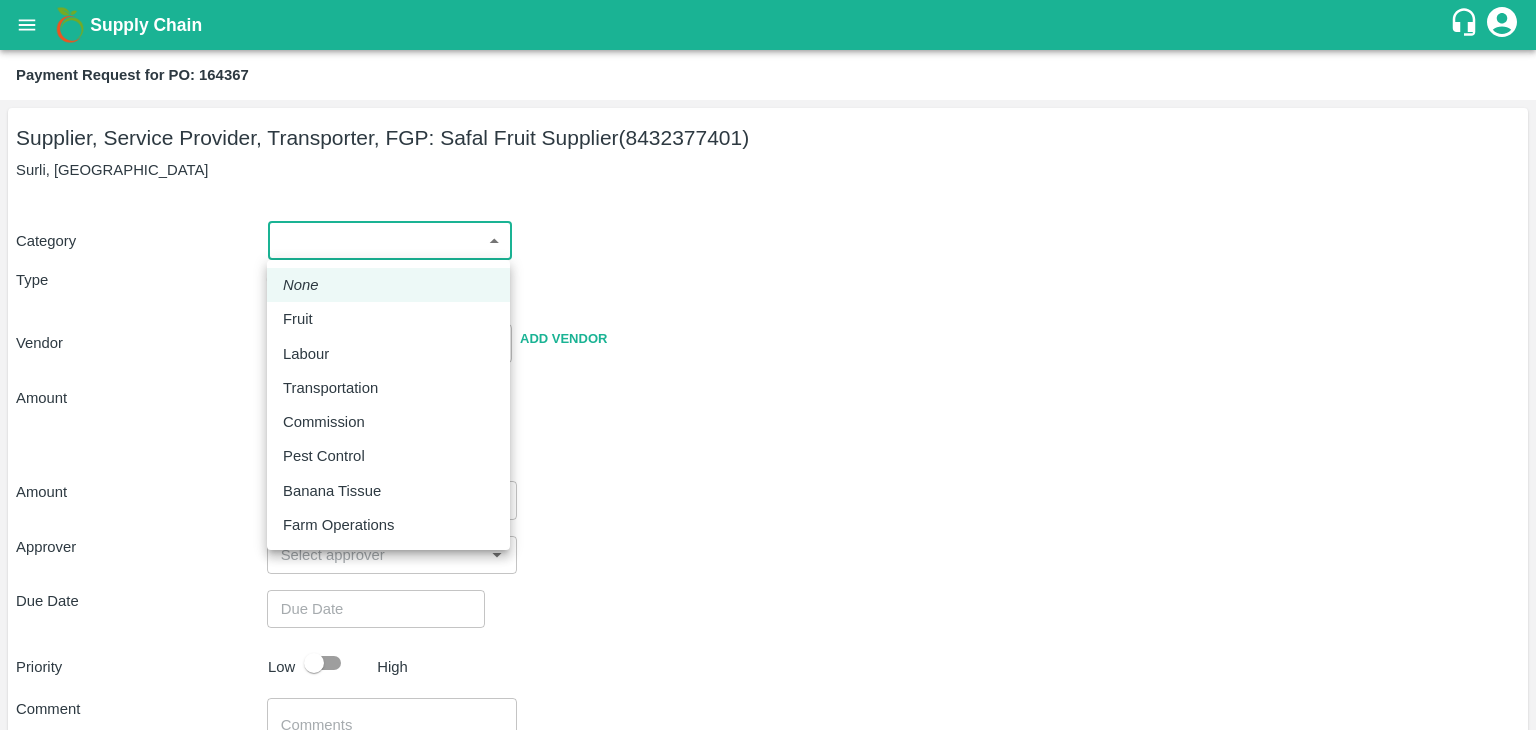 drag, startPoint x: 267, startPoint y: 242, endPoint x: 314, endPoint y: 314, distance: 85.98256 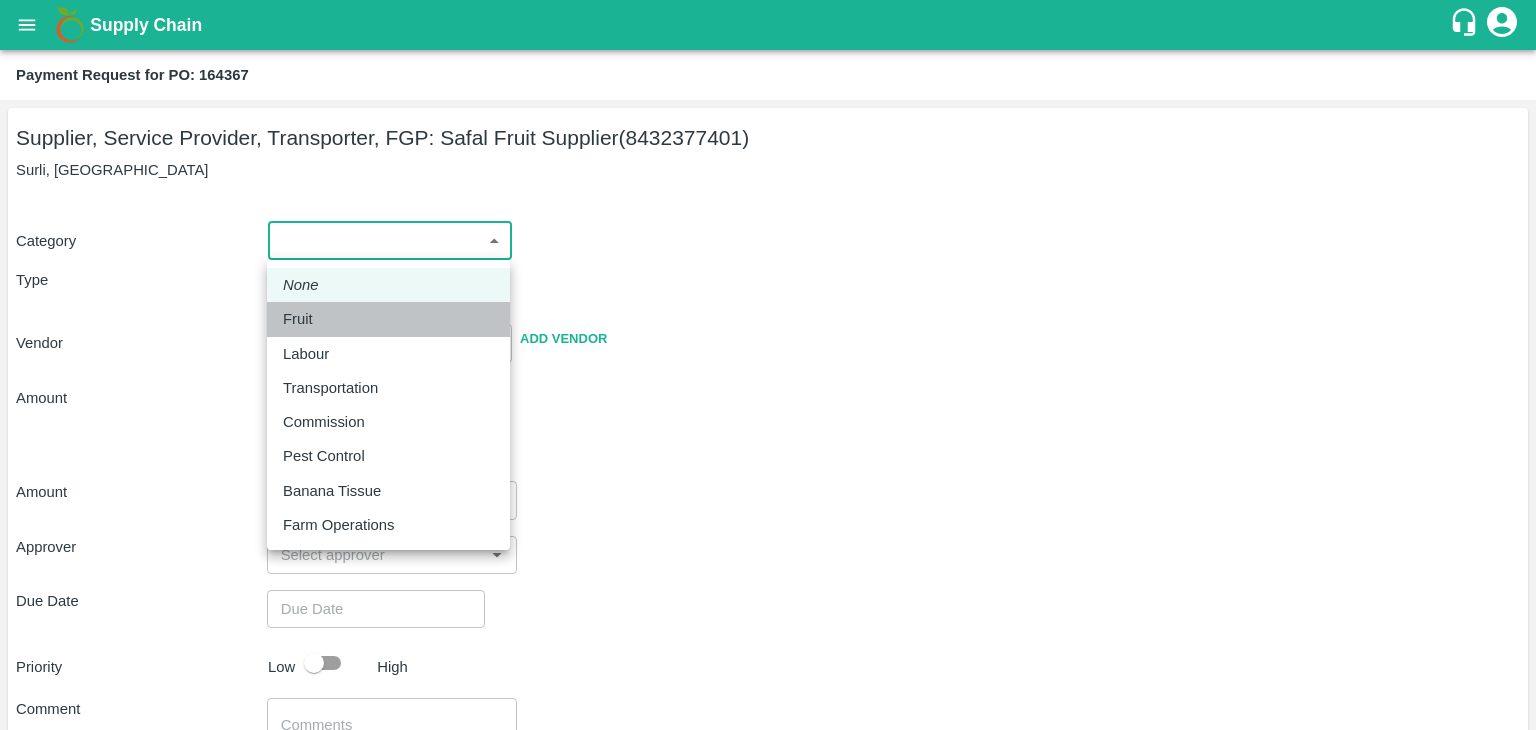 click on "Fruit" at bounding box center [303, 319] 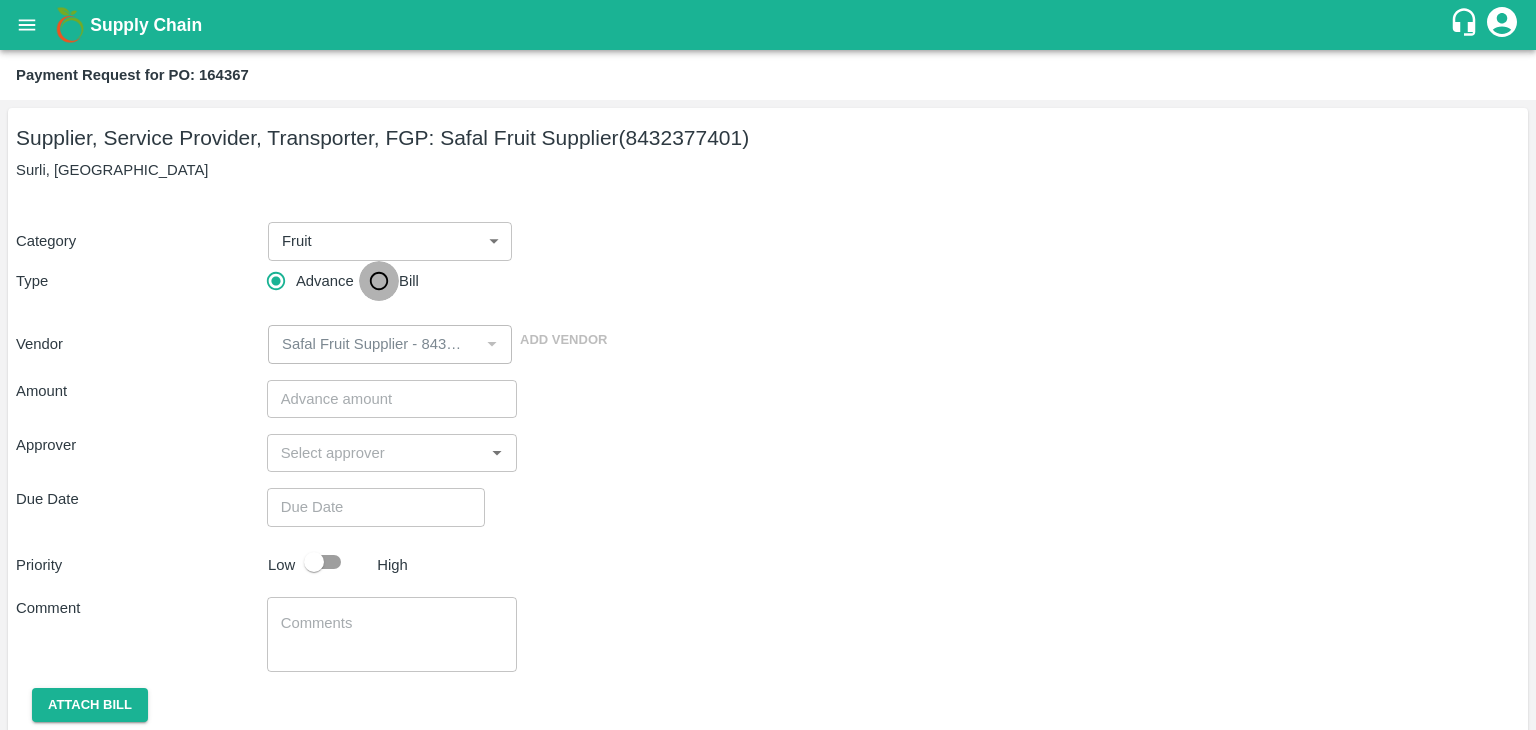 click on "Bill" at bounding box center (379, 281) 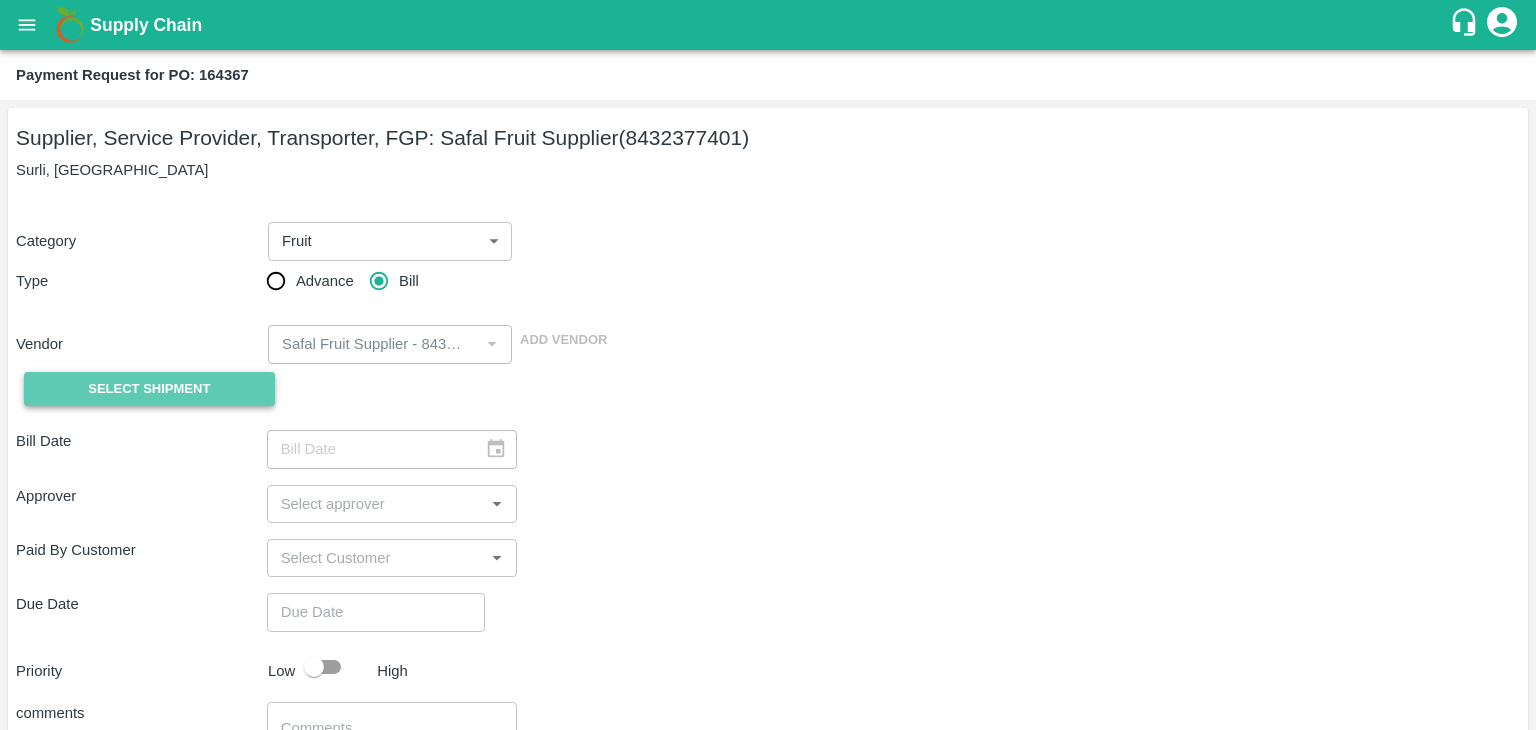 click on "Select Shipment" at bounding box center [149, 389] 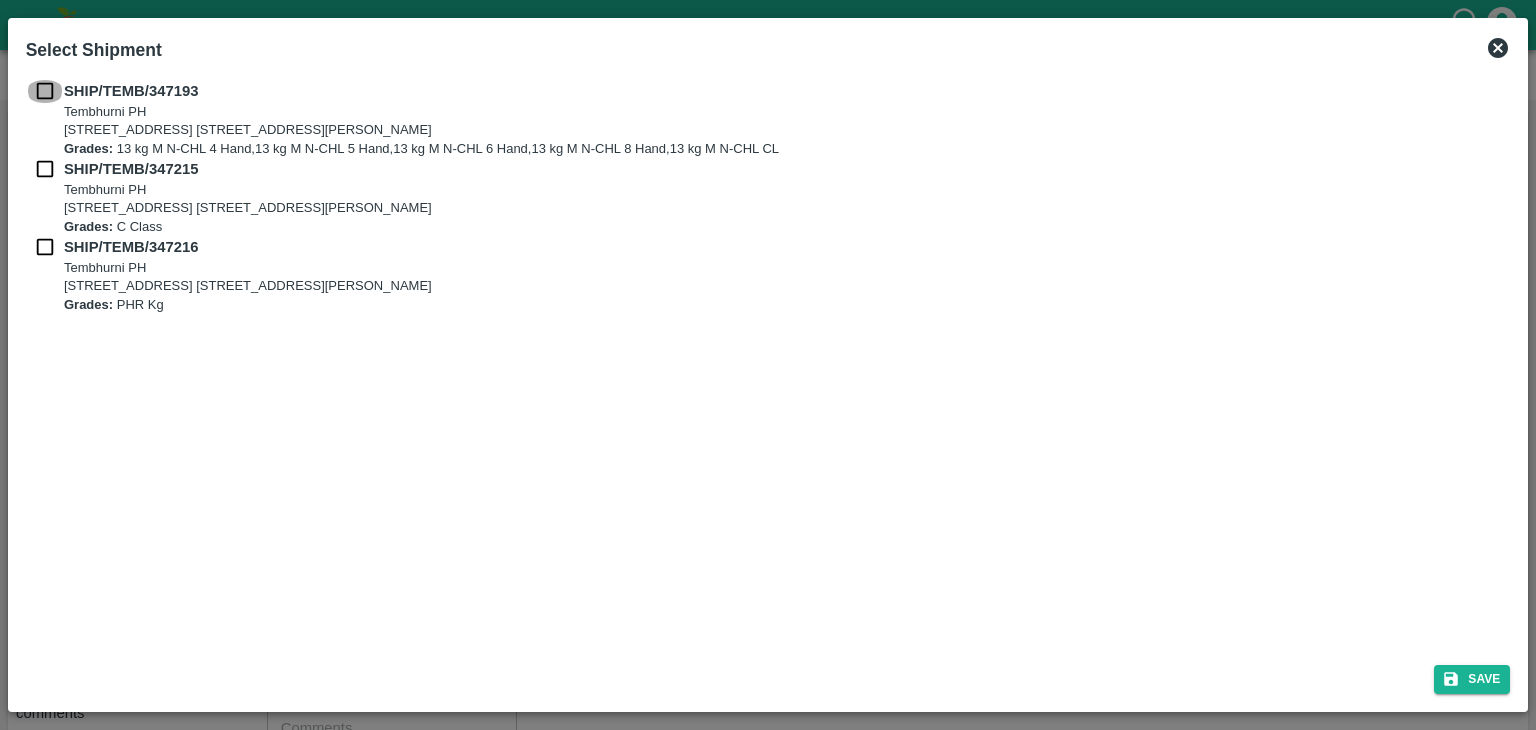 click at bounding box center [45, 91] 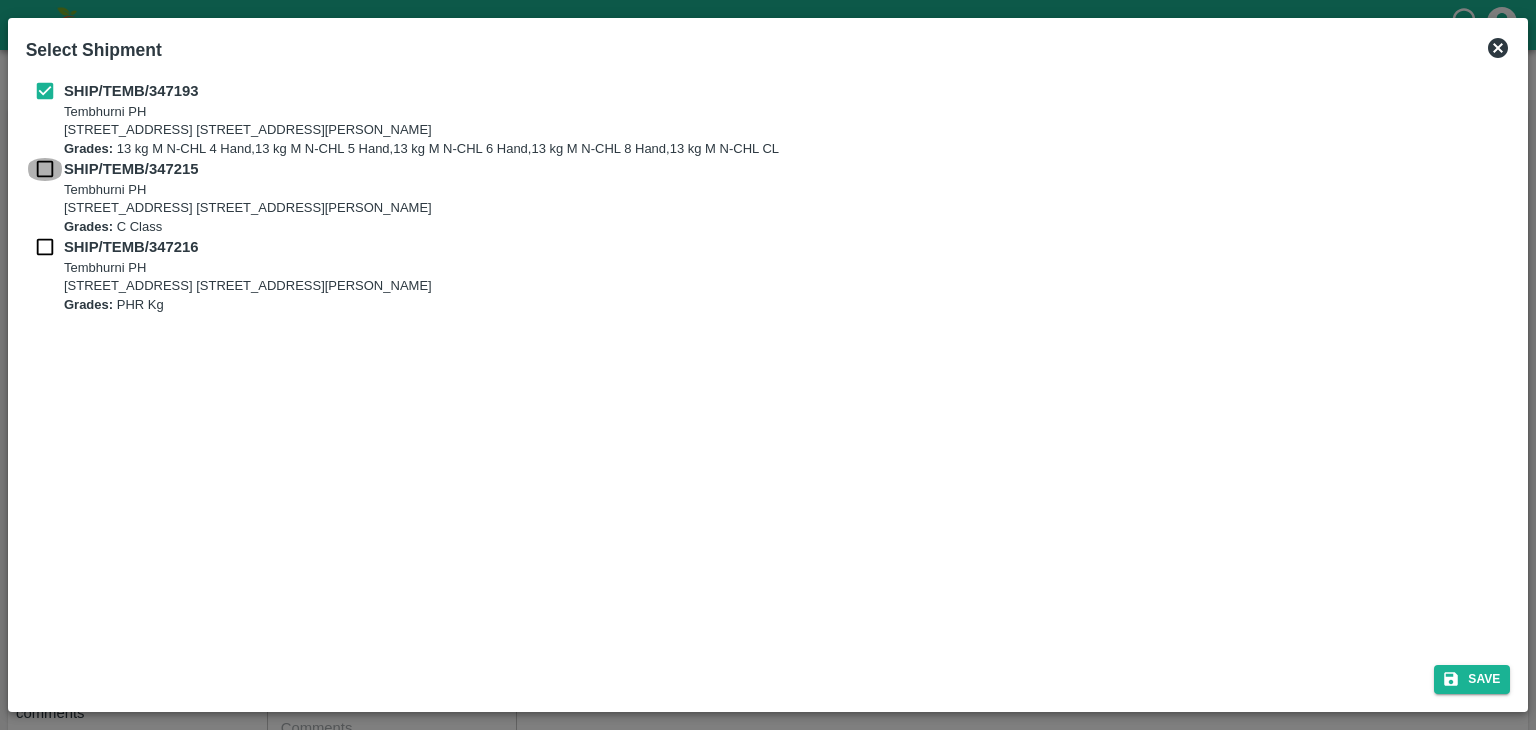 click at bounding box center [45, 169] 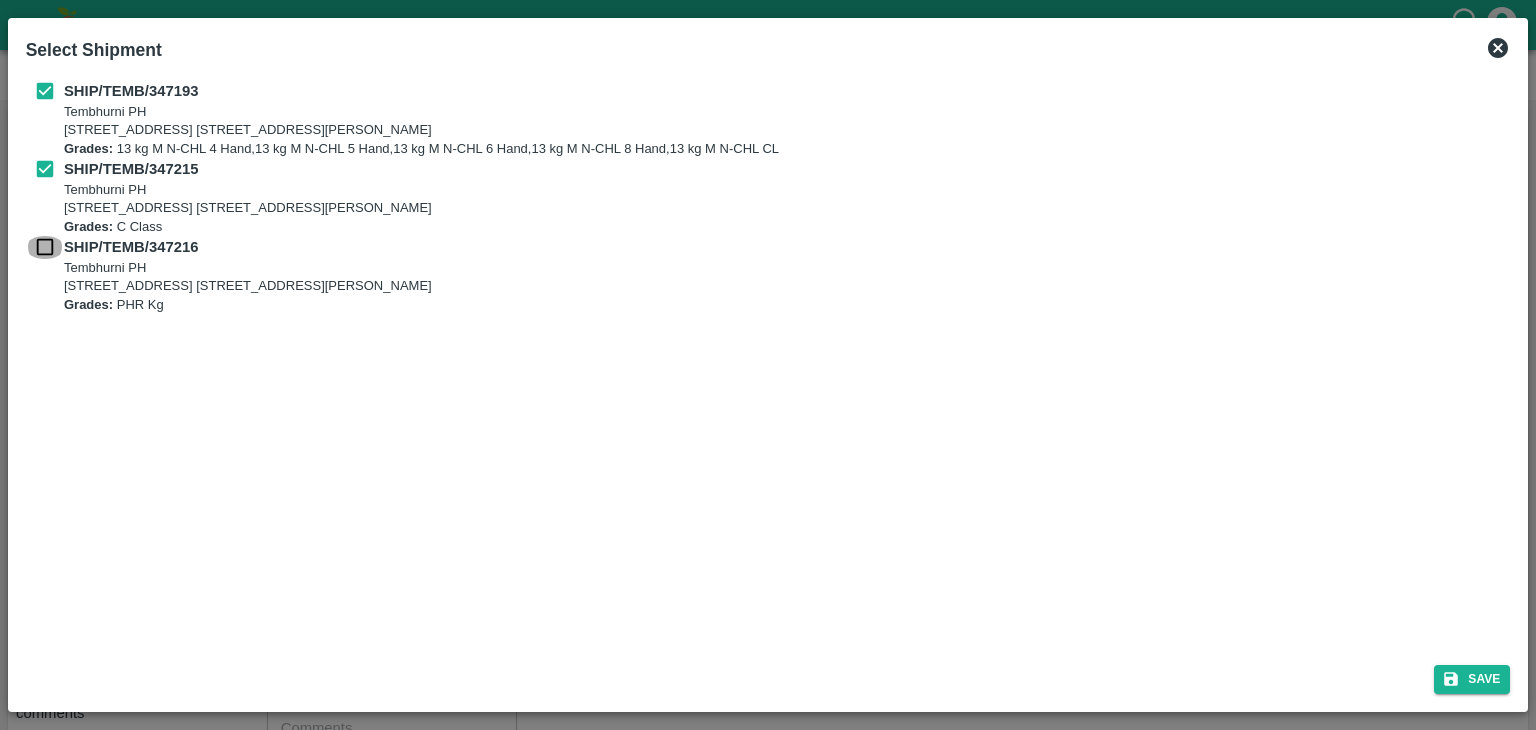 click at bounding box center [45, 247] 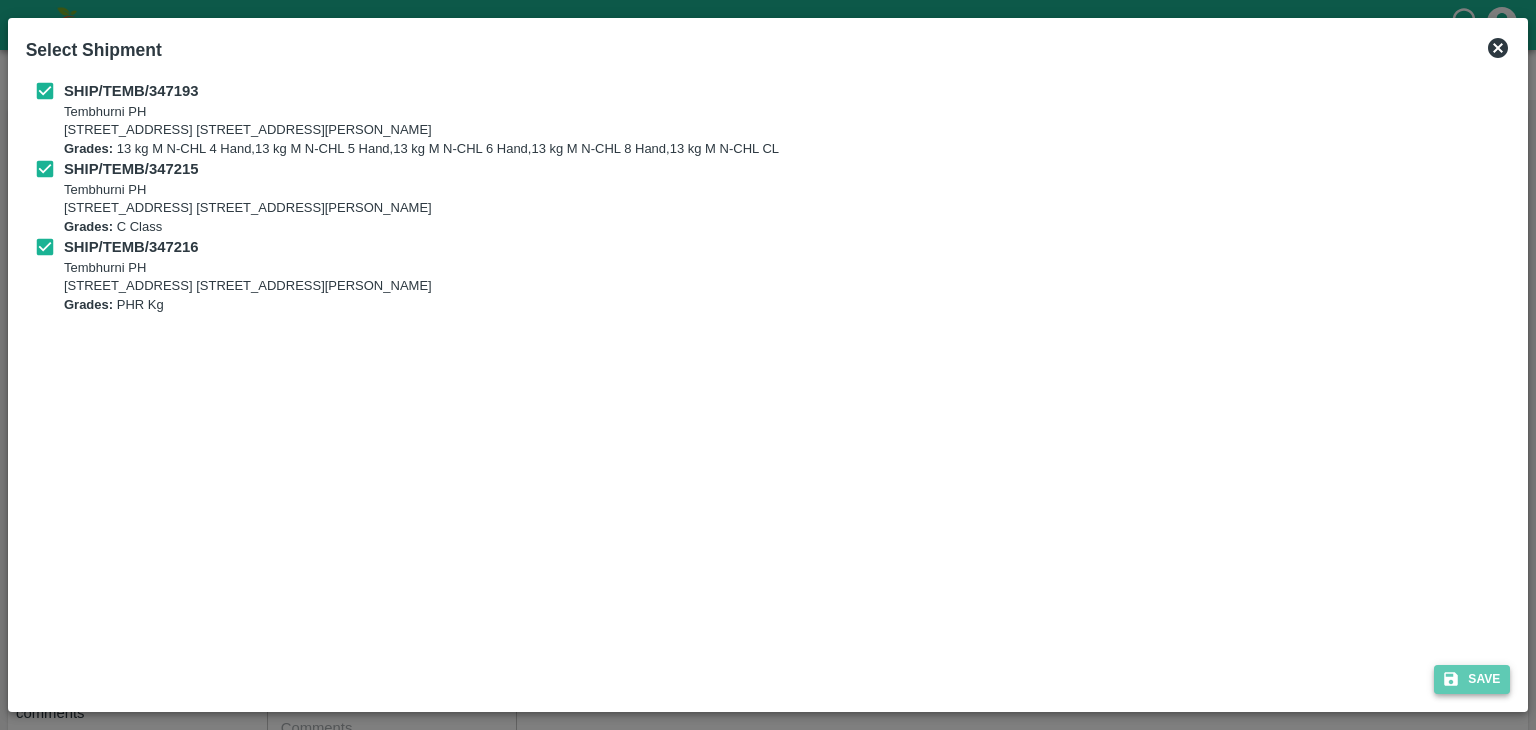 click on "Save" at bounding box center [1472, 679] 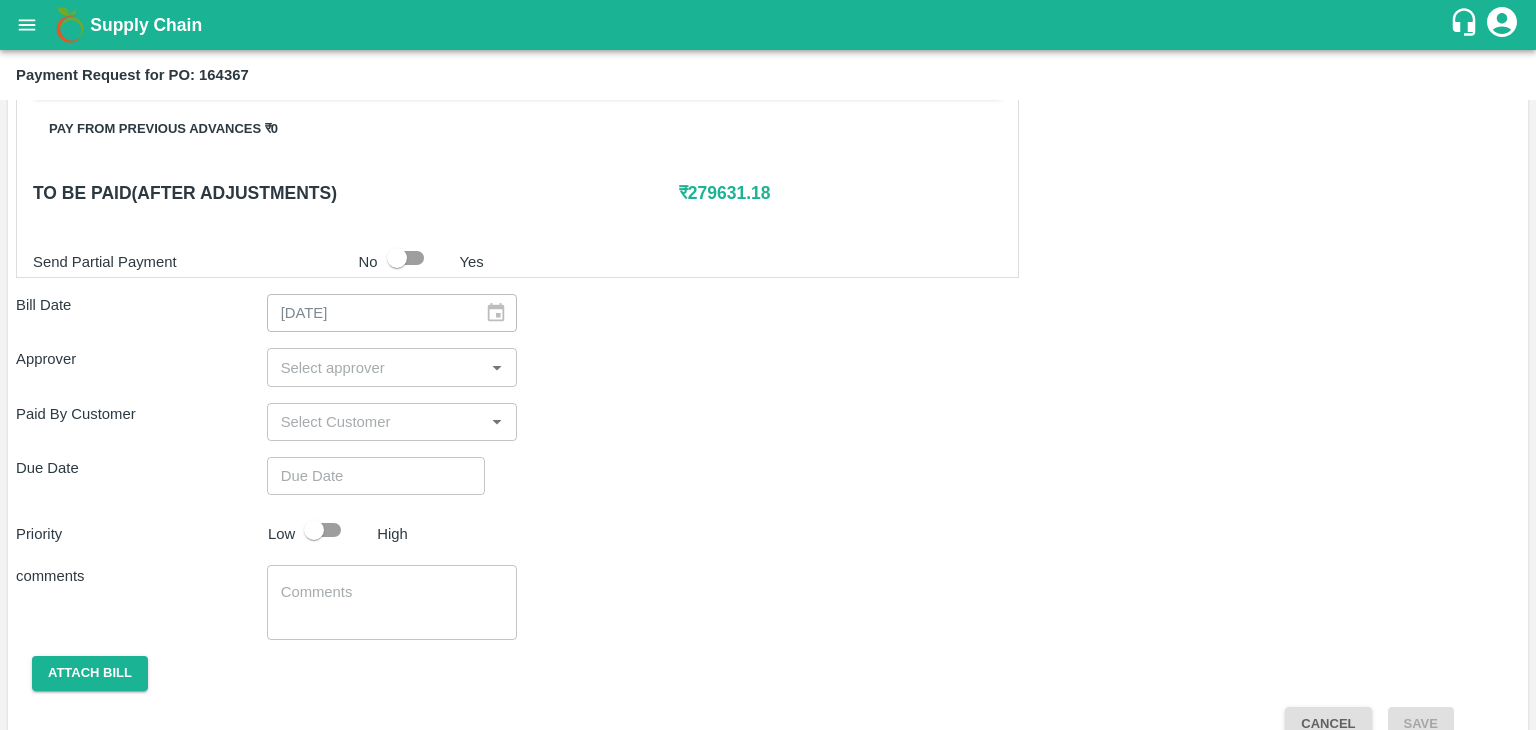 scroll, scrollTop: 980, scrollLeft: 0, axis: vertical 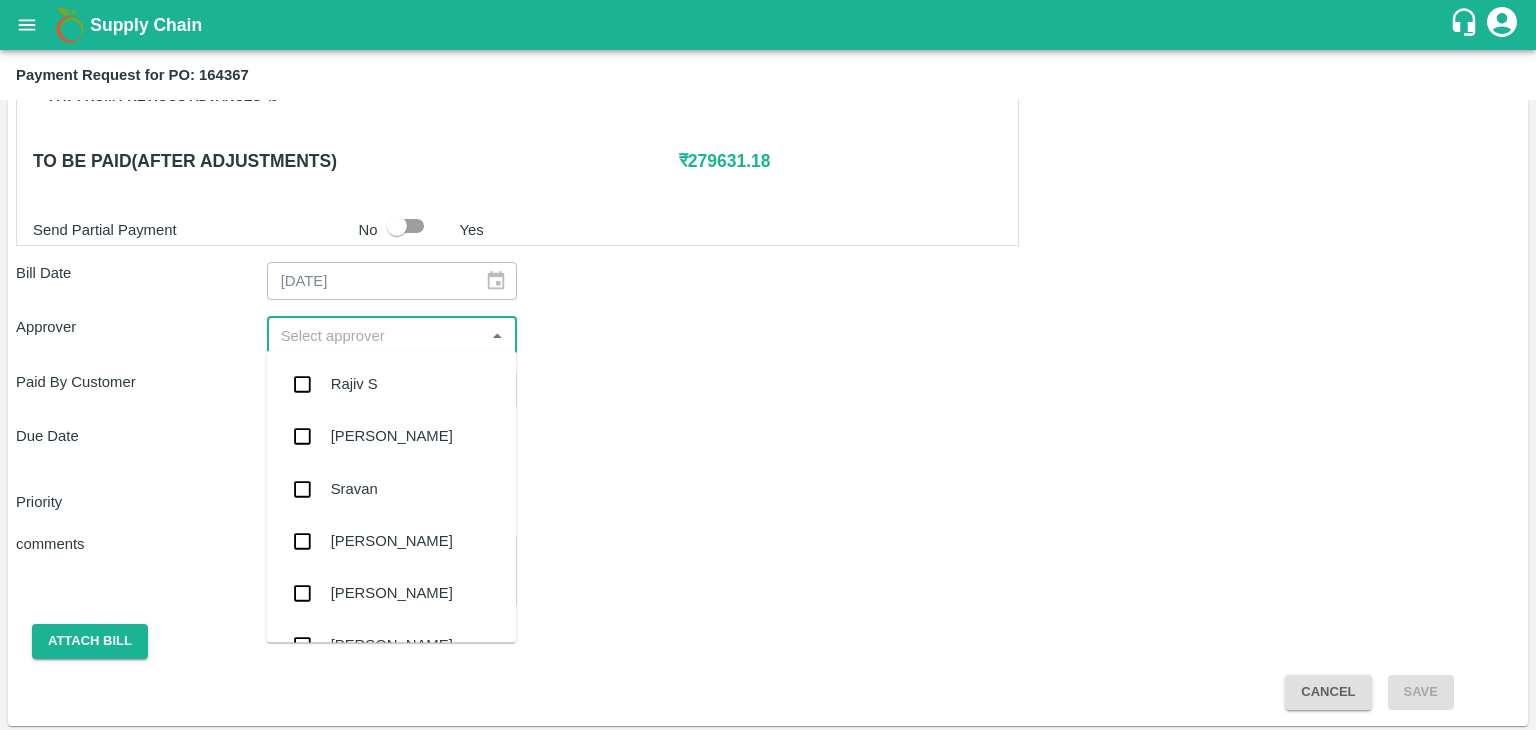 click at bounding box center [376, 335] 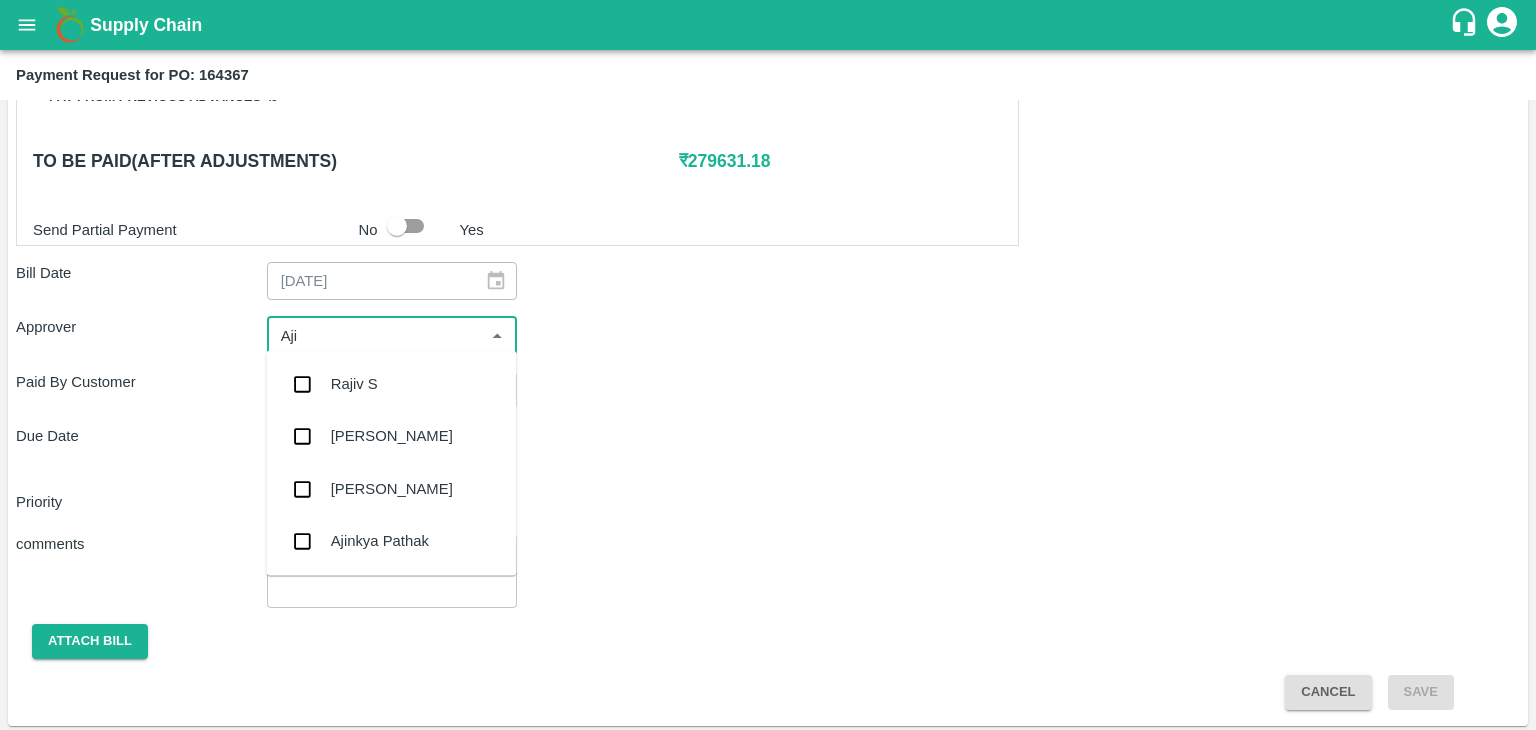 type on "Ajit" 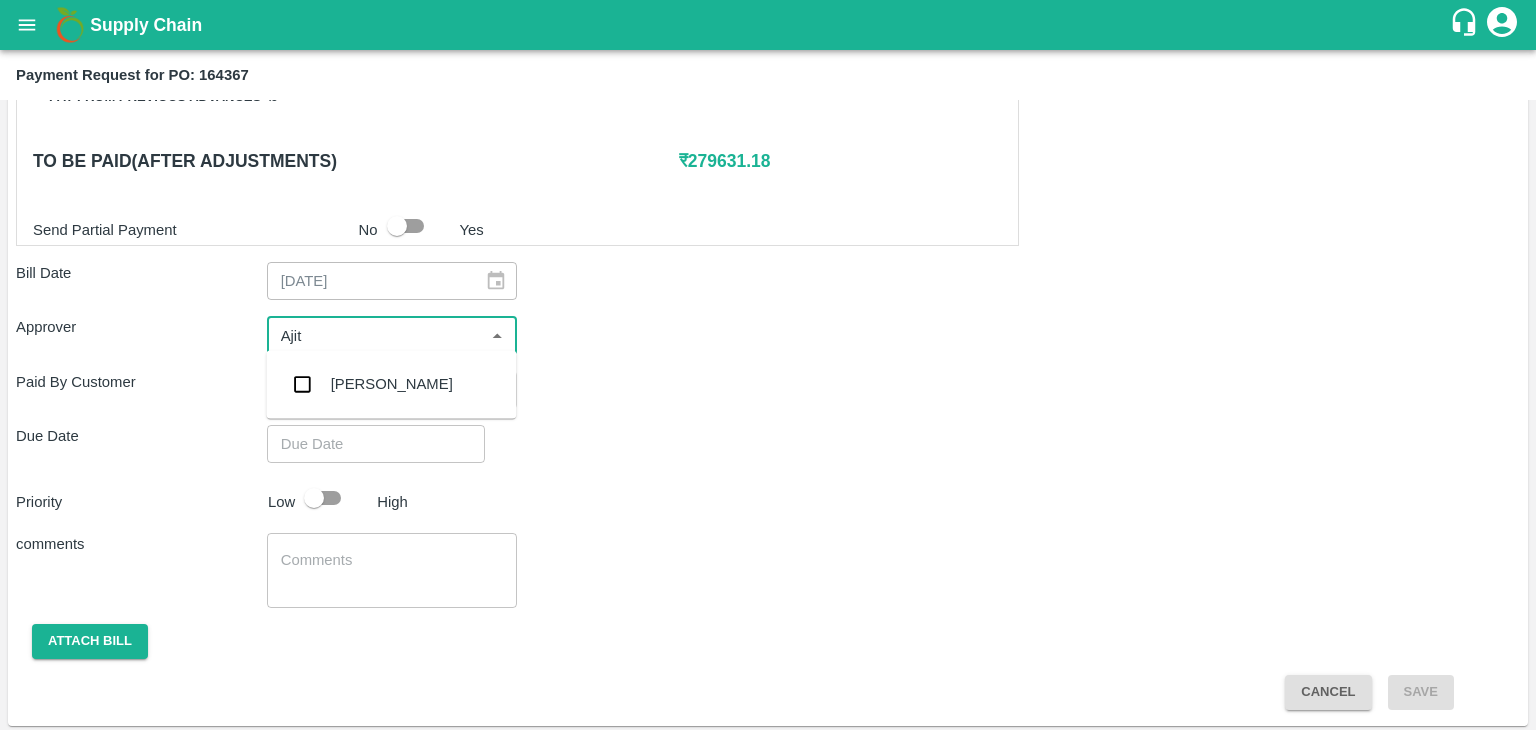 click on "[PERSON_NAME]" at bounding box center (391, 384) 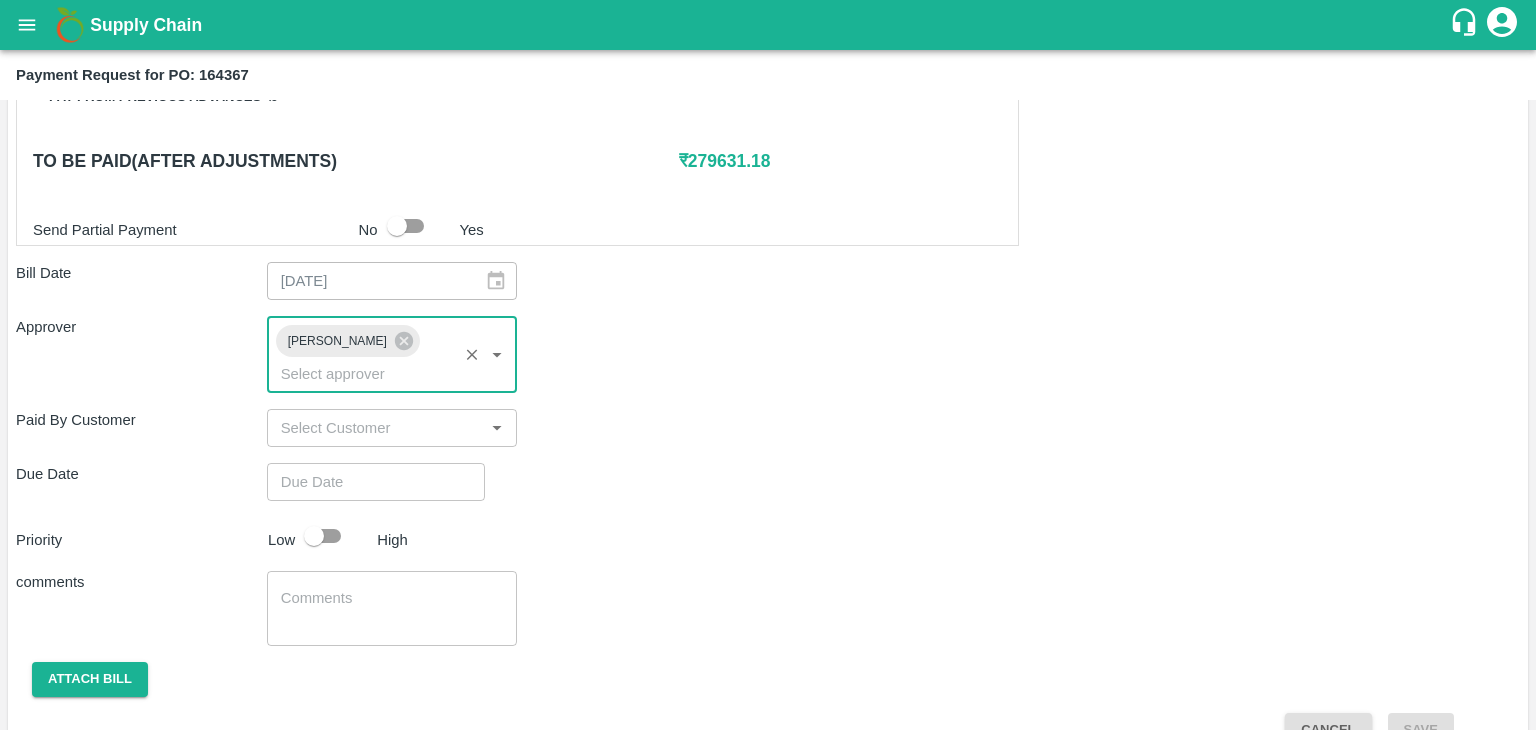 type on "DD/MM/YYYY hh:mm aa" 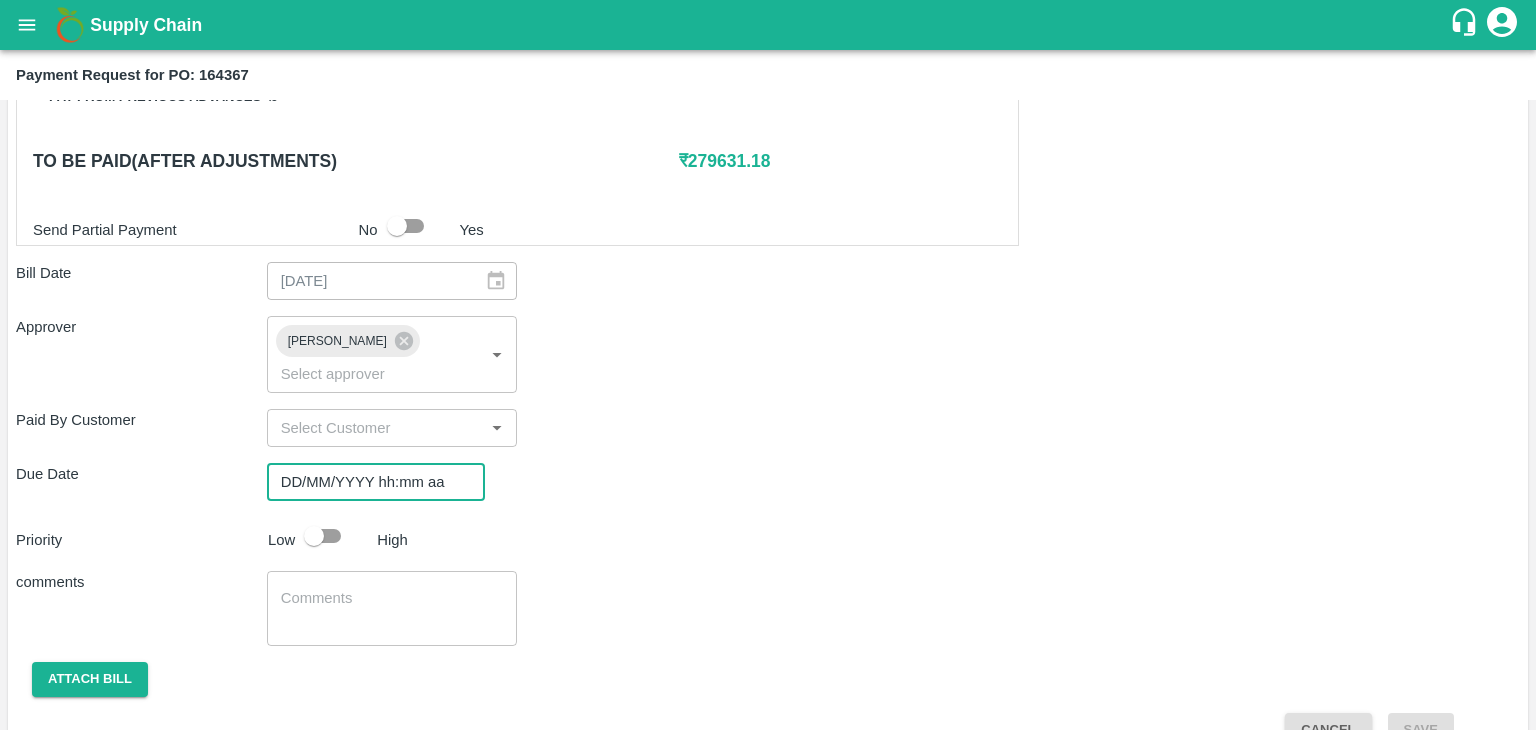 click on "DD/MM/YYYY hh:mm aa" at bounding box center (369, 482) 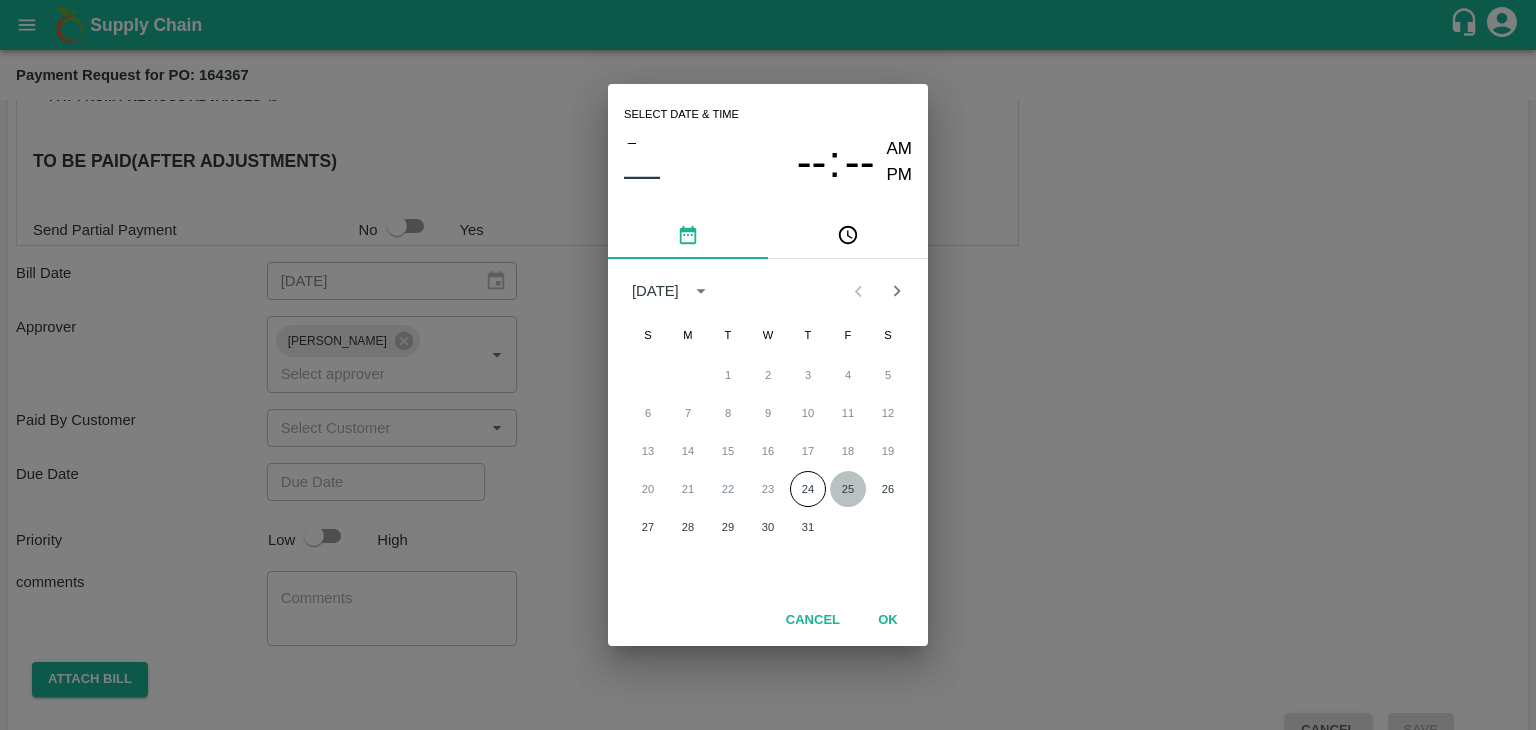 click on "25" at bounding box center (848, 489) 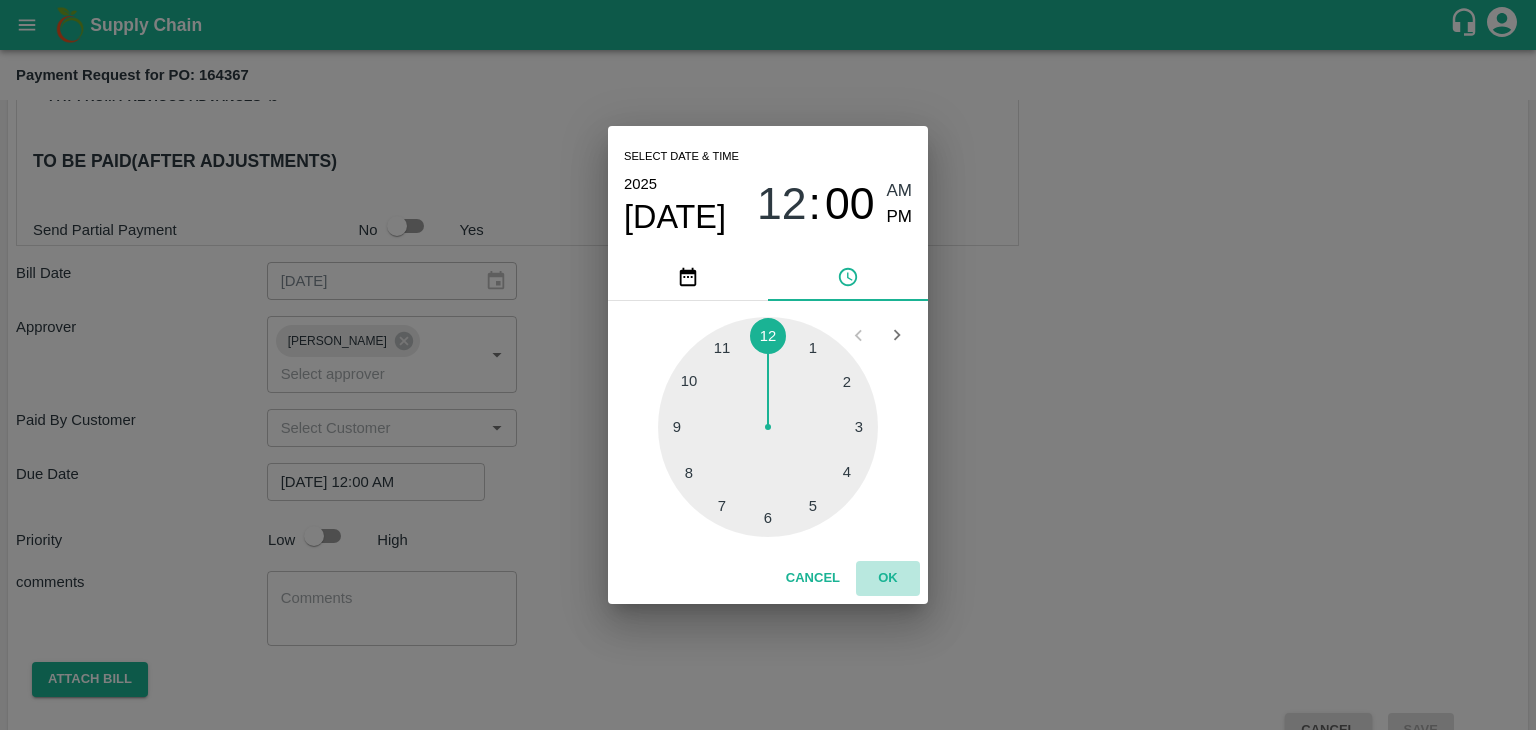 click on "OK" at bounding box center [888, 578] 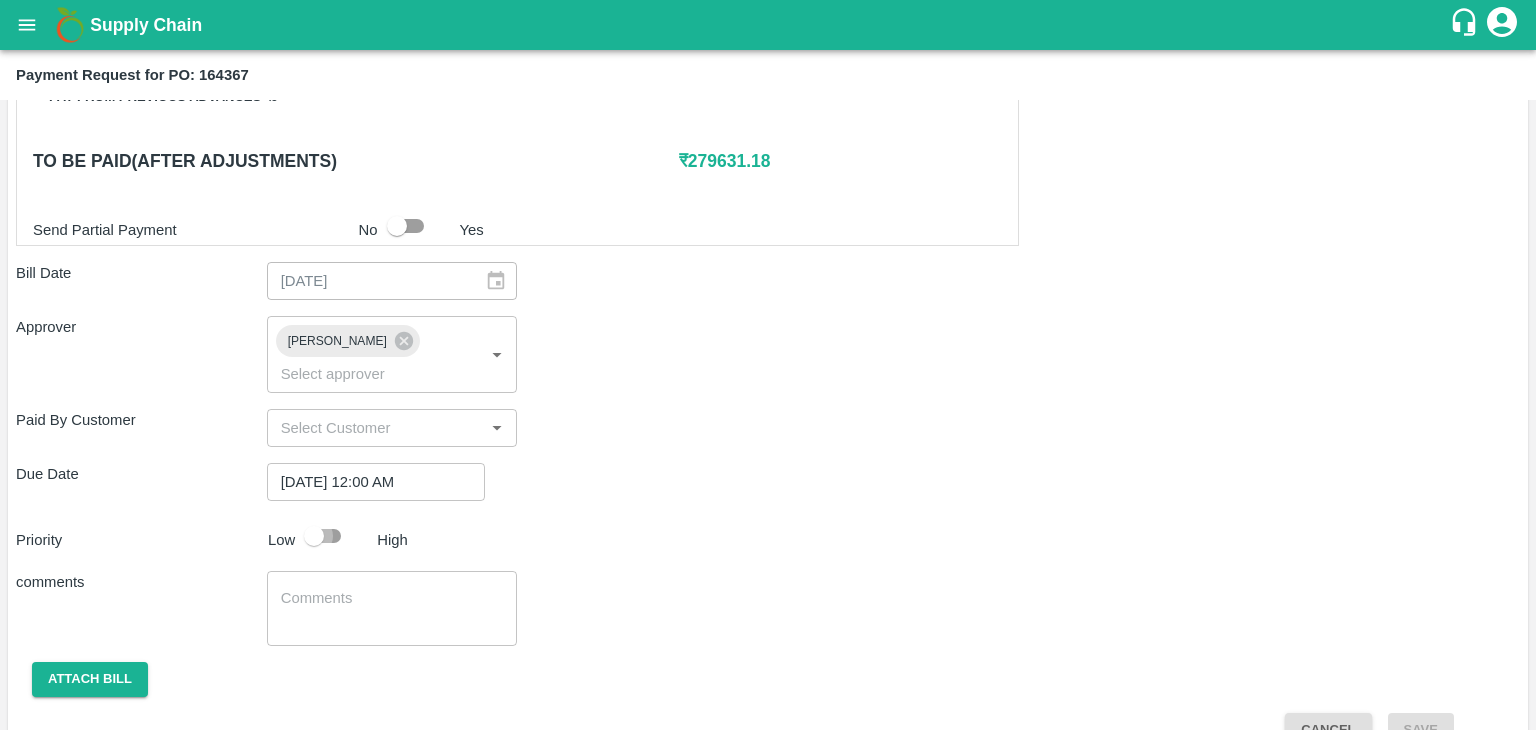 click at bounding box center (314, 536) 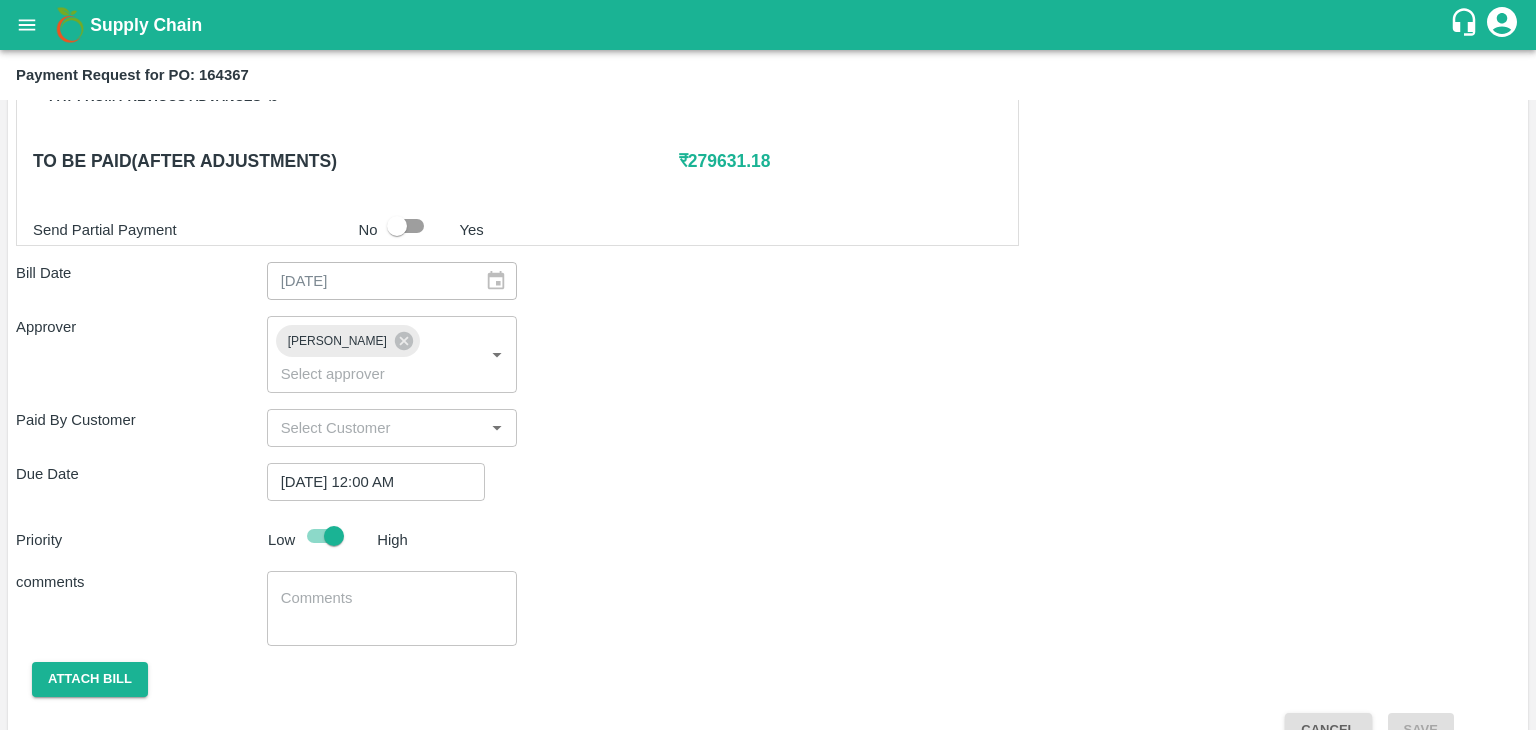 click at bounding box center [392, 609] 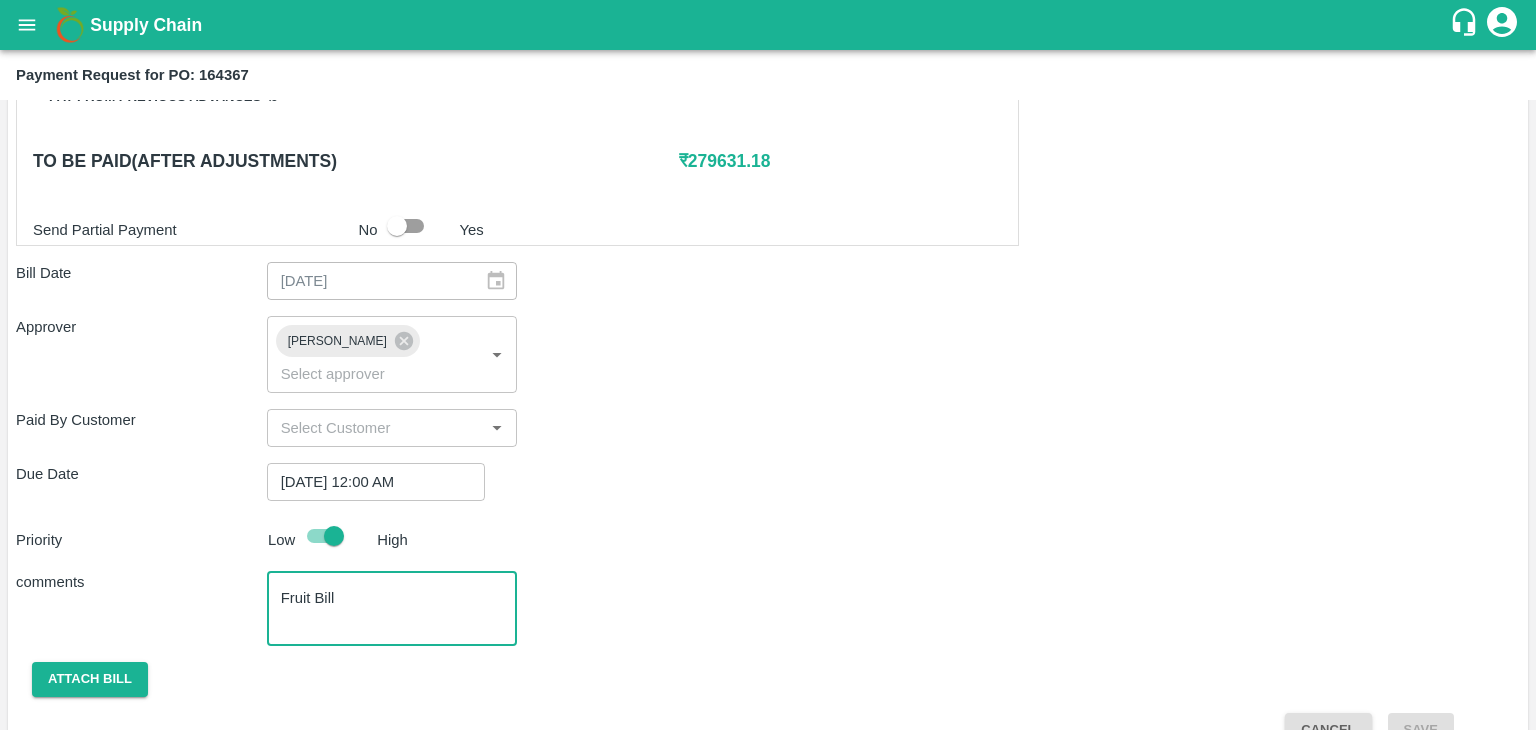 scroll, scrollTop: 992, scrollLeft: 0, axis: vertical 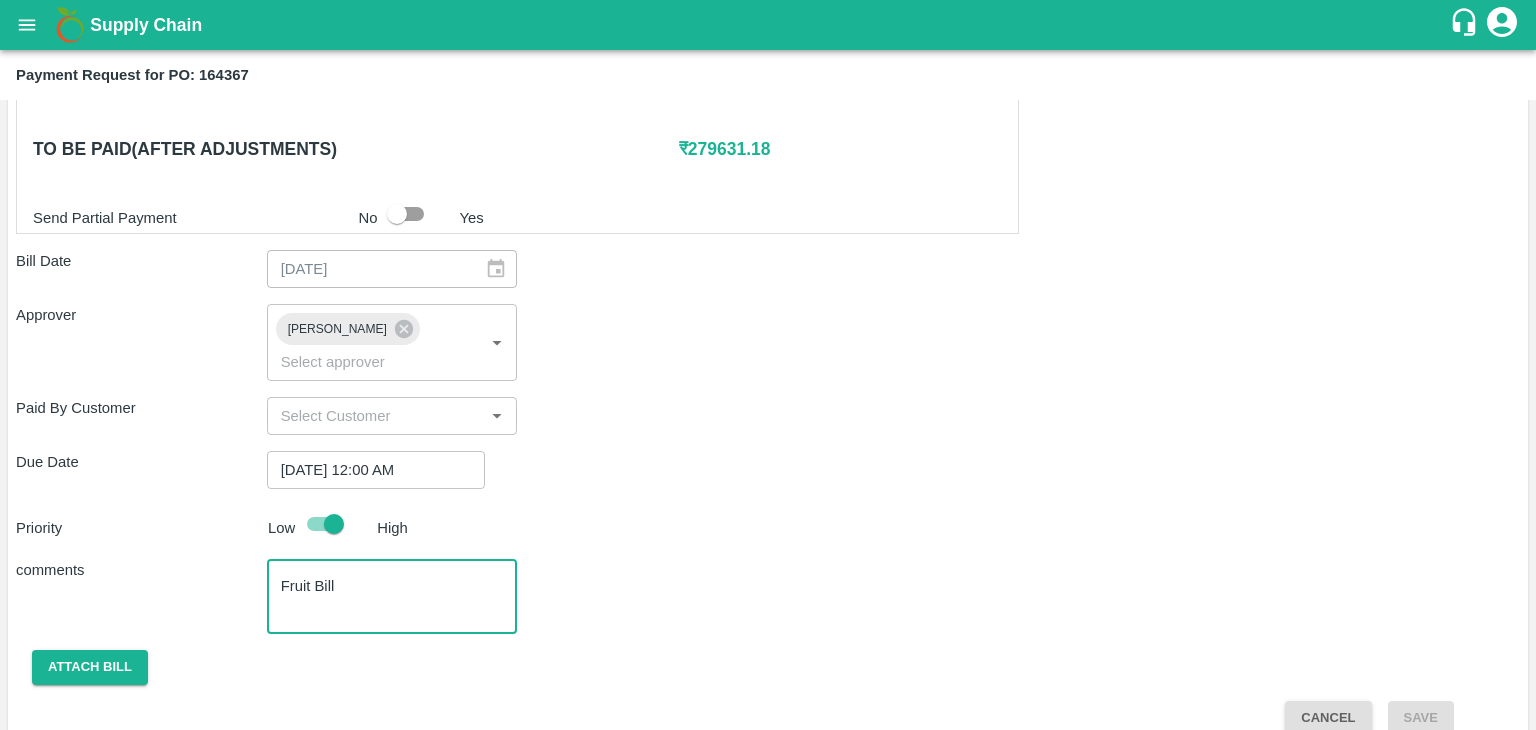 type on "Fruit Bill" 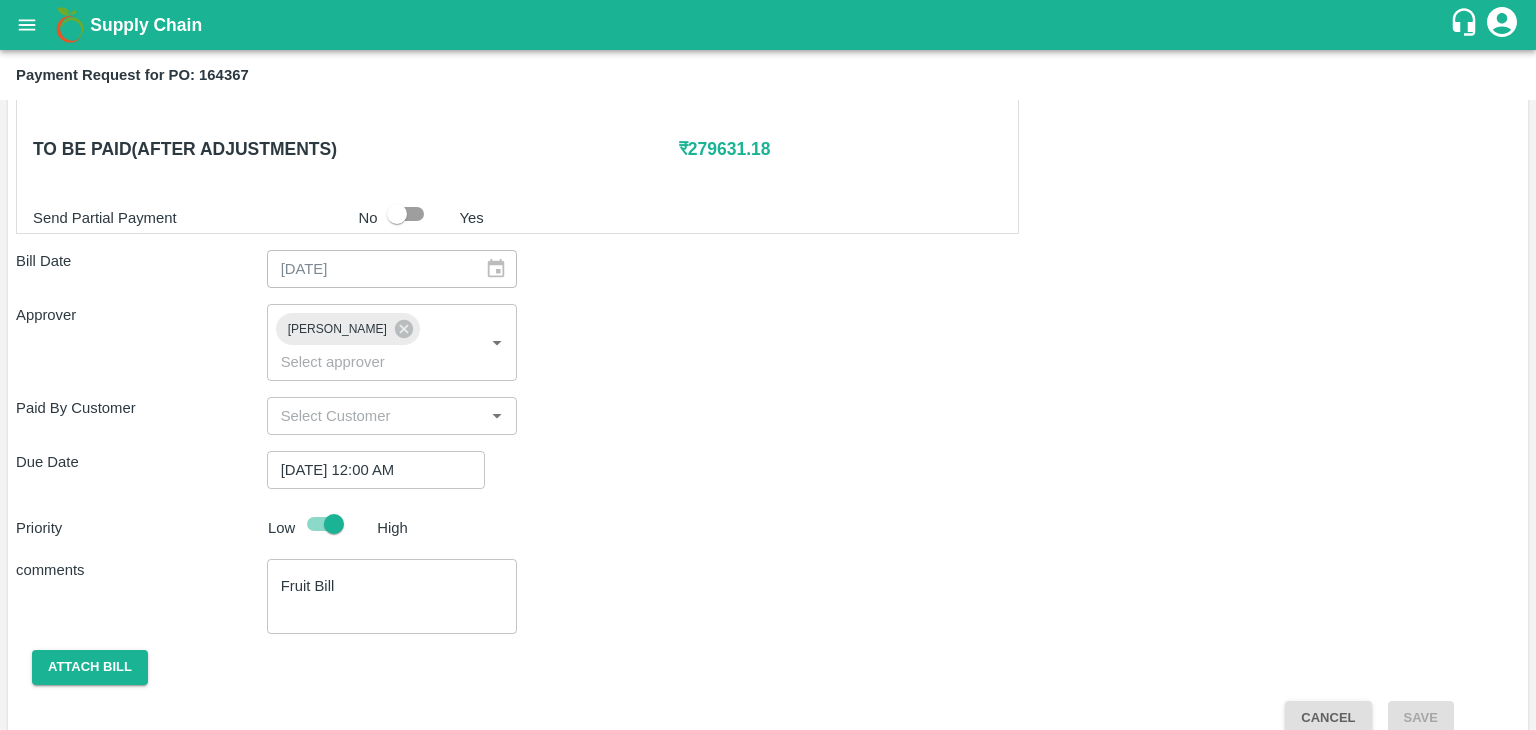 click on "Shipment -  SHIP/TEMB/347193 Lots (Labels) Weight (Kgs) Total Price (₹) BANANA-EXP/13 kg M N-CHL 4 Hand/V-MH-SafalF/468FEX/210725   78 ( 6  X   13   ) ₹ 2573.22 ₹ 32.99  / kg BANANA-EXP/13 kg M N-CHL 5 Hand/V-MH-SafalF/468FEX/210725   1495 ( 115  X   13   ) ₹ 49320.05 ₹ 32.99  / kg BANANA-EXP/13 kg M N-CHL 6 Hand/V-MH-SafalF/468FEX/210725   4459 ( 343  X   13   ) ₹ 147102.41 ₹ 32.99  / kg BANANA-EXP/13 kg M N-CHL 8 Hand/V-MH-SafalF/468FEX/210725   1859 ( 143  X   13   ) ₹ 61328.41 ₹ 32.99  / kg BANANA-EXP/13 kg M N-CHL CL/V-MH-SafalF/468FEX/210725   247 ( 19  X   13   ) ₹ 8148.53 ₹ 32.99  / kg Total 8138 268472.62 Shipment -  SHIP/TEMB/347215 Lots (Labels) Weight (Kgs) Total Price (₹) BANANA-EXP/C Class/V-MH-SafalF/258BOM/210725   253 ( 1  X   253   ) ₹ 7650.72 ₹ 30.24  / kg Total 253 7650.72 Shipment -  SHIP/TEMB/347216 Lots (Labels) Weight (Kgs) Total Price (₹) BANANA-EXP/PHR Kg/V-MH-SafalF/258BOM/210725   116 ( 1  X   116   ) ₹ 3507.84 ₹ 30.24  / kg Total 116 3507.84 0 No" at bounding box center (768, 79) 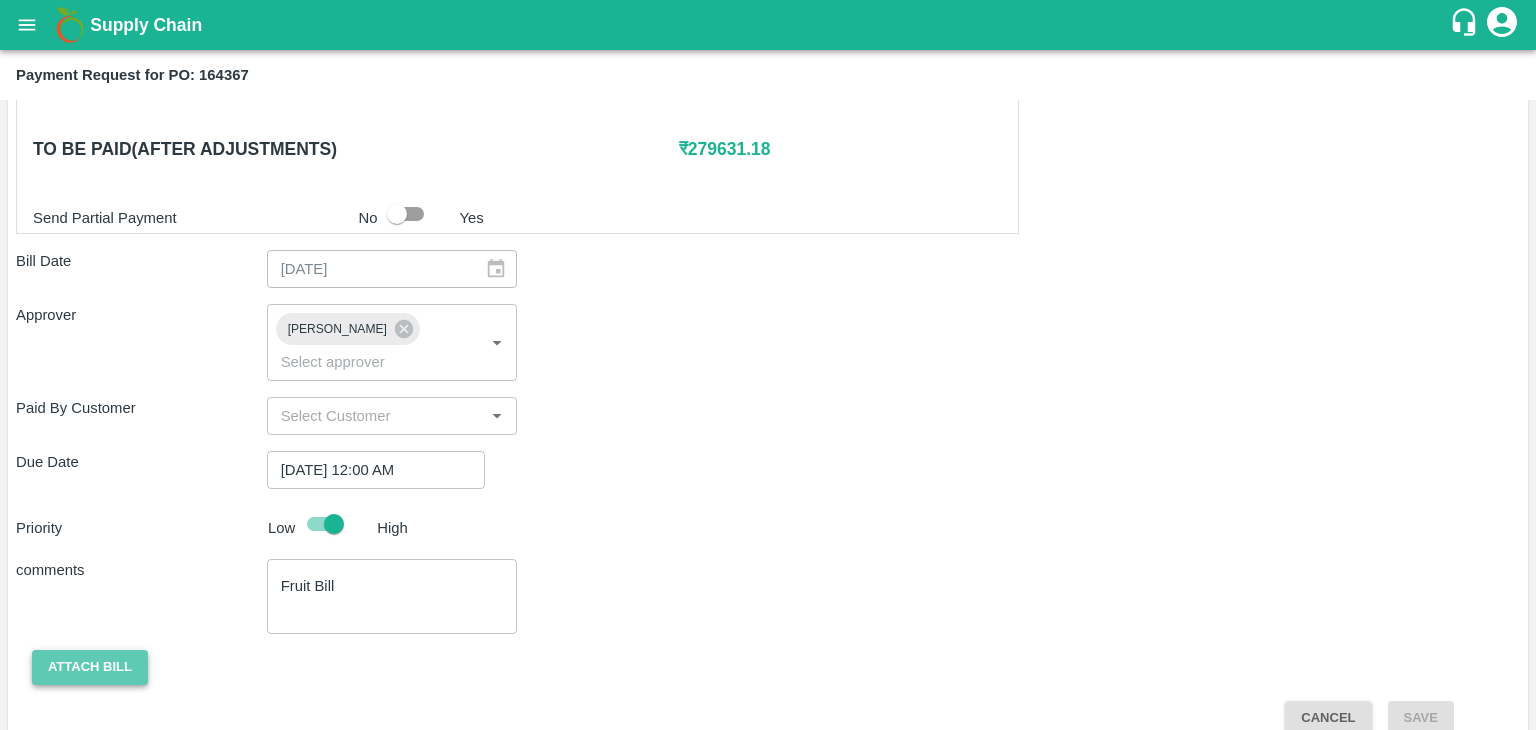 click on "Attach bill" at bounding box center (90, 667) 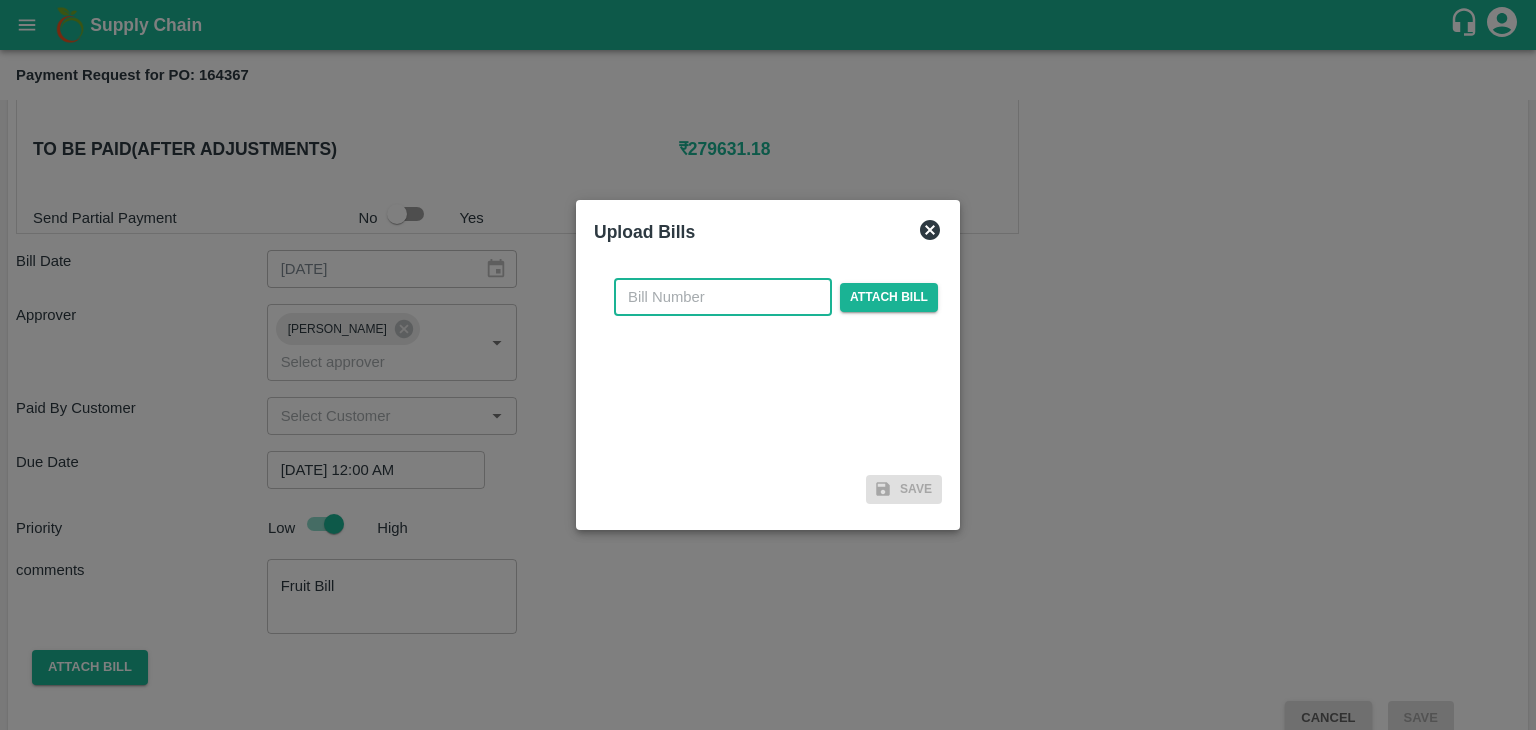 click at bounding box center [723, 297] 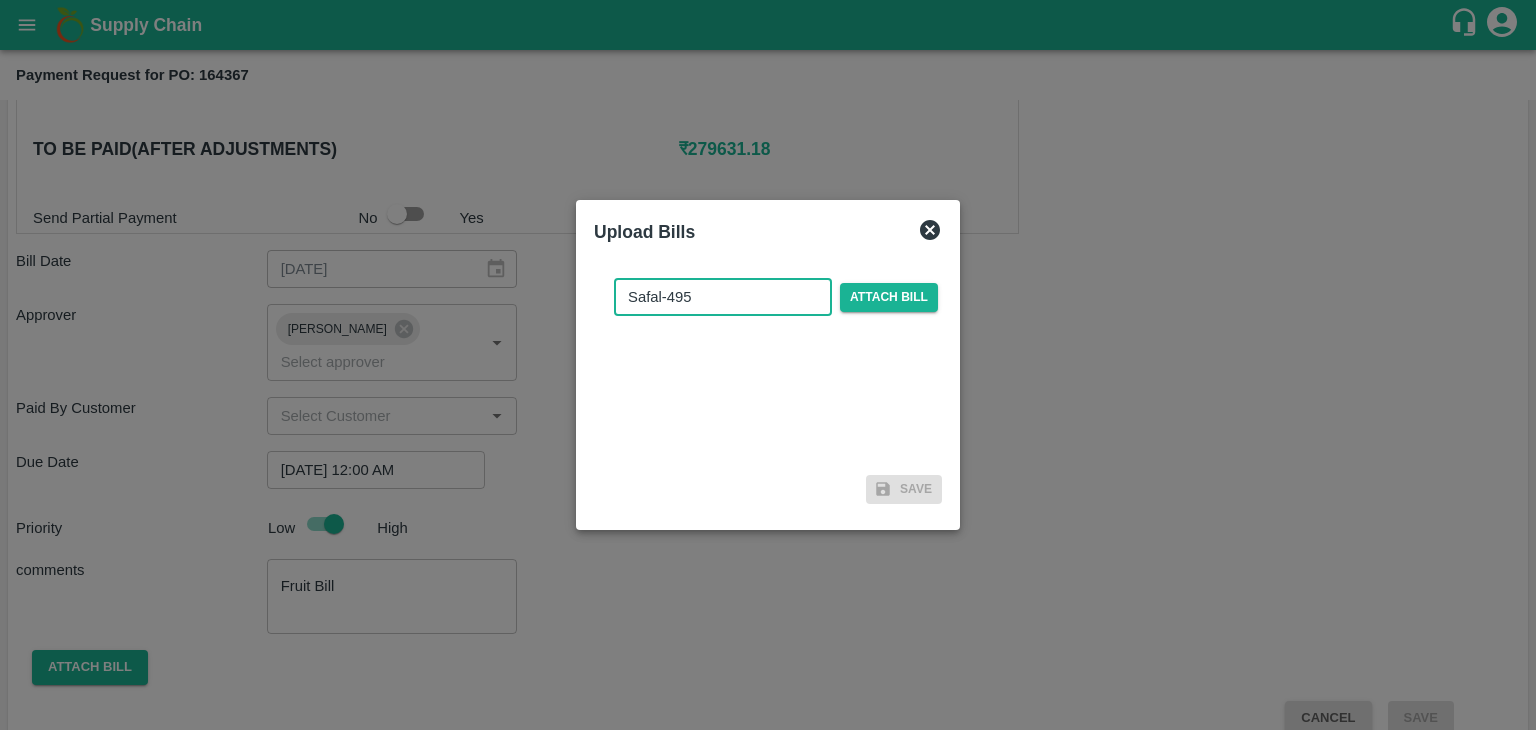 click on "Safal-495" at bounding box center [723, 297] 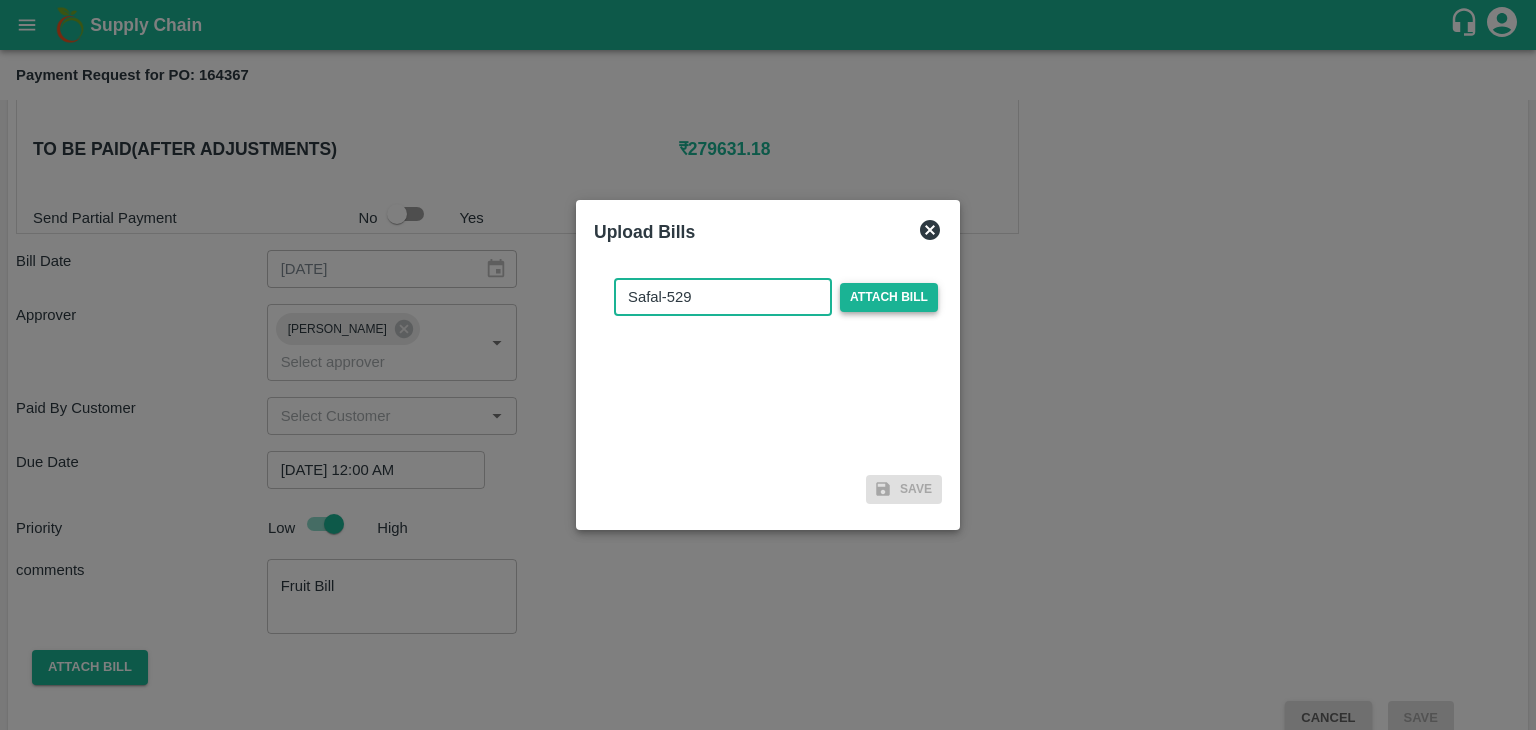 type on "Safal-529" 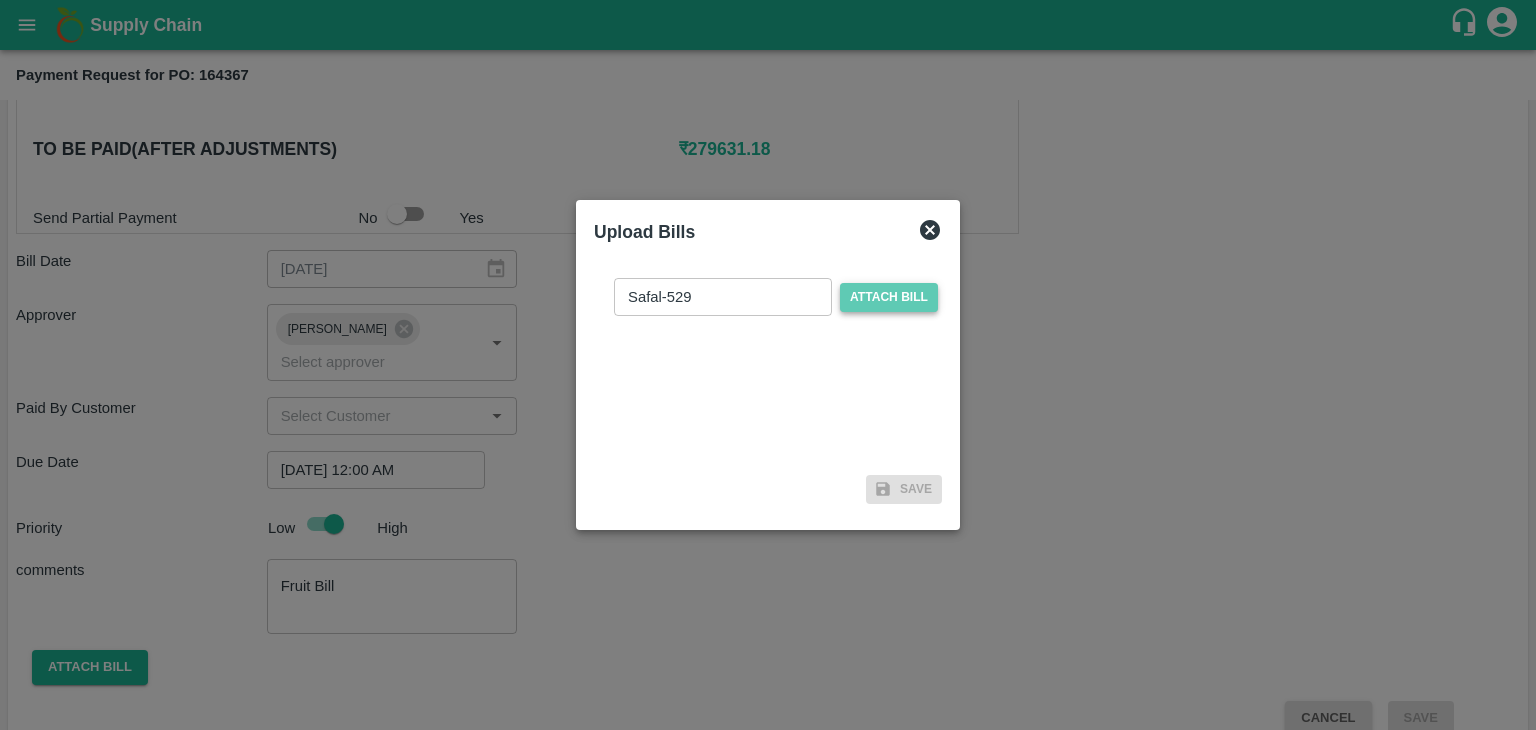 click on "Attach bill" at bounding box center (889, 297) 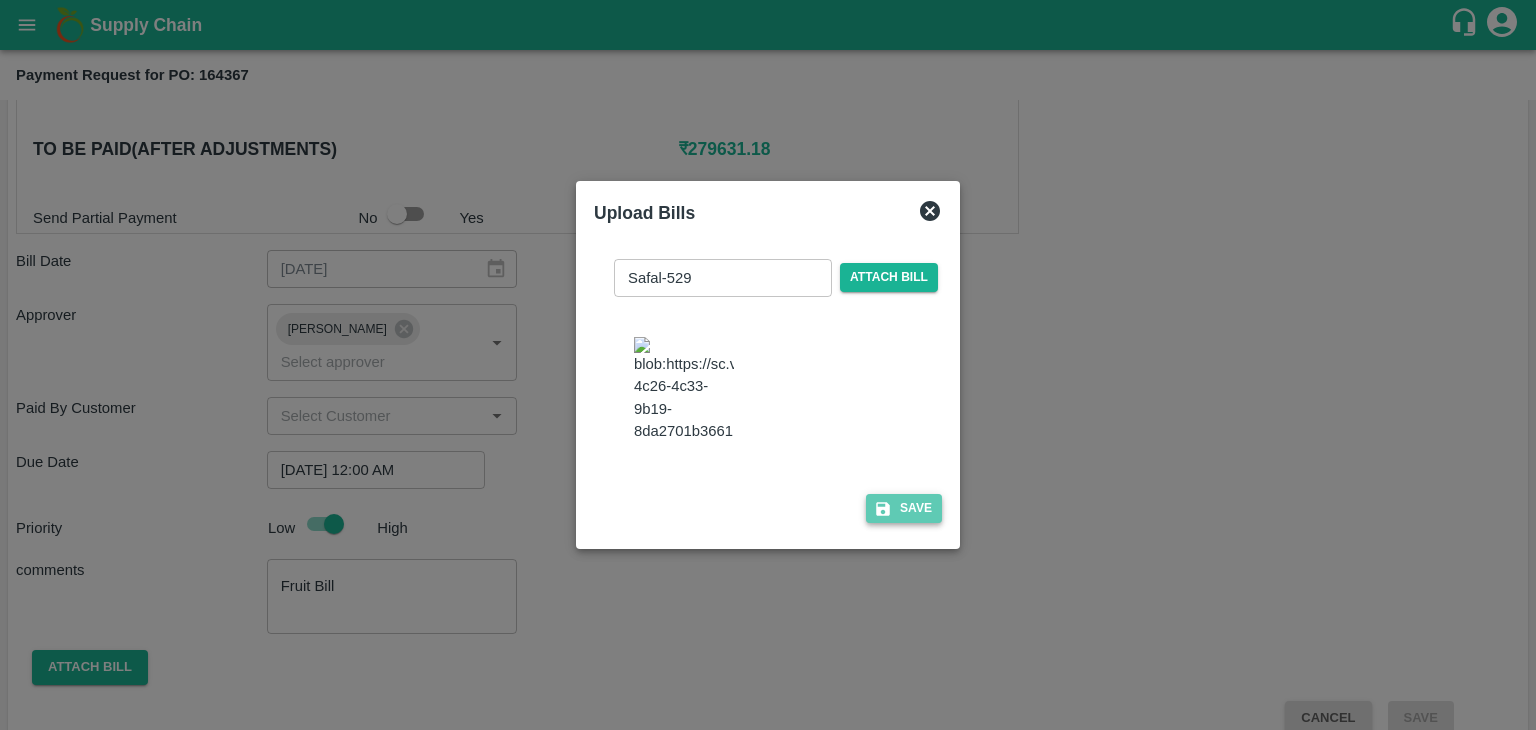 click on "Save" at bounding box center (904, 508) 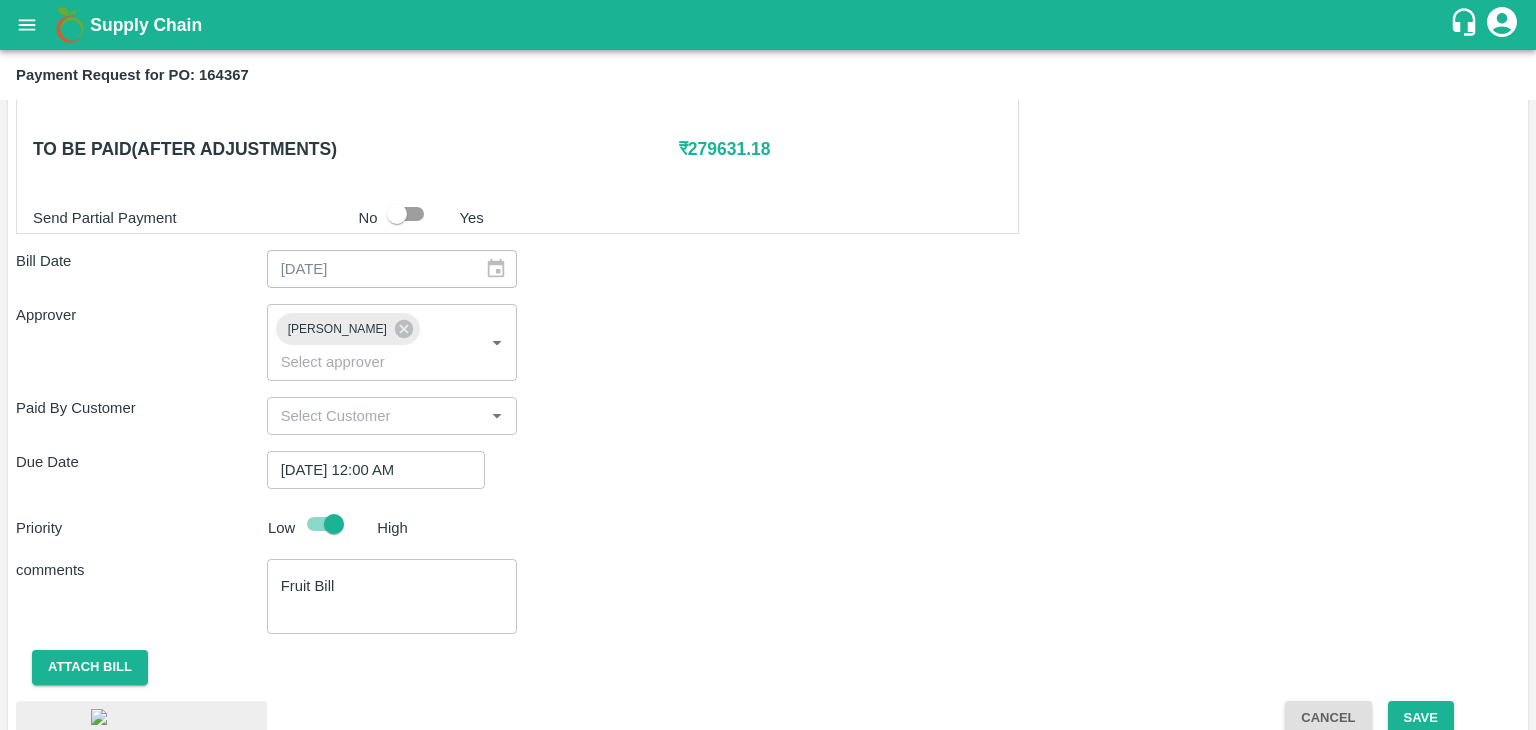 scroll, scrollTop: 1105, scrollLeft: 0, axis: vertical 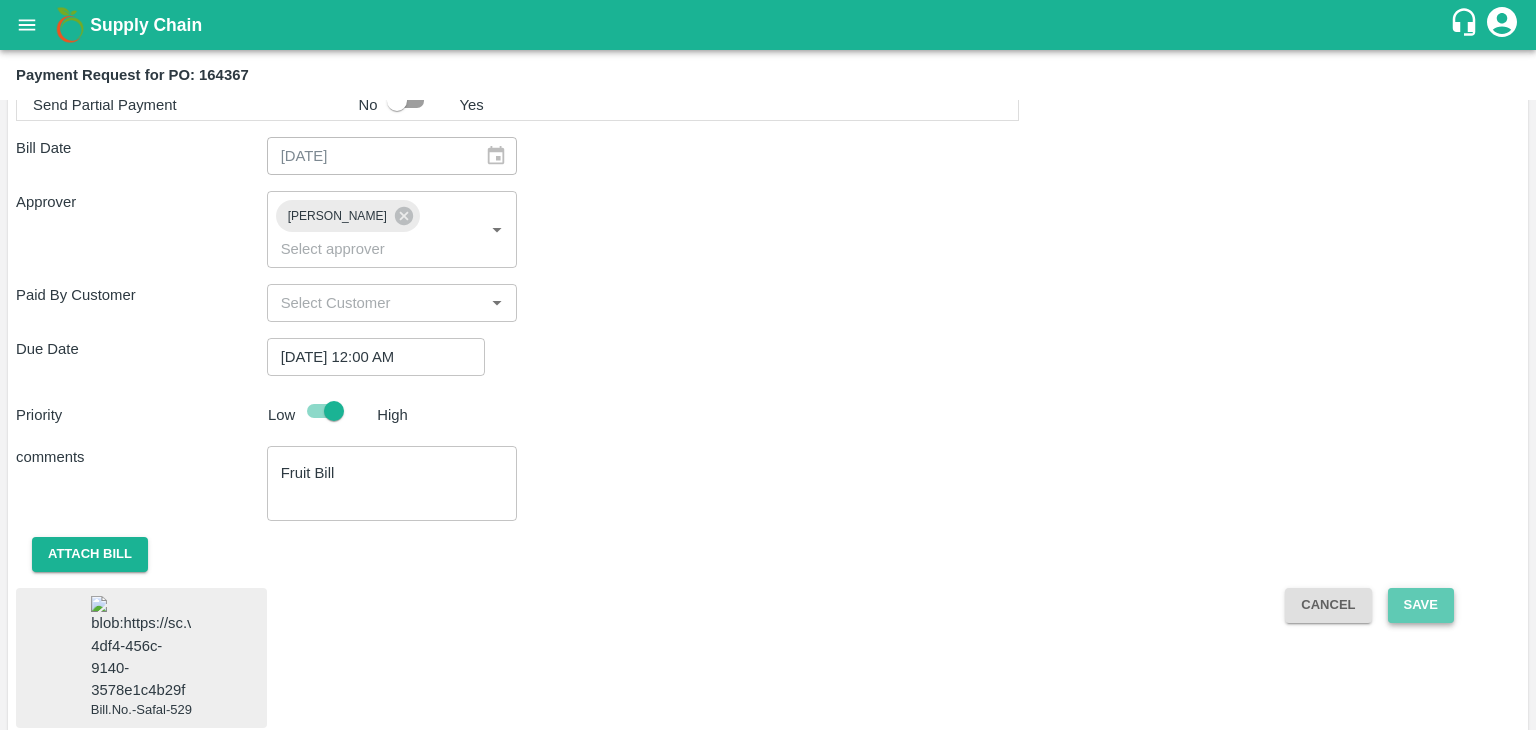 click on "Save" at bounding box center [1421, 605] 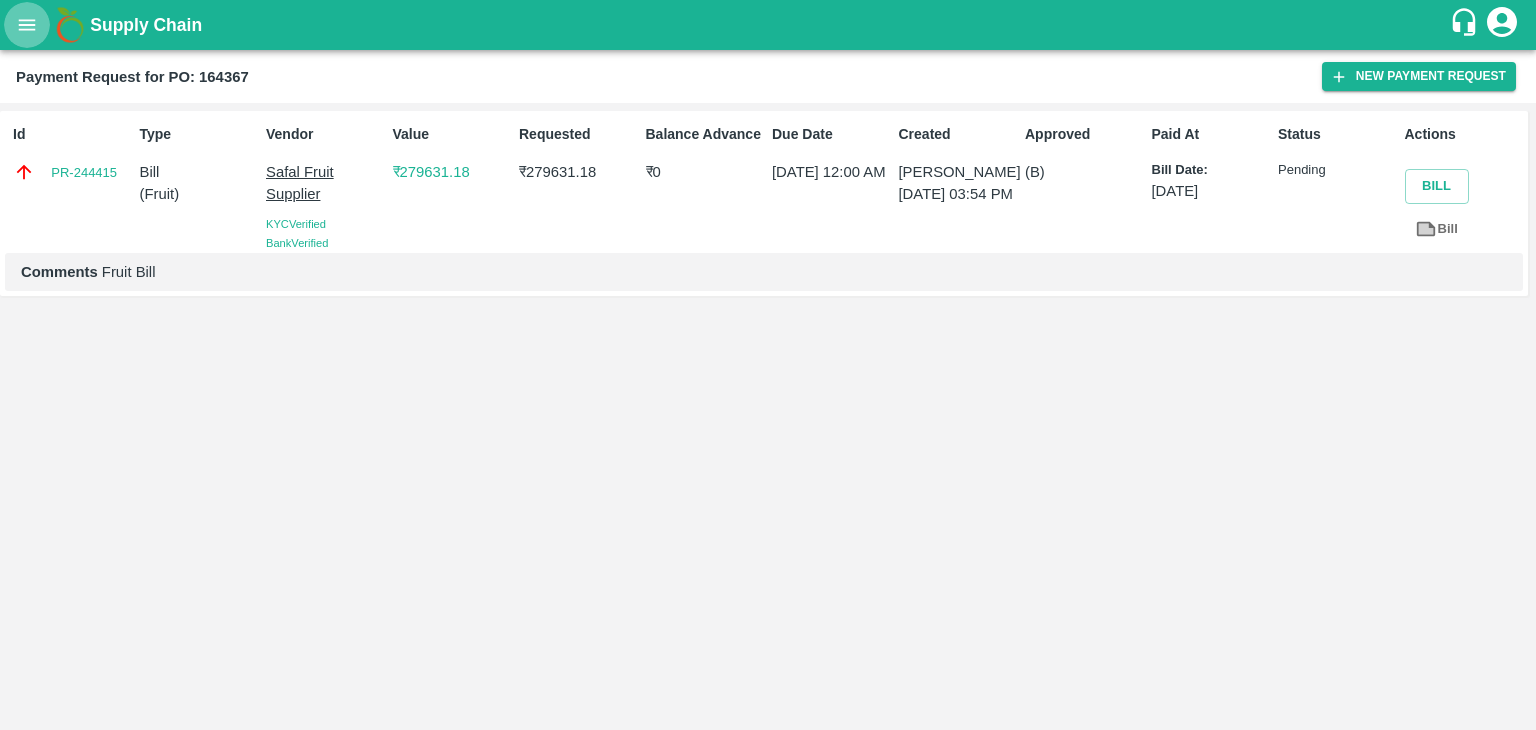 click at bounding box center (27, 25) 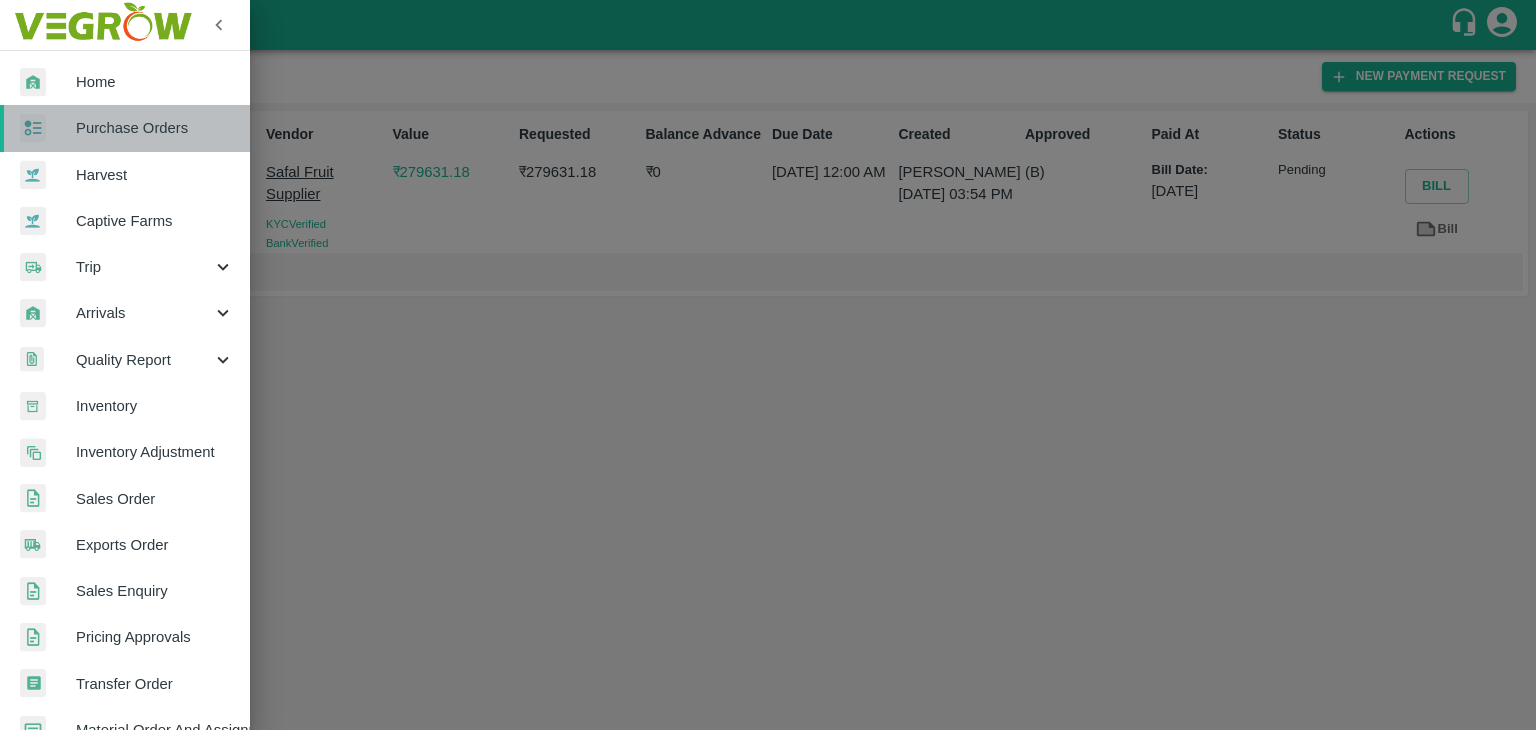 click on "Purchase Orders" at bounding box center (125, 128) 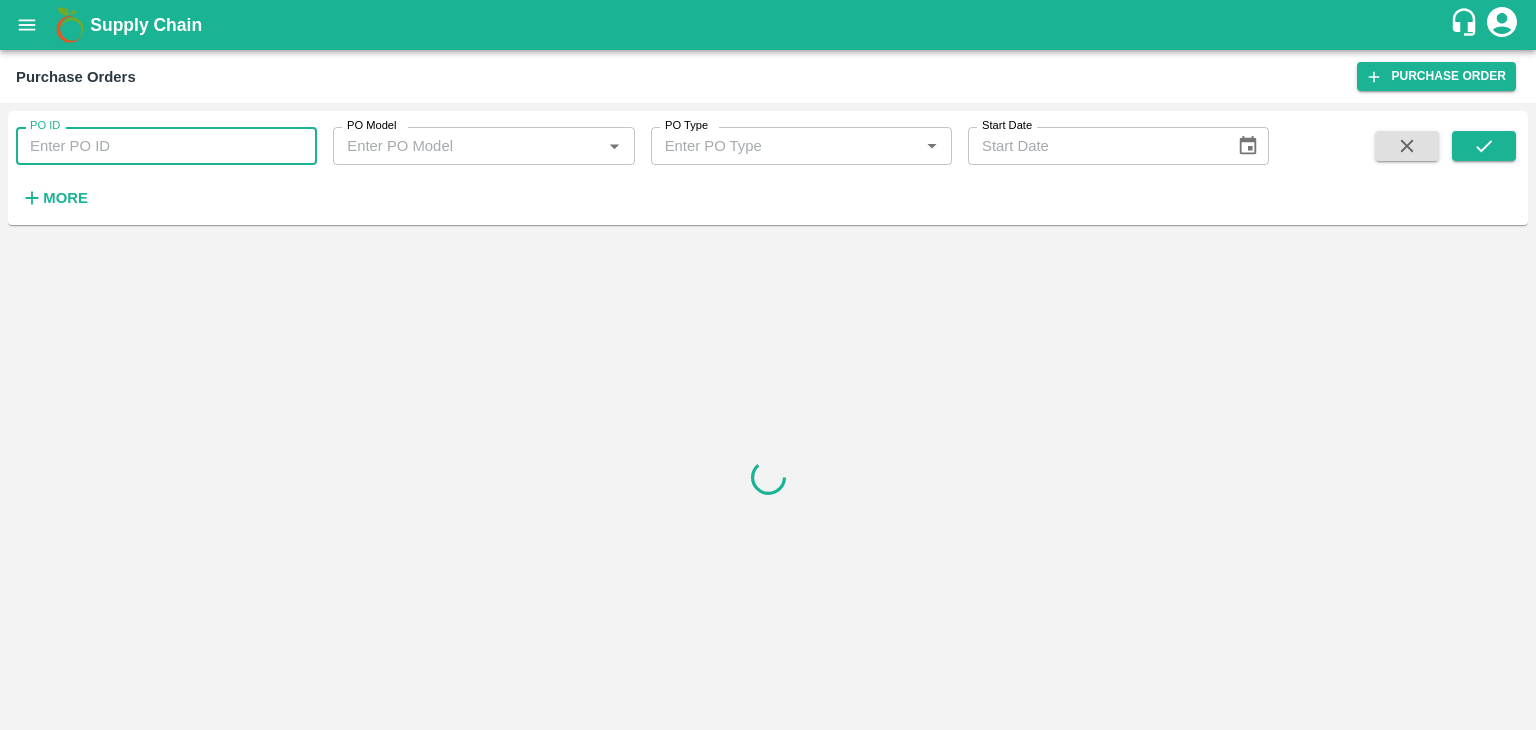 click on "PO ID" at bounding box center [166, 146] 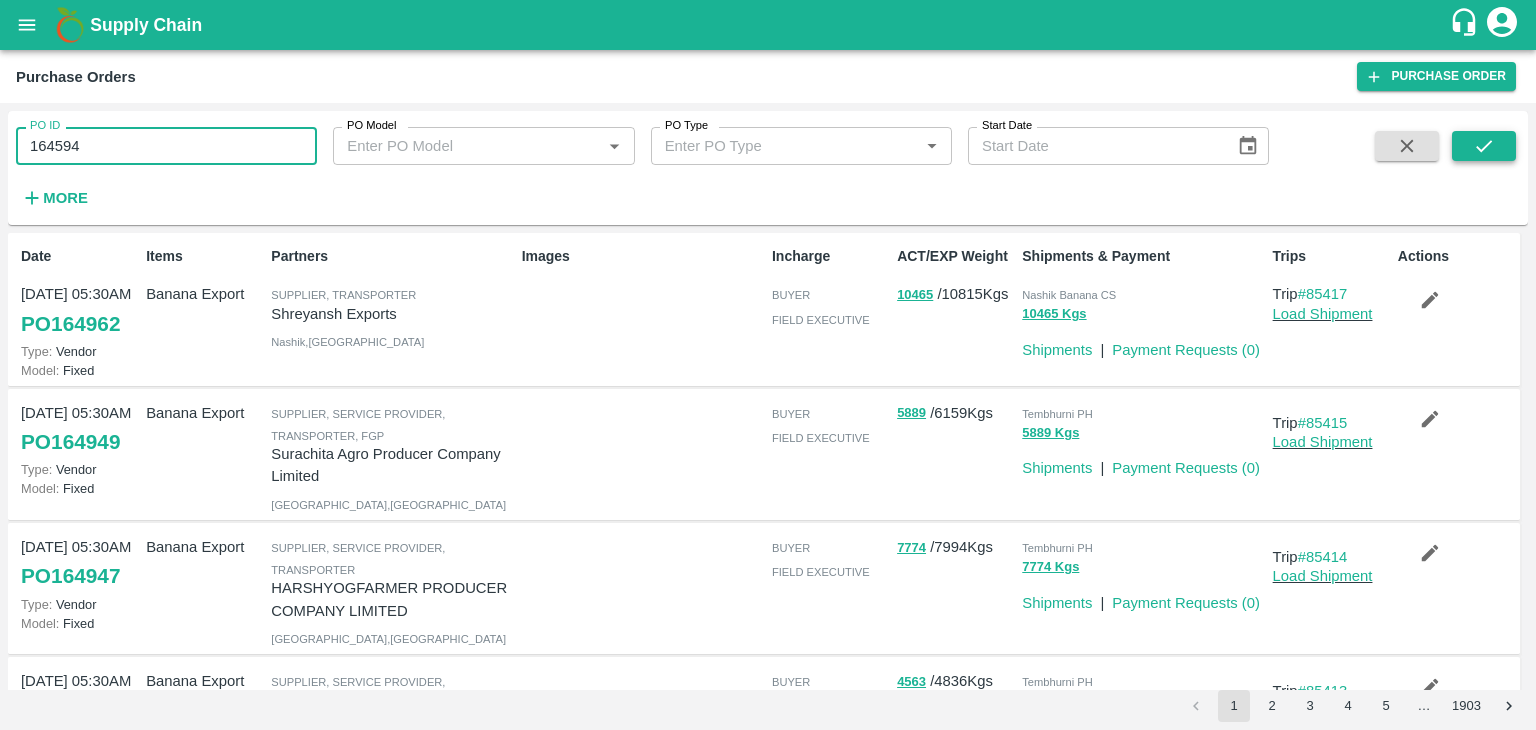 type on "164594" 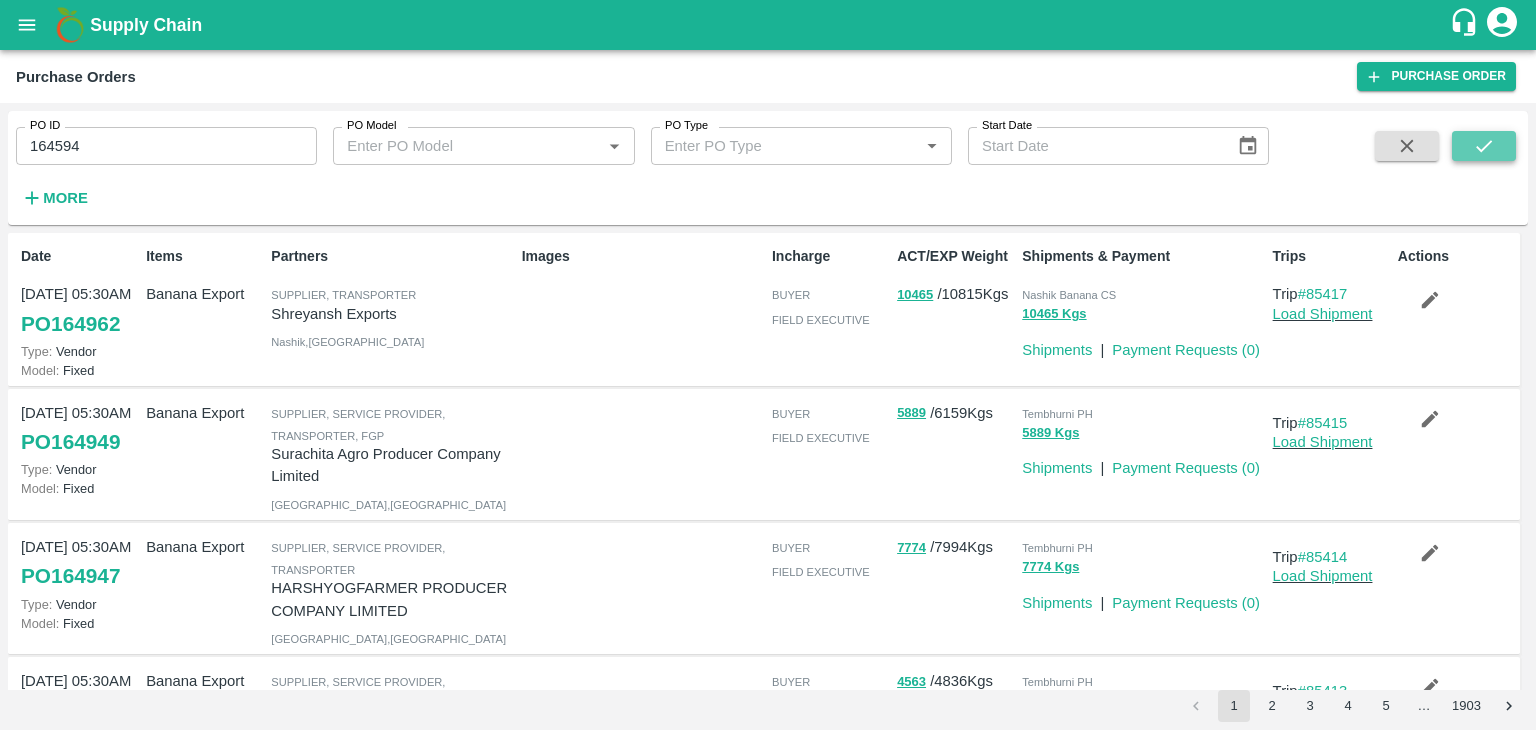 click 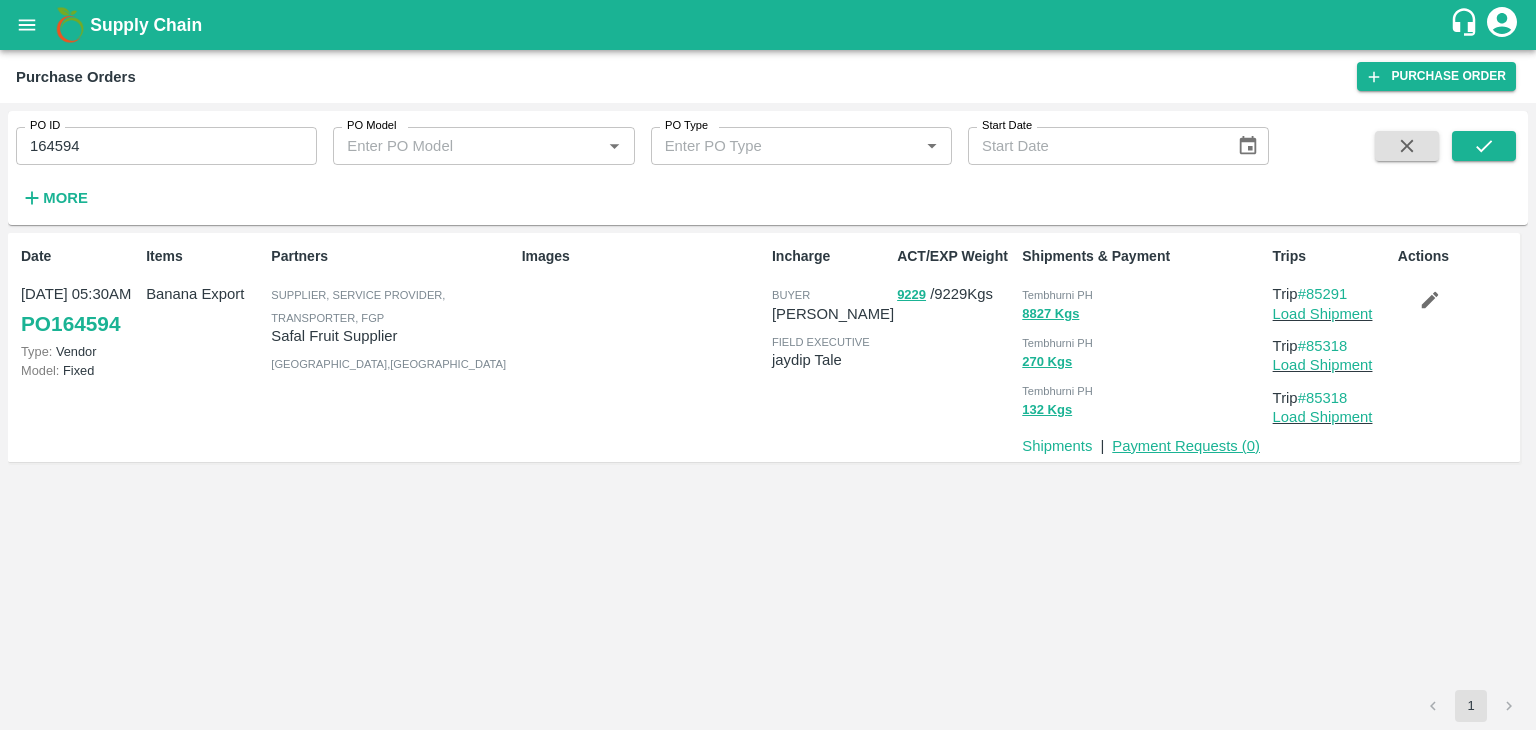 click on "Payment Requests ( 0 )" at bounding box center (1186, 446) 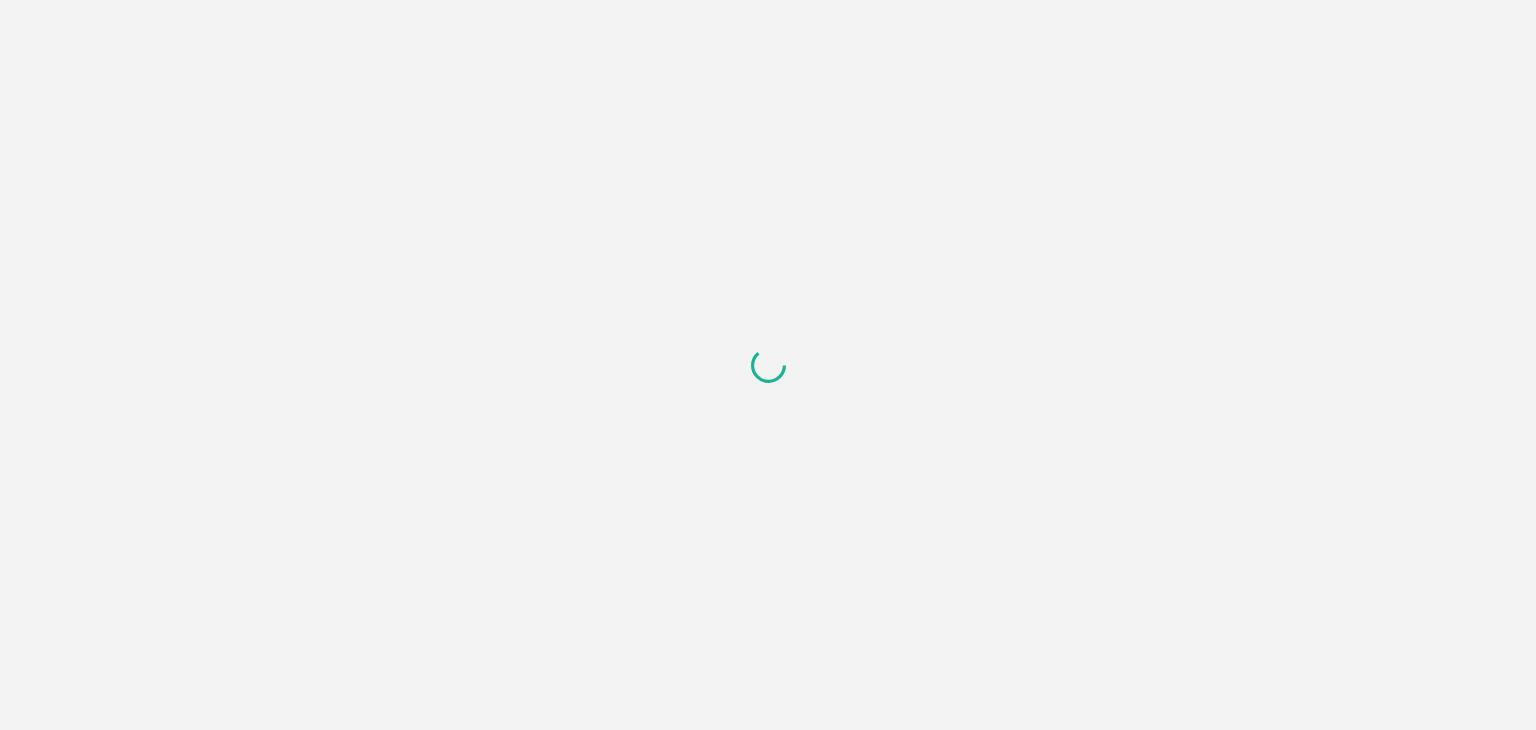 scroll, scrollTop: 0, scrollLeft: 0, axis: both 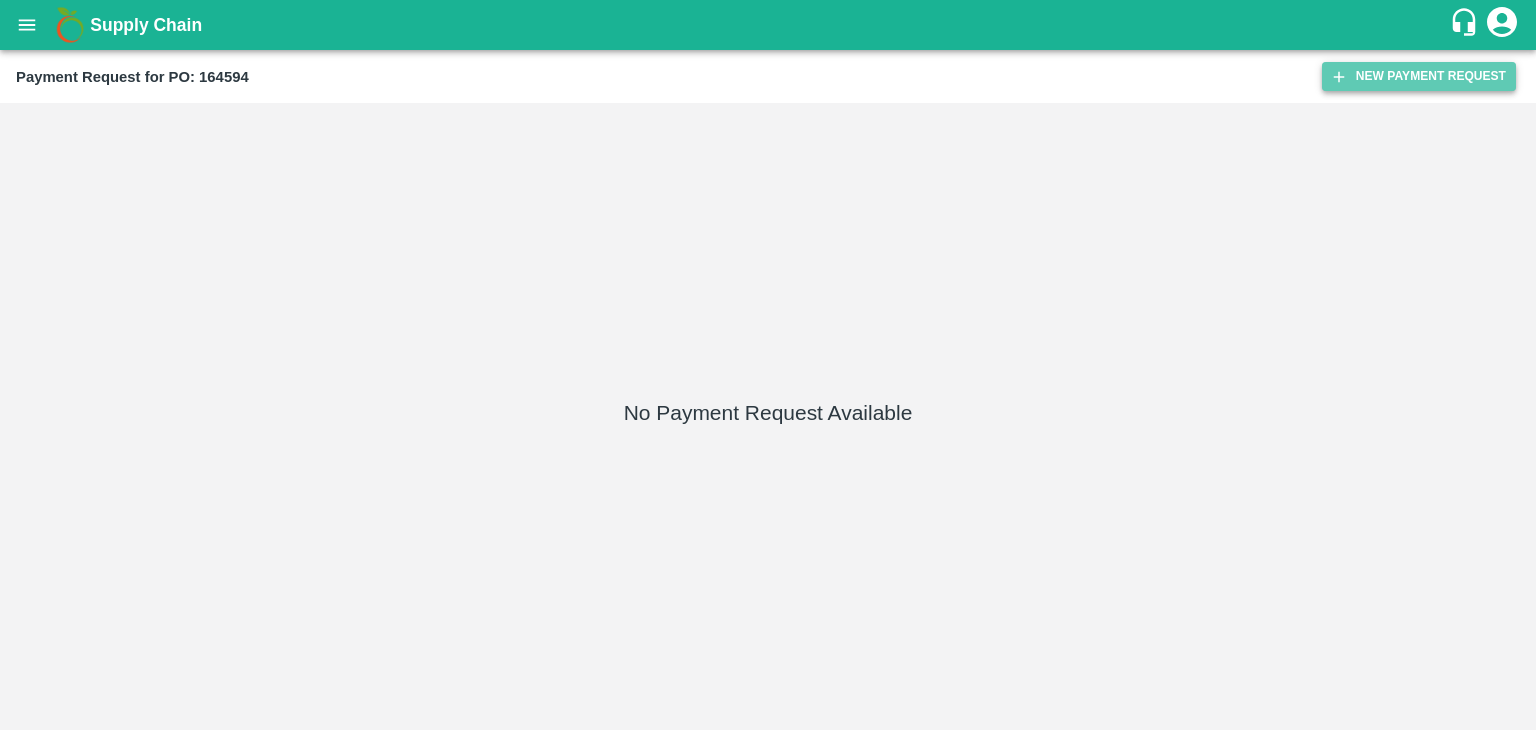 click on "New Payment Request" at bounding box center (1419, 76) 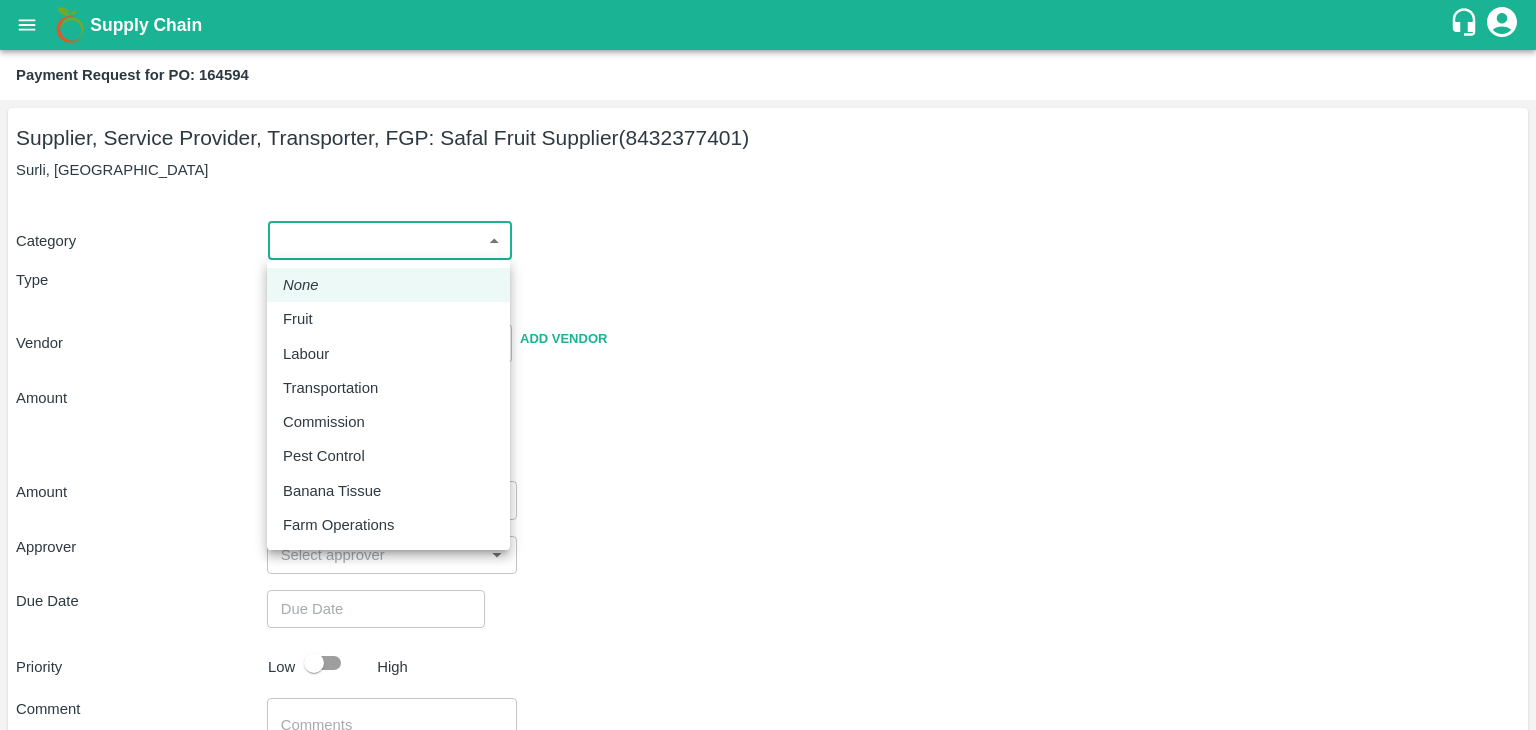 drag, startPoint x: 304, startPoint y: 252, endPoint x: 328, endPoint y: 316, distance: 68.35203 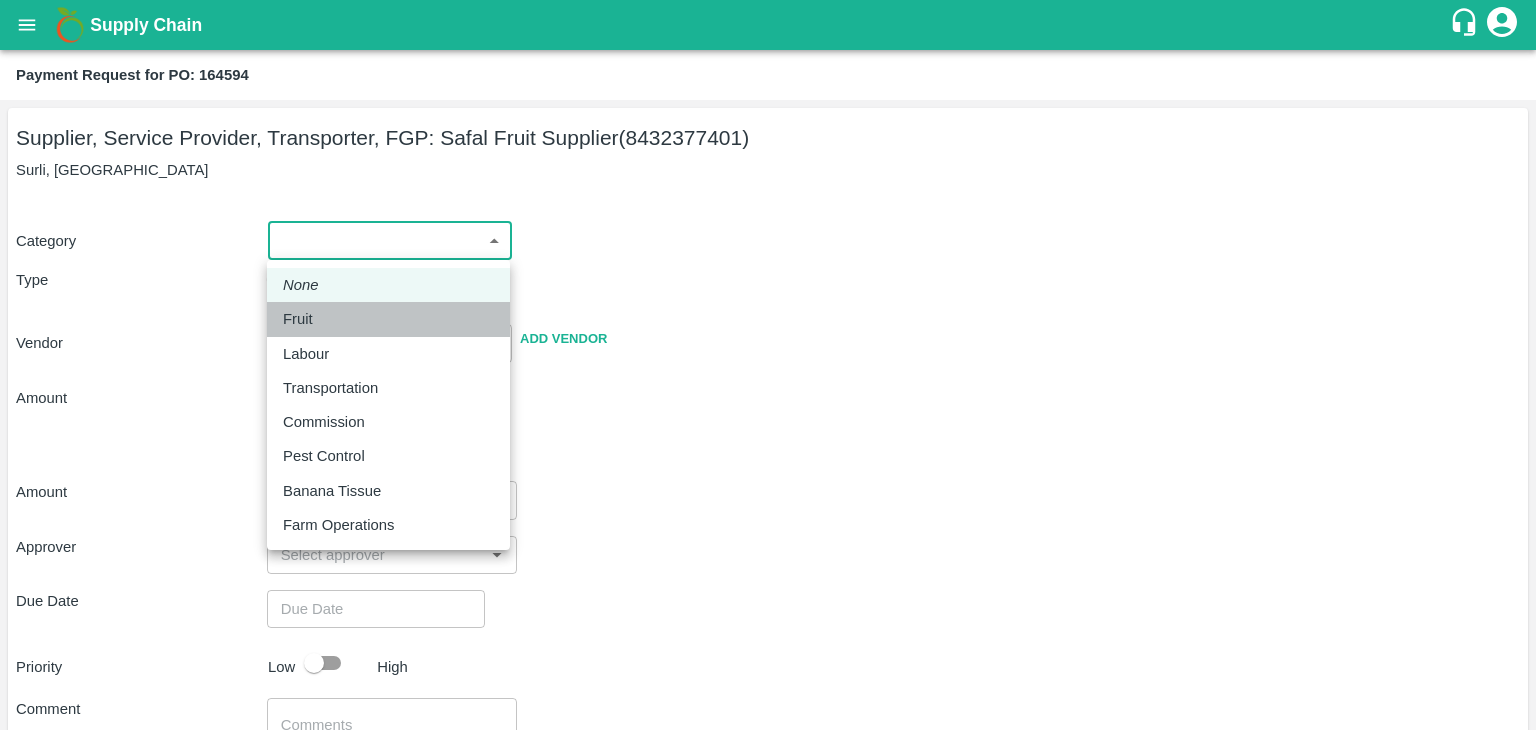 click on "Fruit" at bounding box center [388, 319] 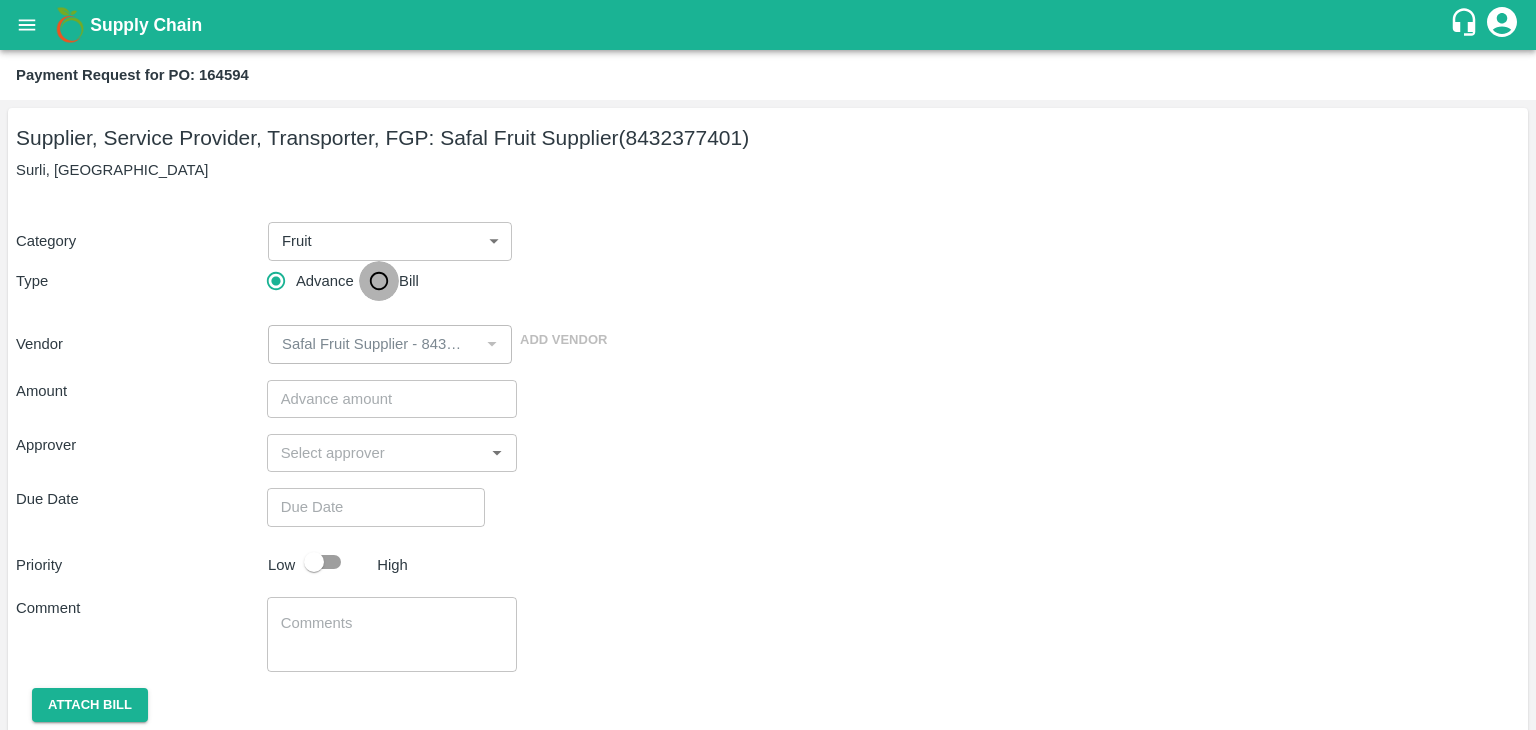 click on "Bill" at bounding box center [379, 281] 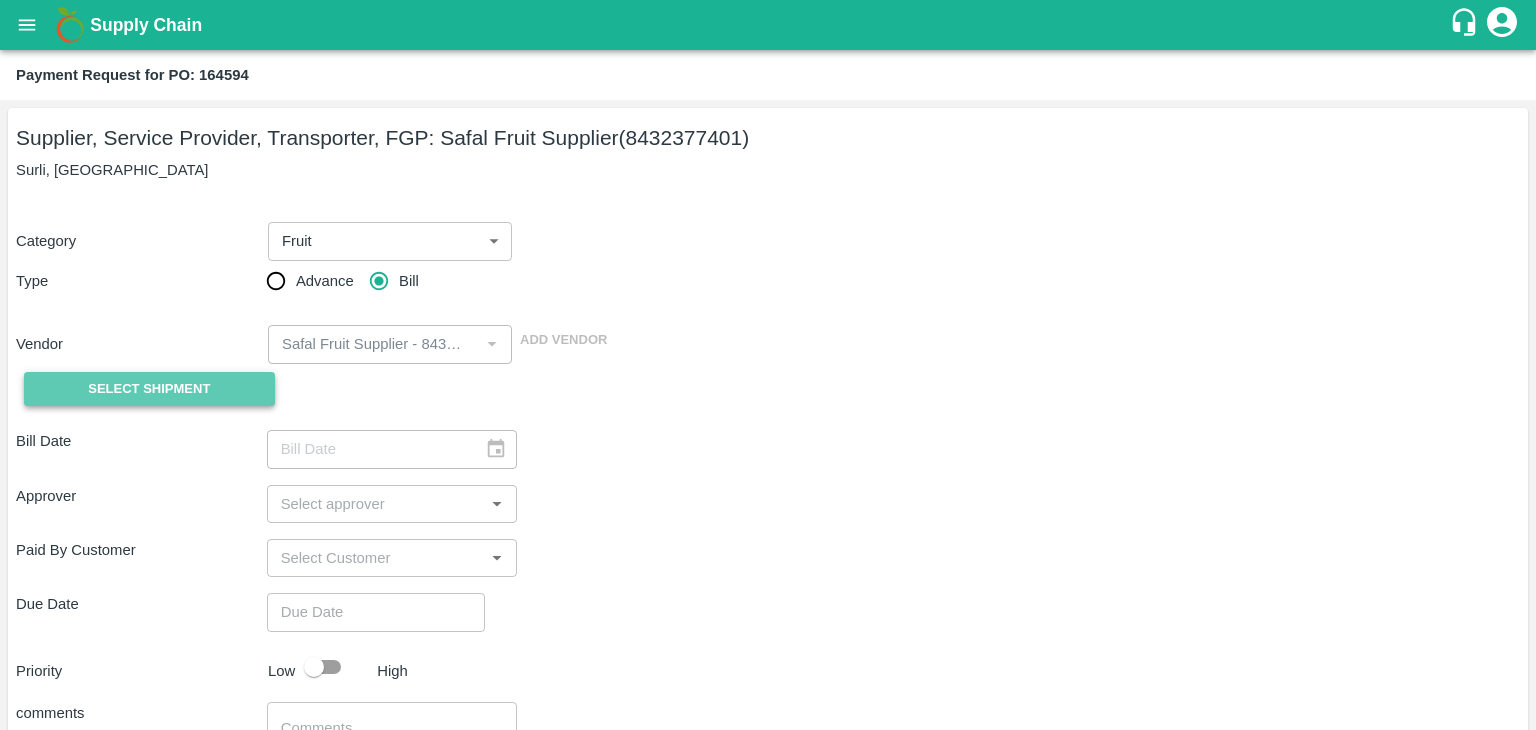 click on "Select Shipment" at bounding box center (149, 389) 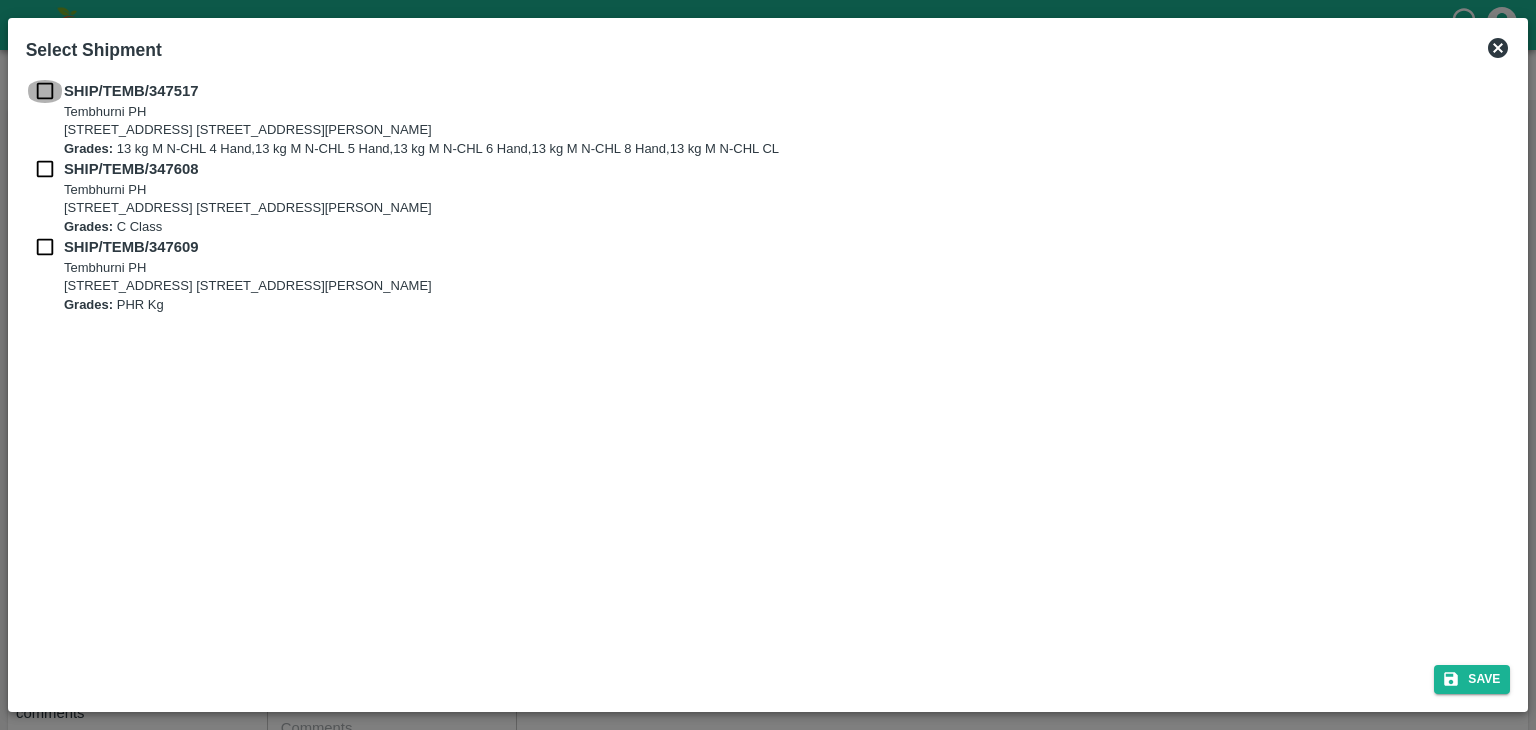 click at bounding box center [45, 91] 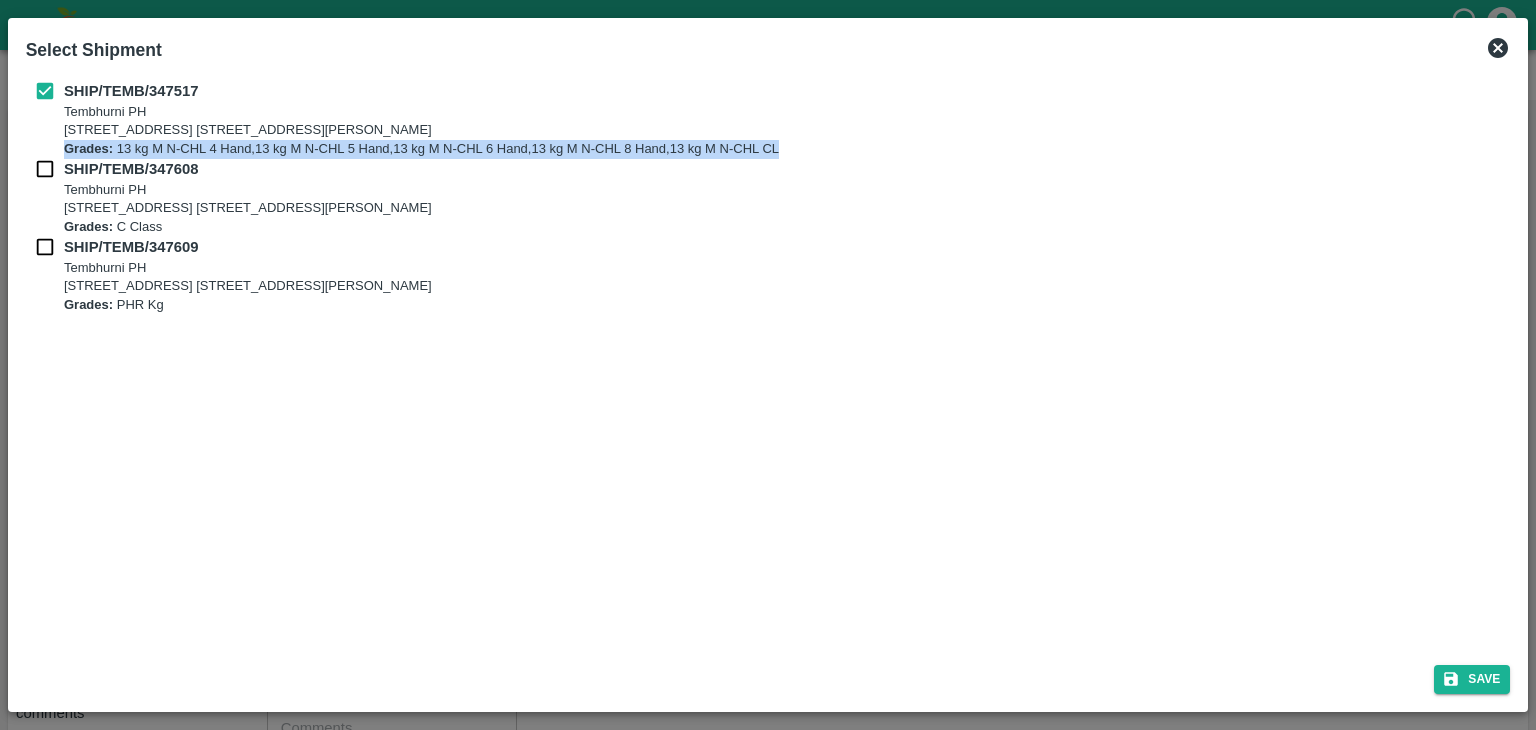 drag, startPoint x: 40, startPoint y: 155, endPoint x: 44, endPoint y: 171, distance: 16.492422 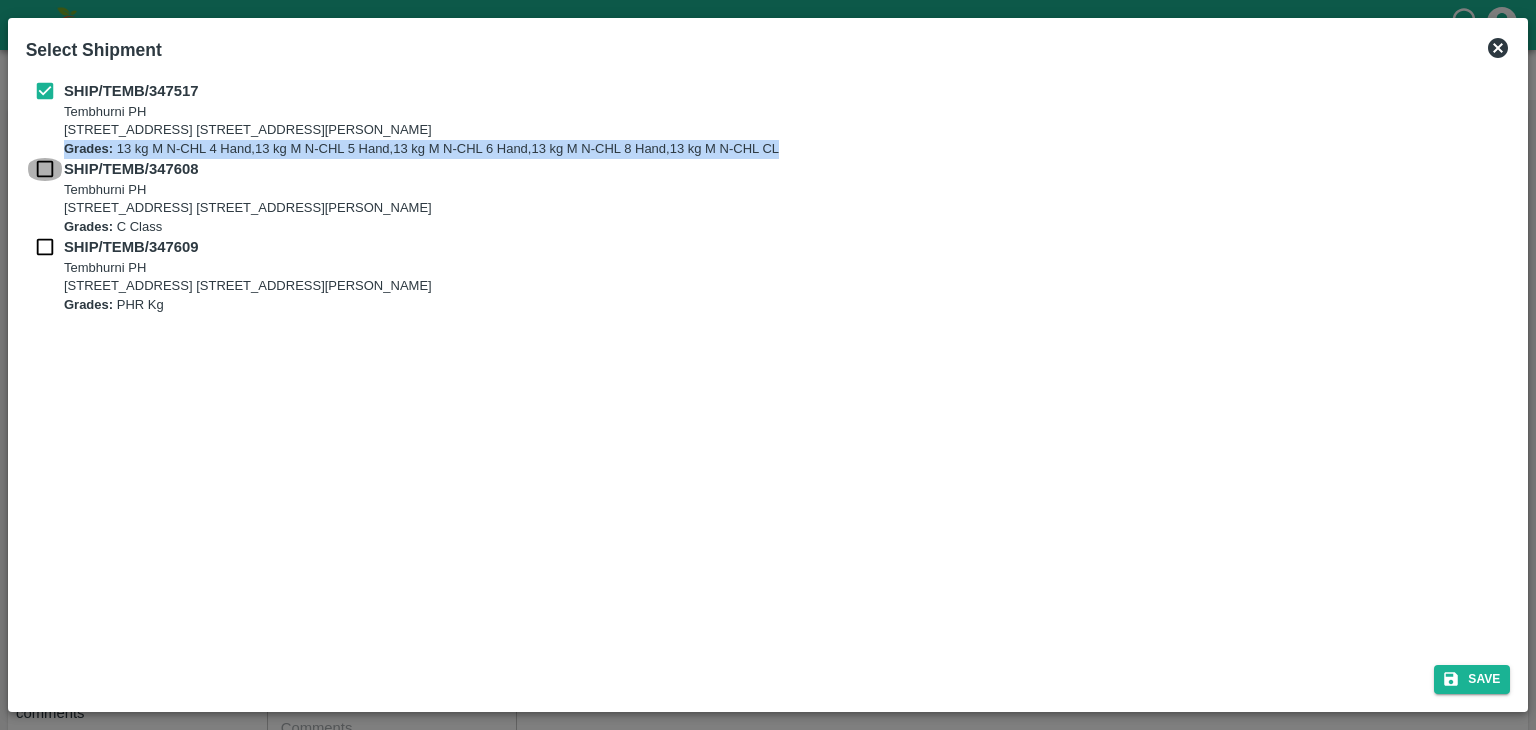 click at bounding box center [45, 169] 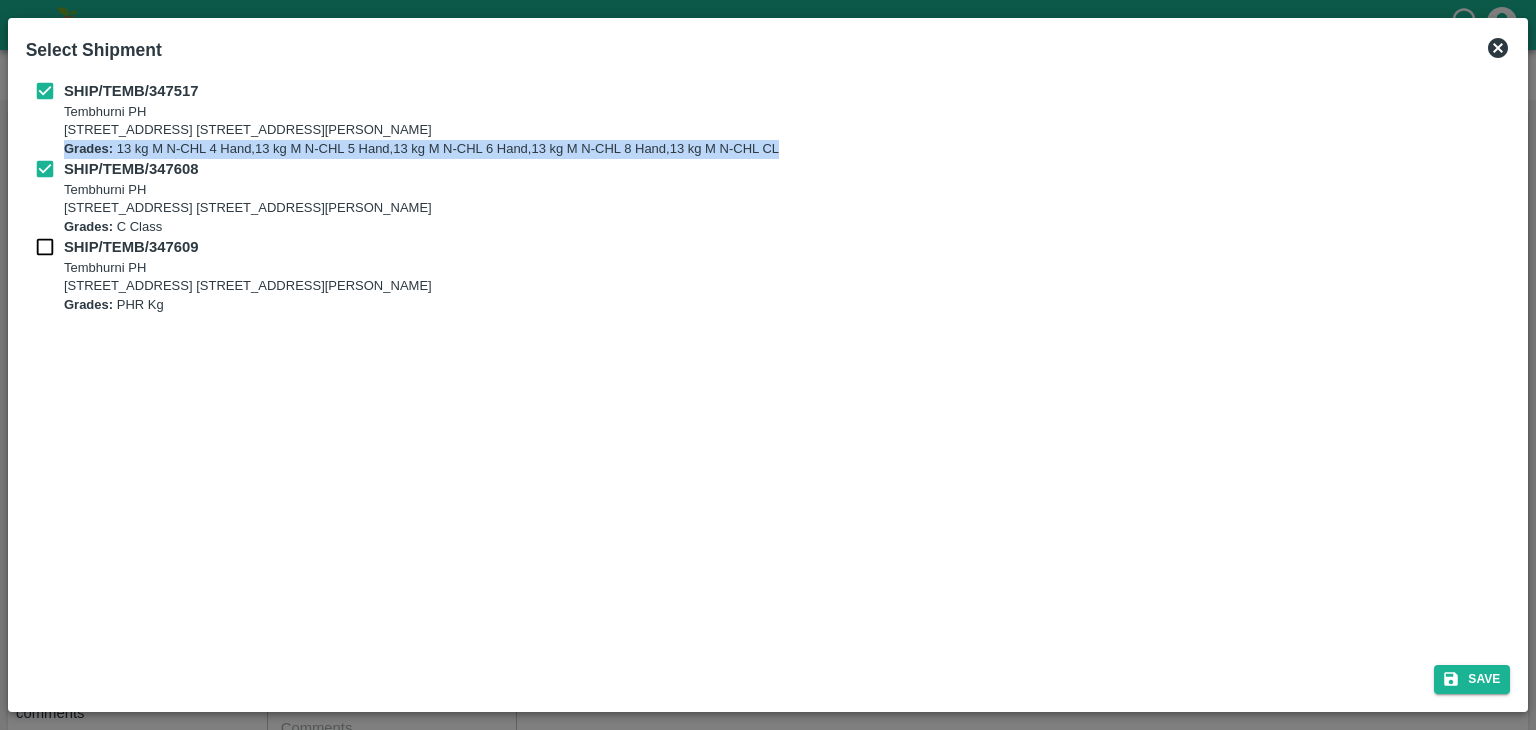 click at bounding box center (45, 247) 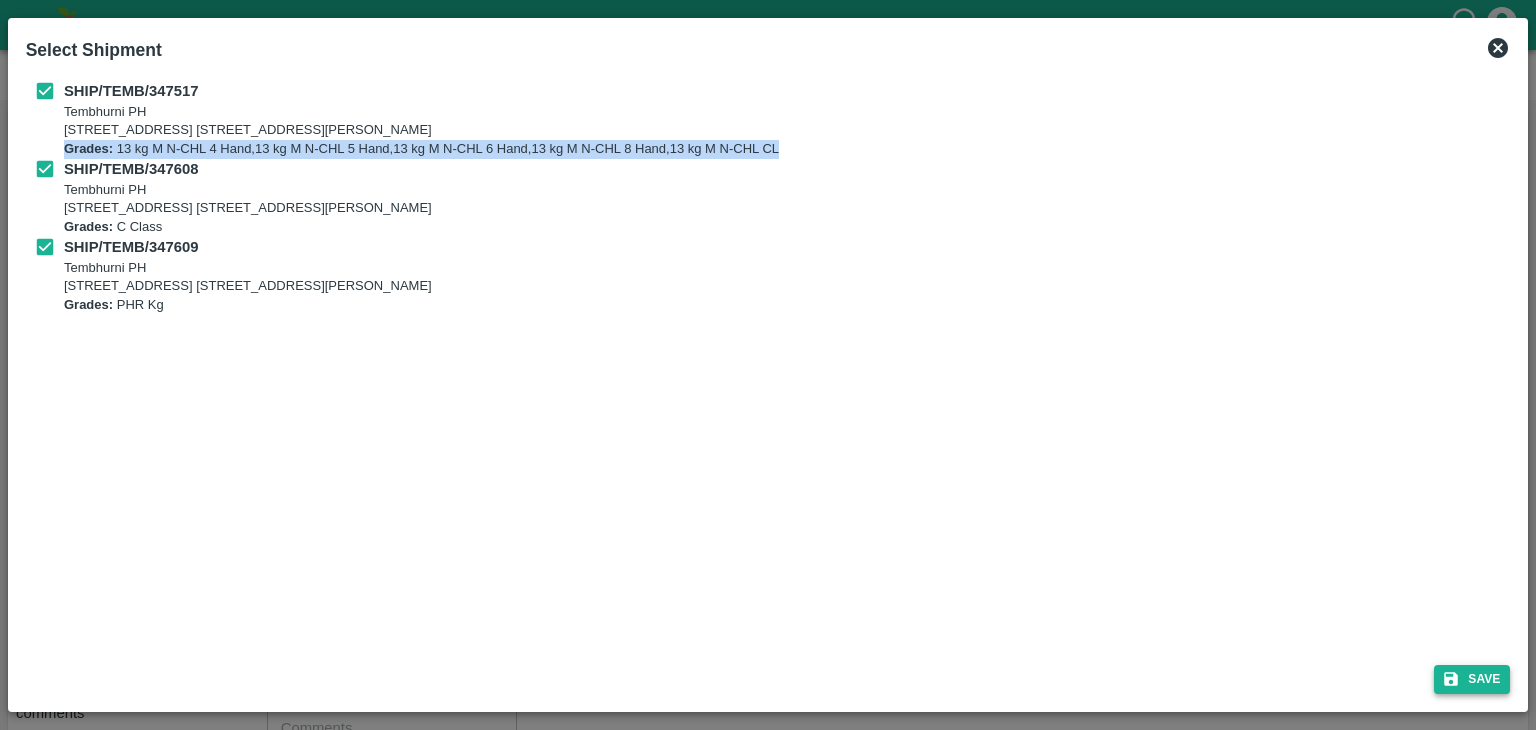 click on "Save" at bounding box center (1472, 679) 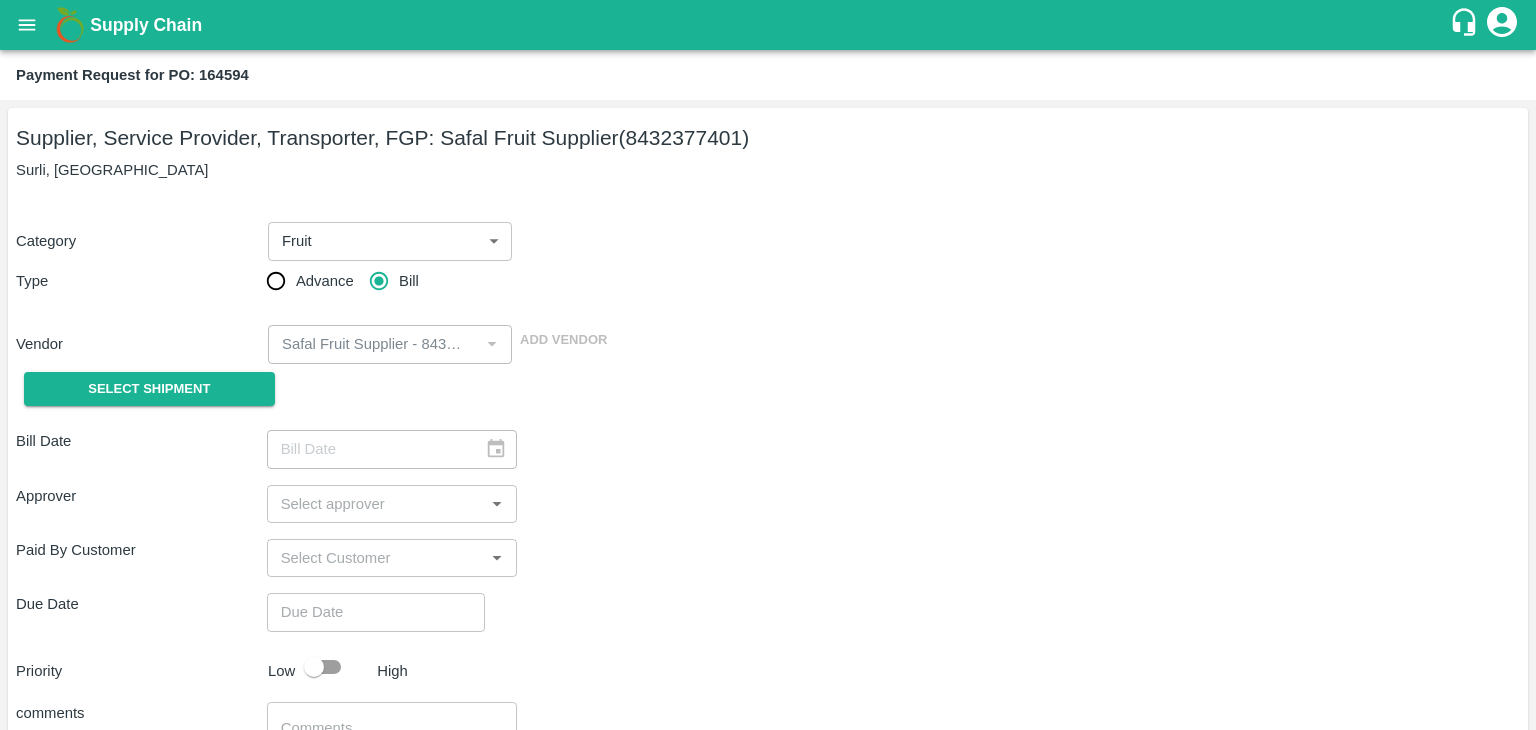 type on "23/07/2025" 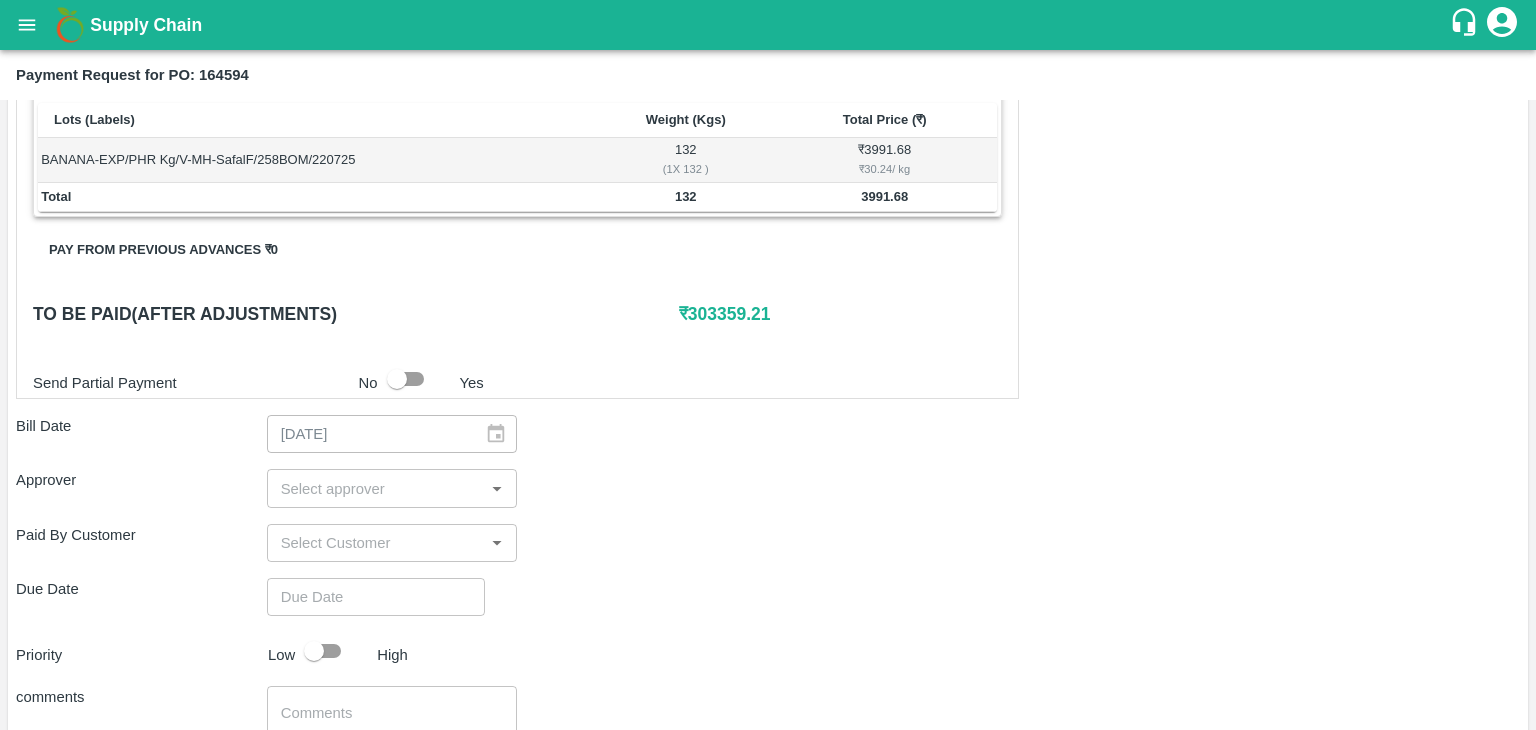 scroll, scrollTop: 980, scrollLeft: 0, axis: vertical 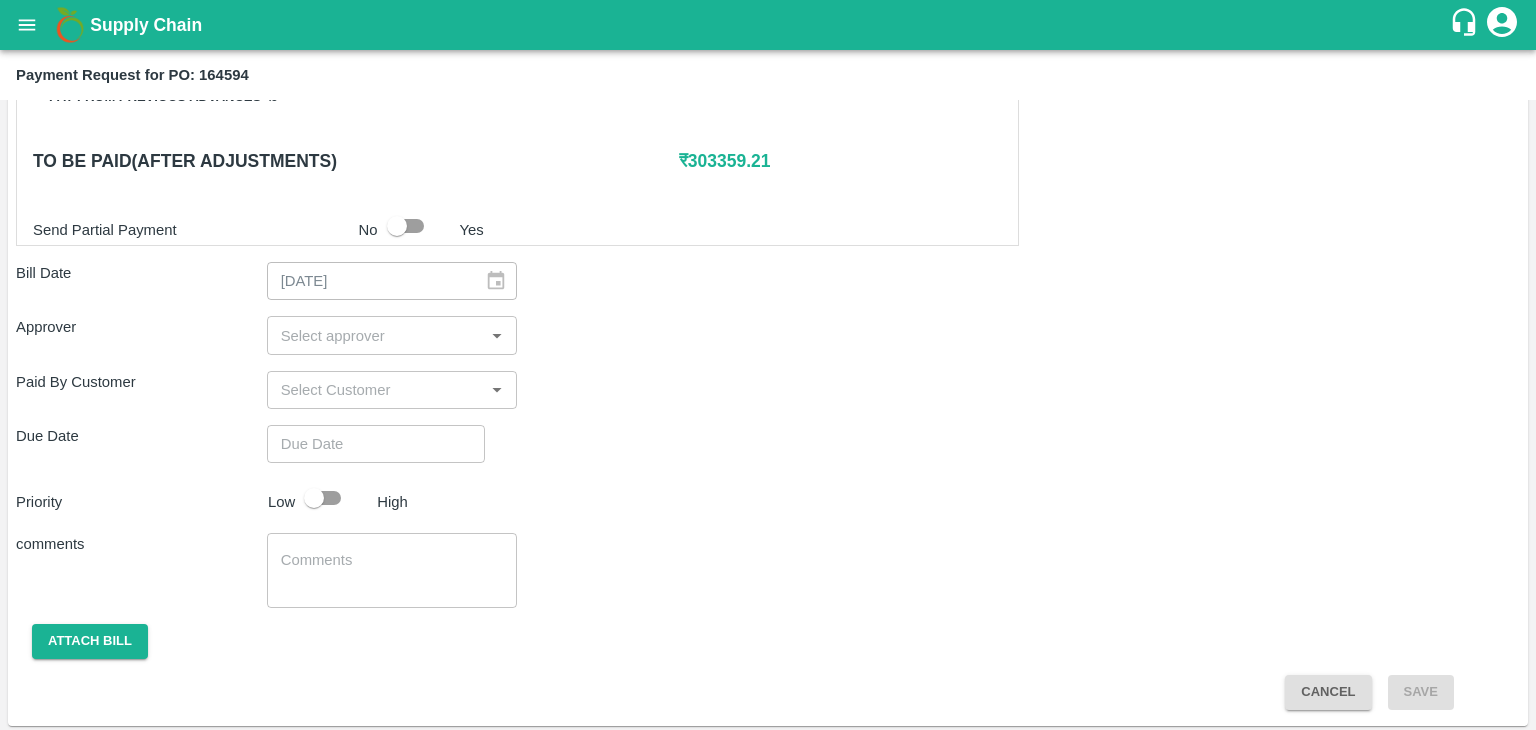 click at bounding box center [376, 335] 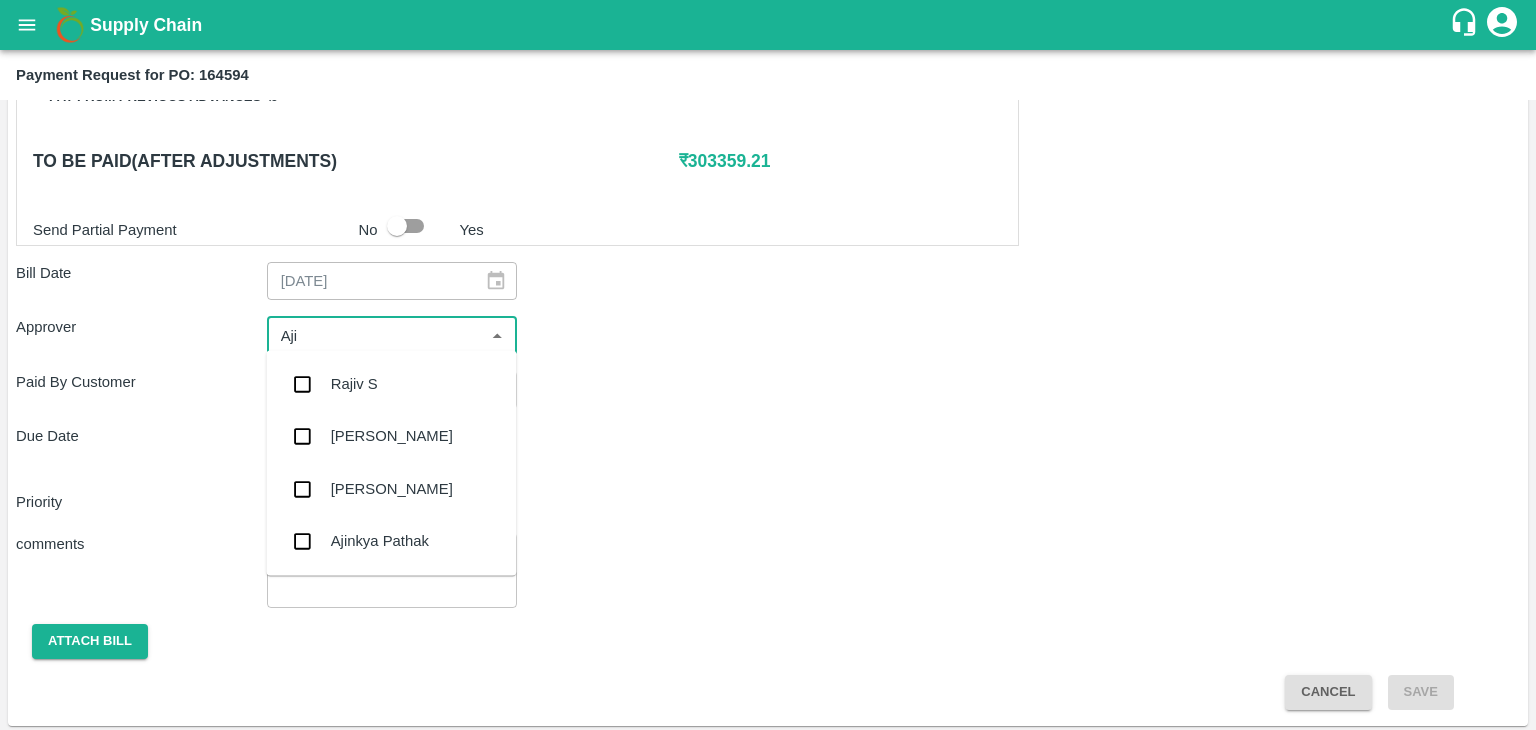 type on "Ajit" 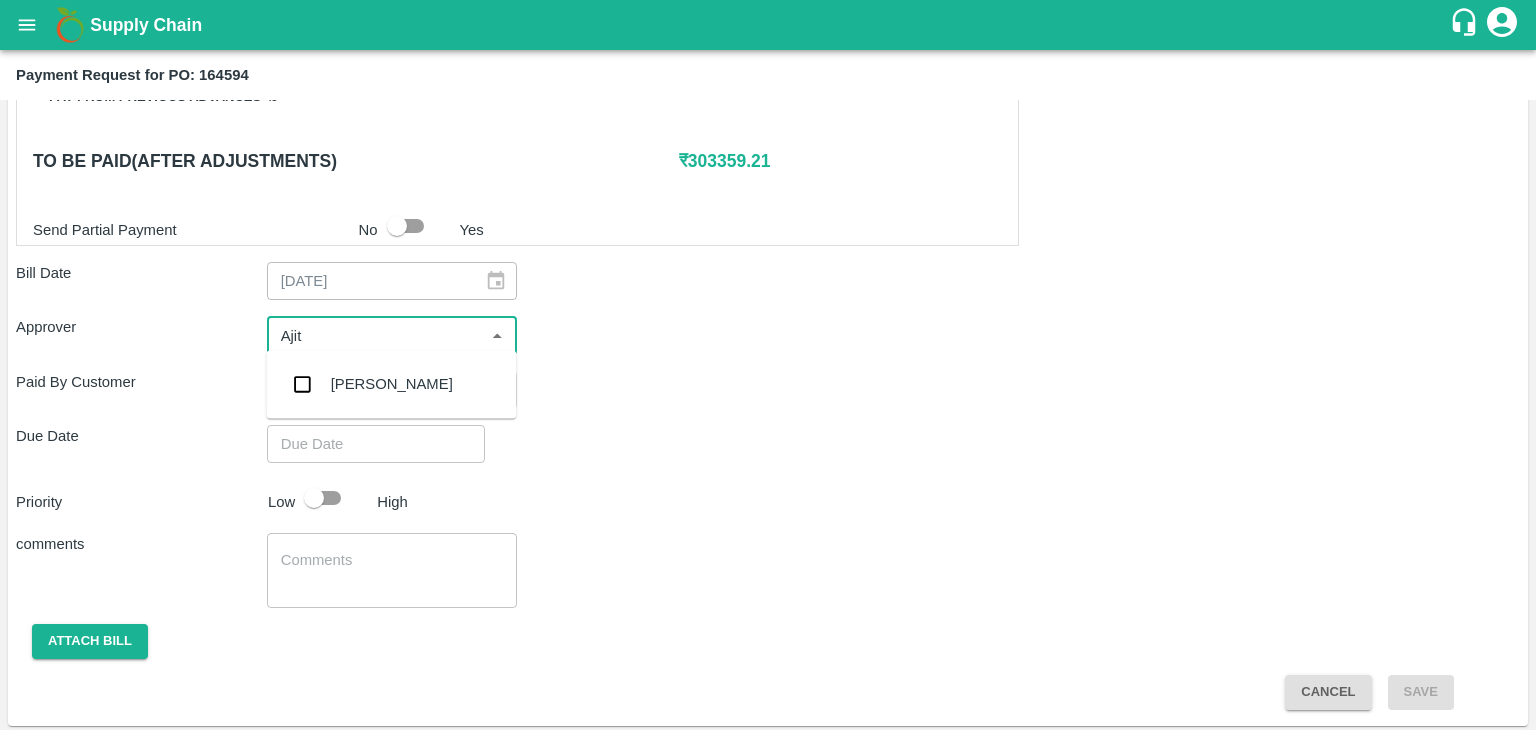 click on "Ajit Otari" at bounding box center (392, 384) 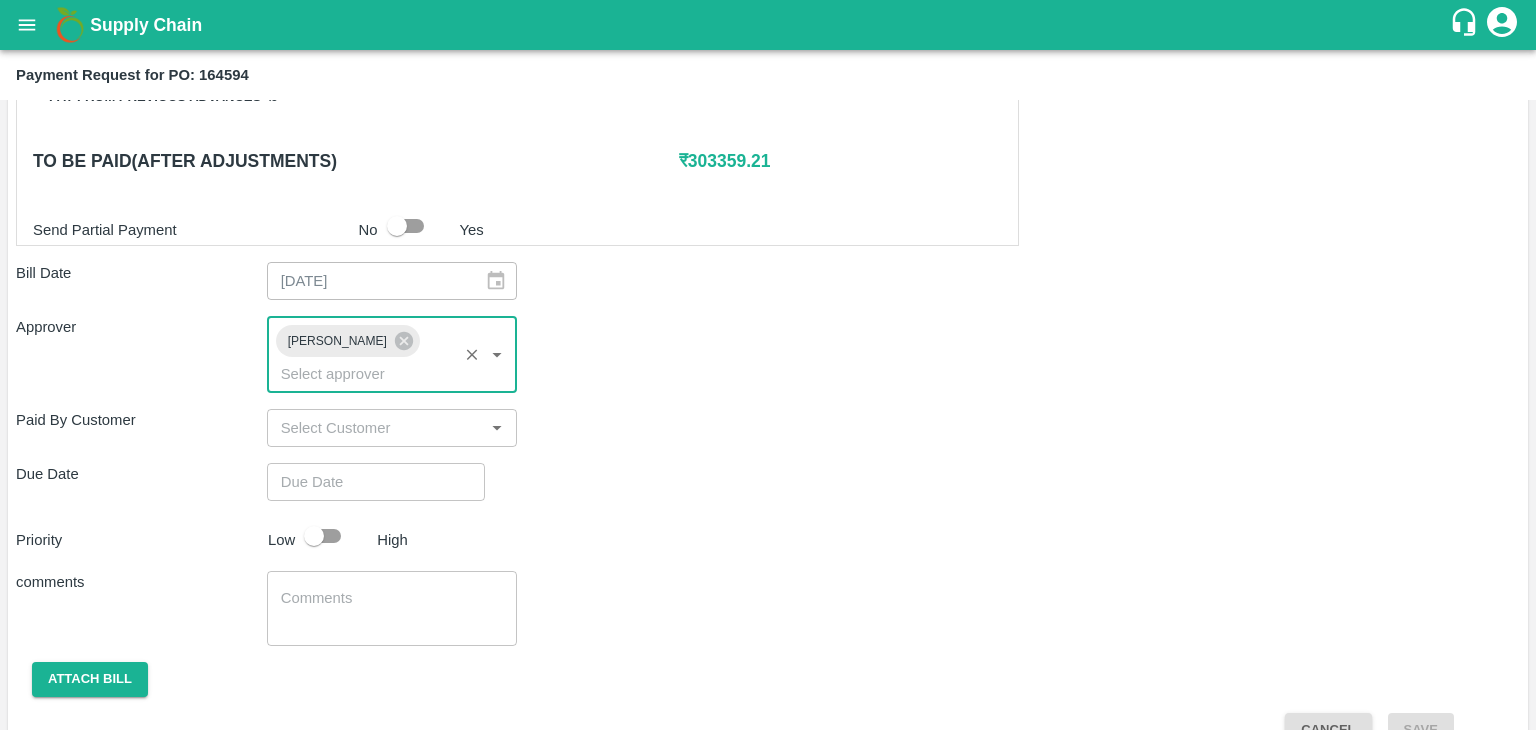 type on "DD/MM/YYYY hh:mm aa" 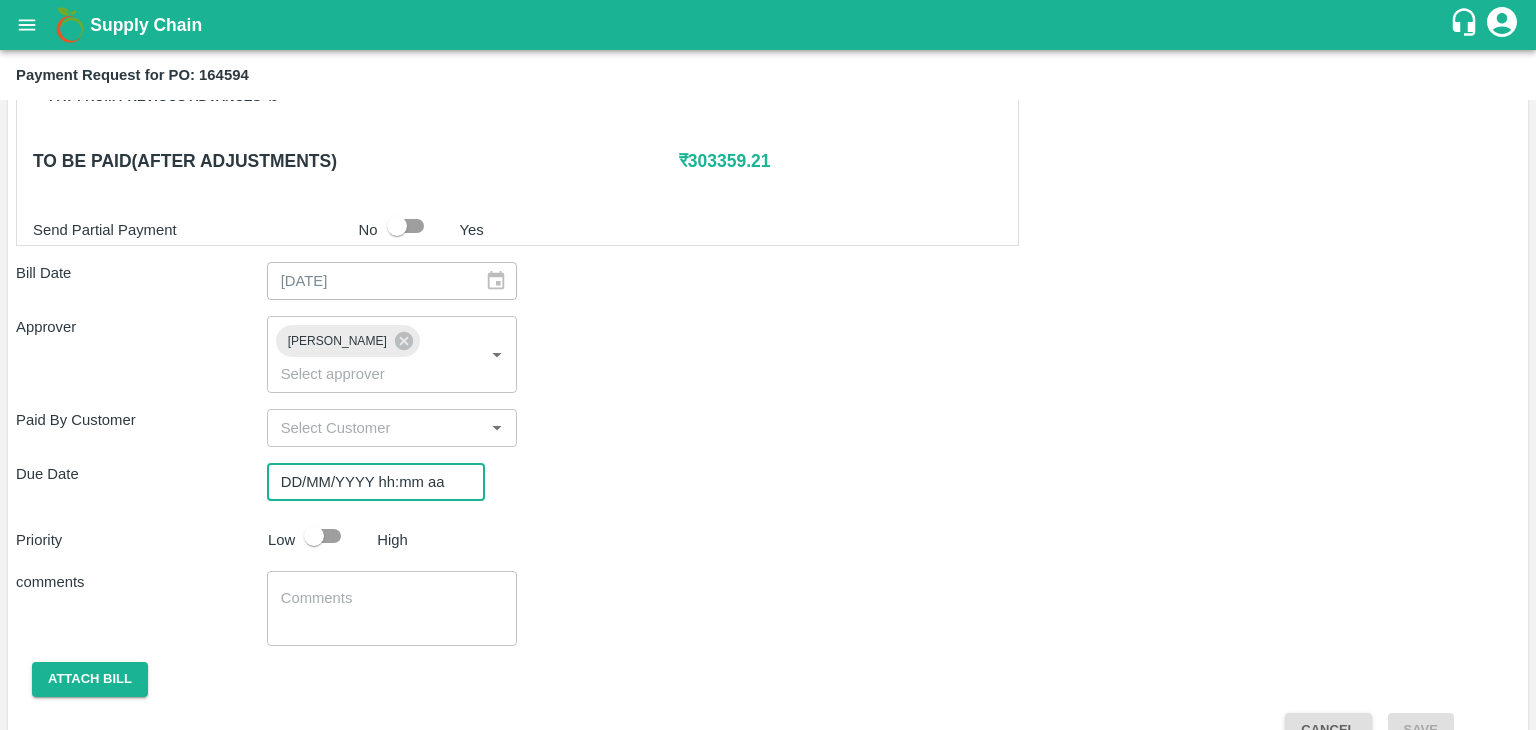 click on "DD/MM/YYYY hh:mm aa" at bounding box center [369, 482] 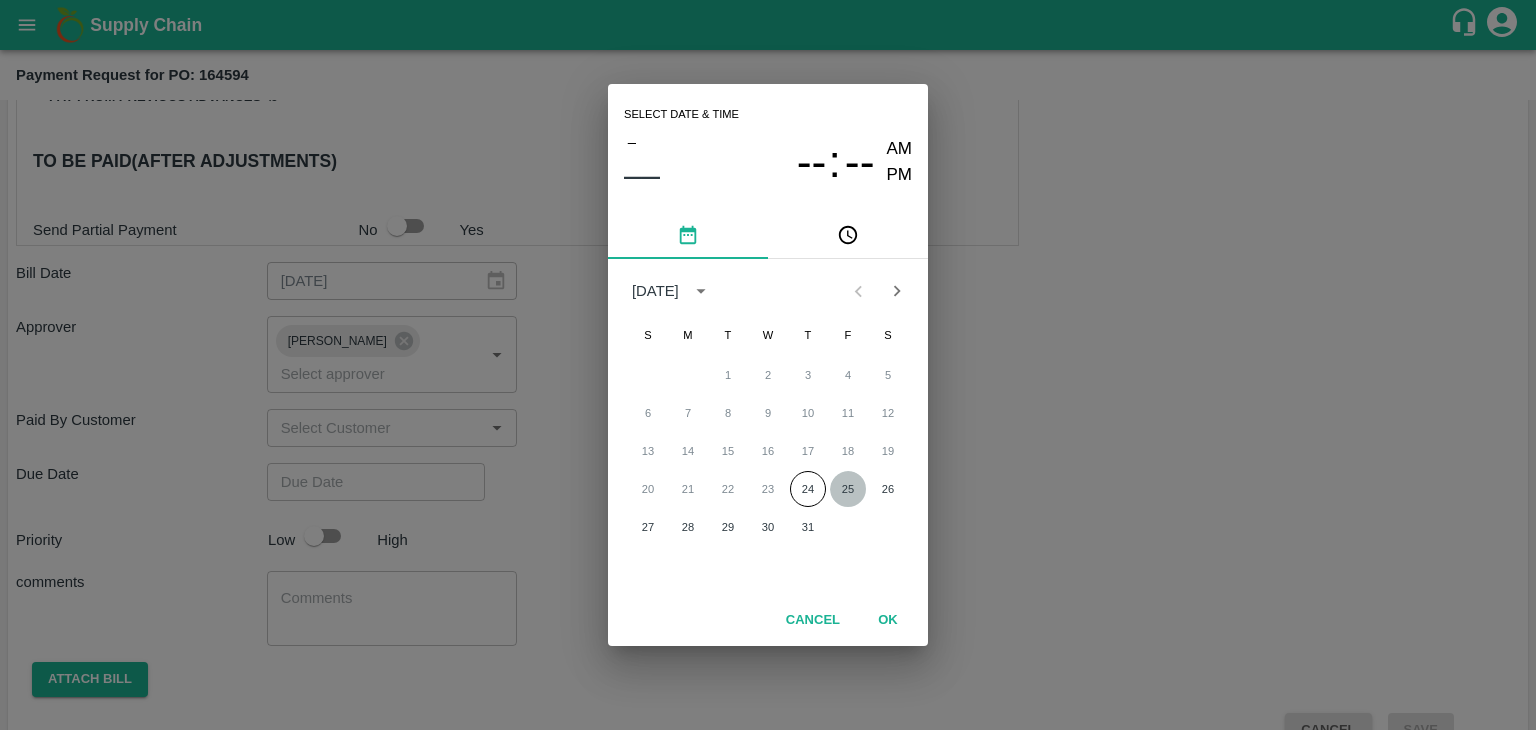 click on "25" at bounding box center (848, 489) 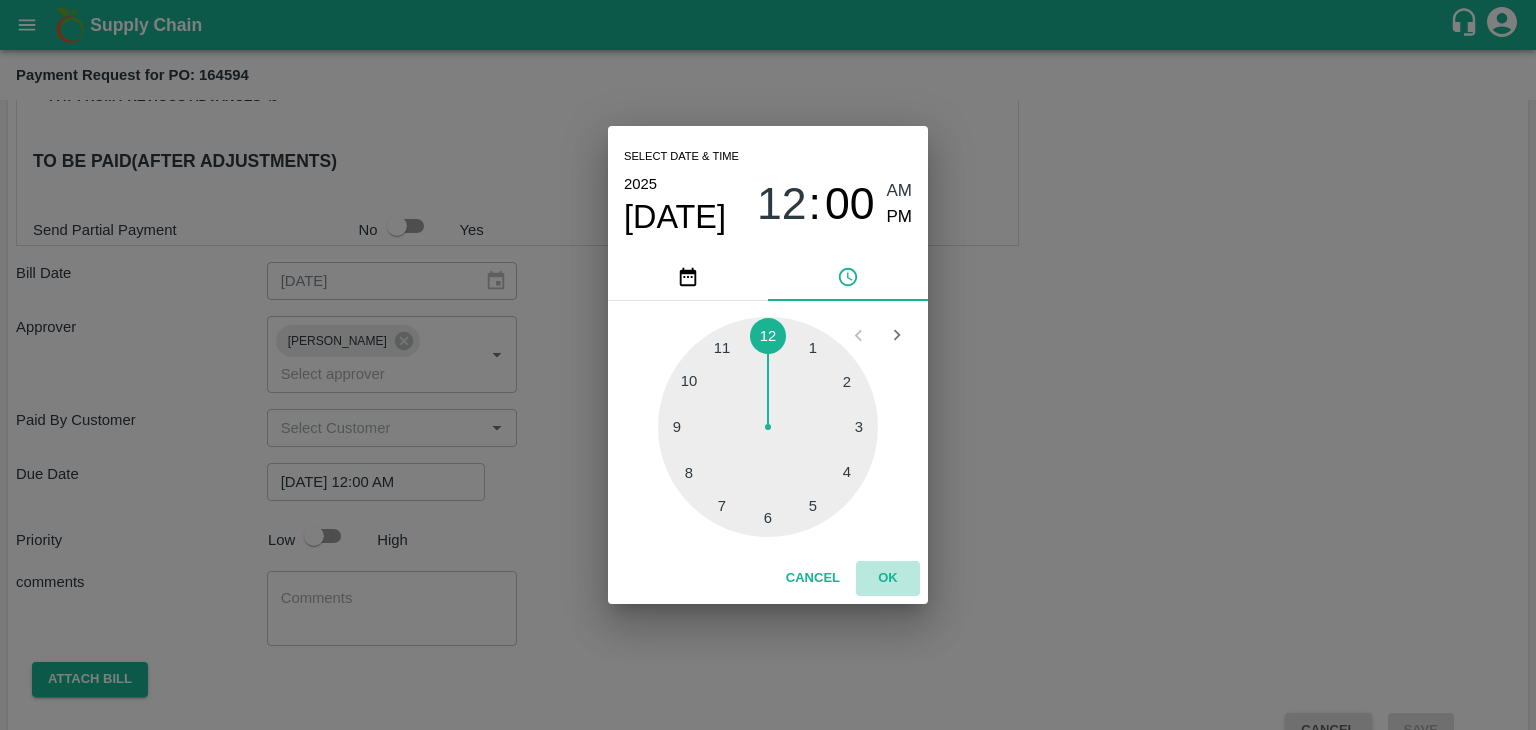 click on "OK" at bounding box center (888, 578) 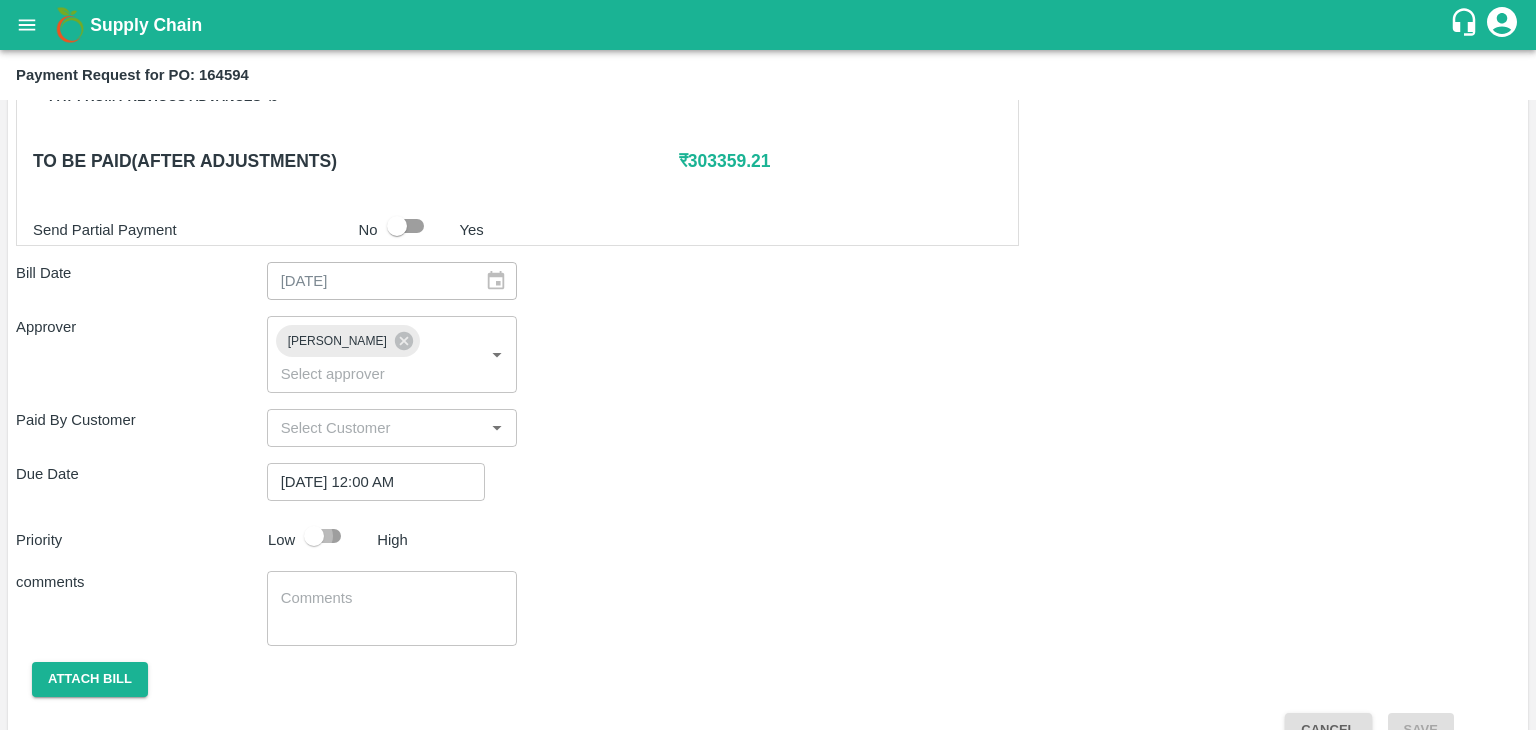 click at bounding box center [314, 536] 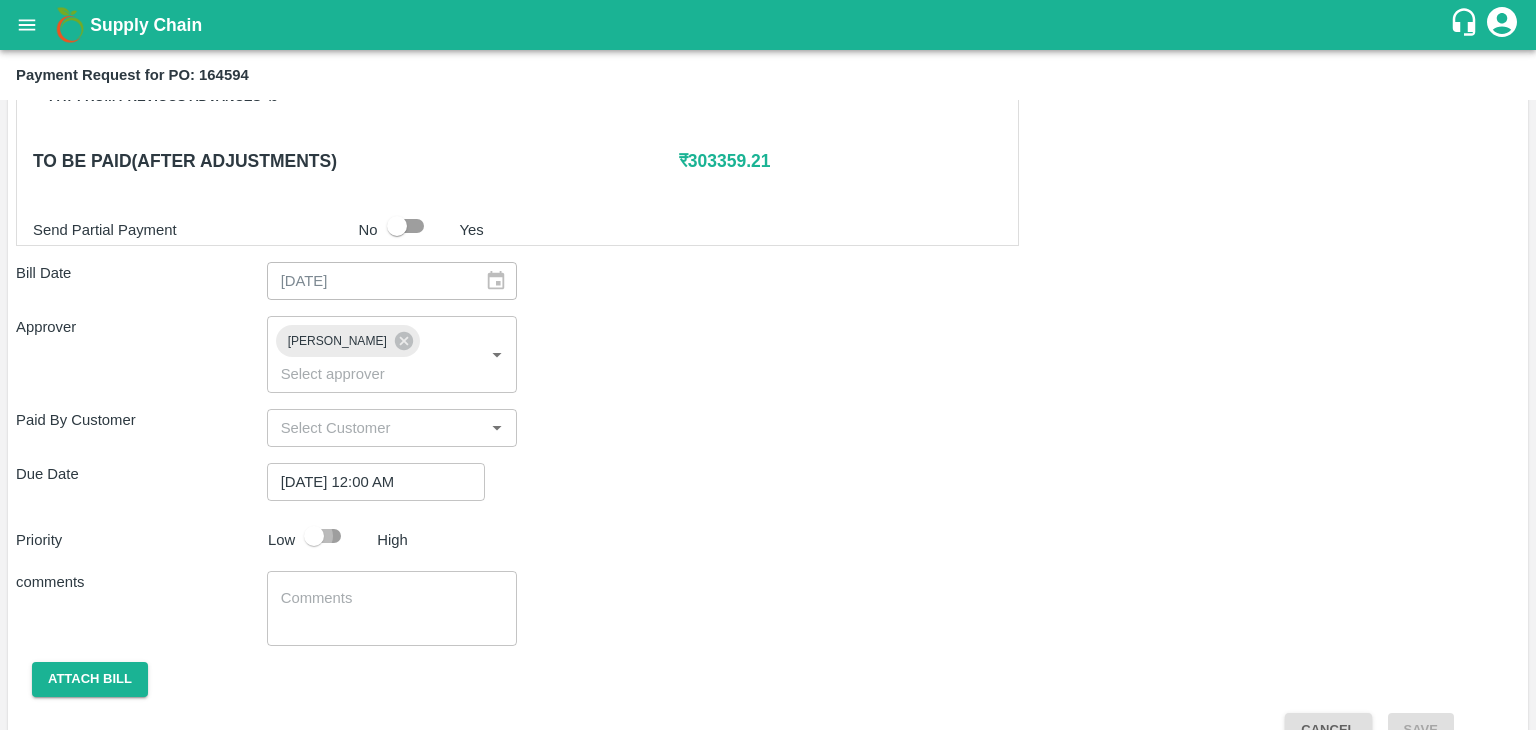 checkbox on "true" 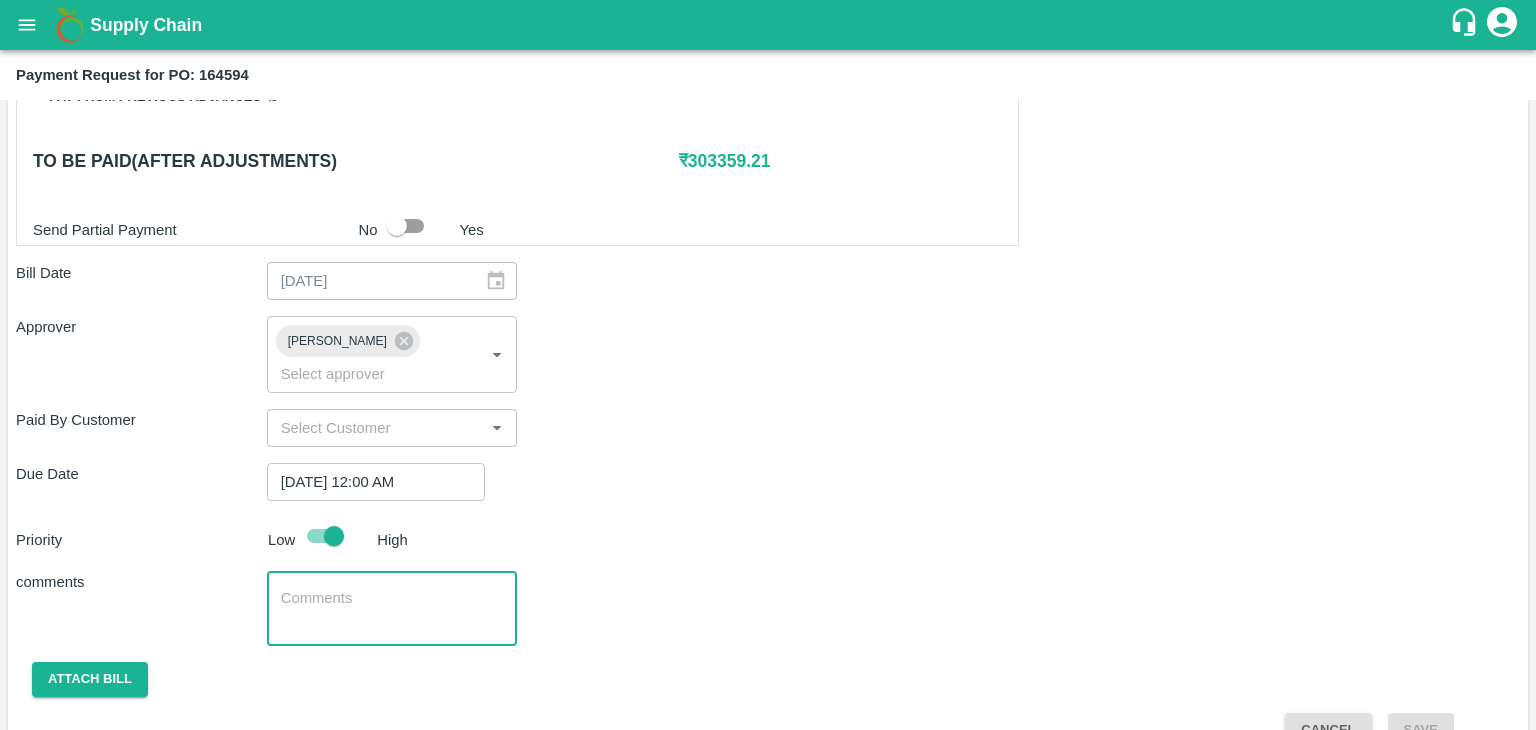 click at bounding box center [392, 609] 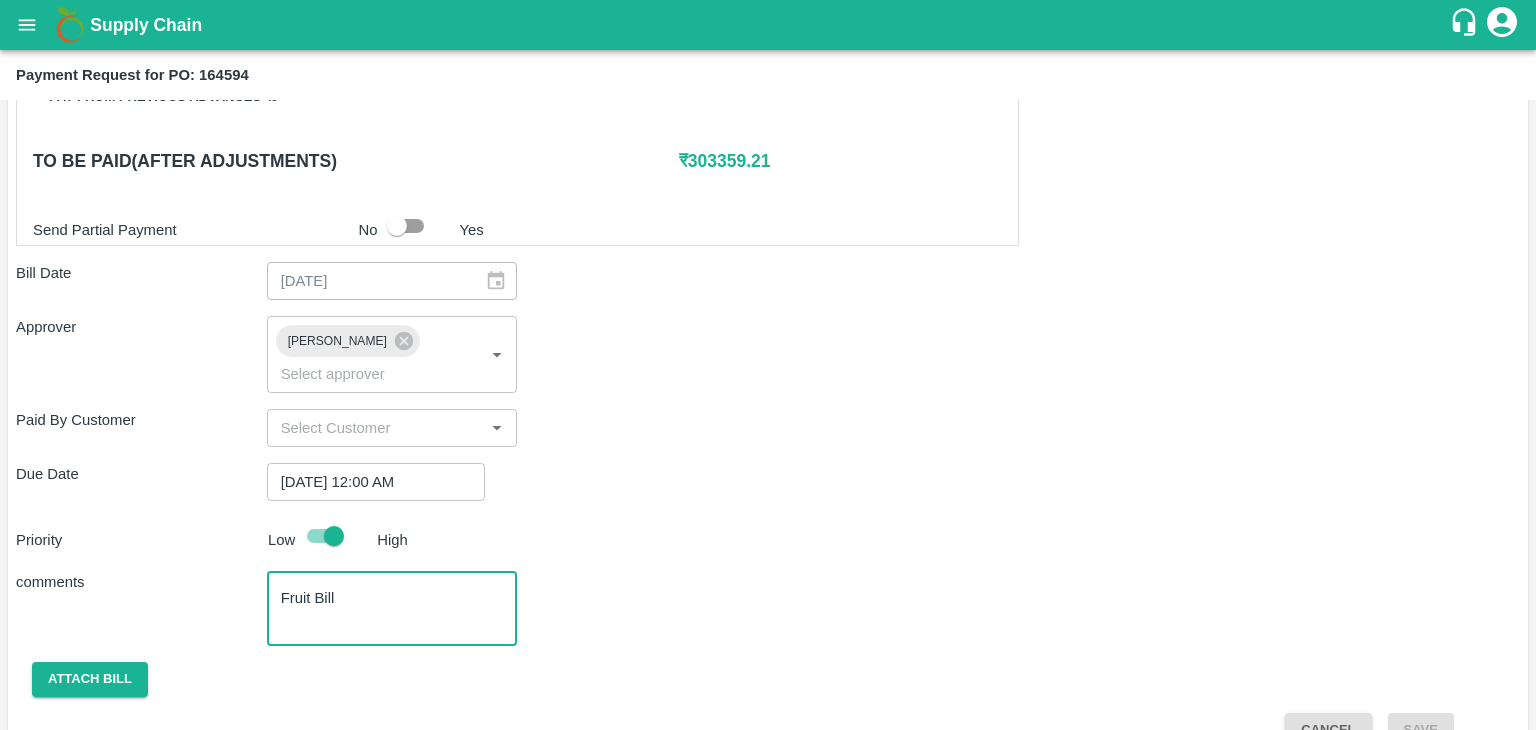 scroll, scrollTop: 992, scrollLeft: 0, axis: vertical 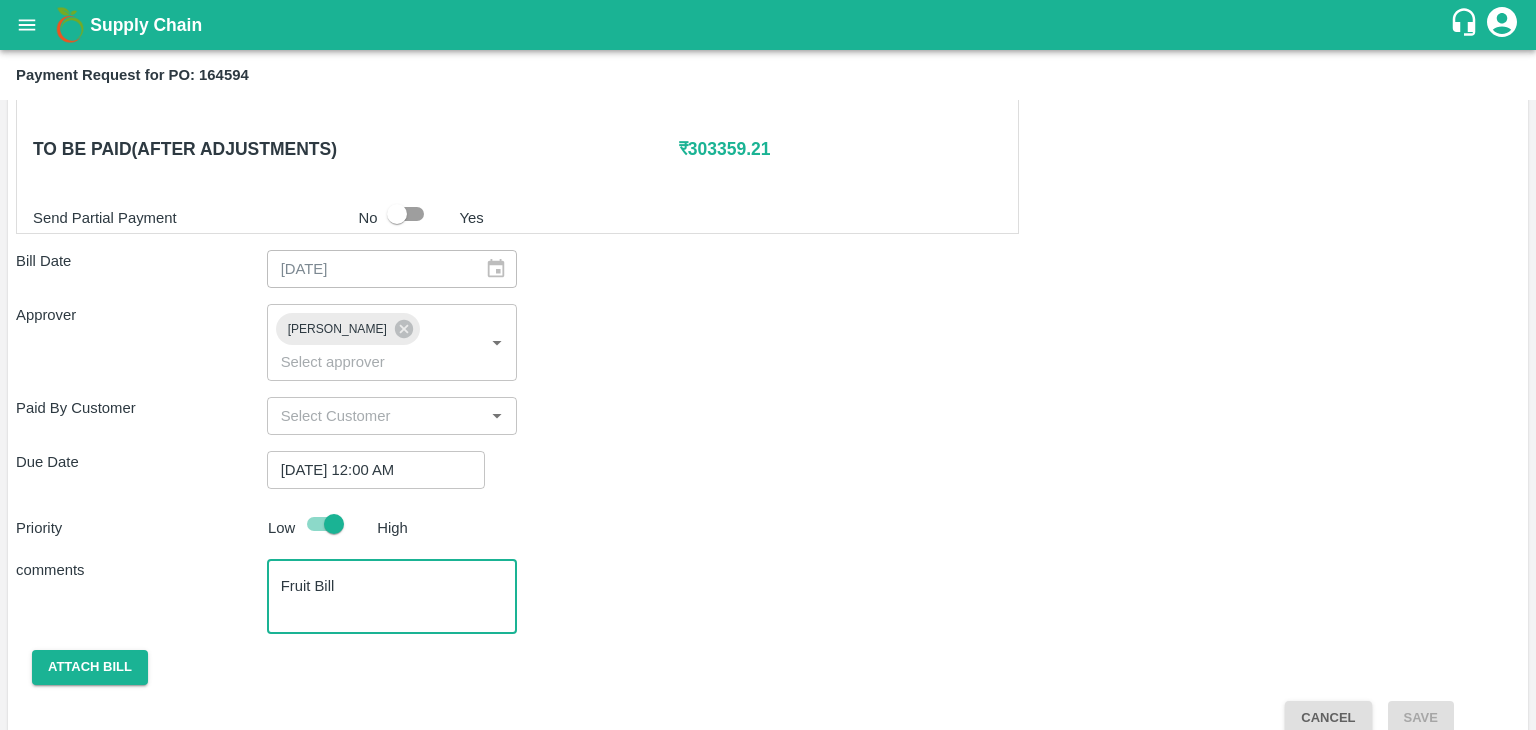 type on "Fruit Bill" 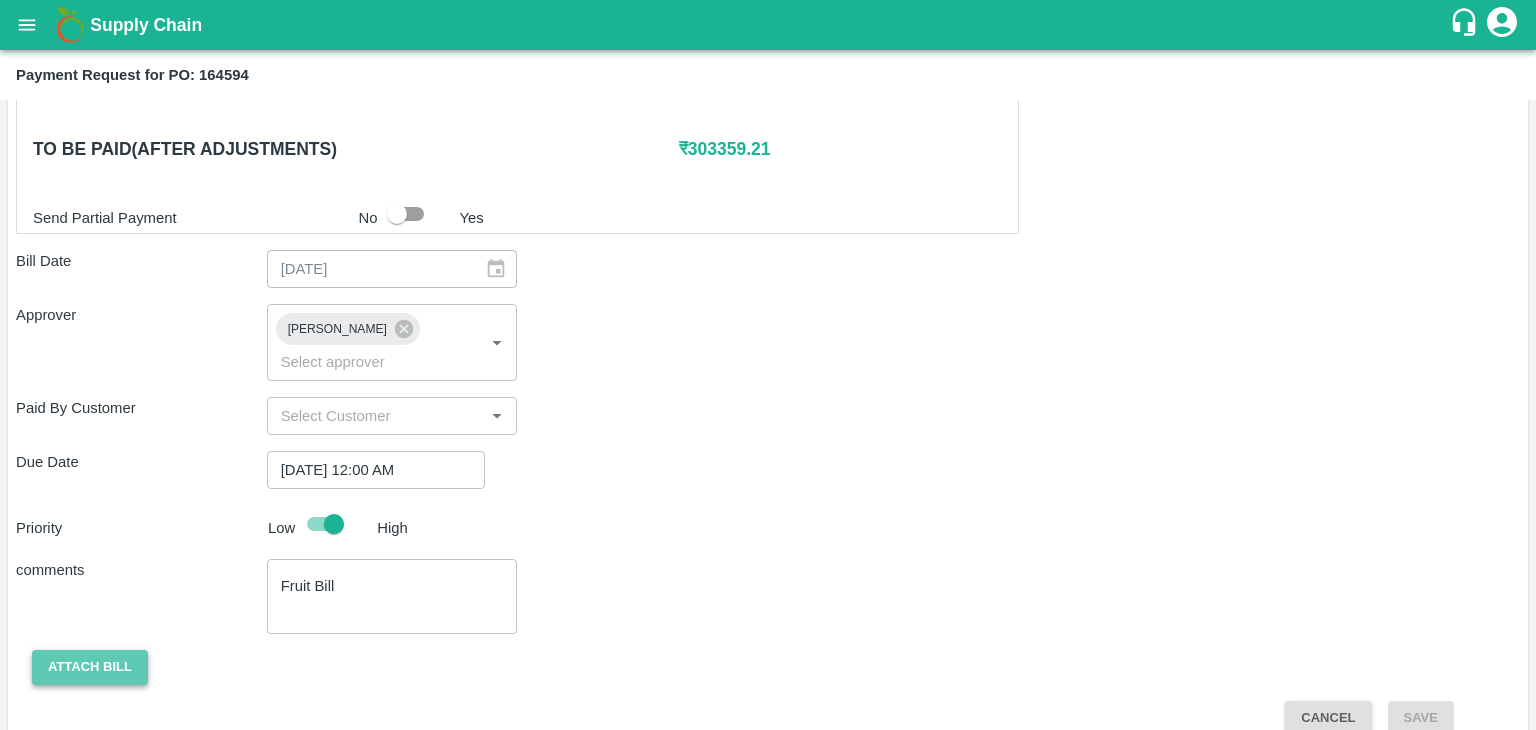 click on "Attach bill" at bounding box center (90, 667) 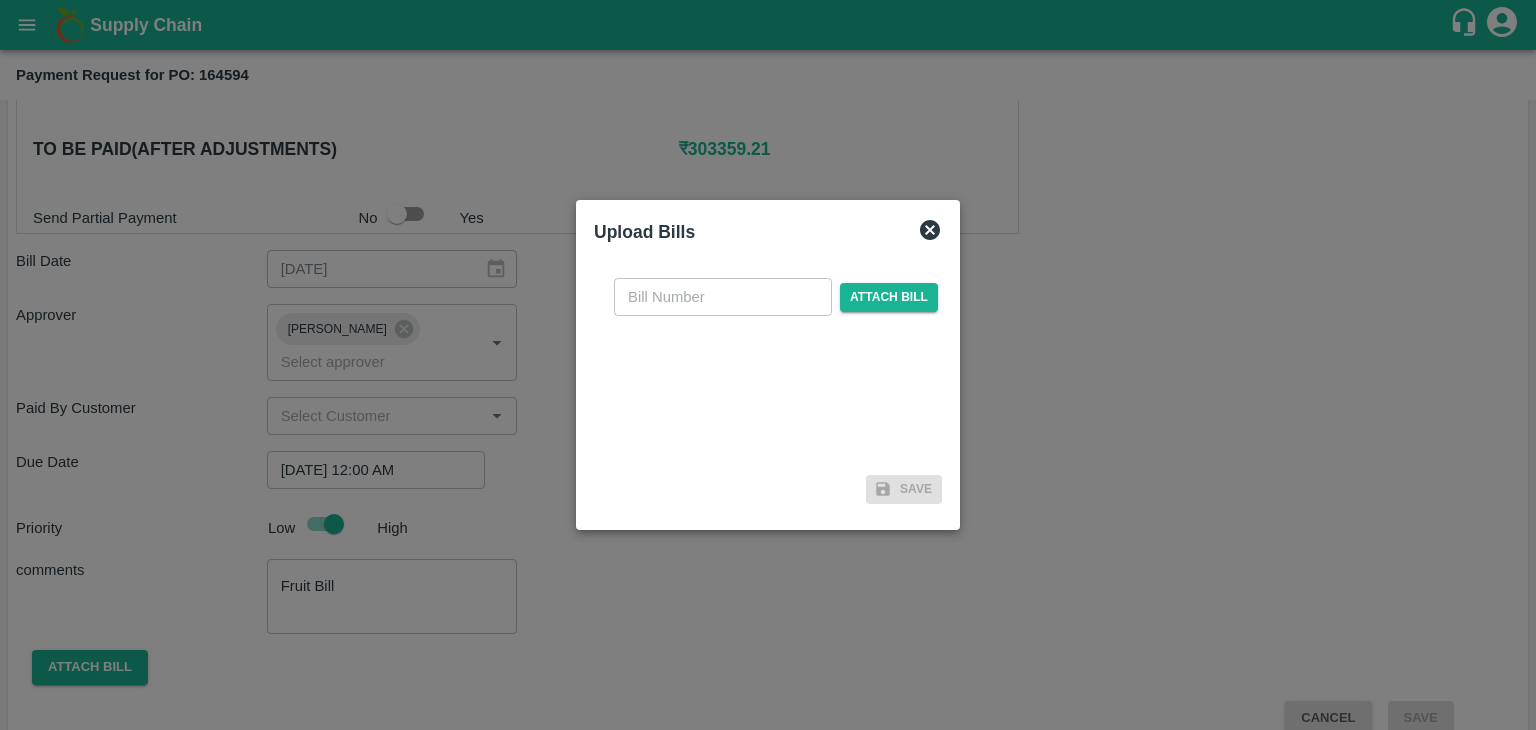 click at bounding box center [723, 297] 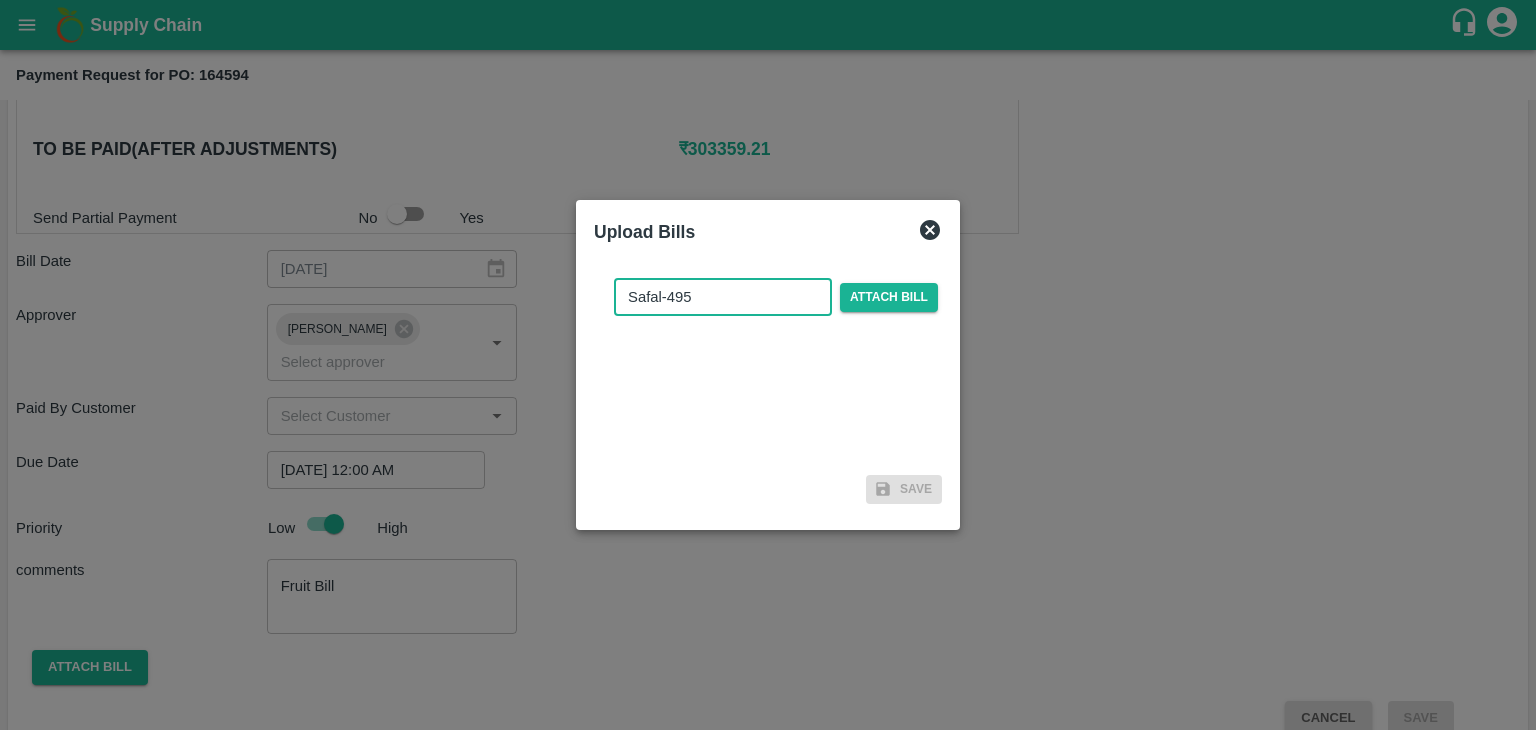 click on "Safal-495" at bounding box center [723, 297] 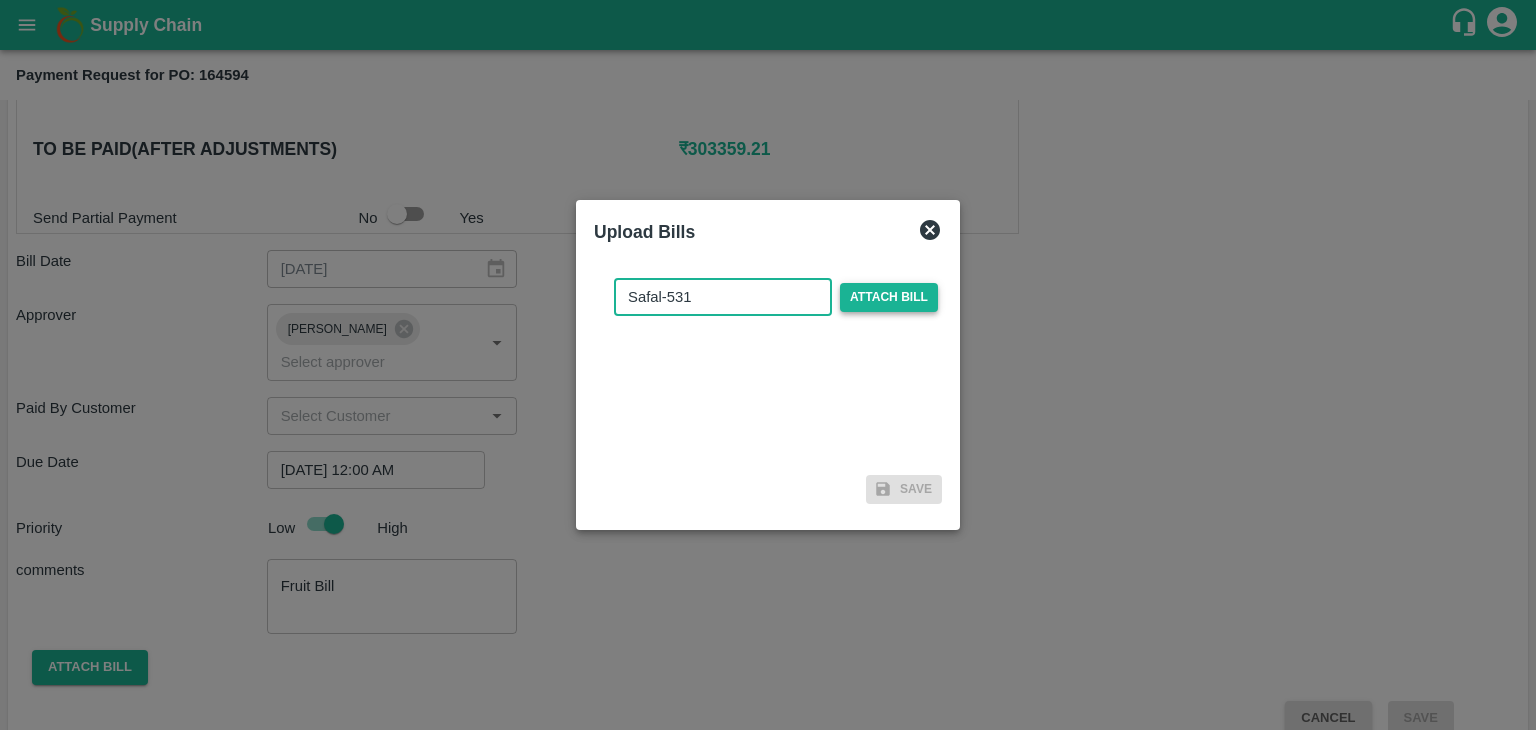 type on "Safal-531" 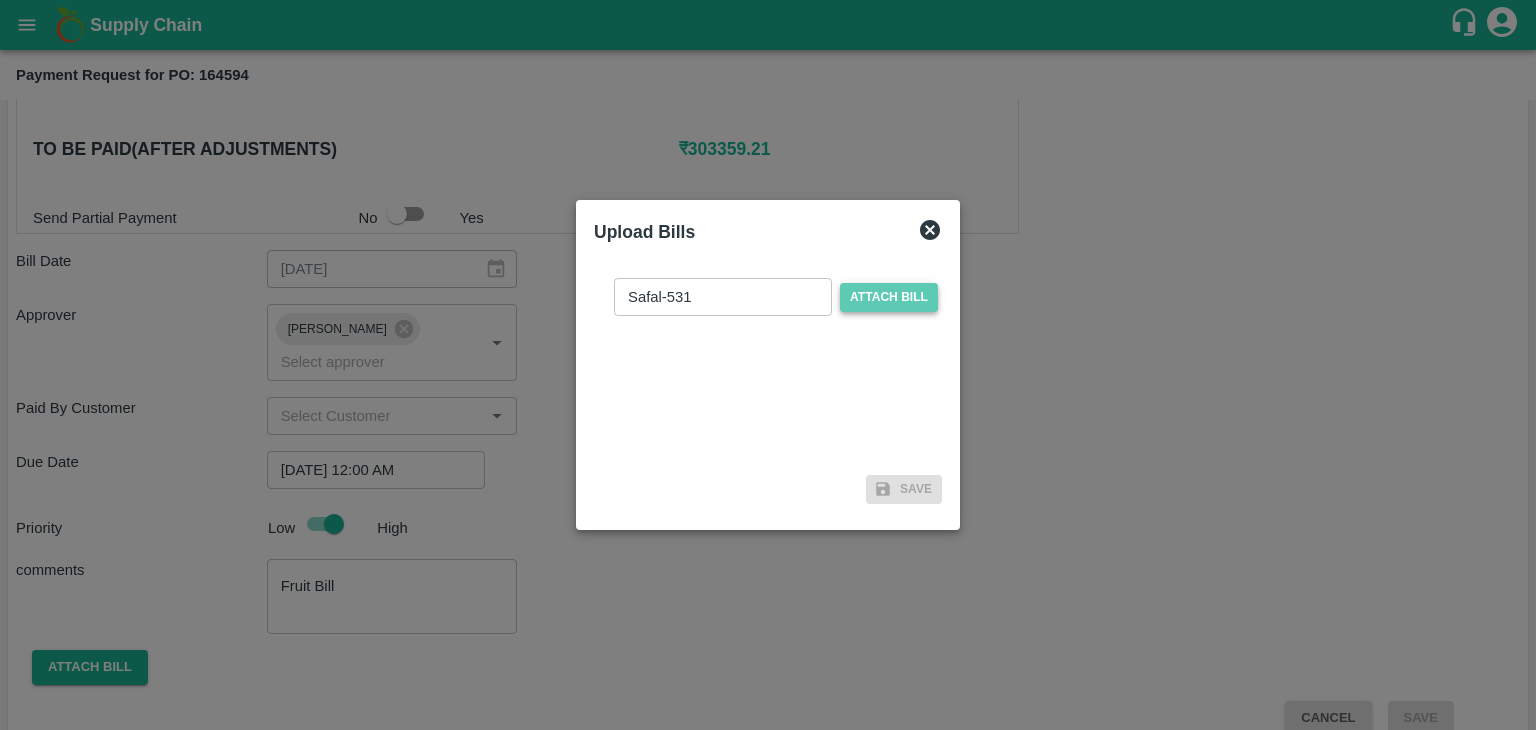 click on "Attach bill" at bounding box center (889, 297) 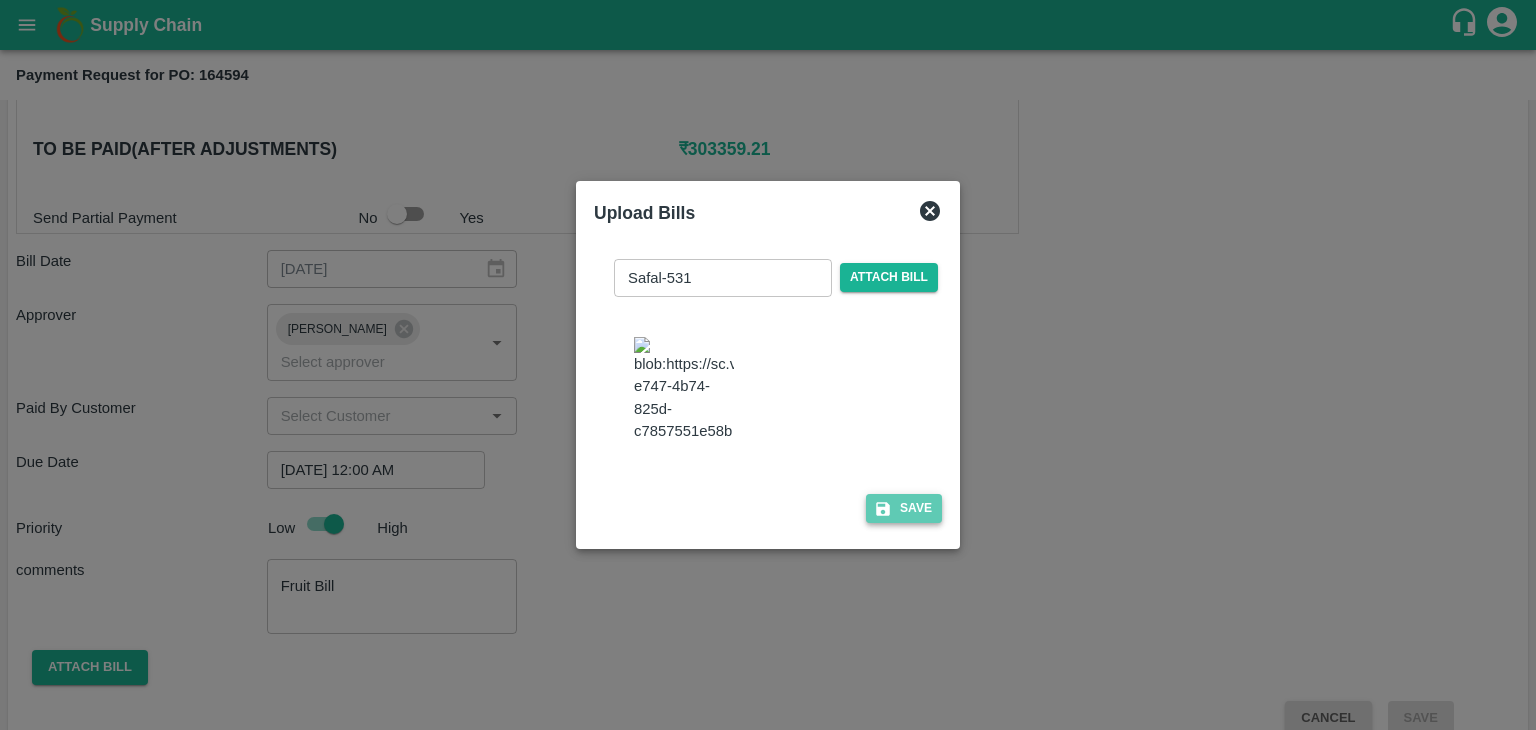 click on "Save" at bounding box center (904, 508) 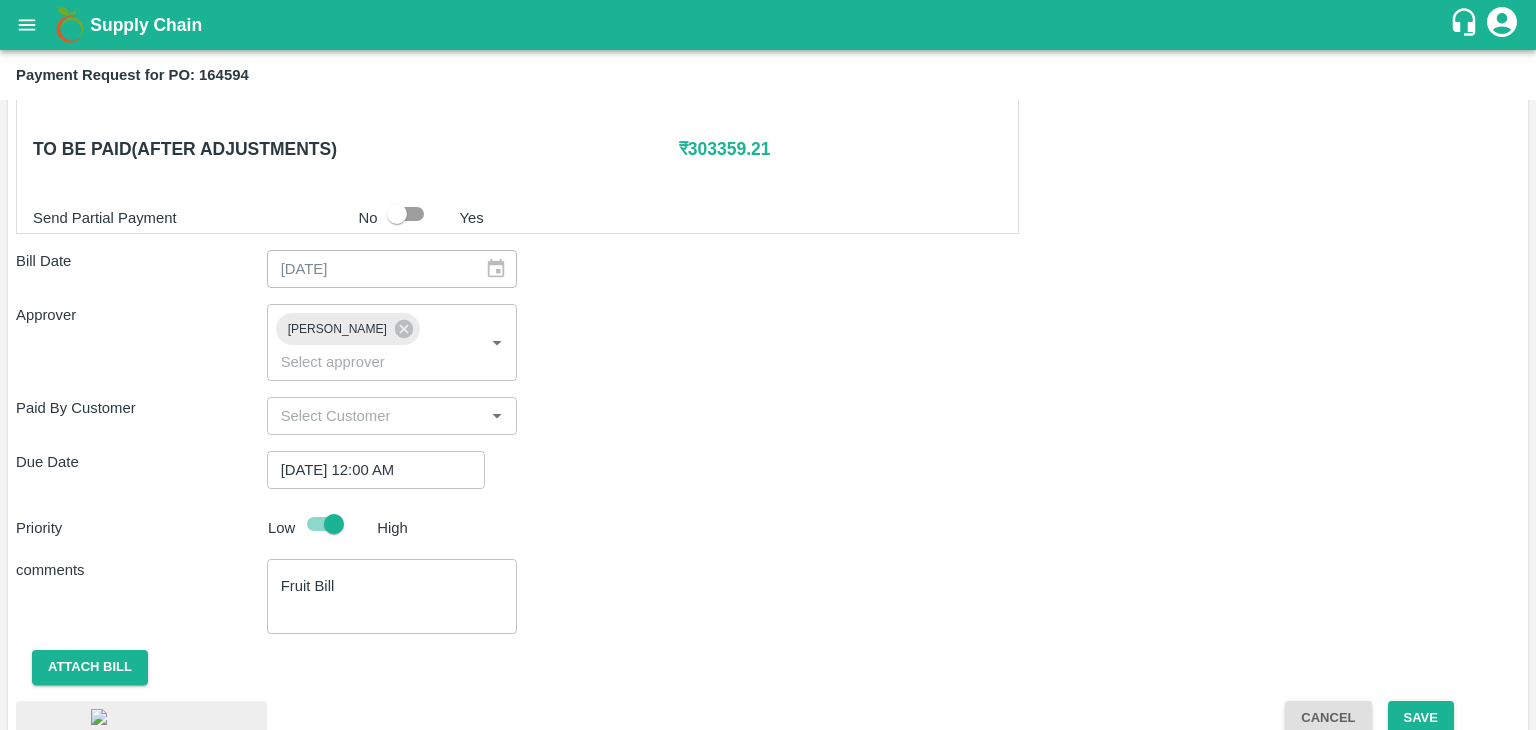 scroll, scrollTop: 1112, scrollLeft: 0, axis: vertical 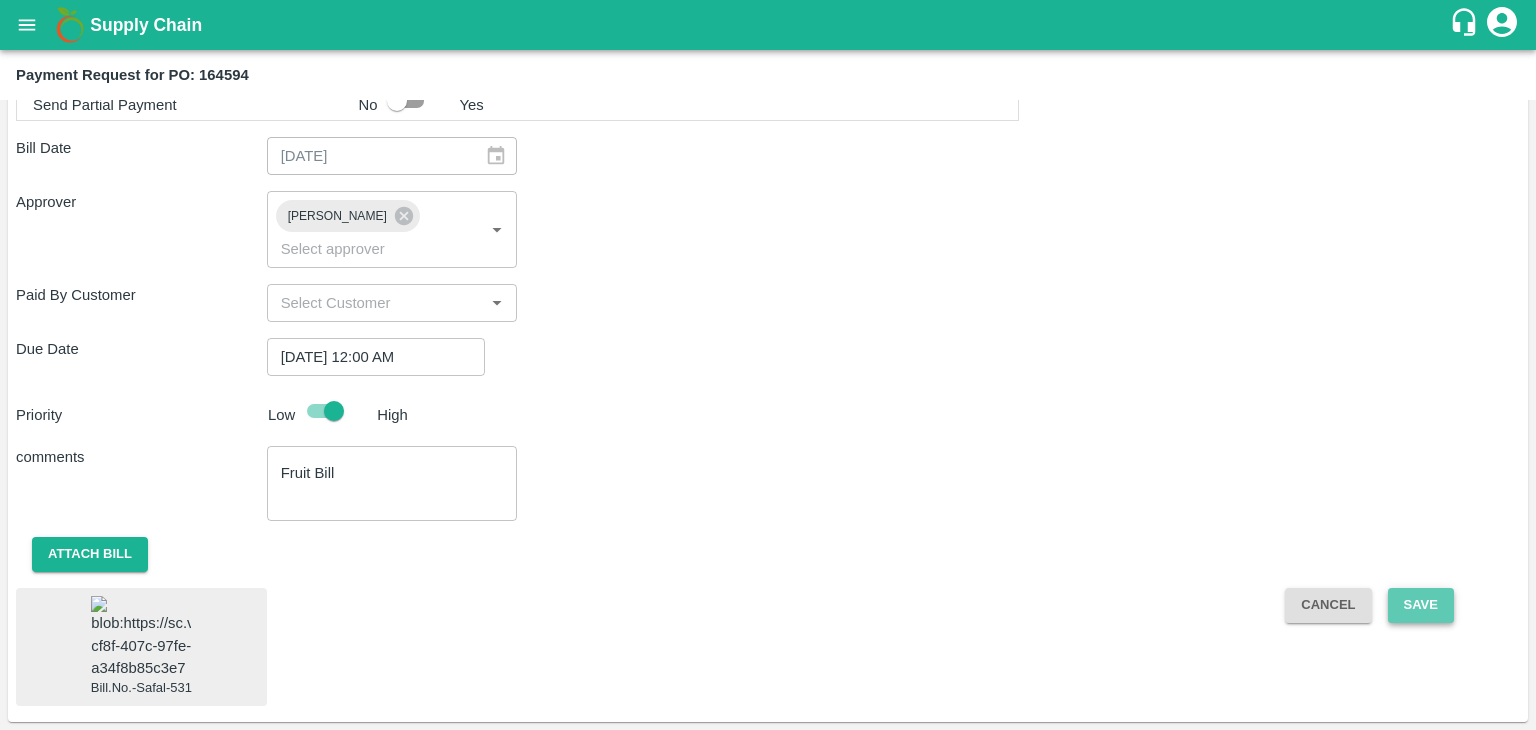 click on "Save" at bounding box center [1421, 605] 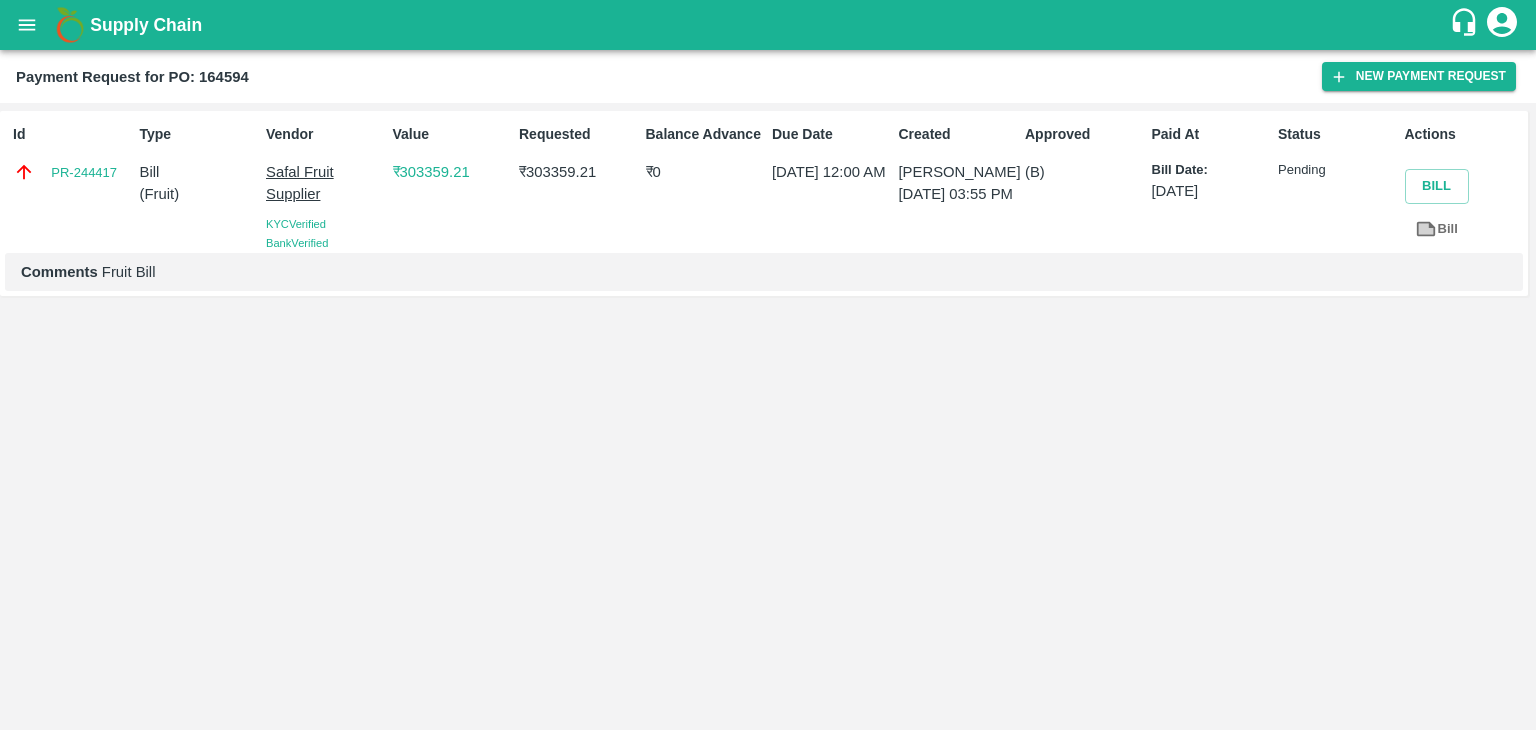 click at bounding box center (27, 25) 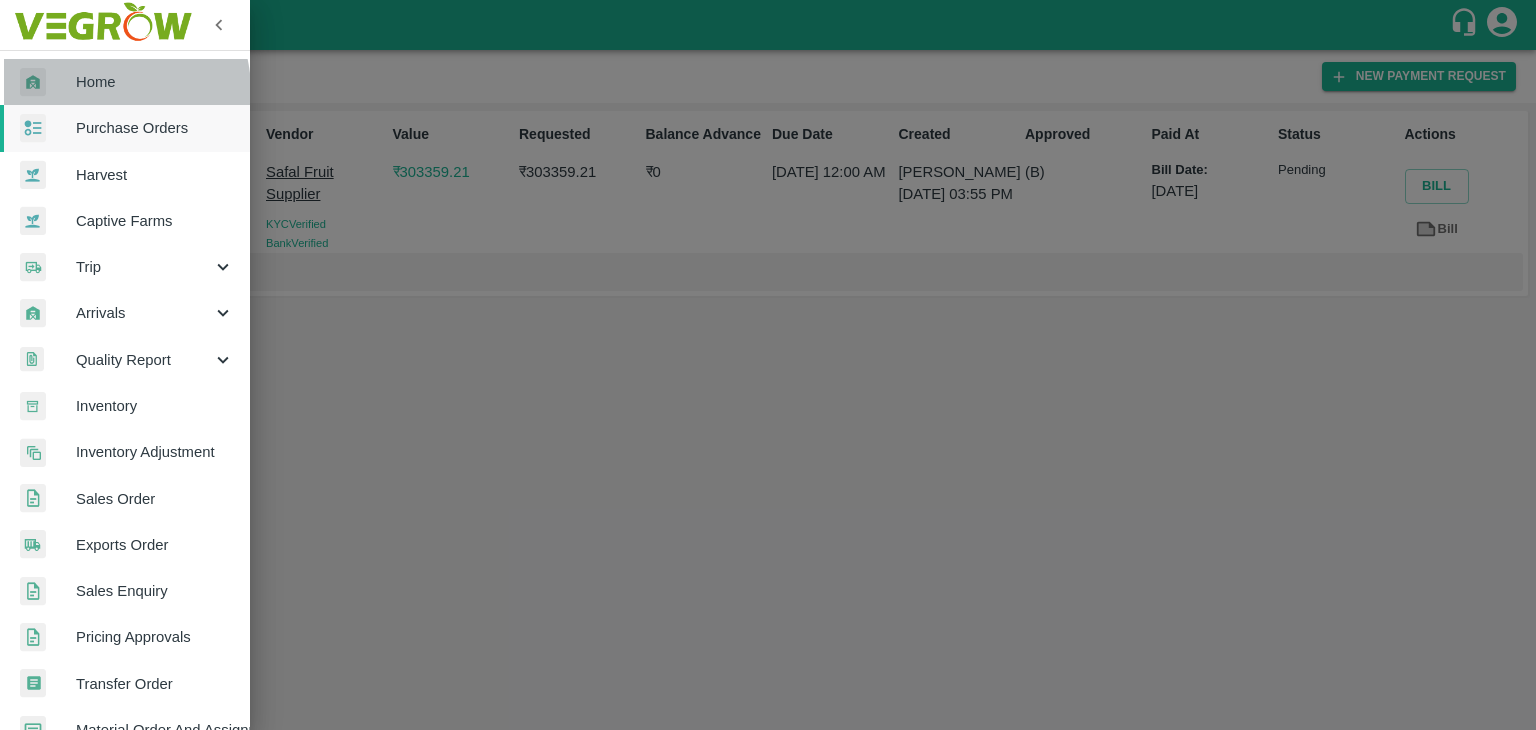 click on "Home" at bounding box center (155, 82) 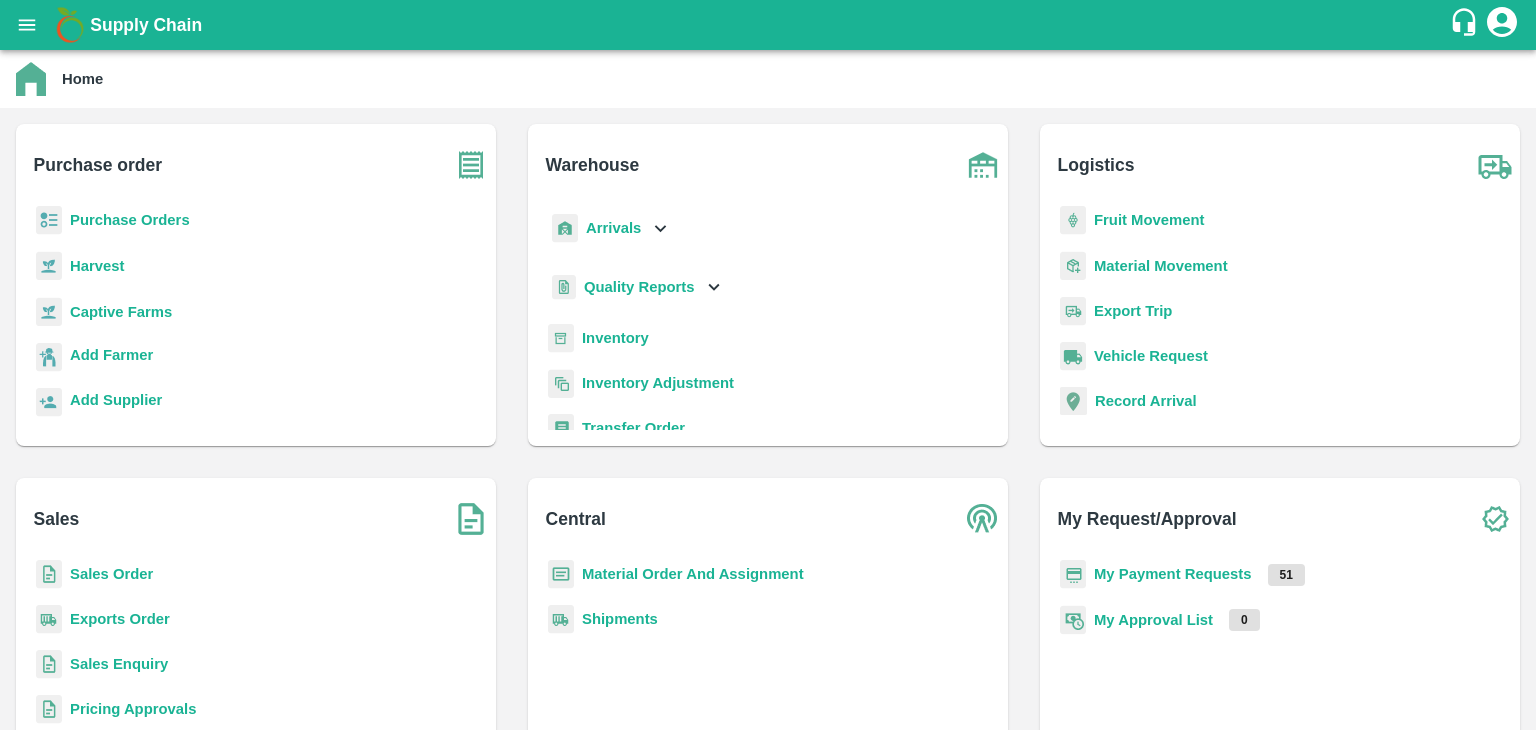 click on "Purchase Orders" at bounding box center (130, 220) 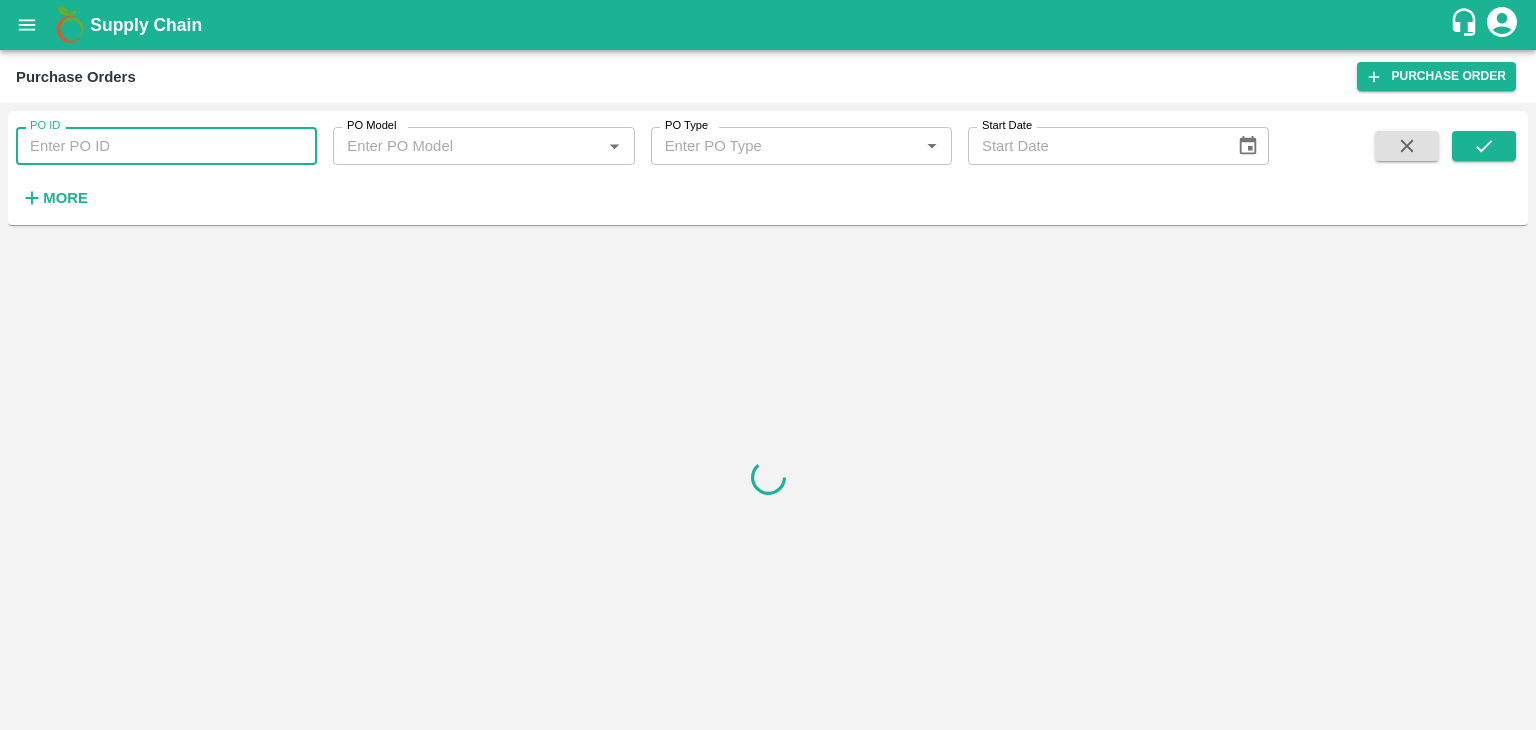 click on "PO ID" at bounding box center (166, 146) 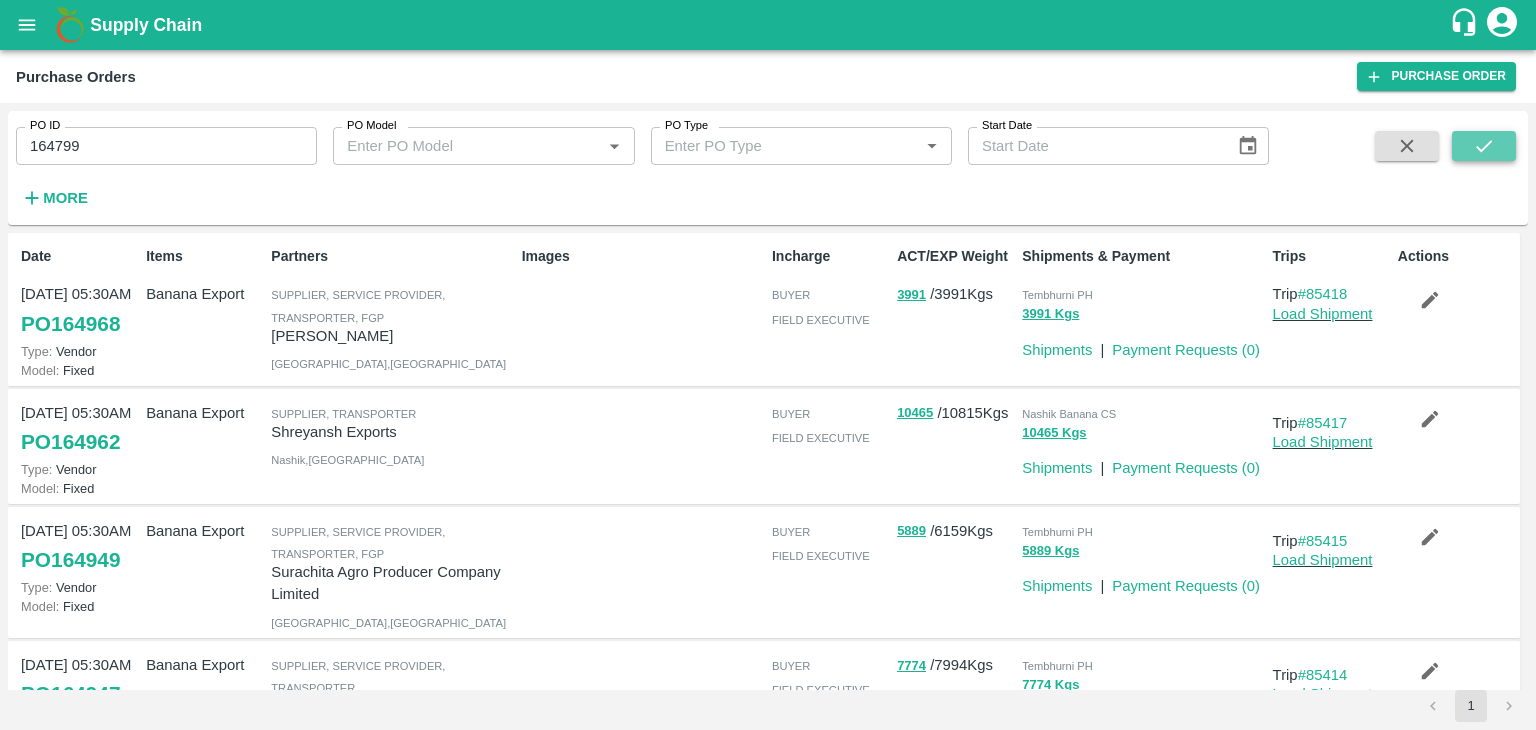 click 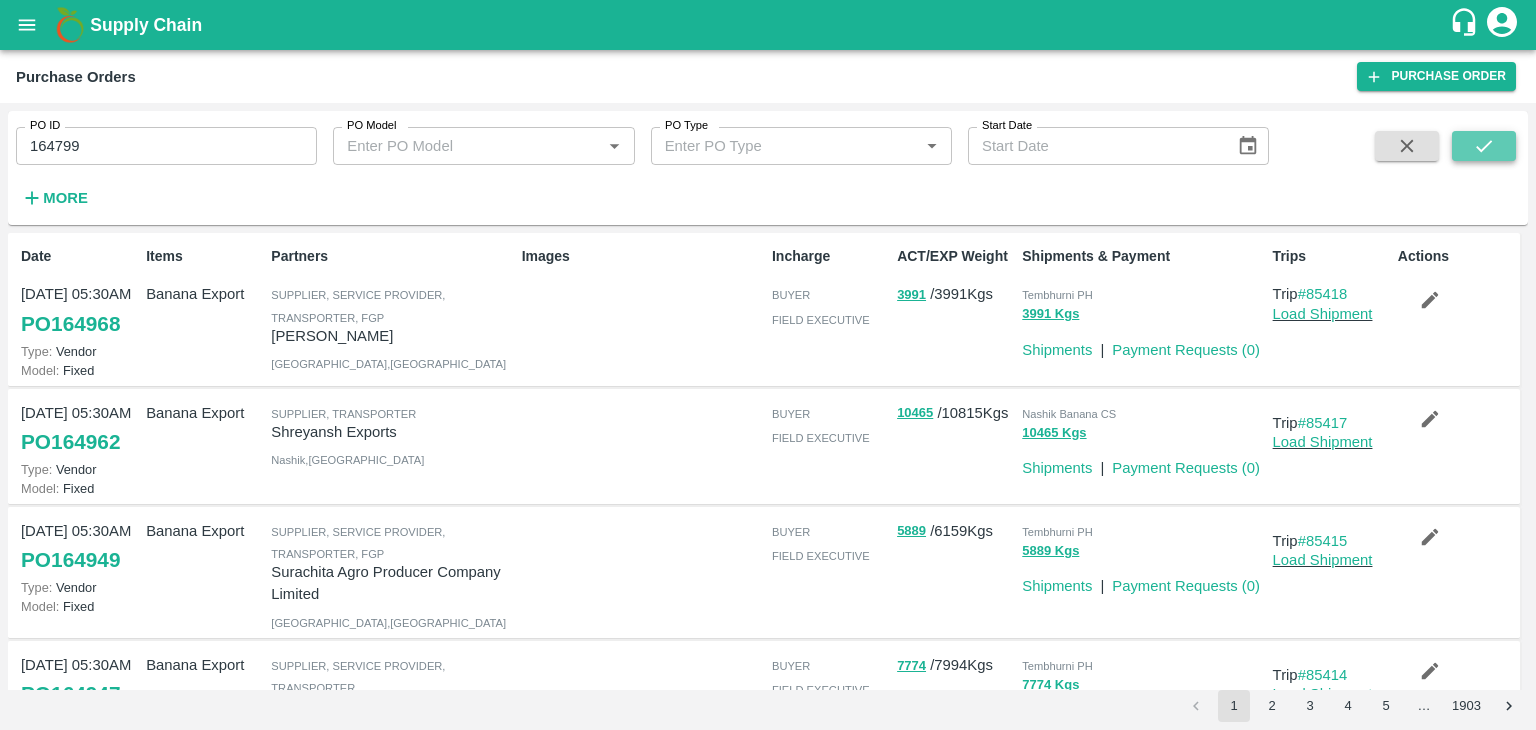 click at bounding box center [1484, 146] 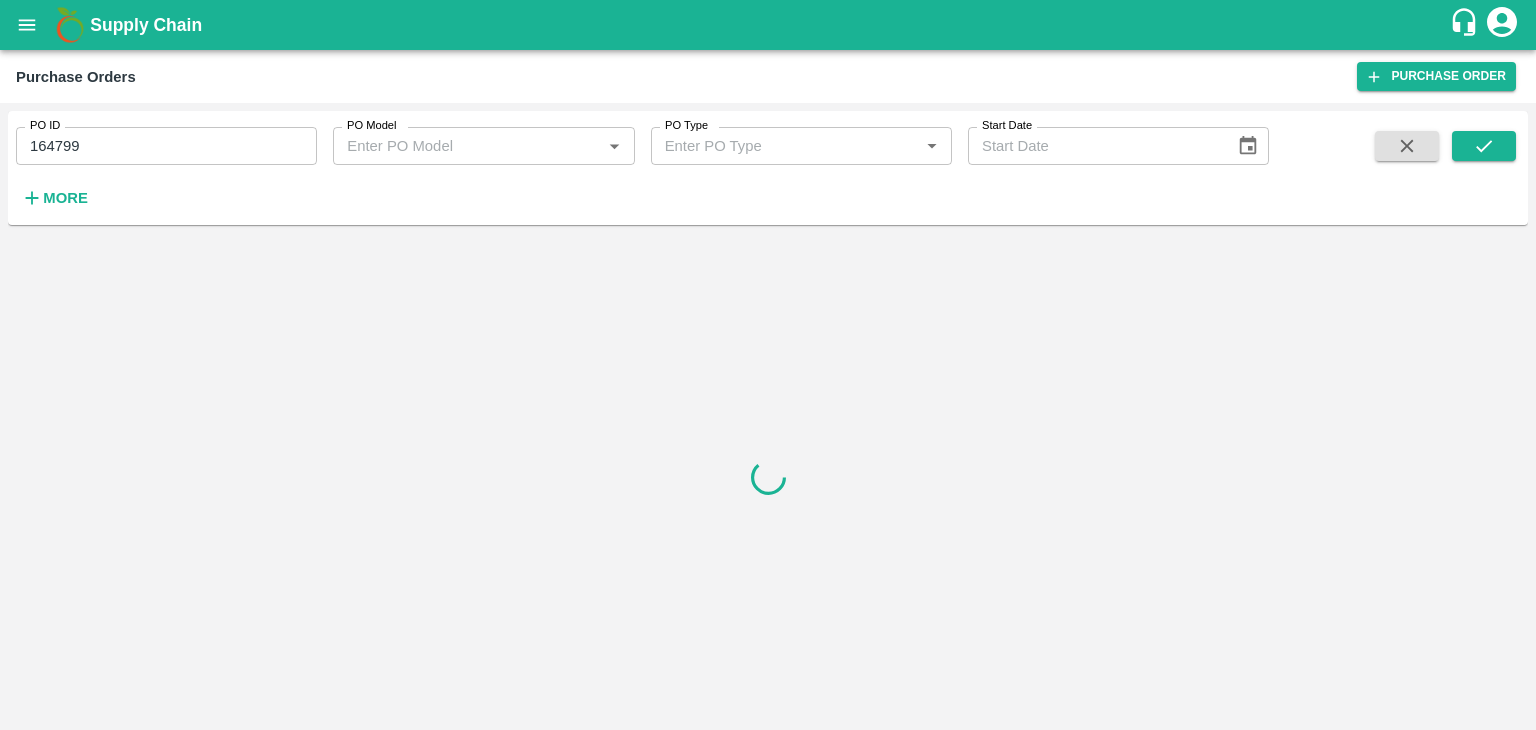 click on "164799" at bounding box center [166, 146] 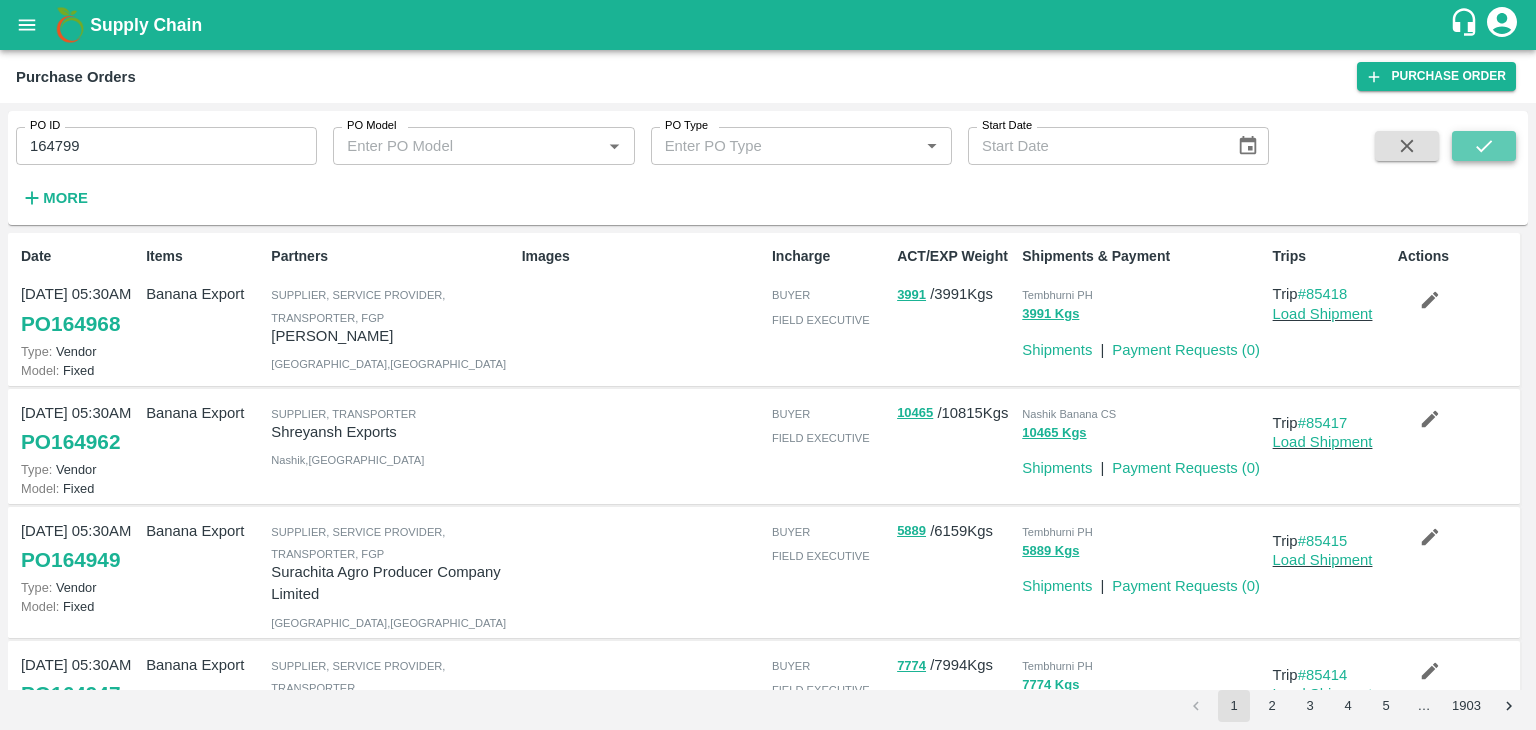 click 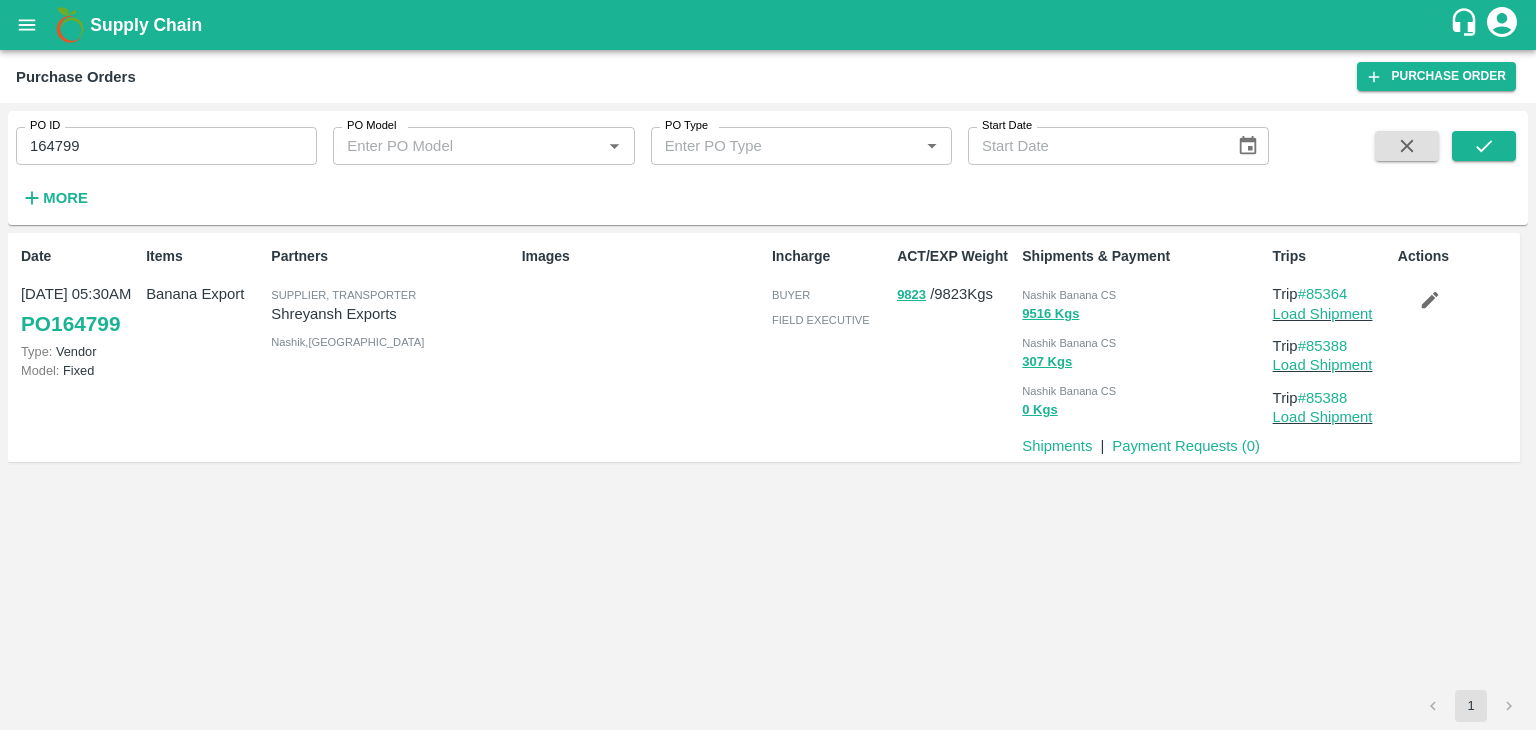 click on "164799" at bounding box center (166, 146) 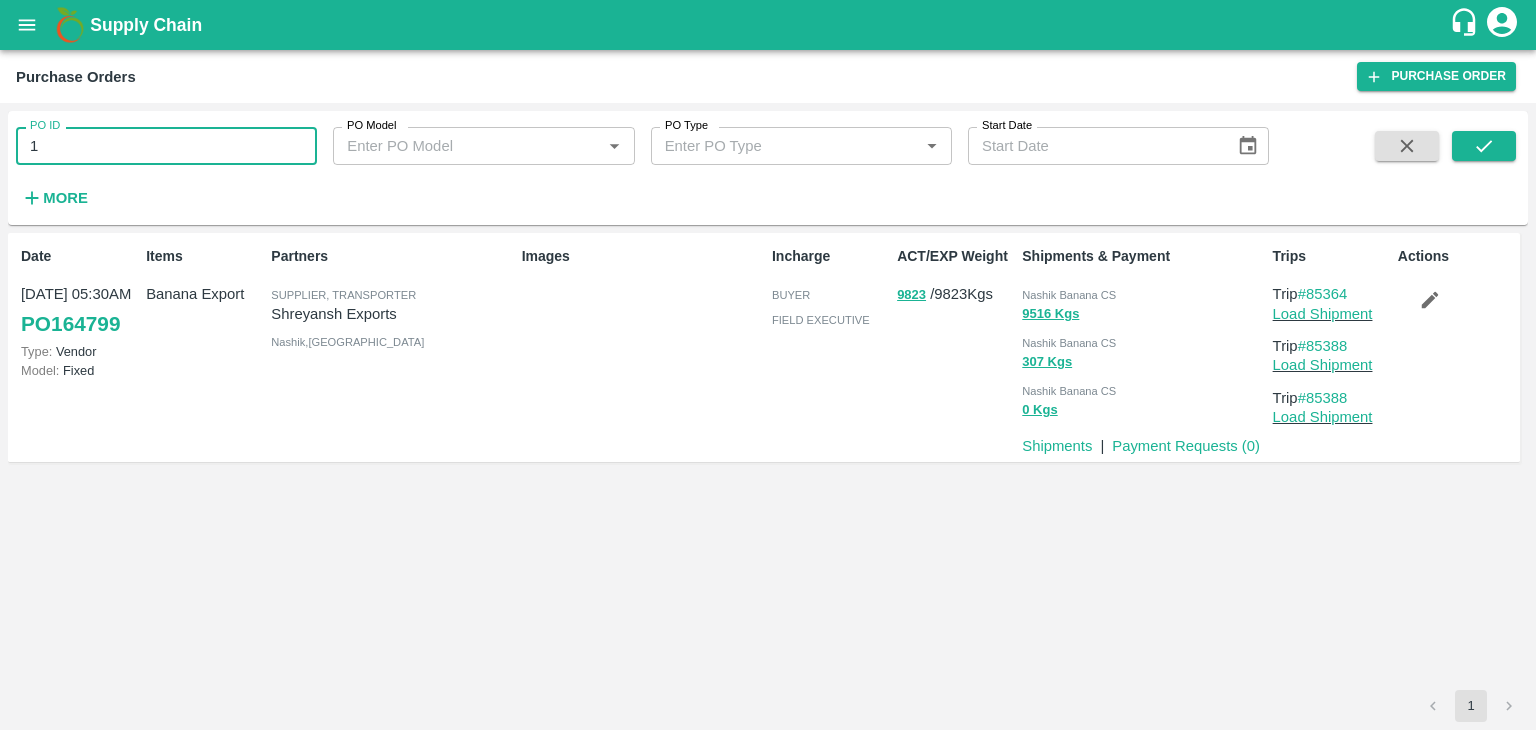 type on "1" 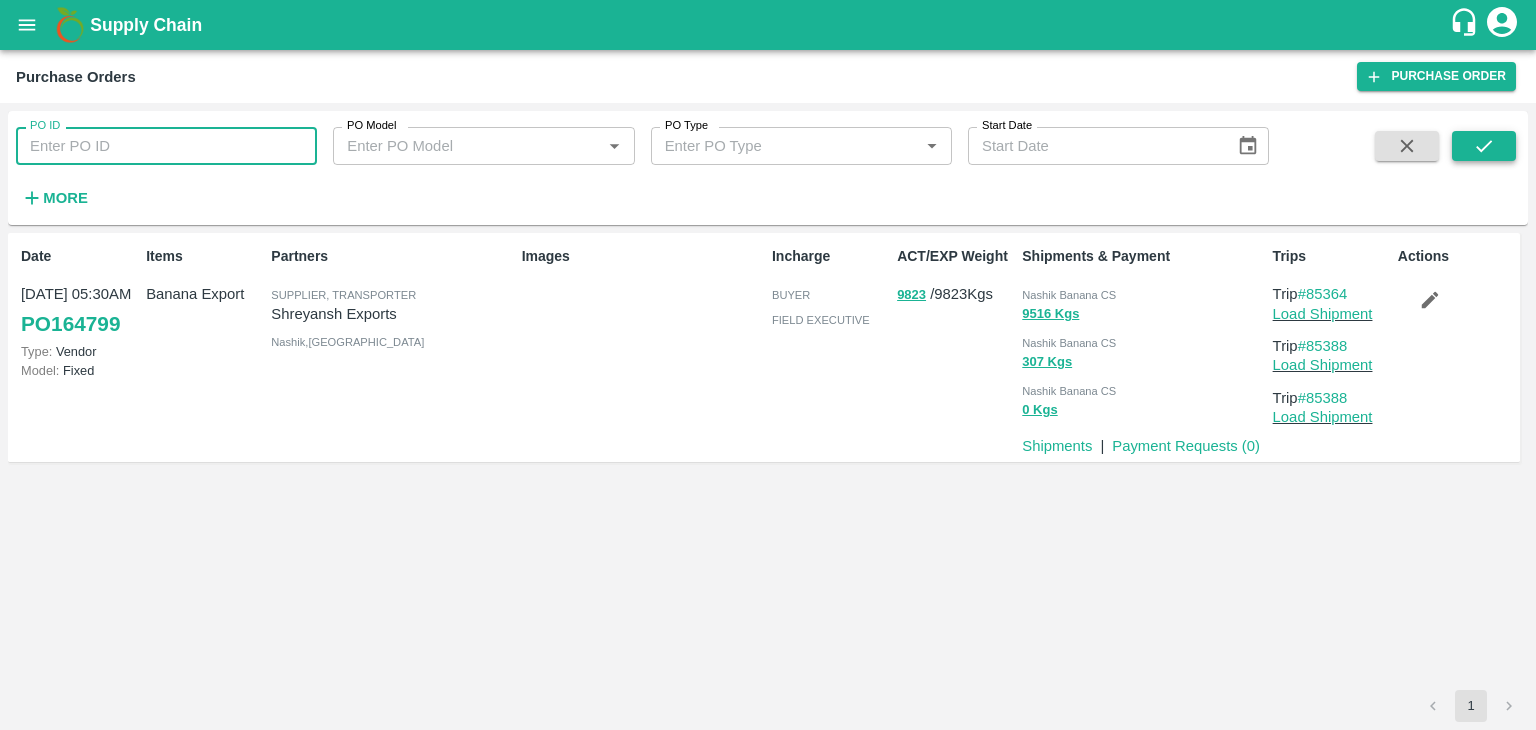 type 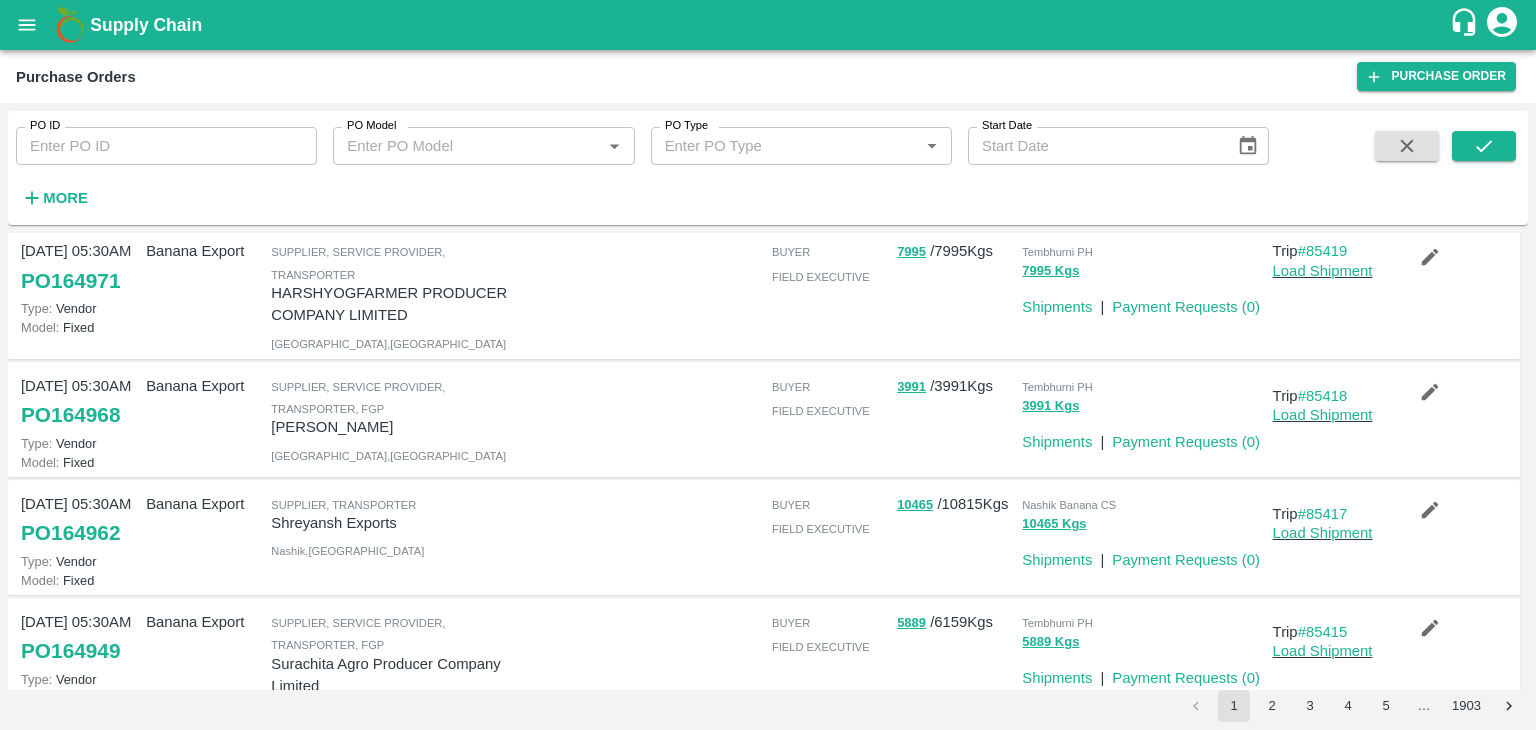 scroll, scrollTop: 44, scrollLeft: 0, axis: vertical 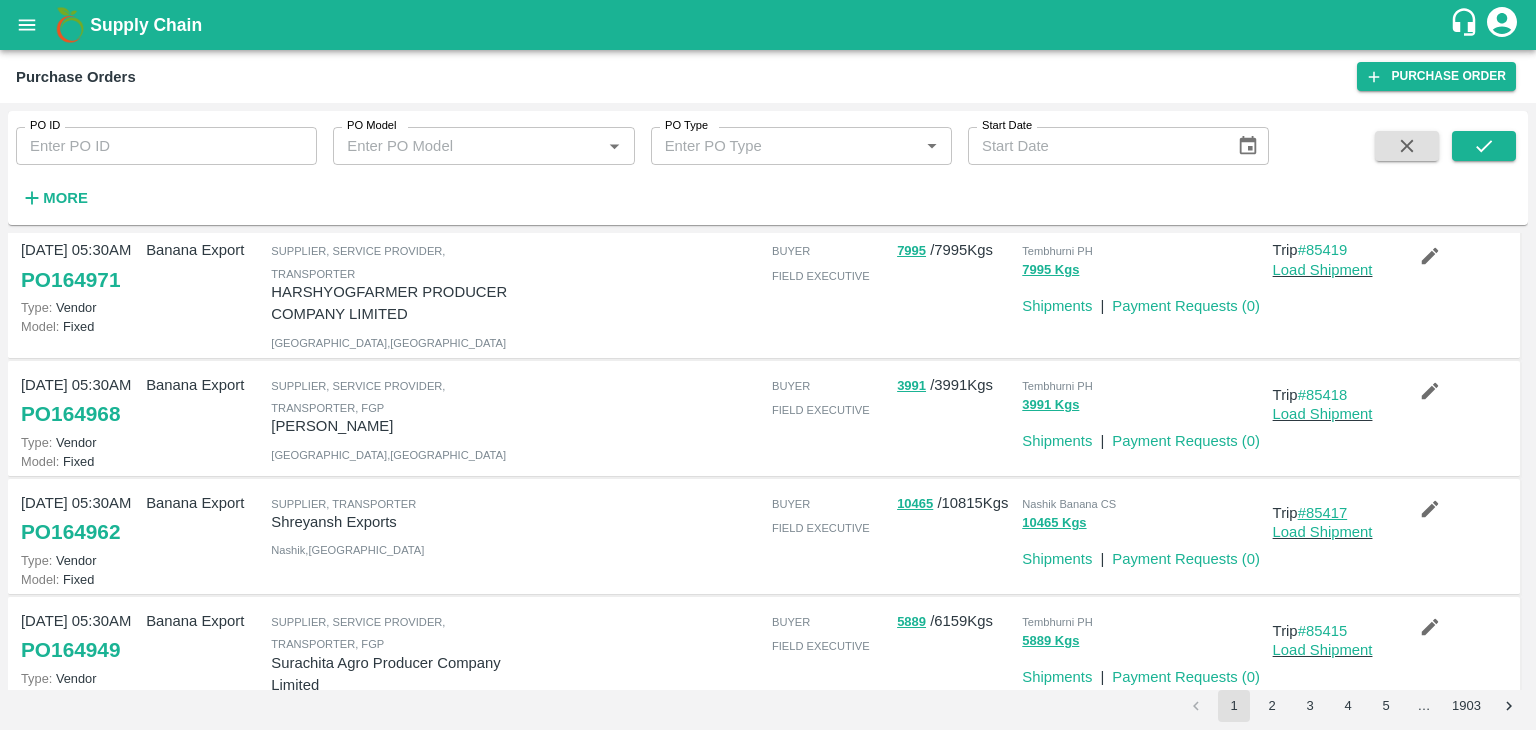 click on "#85417" at bounding box center [1323, 513] 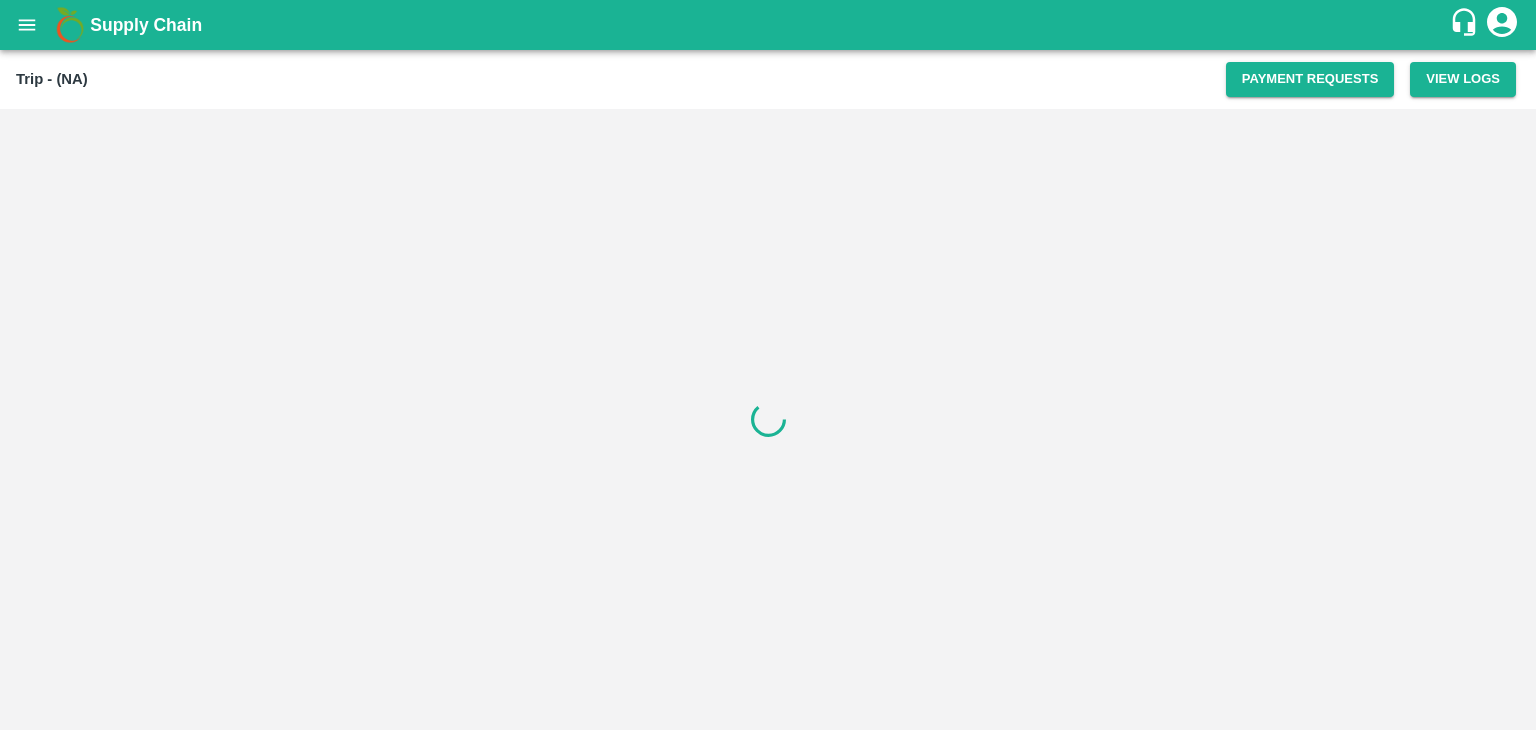 scroll, scrollTop: 0, scrollLeft: 0, axis: both 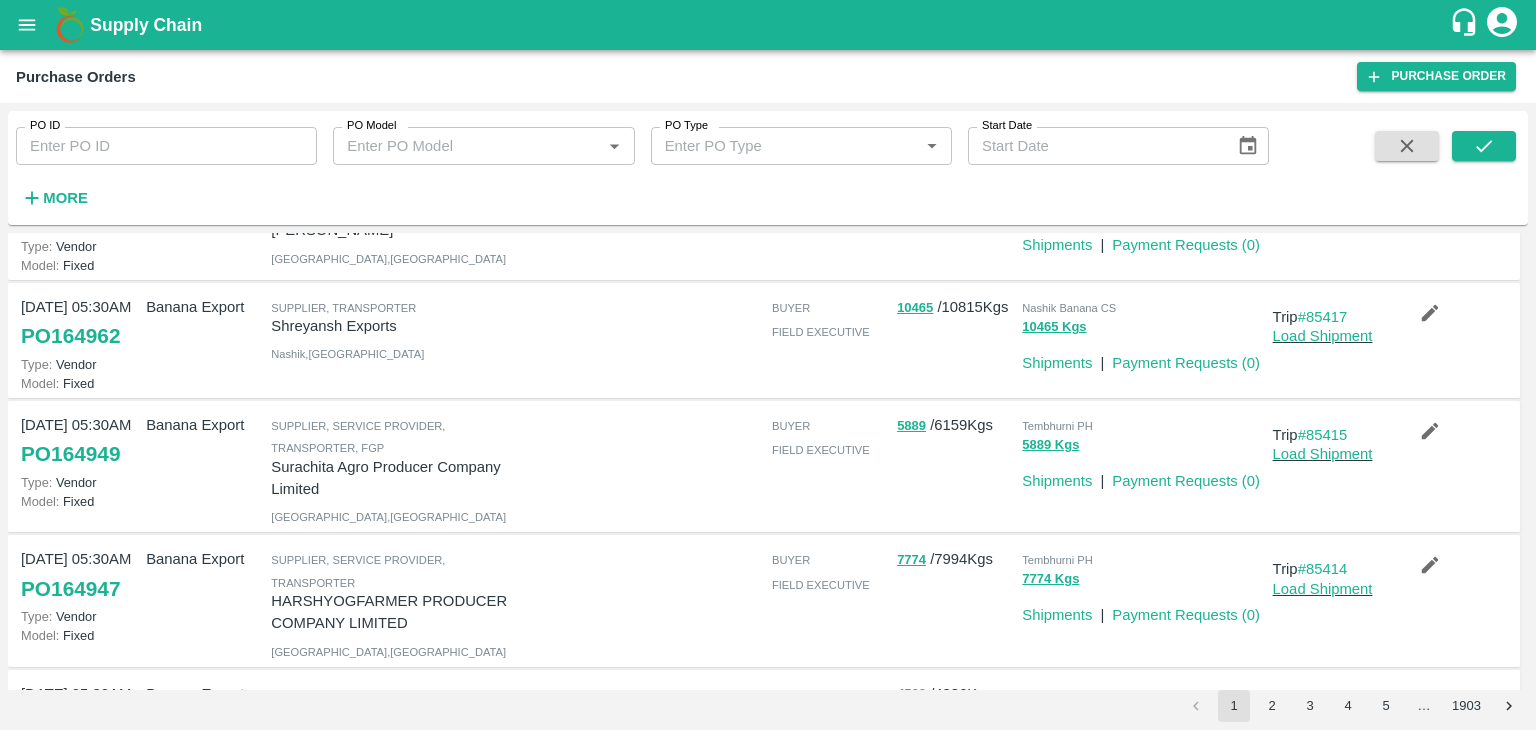 click at bounding box center (1484, 172) 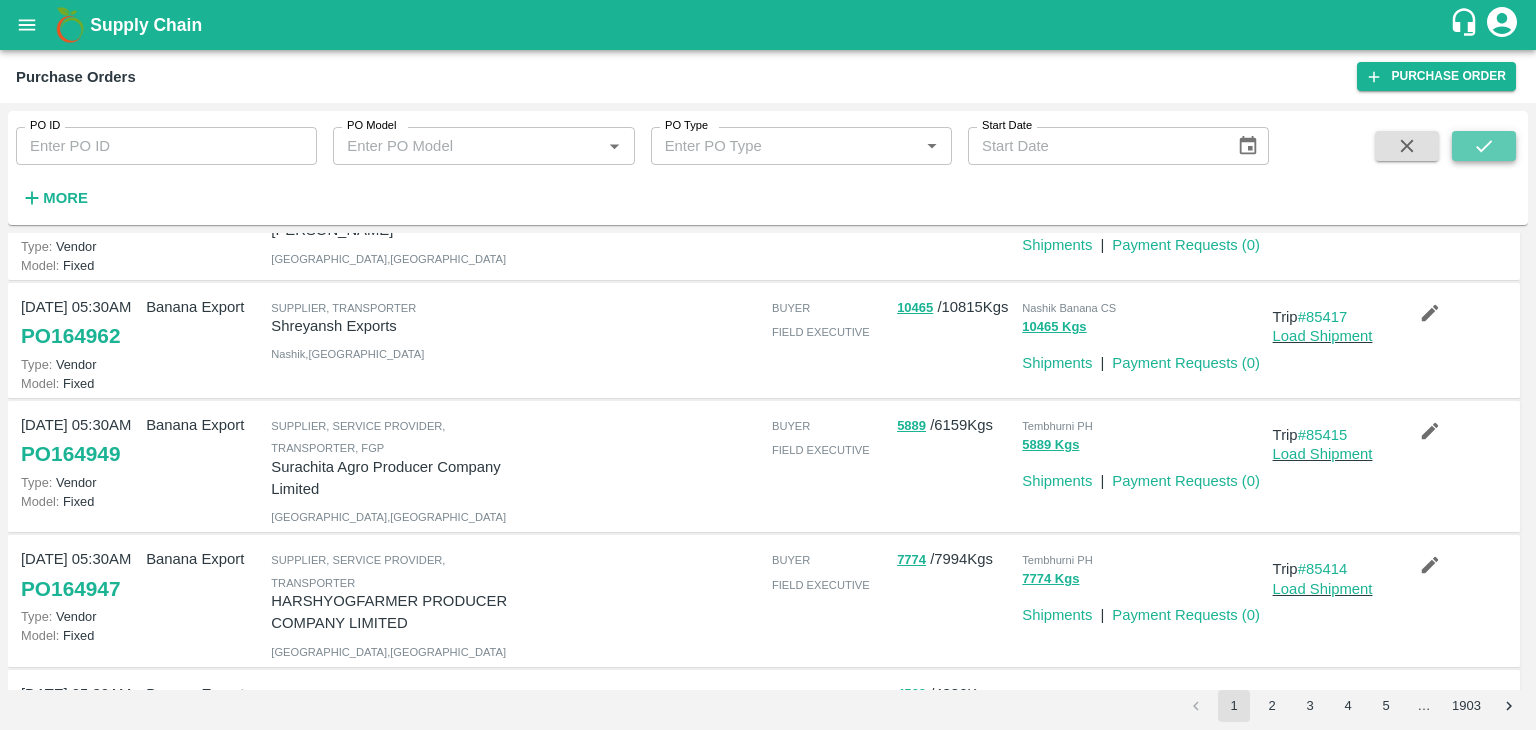 click at bounding box center [1484, 146] 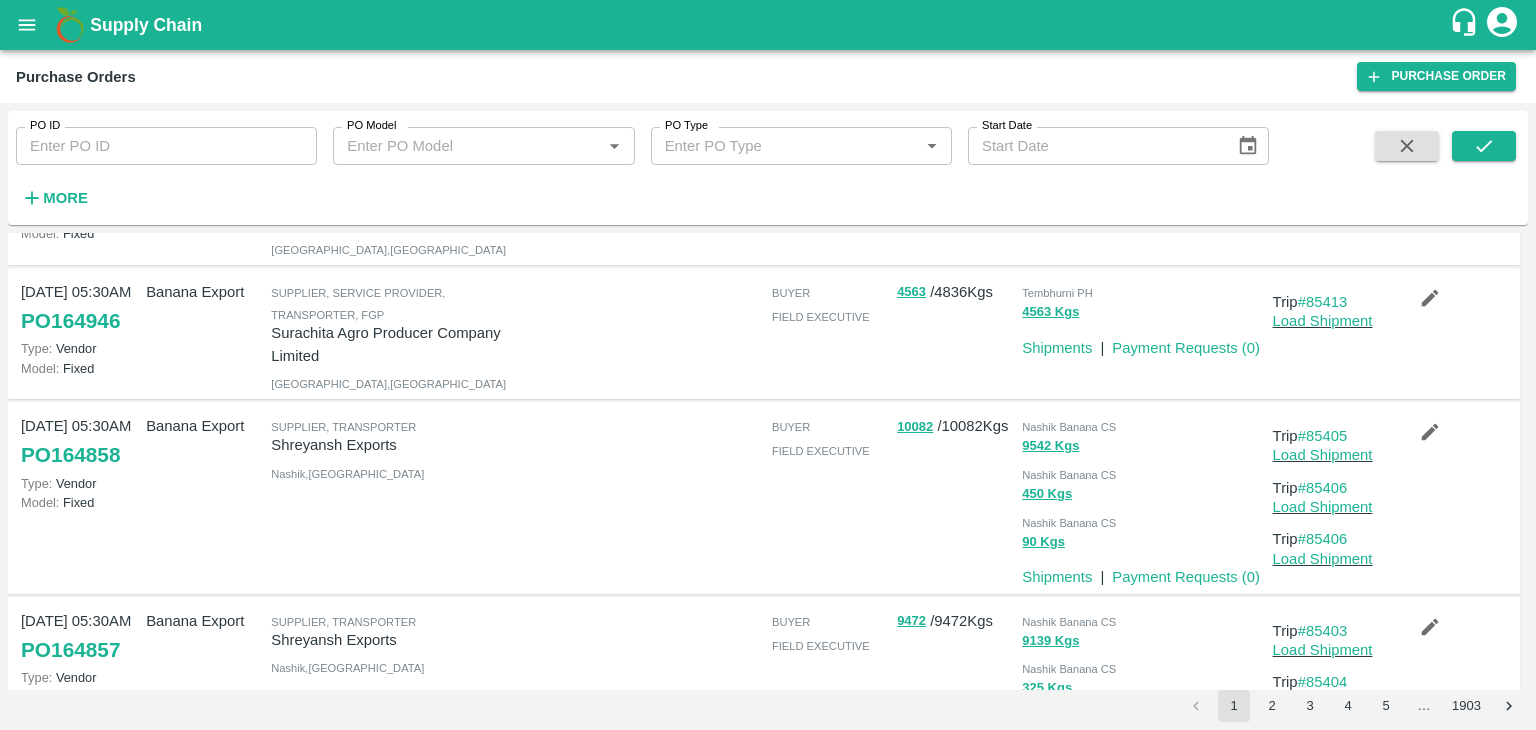 scroll, scrollTop: 643, scrollLeft: 0, axis: vertical 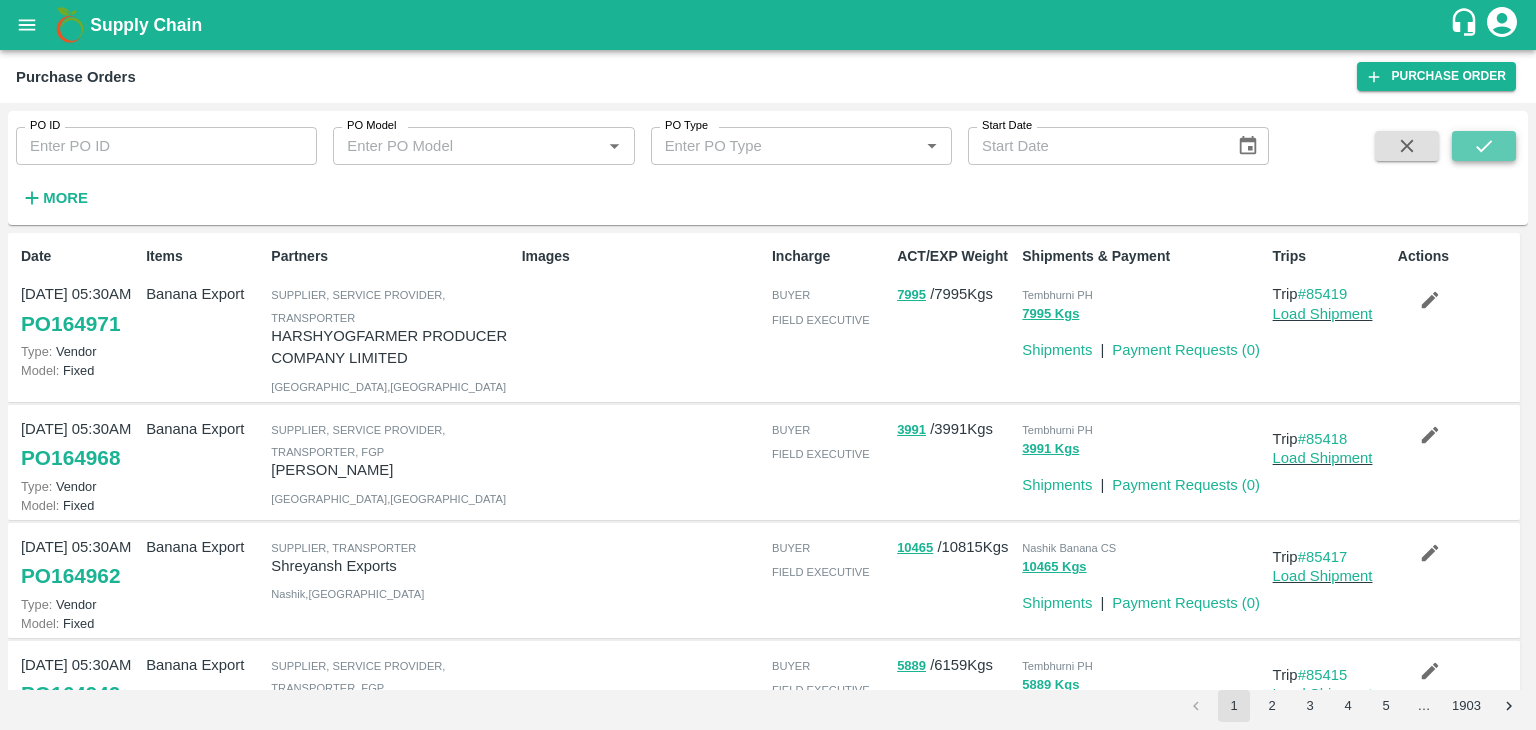 click at bounding box center (1484, 146) 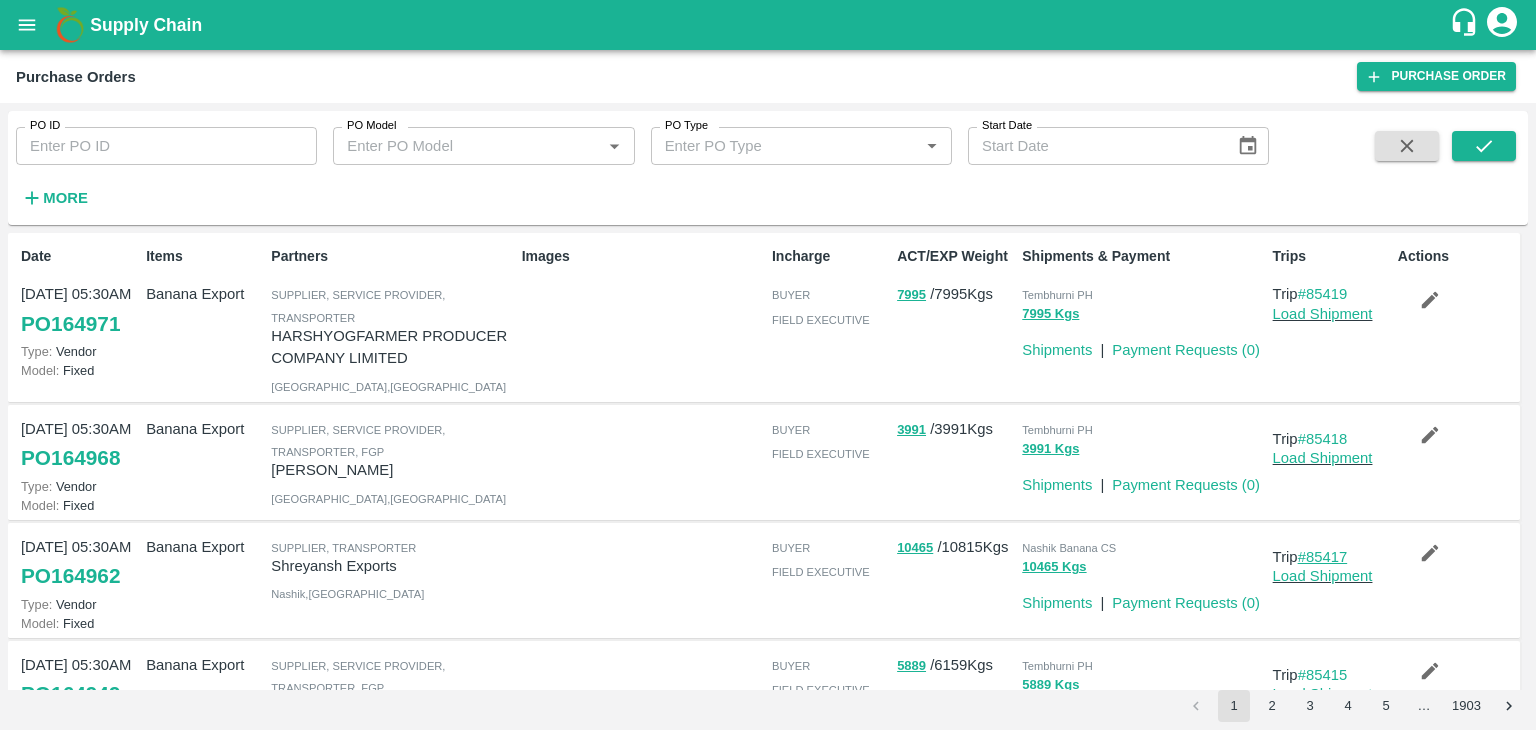 click on "#85417" at bounding box center [1323, 557] 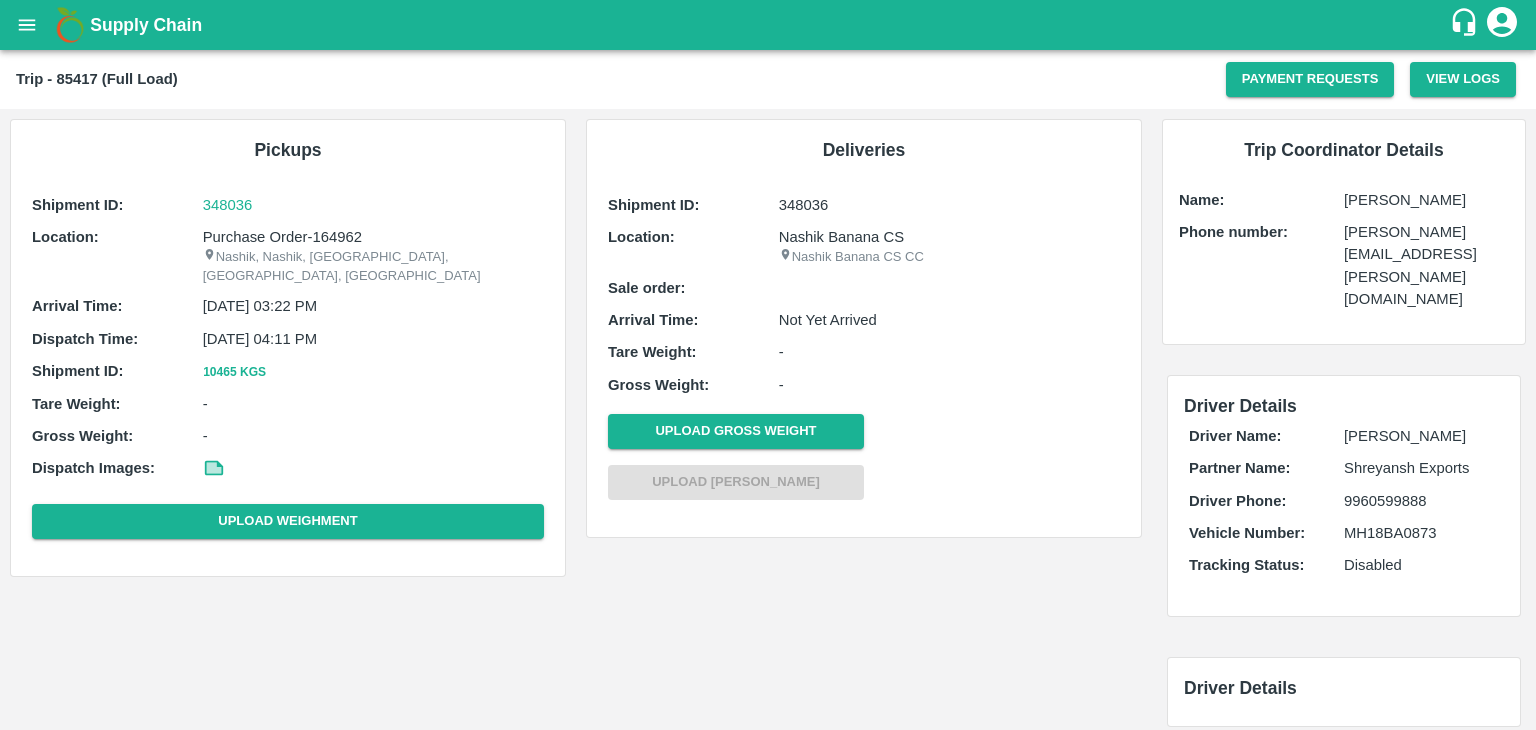 scroll, scrollTop: 0, scrollLeft: 0, axis: both 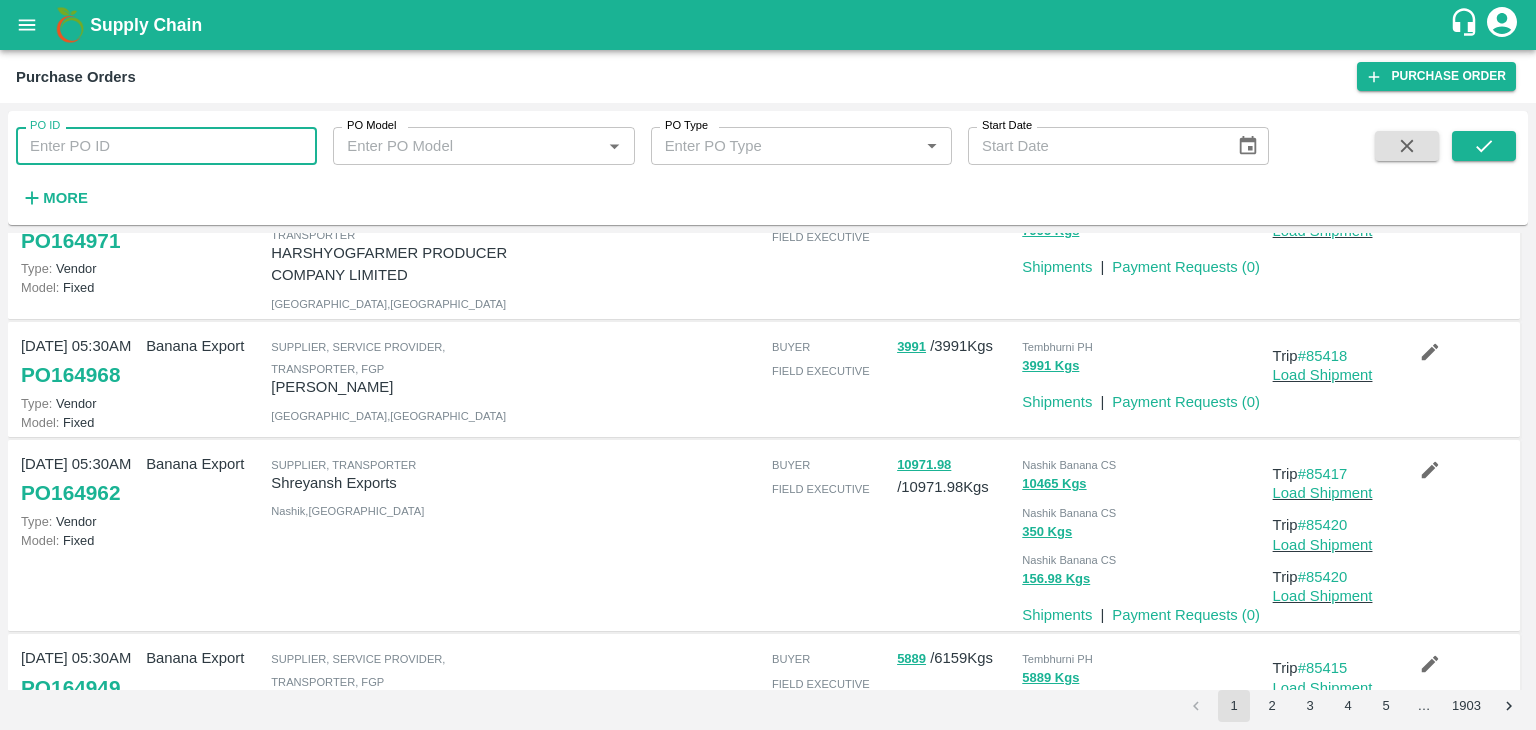 click on "PO ID" at bounding box center (166, 146) 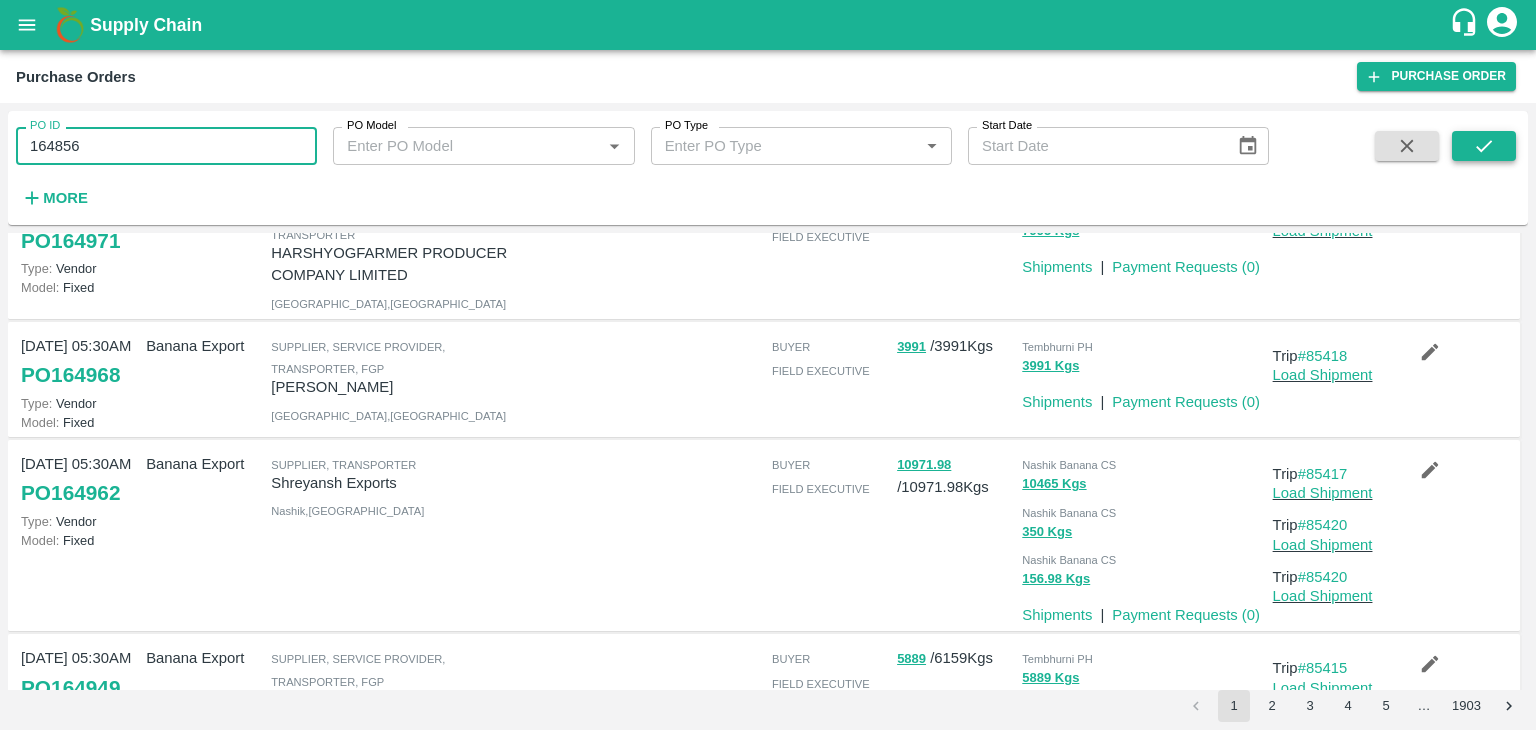 type on "164856" 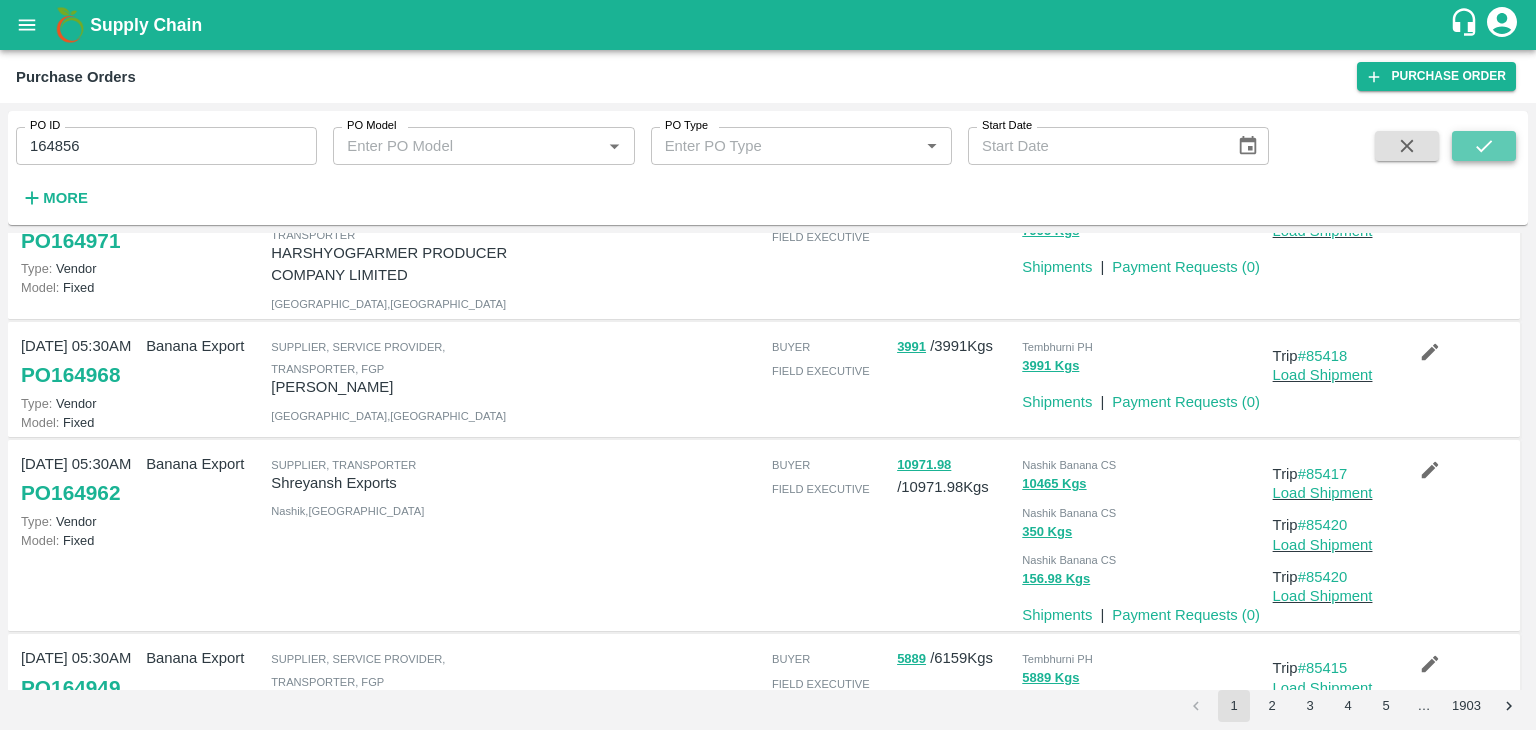click 